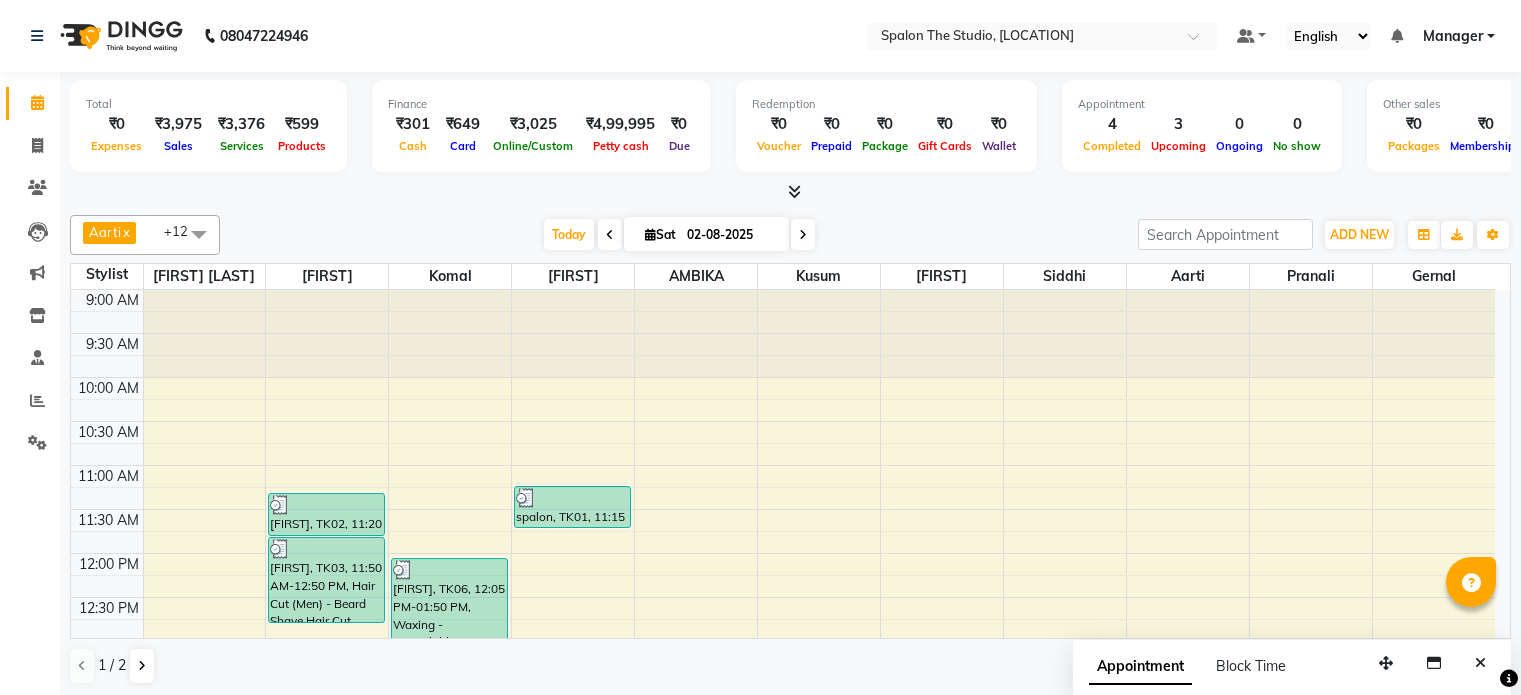 scroll, scrollTop: 0, scrollLeft: 0, axis: both 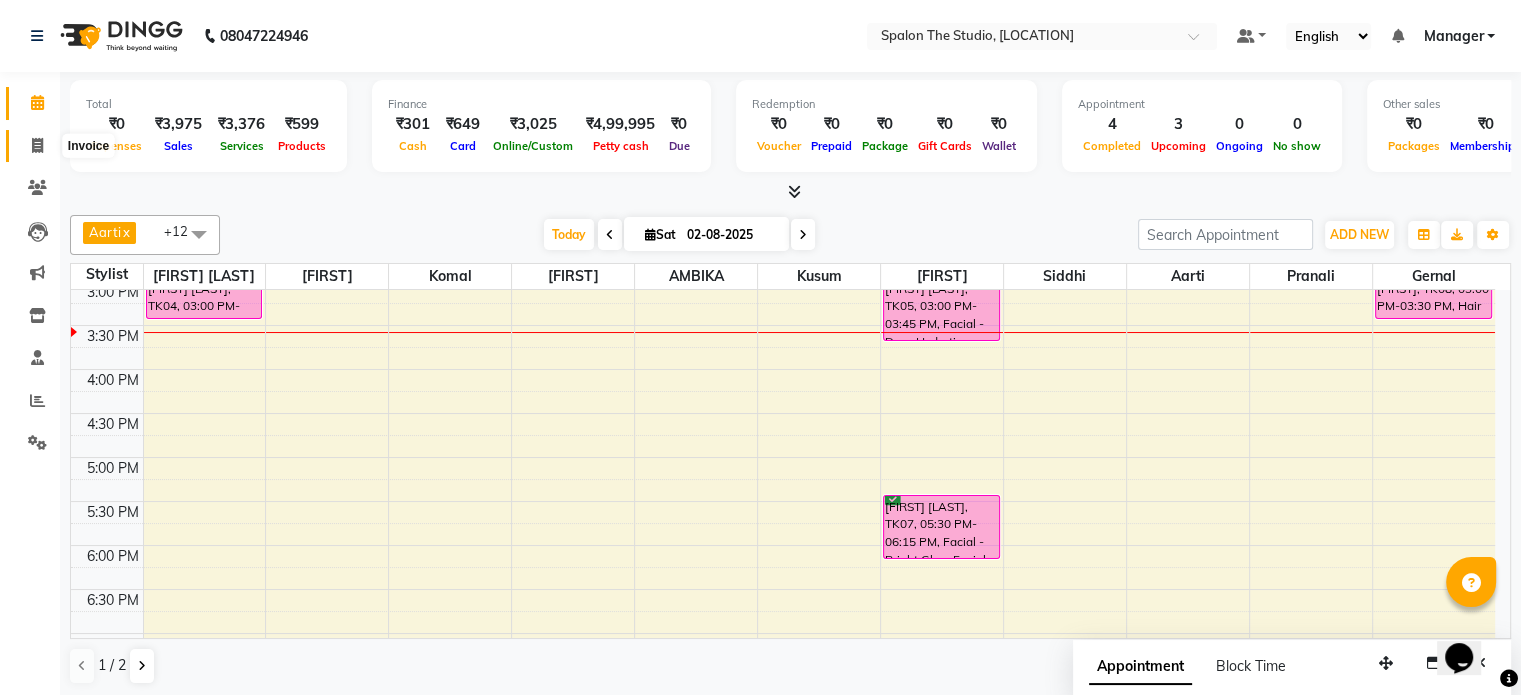 click 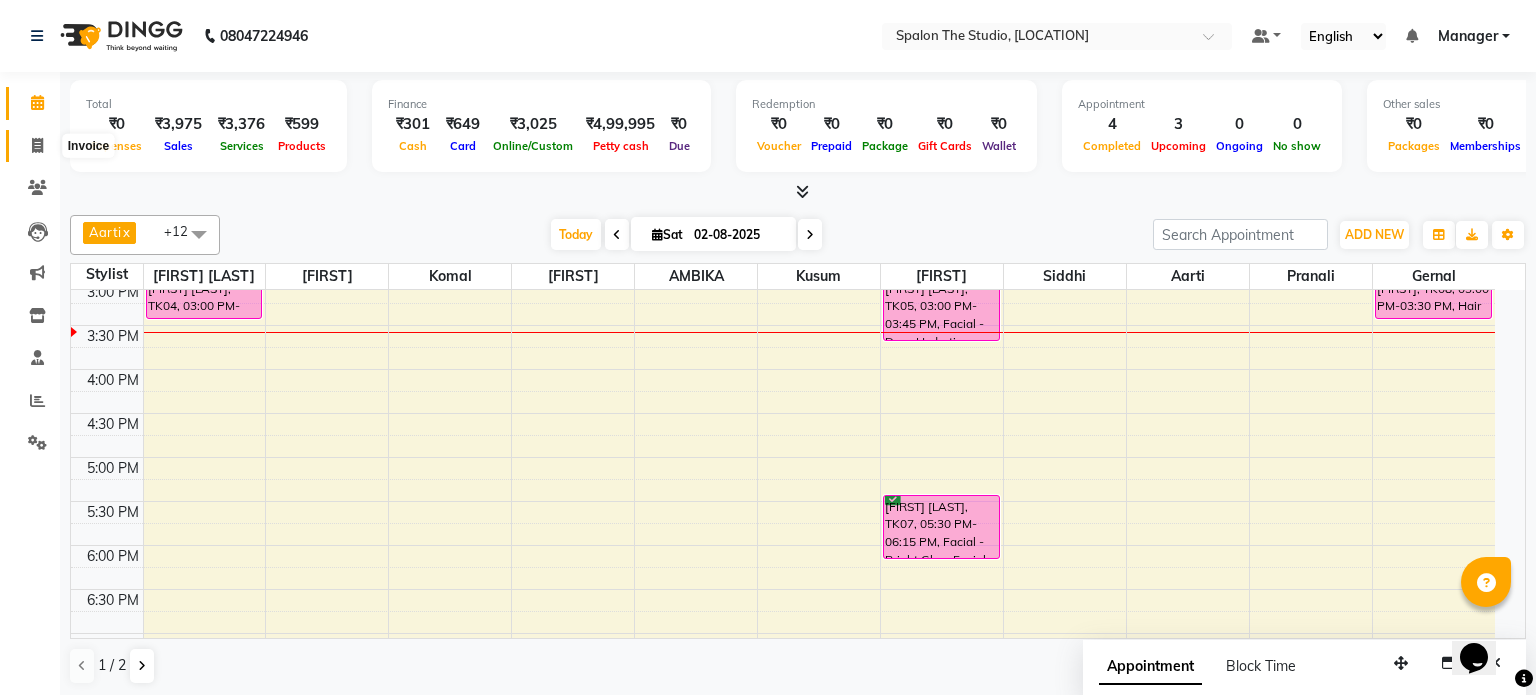 select on "service" 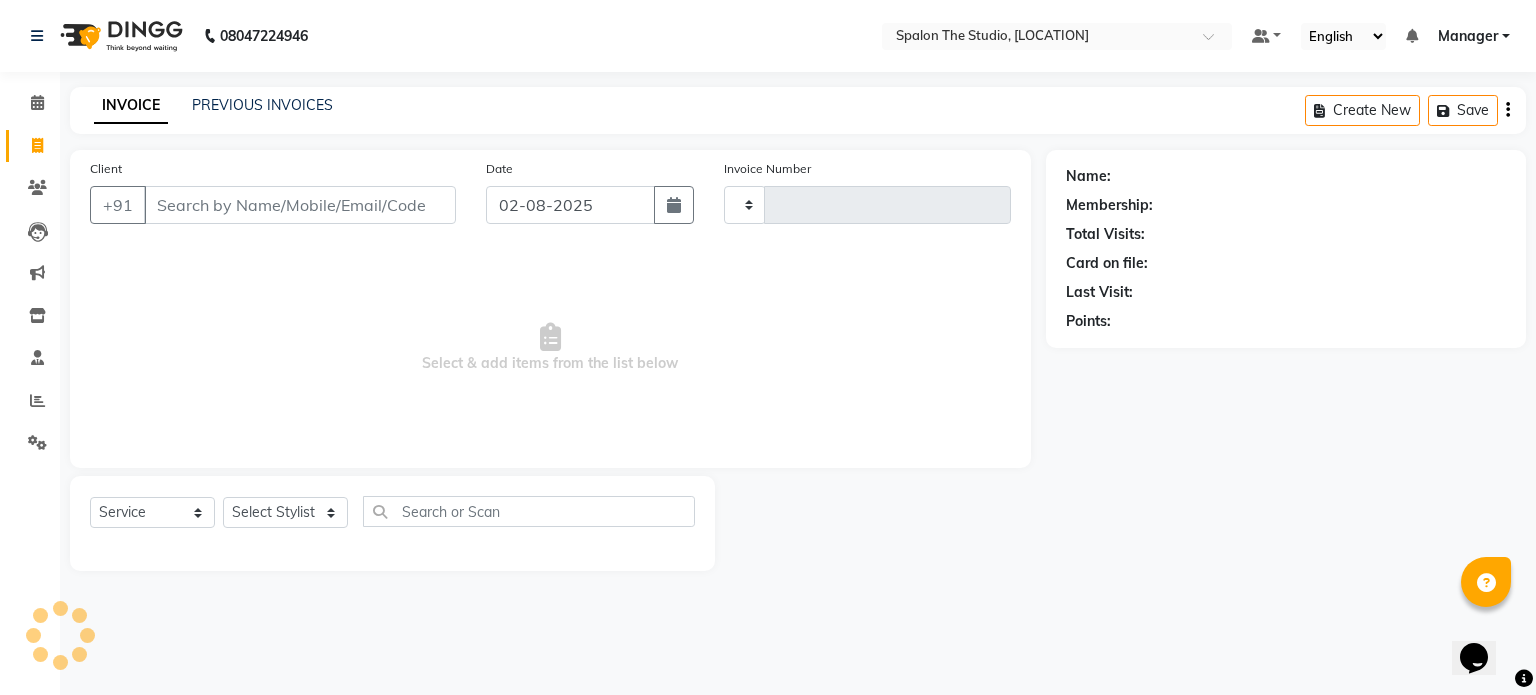 type on "1127" 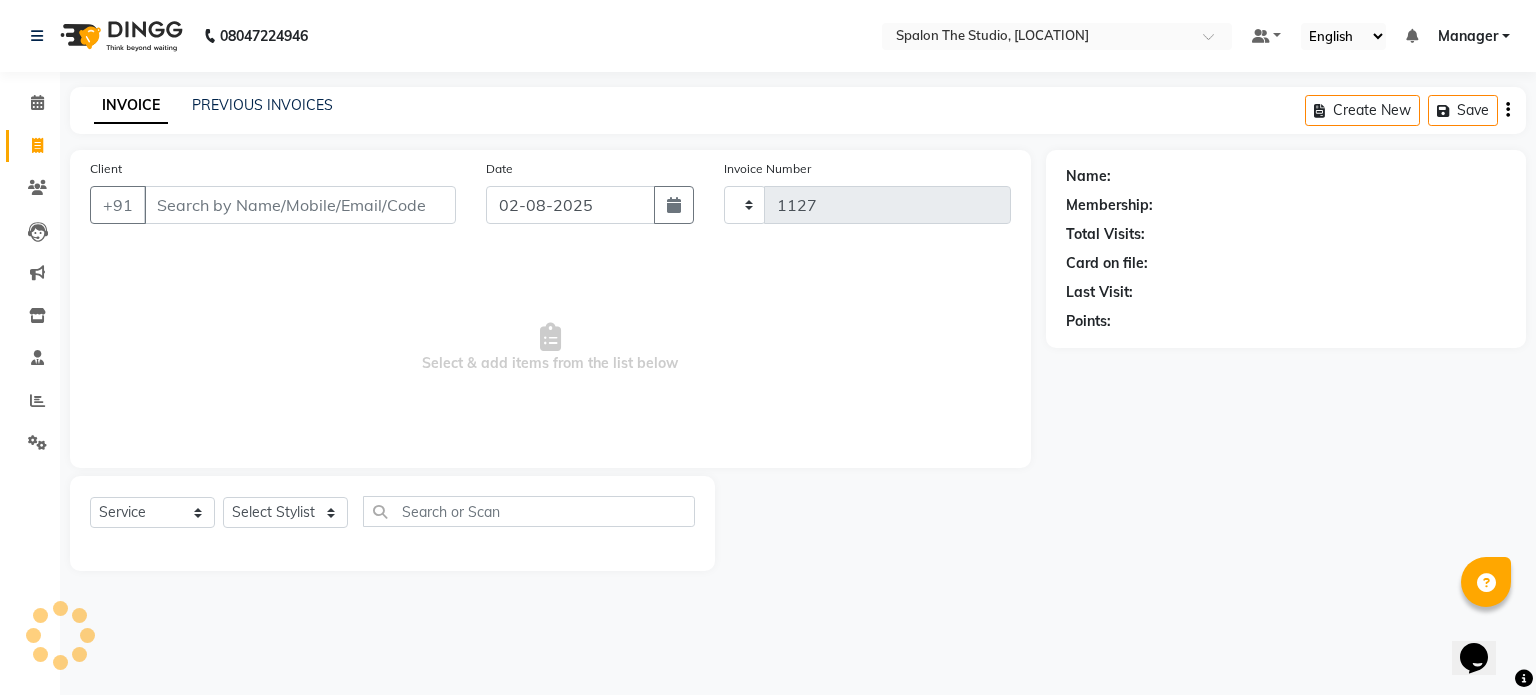 select on "903" 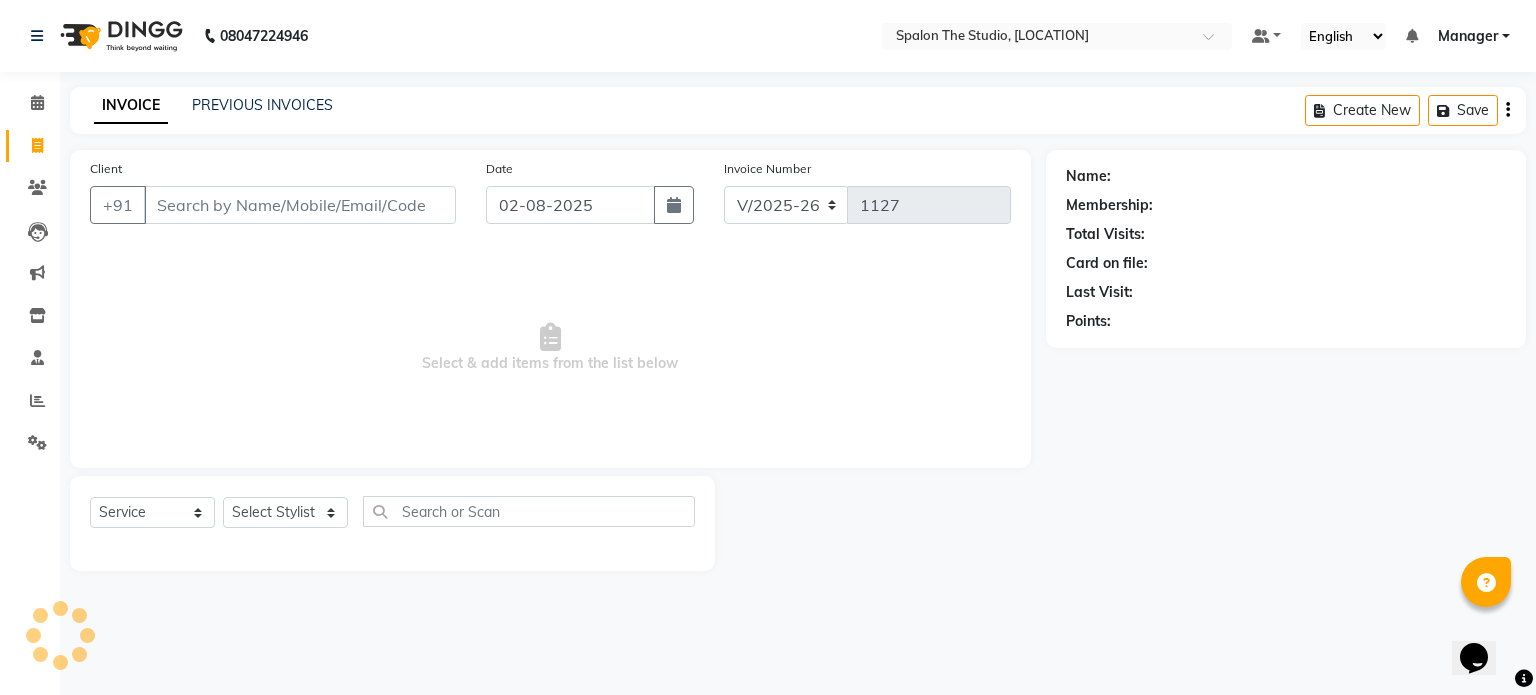 click on "Client" at bounding box center (300, 205) 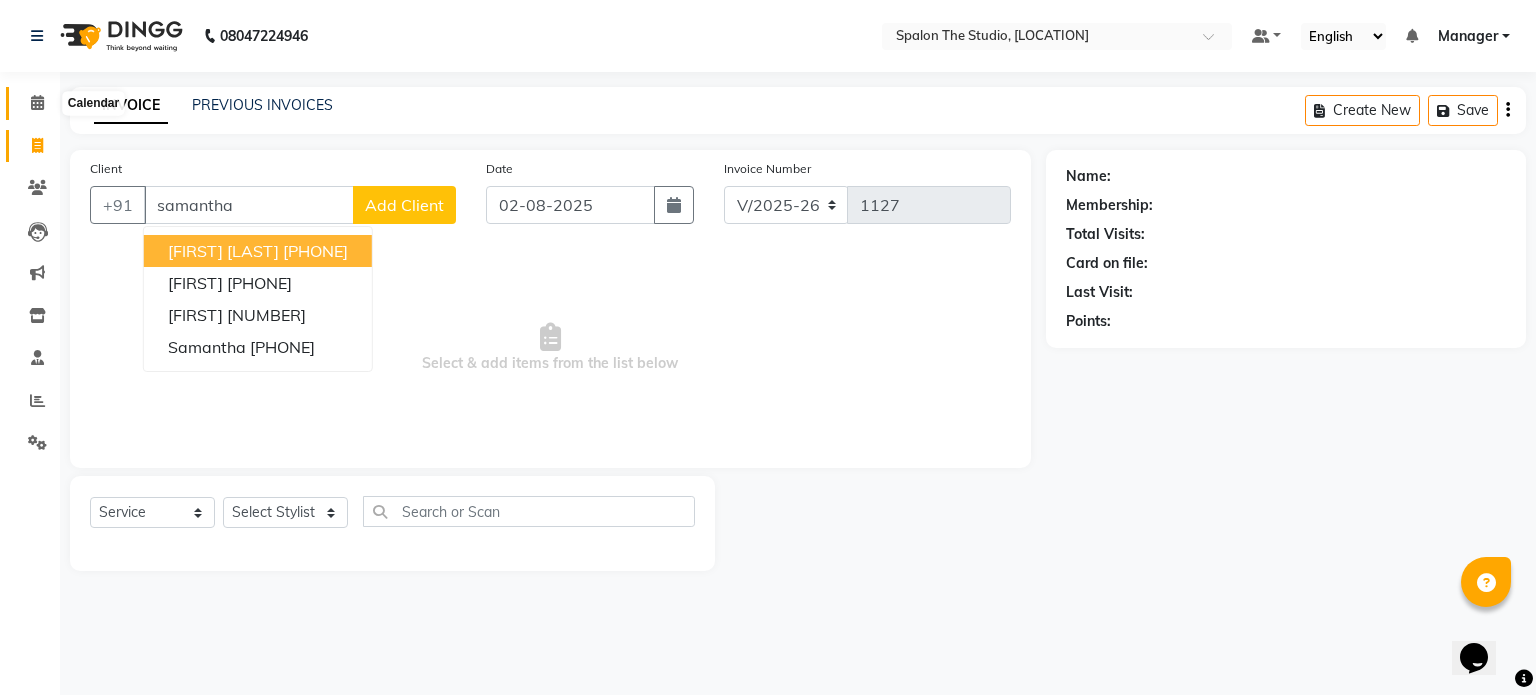 type on "samantha" 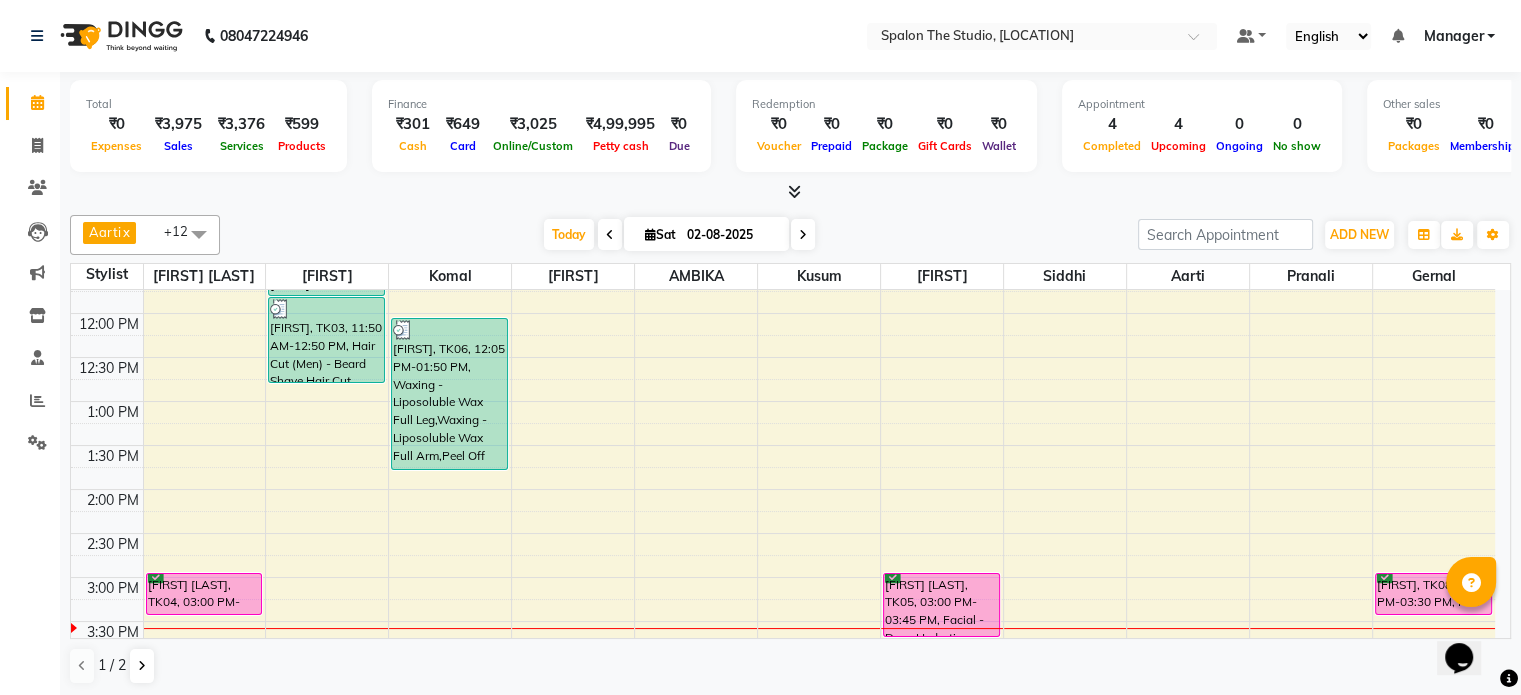 scroll, scrollTop: 400, scrollLeft: 0, axis: vertical 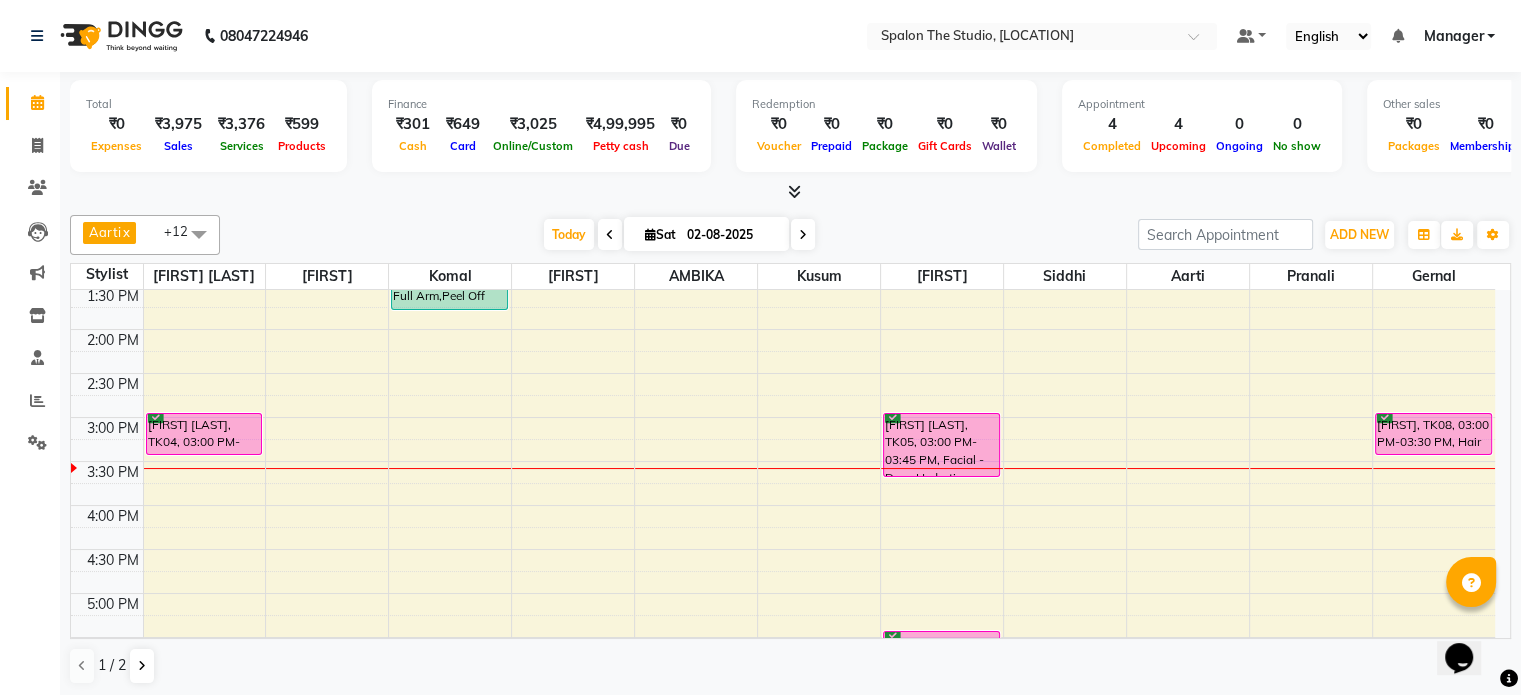 click on "02-08-2025" at bounding box center [731, 235] 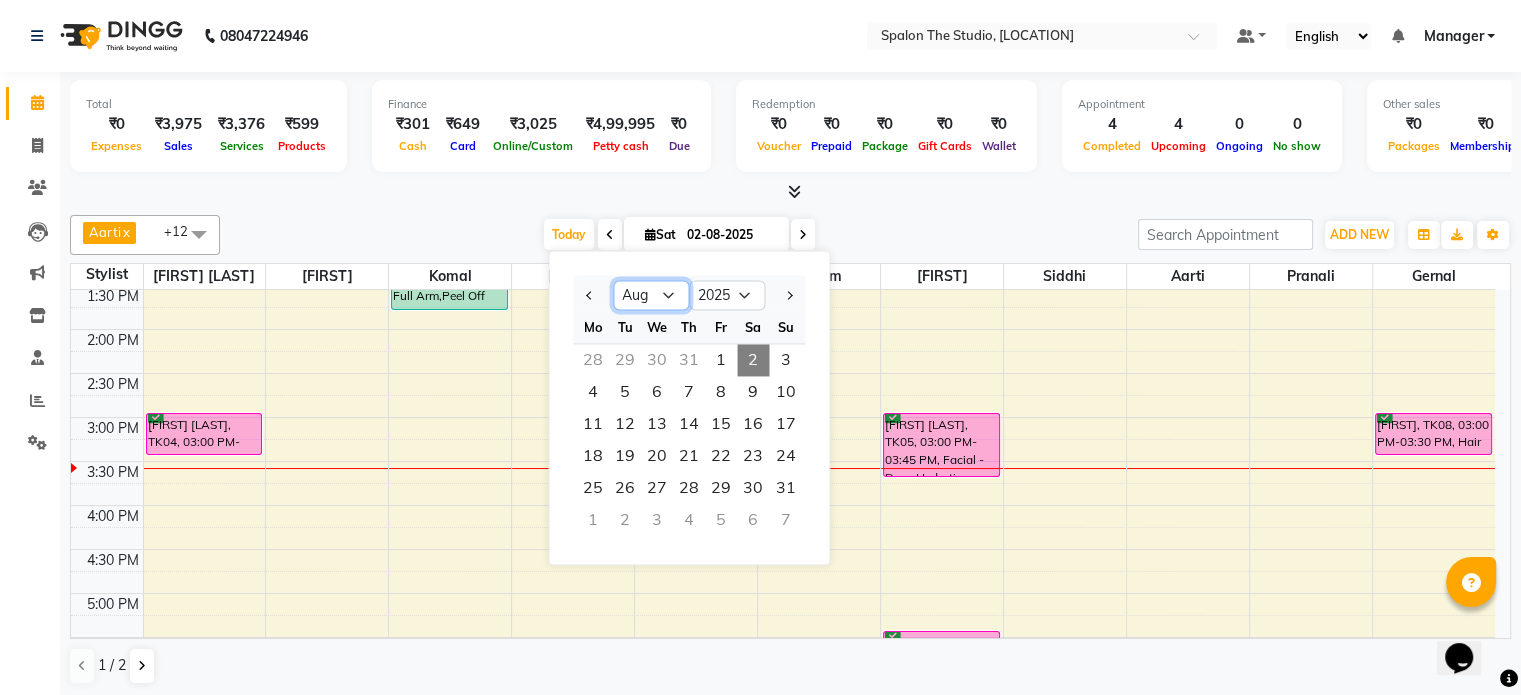 click on "Jan Feb Mar Apr May Jun Jul Aug Sep Oct Nov Dec" at bounding box center (651, 296) 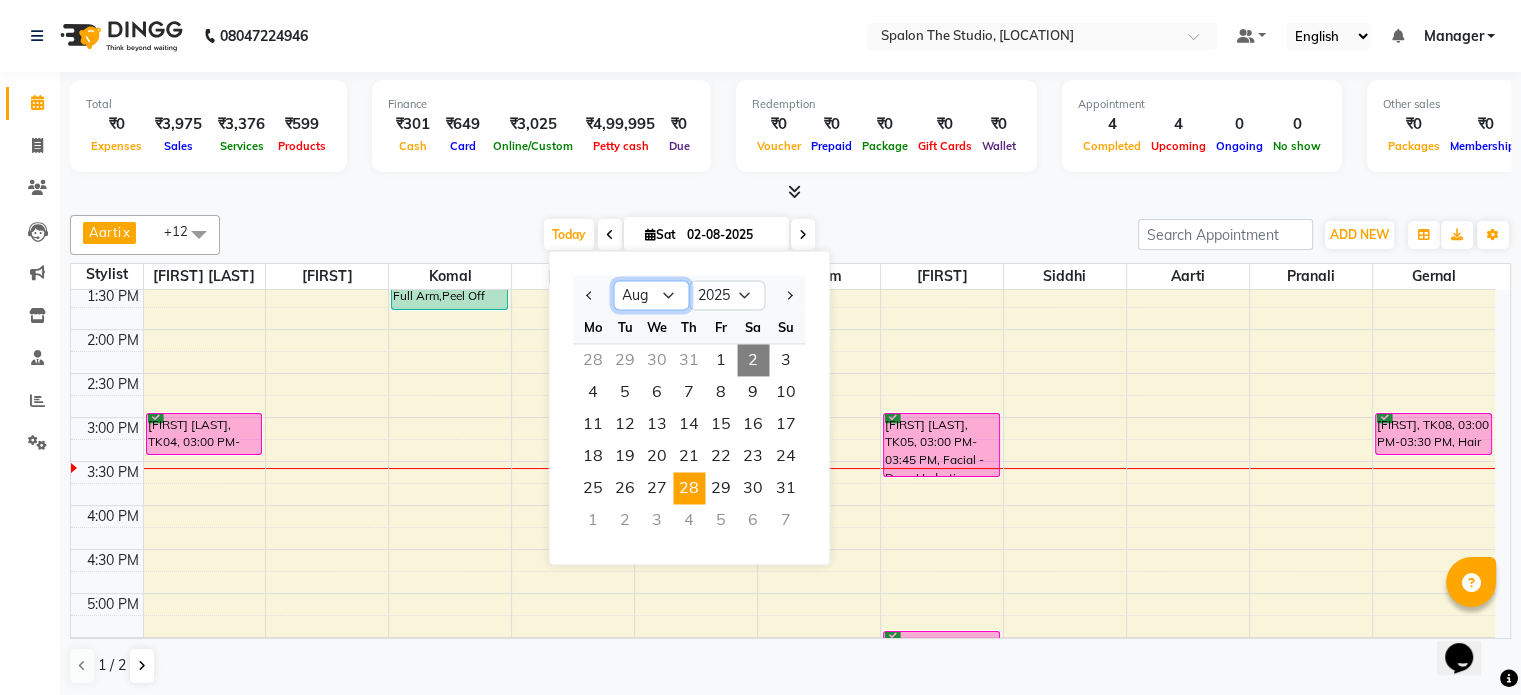 select on "7" 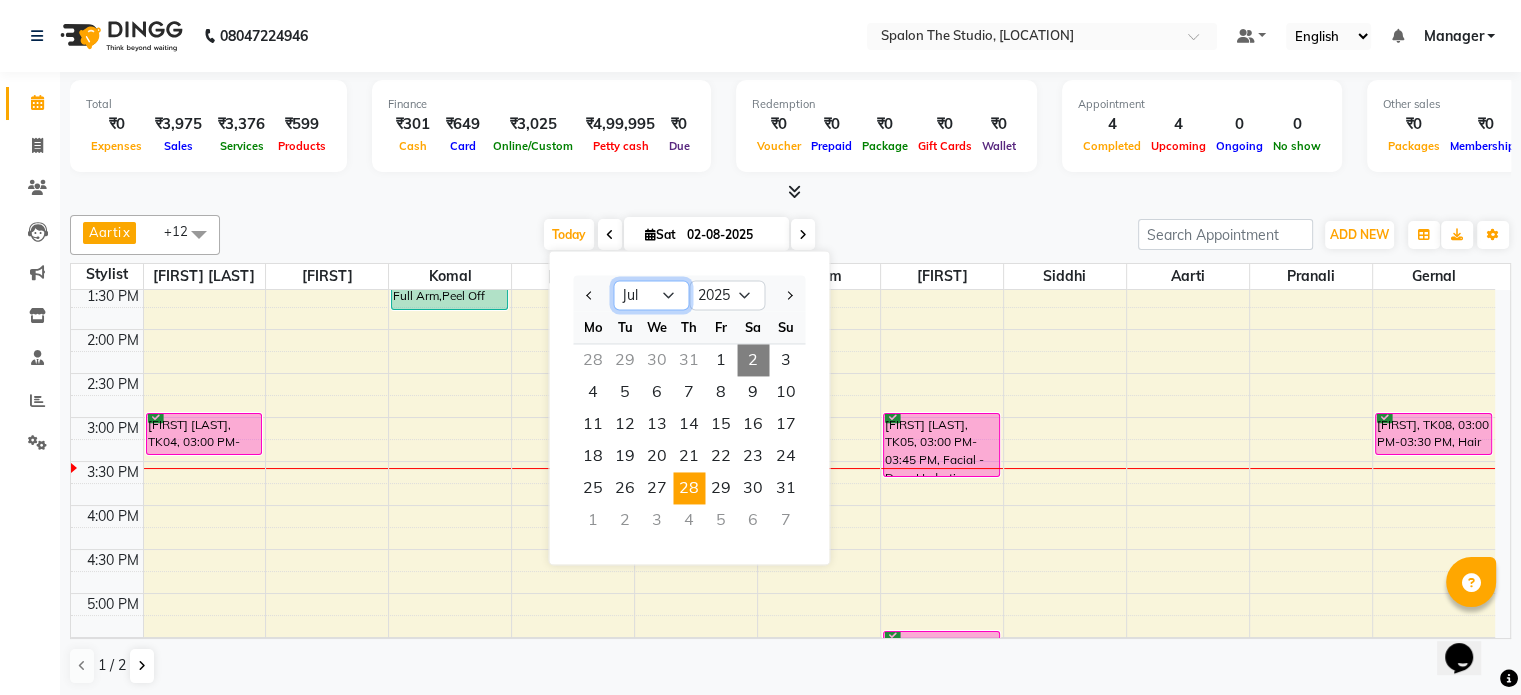 click on "Jan Feb Mar Apr May Jun Jul Aug Sep Oct Nov Dec" at bounding box center (651, 296) 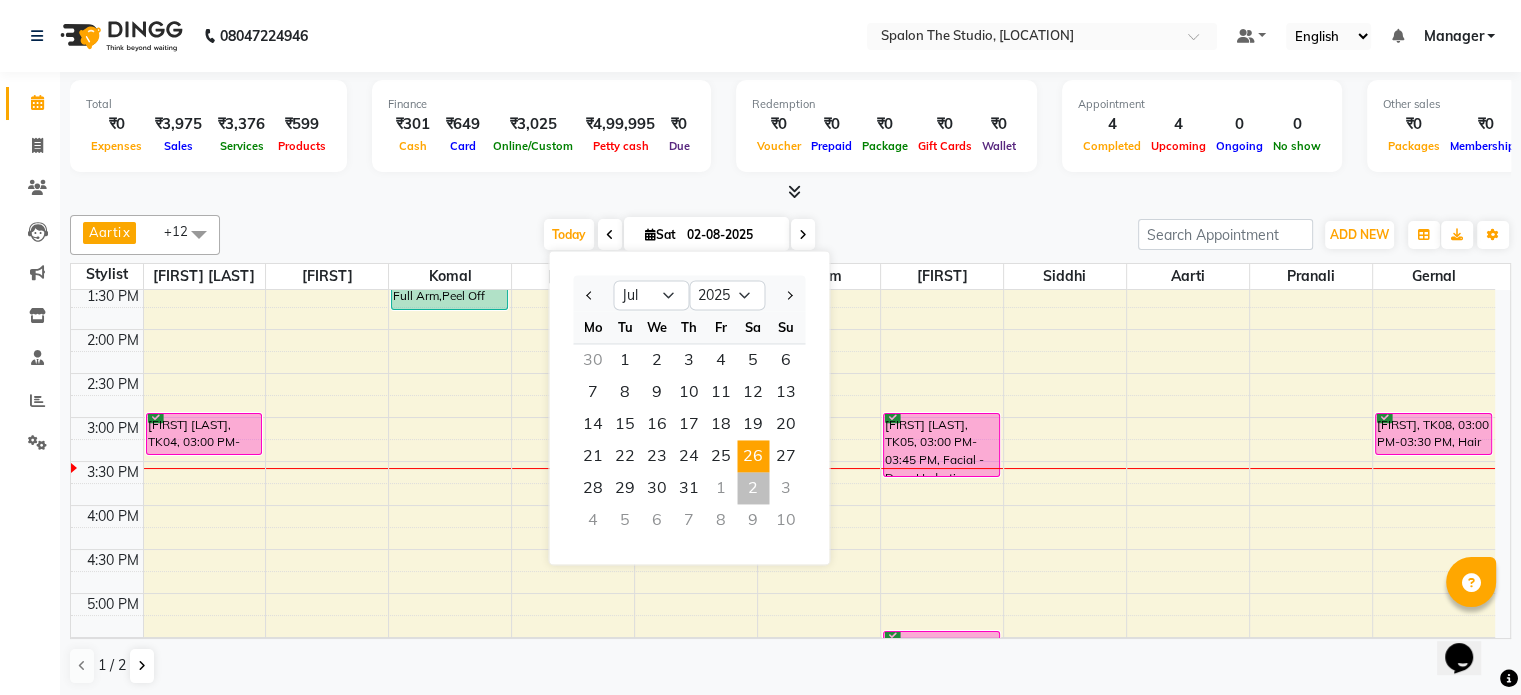 click on "26" at bounding box center [753, 456] 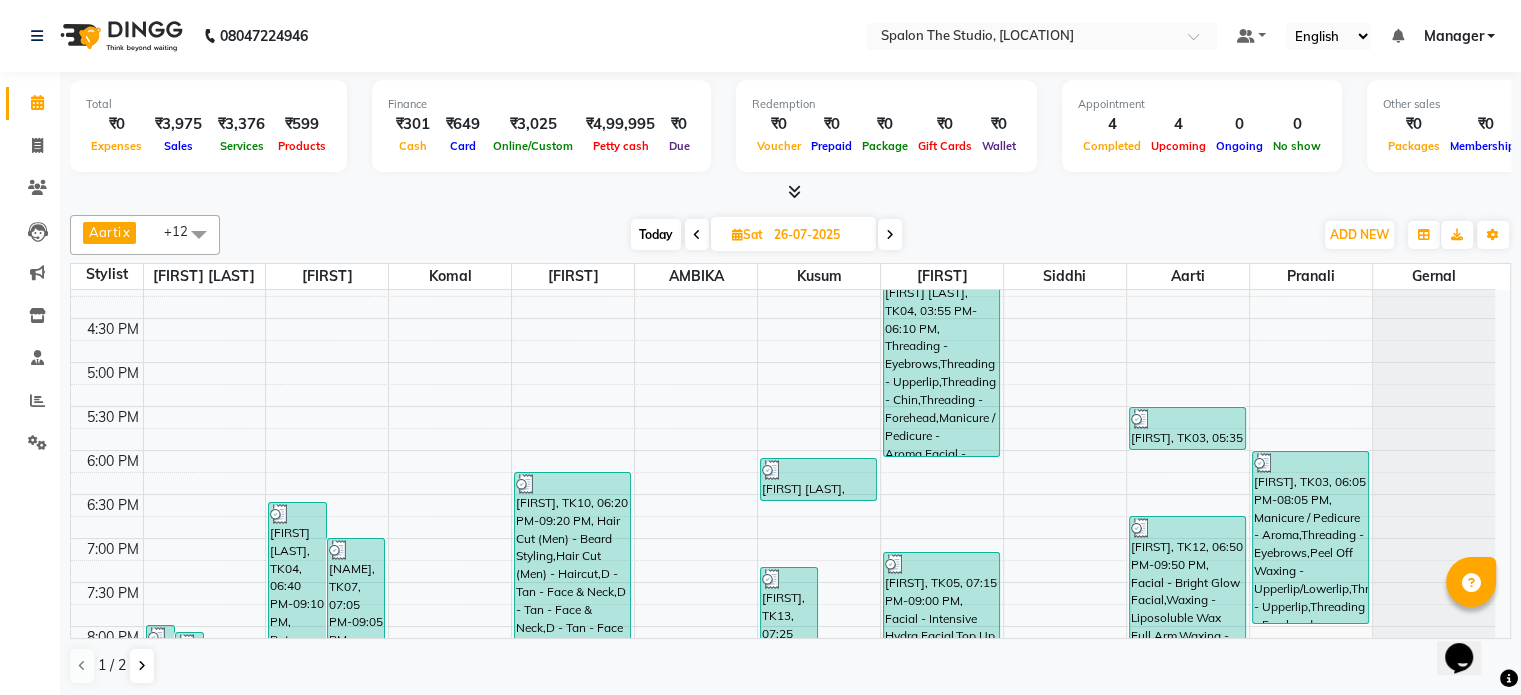 scroll, scrollTop: 624, scrollLeft: 0, axis: vertical 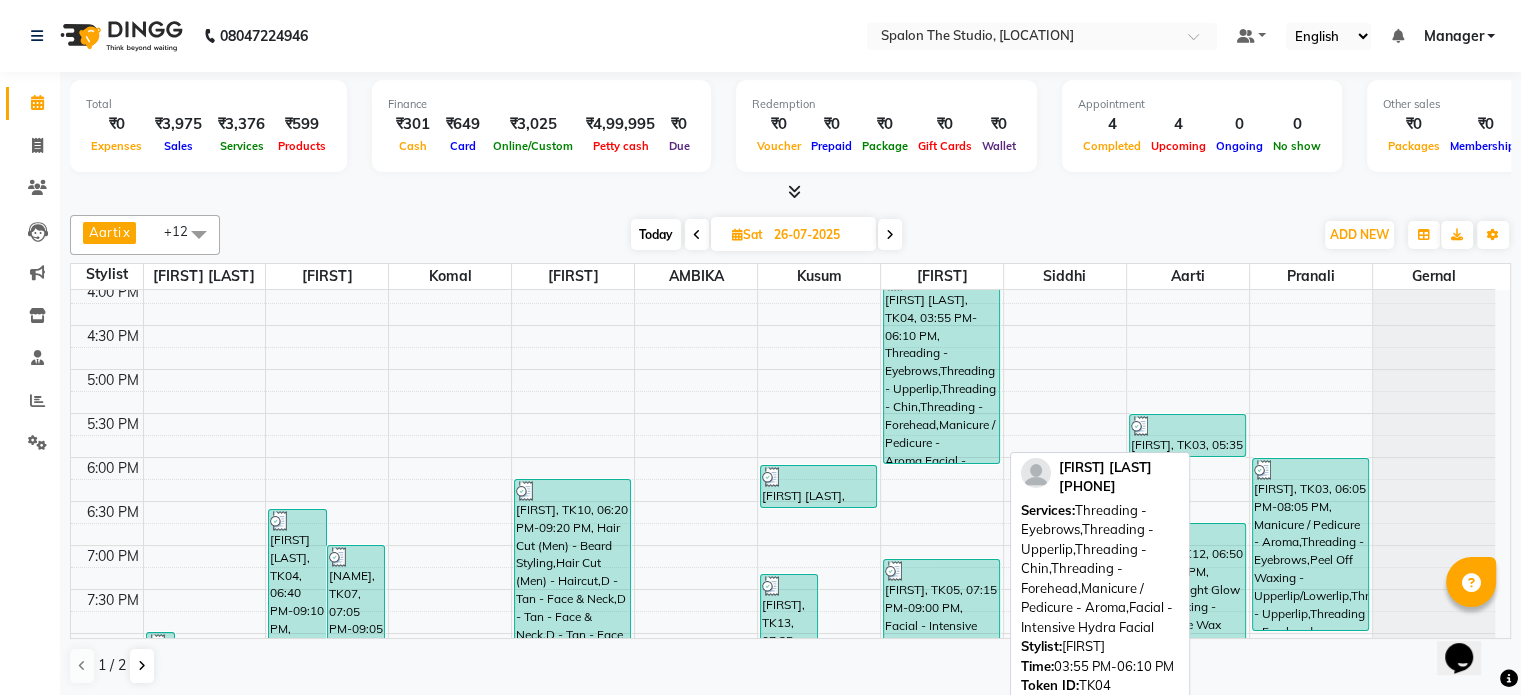click on "[FIRST] [LAST], TK04, 03:55 PM-06:10 PM, Threading - Eyebrows,Threading - Upperlip,Threading - Chin,Threading - Forehead,Manicure / Pedicure - Aroma,Facial - Intensive Hydra Facial" at bounding box center (941, 366) 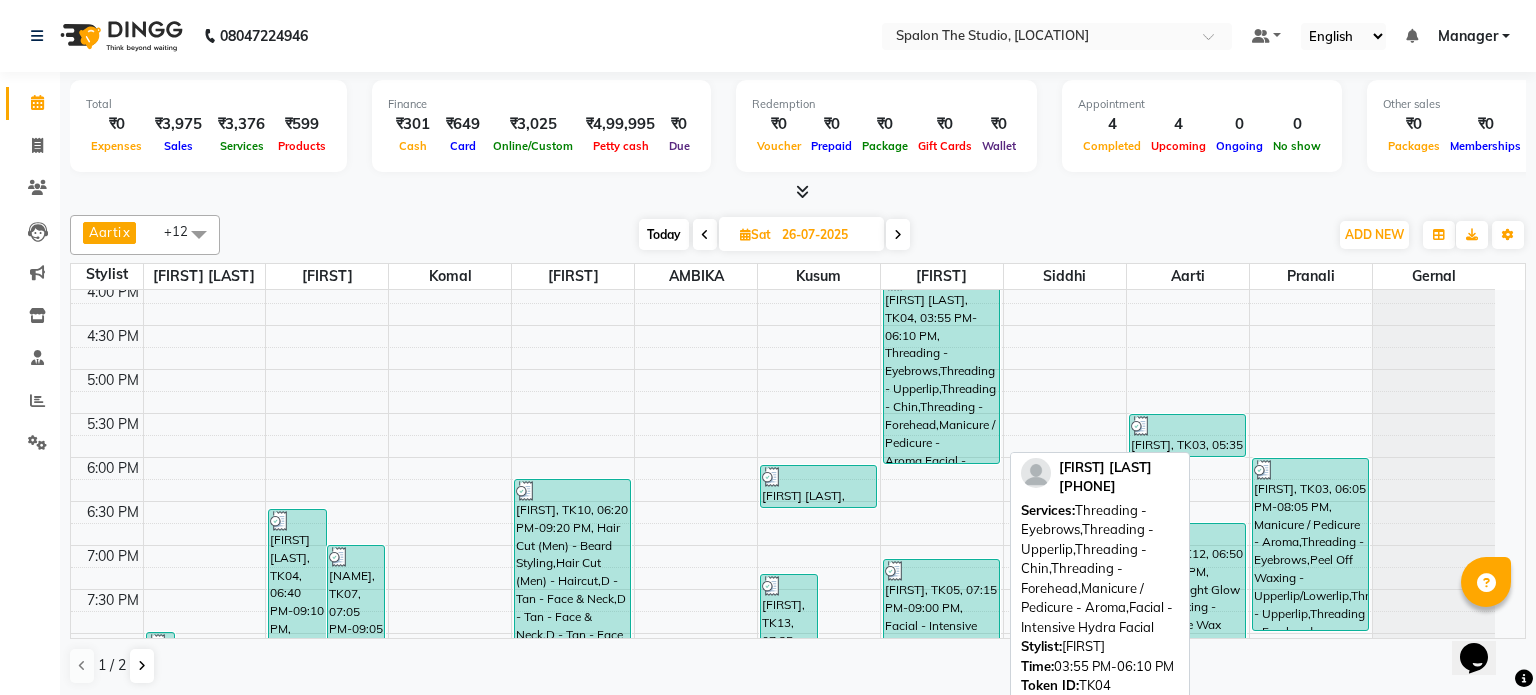 select on "3" 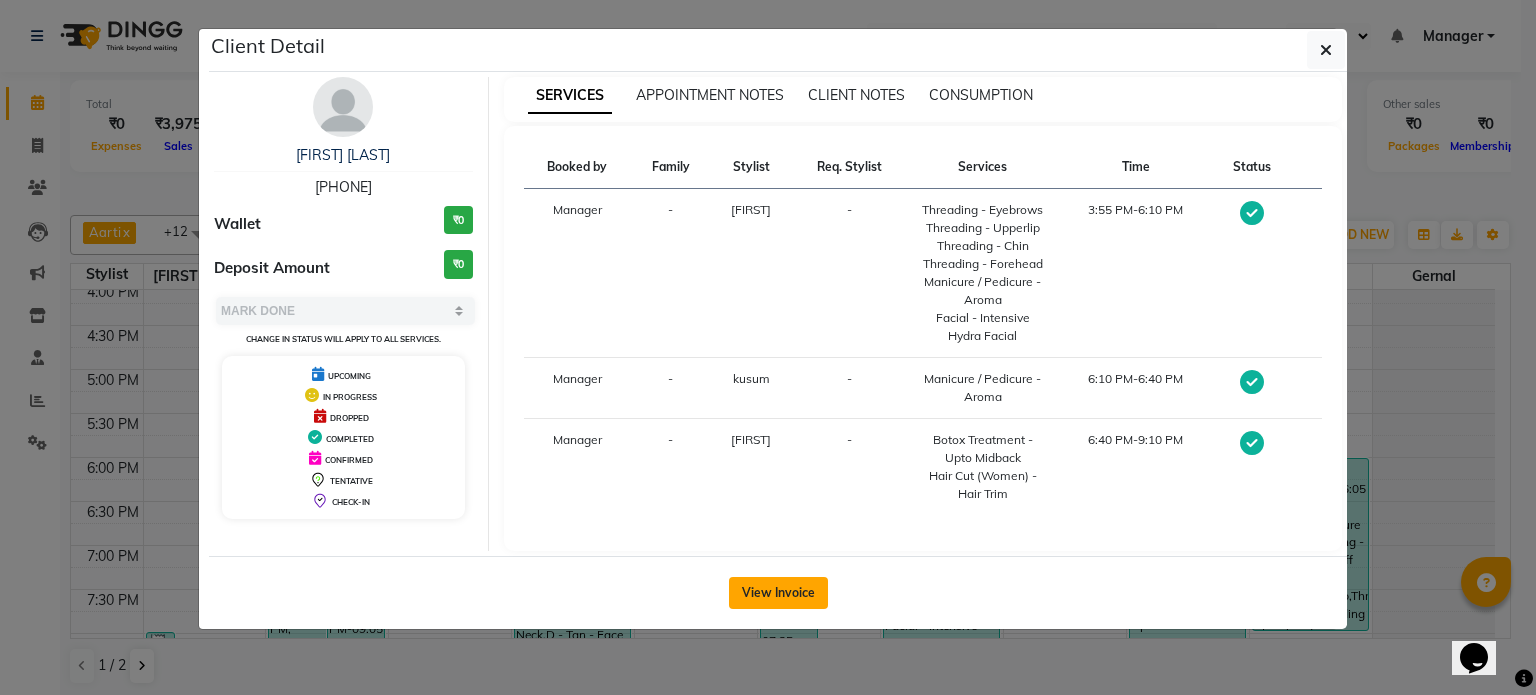 click on "View Invoice" 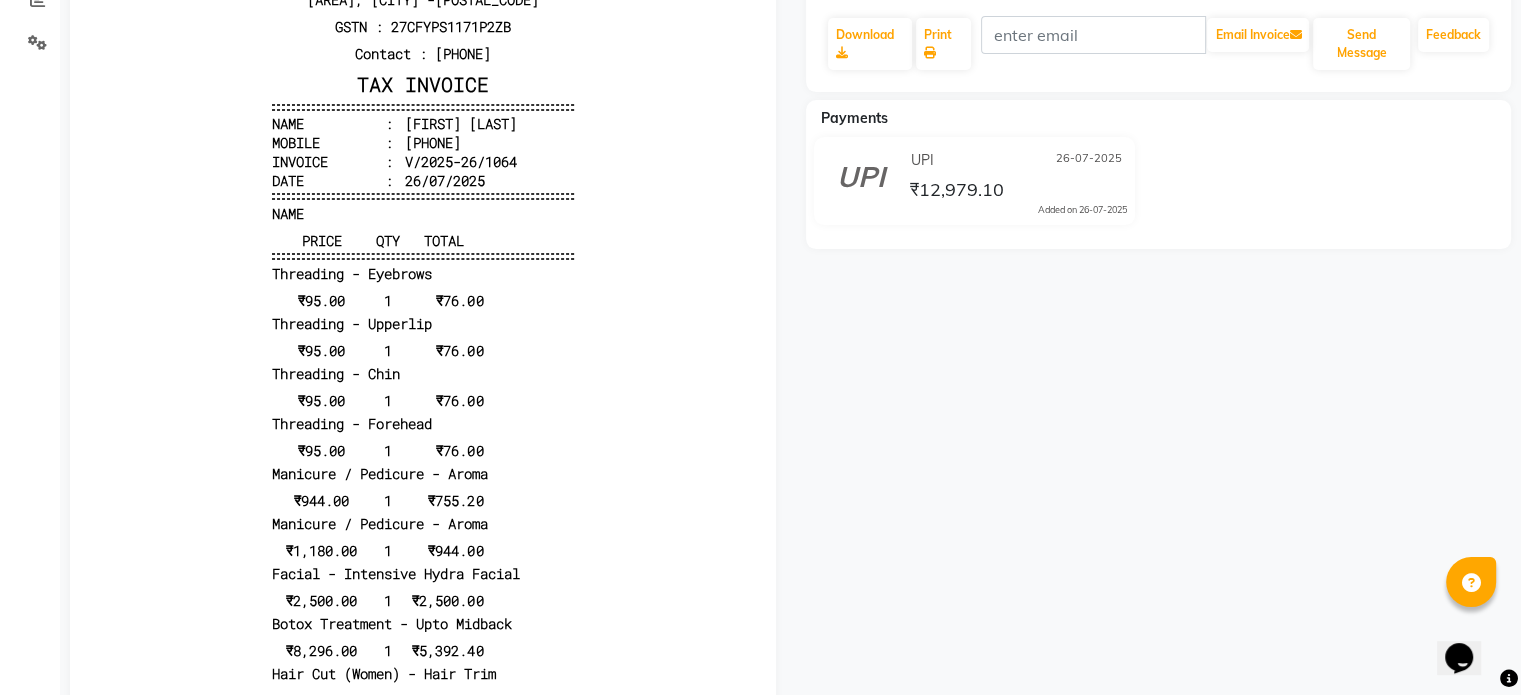 scroll, scrollTop: 15, scrollLeft: 0, axis: vertical 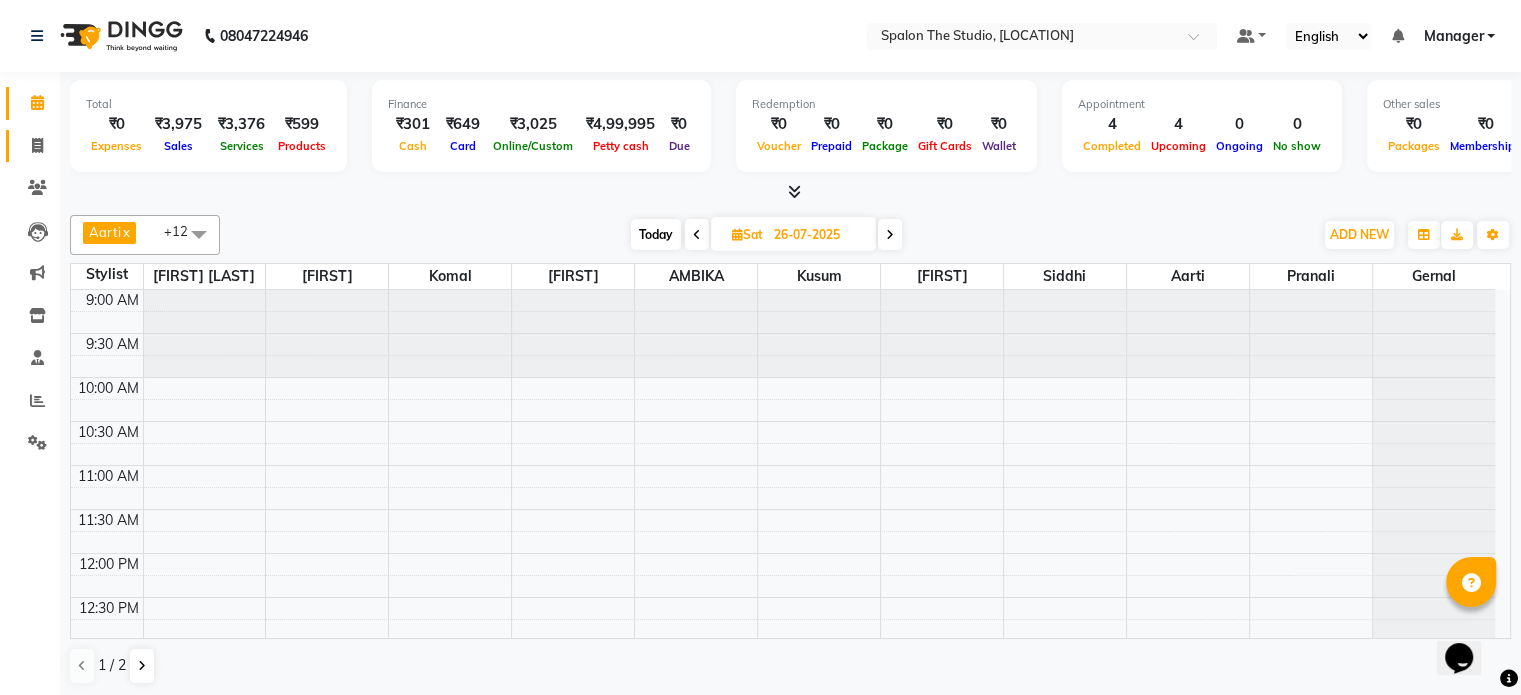 click on "Invoice" 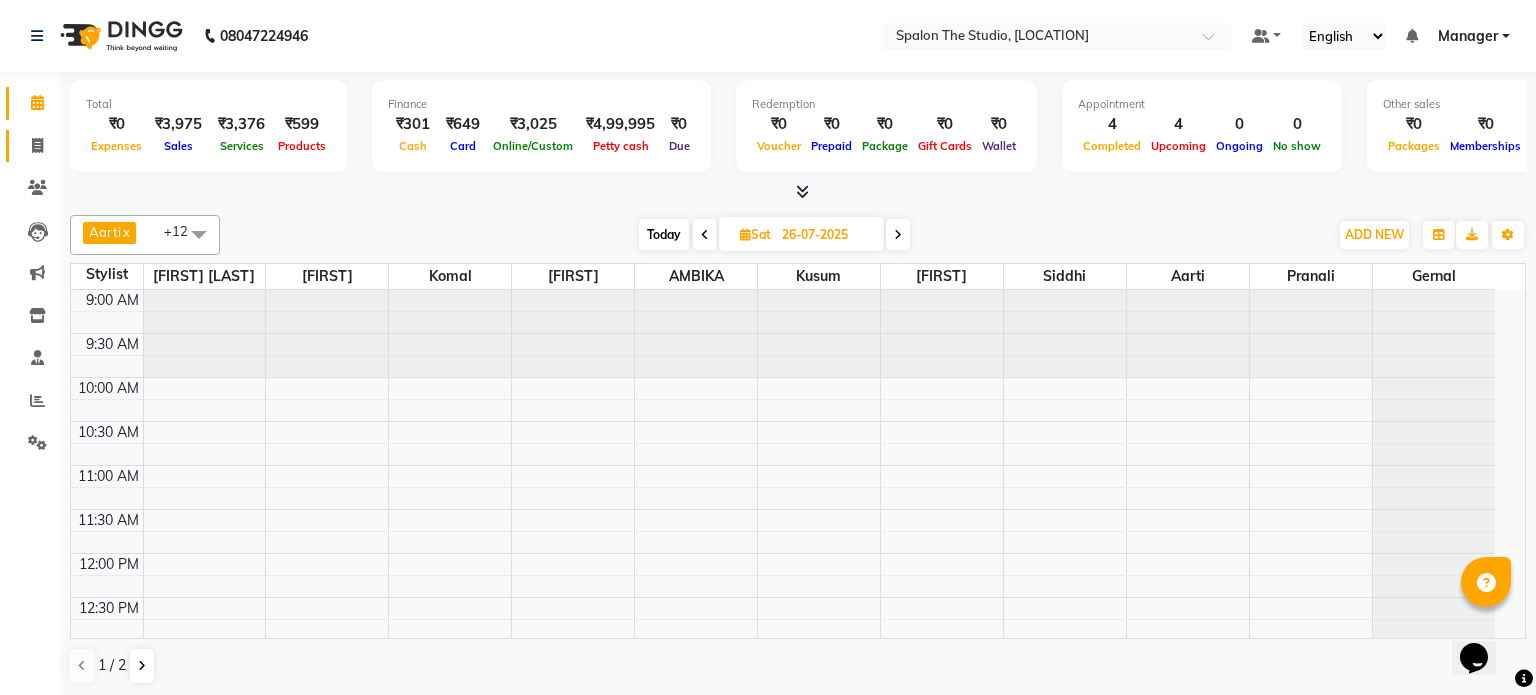 select on "service" 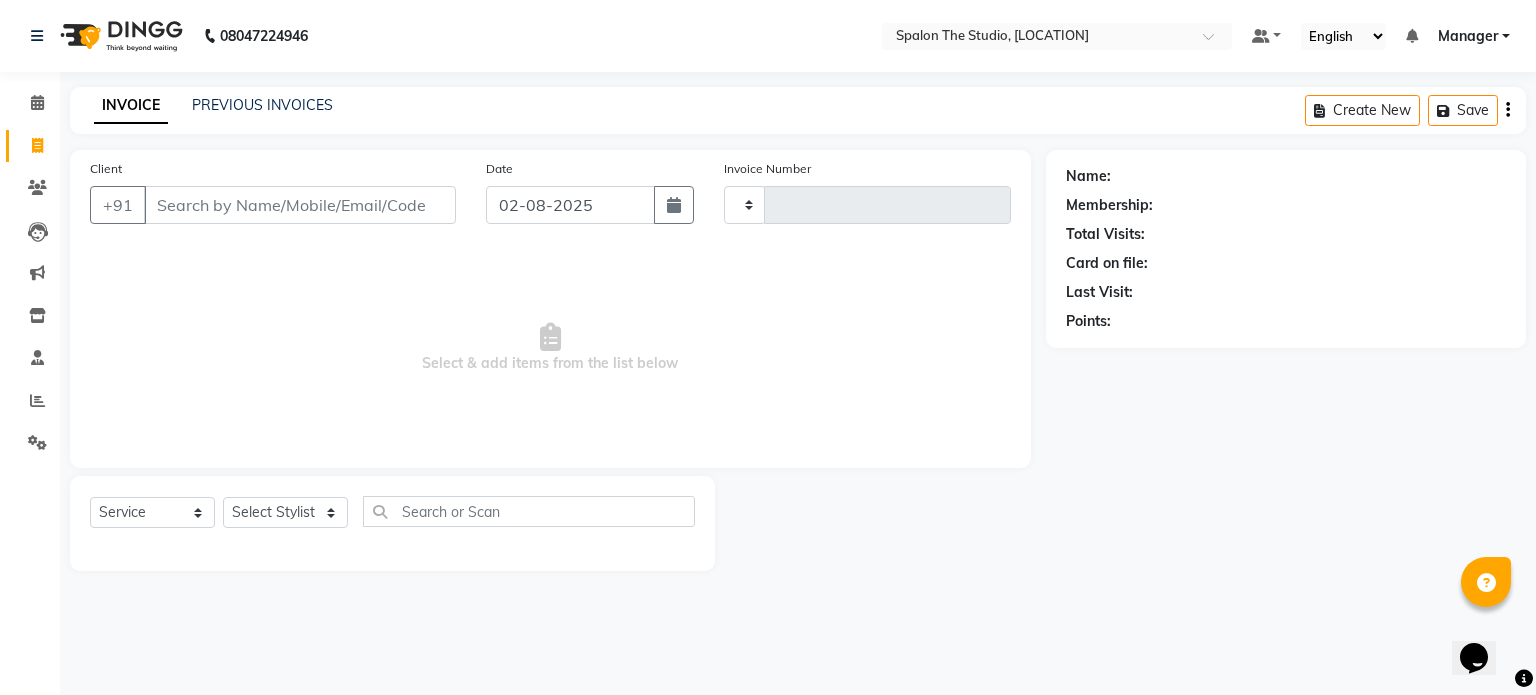 type on "1127" 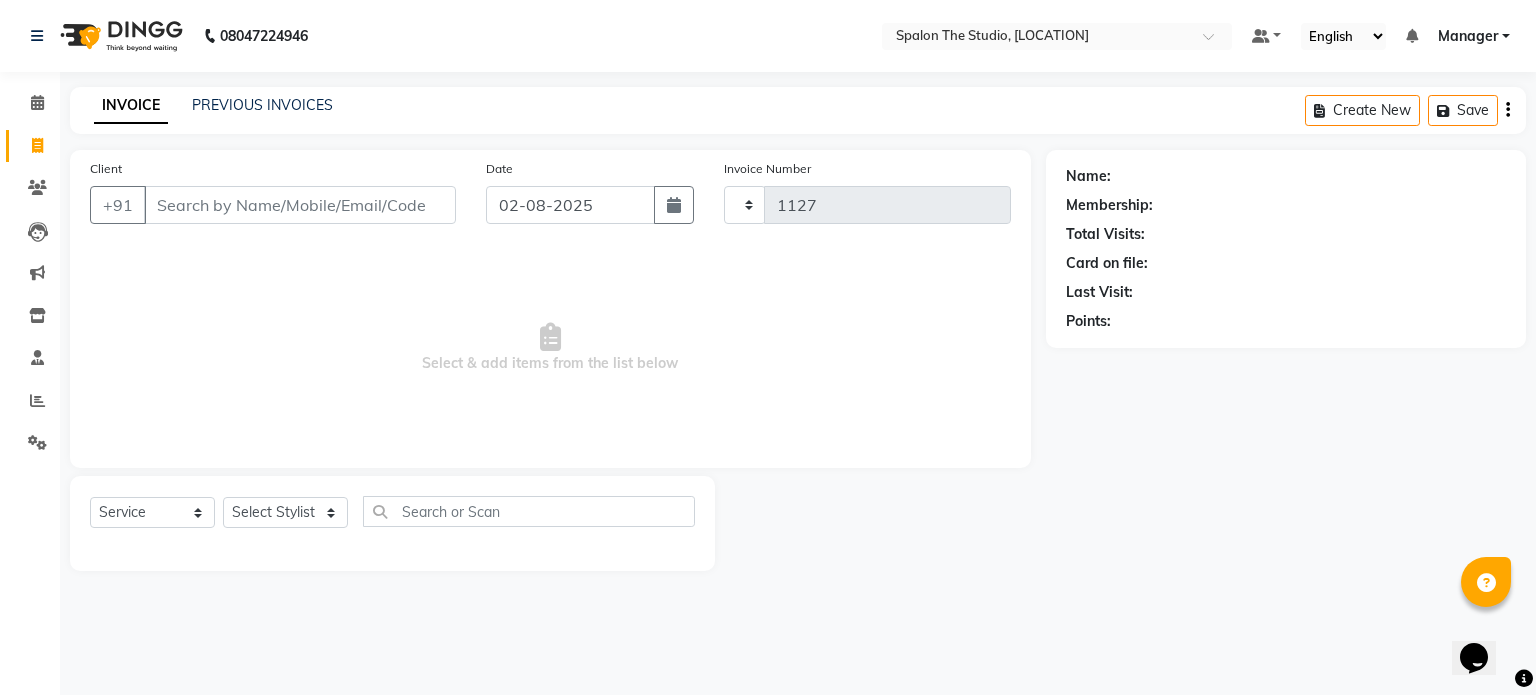 select on "903" 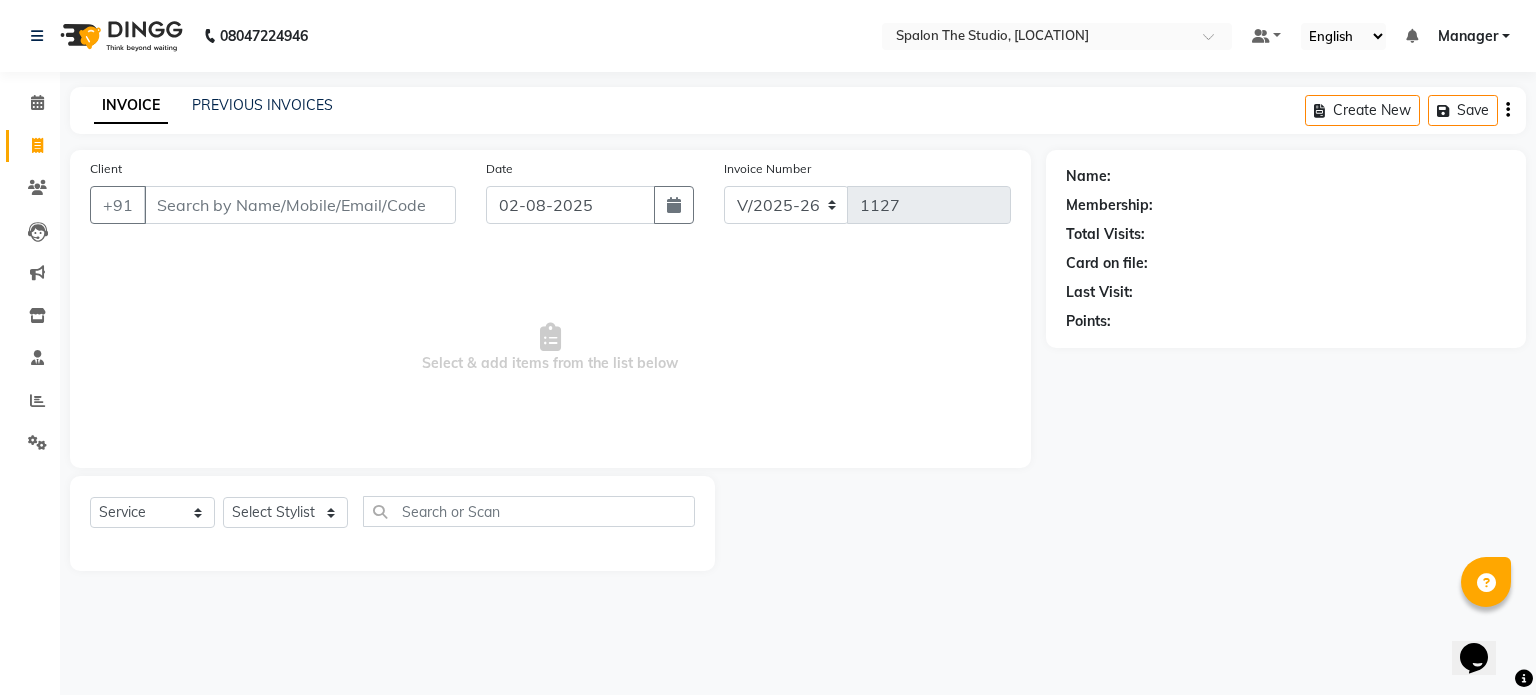 click on "Client" at bounding box center (300, 205) 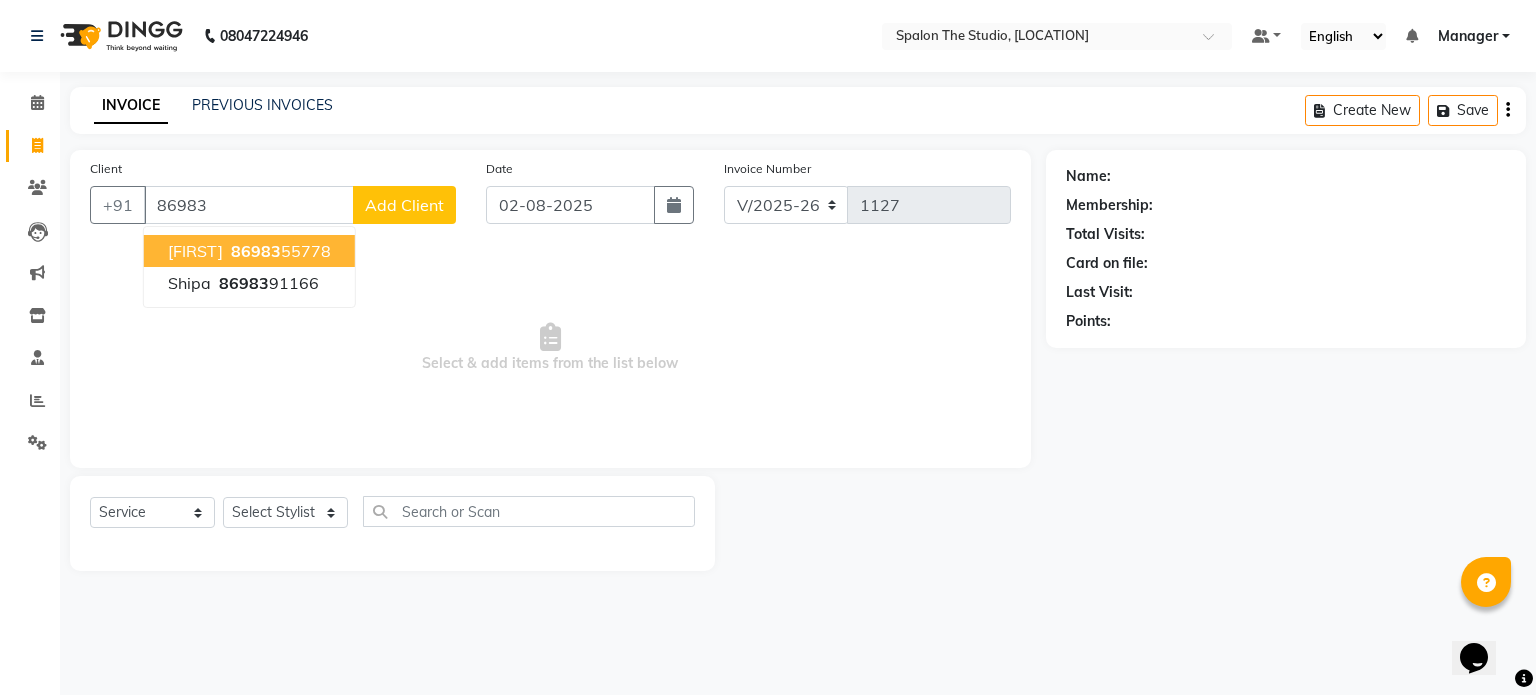 click on "[FIRST]" at bounding box center (195, 251) 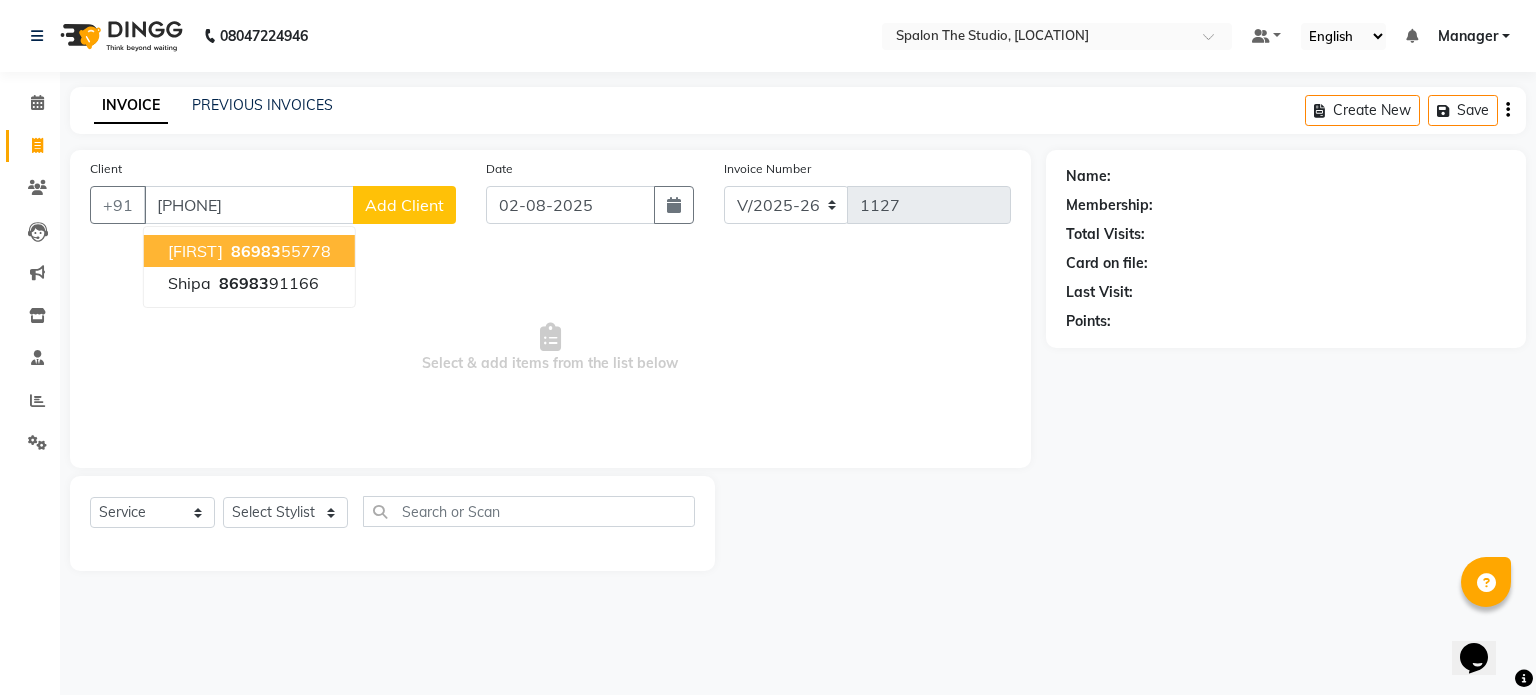 type on "[PHONE]" 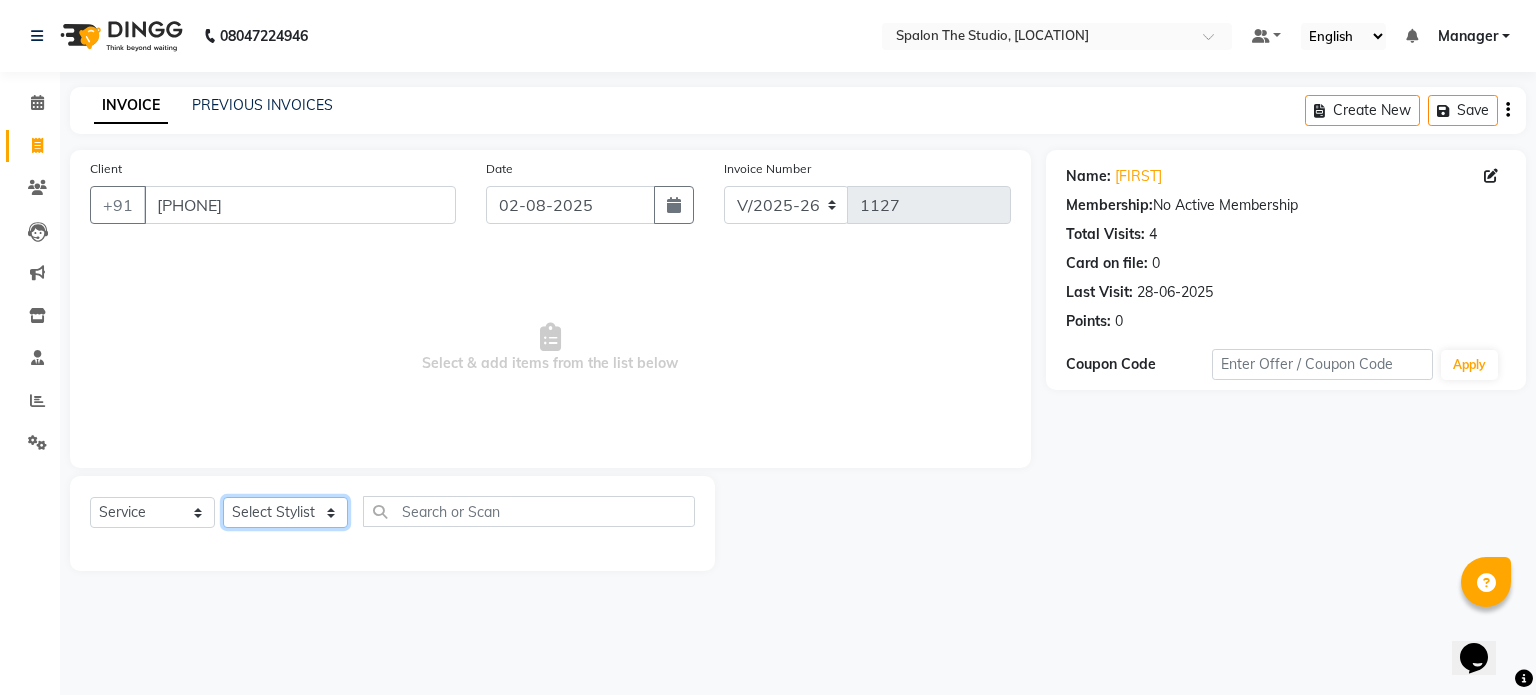 click on "Select Stylist Aarti AMBIKA farheen Gernal komal kusum Manager navazish pranali Riya Shetye Saisha SHARIF Shubham Pawar siddhi sunil Vanshika" 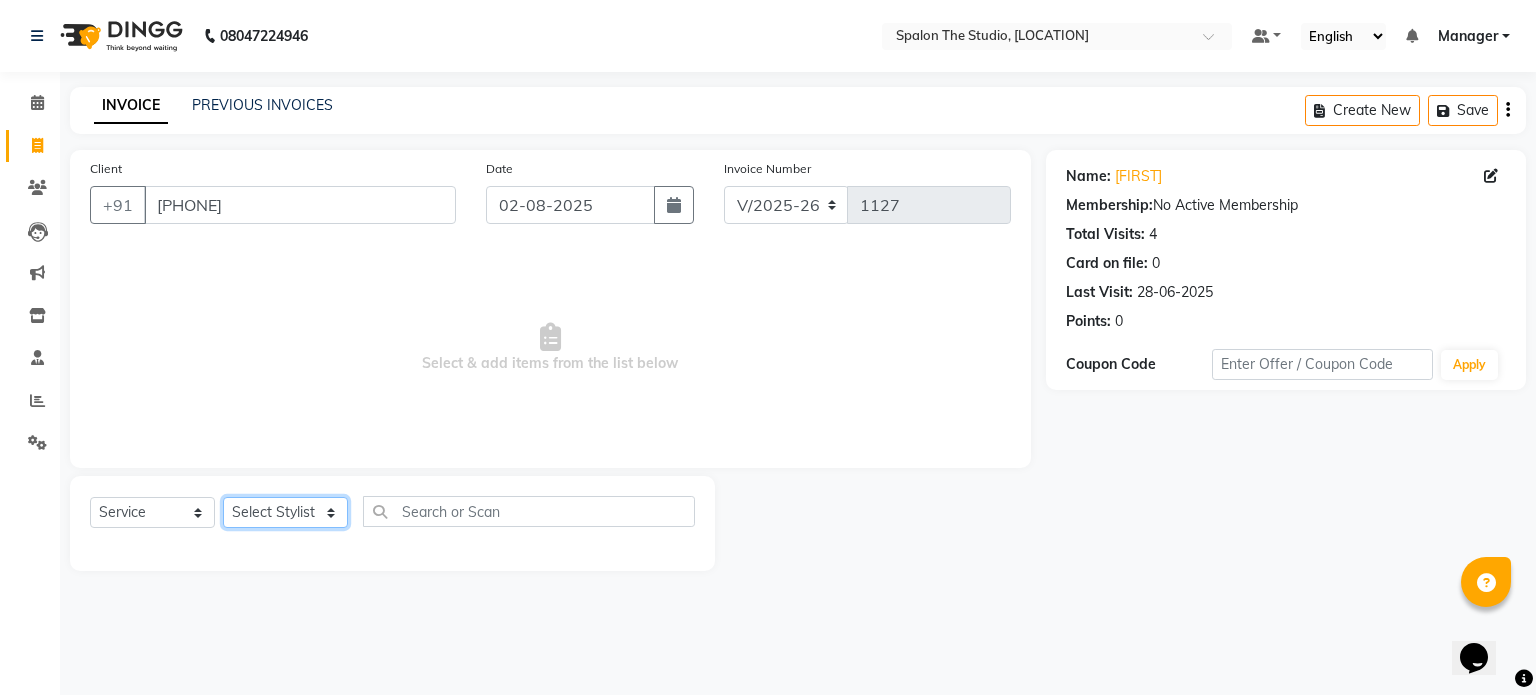 select on "77186" 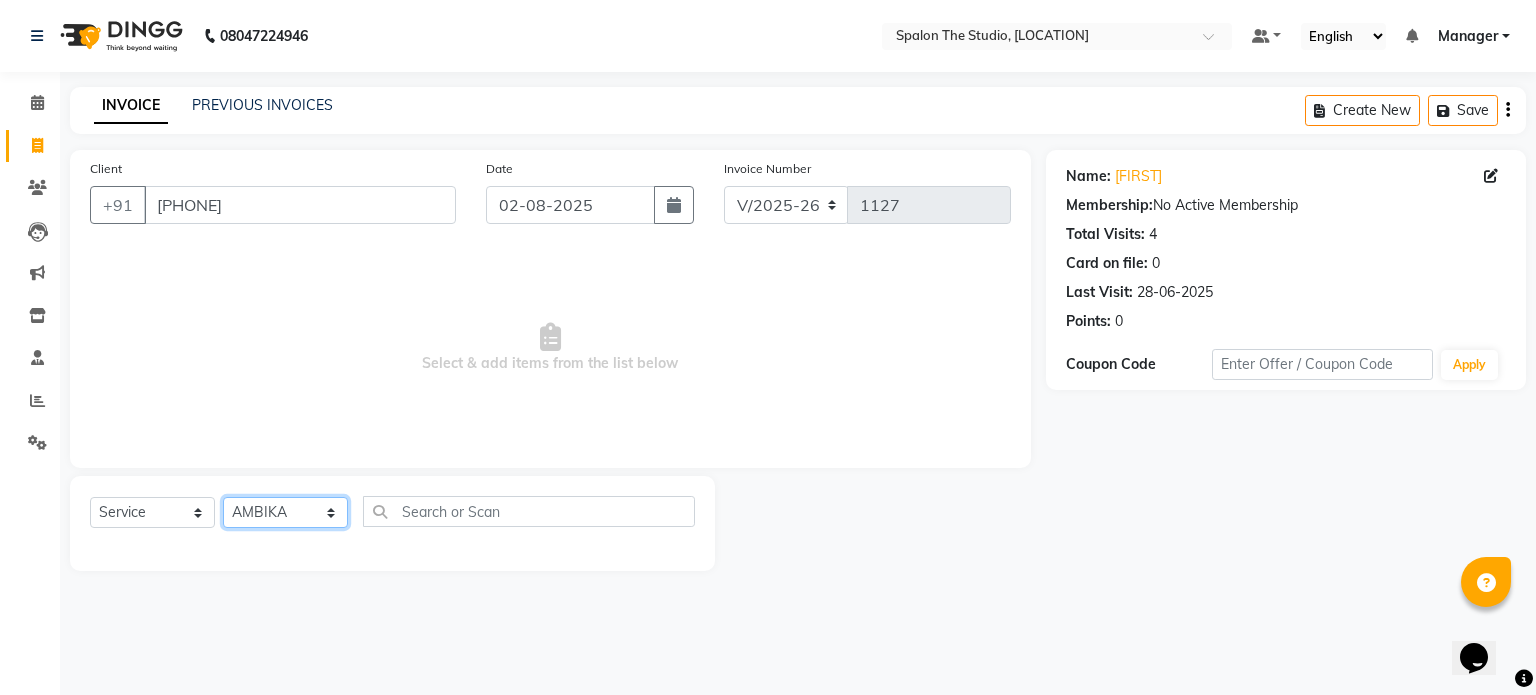 click on "Select Stylist Aarti AMBIKA farheen Gernal komal kusum Manager navazish pranali Riya Shetye Saisha SHARIF Shubham Pawar siddhi sunil Vanshika" 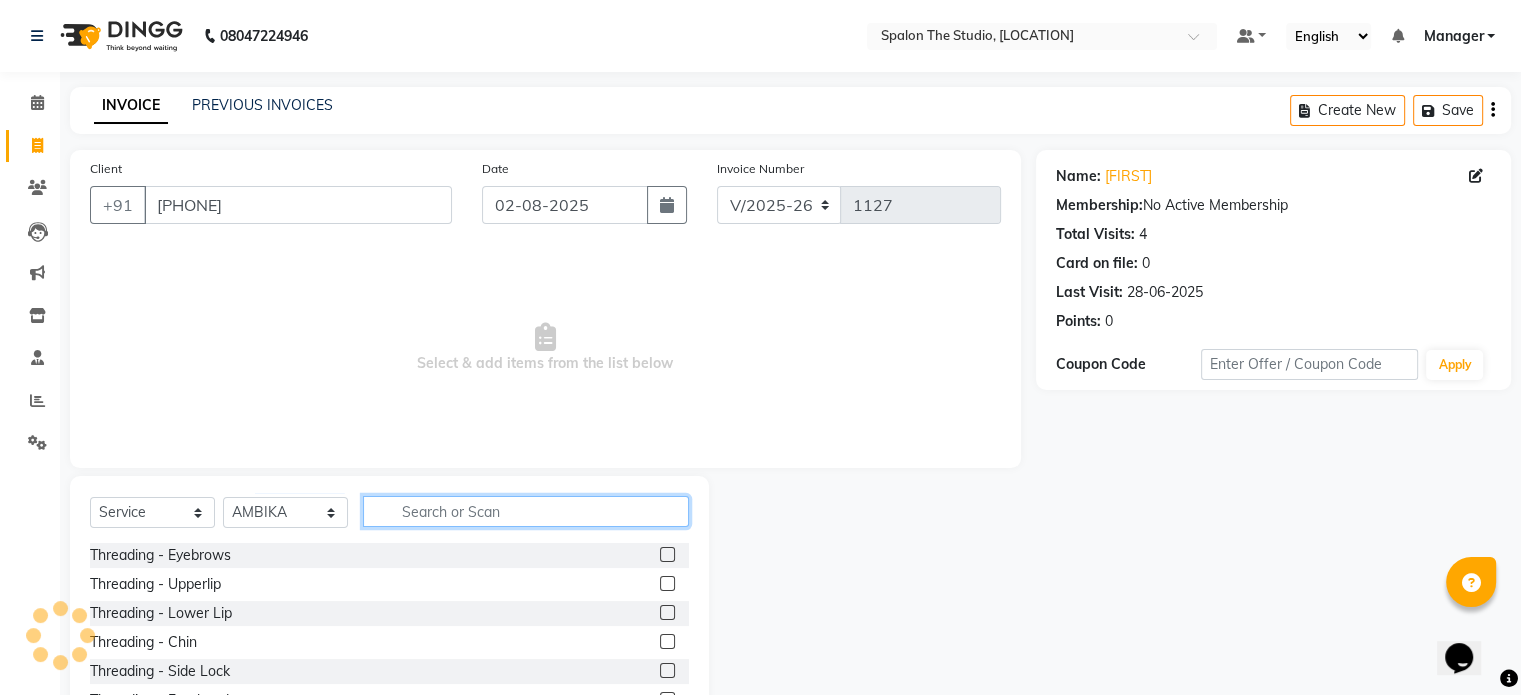 click 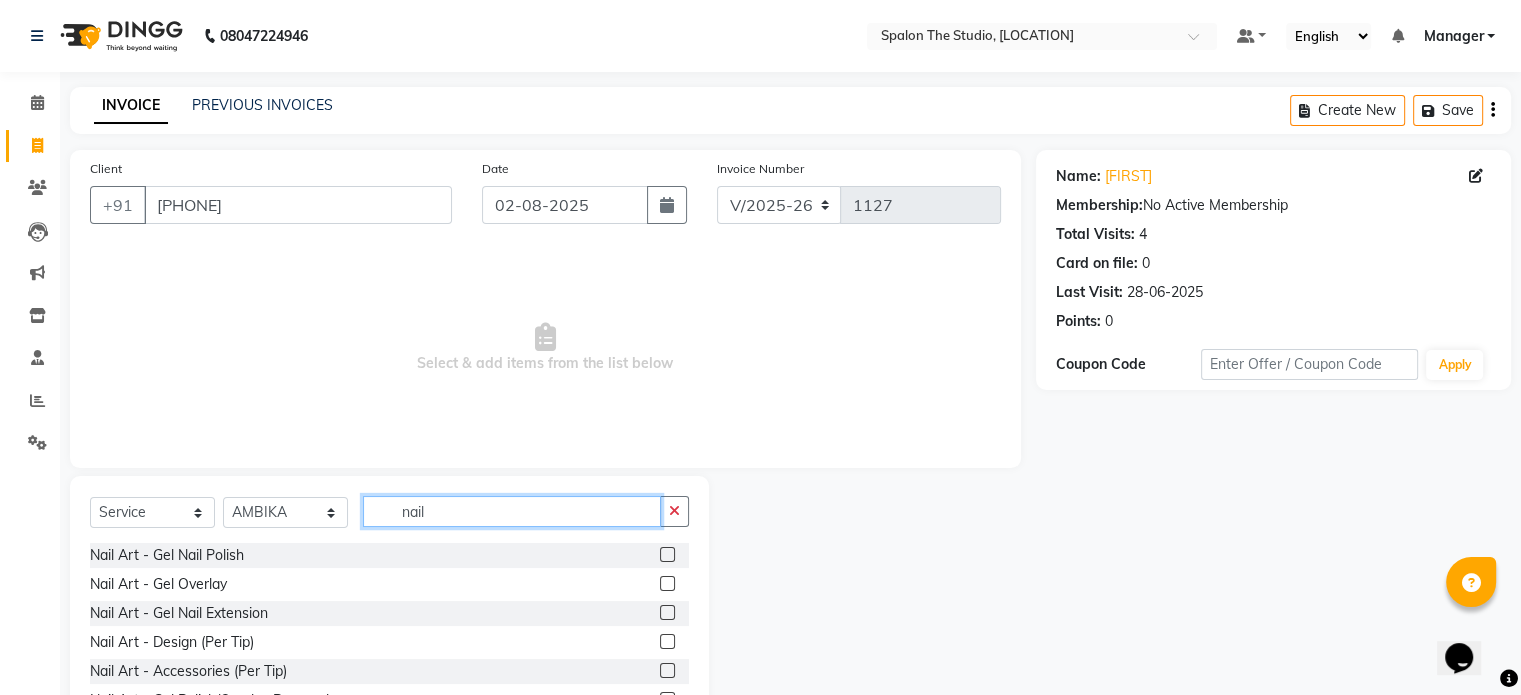 type on "nail" 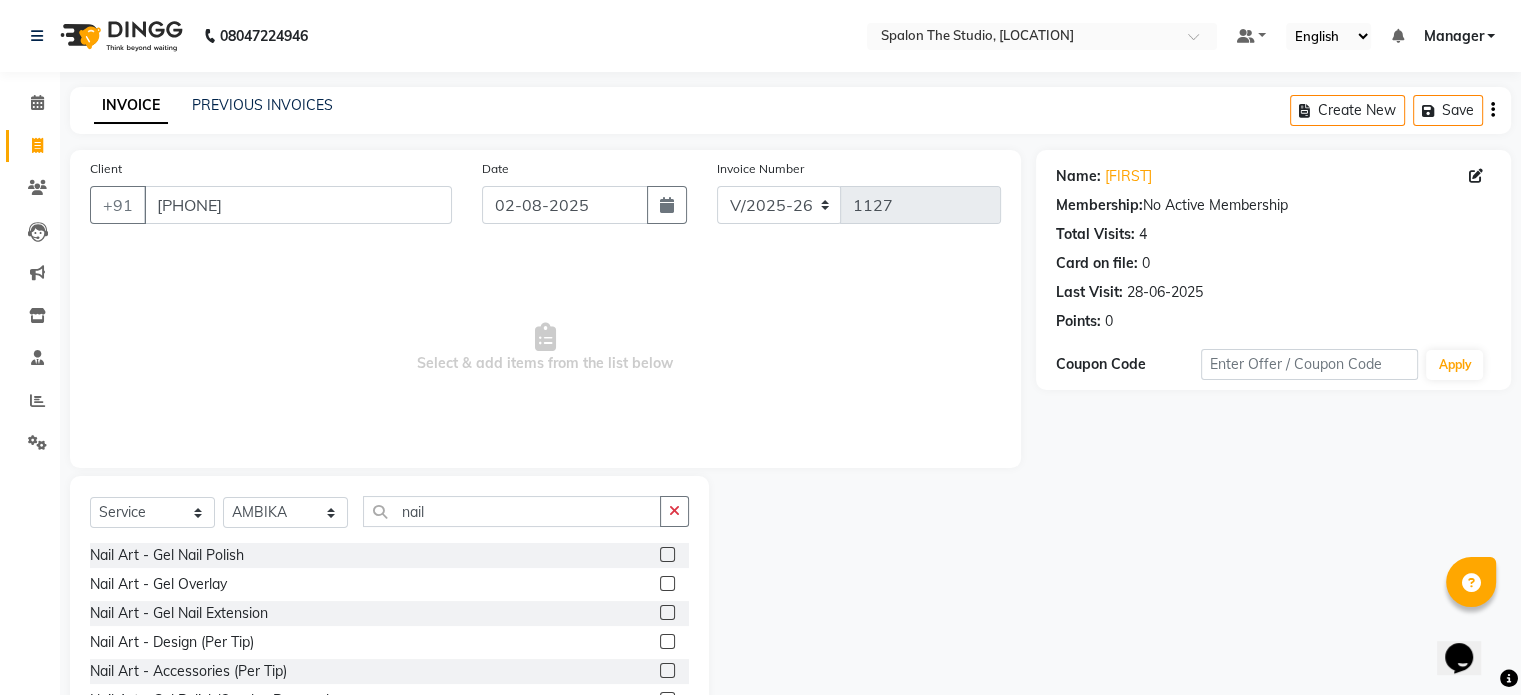 click 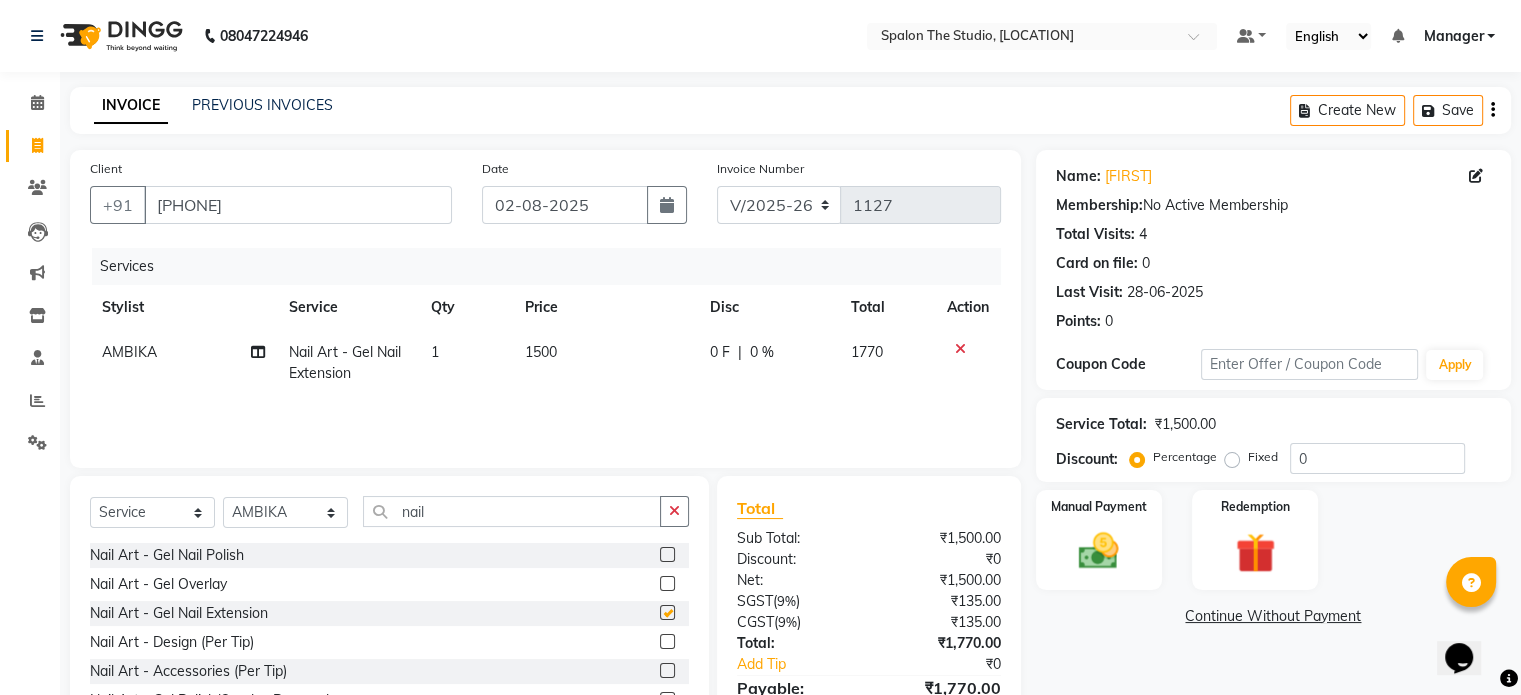 checkbox on "false" 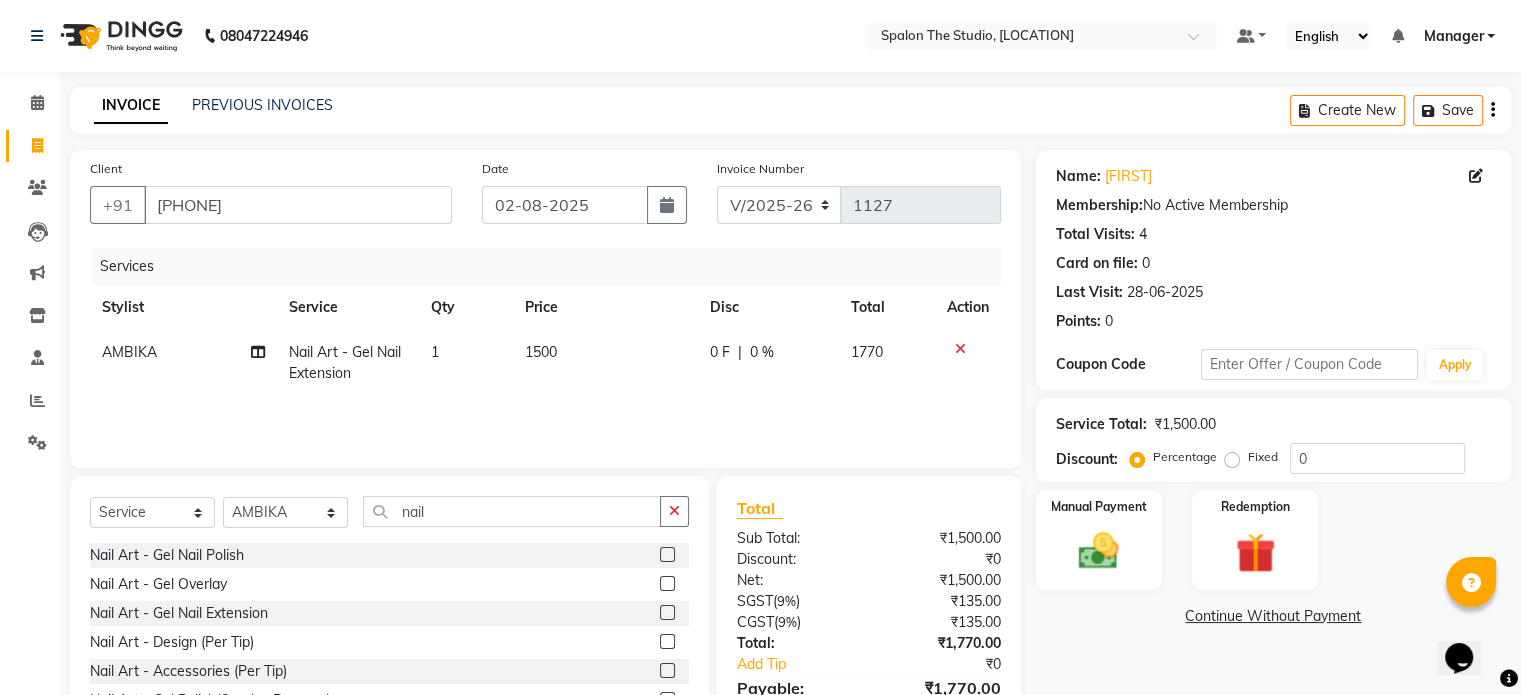 click on "1500" 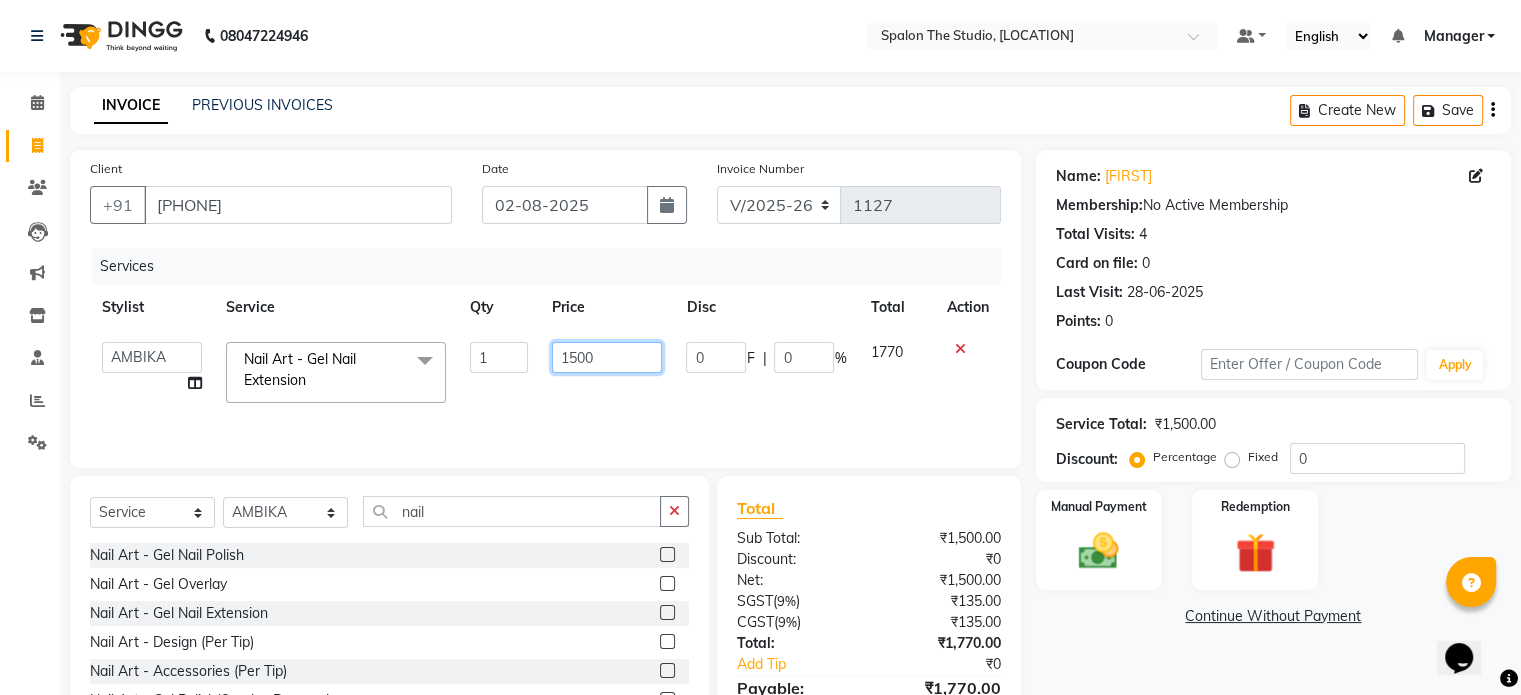 click on "1500" 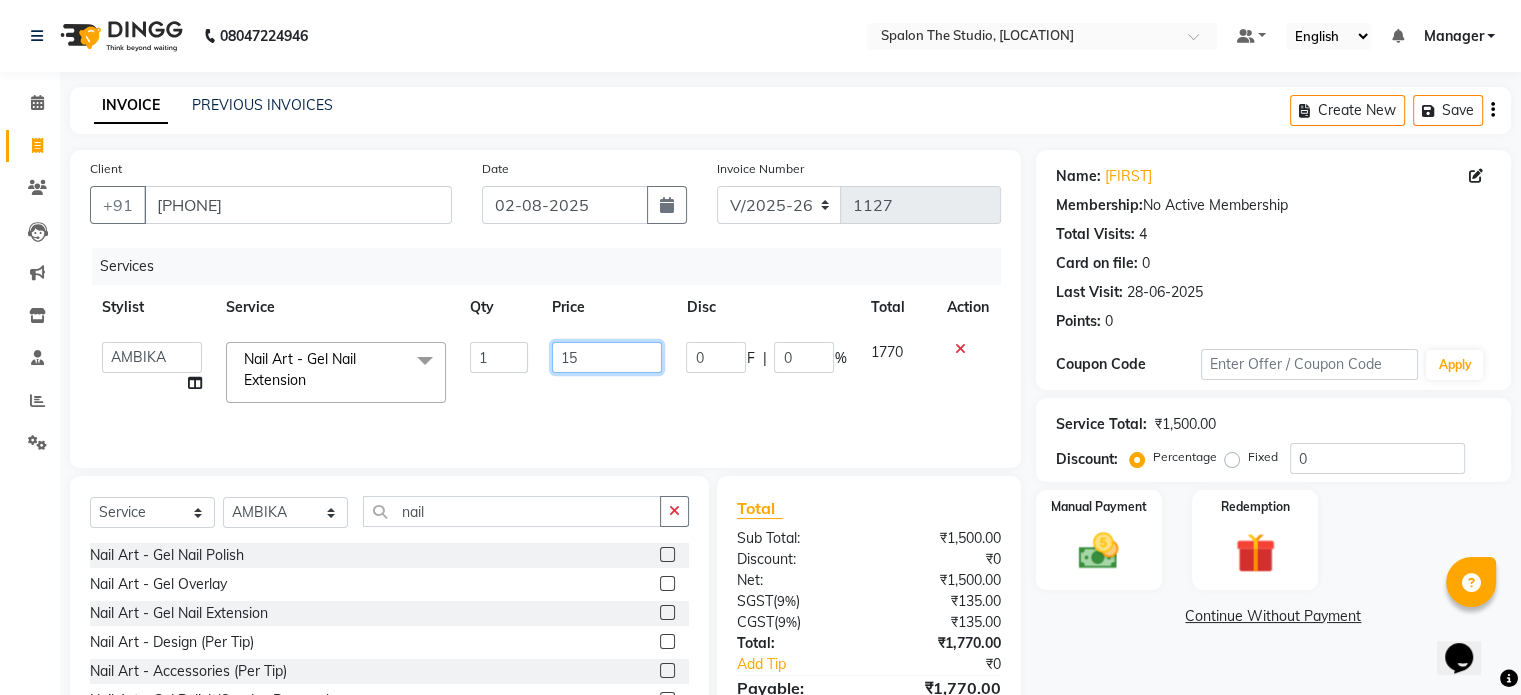 type on "1" 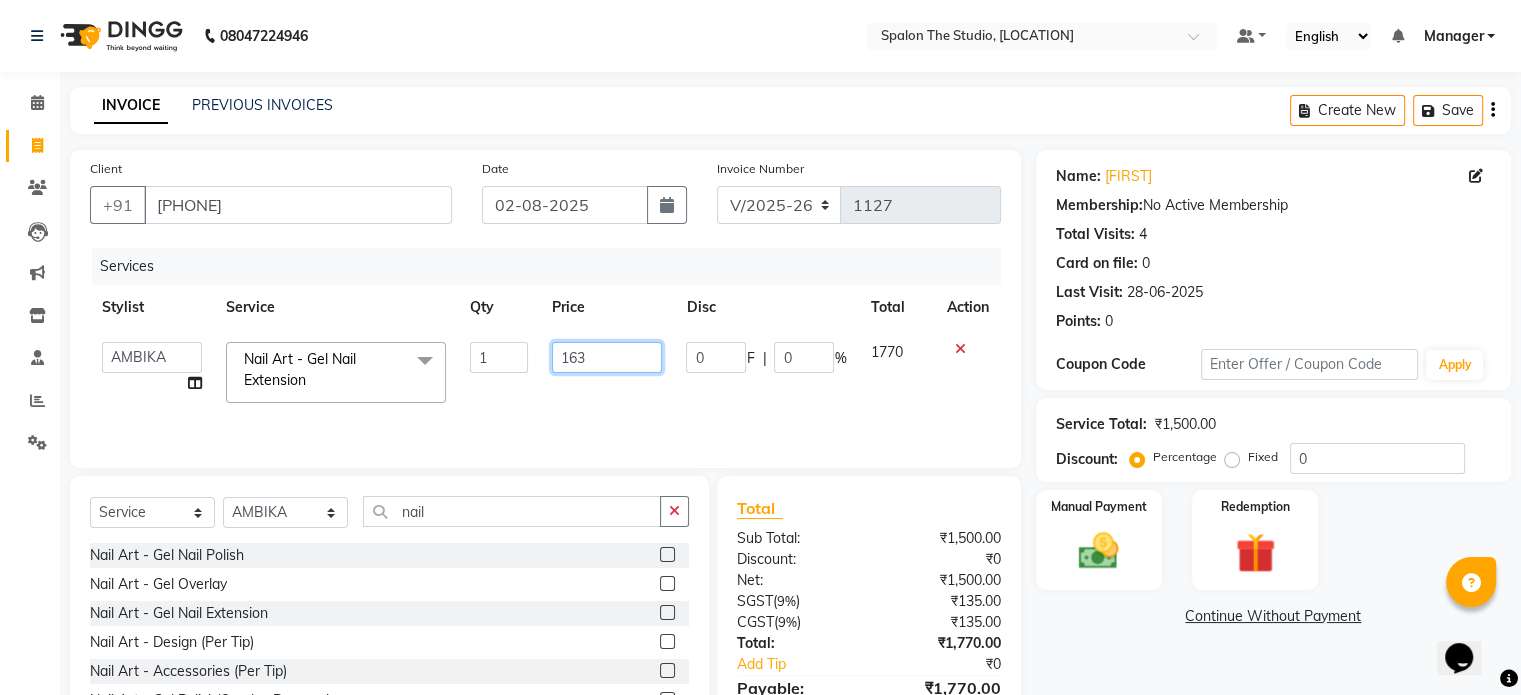type on "1634" 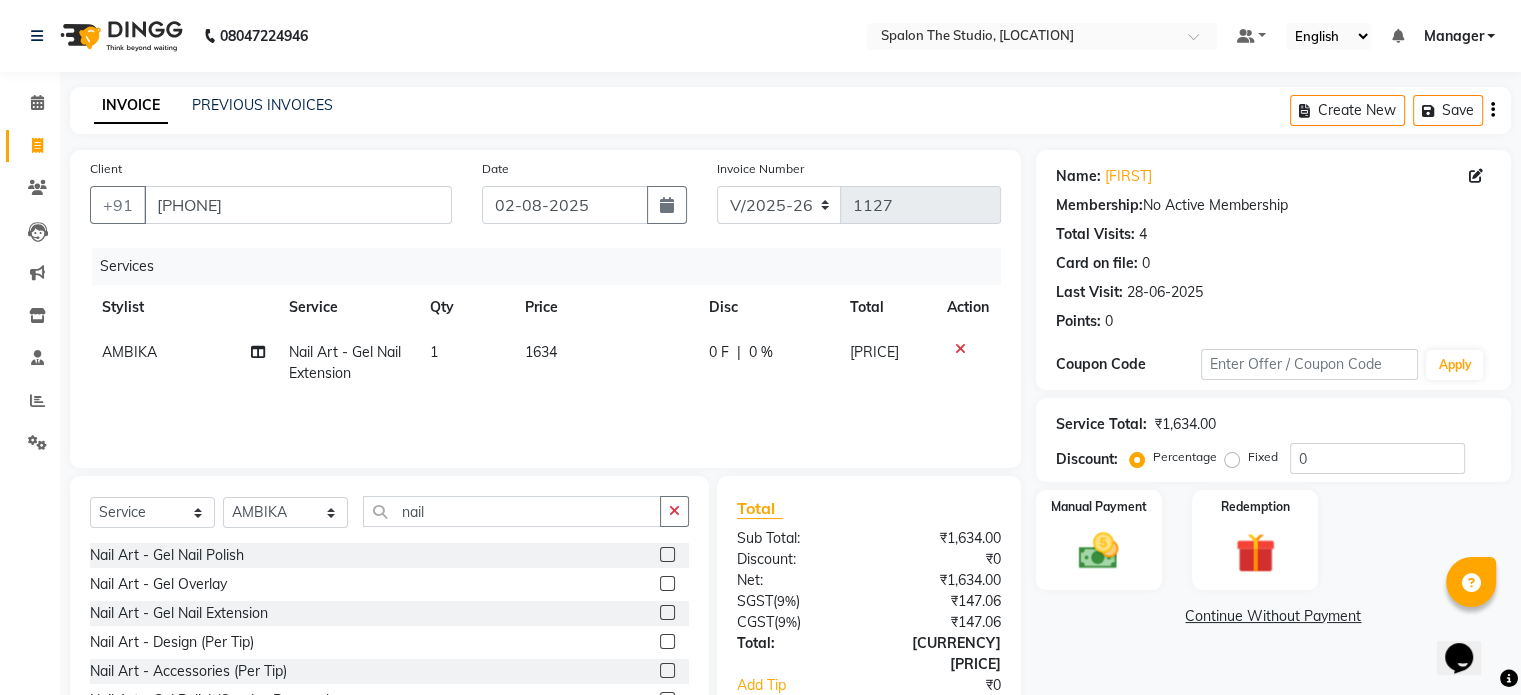 click on "Services Stylist Service Qty Price Disc Total Action AMBIKA Nail Art - Gel Nail Extension 1 1634 0 F | 0 % 1928.12" 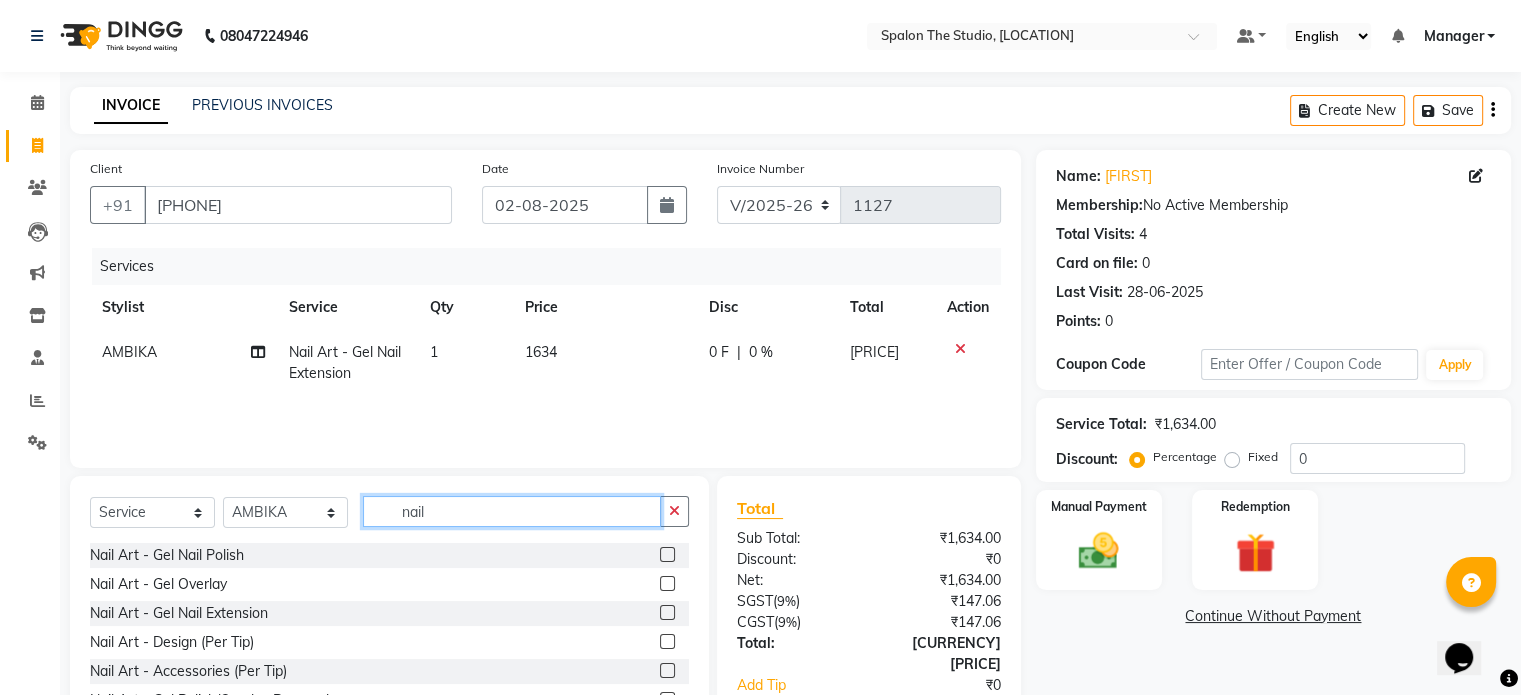 click on "nail" 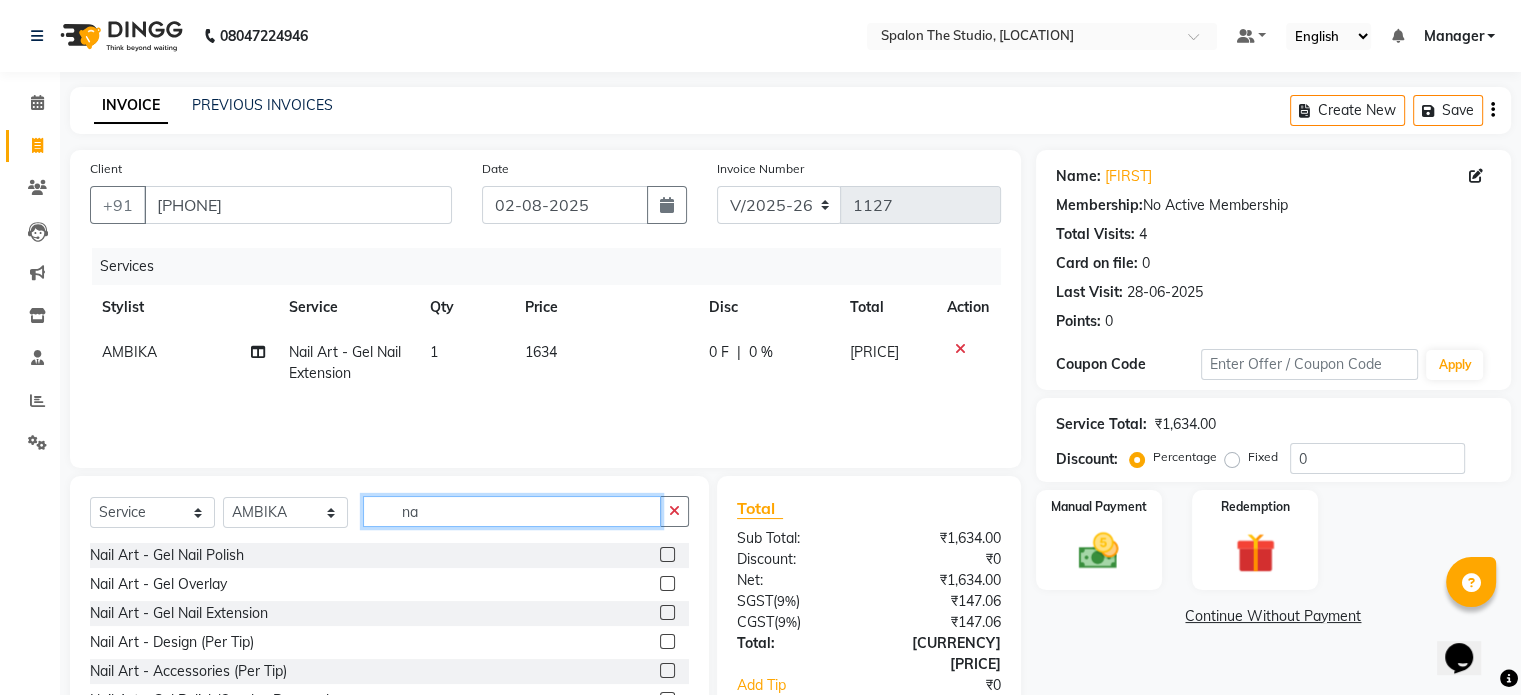 type on "n" 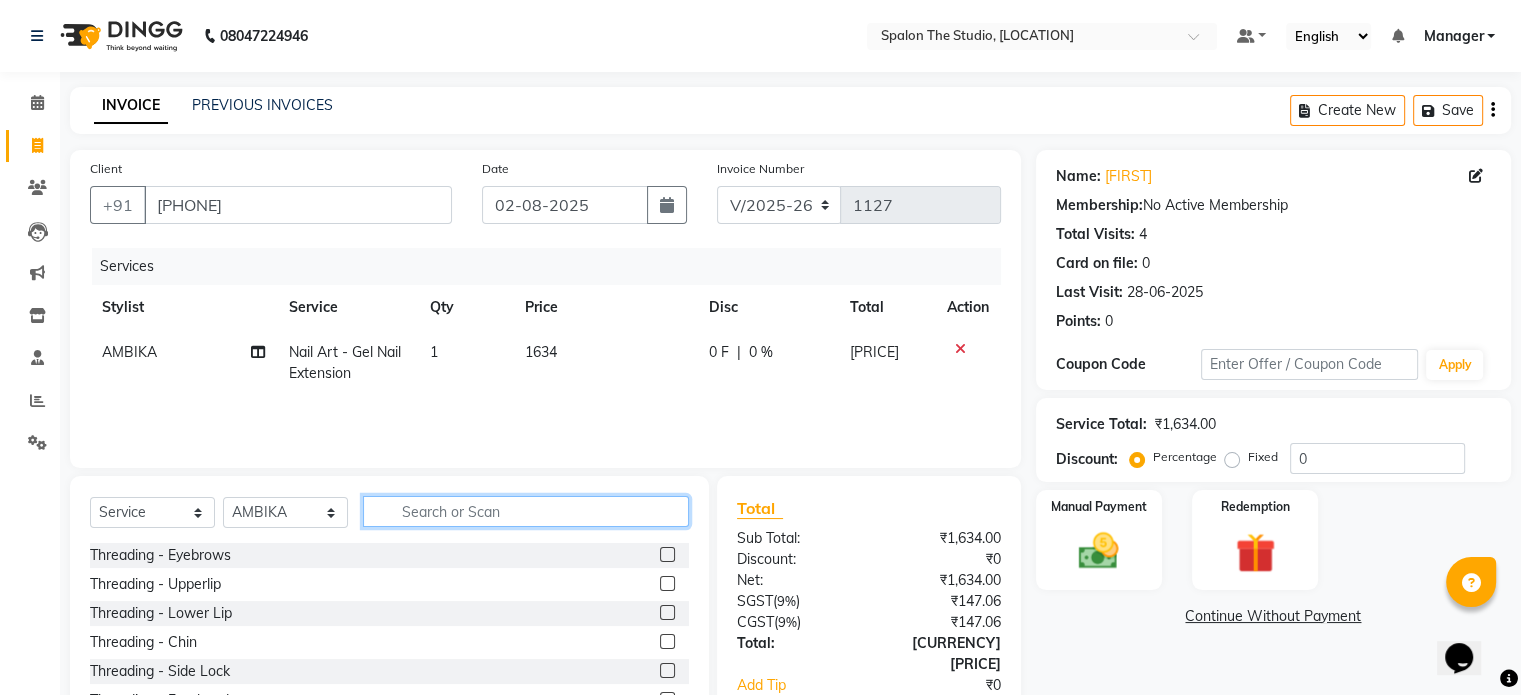 type 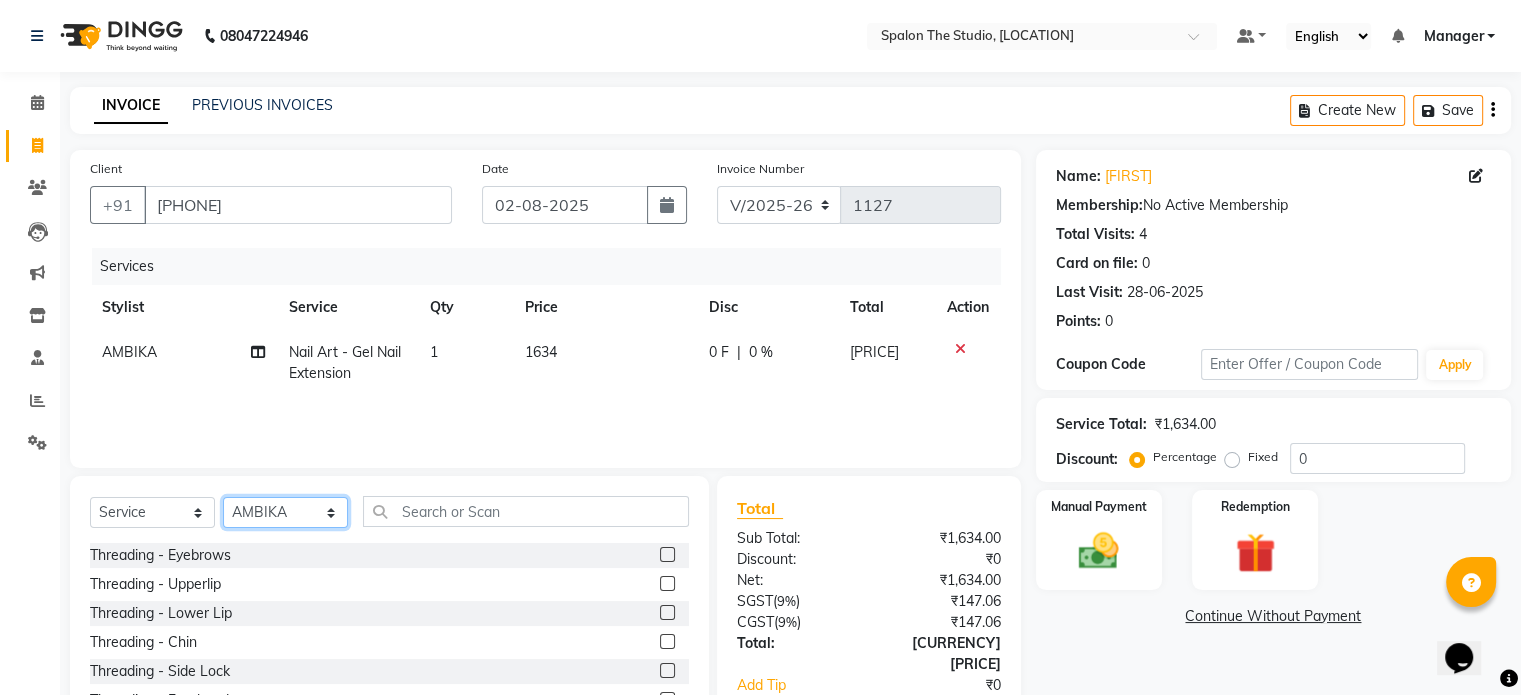 click on "Select Stylist Aarti AMBIKA farheen Gernal komal kusum Manager navazish pranali Riya Shetye Saisha SHARIF Shubham Pawar siddhi sunil Vanshika" 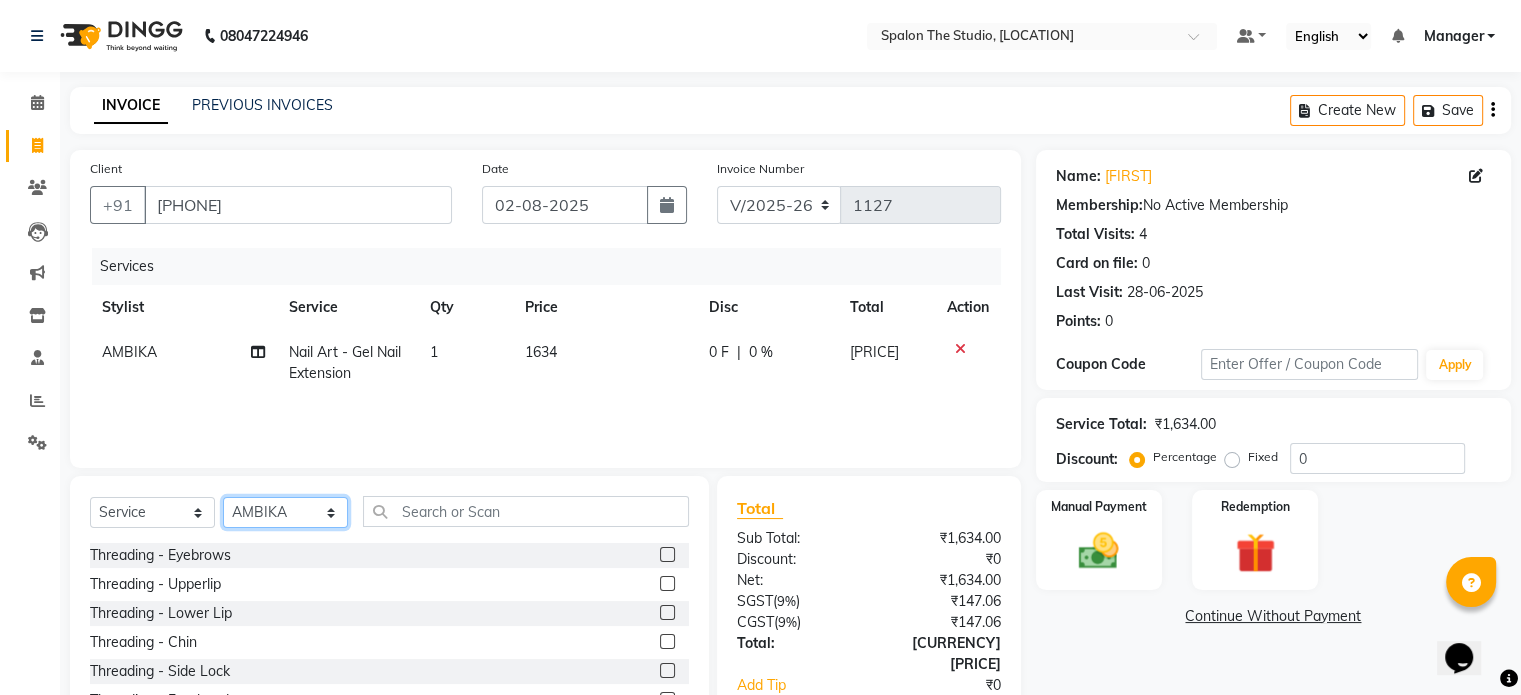 select on "63779" 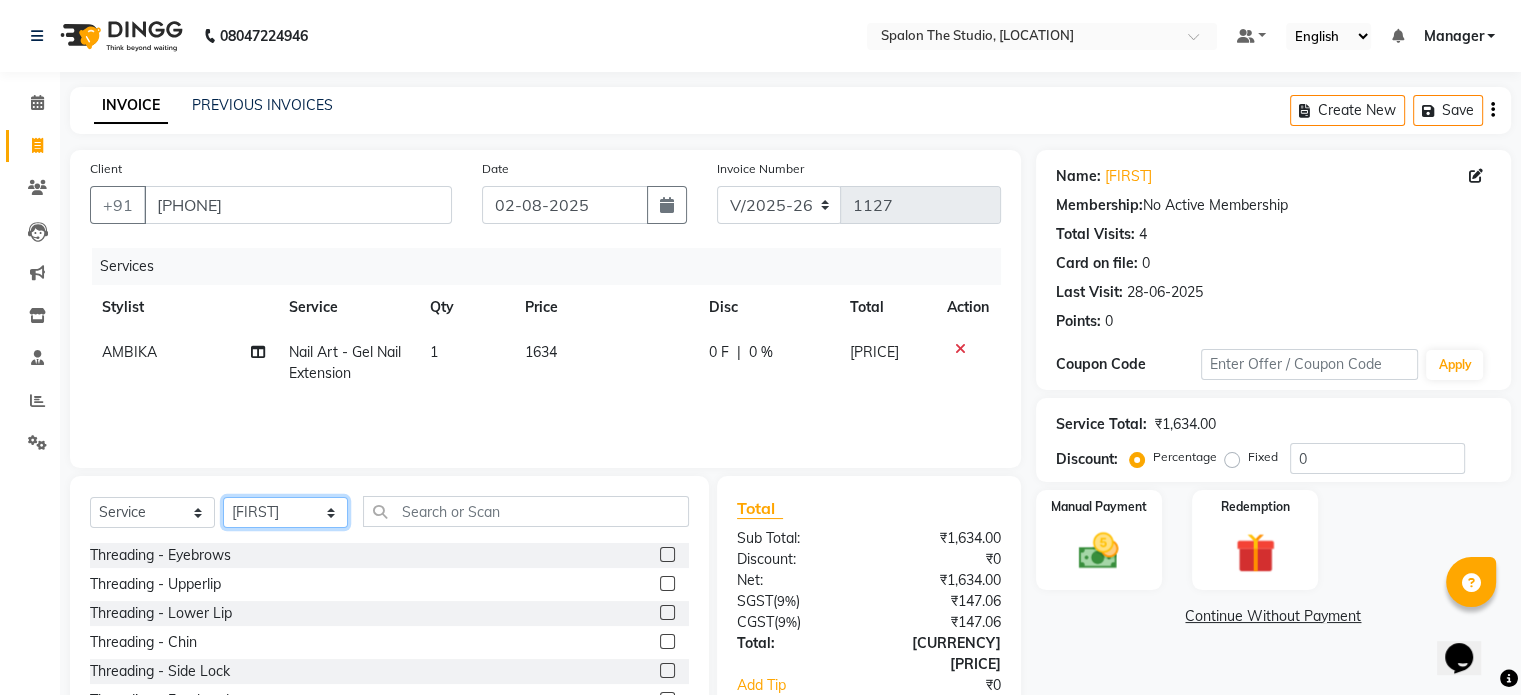 click on "Select Stylist Aarti AMBIKA farheen Gernal komal kusum Manager navazish pranali Riya Shetye Saisha SHARIF Shubham Pawar siddhi sunil Vanshika" 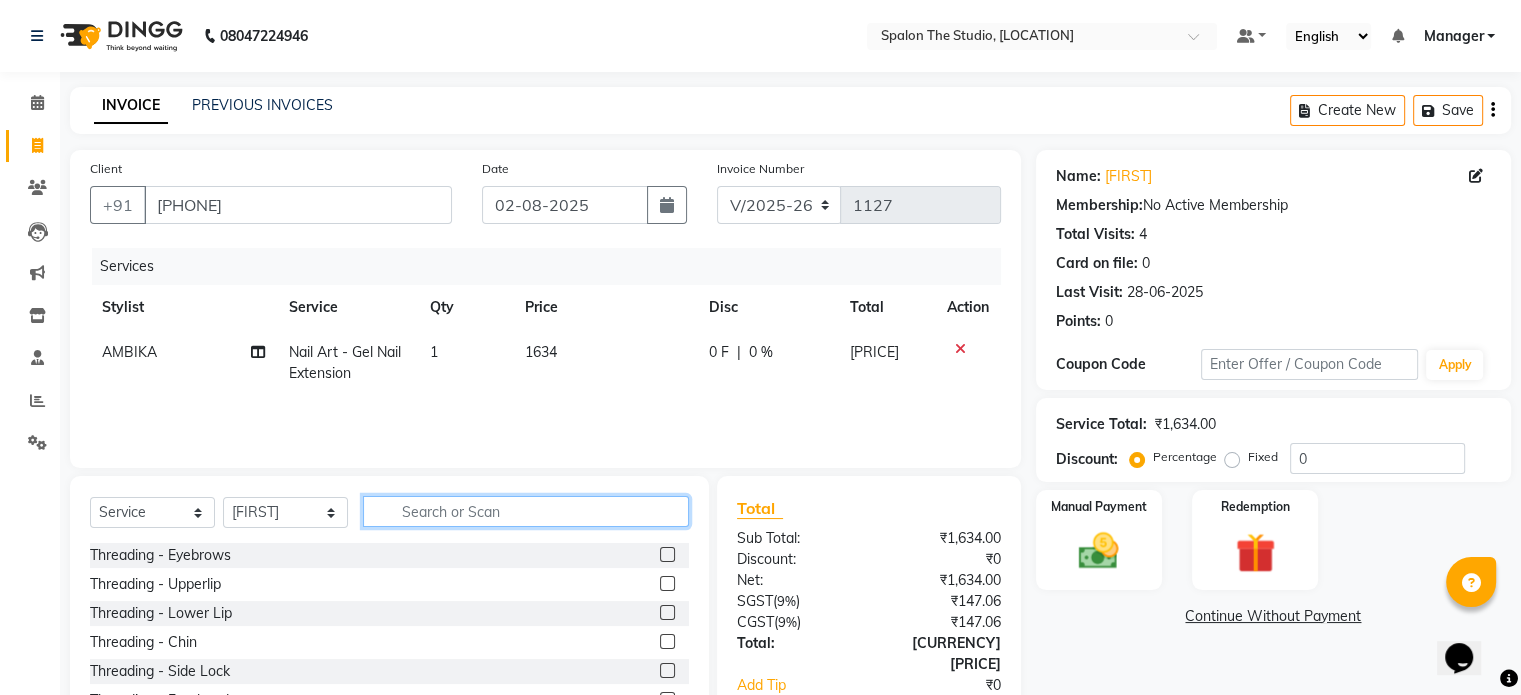 click 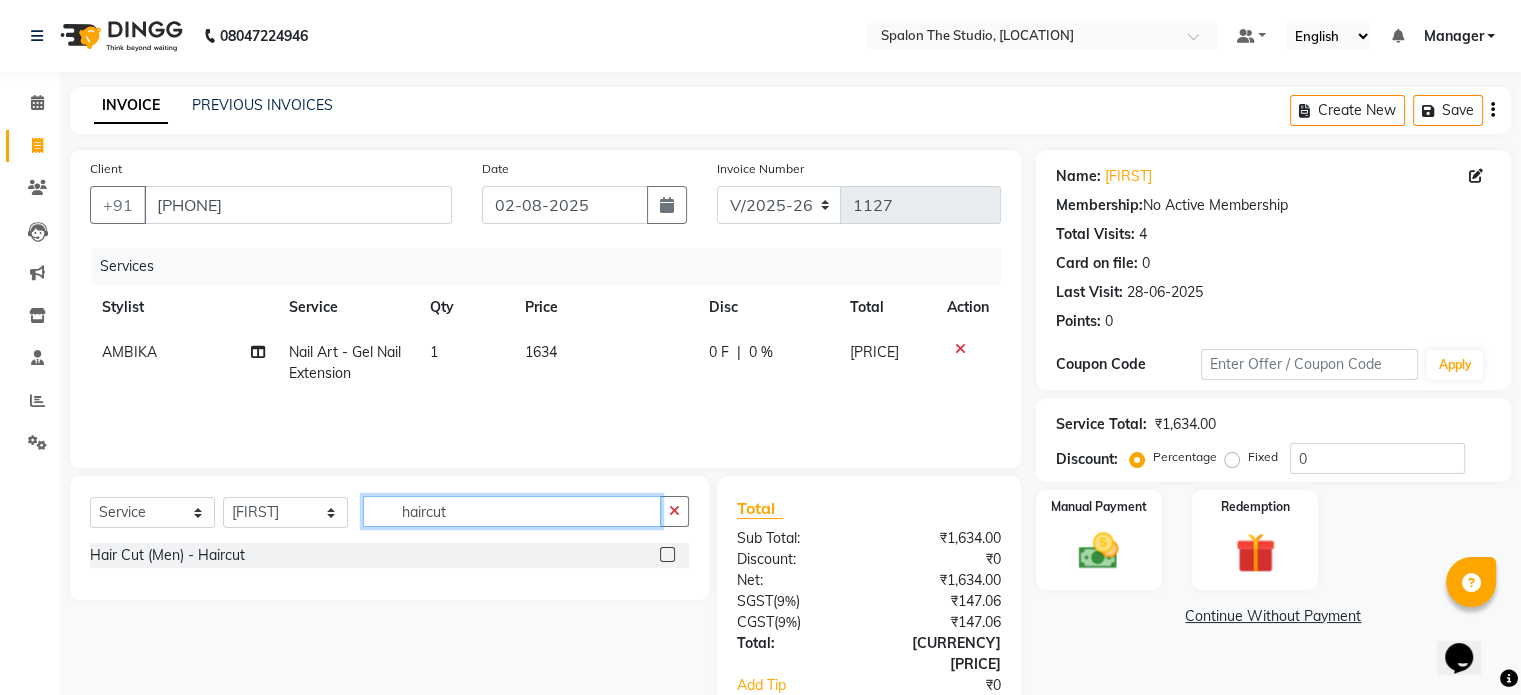 type on "haircut" 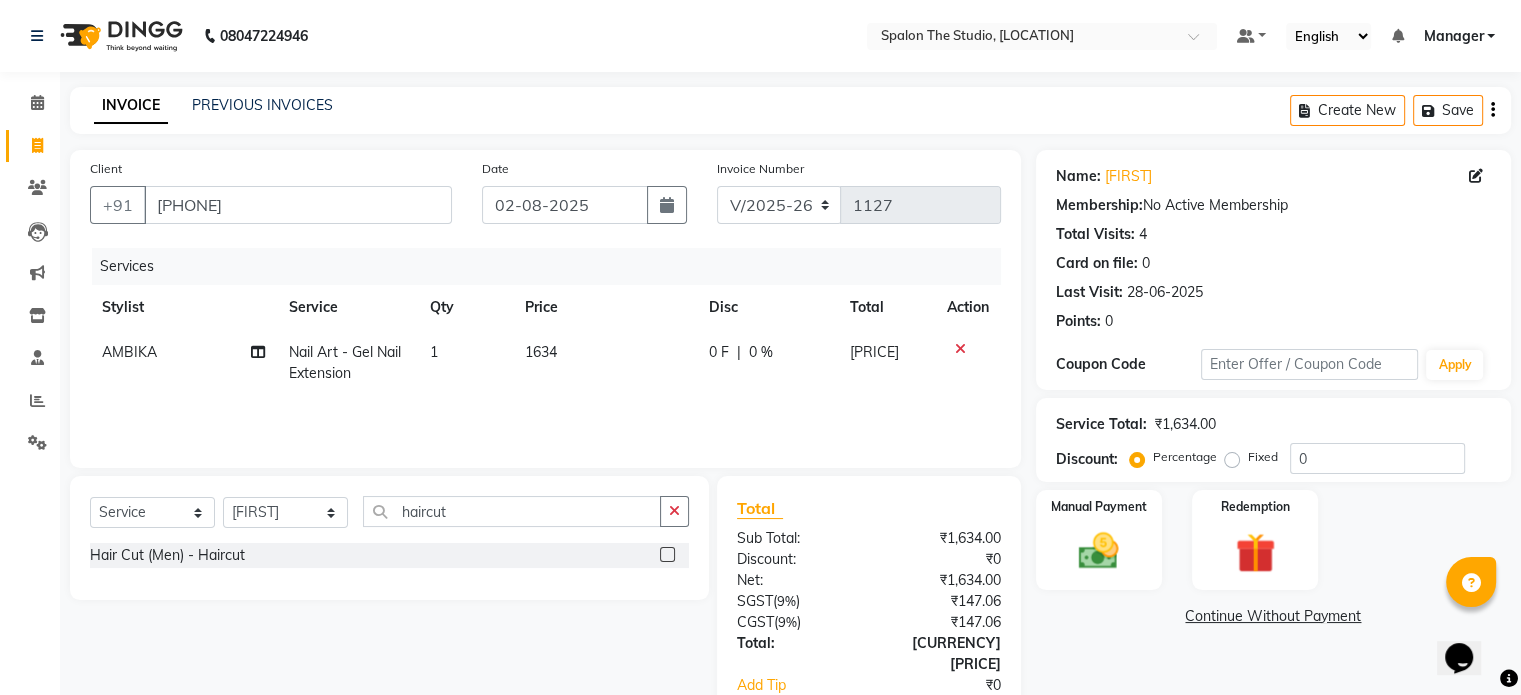 click 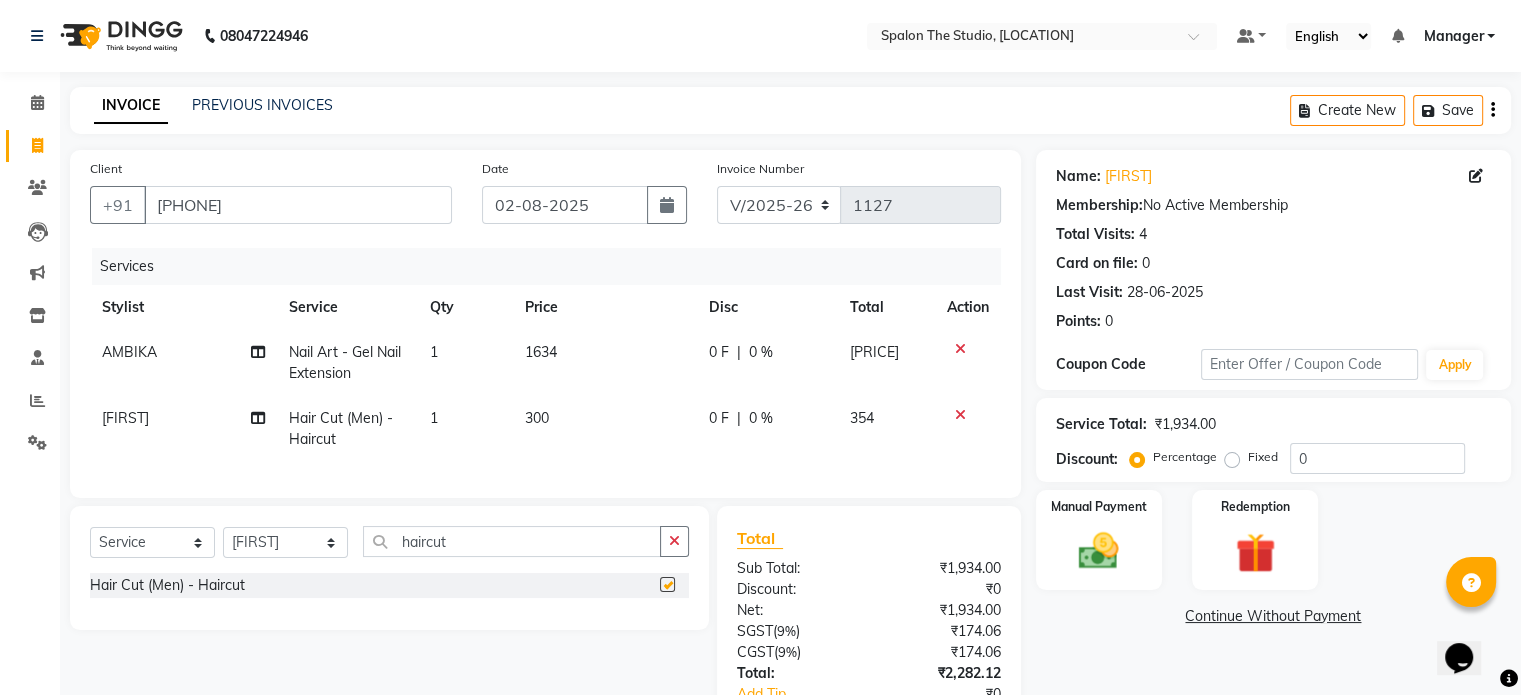 checkbox on "false" 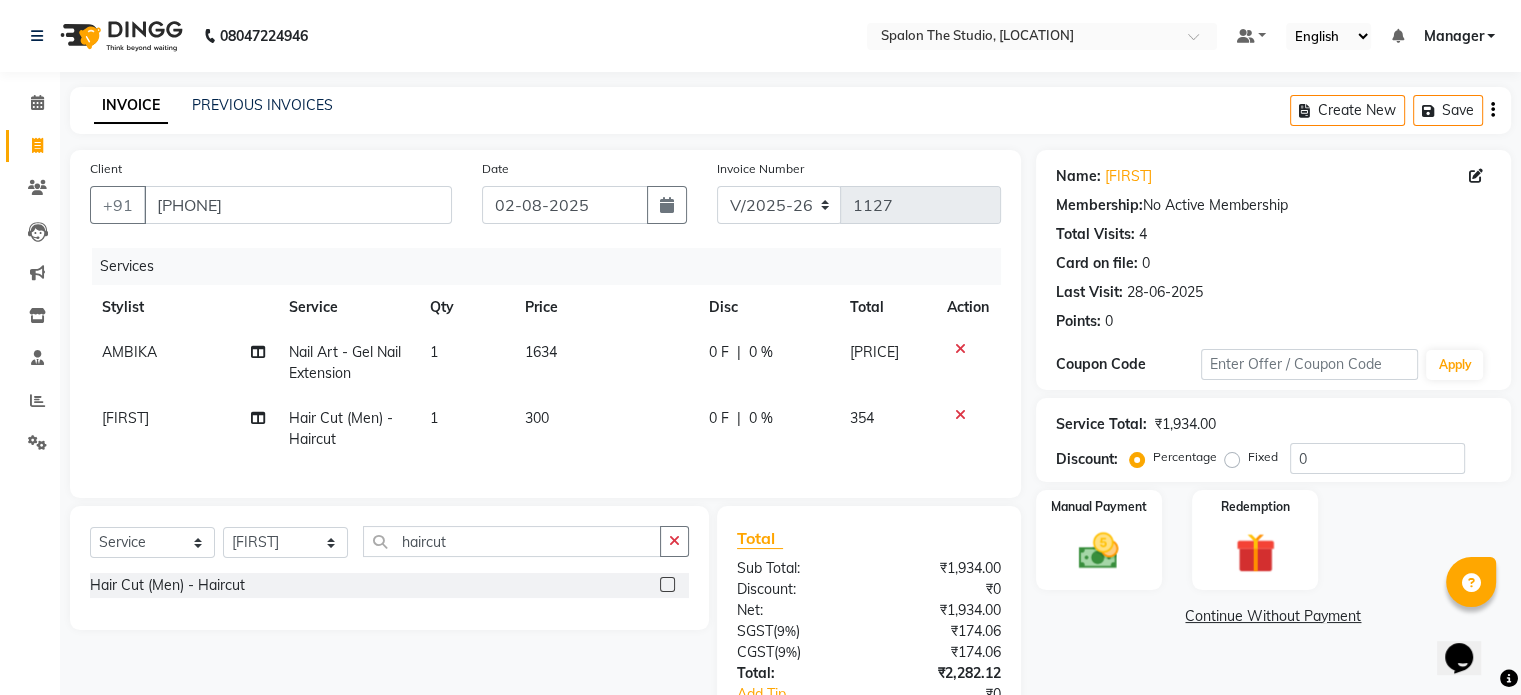 click 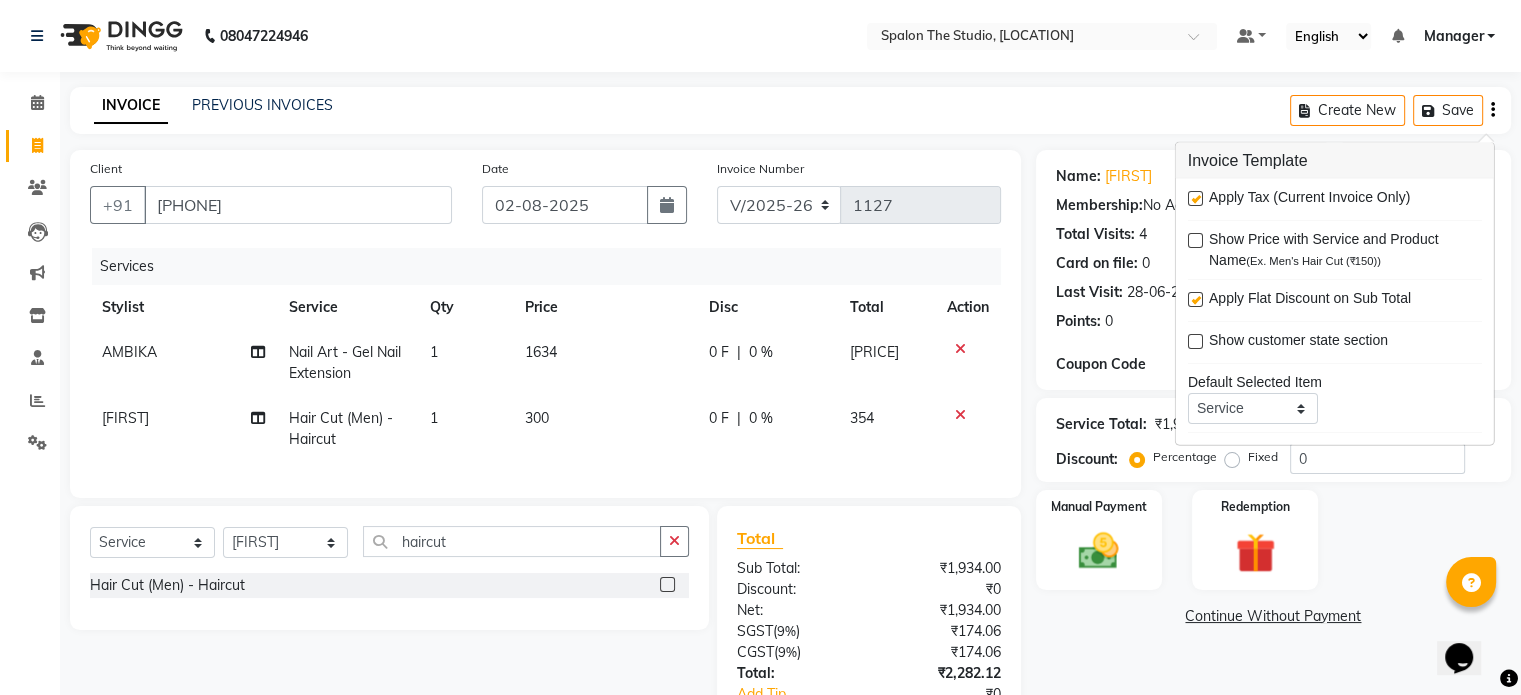click at bounding box center [1195, 198] 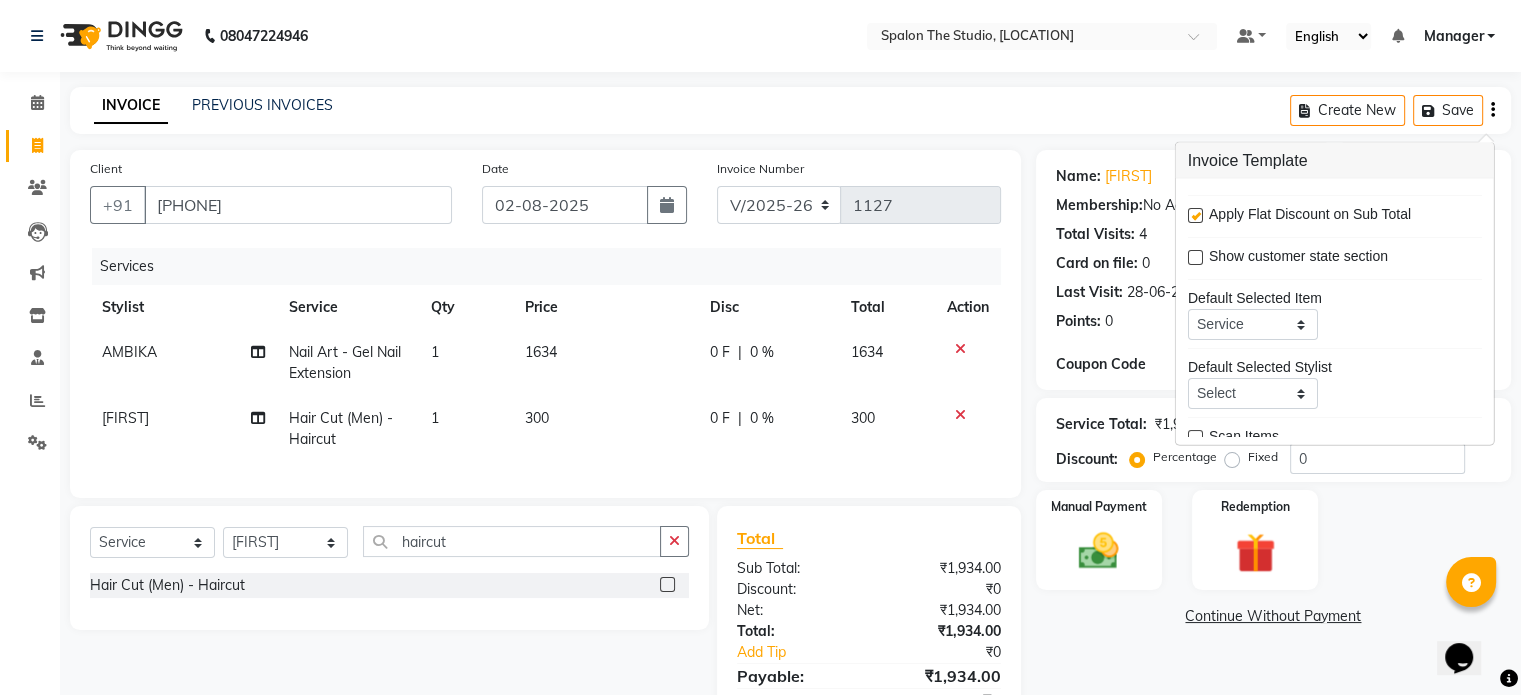 scroll, scrollTop: 96, scrollLeft: 0, axis: vertical 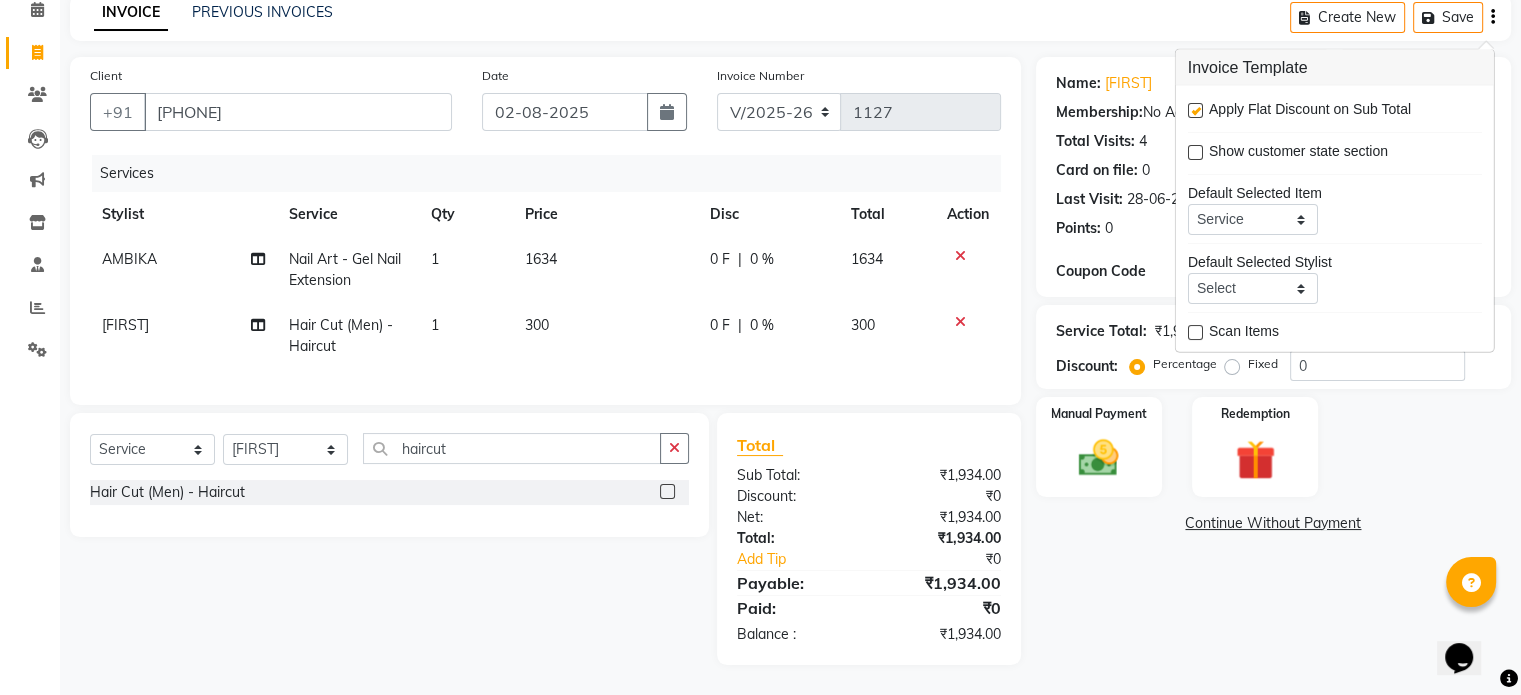 click at bounding box center (1195, 110) 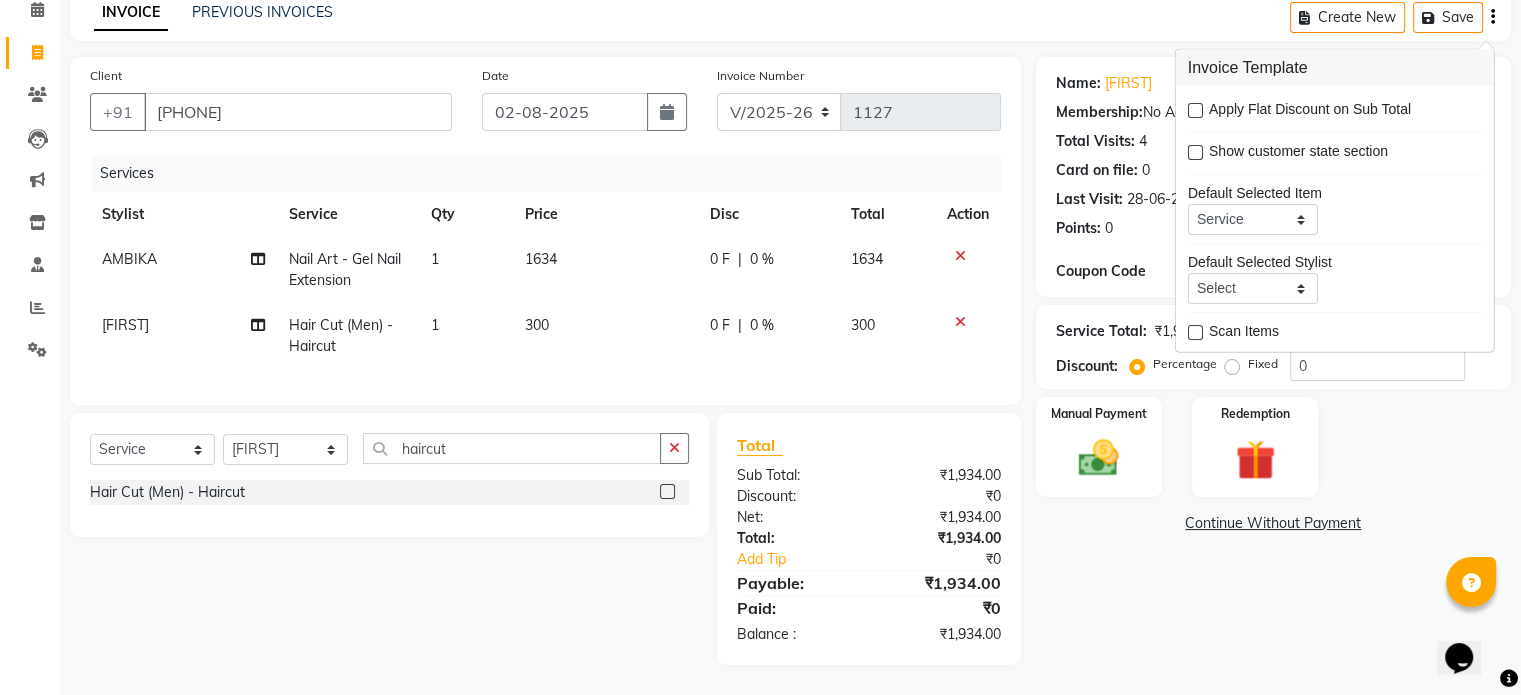 click on "Manual Payment Redemption" 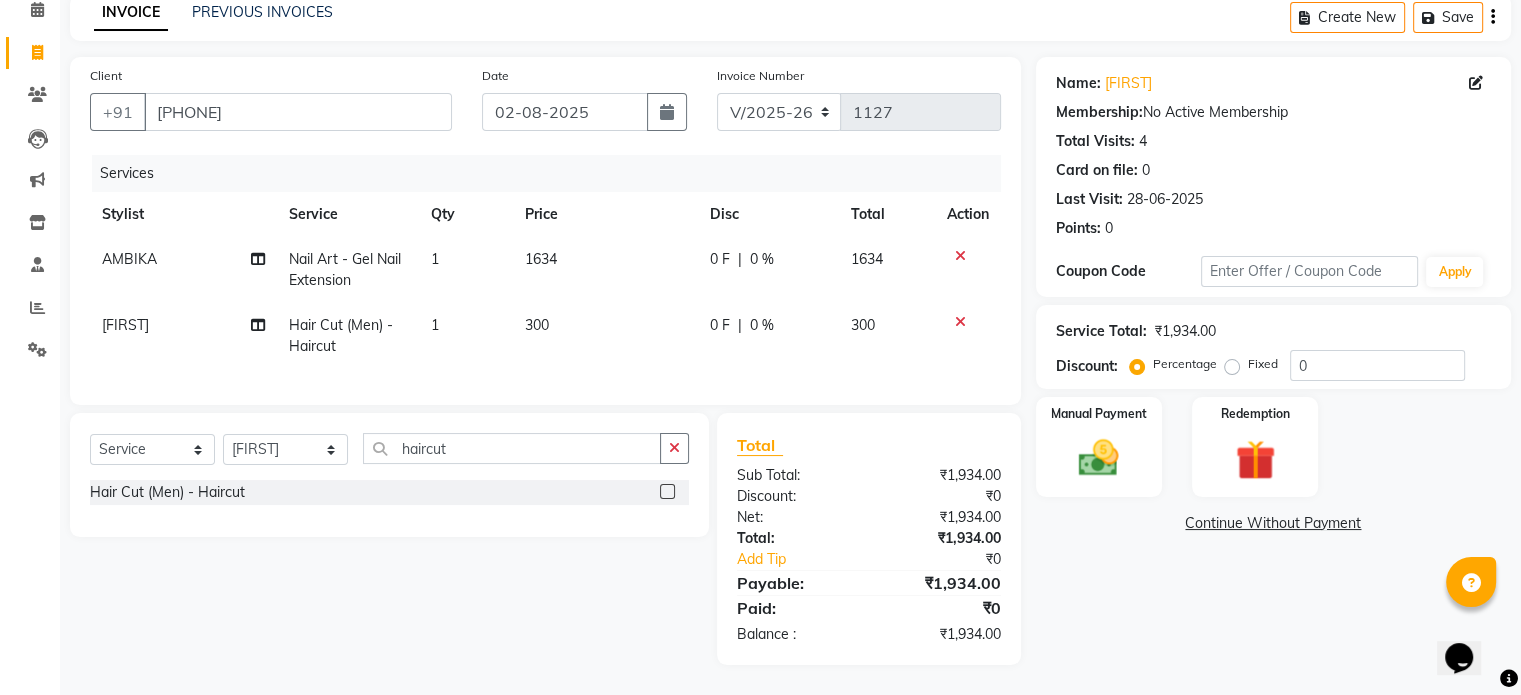 click 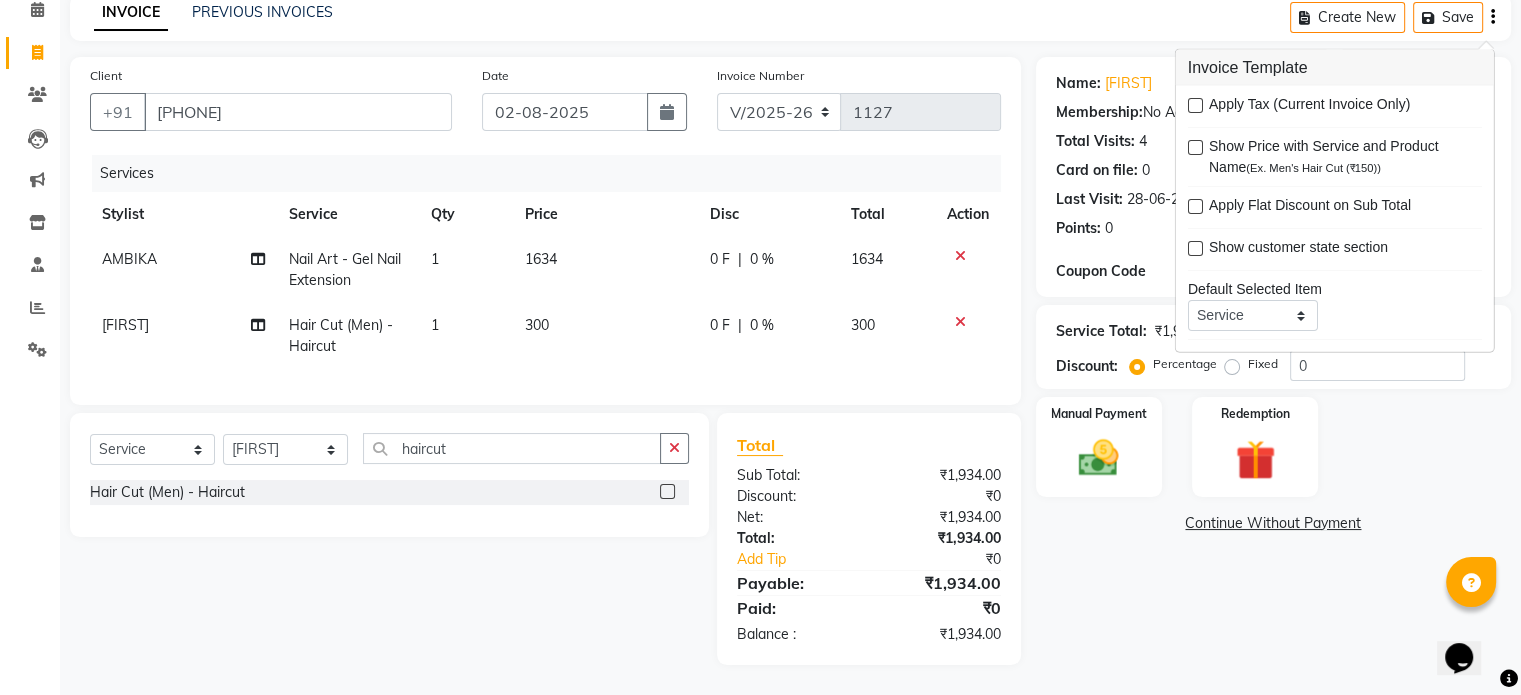 click at bounding box center [1195, 105] 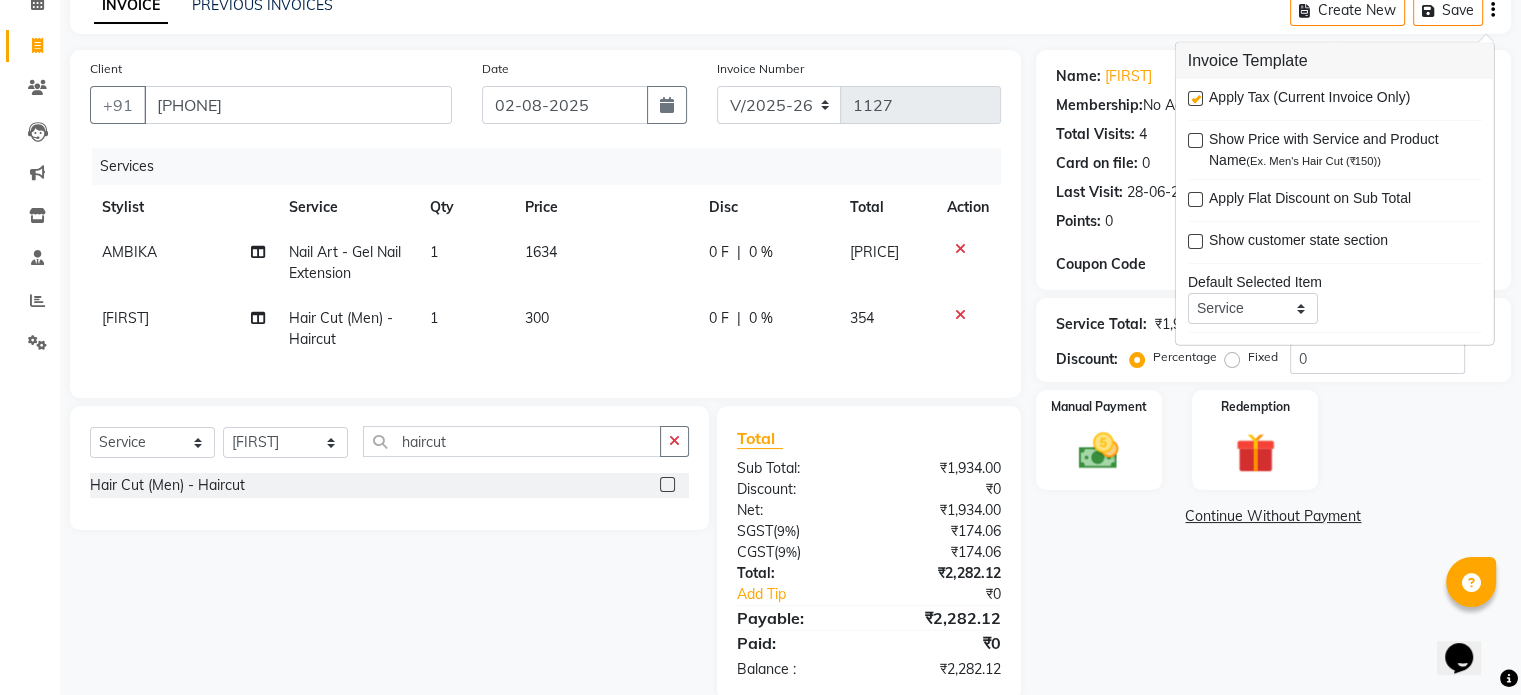 click on "Create New   Save" 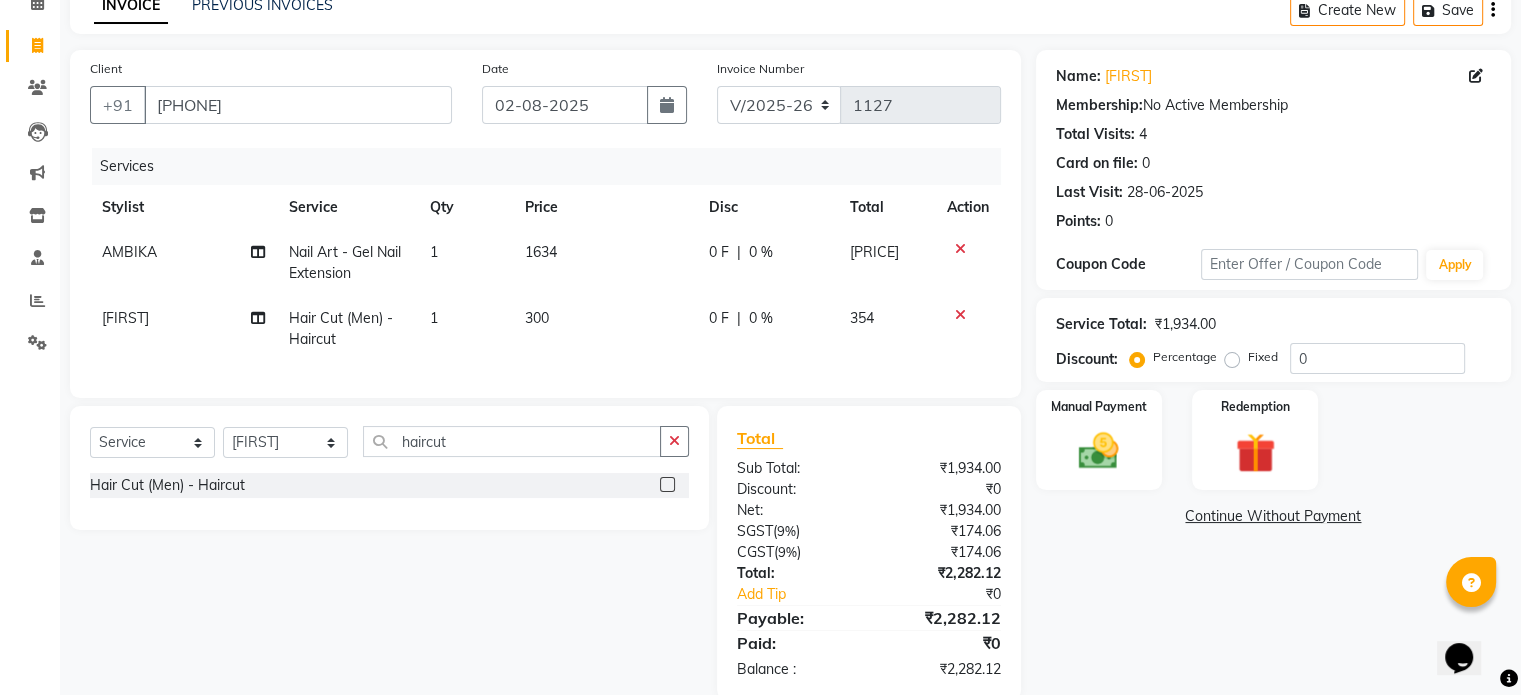 click on "Create New   Save" 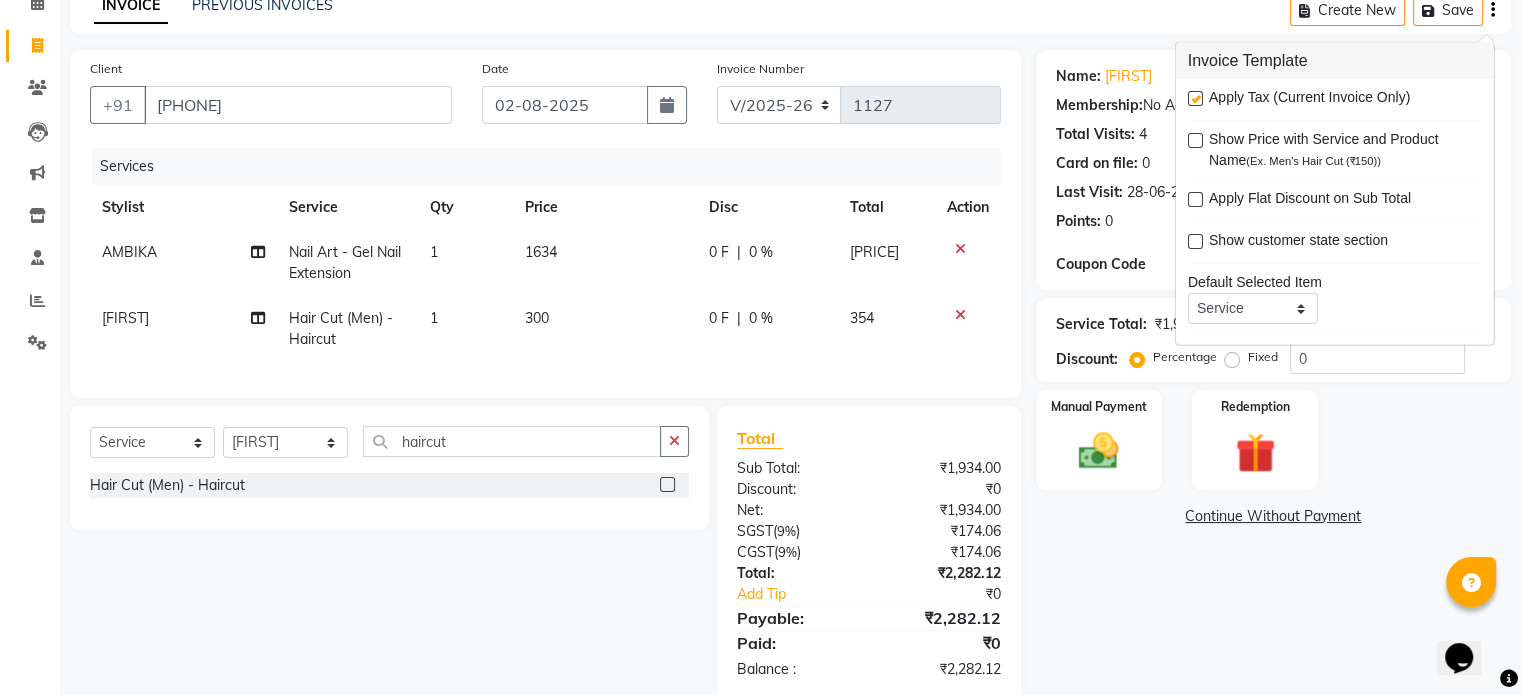 click at bounding box center [1195, 98] 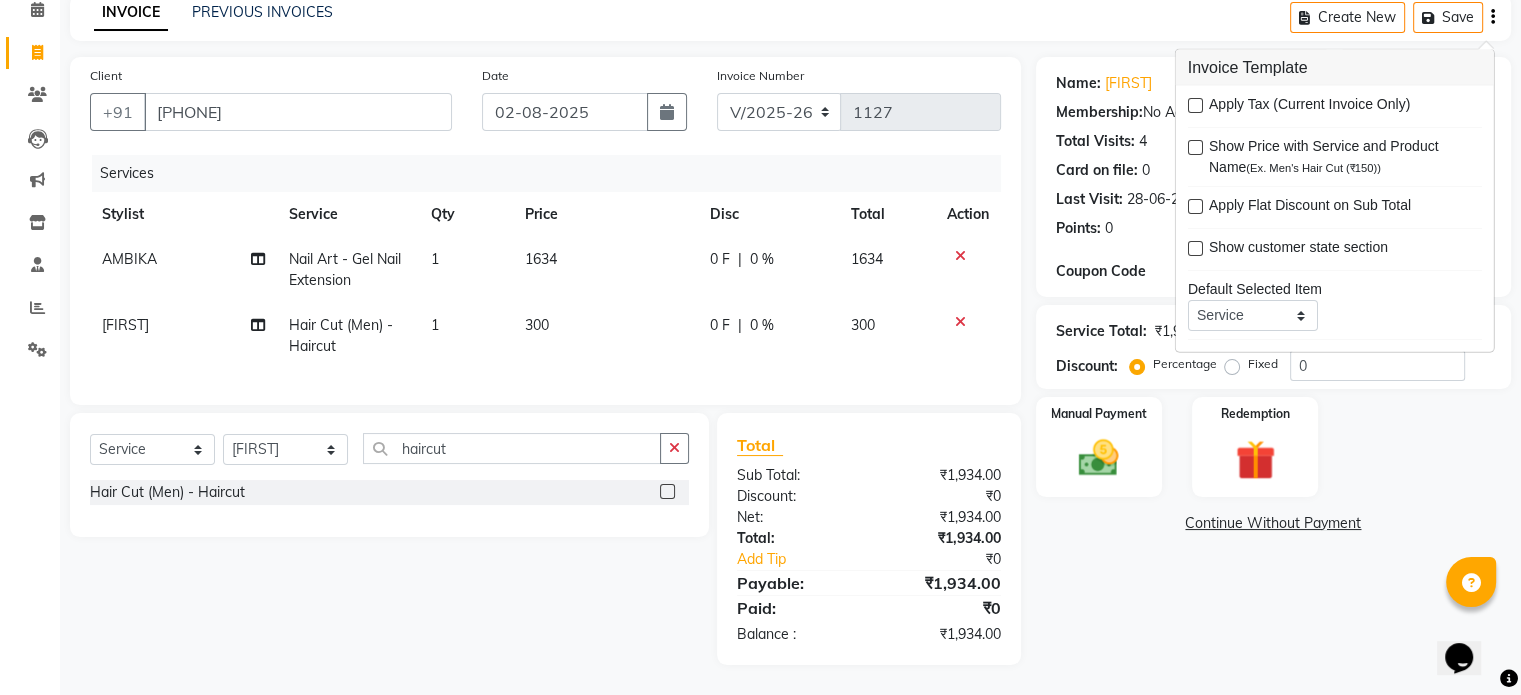 drag, startPoint x: 1072, startPoint y: 535, endPoint x: 1072, endPoint y: 518, distance: 17 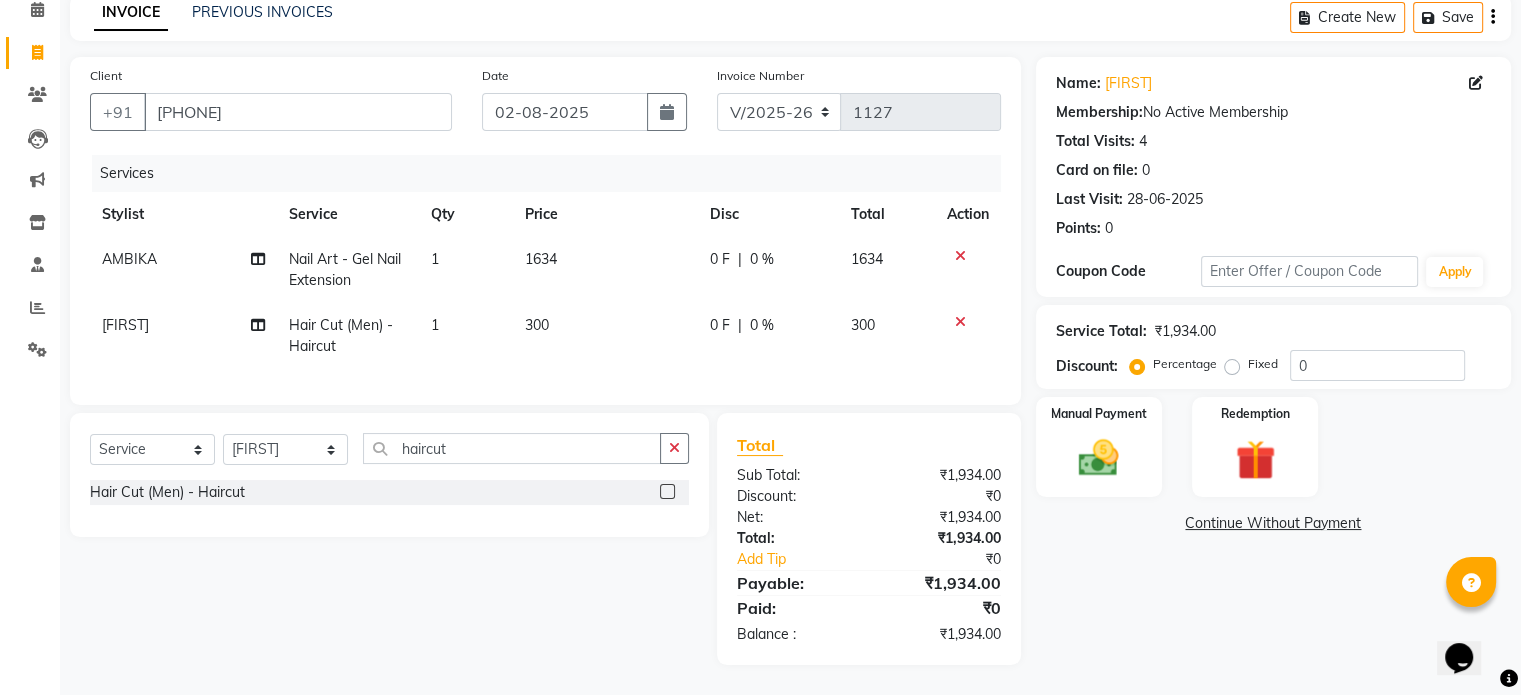 click on "1634" 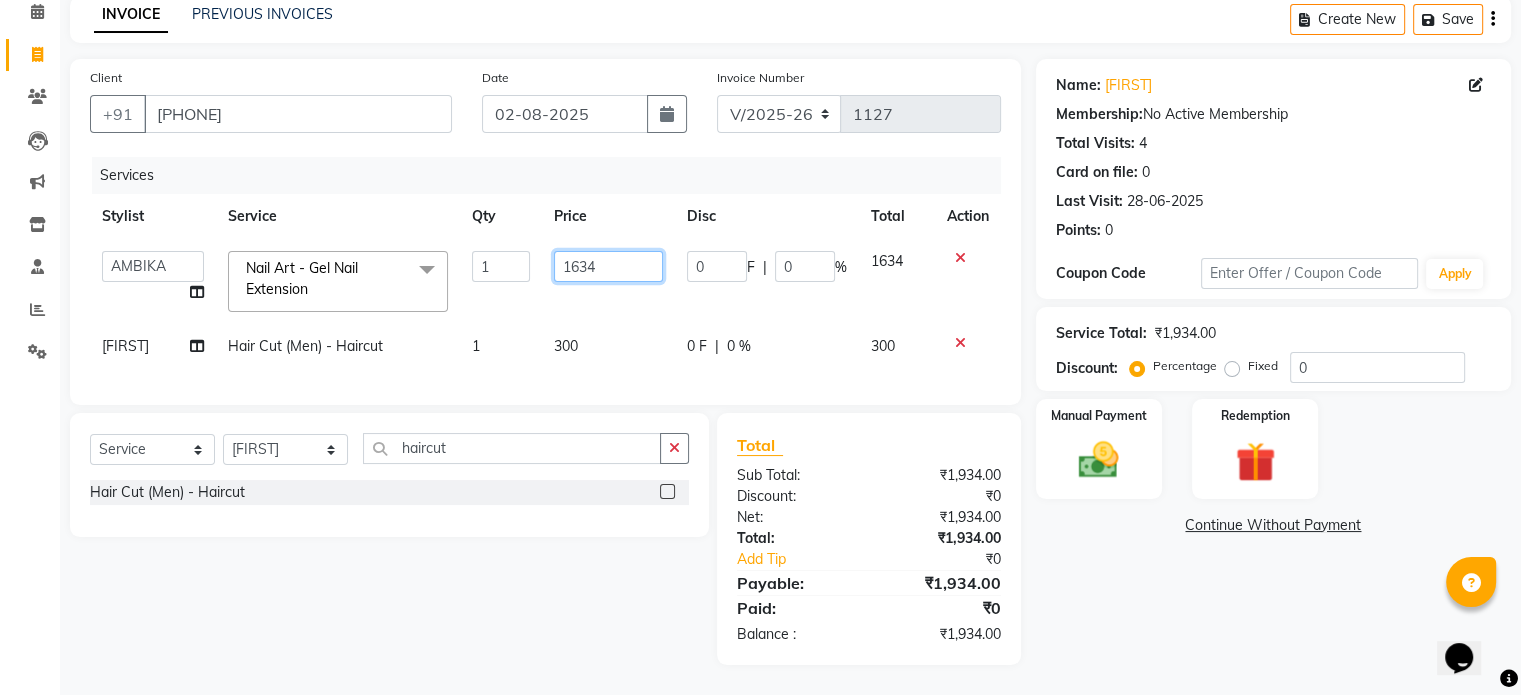 click on "1634" 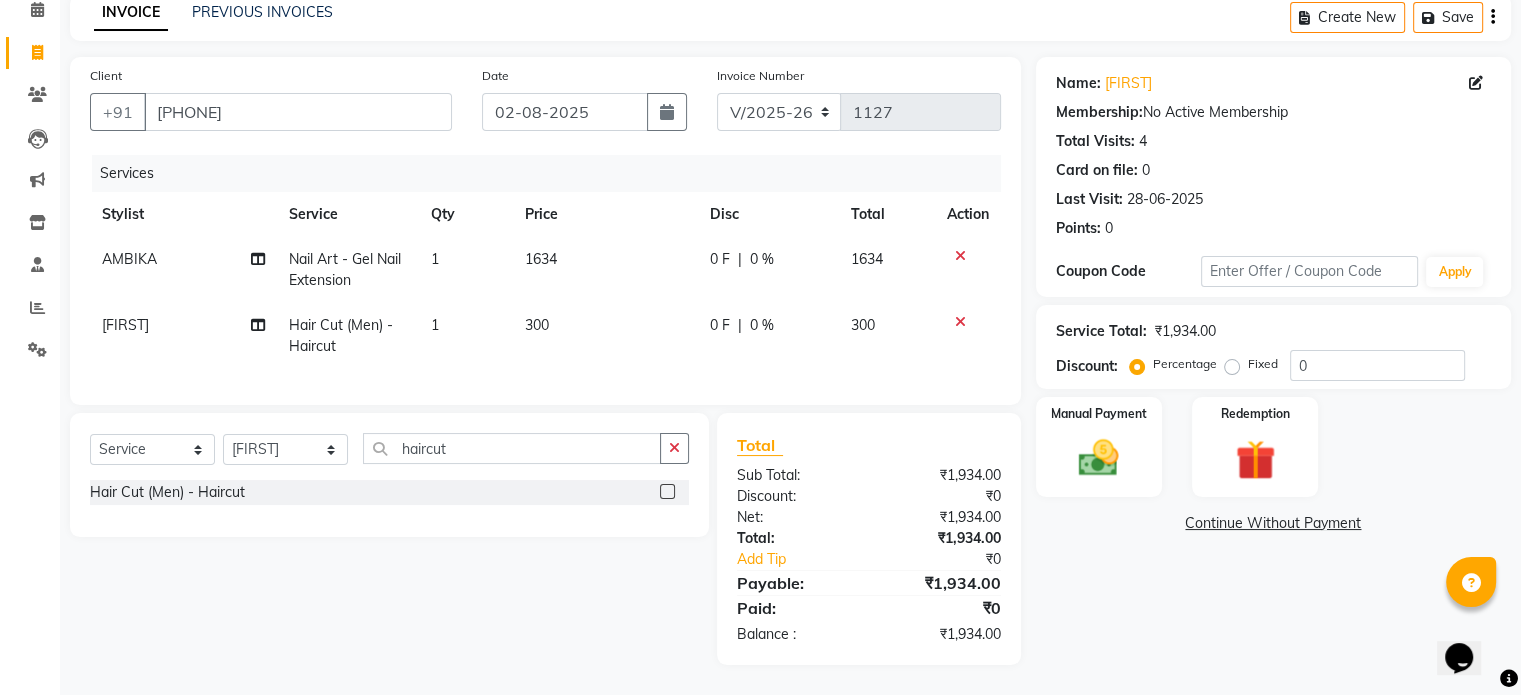 click on "300" 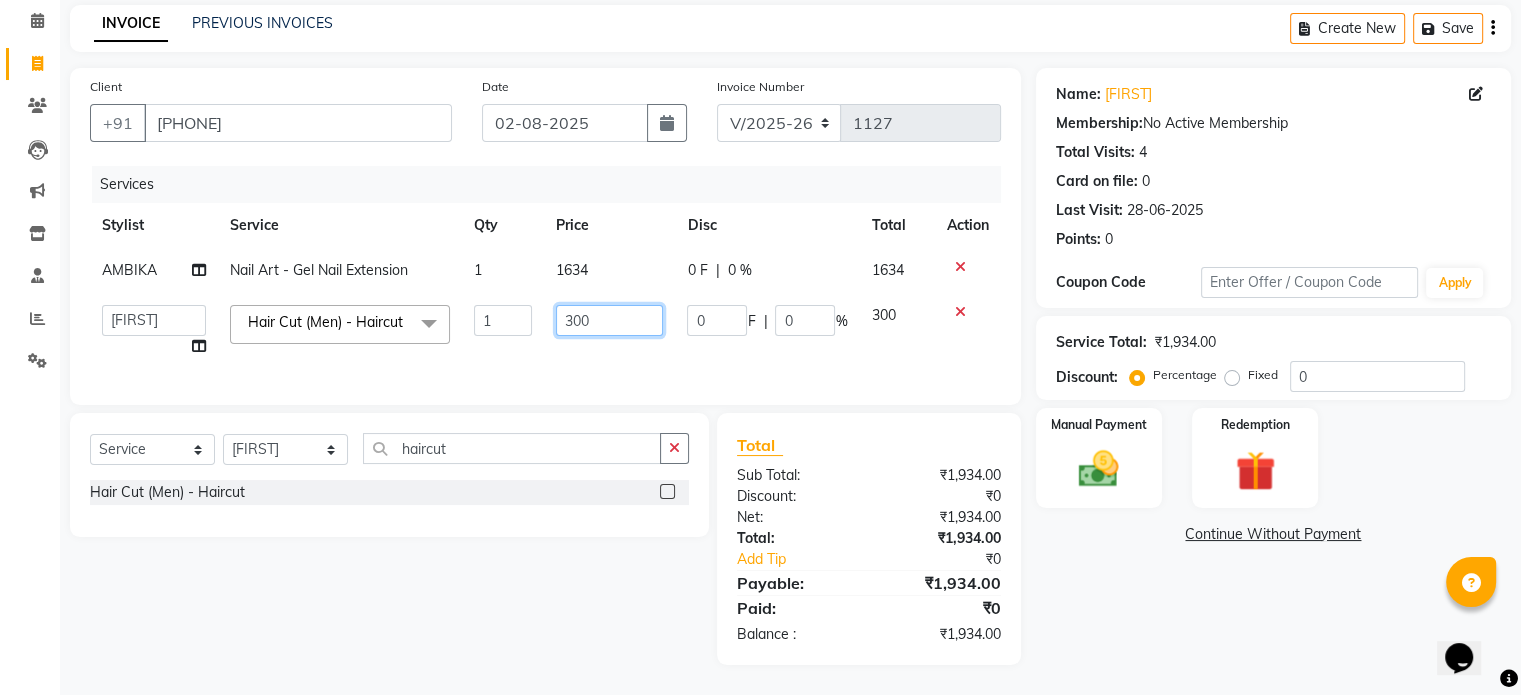 click on "300" 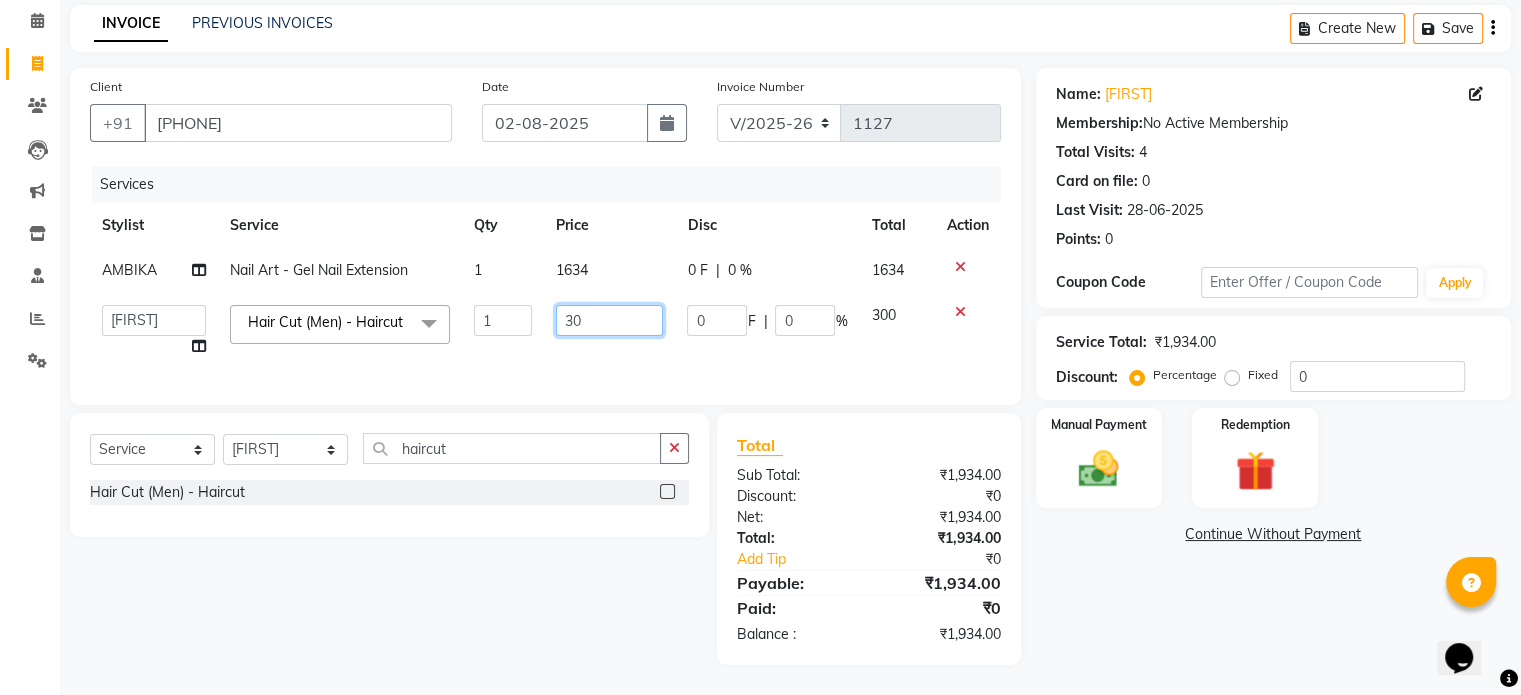type on "3" 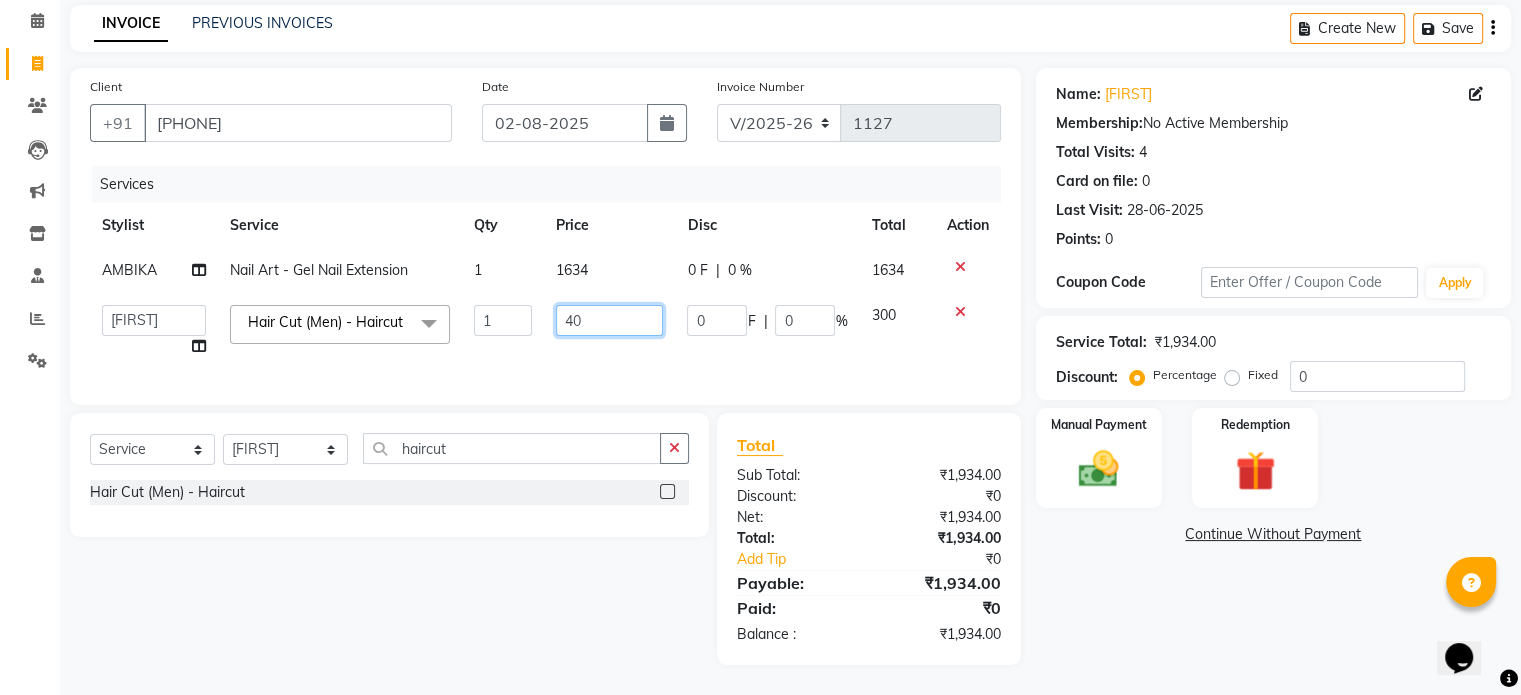 type on "400" 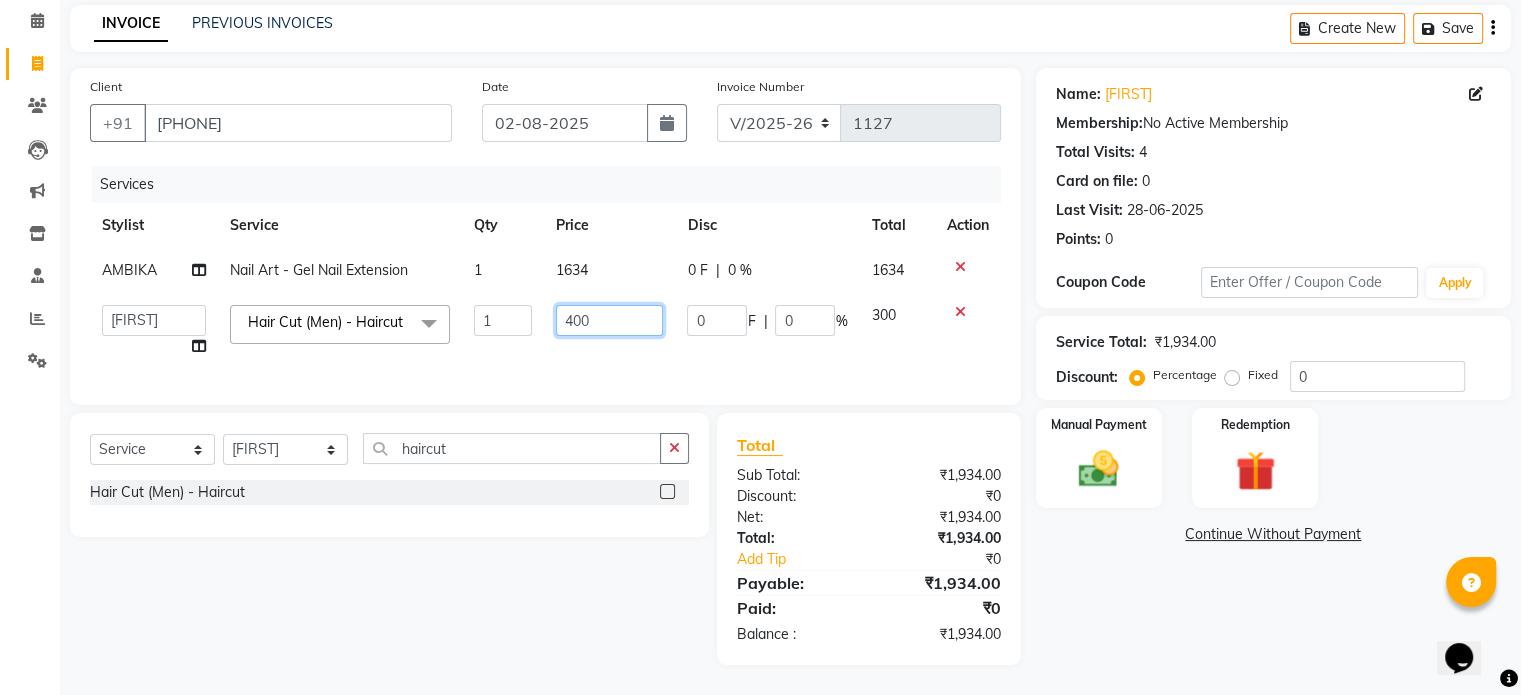 click on "400" 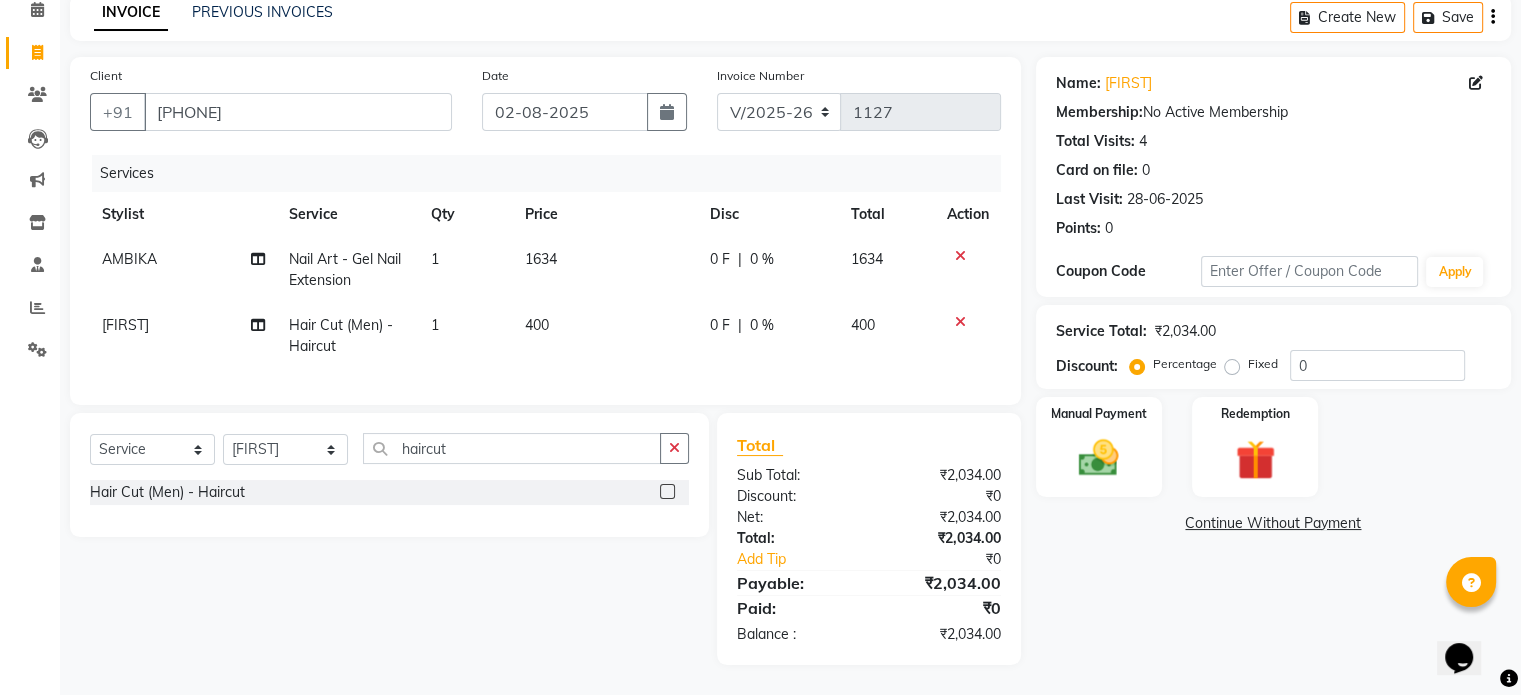 click on "400" 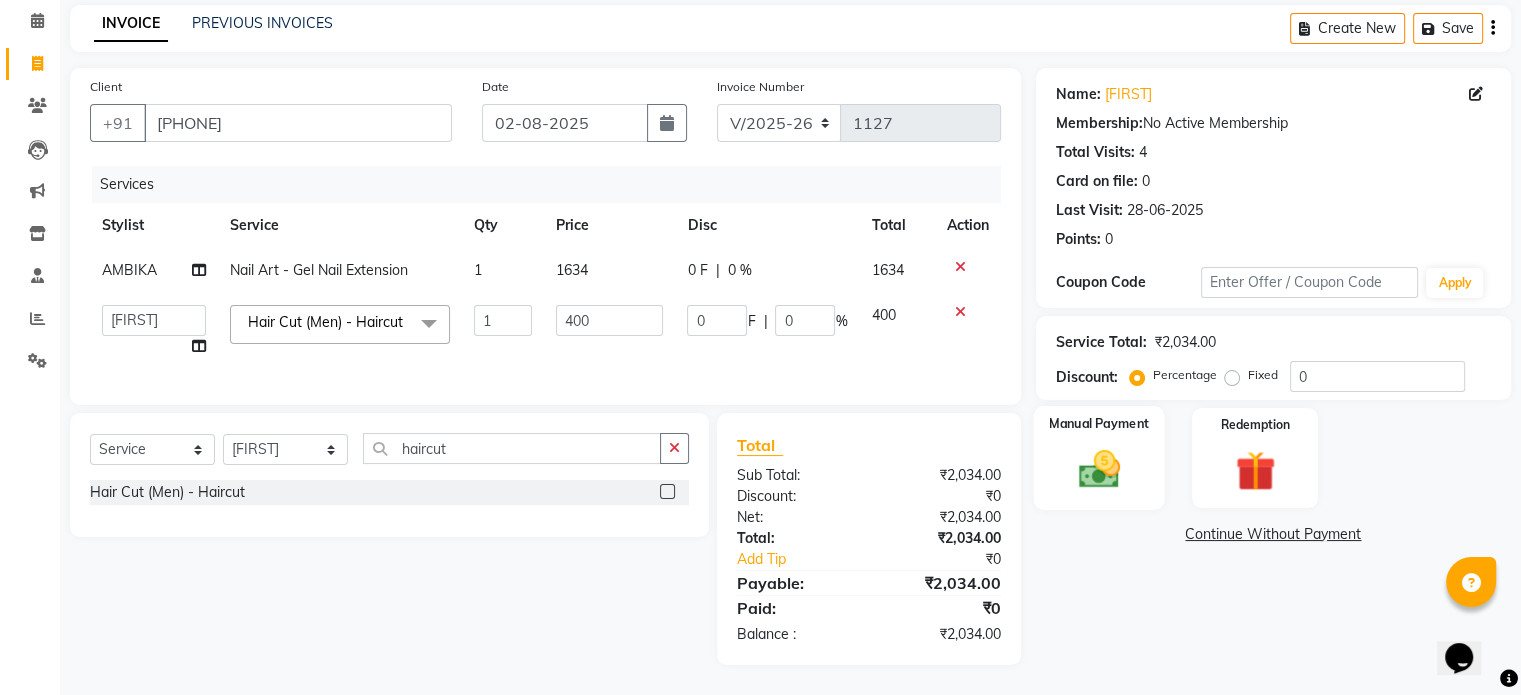 click 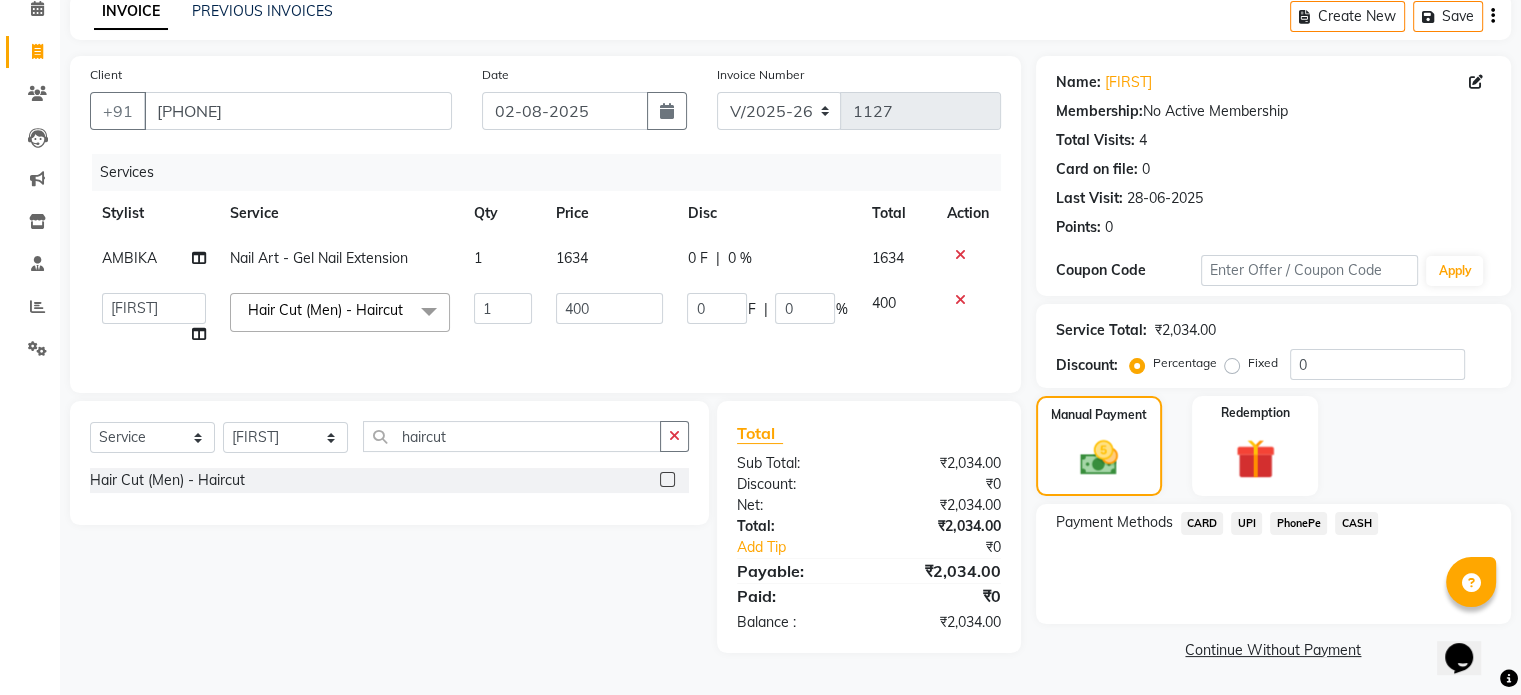 click on "CARD" 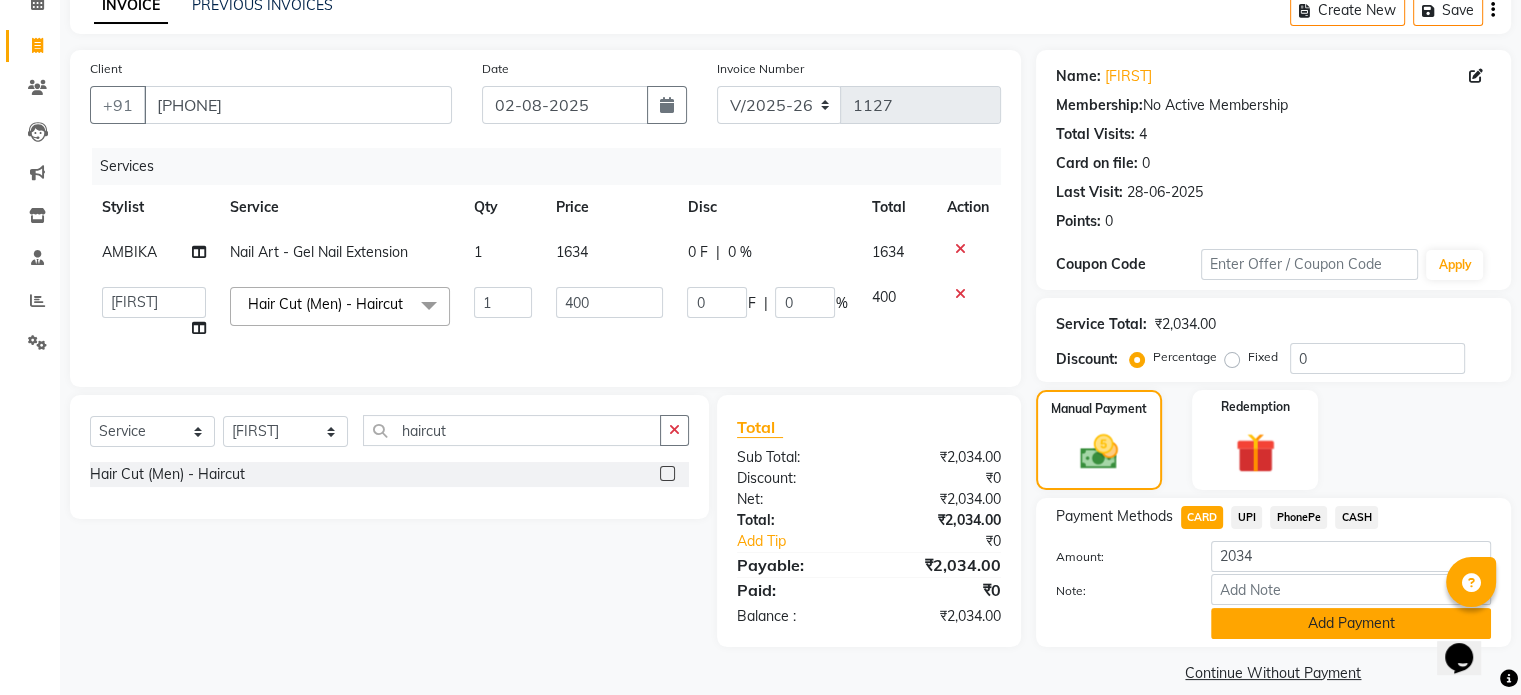 scroll, scrollTop: 124, scrollLeft: 0, axis: vertical 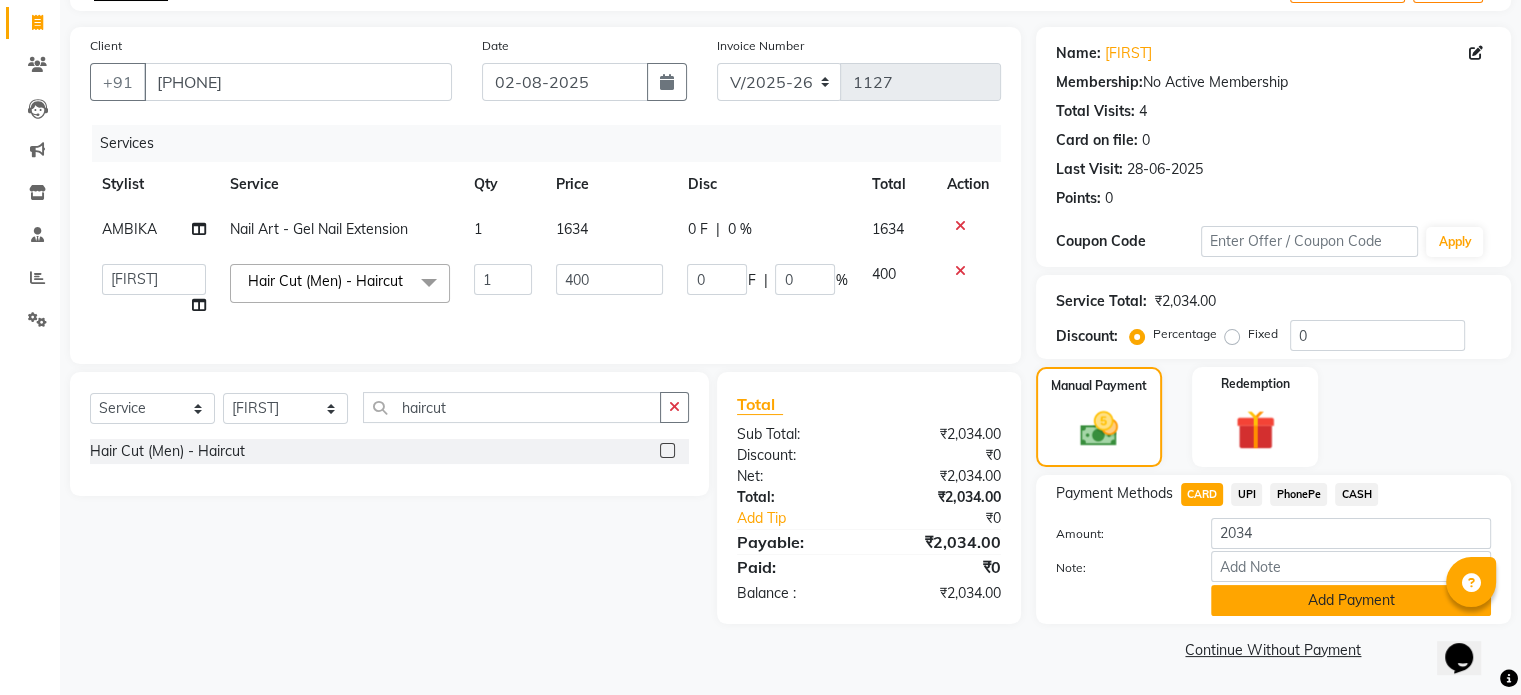 click on "Add Payment" 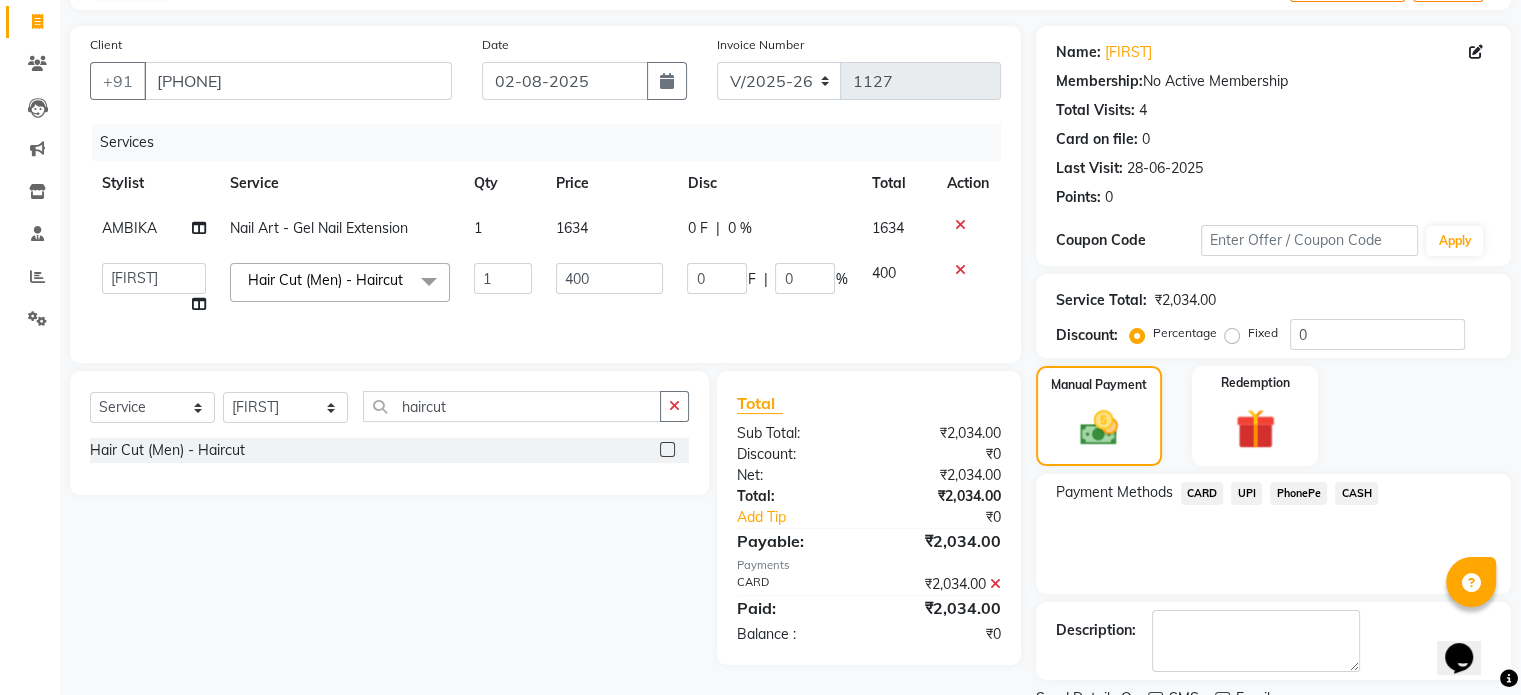 scroll, scrollTop: 205, scrollLeft: 0, axis: vertical 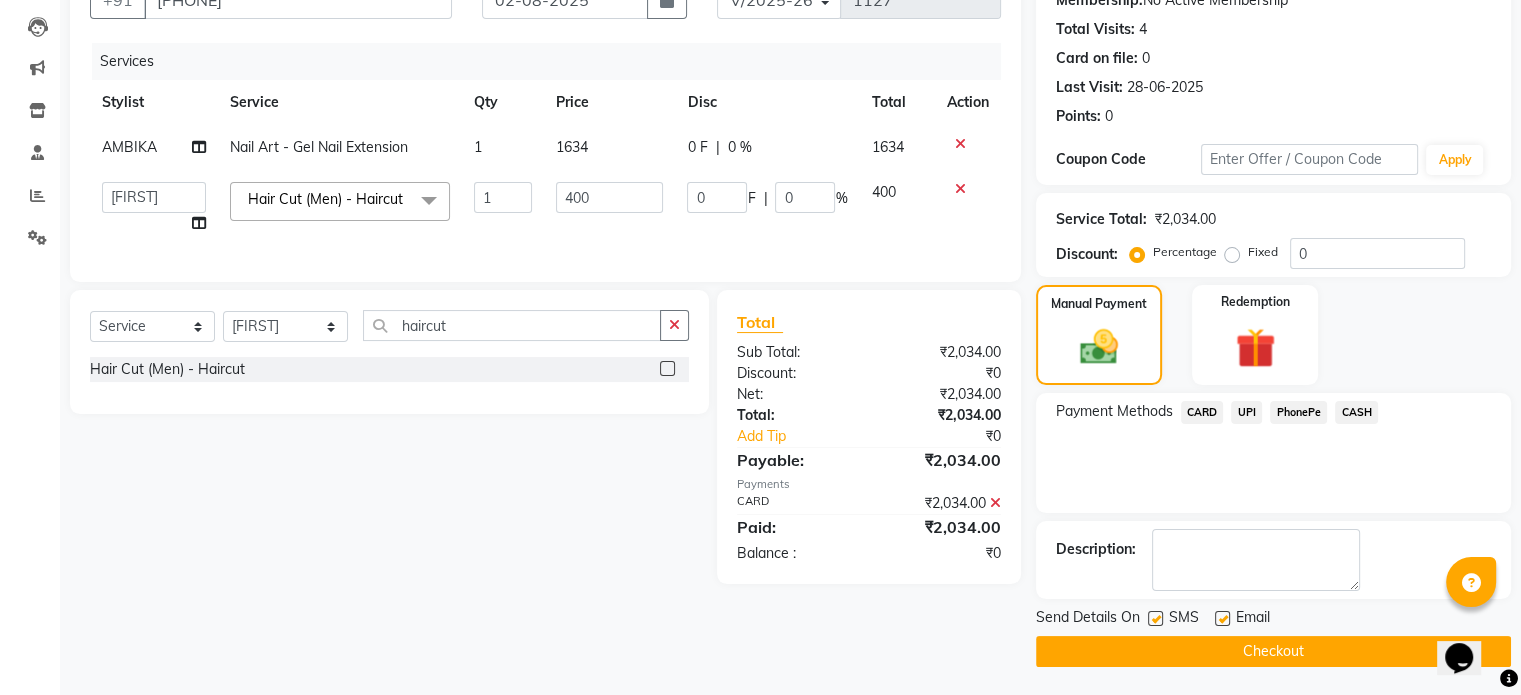 click on "Checkout" 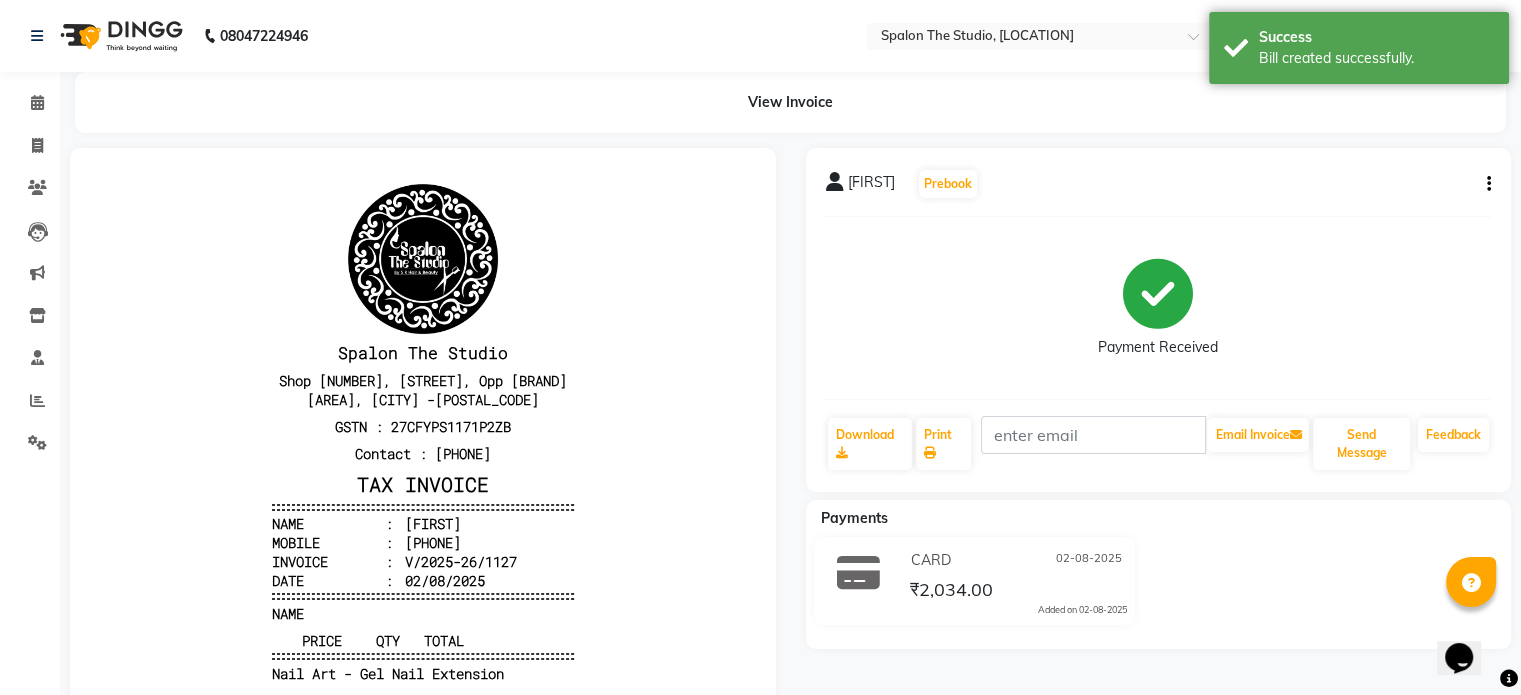 scroll, scrollTop: 0, scrollLeft: 0, axis: both 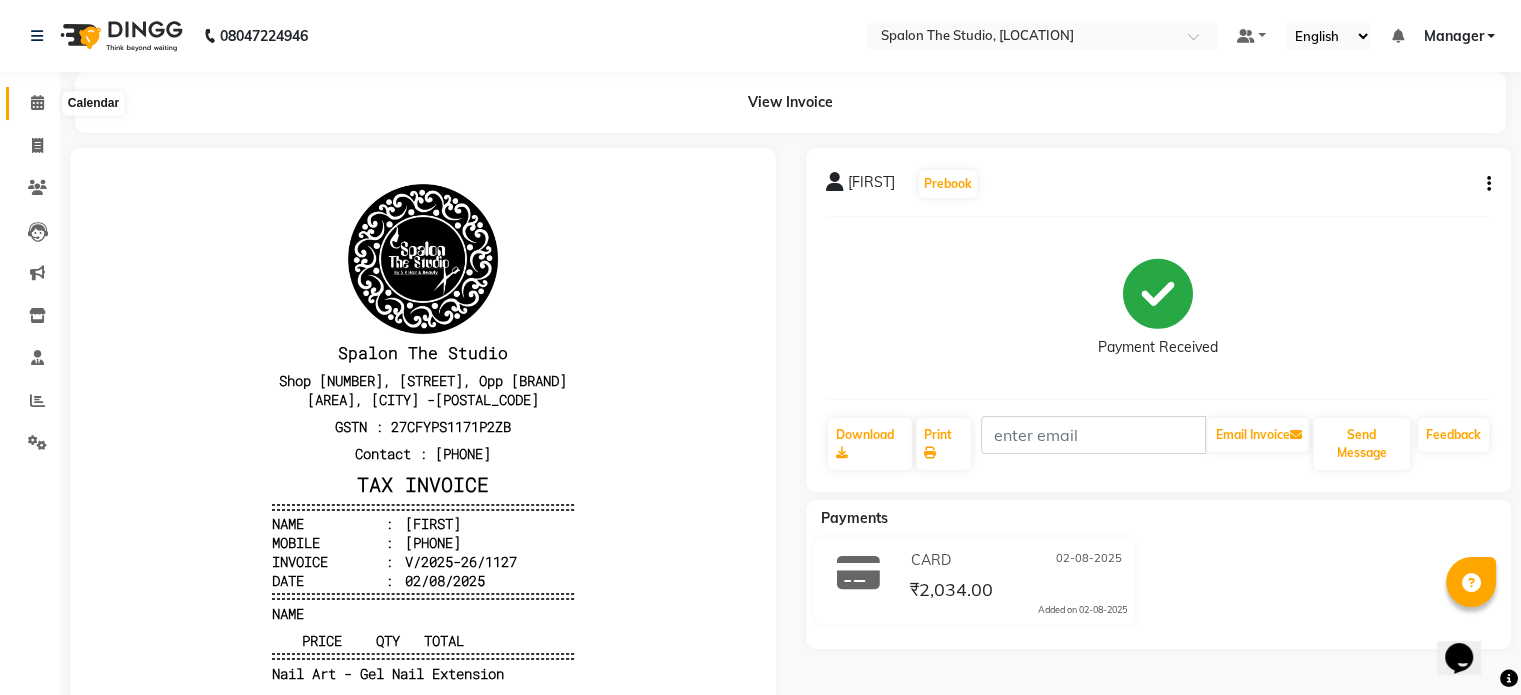 click 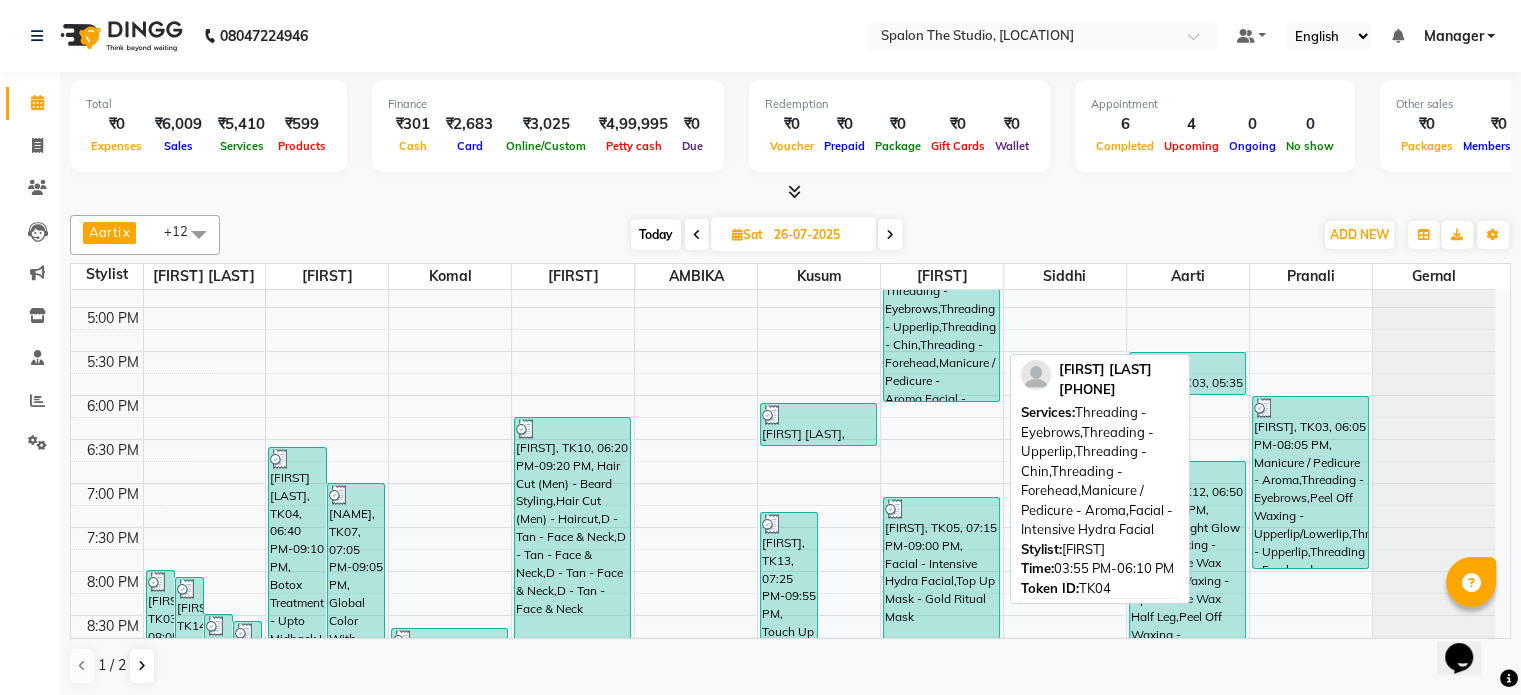 scroll, scrollTop: 800, scrollLeft: 0, axis: vertical 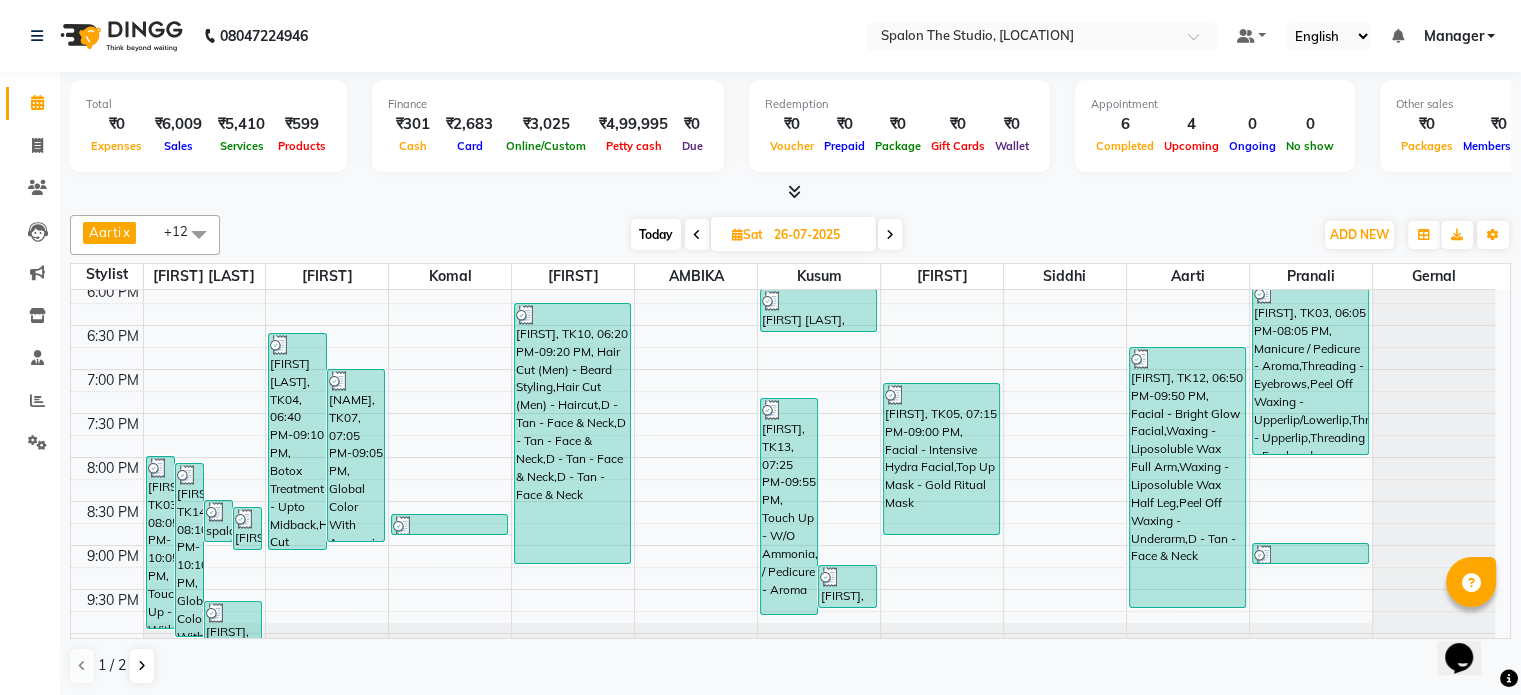 click on "Today" at bounding box center [656, 234] 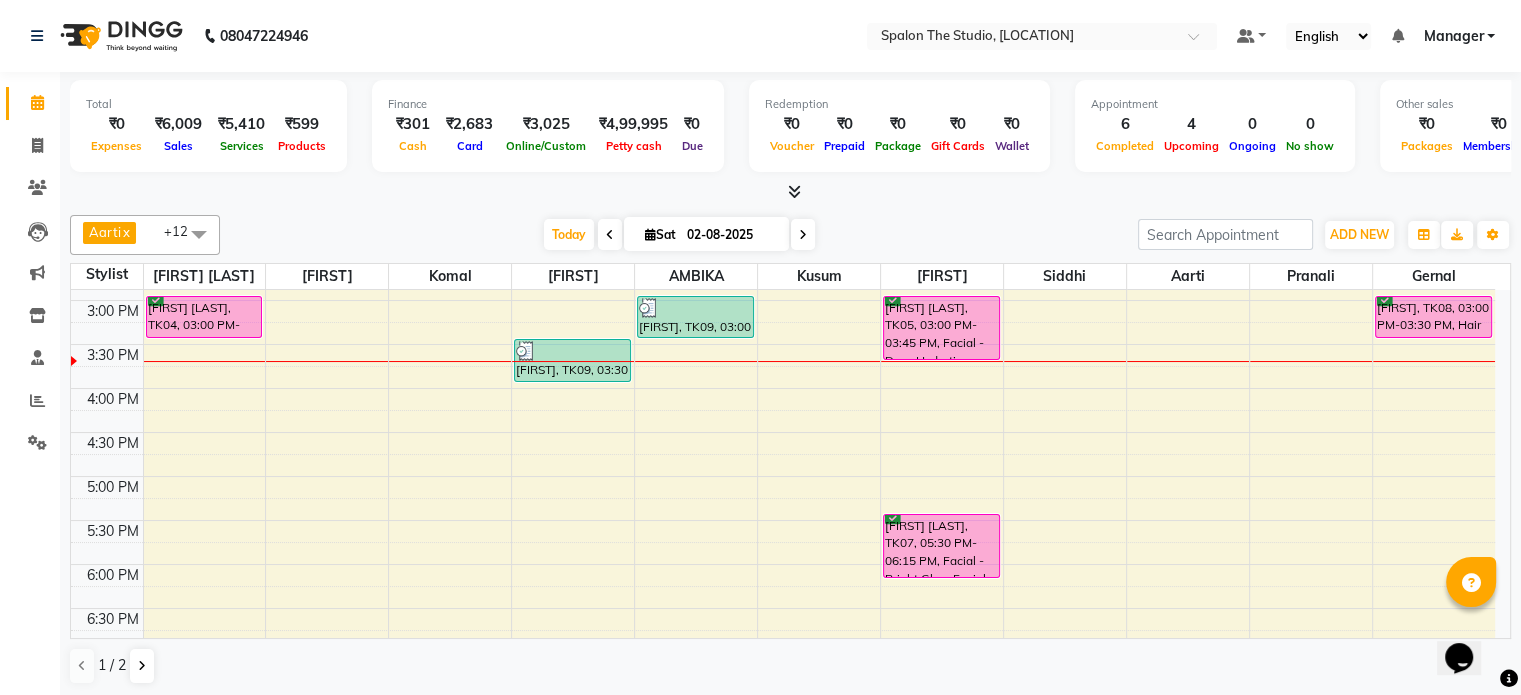 scroll, scrollTop: 524, scrollLeft: 0, axis: vertical 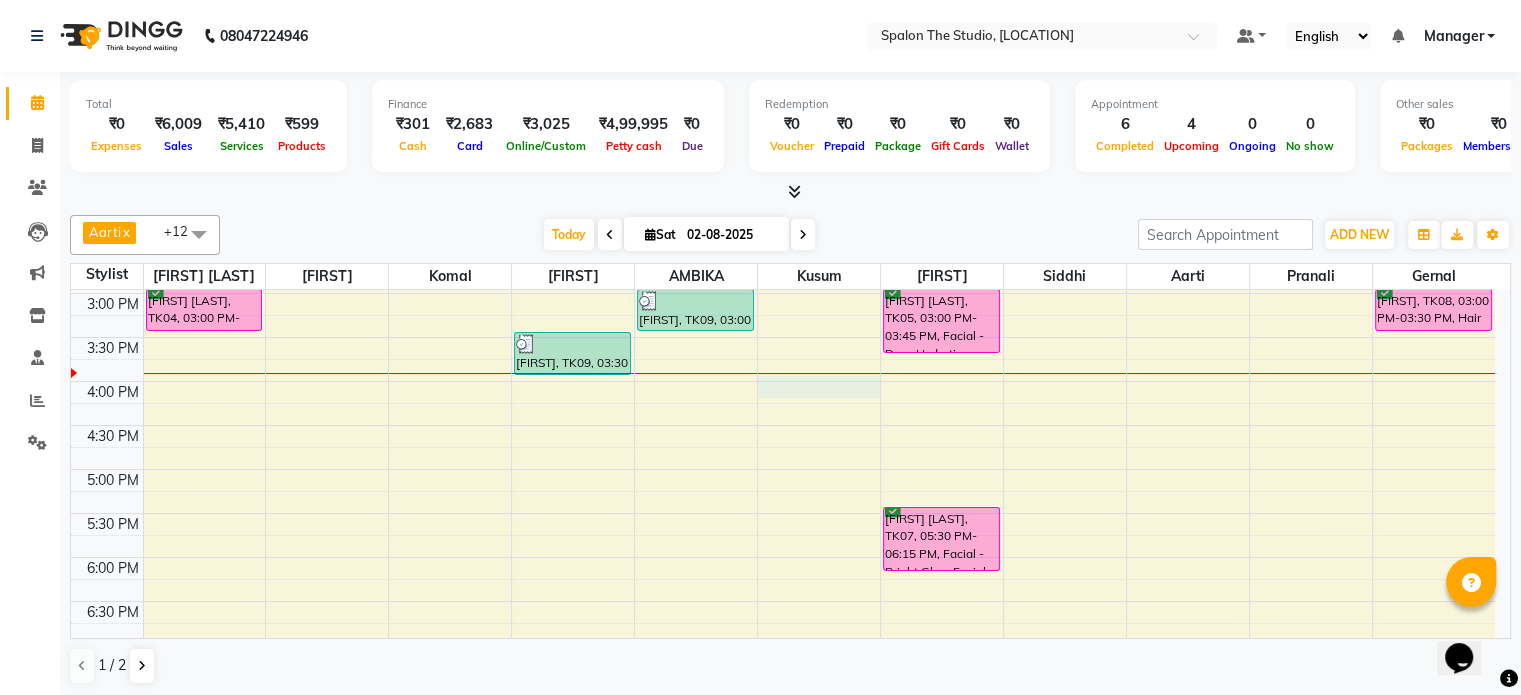 click on "9:00 AM 9:30 AM 10:00 AM 10:30 AM 11:00 AM 11:30 AM 12:00 PM 12:30 PM 1:00 PM 1:30 PM 2:00 PM 2:30 PM 3:00 PM 3:30 PM 4:00 PM 4:30 PM 5:00 PM 5:30 PM 6:00 PM 6:30 PM 7:00 PM 7:30 PM 8:00 PM 8:30 PM 9:00 PM 9:30 PM 10:00 PM 10:30 PM     amruta khutte, TK04, 03:00 PM-03:30 PM, Hair Cut (Women) - Hair Trim     saniya, TK02, 11:20 AM-11:50 AM, Hair Wash /Blowdry(Women) - Upto Midback     Jacinto, TK03, 11:50 AM-12:50 PM, Hair Cut (Men) - Beard Shave,Hair Cut (Men) - Haircut     zainab, TK06, 12:05 PM-01:50 PM, Waxing - Liposoluble Wax Full Leg,Waxing - Liposoluble Wax Full Arm,Peel Off Waxing - Underarm     spalon, TK01, 11:15 AM-11:45 AM, Hair Cut (Men) - Beard Styling     SAMANTHA, TK09, 03:30 PM-04:00 PM, Hair Cut (Men) - Haircut     SAMANTHA, TK09, 03:00 PM-03:30 PM, Nail Art - Gel Nail Extension     SHIKHA MISHRA, TK05, 03:00 PM-03:45 PM, Facial - Deep Hydrating Facial     Vipul JHAB, TK07, 05:30 PM-06:15 PM, Facial - Bright Glow Facial     spalon, TK08, 03:00 PM-03:30 PM, Hair Spa (Women) - Moisture Kick" at bounding box center [783, 381] 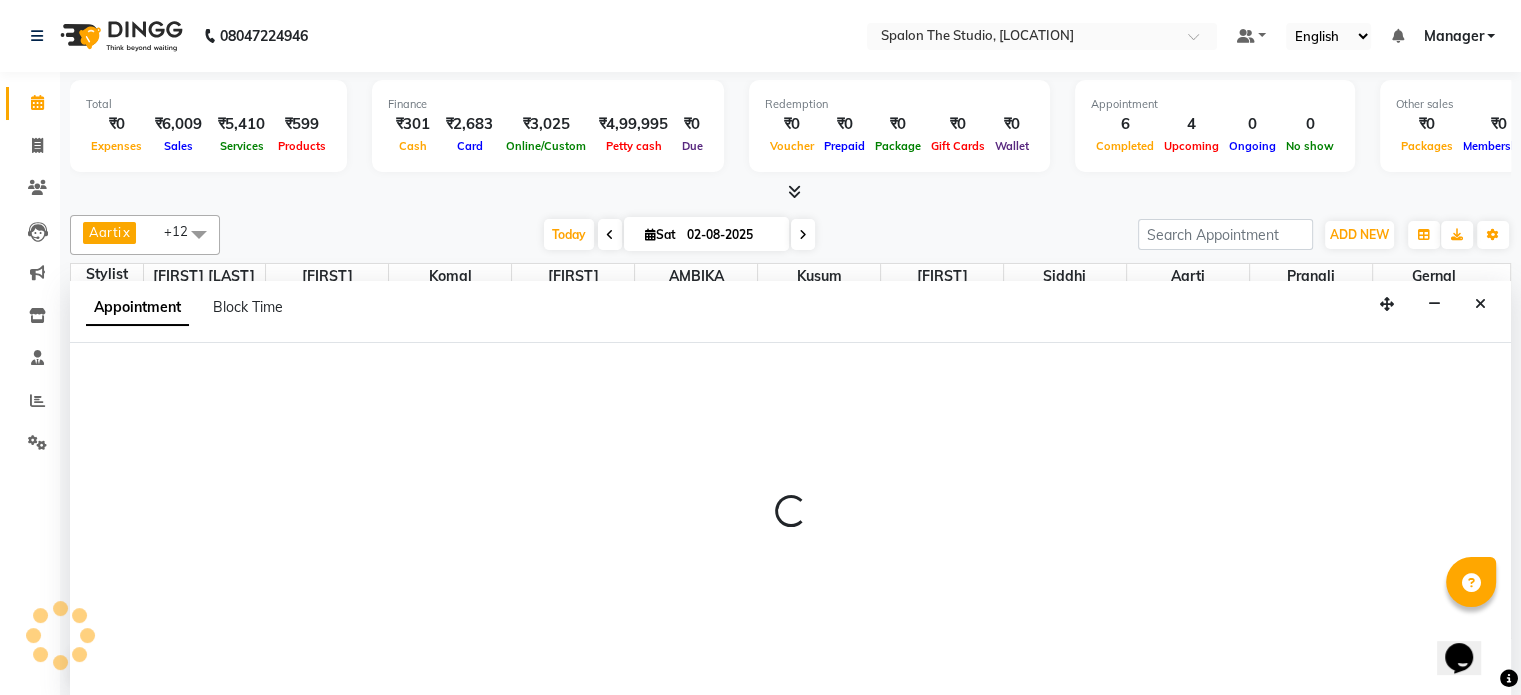 scroll, scrollTop: 0, scrollLeft: 0, axis: both 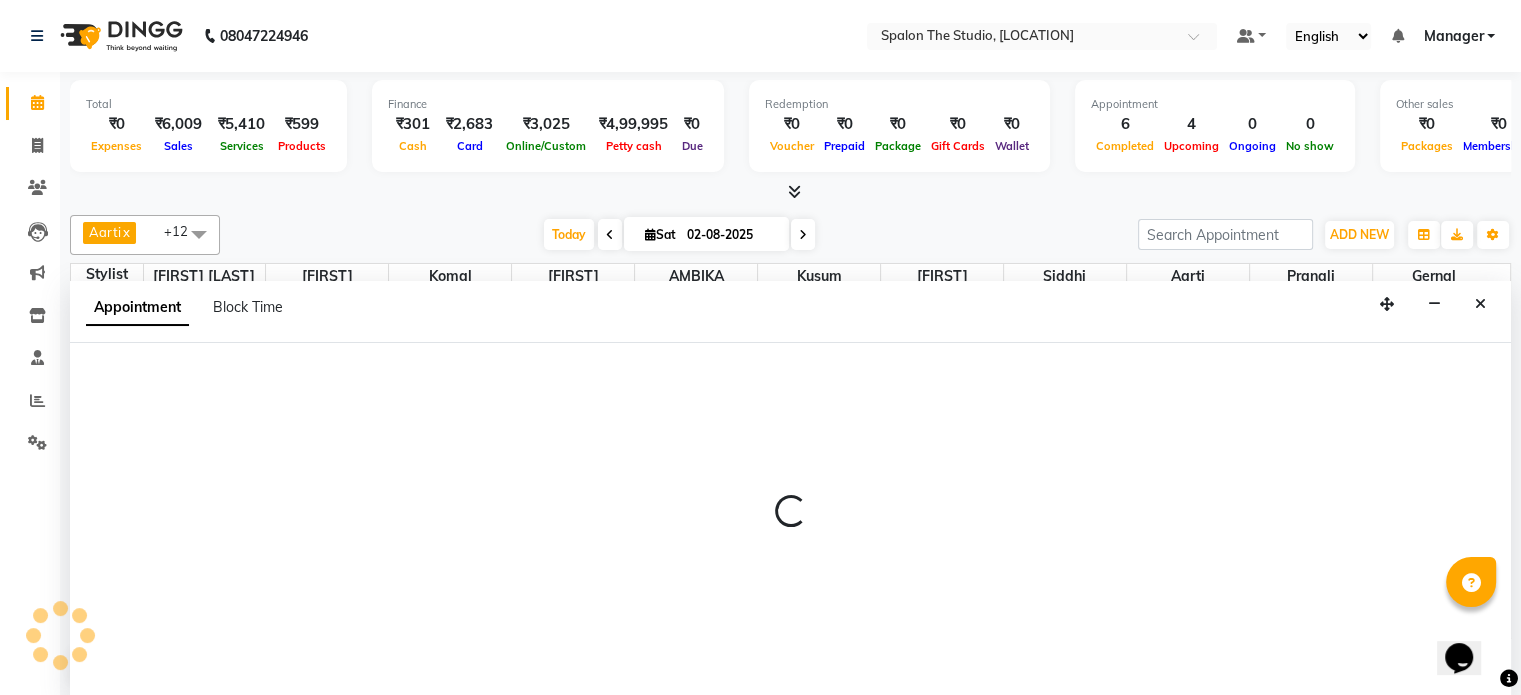 select on "79287" 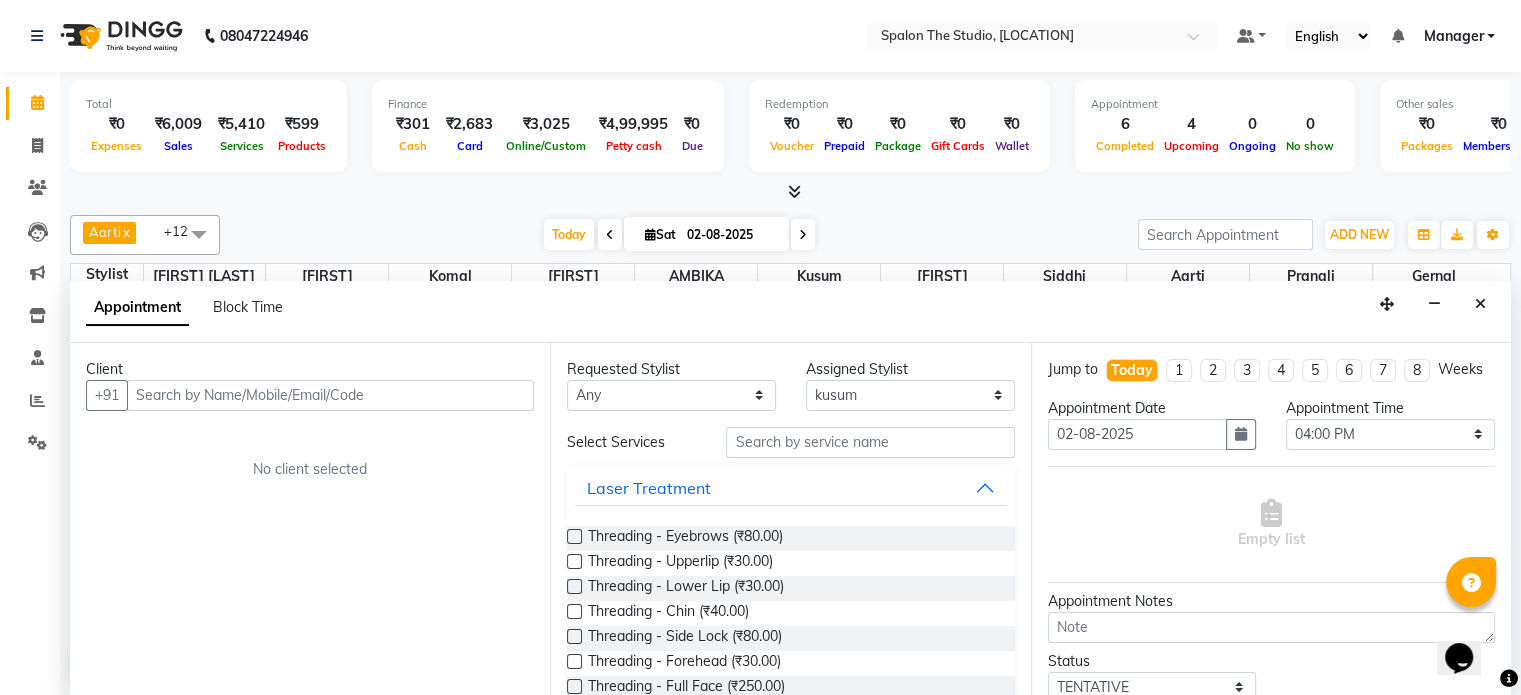 scroll, scrollTop: 0, scrollLeft: 0, axis: both 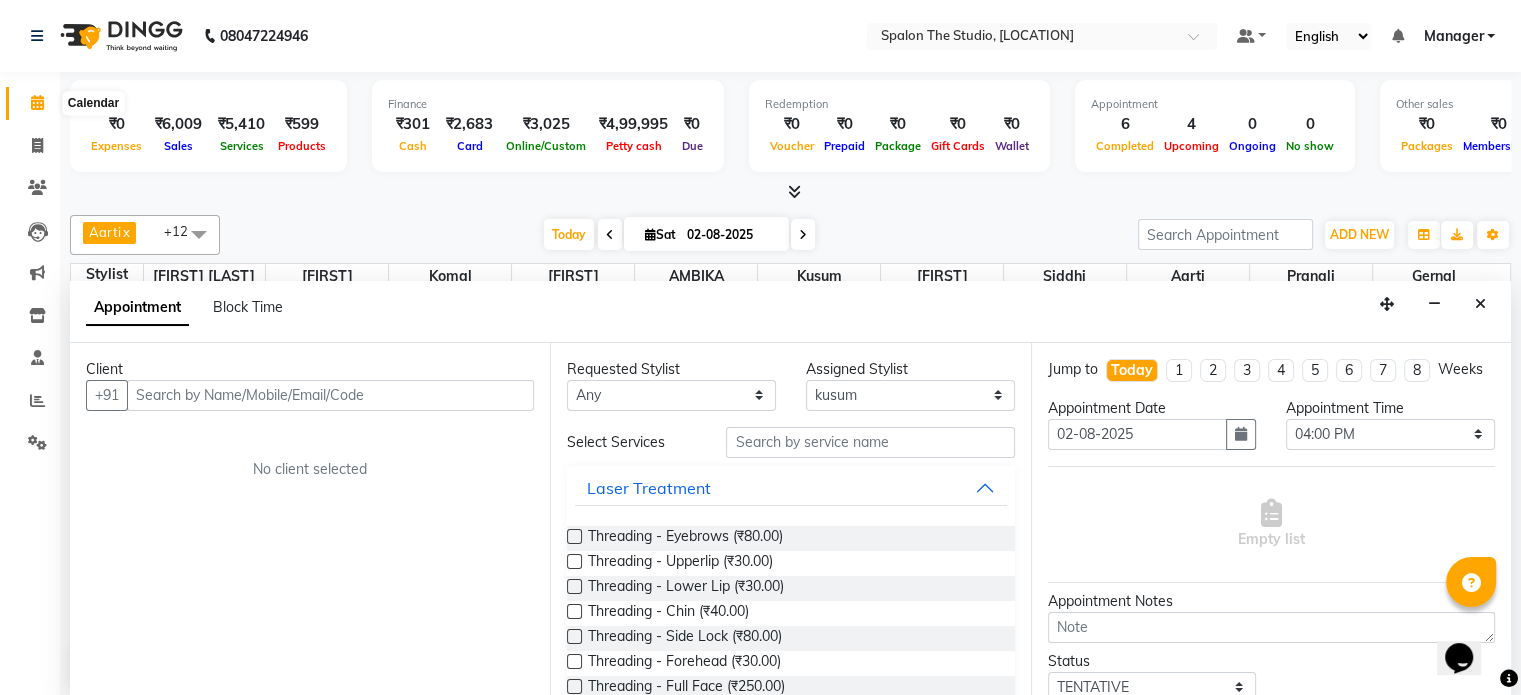 click 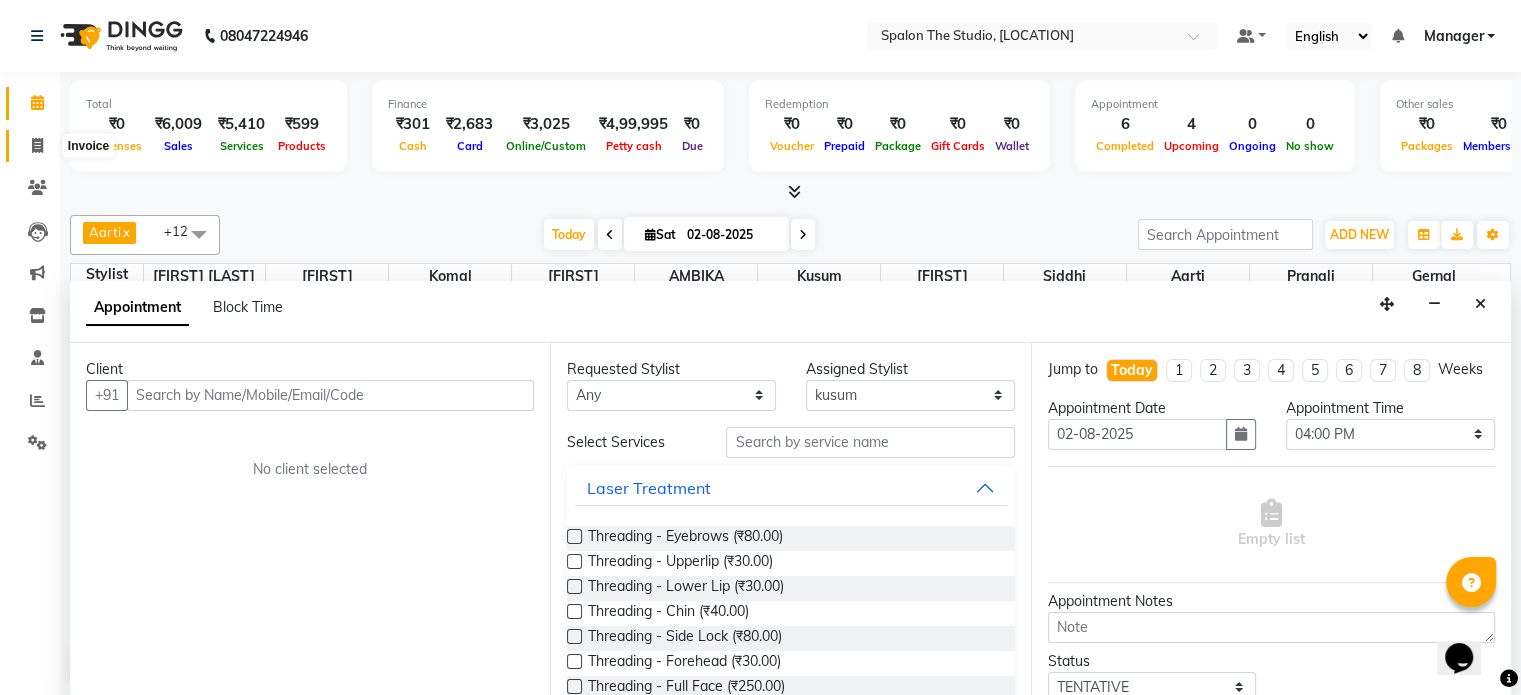 click 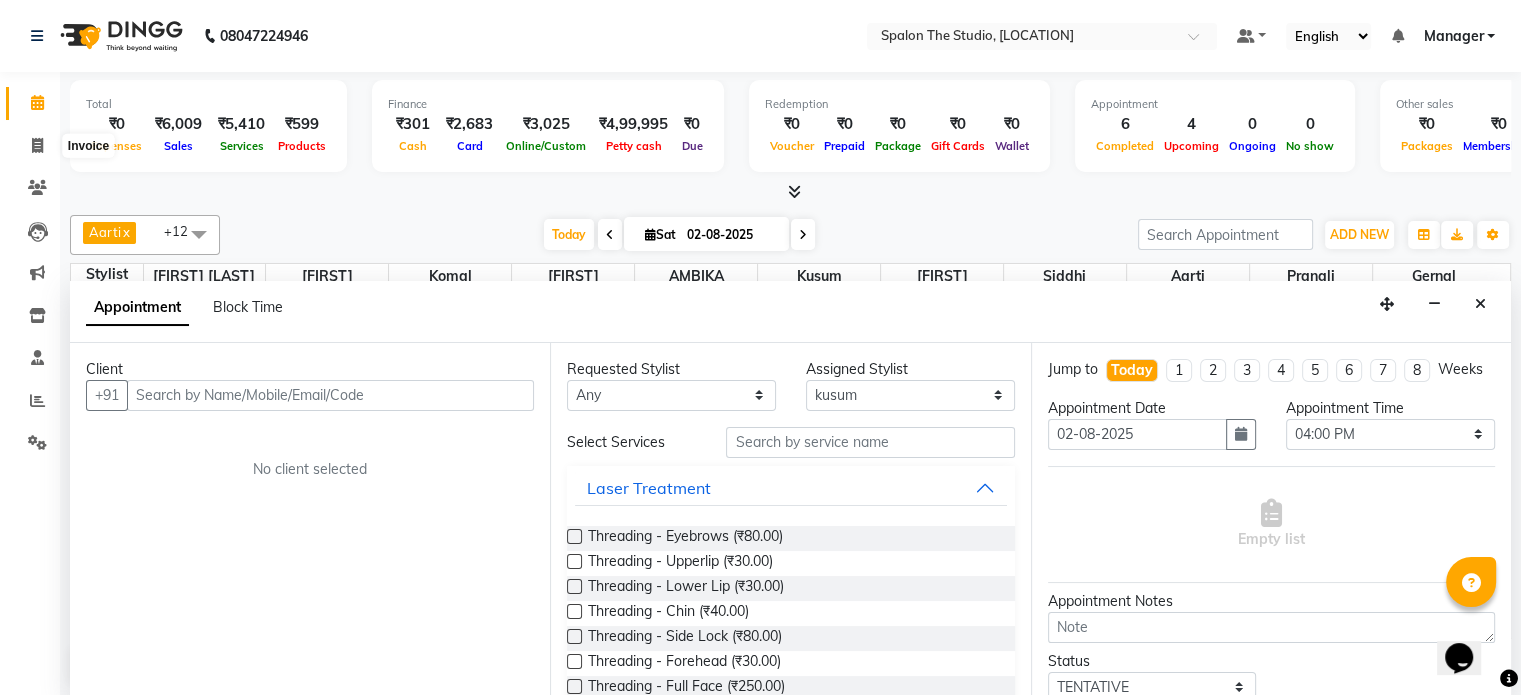 select on "service" 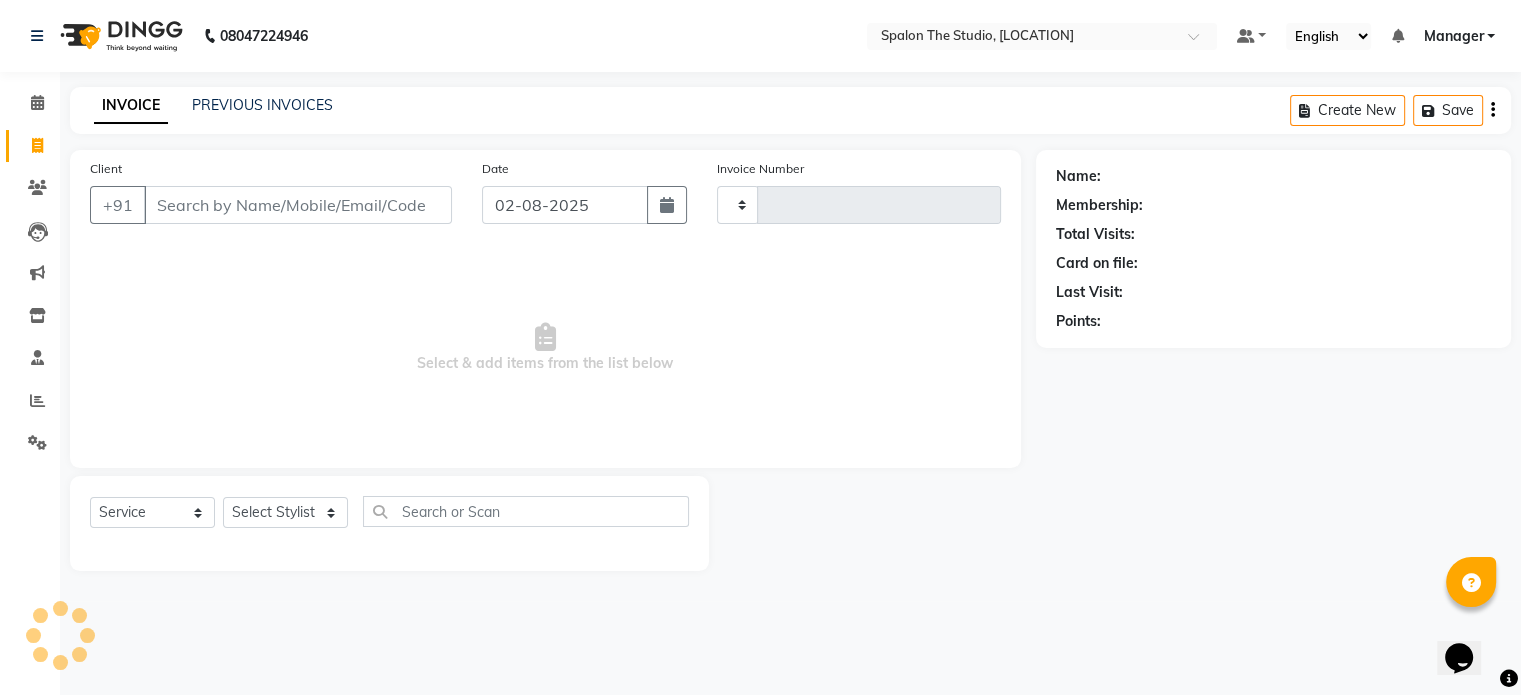type on "1128" 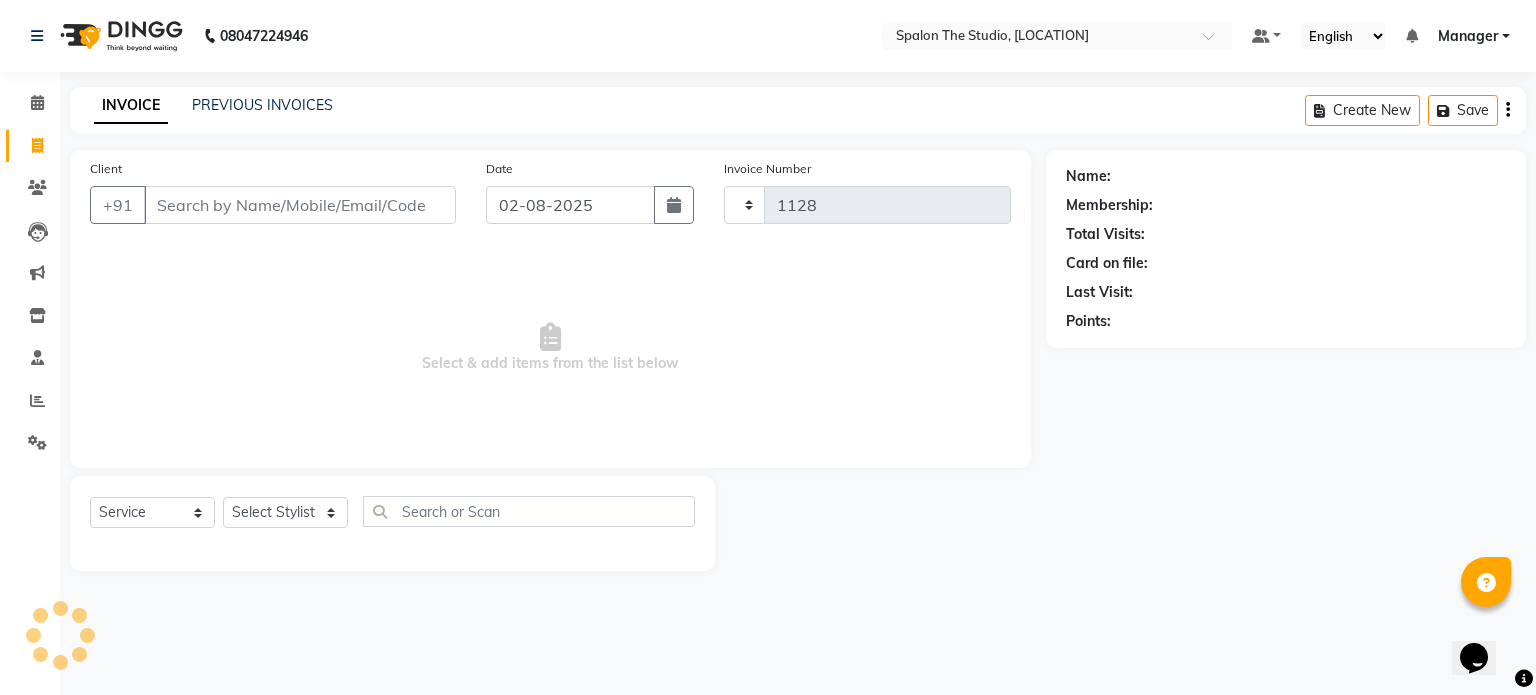 select on "903" 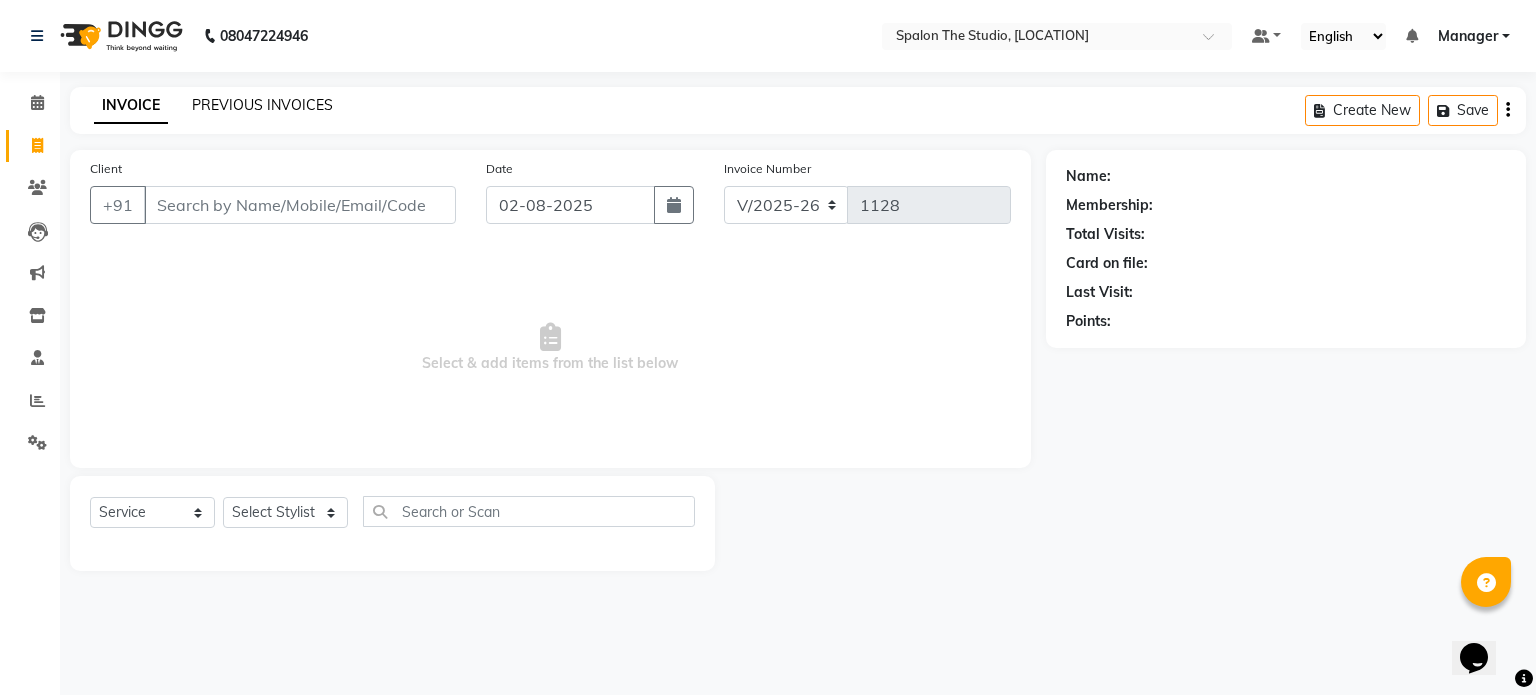 click on "PREVIOUS INVOICES" 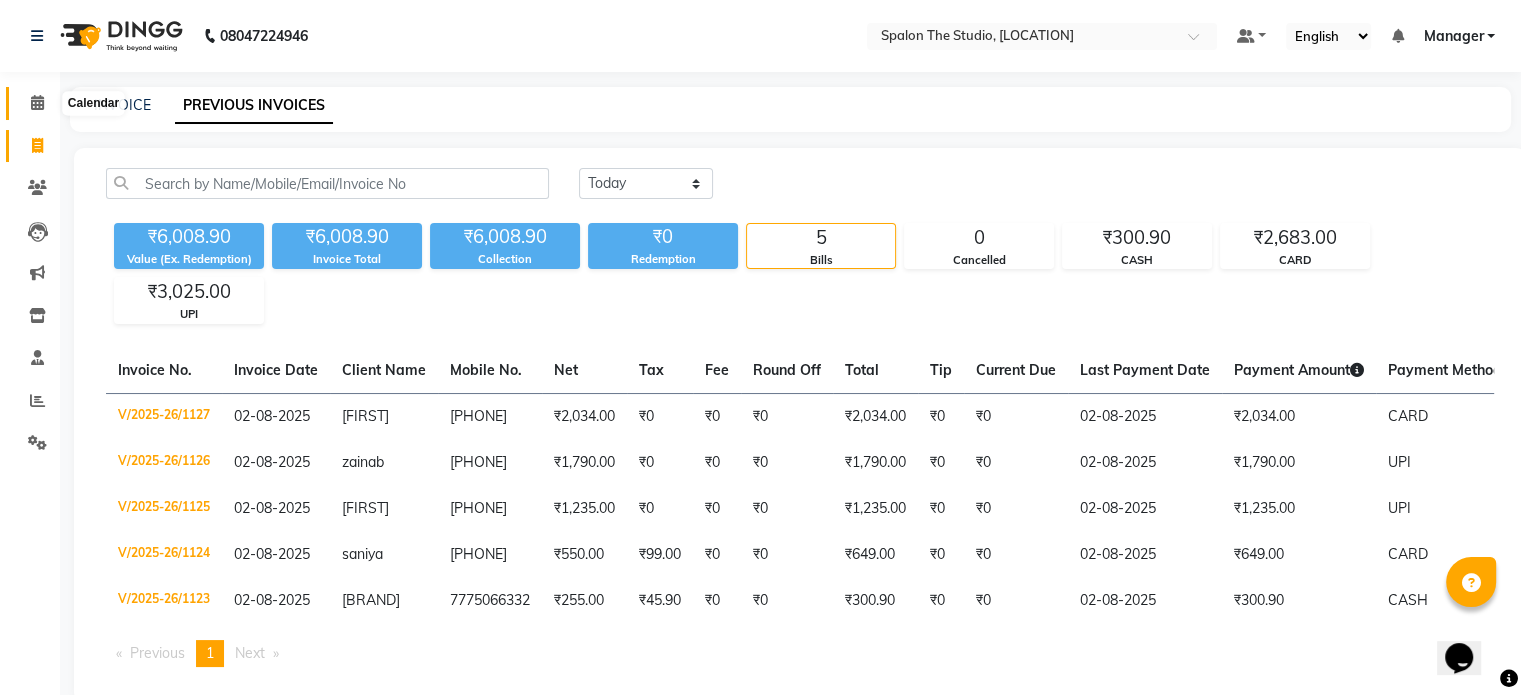 click 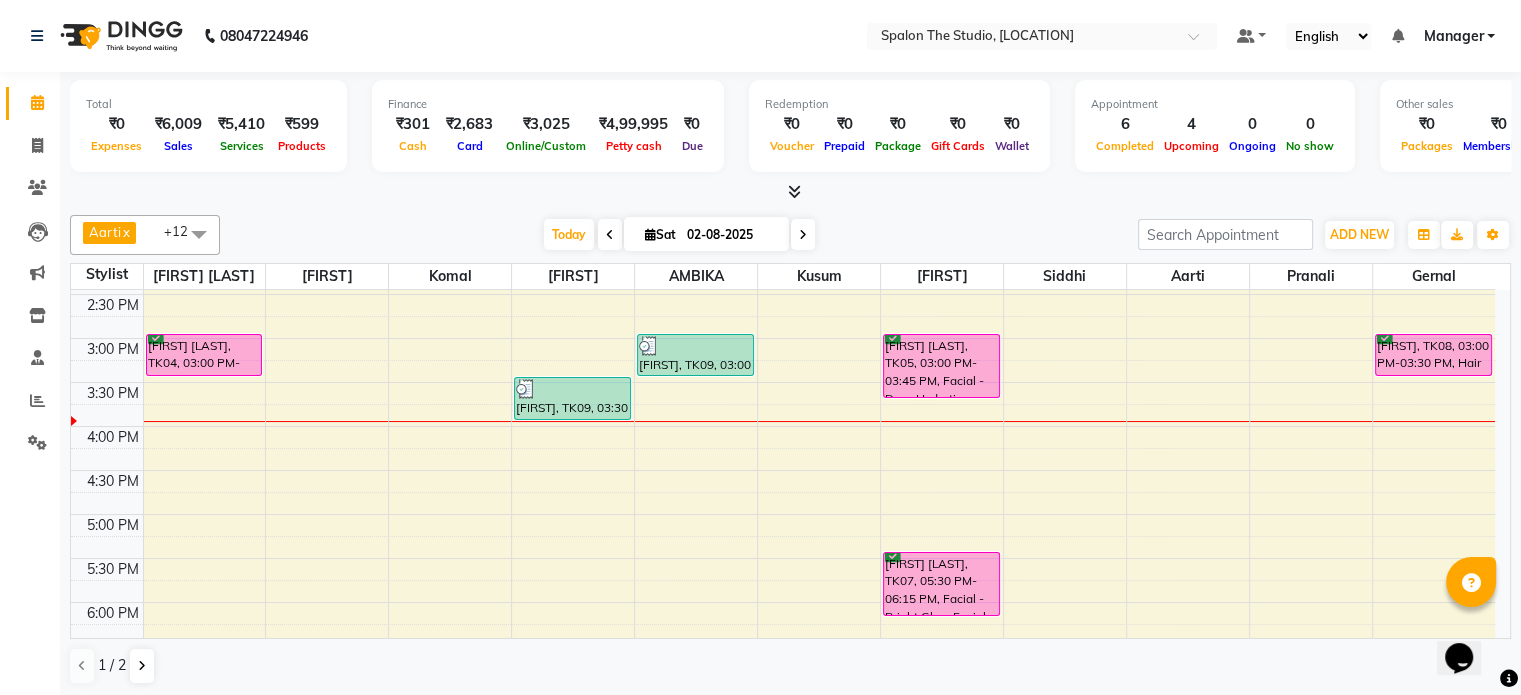 scroll, scrollTop: 500, scrollLeft: 0, axis: vertical 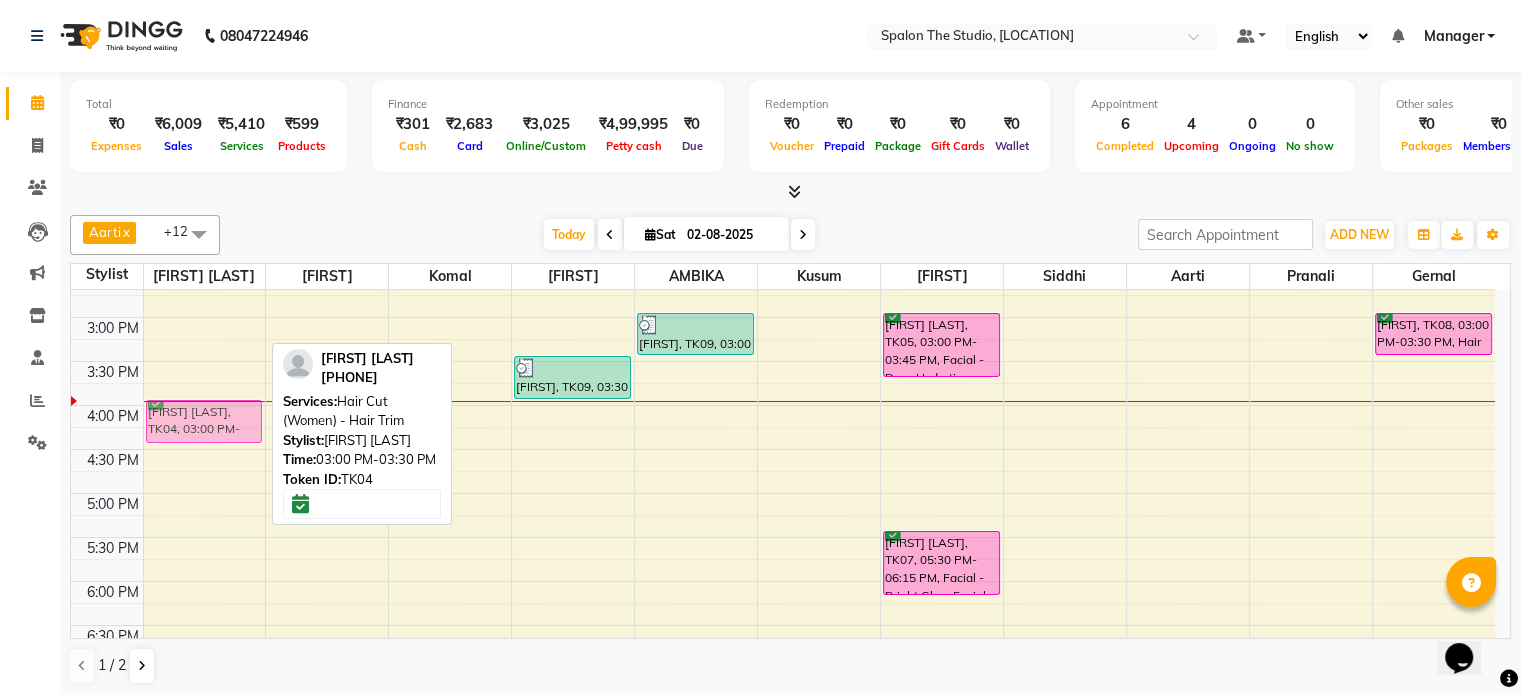 drag, startPoint x: 189, startPoint y: 328, endPoint x: 194, endPoint y: 413, distance: 85.146935 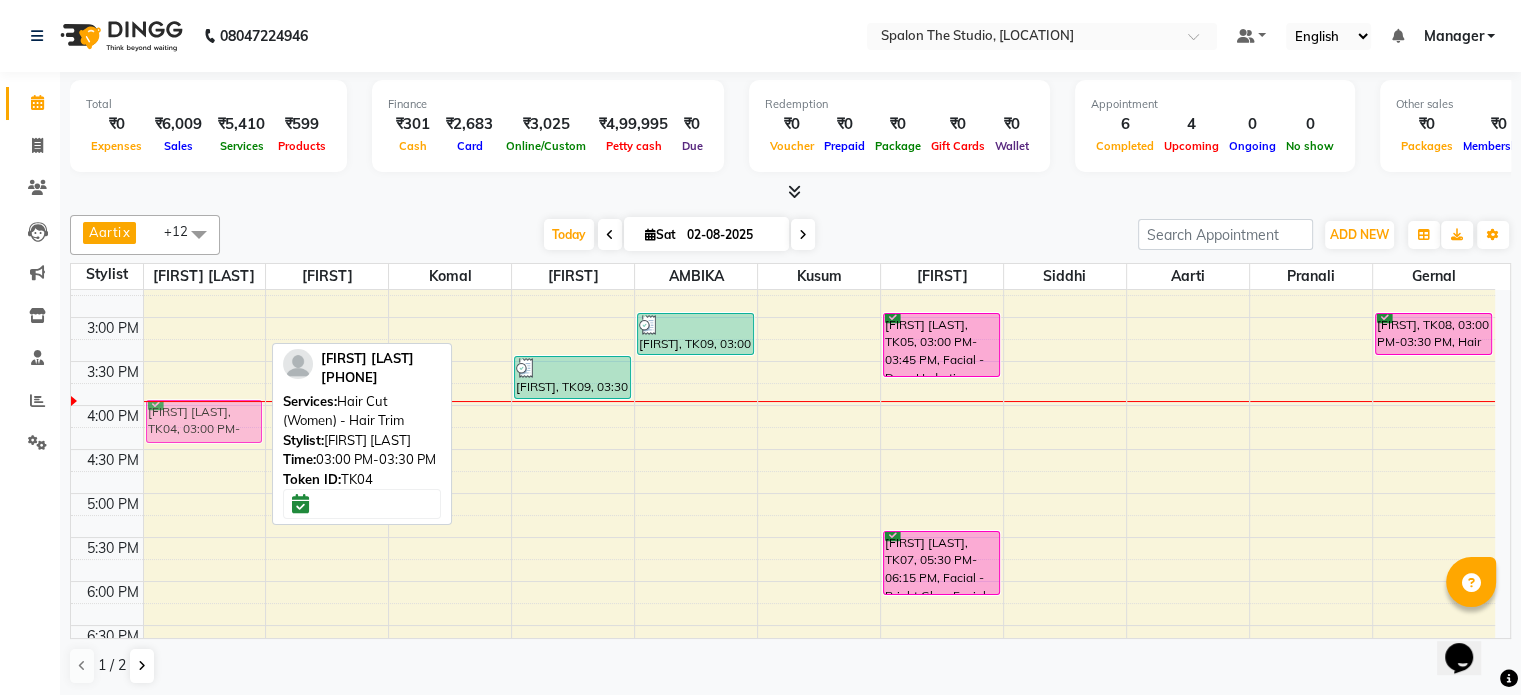 click on "amruta khutte, TK04, 03:00 PM-03:30 PM, Hair Cut (Women) - Hair Trim     amruta khutte, TK04, 03:00 PM-03:30 PM, Hair Cut (Women) - Hair Trim" at bounding box center [205, 405] 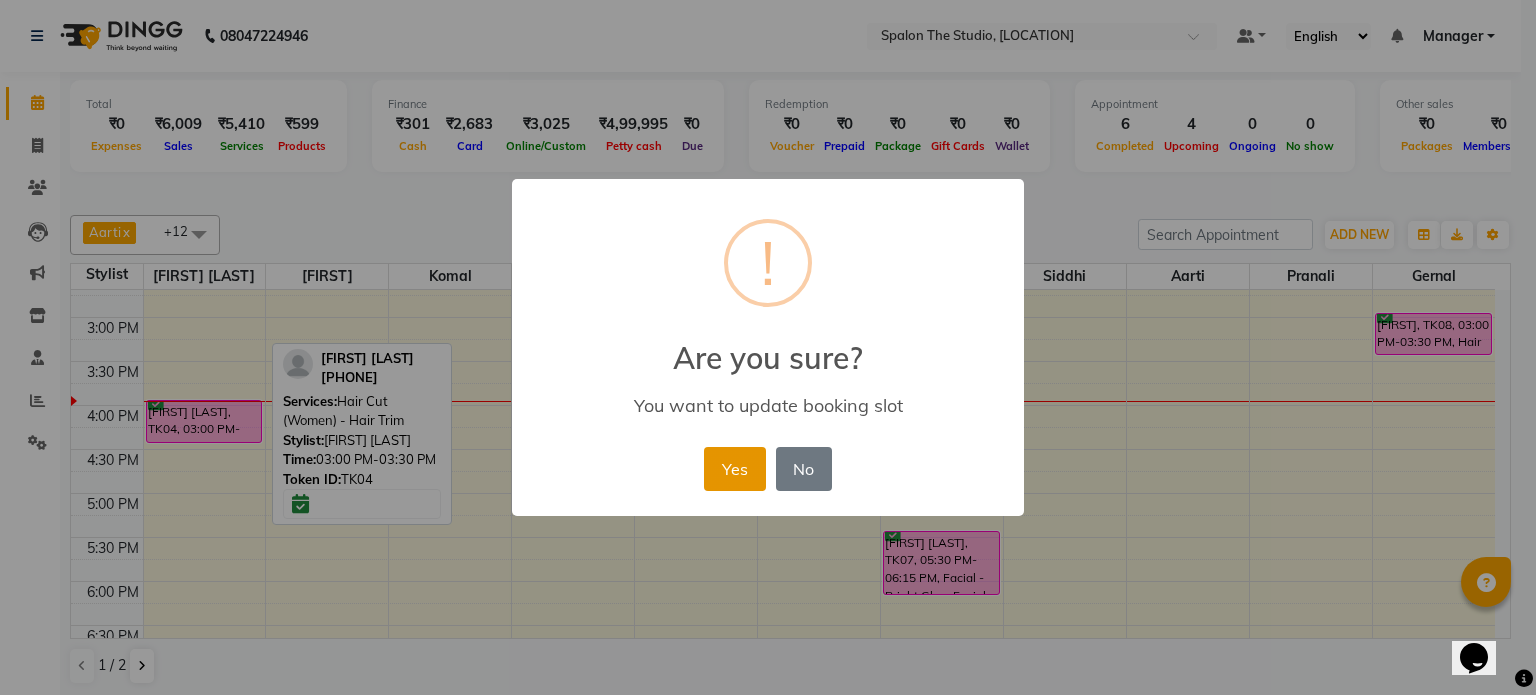 click on "Yes" at bounding box center [734, 469] 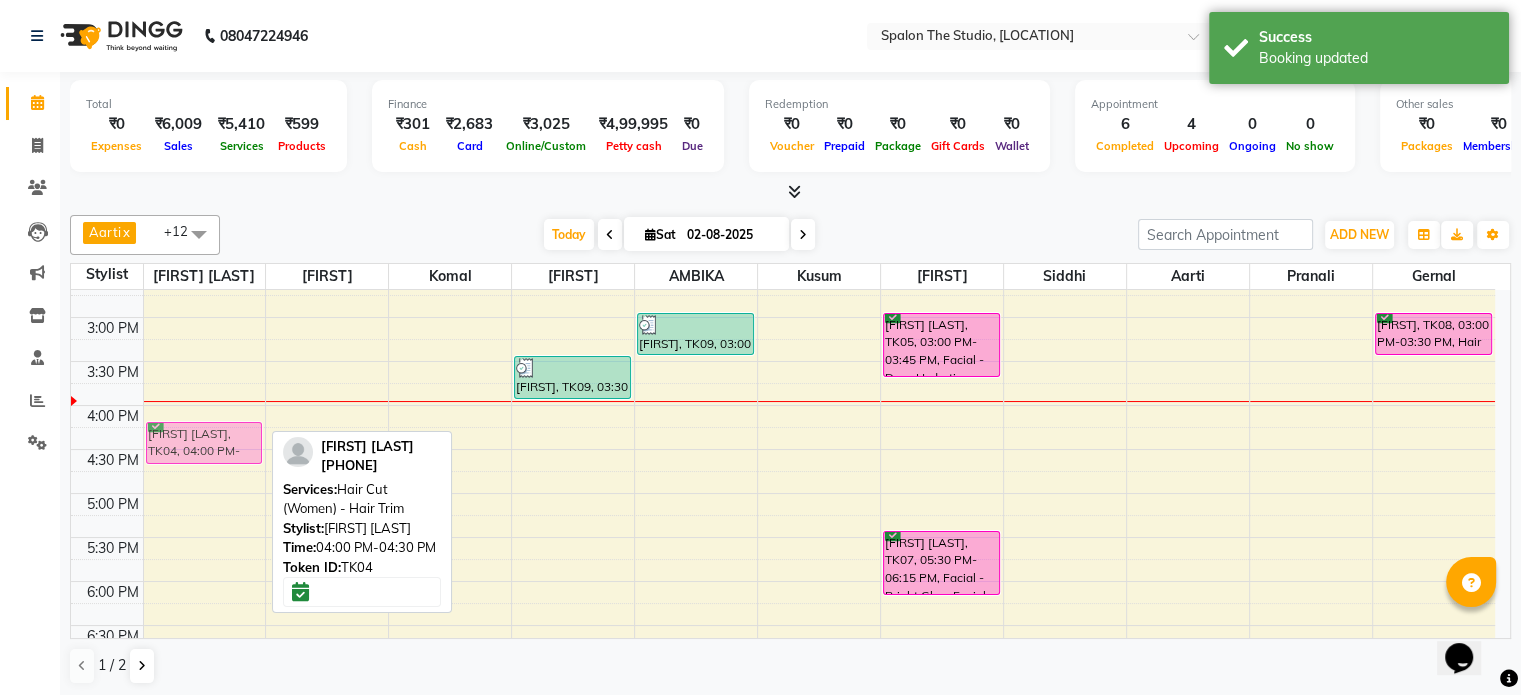 drag, startPoint x: 210, startPoint y: 421, endPoint x: 212, endPoint y: 434, distance: 13.152946 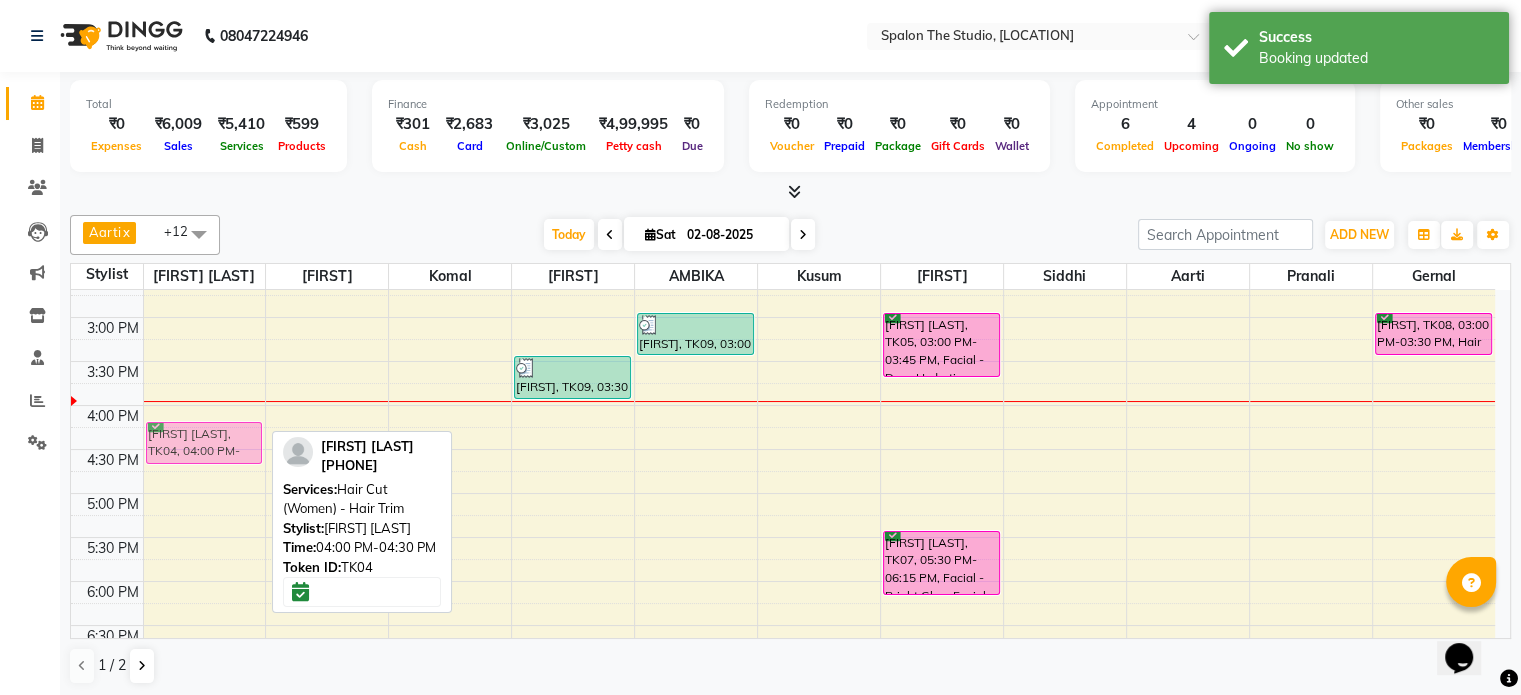 click on "amruta khutte, TK04, 04:00 PM-04:30 PM, Hair Cut (Women) - Hair Trim     amruta khutte, TK04, 04:00 PM-04:30 PM, Hair Cut (Women) - Hair Trim" at bounding box center [205, 405] 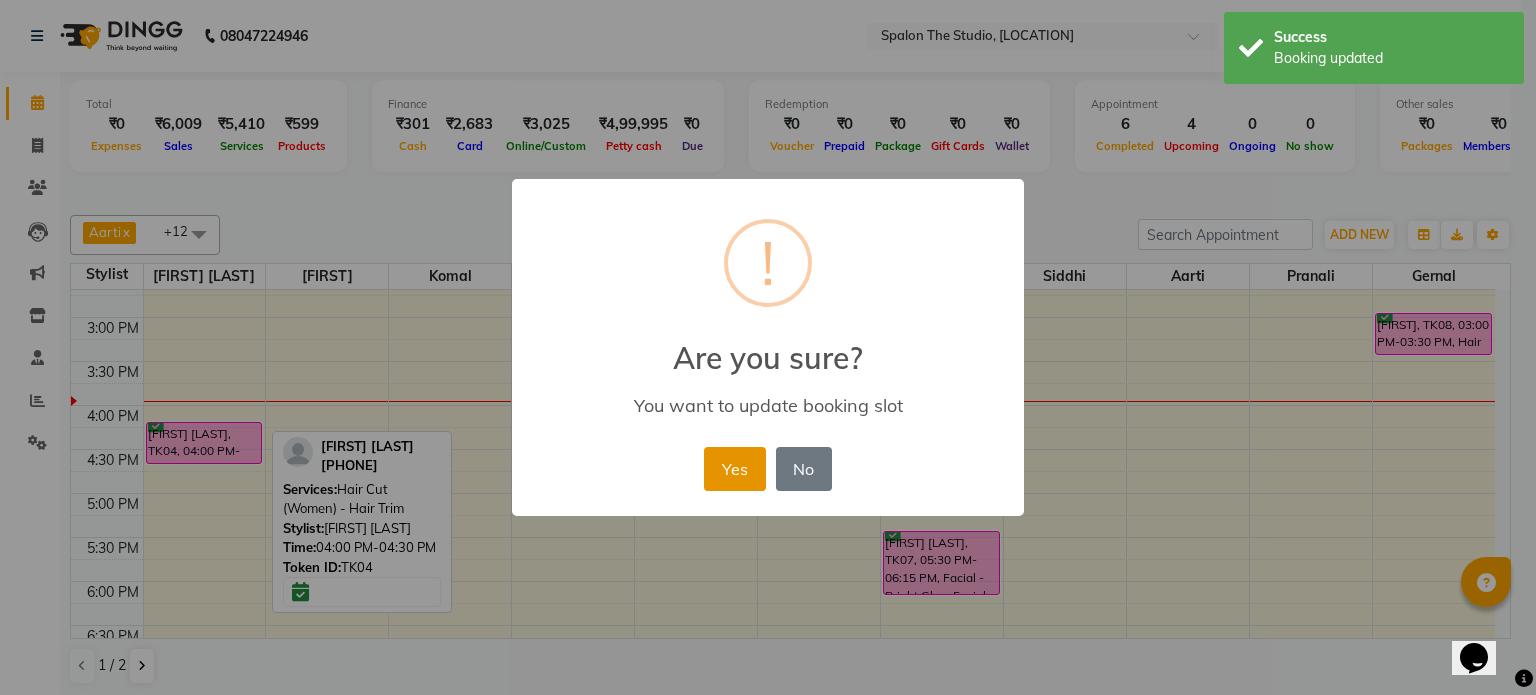 click on "Yes" at bounding box center (734, 469) 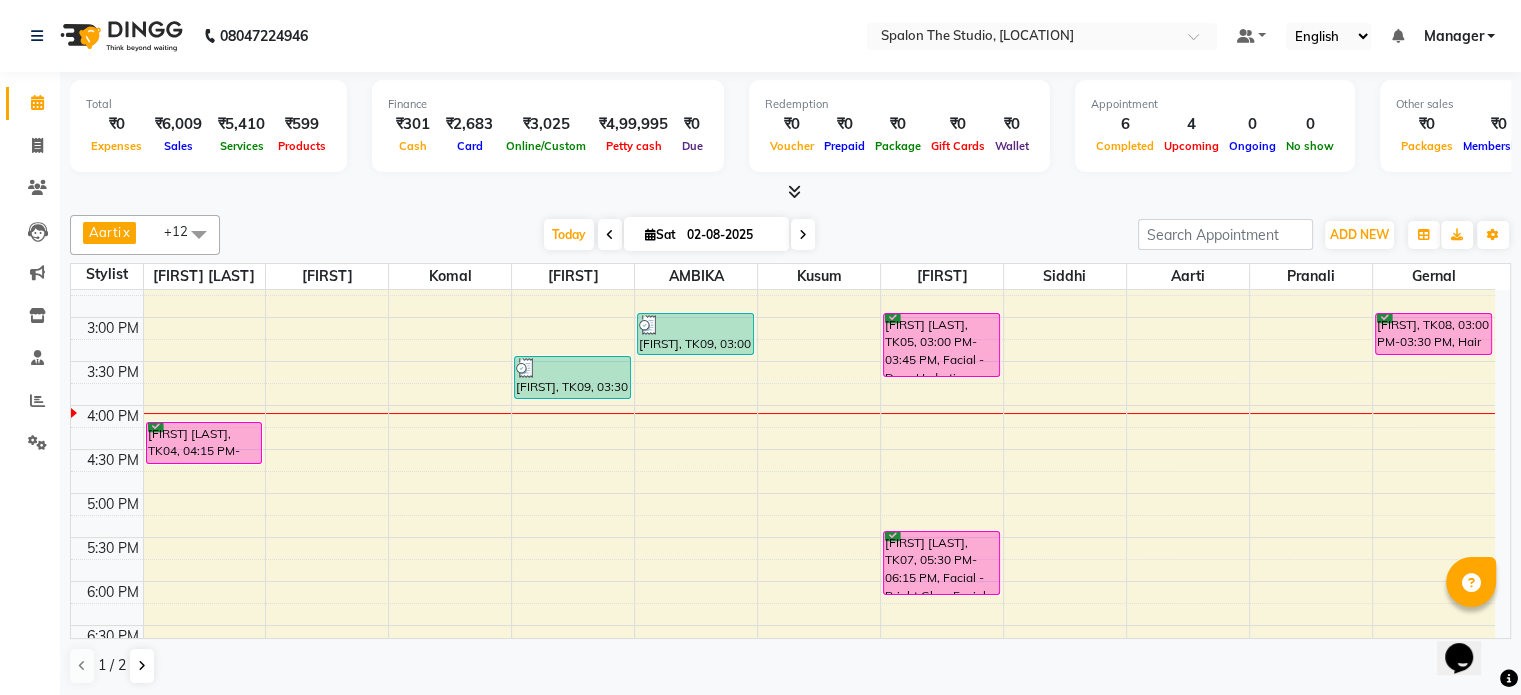 click on "9:00 AM 9:30 AM 10:00 AM 10:30 AM 11:00 AM 11:30 AM 12:00 PM 12:30 PM 1:00 PM 1:30 PM 2:00 PM 2:30 PM 3:00 PM 3:30 PM 4:00 PM 4:30 PM 5:00 PM 5:30 PM 6:00 PM 6:30 PM 7:00 PM 7:30 PM 8:00 PM 8:30 PM 9:00 PM 9:30 PM 10:00 PM 10:30 PM     amruta khutte, TK04, 04:15 PM-04:45 PM, Hair Cut (Women) - Hair Trim     saniya, TK02, 11:20 AM-11:50 AM, Hair Wash /Blowdry(Women) - Upto Midback     Jacinto, TK03, 11:50 AM-12:50 PM, Hair Cut (Men) - Beard Shave,Hair Cut (Men) - Haircut     zainab, TK06, 12:05 PM-01:50 PM, Waxing - Liposoluble Wax Full Leg,Waxing - Liposoluble Wax Full Arm,Peel Off Waxing - Underarm     spalon, TK01, 11:15 AM-11:45 AM, Hair Cut (Men) - Beard Styling     SAMANTHA, TK09, 03:30 PM-04:00 PM, Hair Cut (Men) - Haircut     SAMANTHA, TK09, 03:00 PM-03:30 PM, Nail Art - Gel Nail Extension     SHIKHA MISHRA, TK05, 03:00 PM-03:45 PM, Facial - Deep Hydrating Facial     Vipul JHAB, TK07, 05:30 PM-06:15 PM, Facial - Bright Glow Facial     spalon, TK08, 03:00 PM-03:30 PM, Hair Spa (Women) - Moisture Kick" at bounding box center (783, 405) 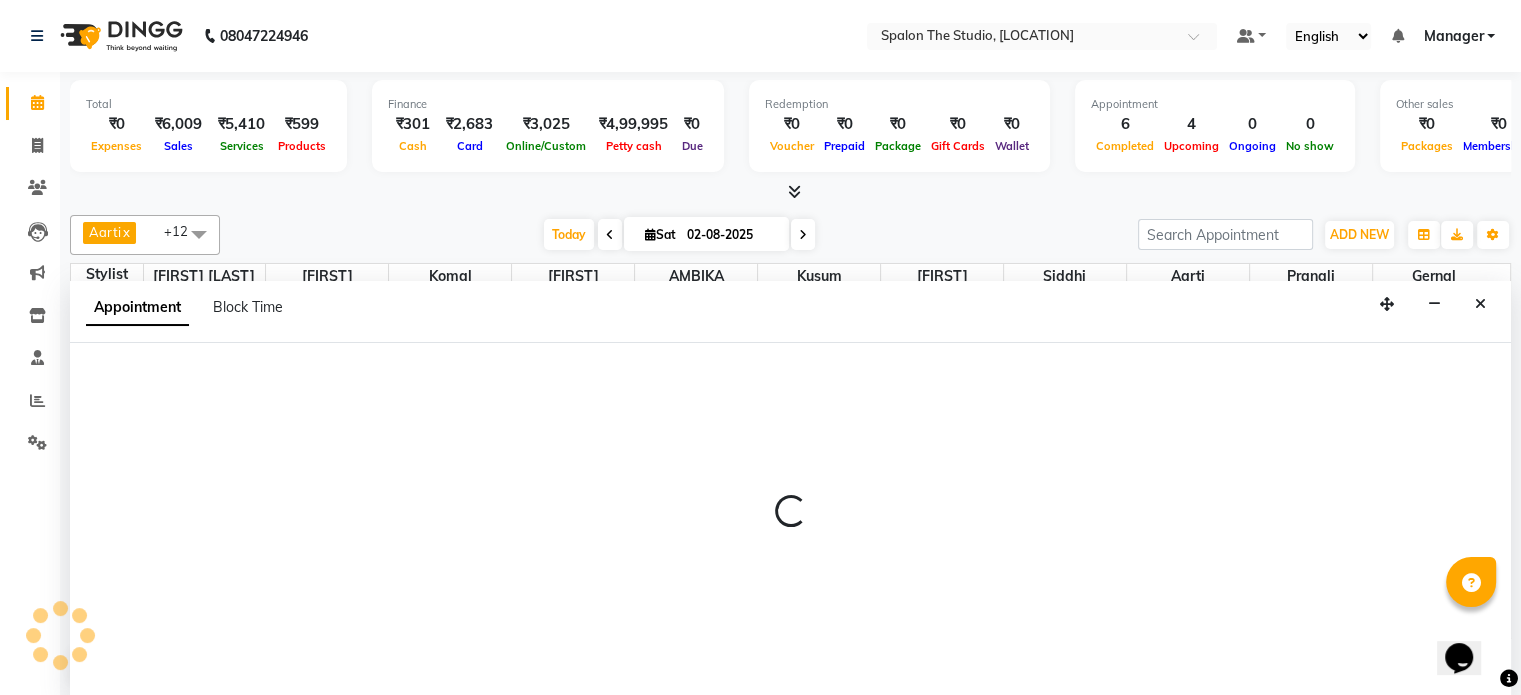 scroll, scrollTop: 0, scrollLeft: 0, axis: both 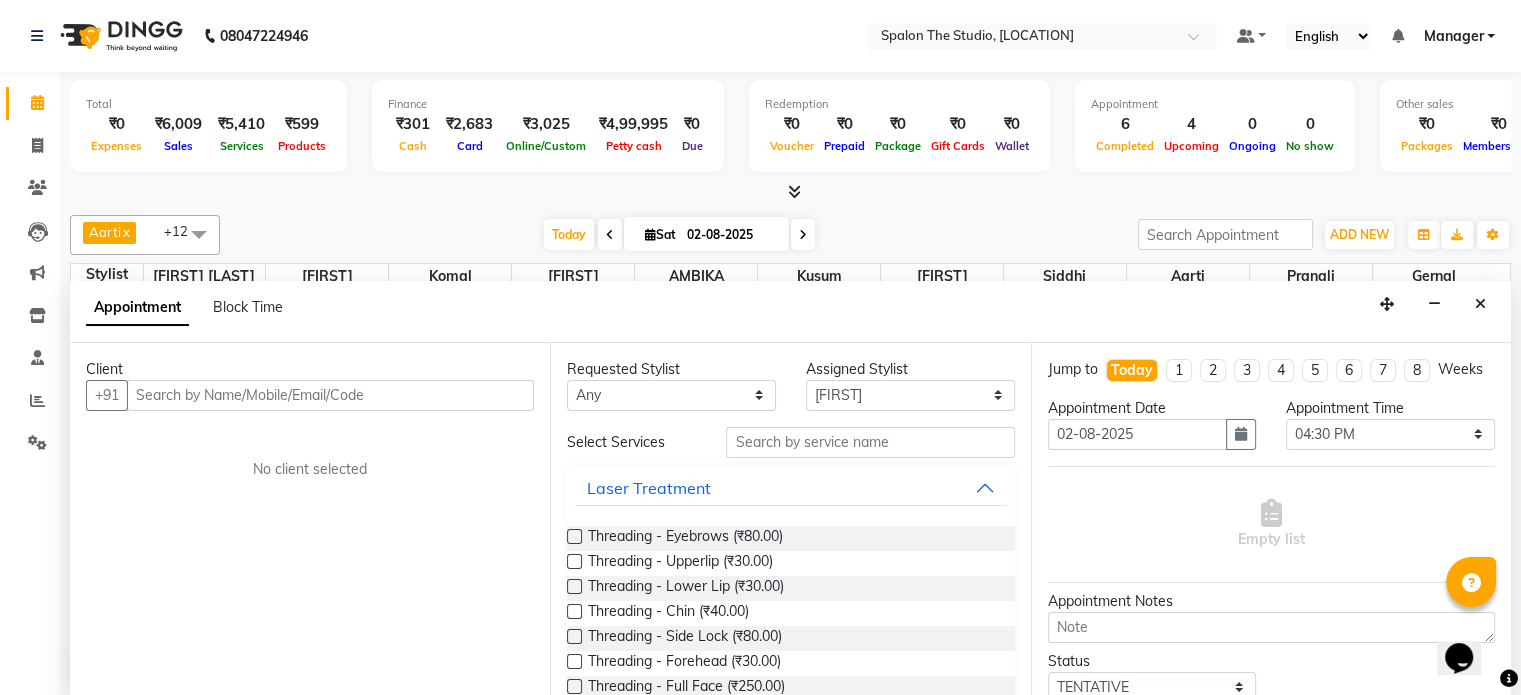 click at bounding box center [330, 395] 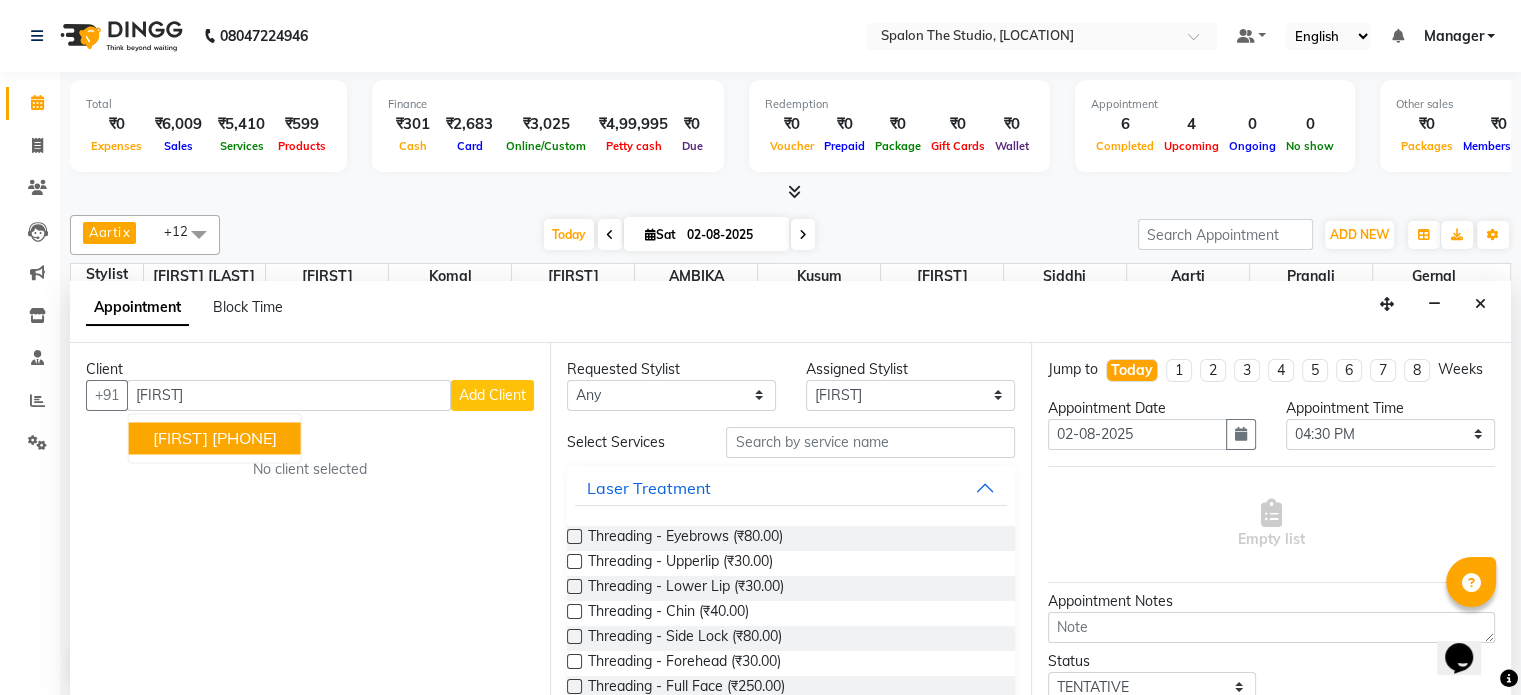 click on "[LAST]" at bounding box center (180, 438) 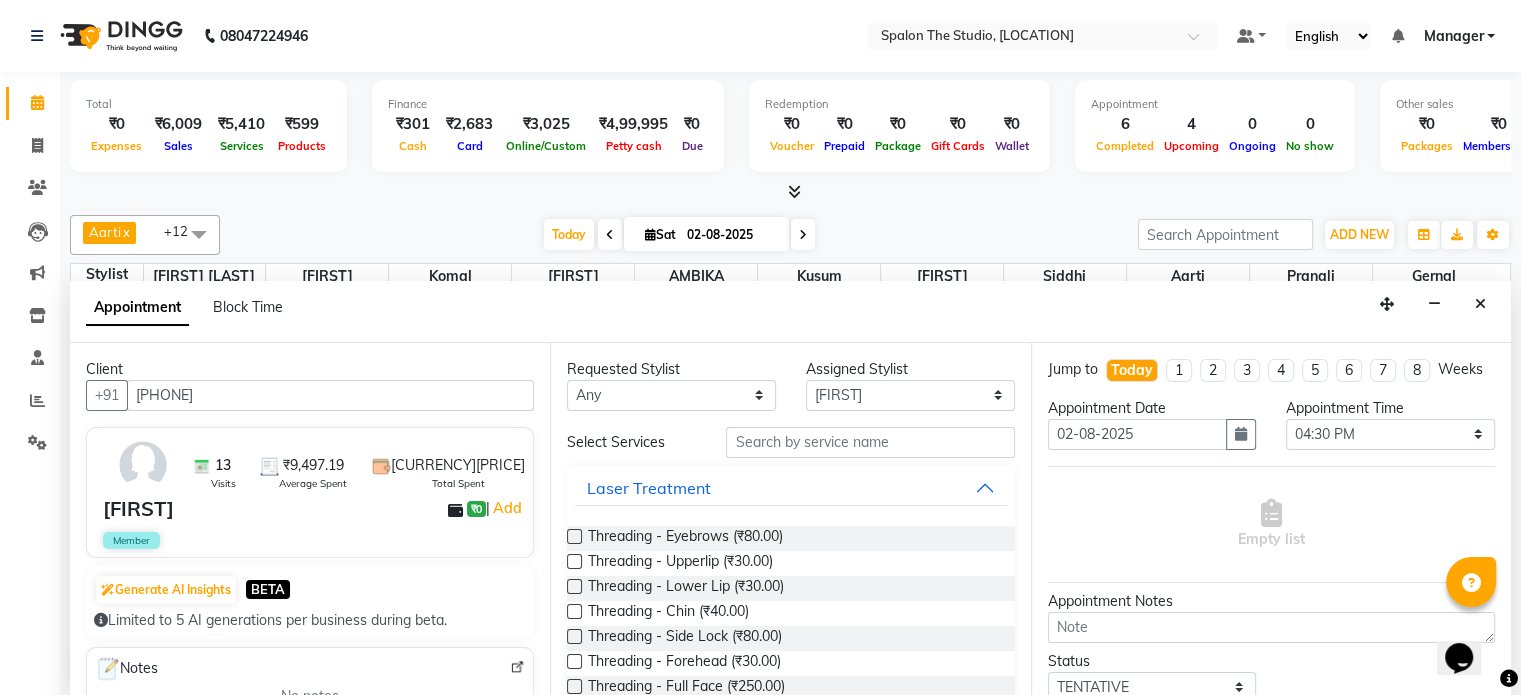 type on "[PHONE]" 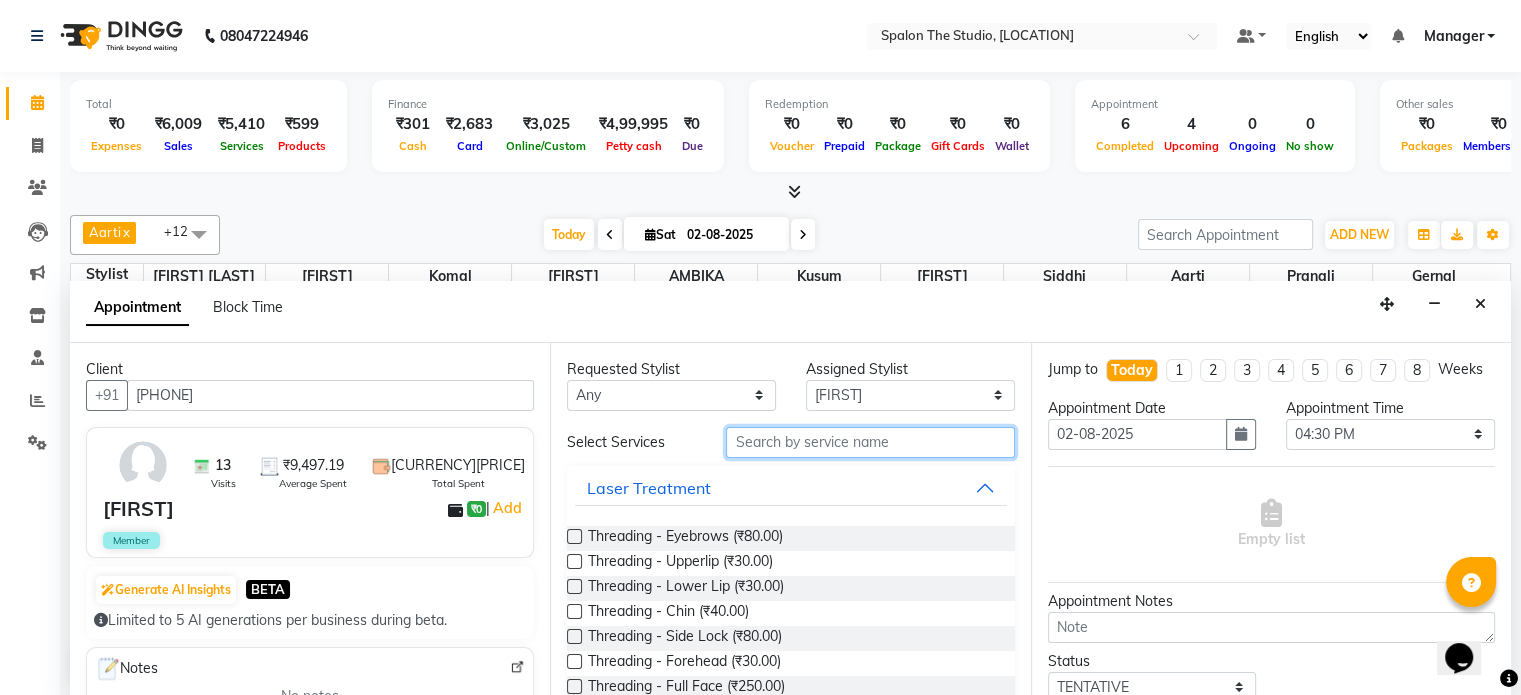 click at bounding box center [870, 442] 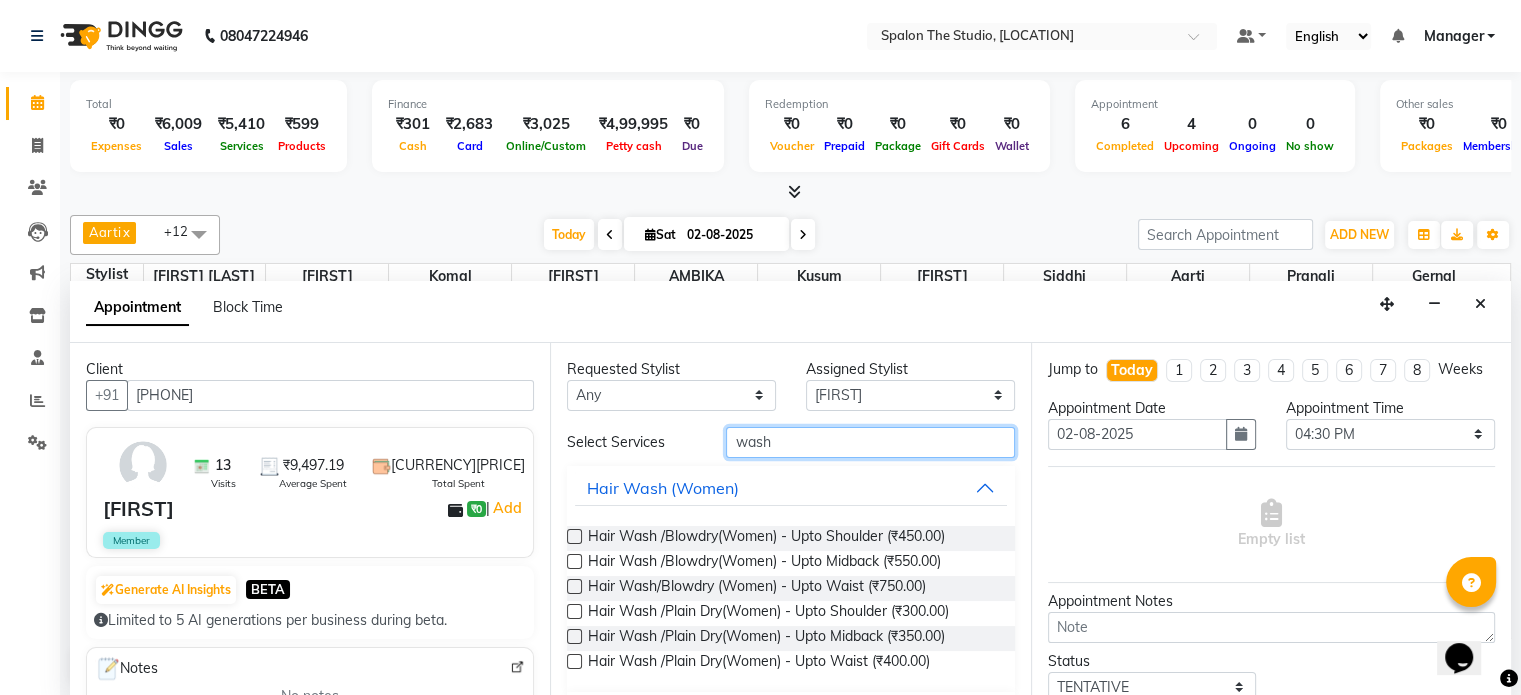 type on "wash" 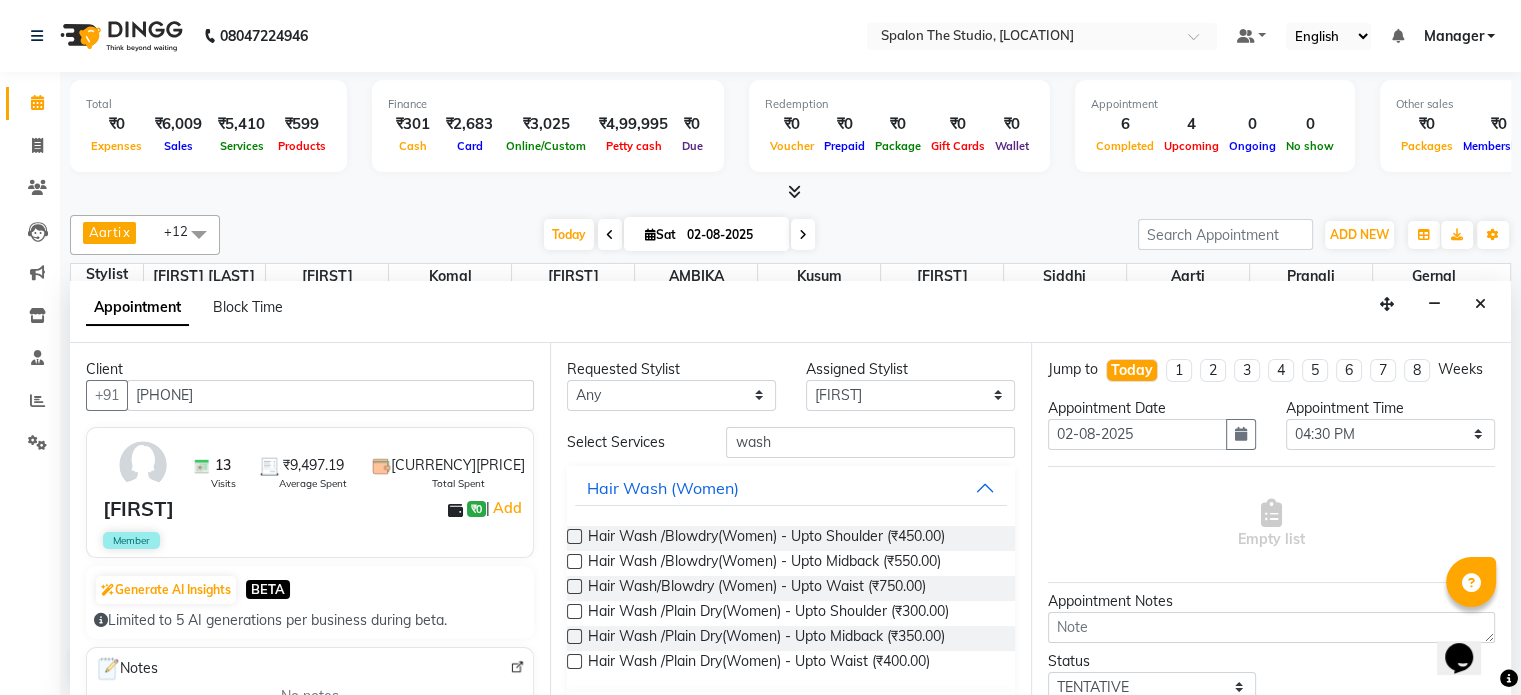click at bounding box center [574, 536] 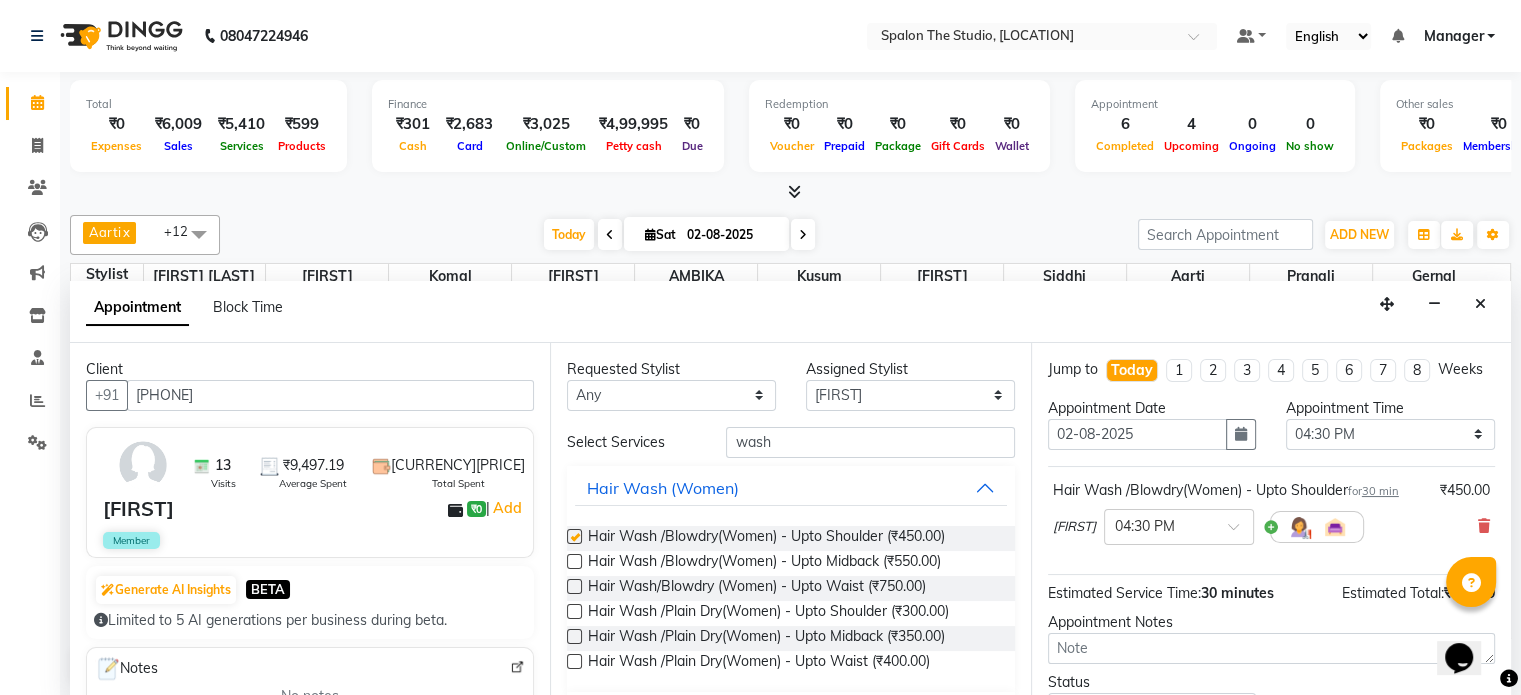checkbox on "false" 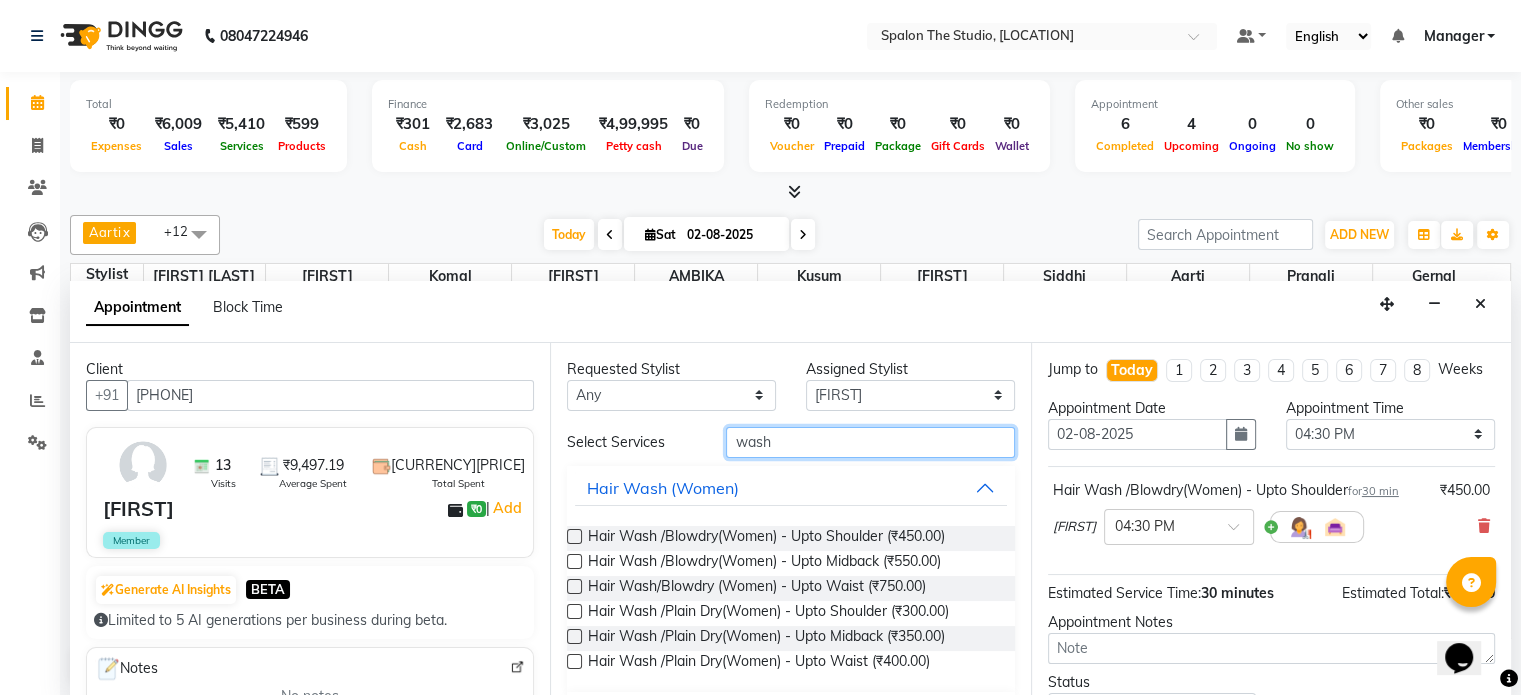 click on "wash" at bounding box center (870, 442) 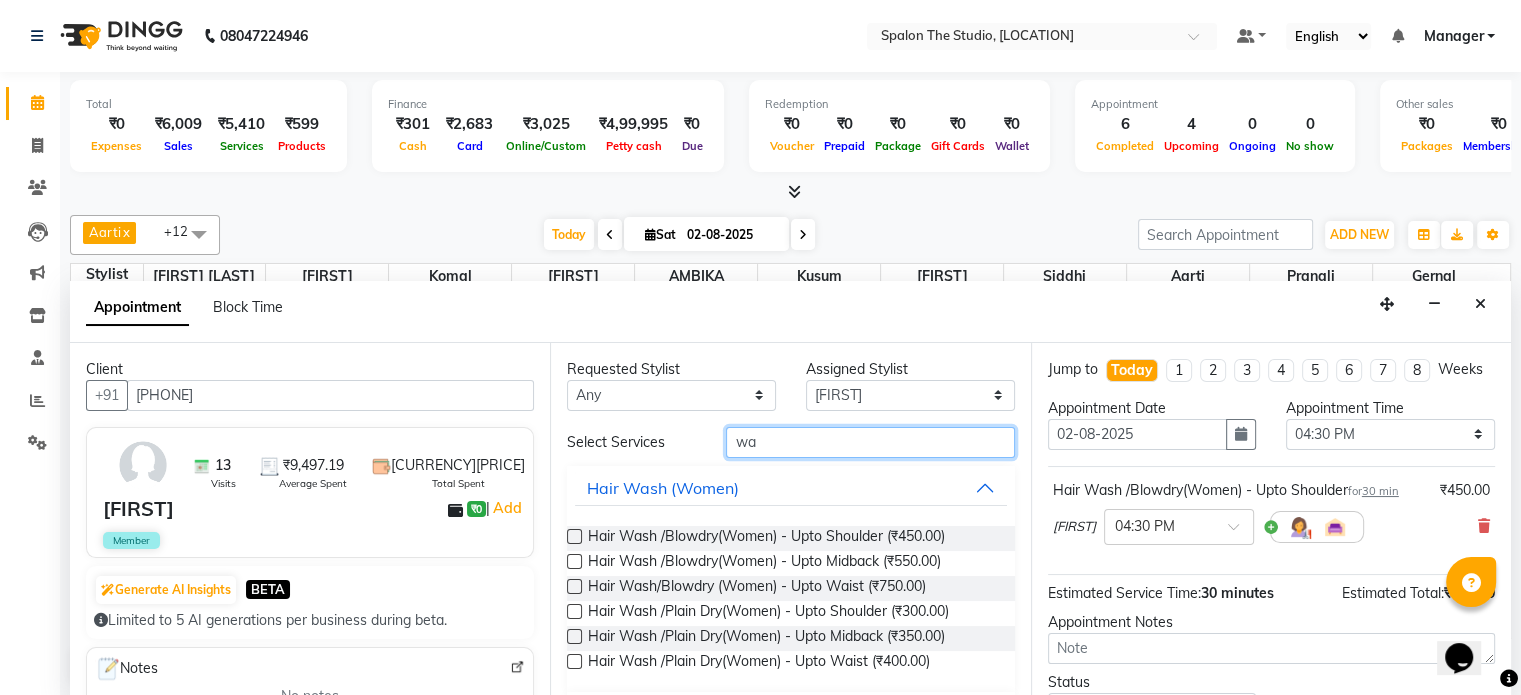 type on "w" 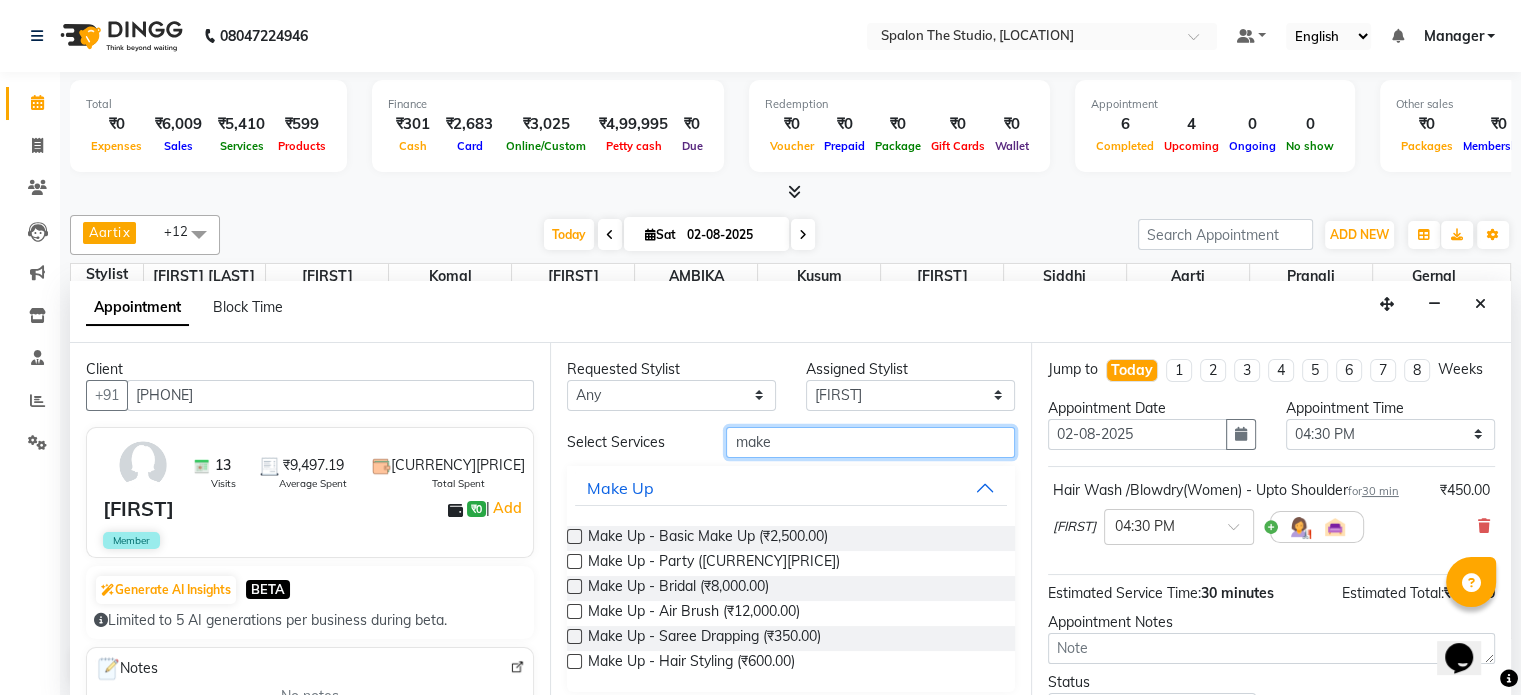 type on "make" 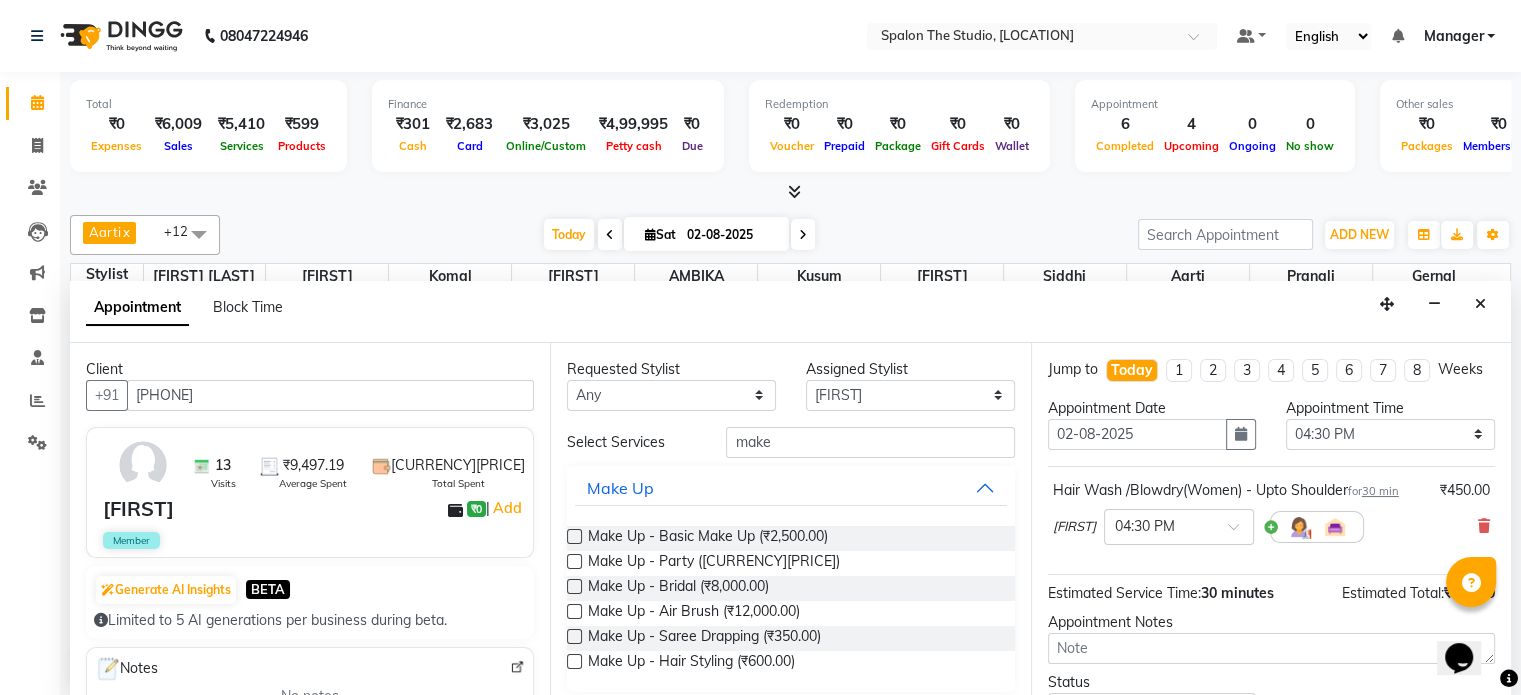click at bounding box center (574, 561) 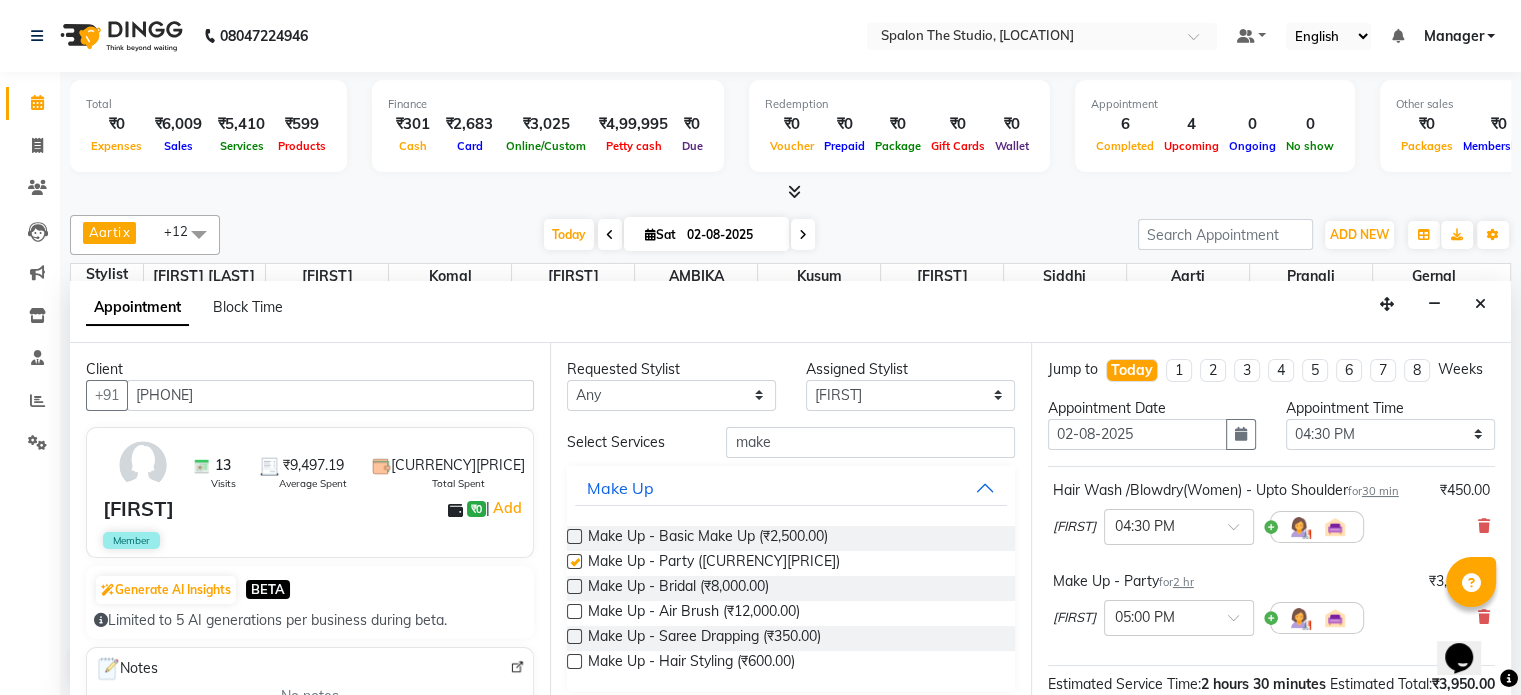 checkbox on "false" 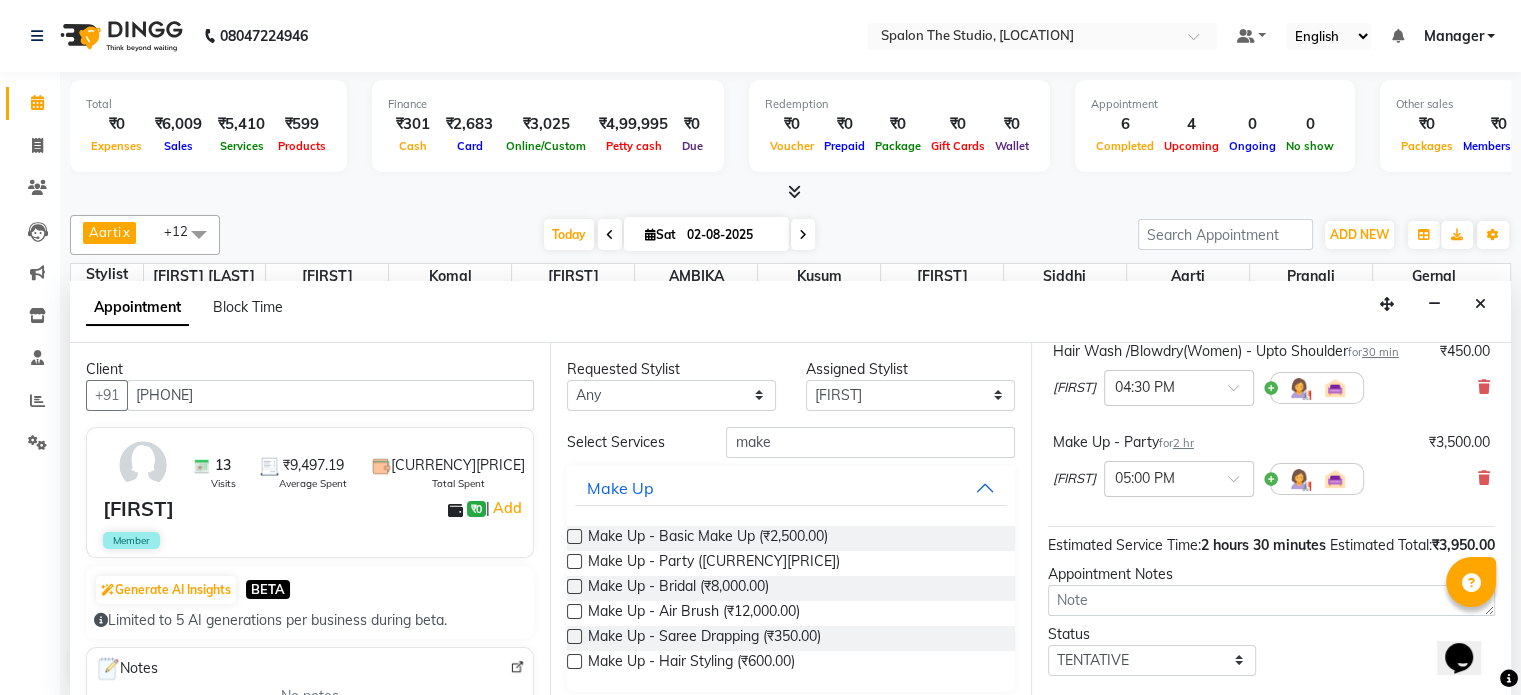 scroll, scrollTop: 200, scrollLeft: 0, axis: vertical 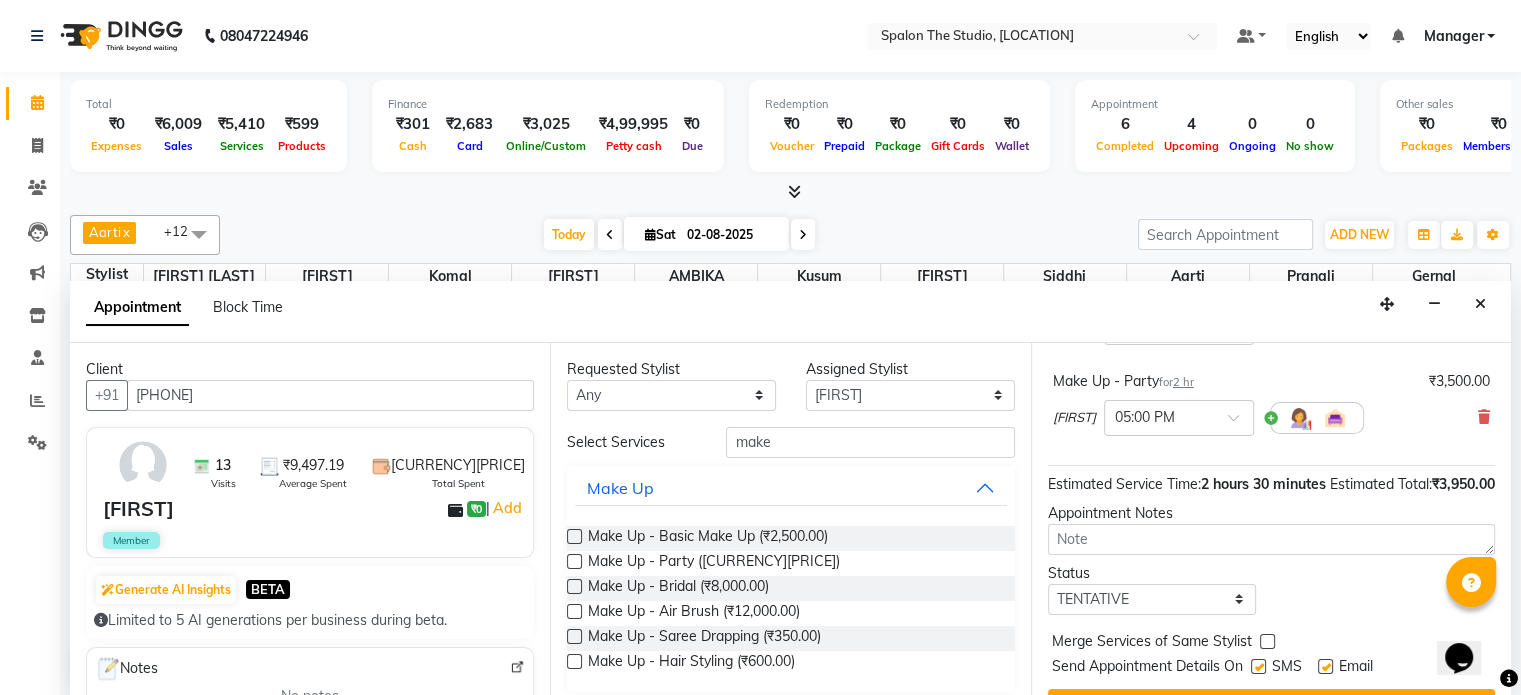 click on "[LAST]" at bounding box center [1074, 418] 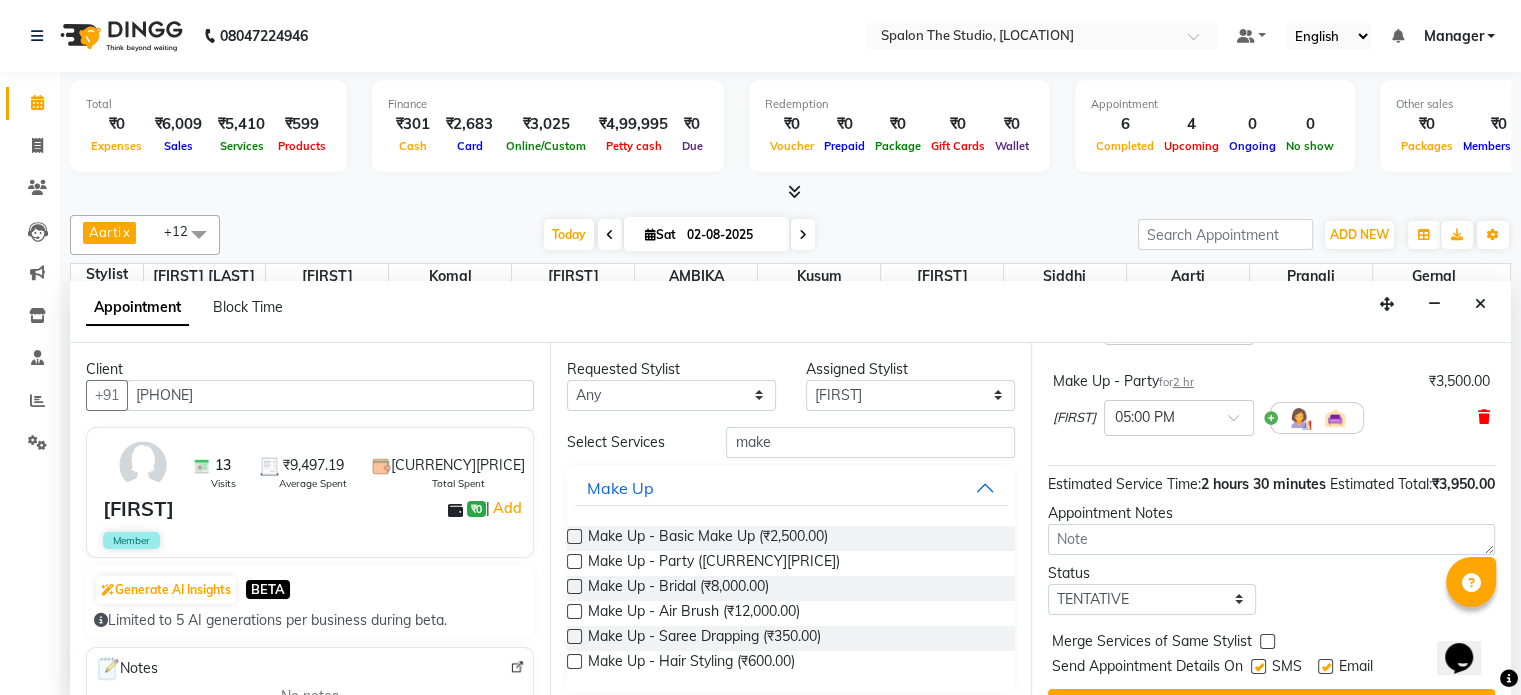 click at bounding box center (1484, 417) 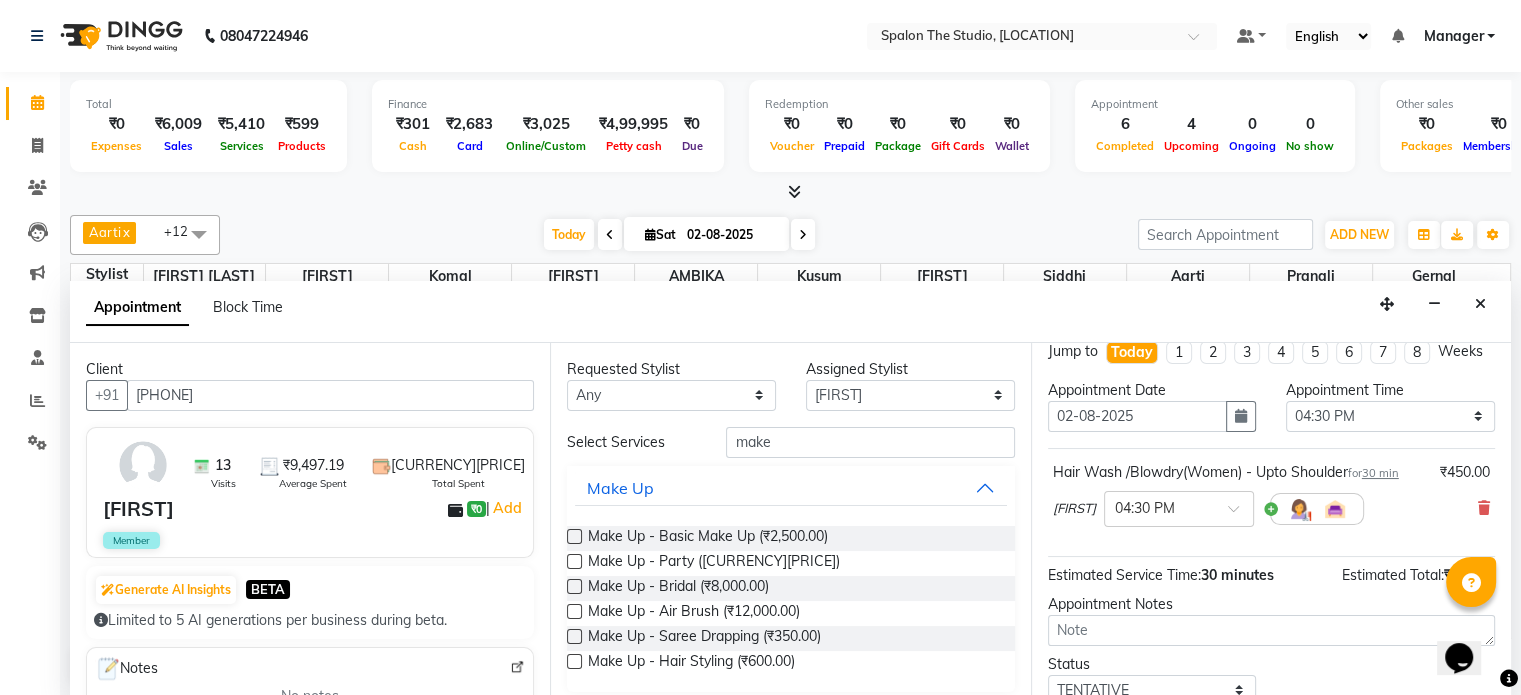 scroll, scrollTop: 0, scrollLeft: 0, axis: both 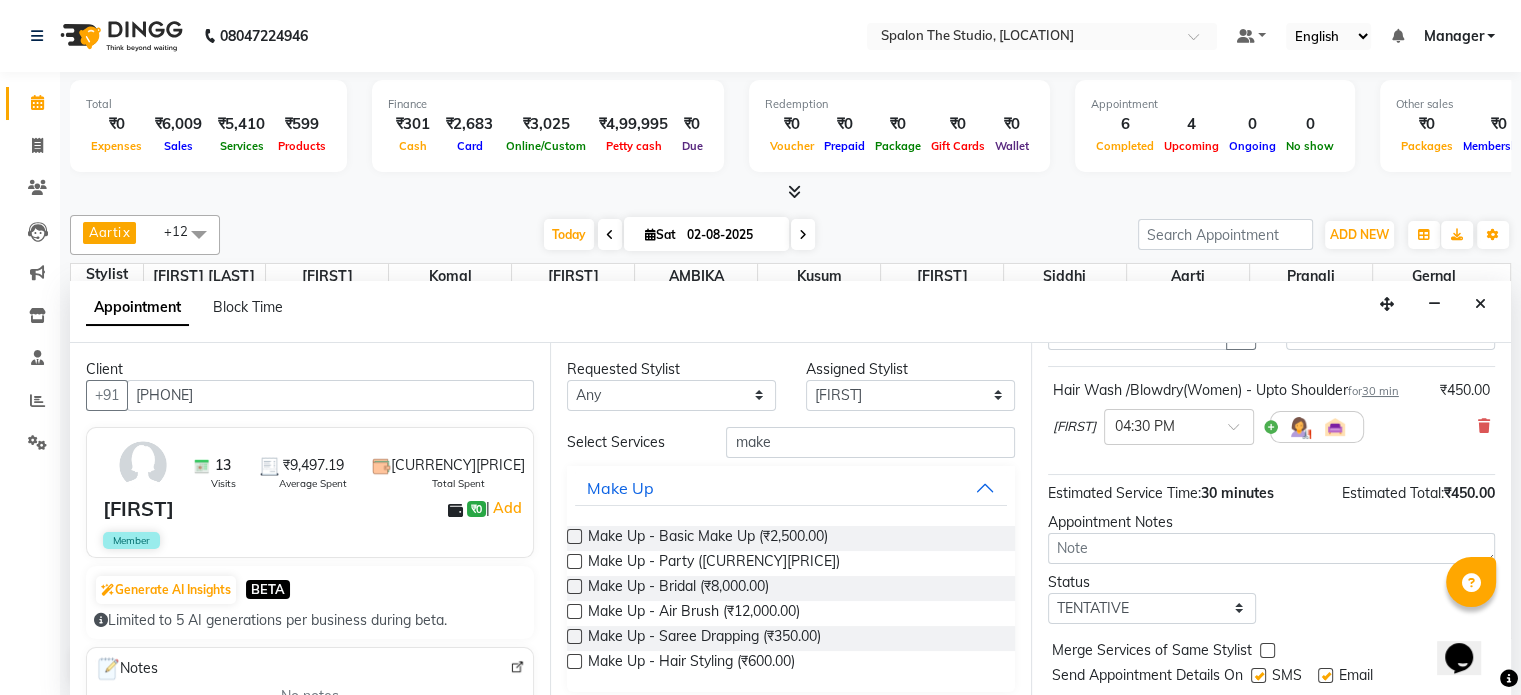 click on "SHARIF × 04:30 PM" at bounding box center [1208, 427] 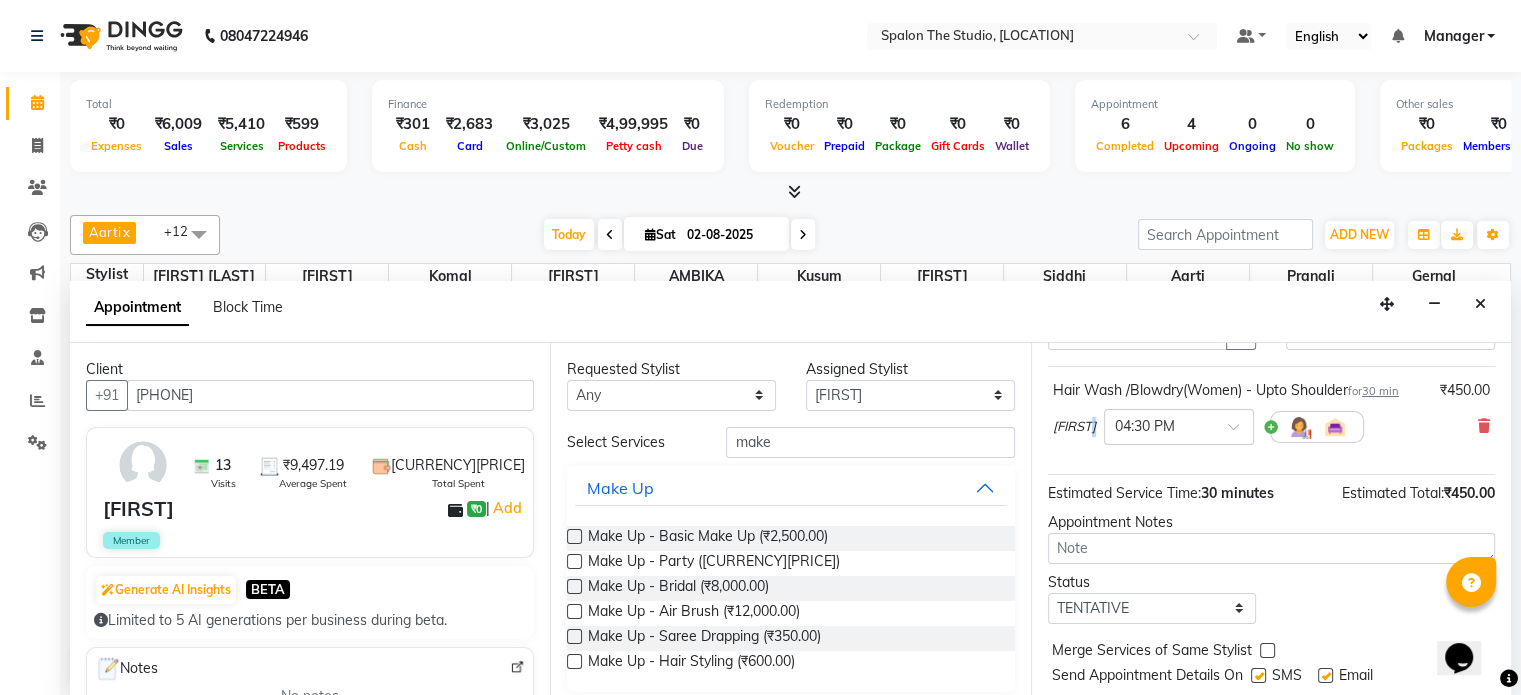 click on "[LAST]" at bounding box center (1074, 427) 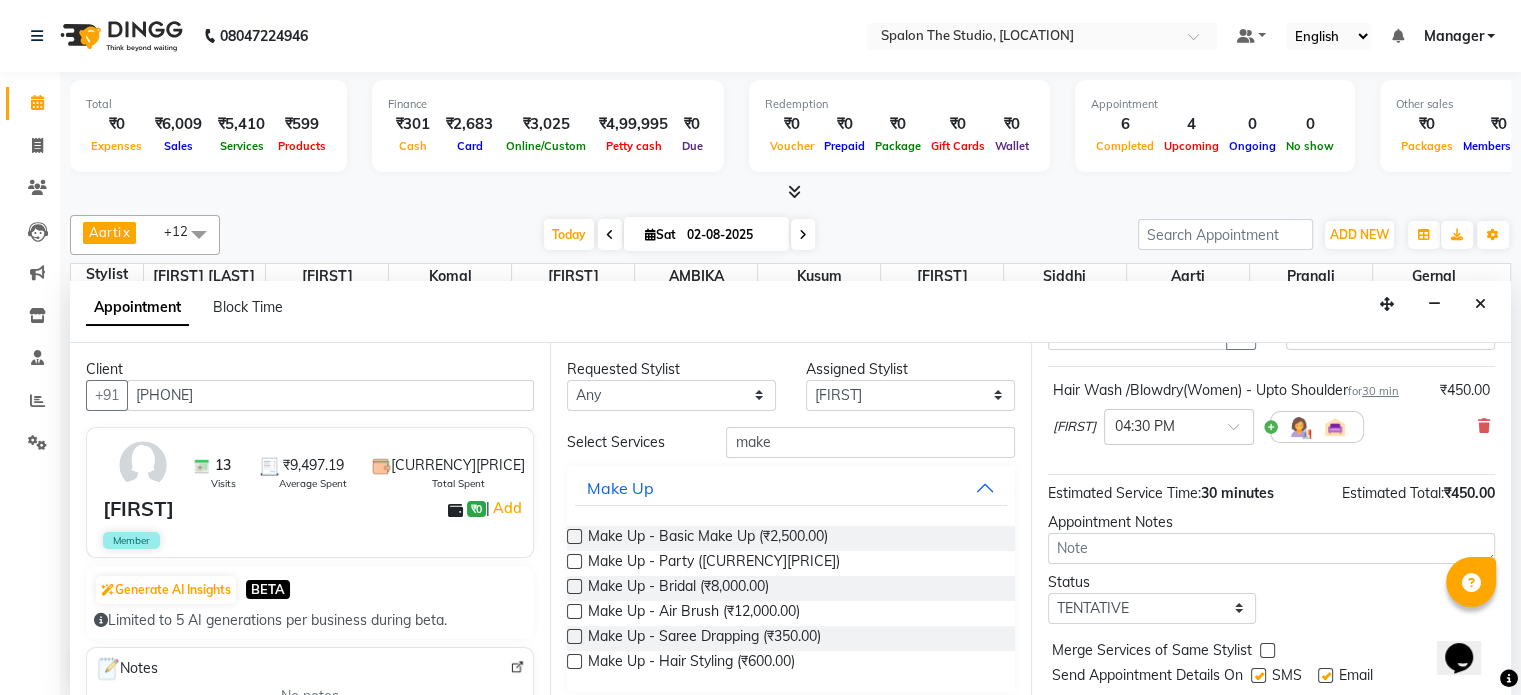 click on "[LAST]" at bounding box center (1074, 427) 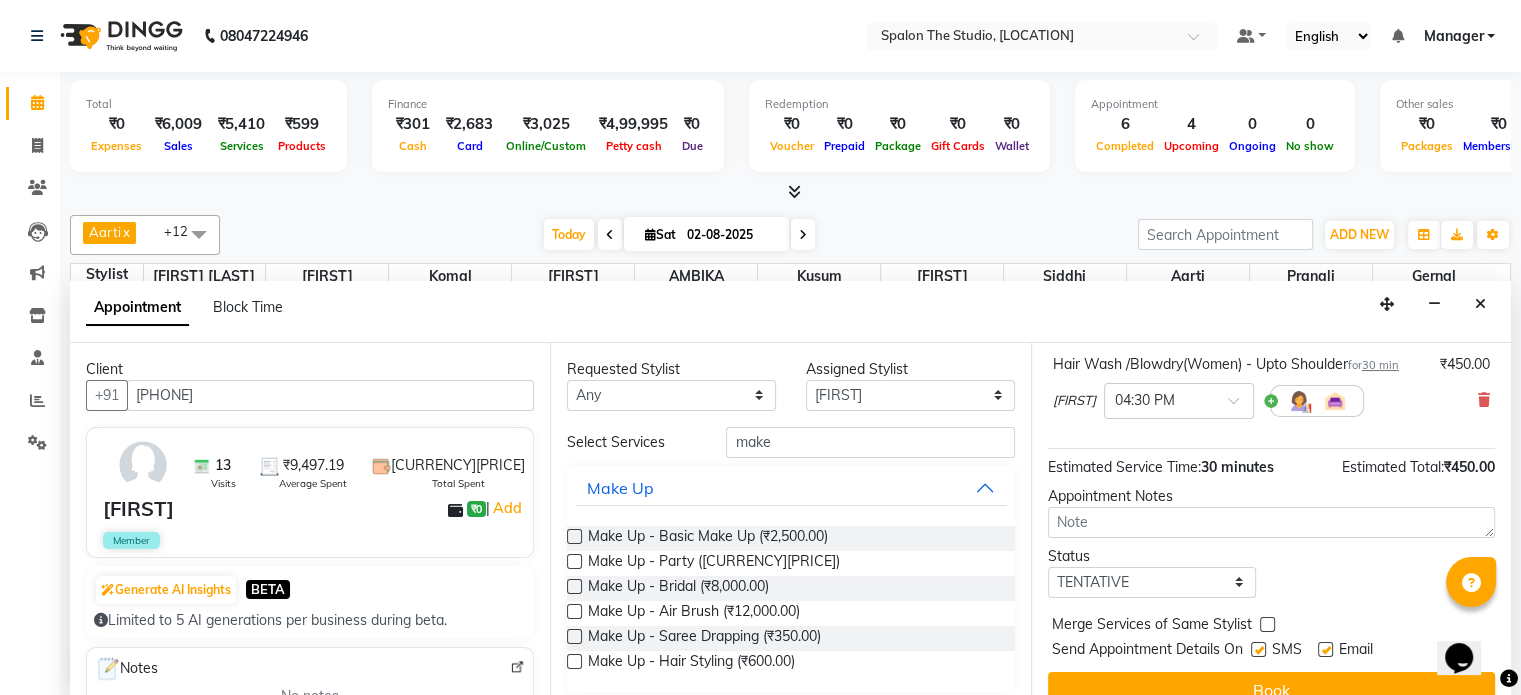 scroll, scrollTop: 170, scrollLeft: 0, axis: vertical 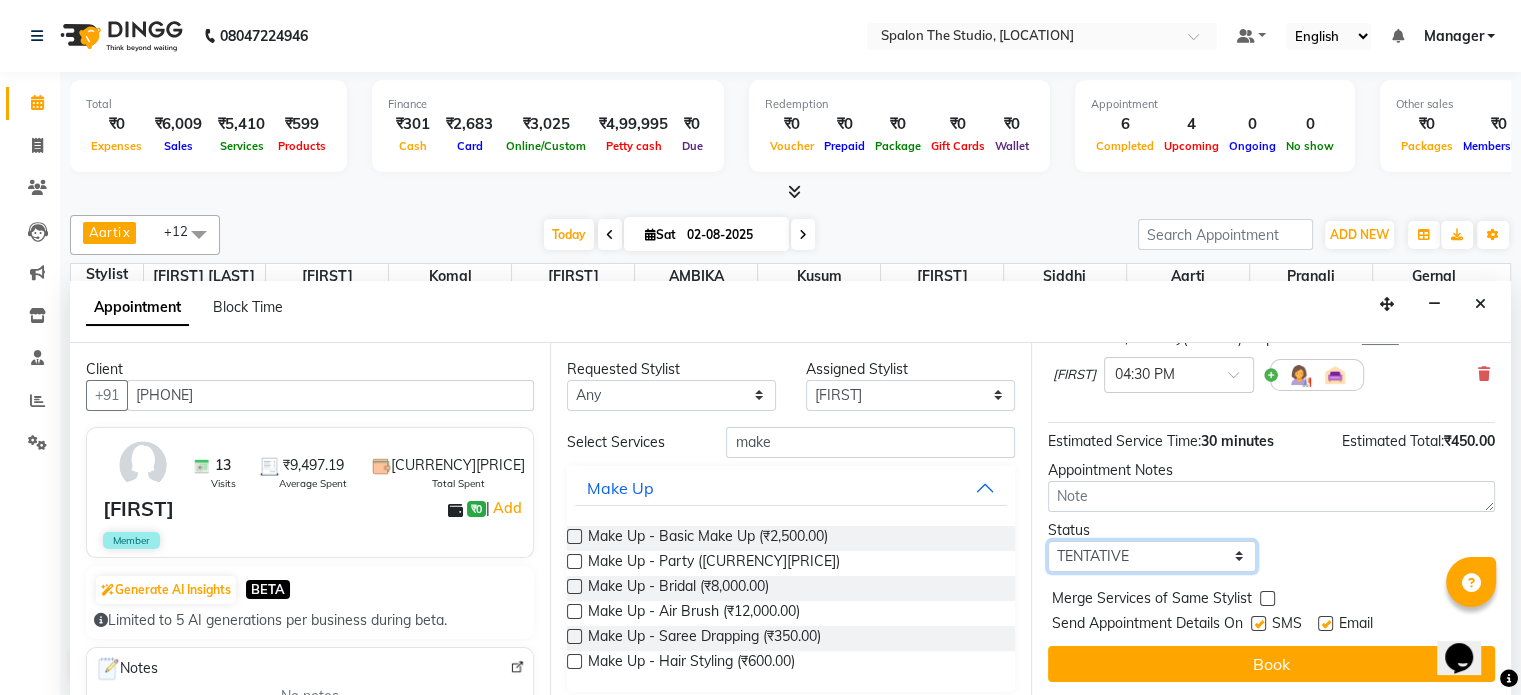 click on "Select TENTATIVE CONFIRM CHECK-IN UPCOMING" at bounding box center (1152, 556) 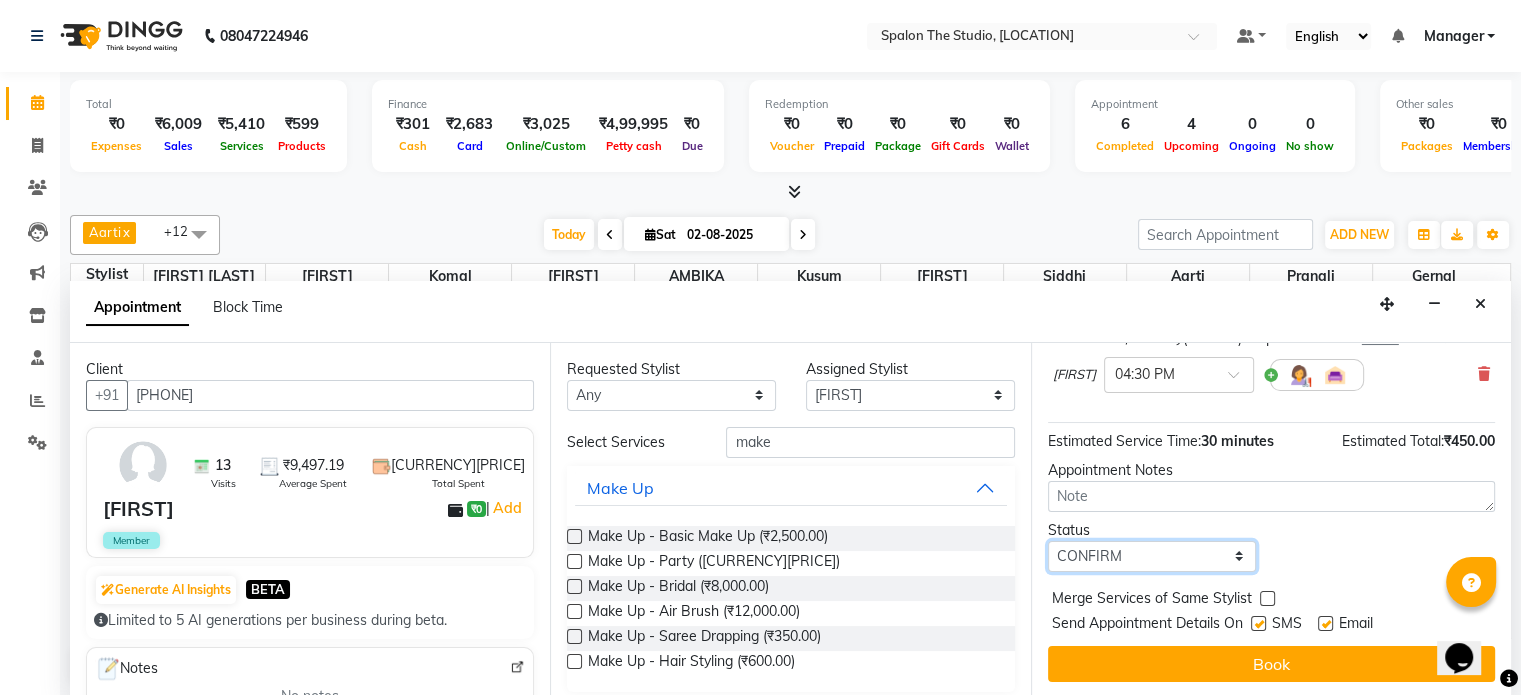 click on "Select TENTATIVE CONFIRM CHECK-IN UPCOMING" at bounding box center (1152, 556) 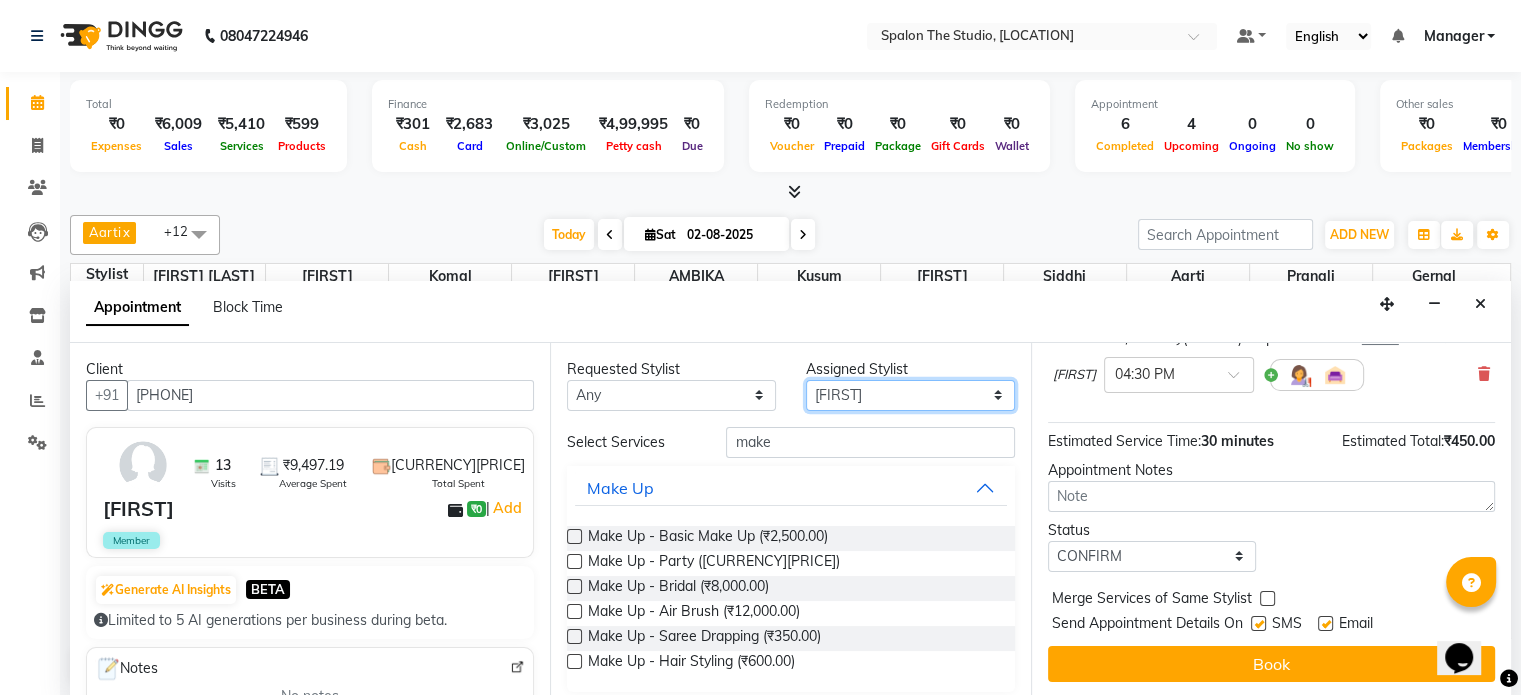 click on "Select Aarti AMBIKA farheen  Gernal komal  kusum navazish pranali Riya Shetye Saisha SHARIF Shubham  Pawar siddhi sunil Vanshika" at bounding box center [910, 395] 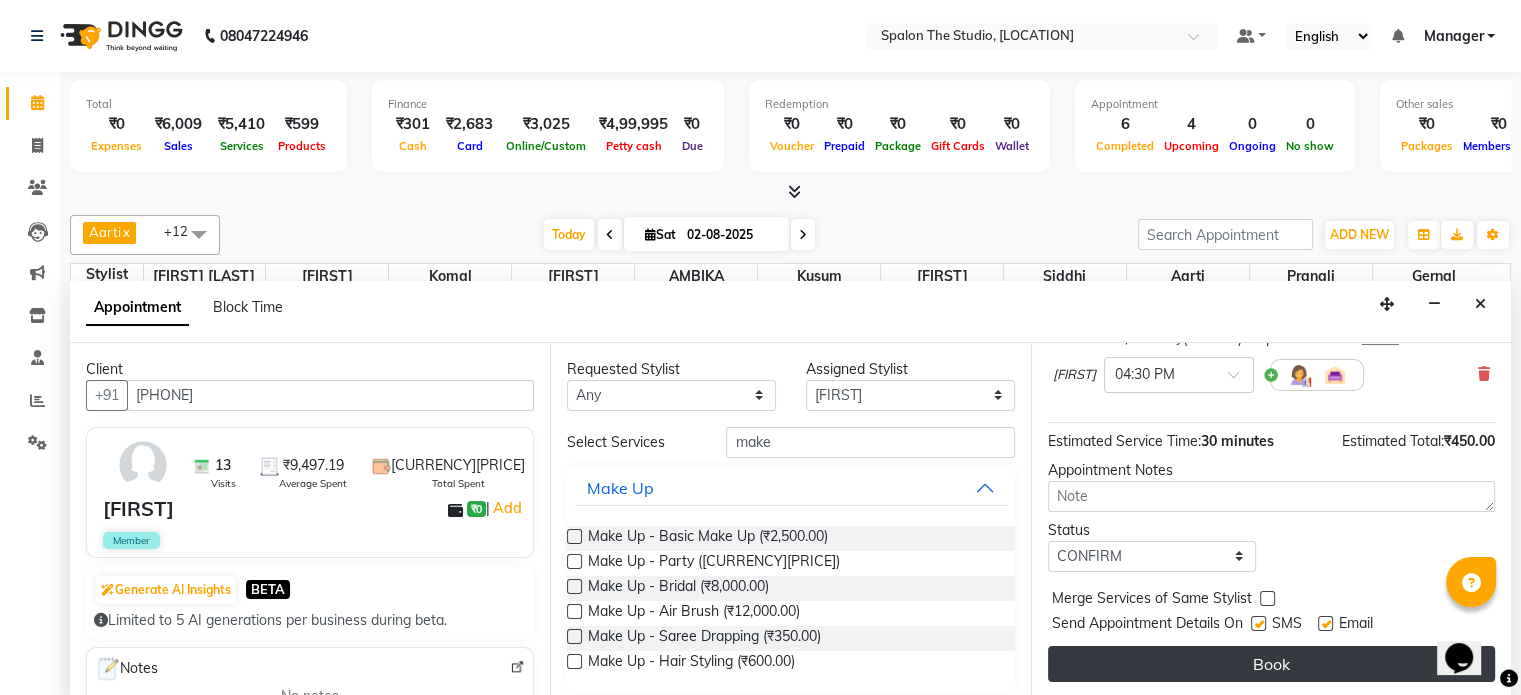 click on "Book" at bounding box center [1271, 664] 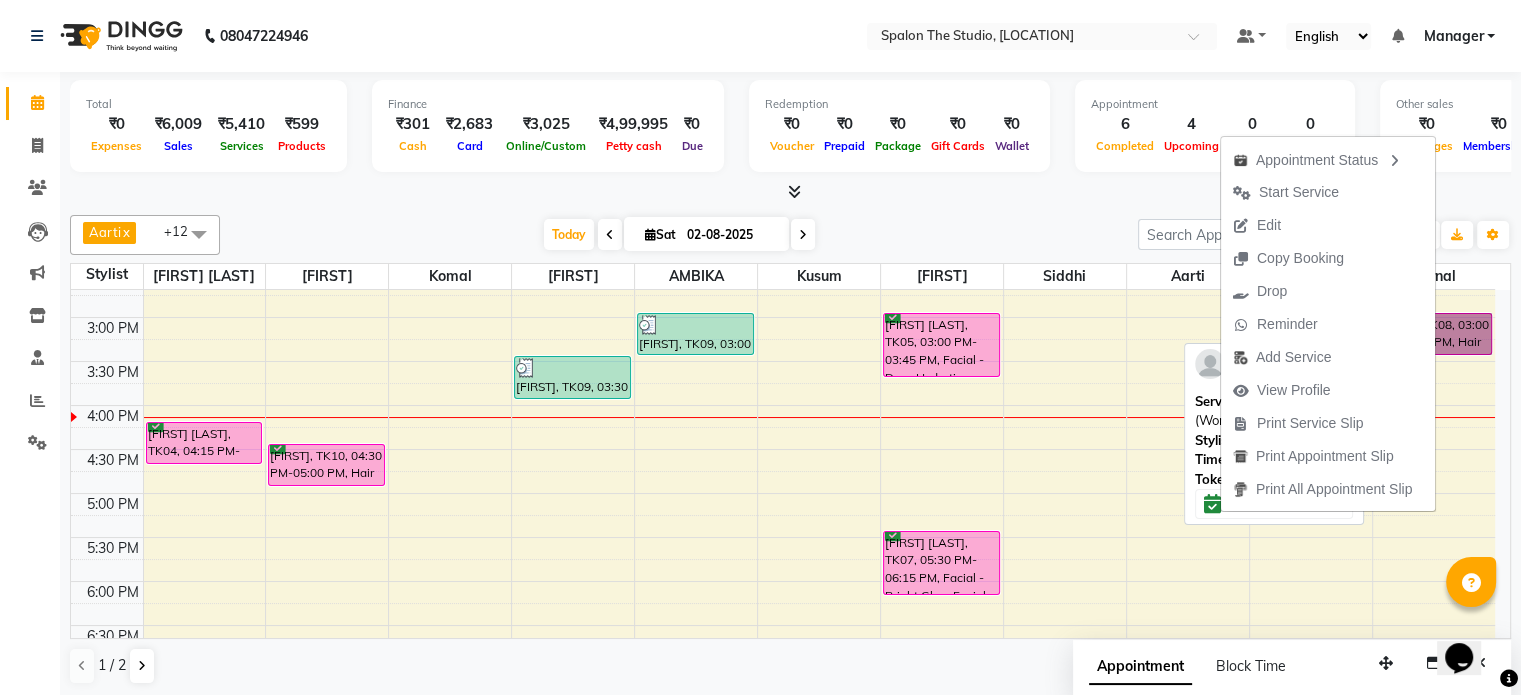 click on "spalon, TK08, 03:00 PM-03:30 PM, Hair Spa (Women) - Moisture Kick" at bounding box center [1433, 334] 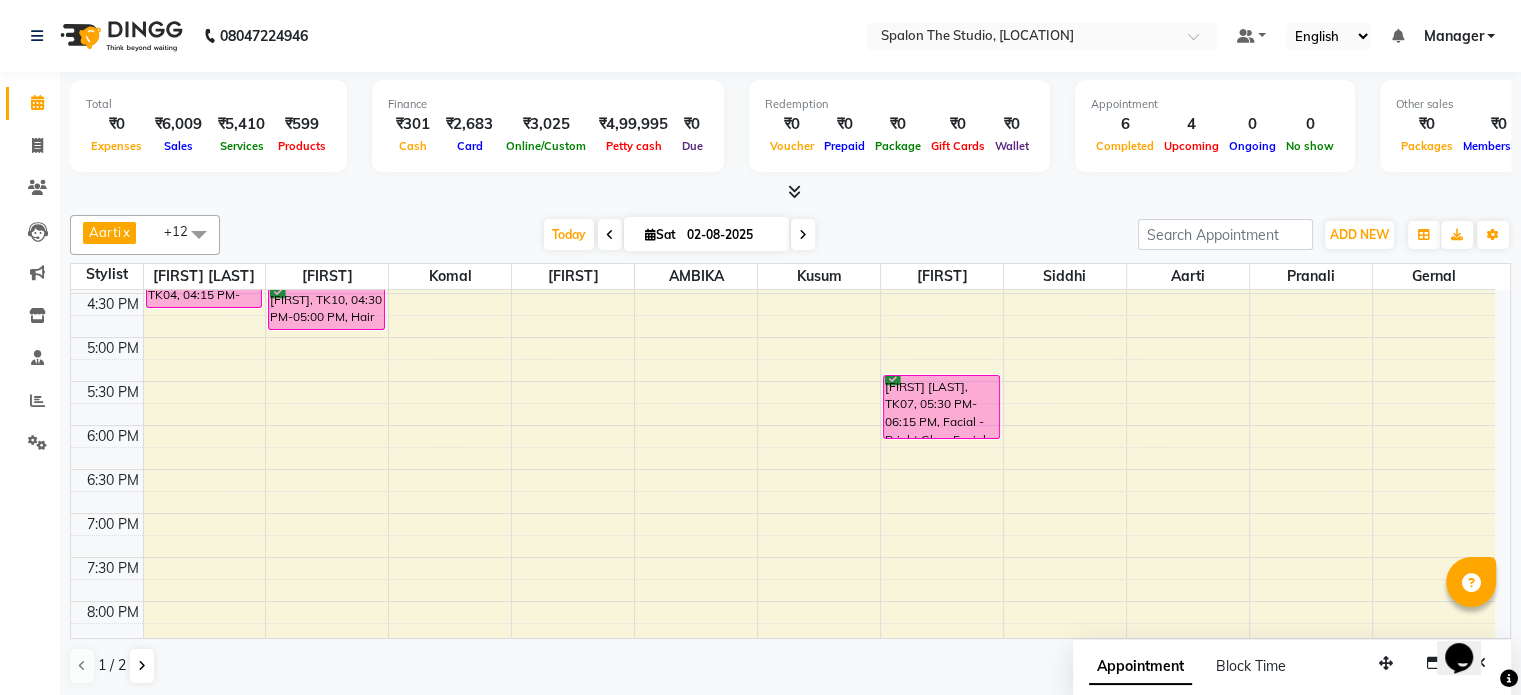 scroll, scrollTop: 600, scrollLeft: 0, axis: vertical 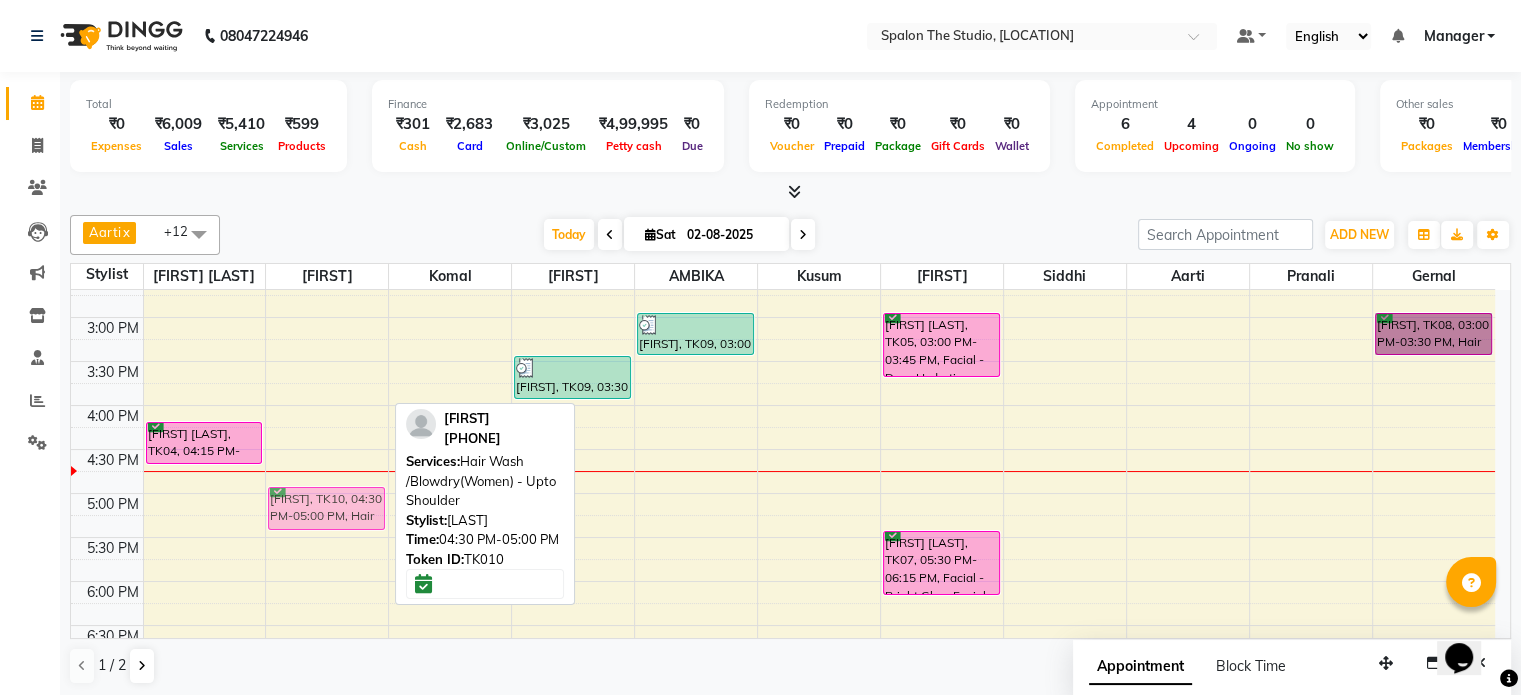 drag, startPoint x: 369, startPoint y: 456, endPoint x: 382, endPoint y: 506, distance: 51.662365 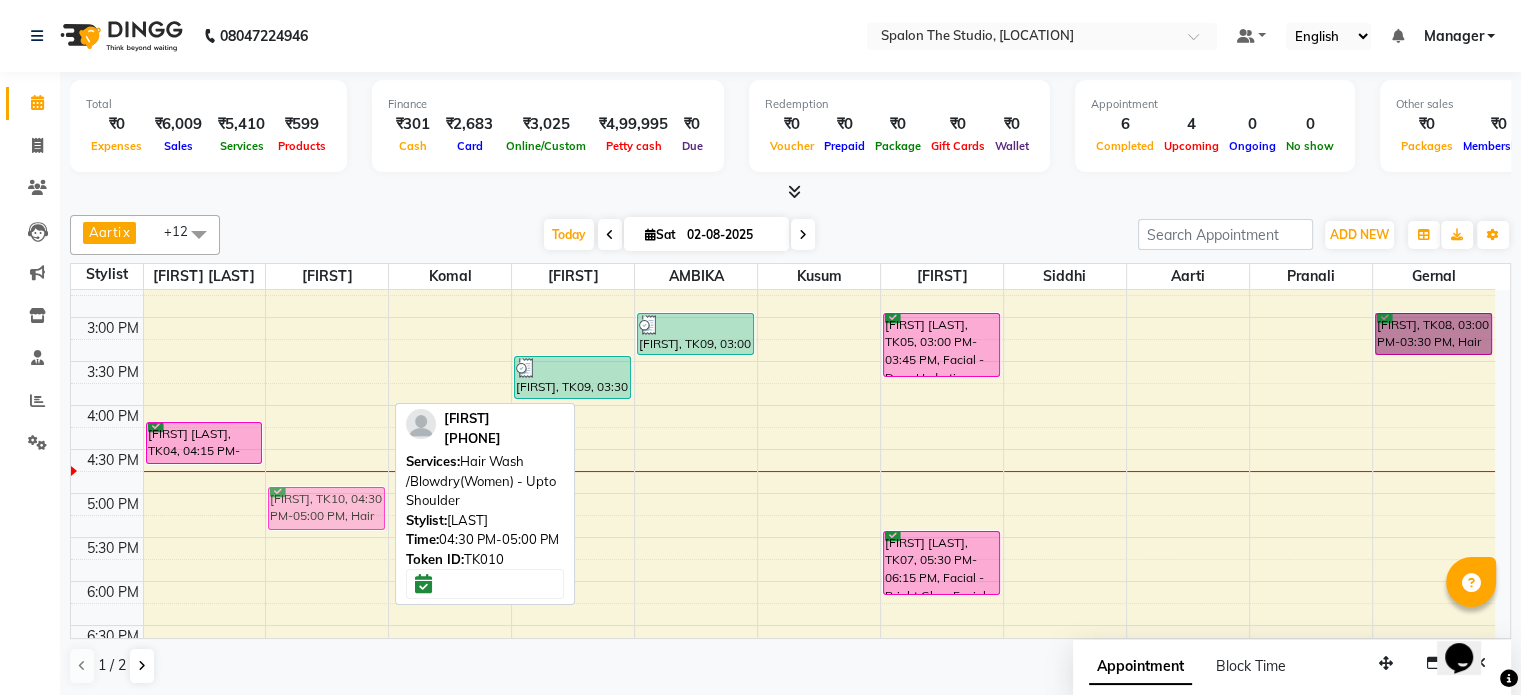 click on "saniya, TK02, 11:20 AM-11:50 AM, Hair Wash /Blowdry(Women) - Upto Midback     Jacinto, TK03, 11:50 AM-12:50 PM, Hair Cut (Men) - Beard Shave,Hair Cut (Men) - Haircut     SHEERIN, TK10, 04:30 PM-05:00 PM, Hair Wash /Blowdry(Women) - Upto Shoulder     SHEERIN, TK10, 04:30 PM-05:00 PM, Hair Wash /Blowdry(Women) - Upto Shoulder" at bounding box center [327, 405] 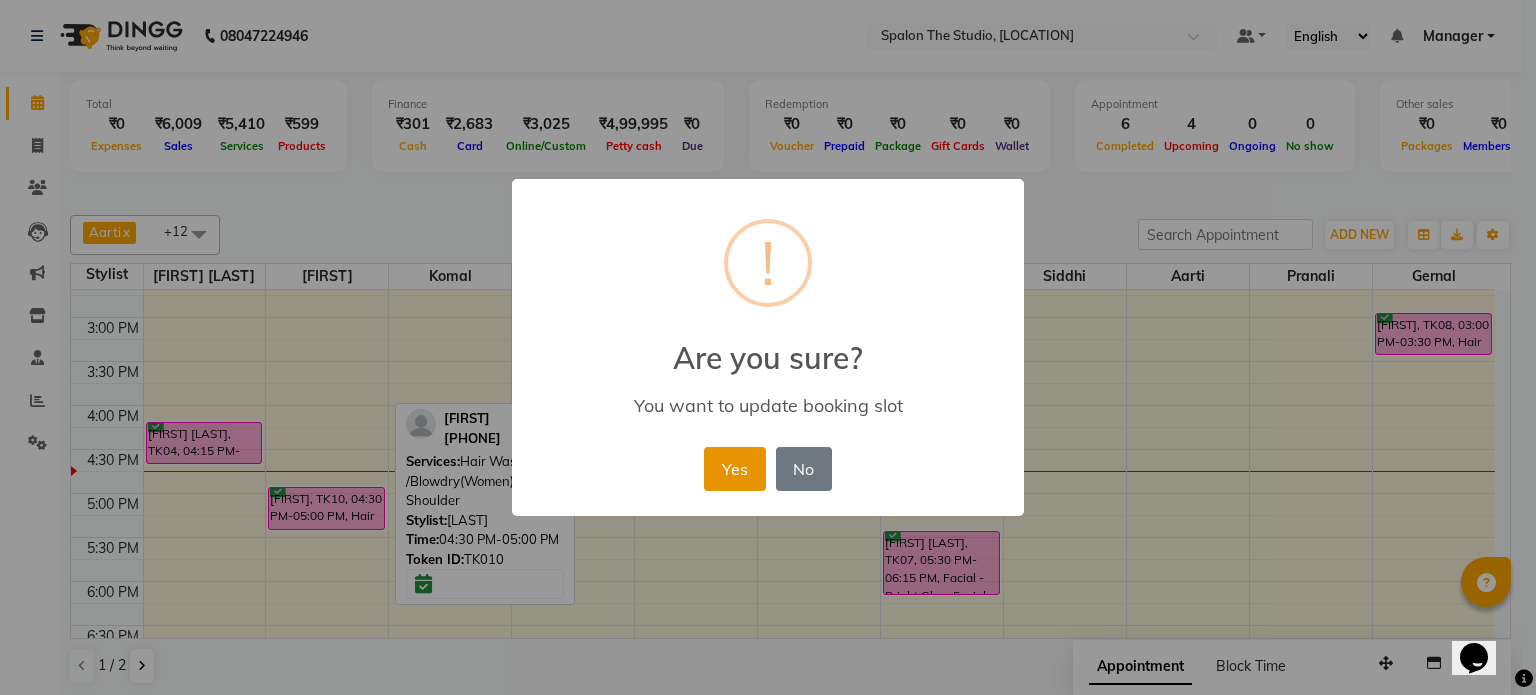 click on "Yes" at bounding box center [734, 469] 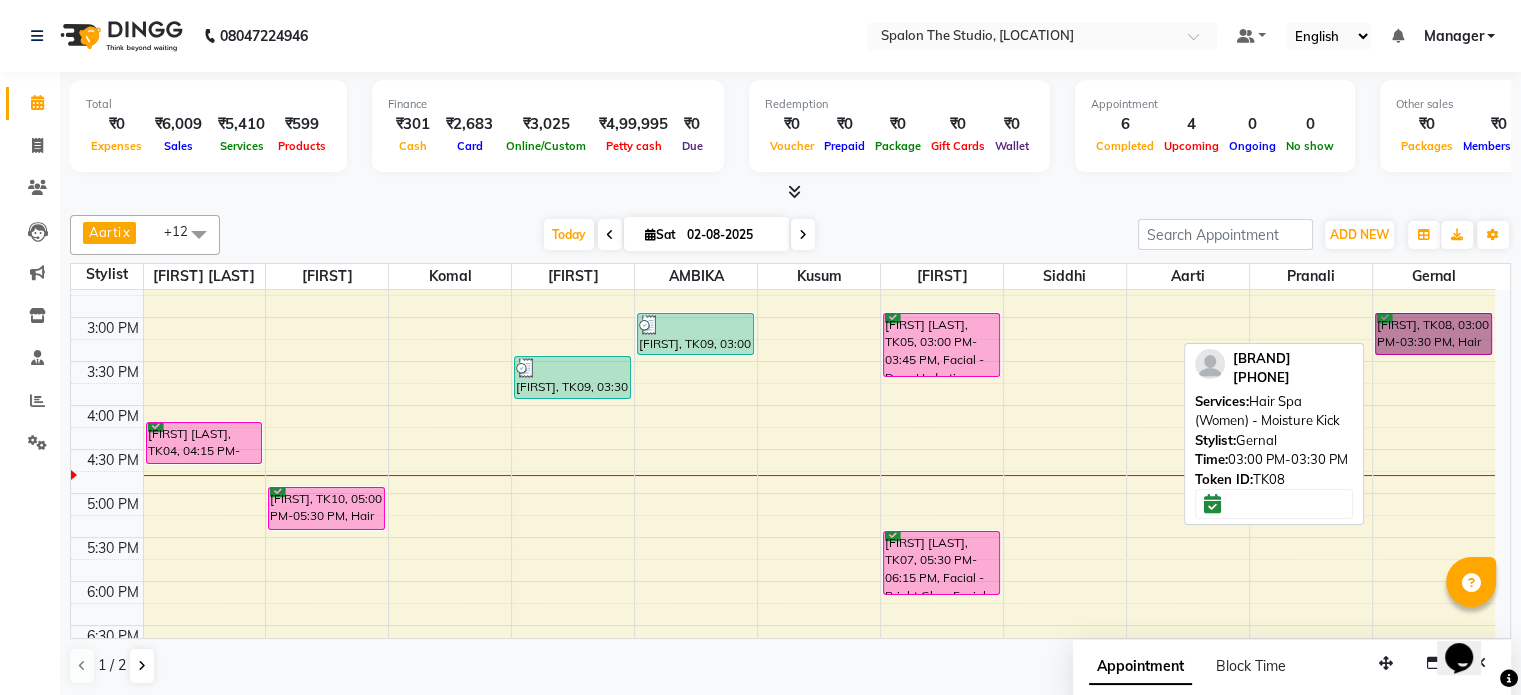 click on "spalon, TK08, 03:00 PM-03:30 PM, Hair Spa (Women) - Moisture Kick" at bounding box center [1433, 334] 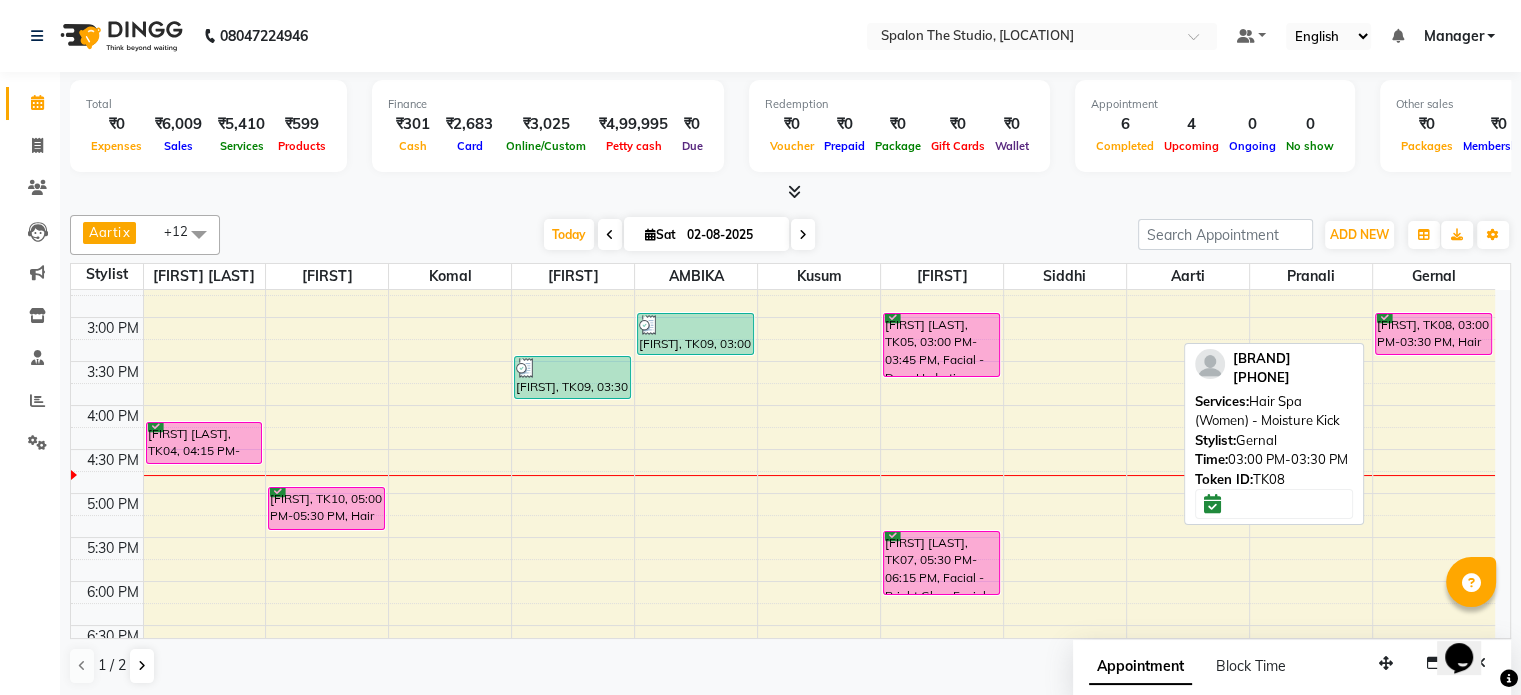 select on "6" 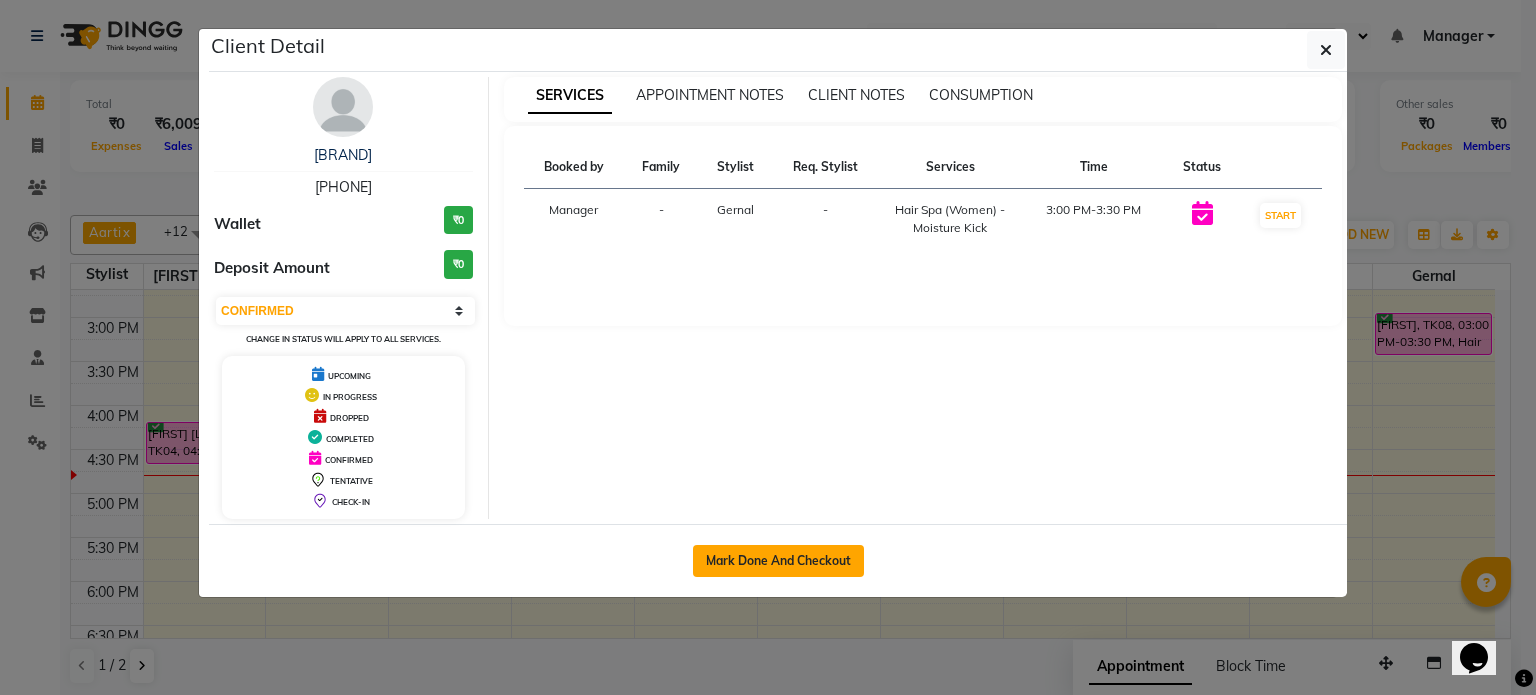 click on "Mark Done And Checkout" 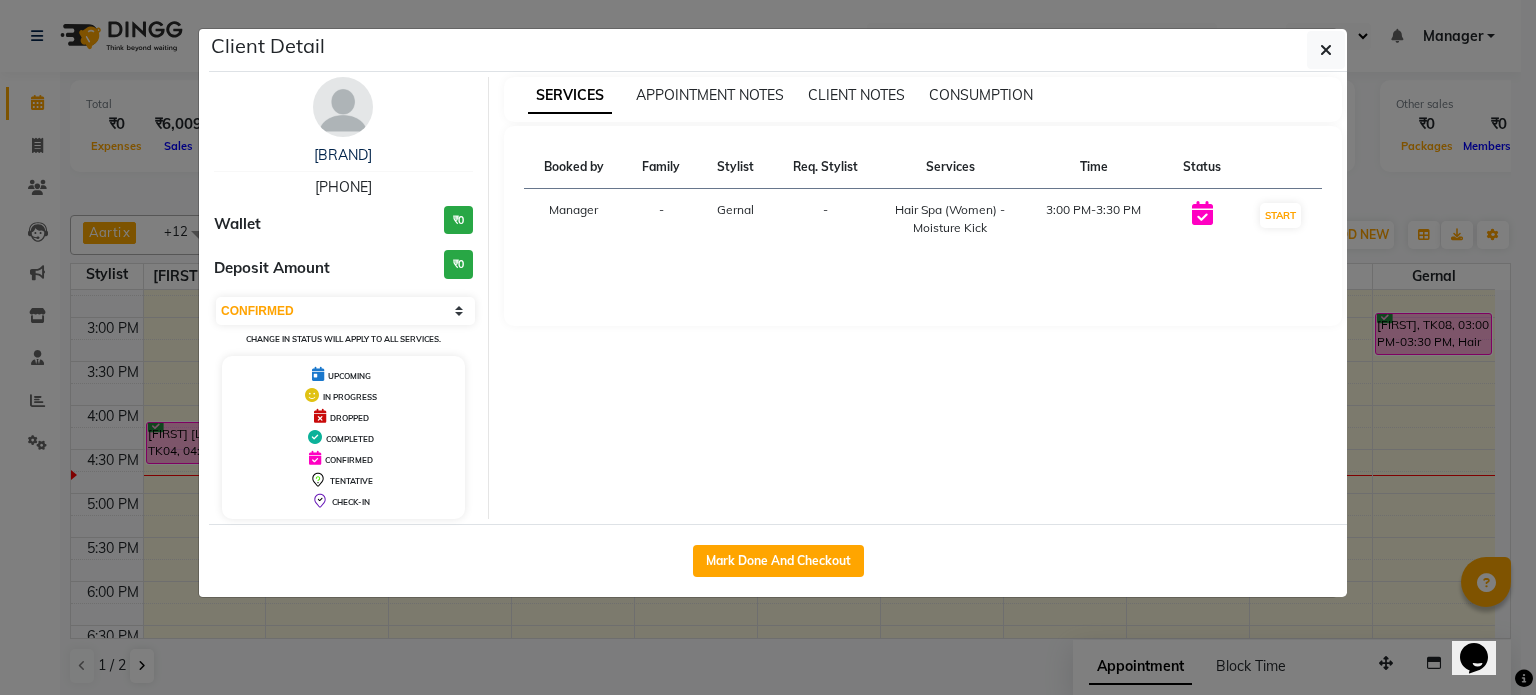 select on "service" 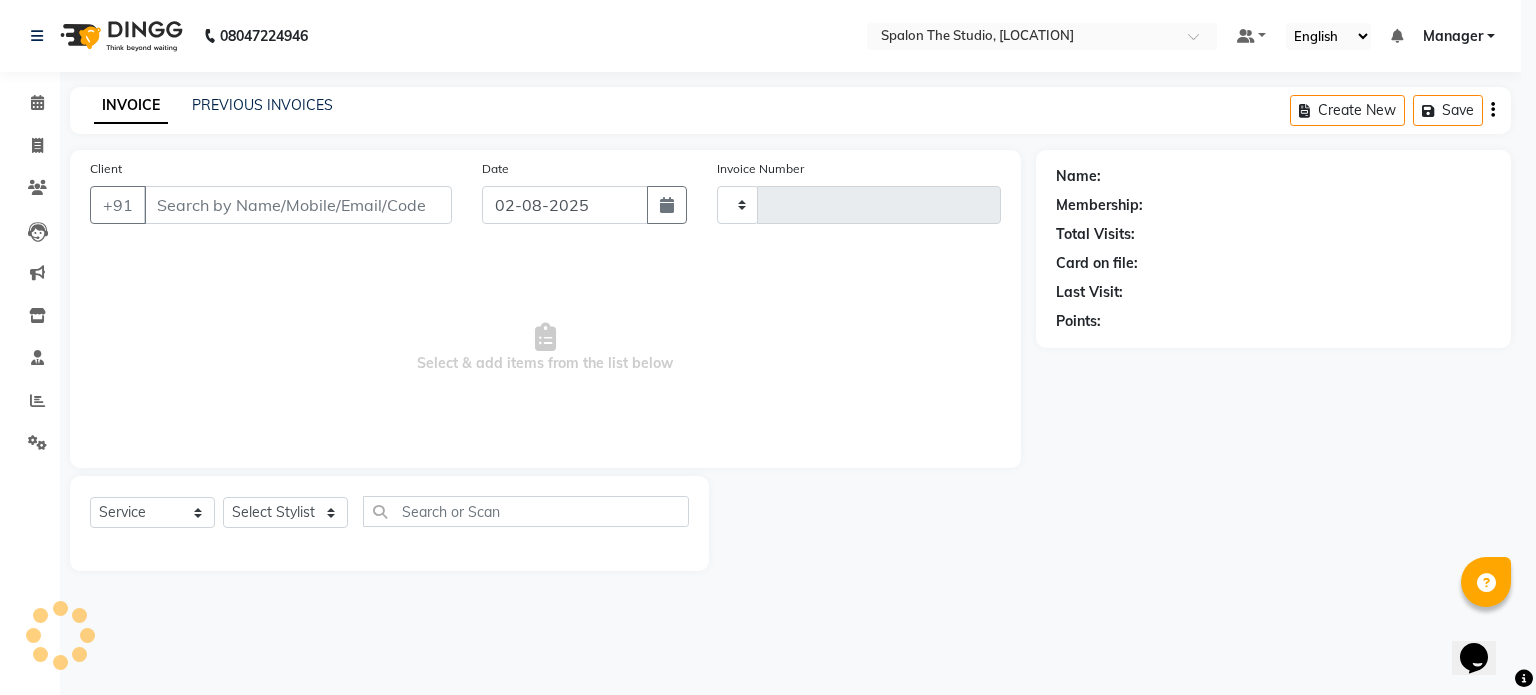 type on "1128" 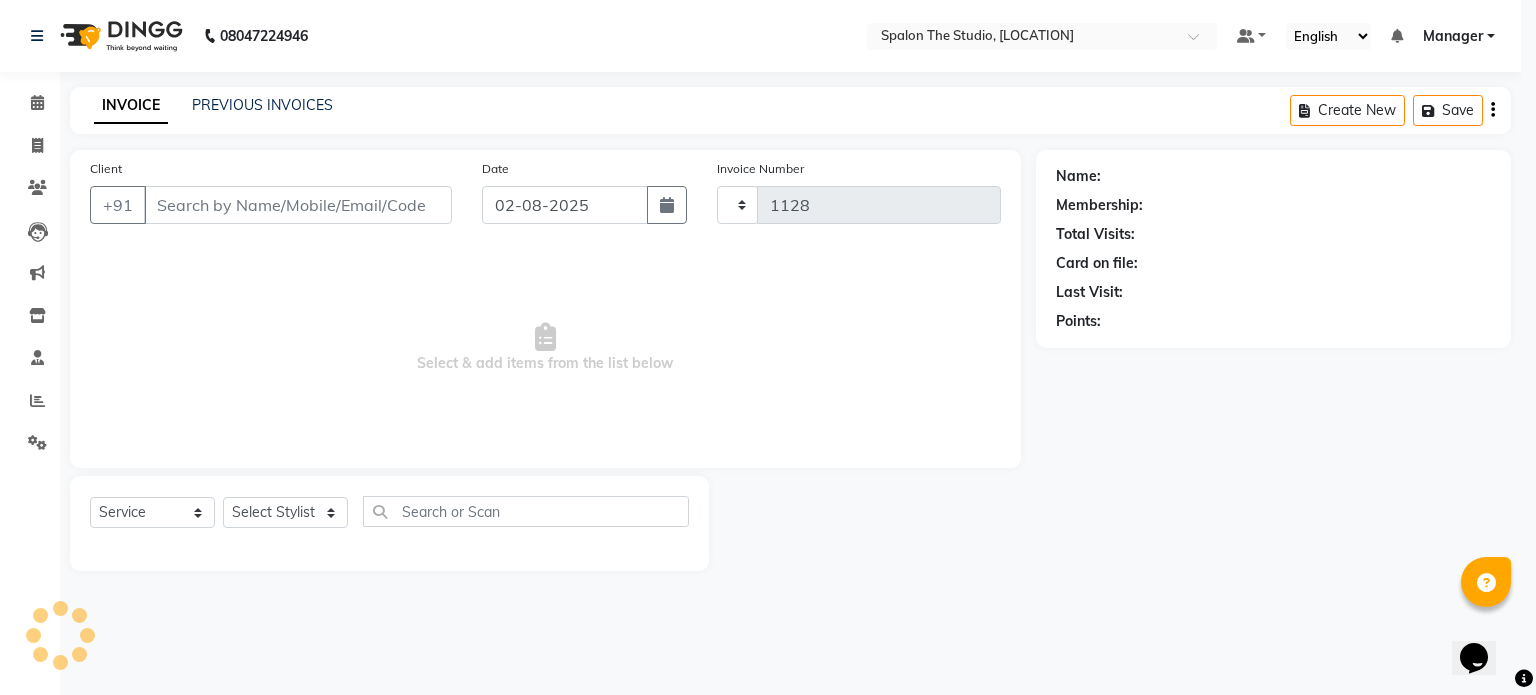 select on "903" 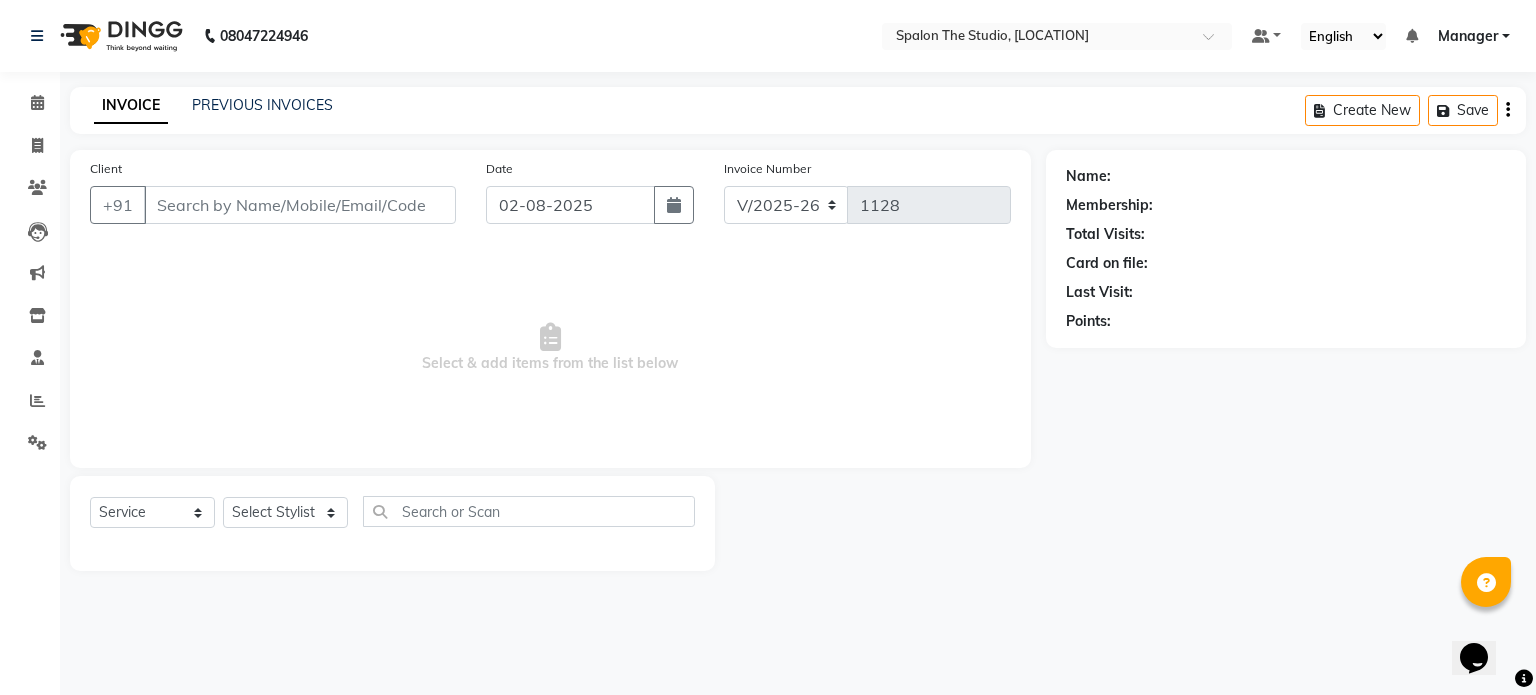 type on "775066332" 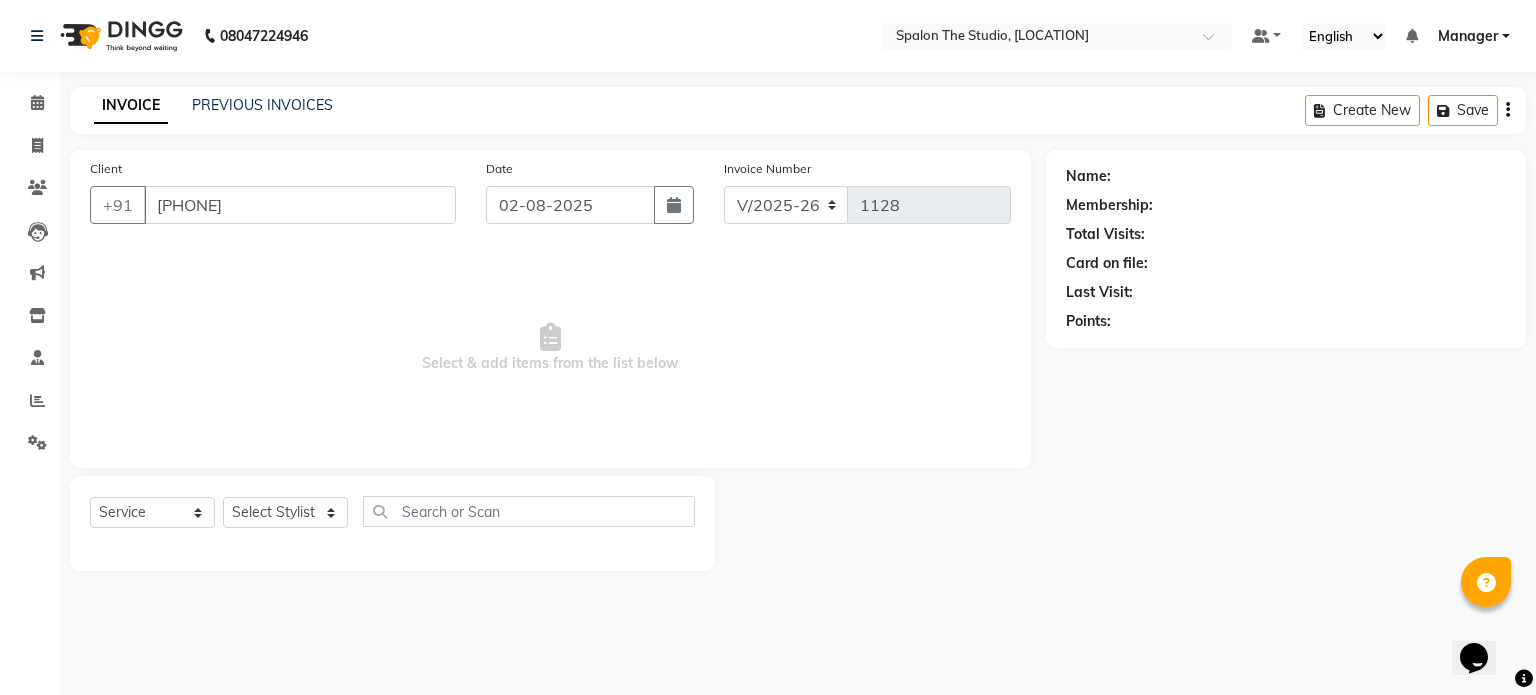 select on "87935" 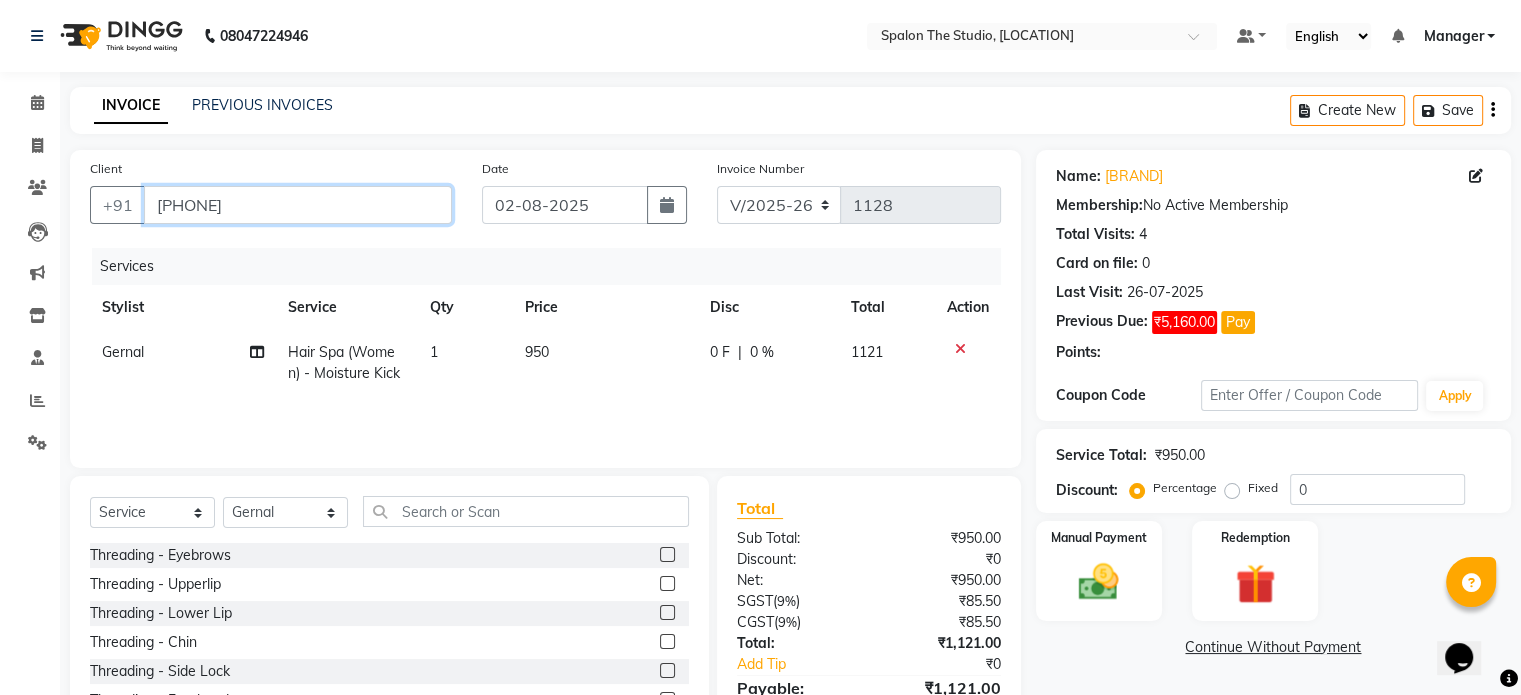 click on "775066332" at bounding box center [298, 205] 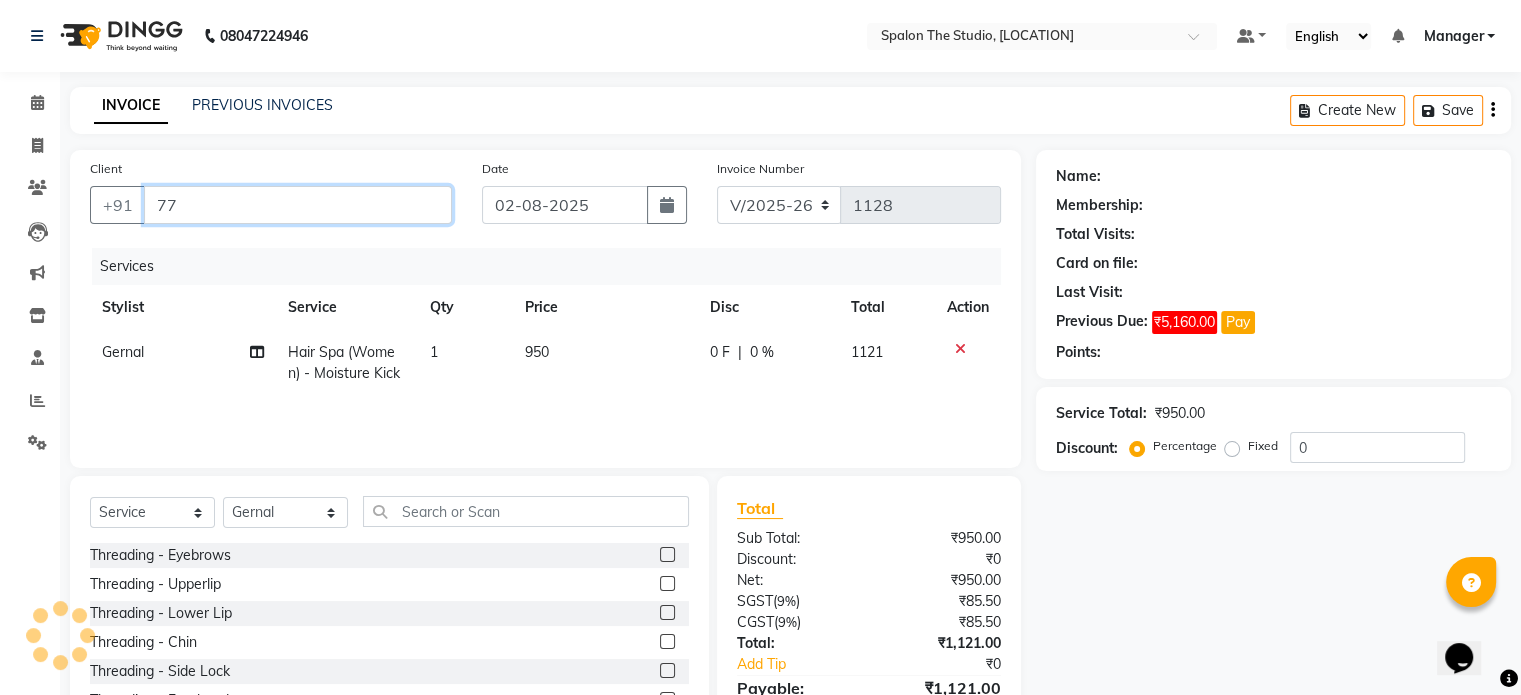 type on "7" 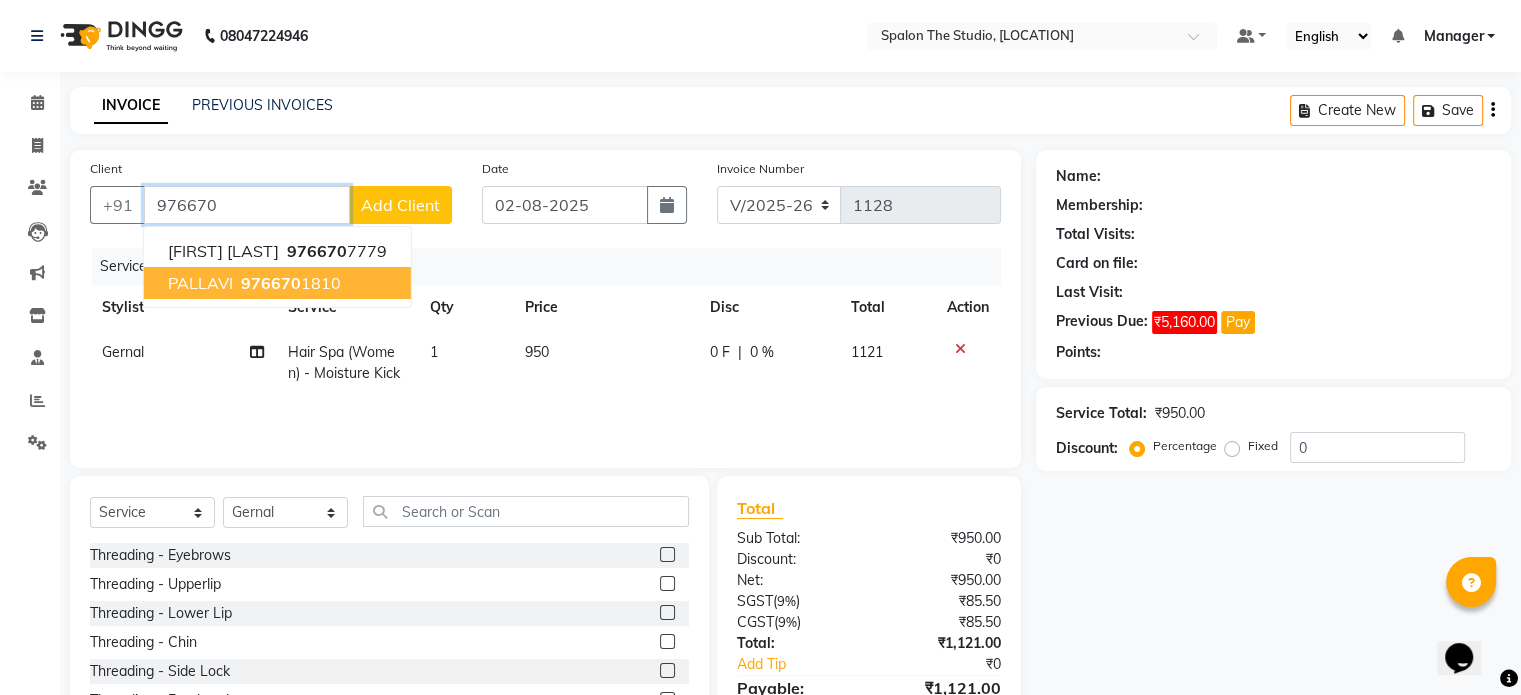 click on "976670" at bounding box center [271, 283] 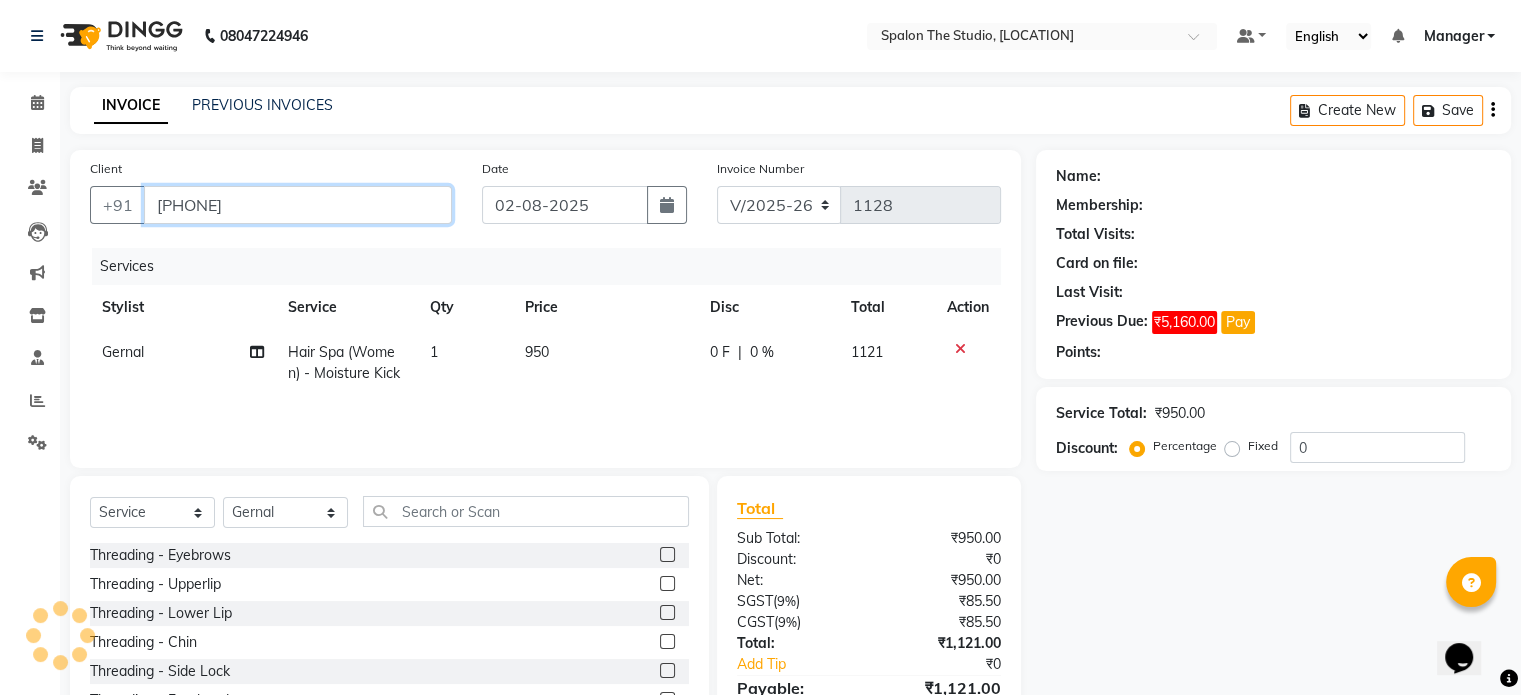 type on "[PHONE]" 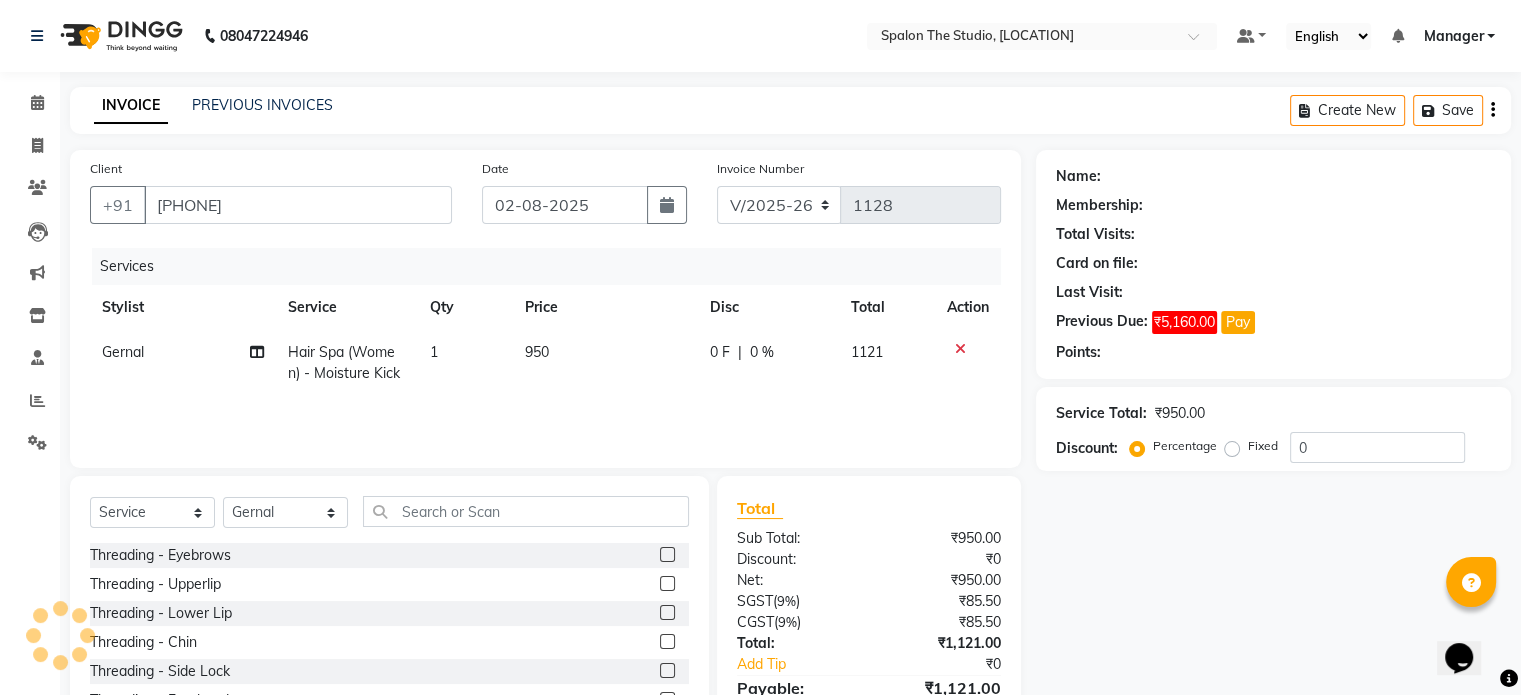 click on "950" 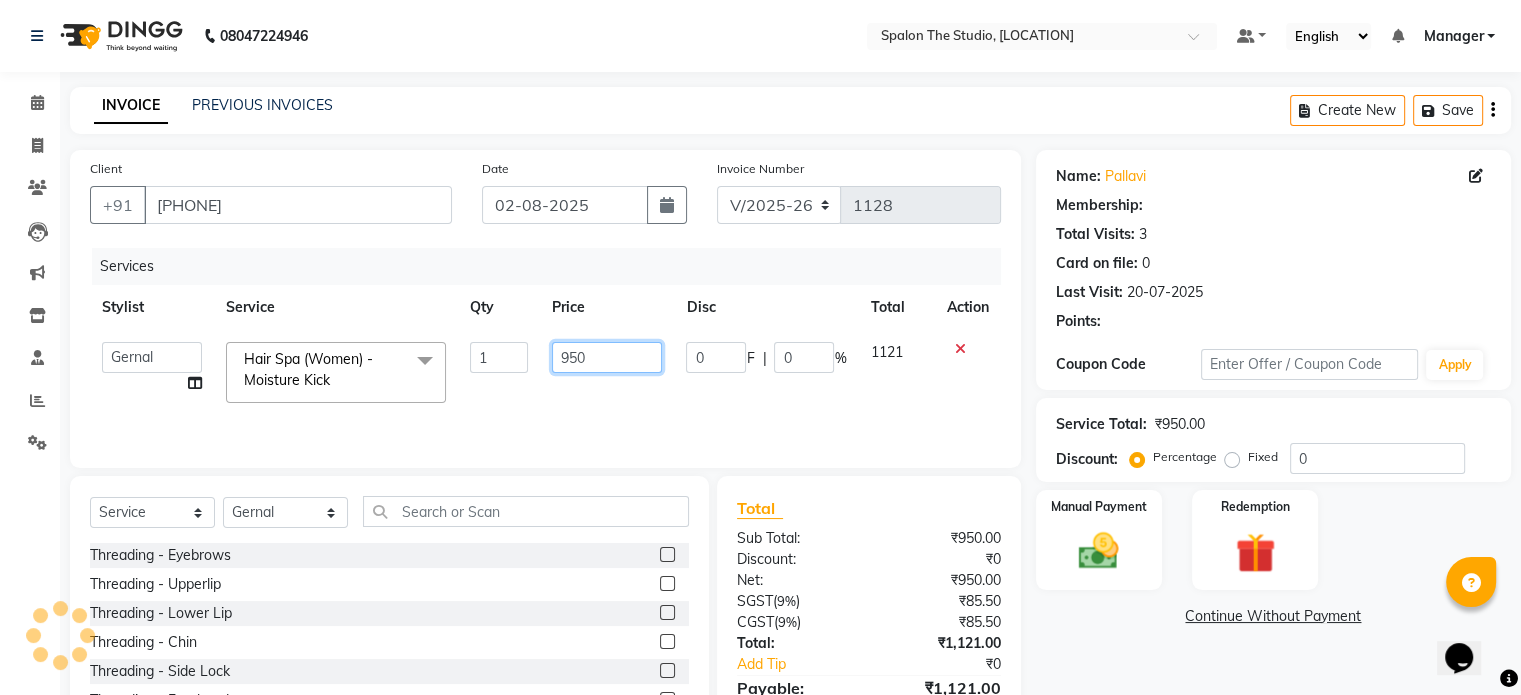 click on "950" 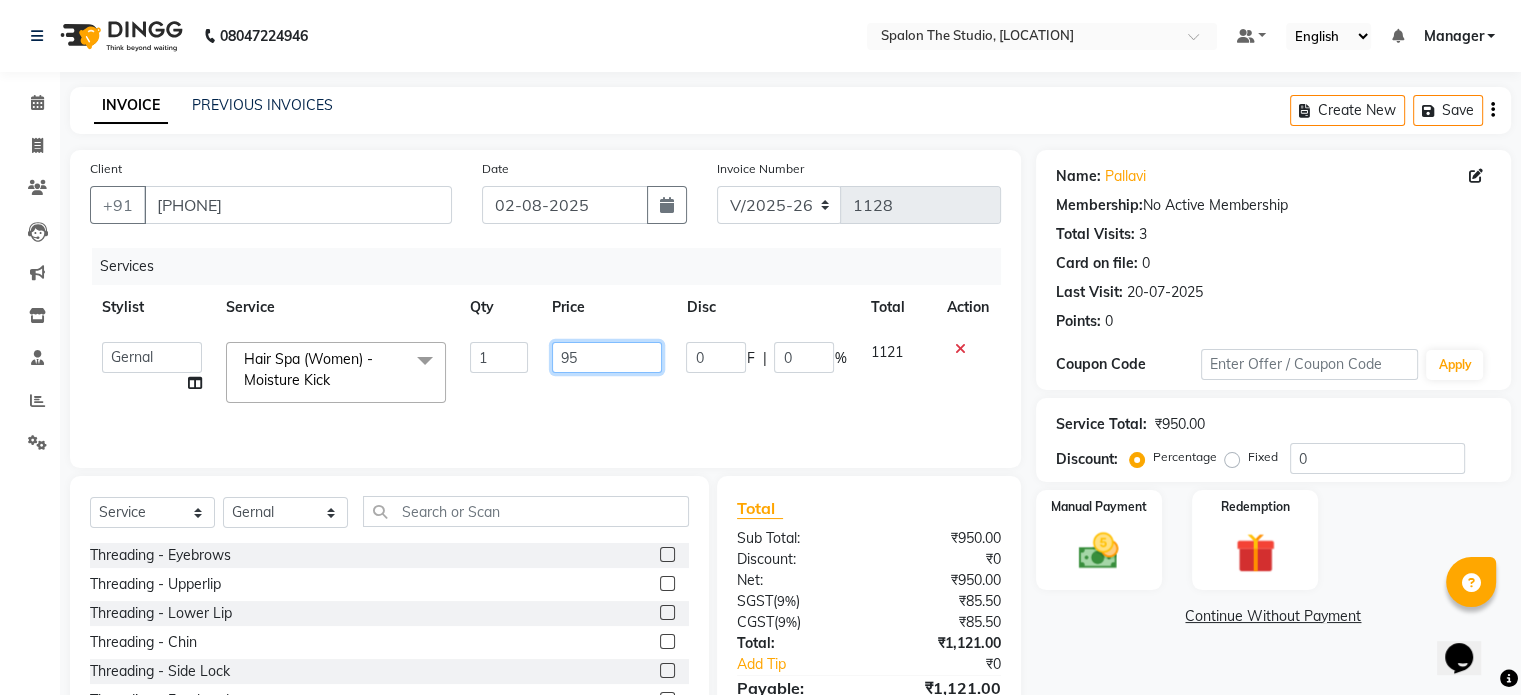 type on "9" 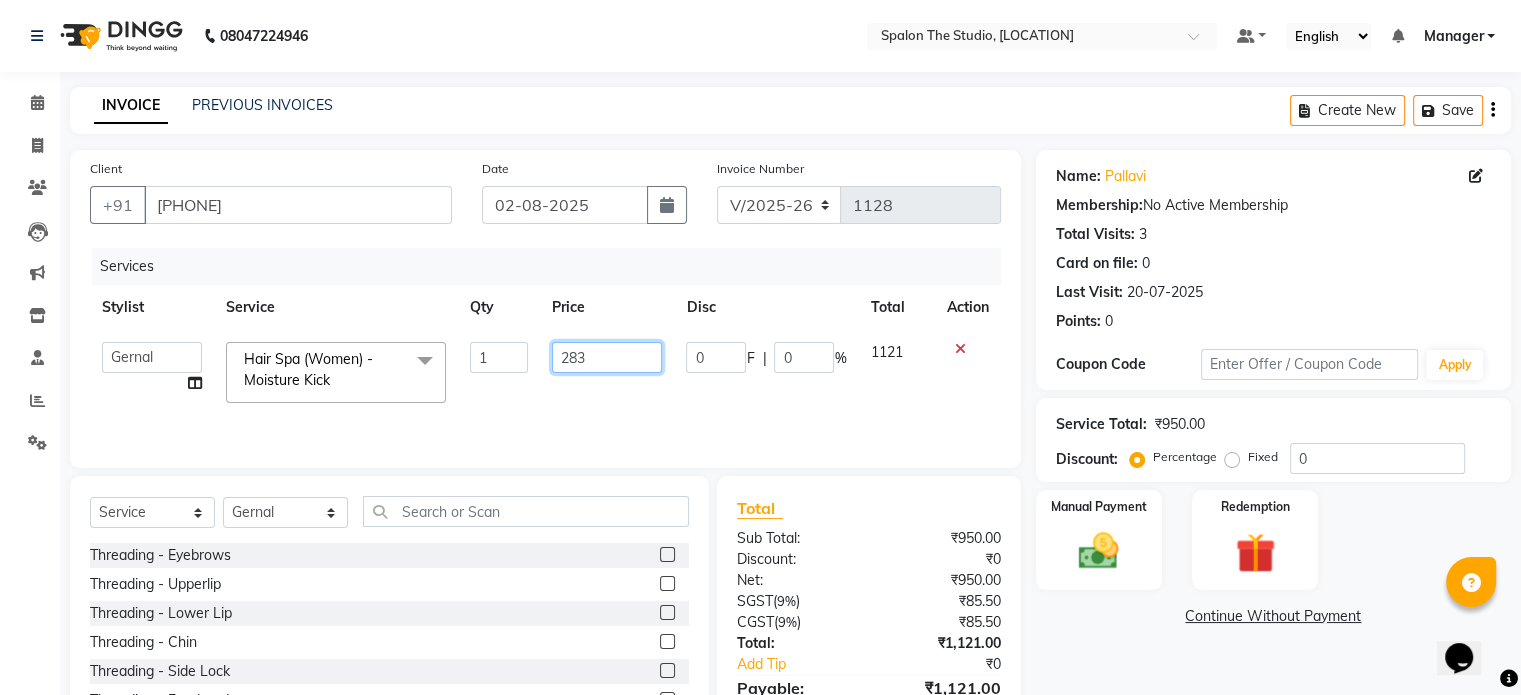 type on "2832" 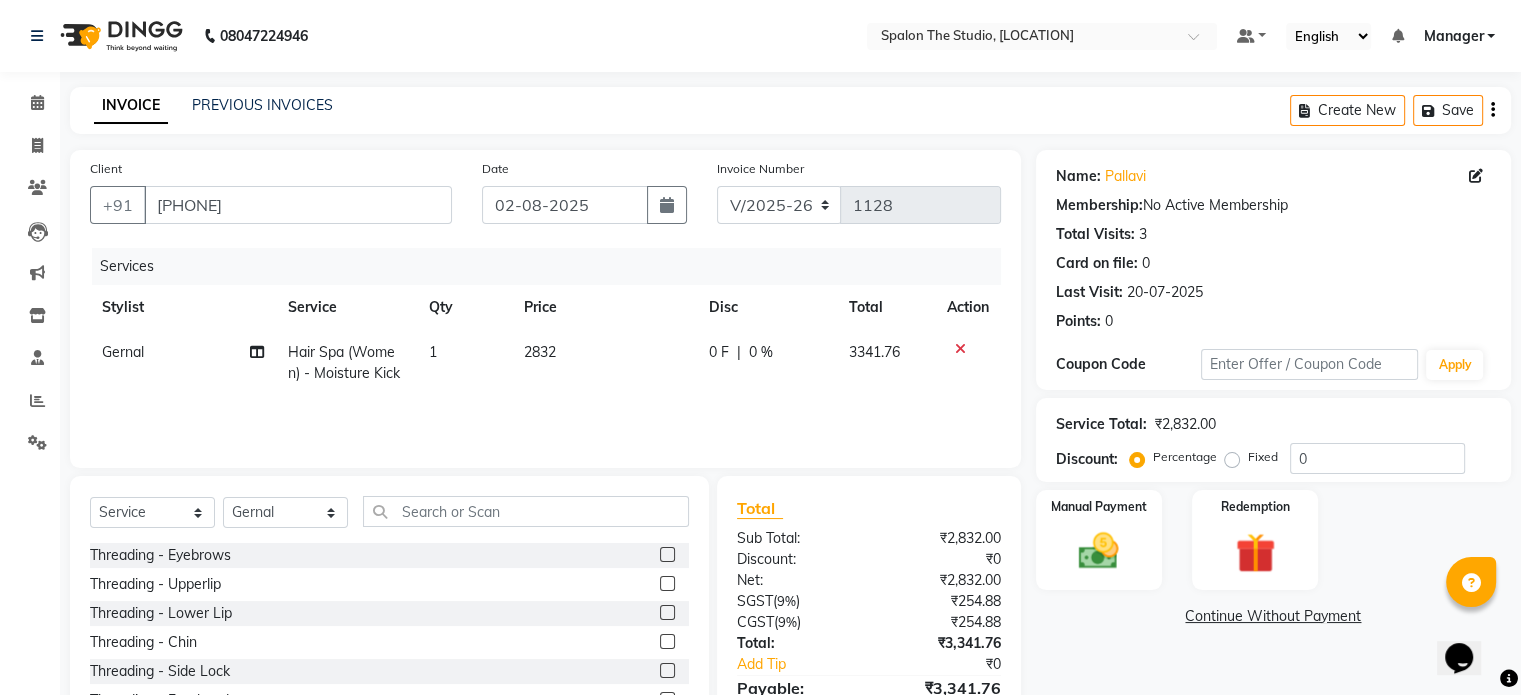 click on "2832" 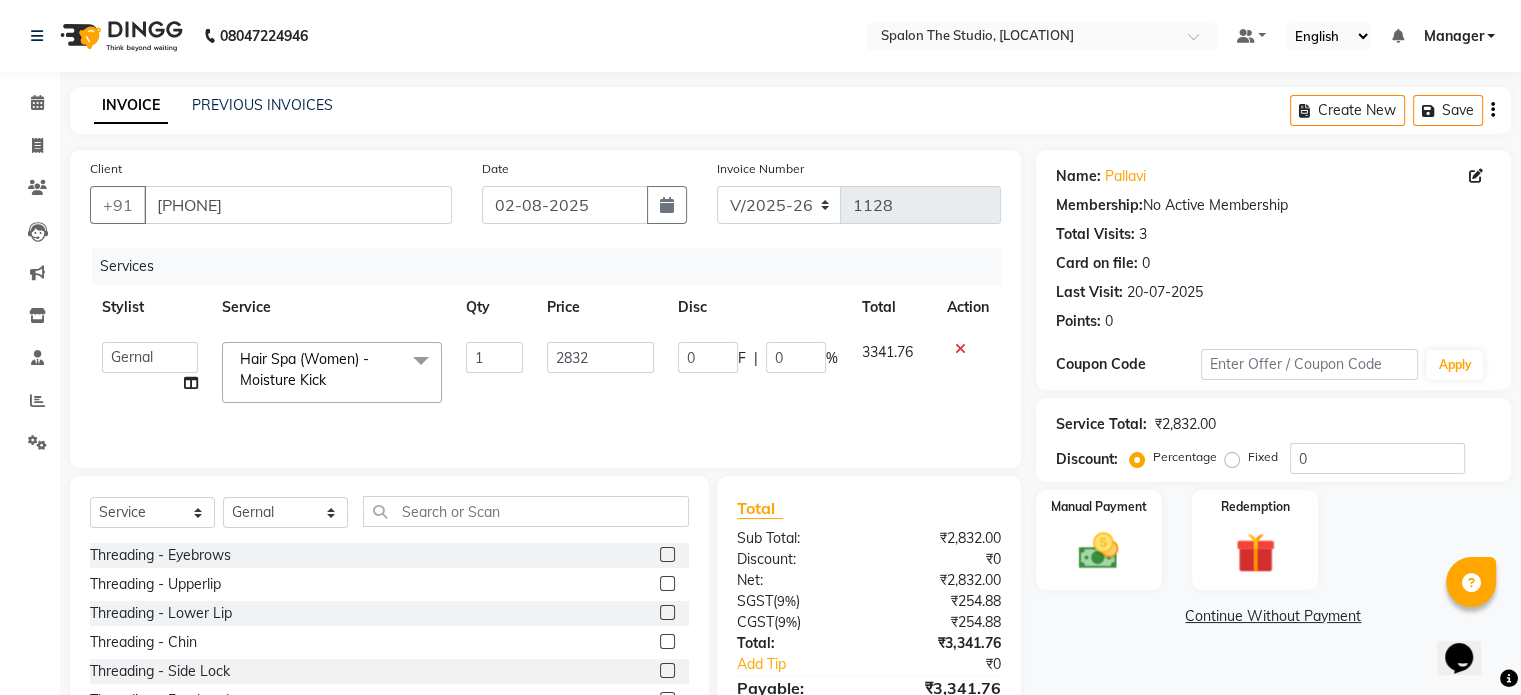 click 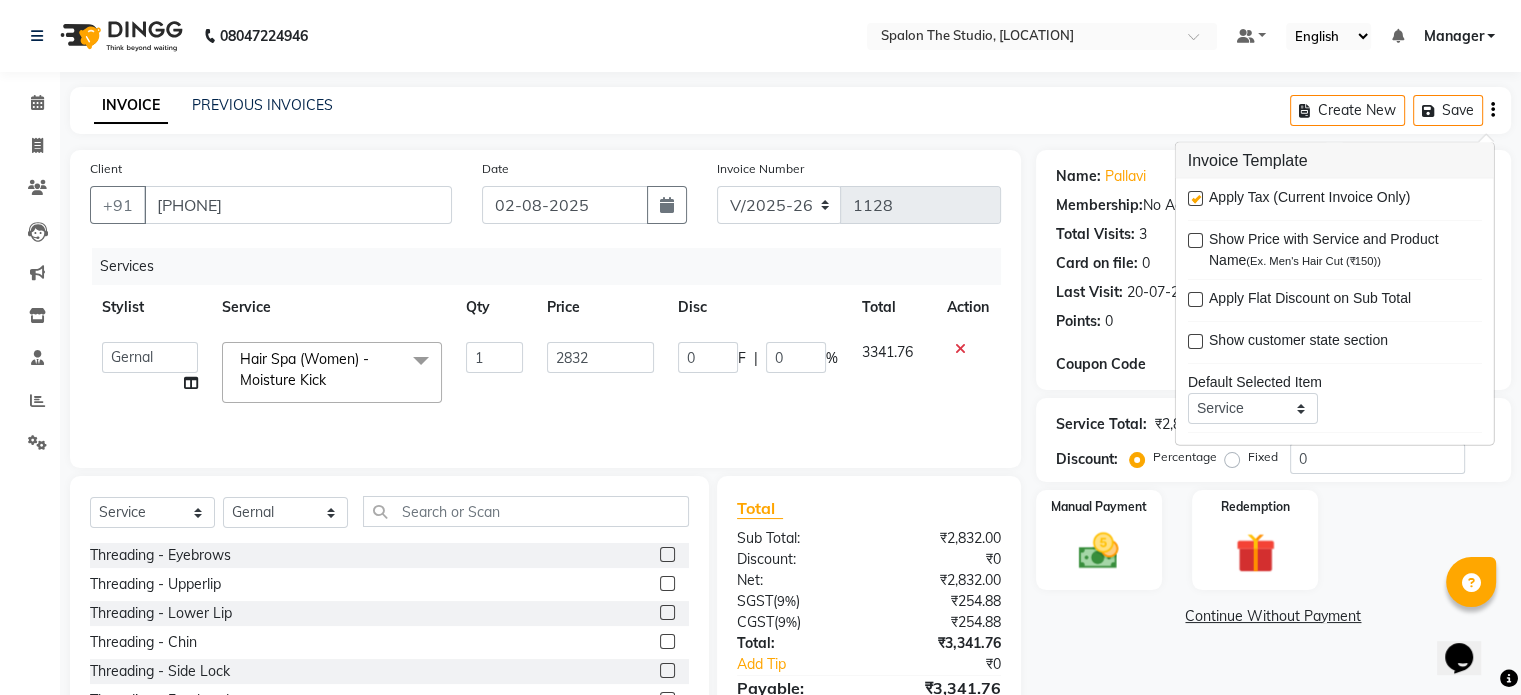 click at bounding box center (1195, 198) 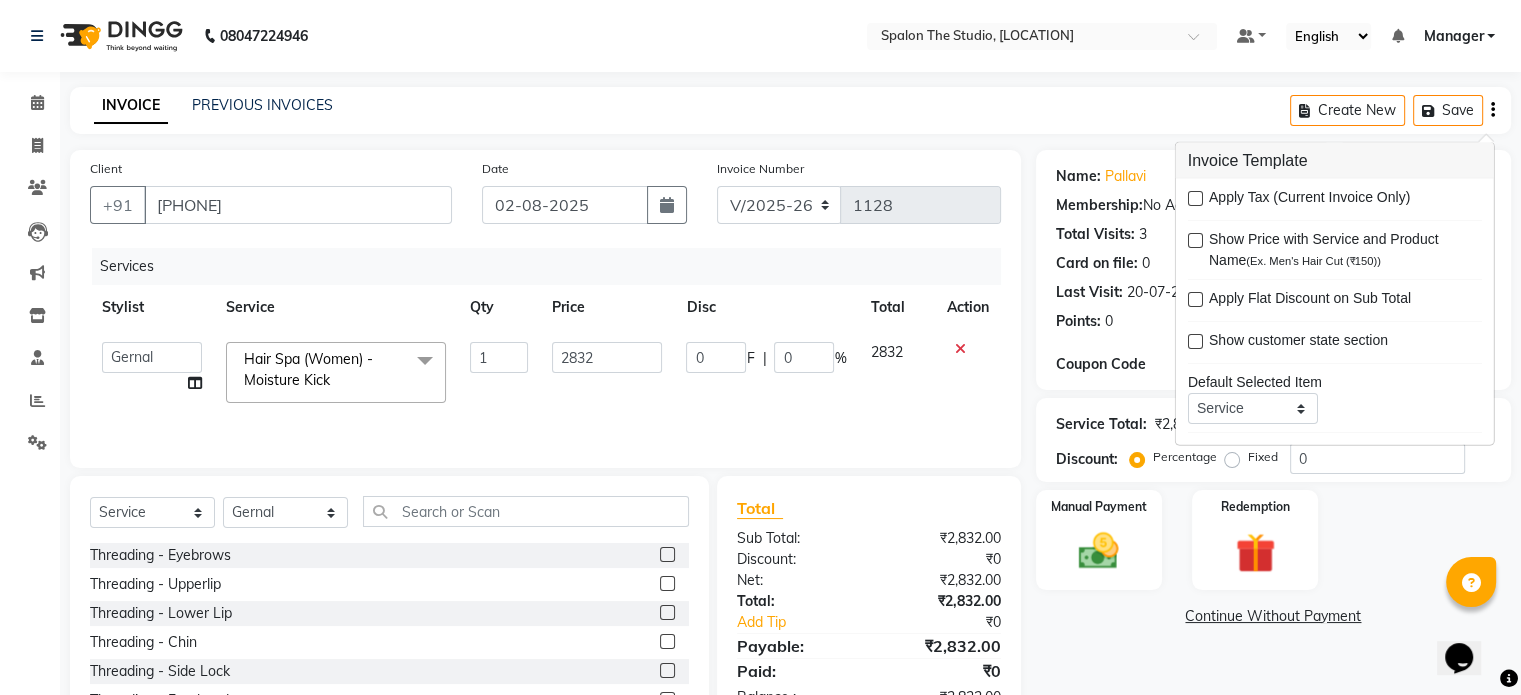scroll, scrollTop: 100, scrollLeft: 0, axis: vertical 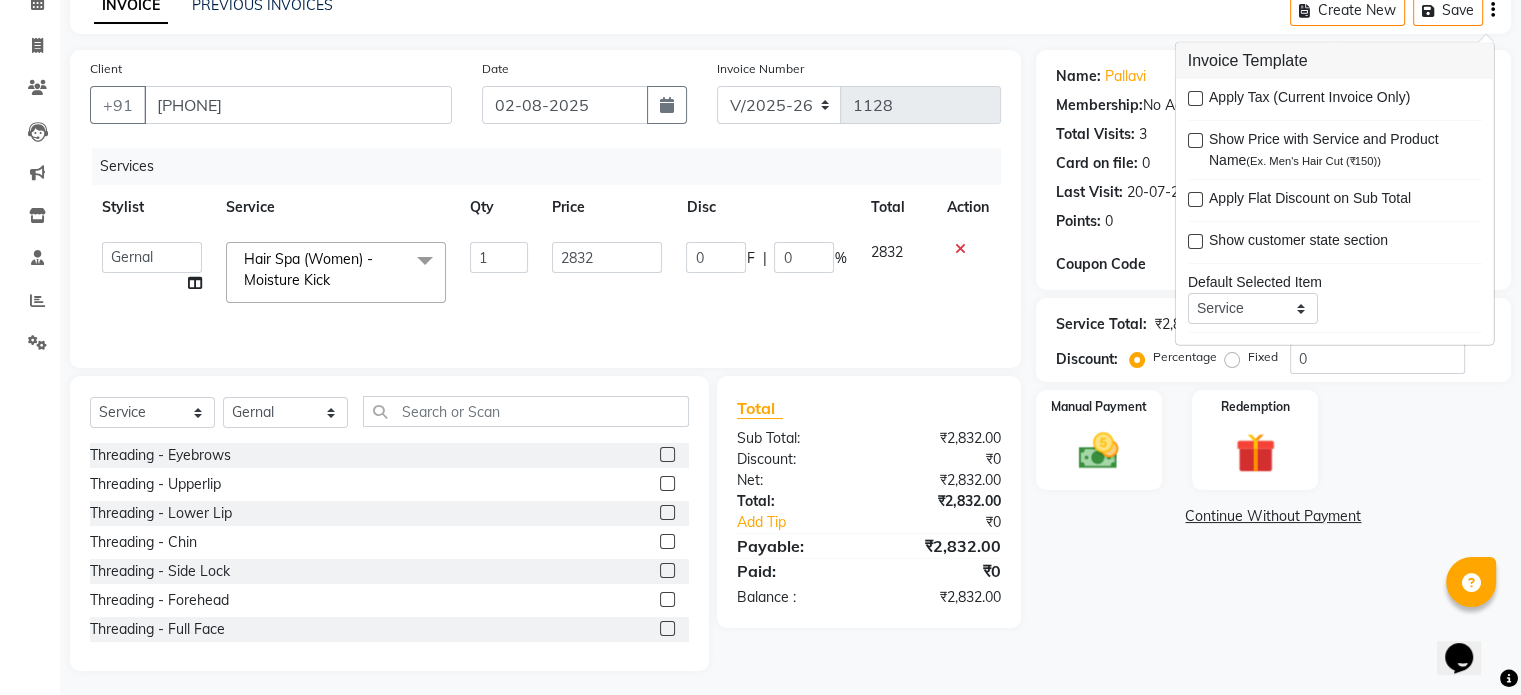 click on "Manual Payment Redemption" 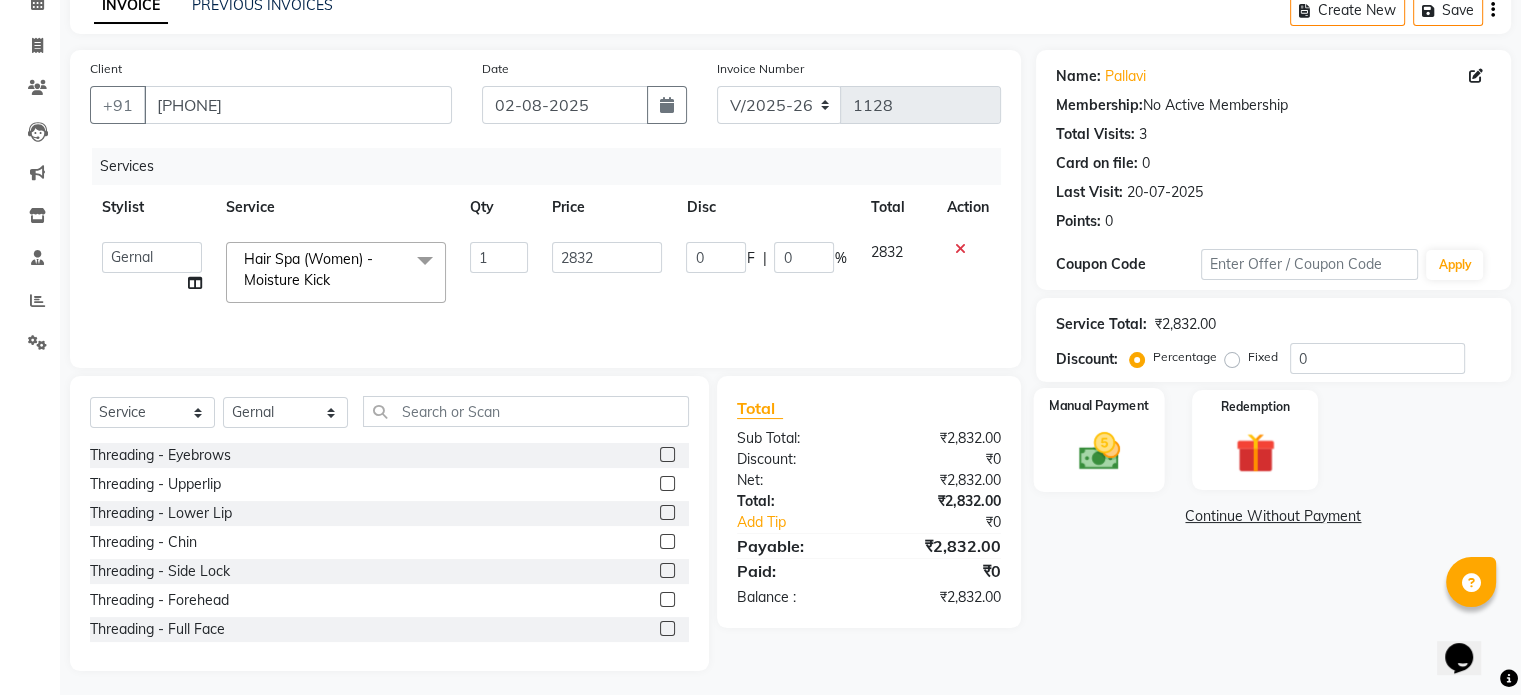 click 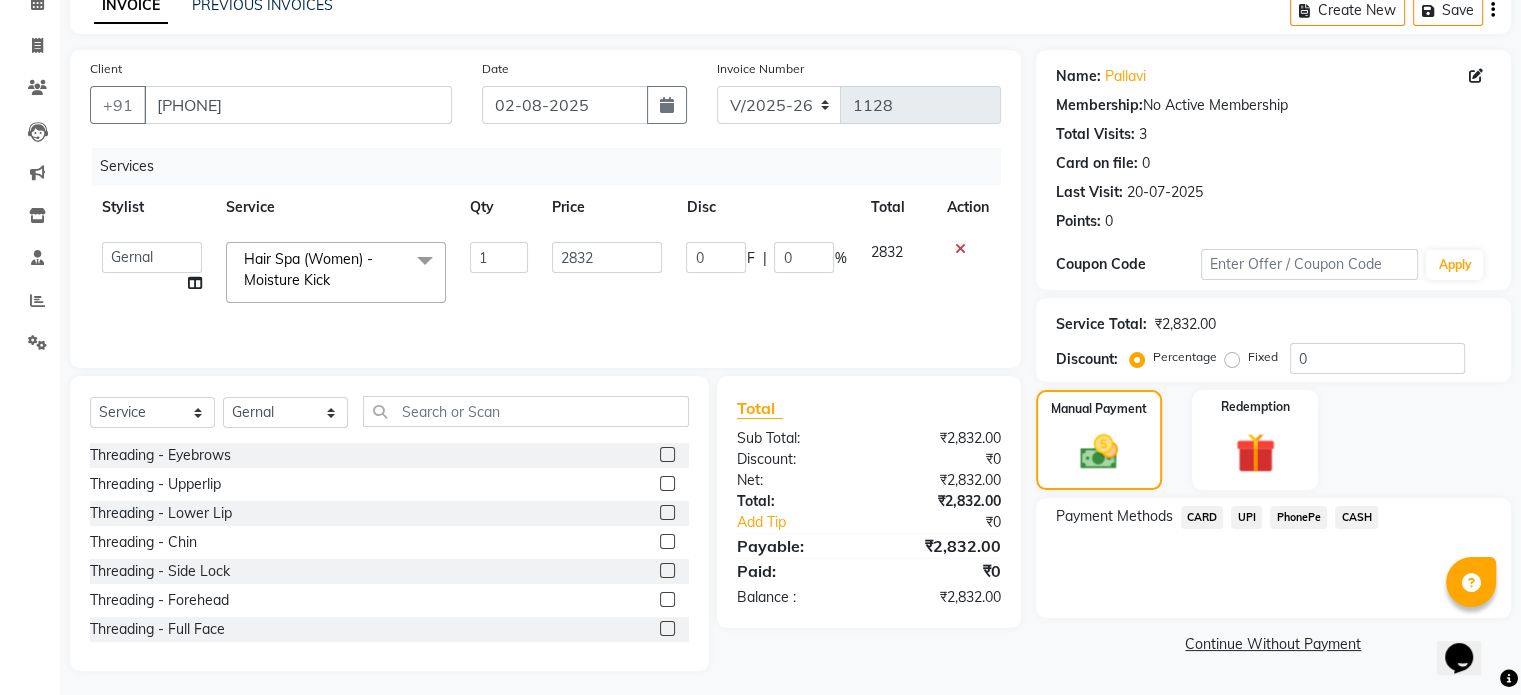 click on "UPI" 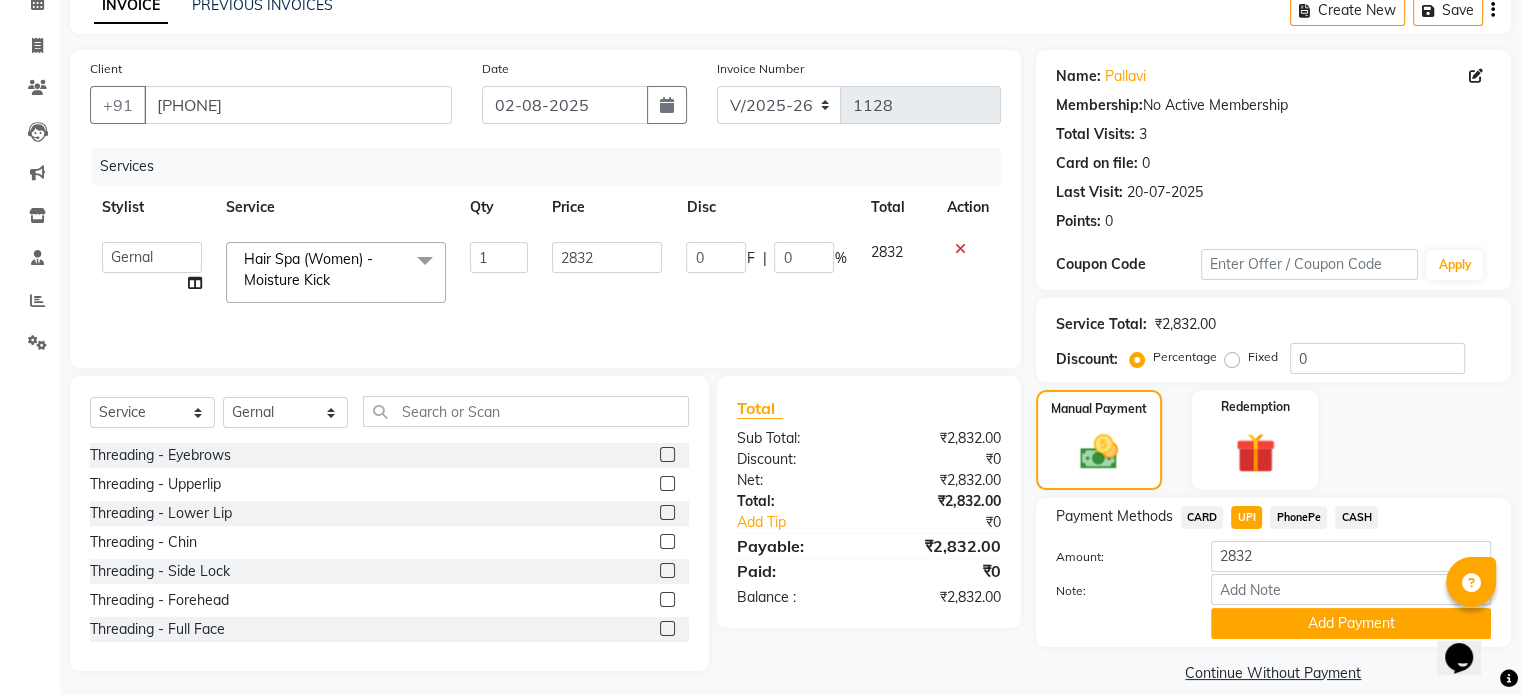 scroll, scrollTop: 124, scrollLeft: 0, axis: vertical 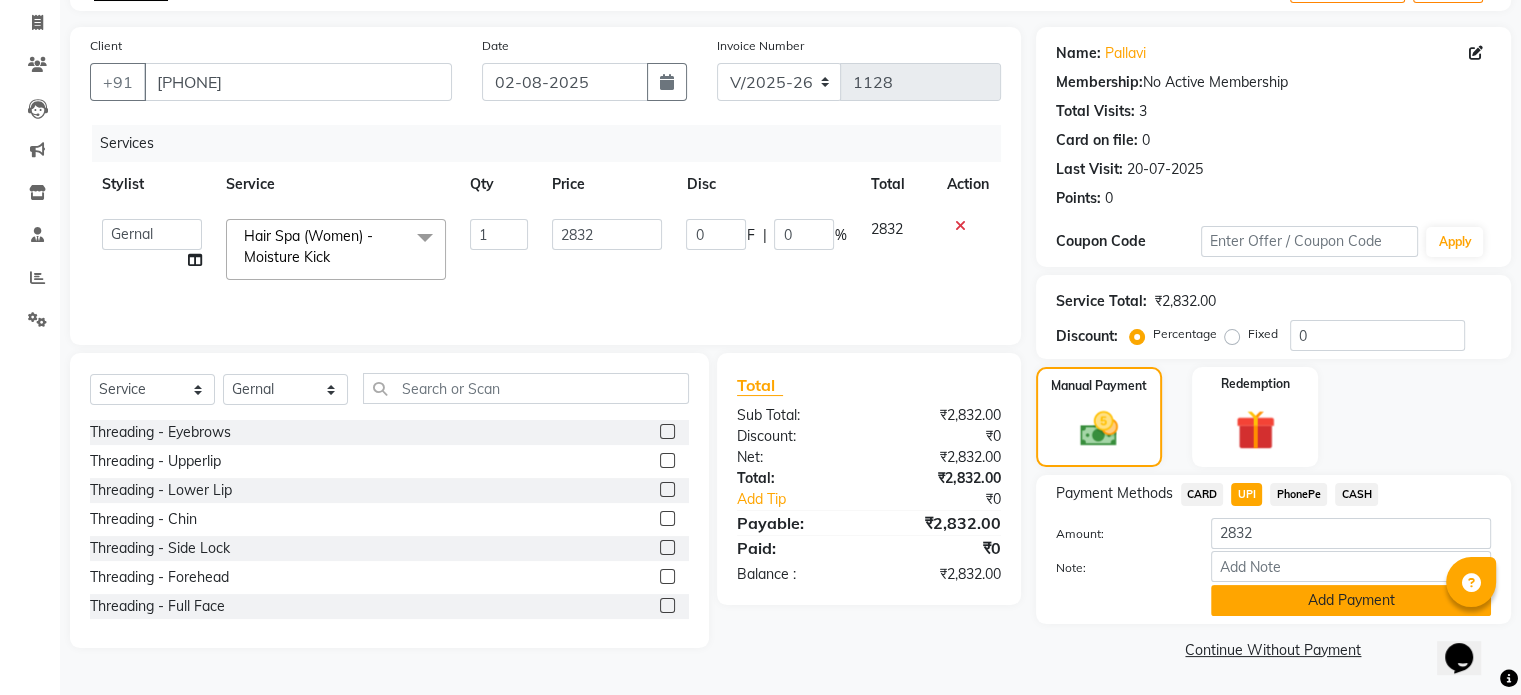 click on "Add Payment" 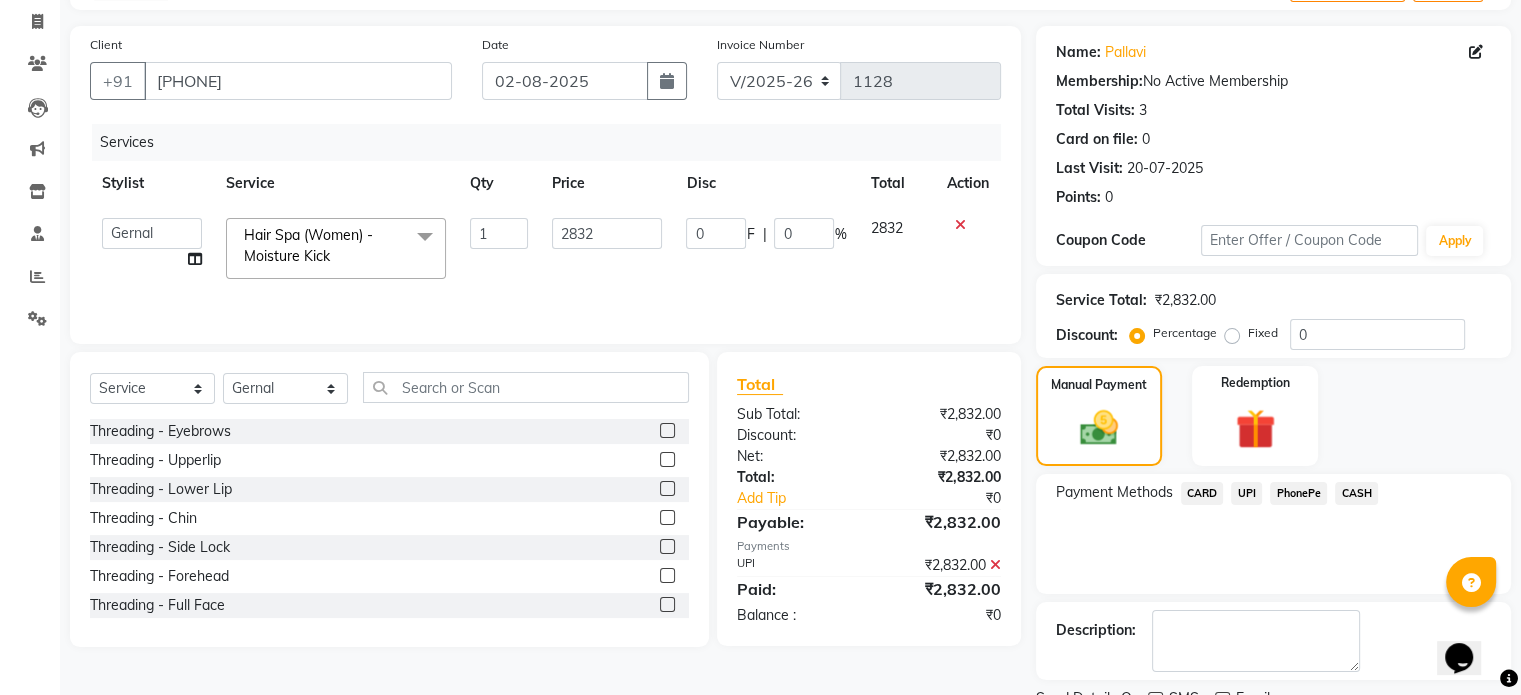 scroll, scrollTop: 205, scrollLeft: 0, axis: vertical 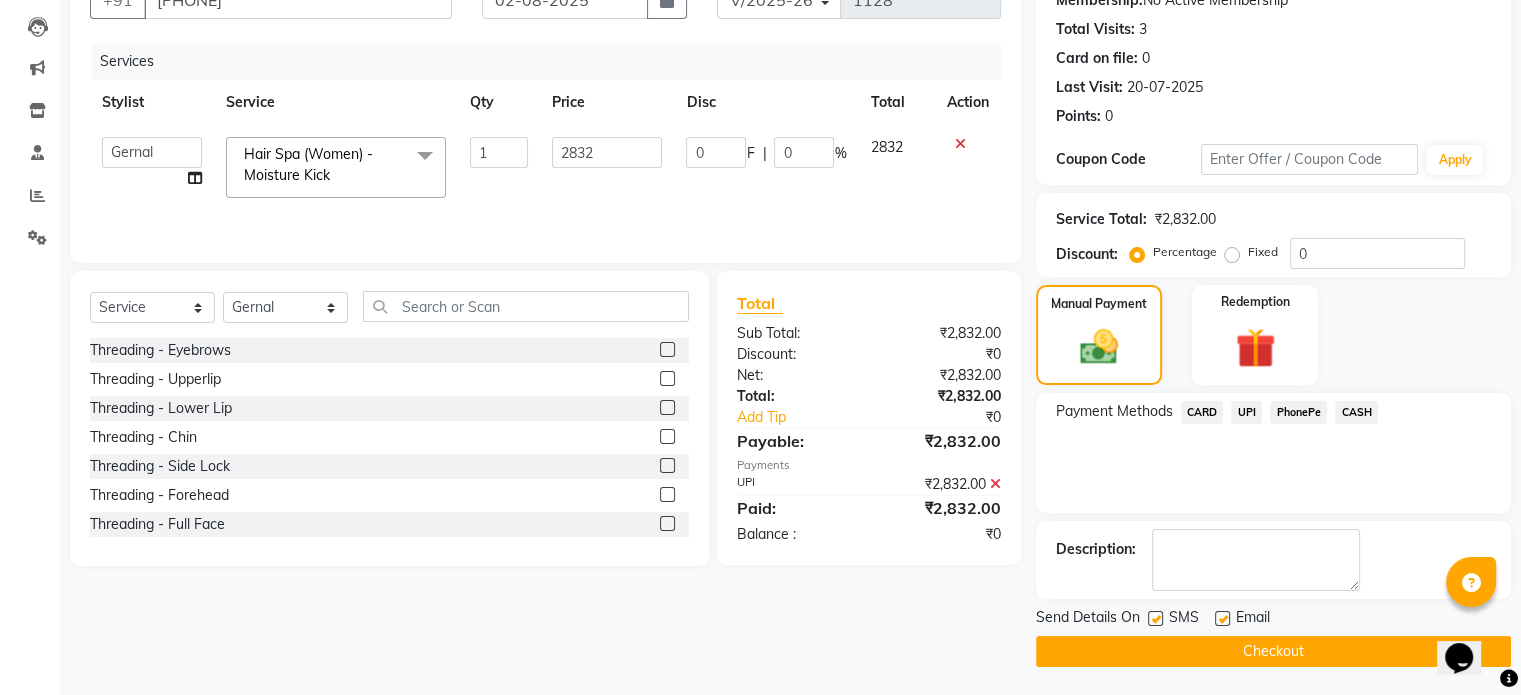 click on "Checkout" 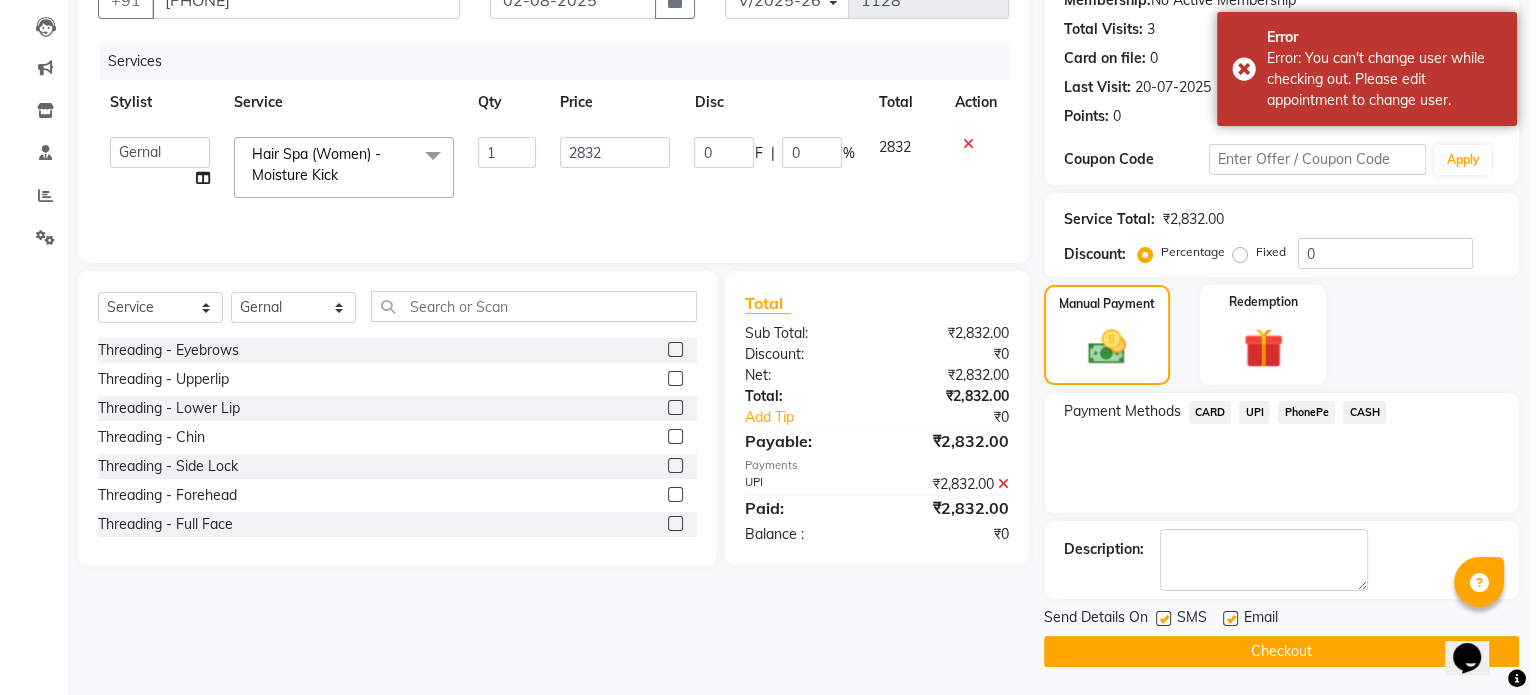 scroll, scrollTop: 0, scrollLeft: 0, axis: both 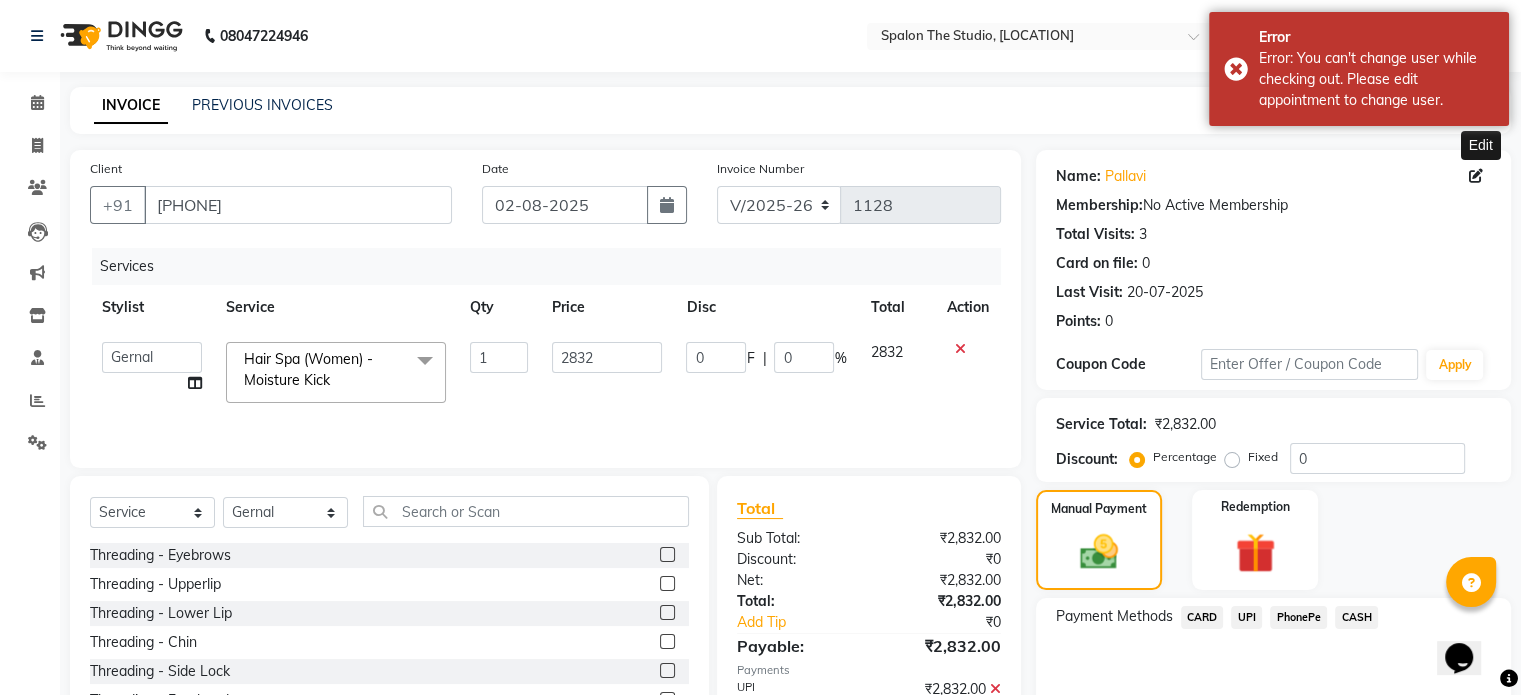 click 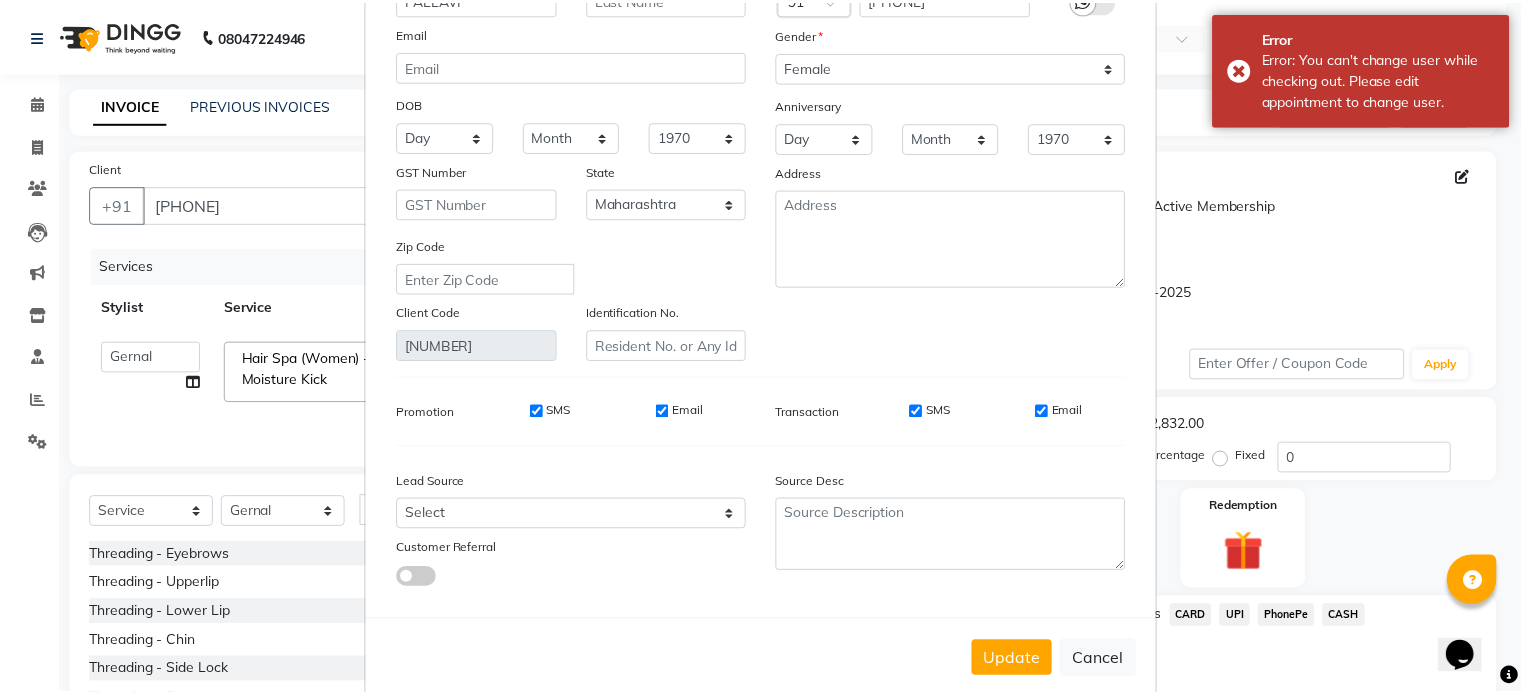 scroll, scrollTop: 200, scrollLeft: 0, axis: vertical 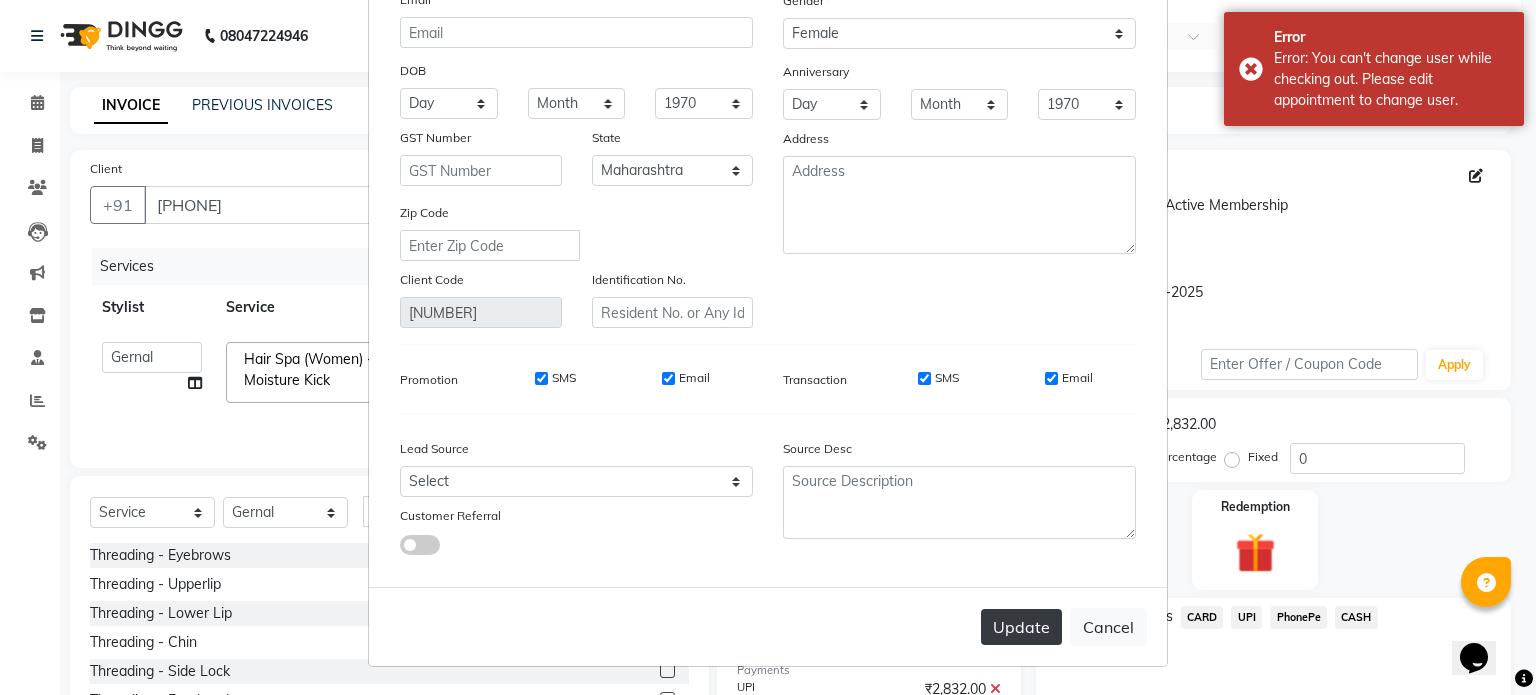 click on "Update" at bounding box center [1021, 627] 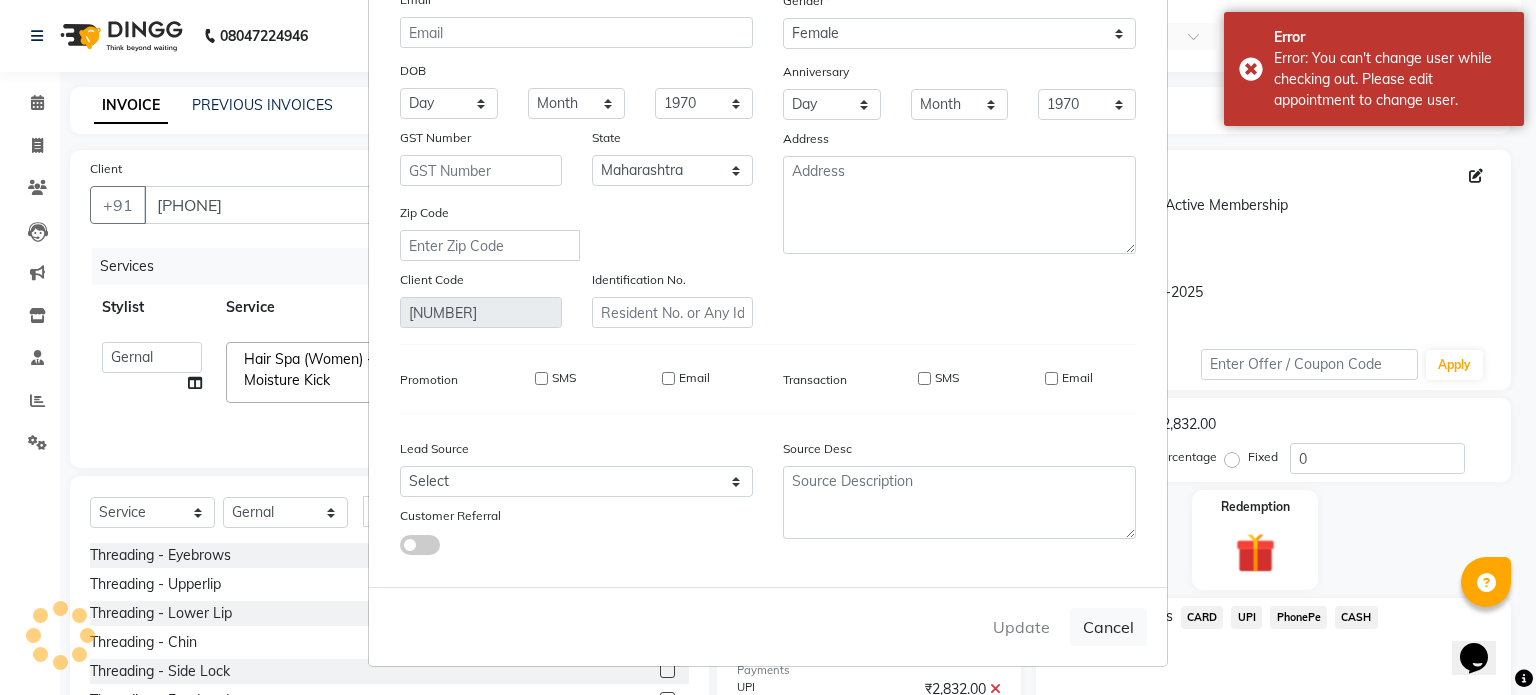 type 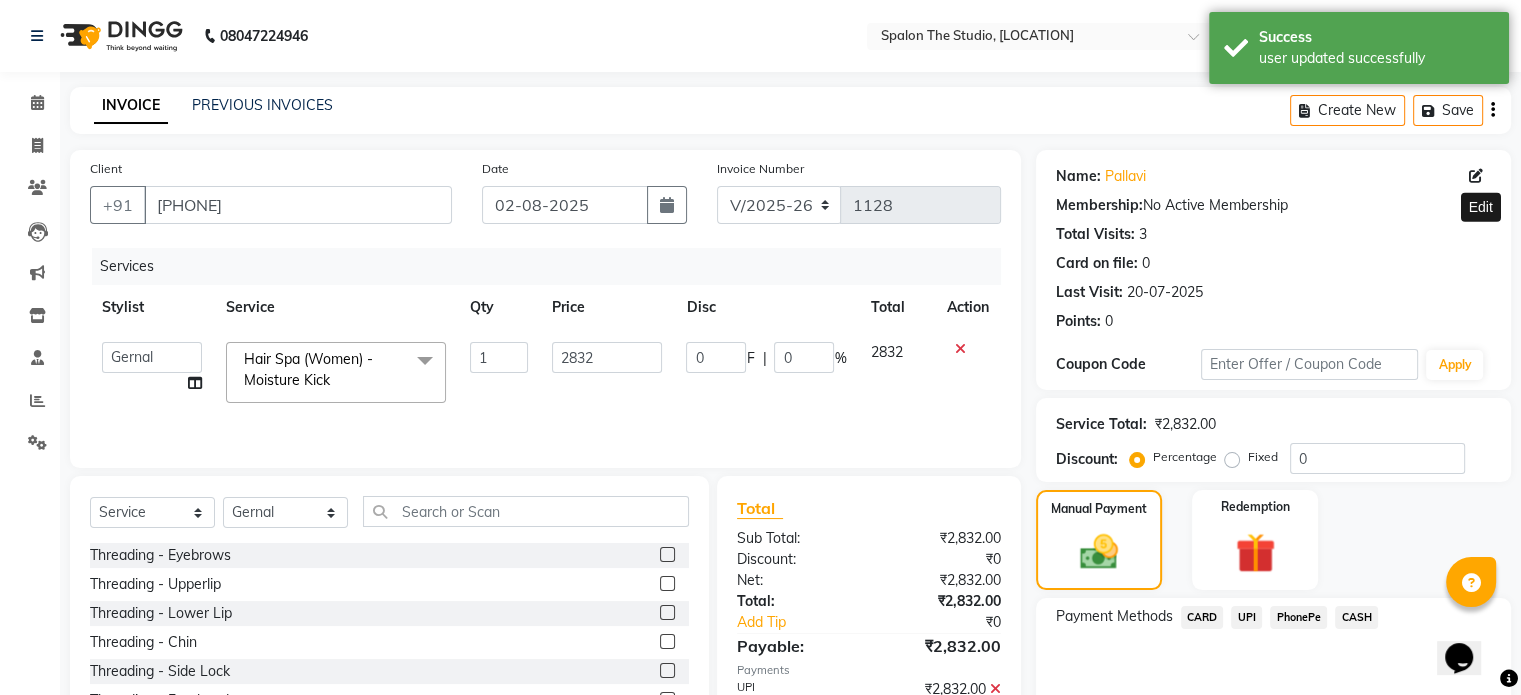 click on "Checkout" 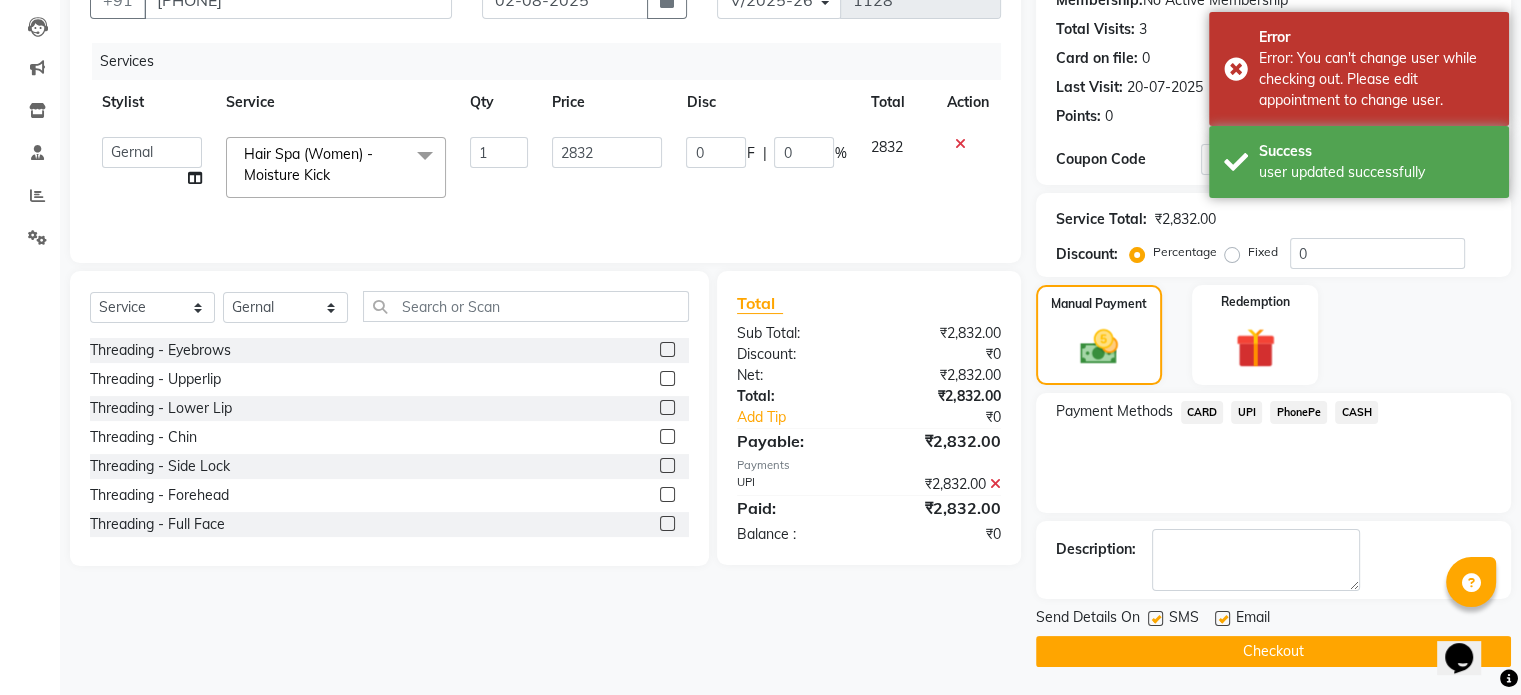 scroll, scrollTop: 5, scrollLeft: 0, axis: vertical 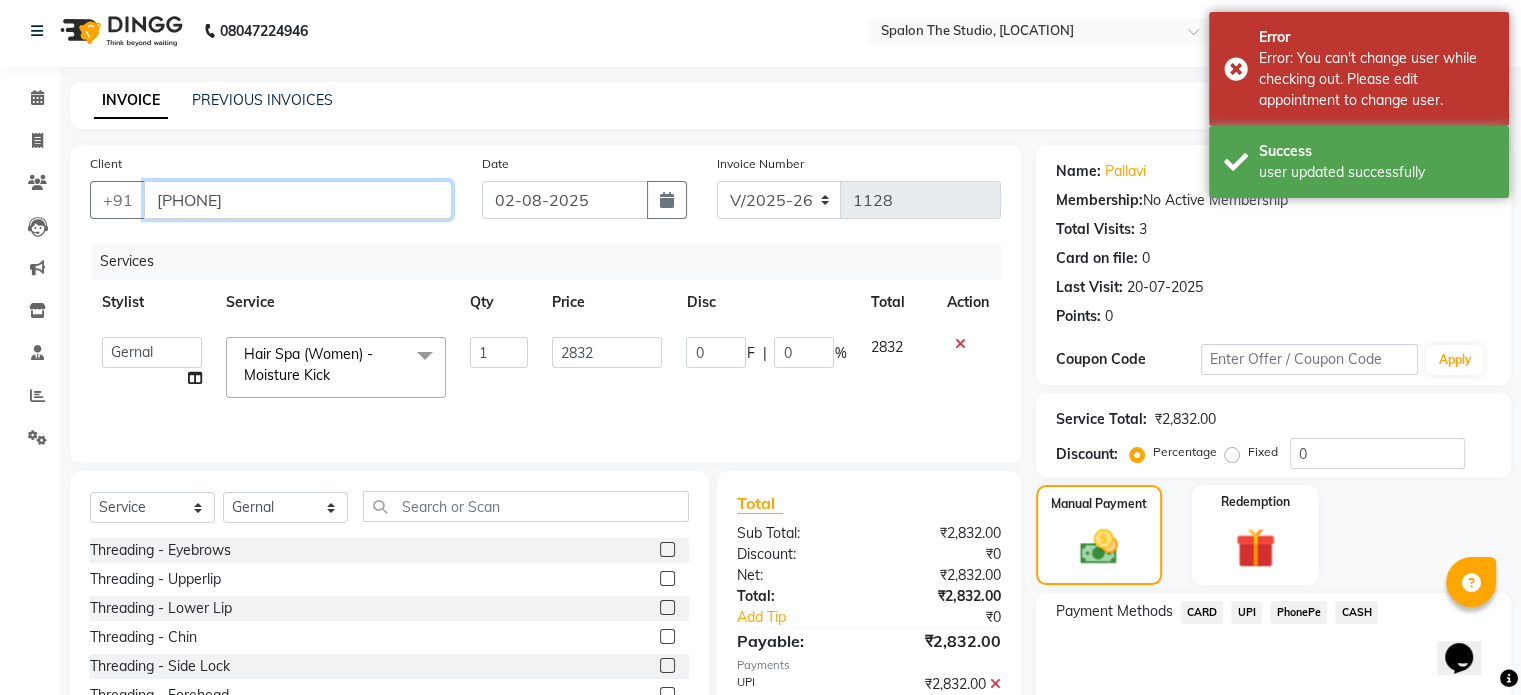 drag, startPoint x: 260, startPoint y: 195, endPoint x: 165, endPoint y: 205, distance: 95.524864 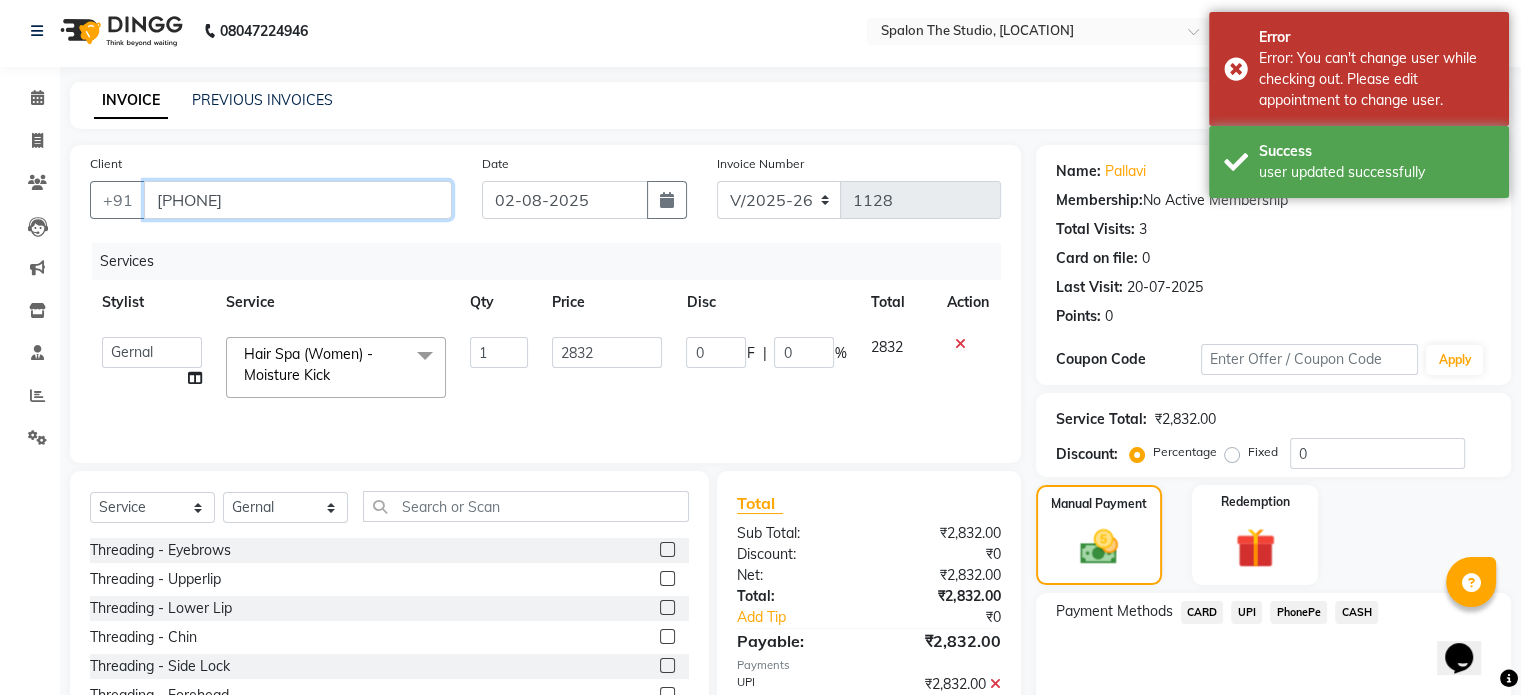 click on "[PHONE]" at bounding box center (298, 200) 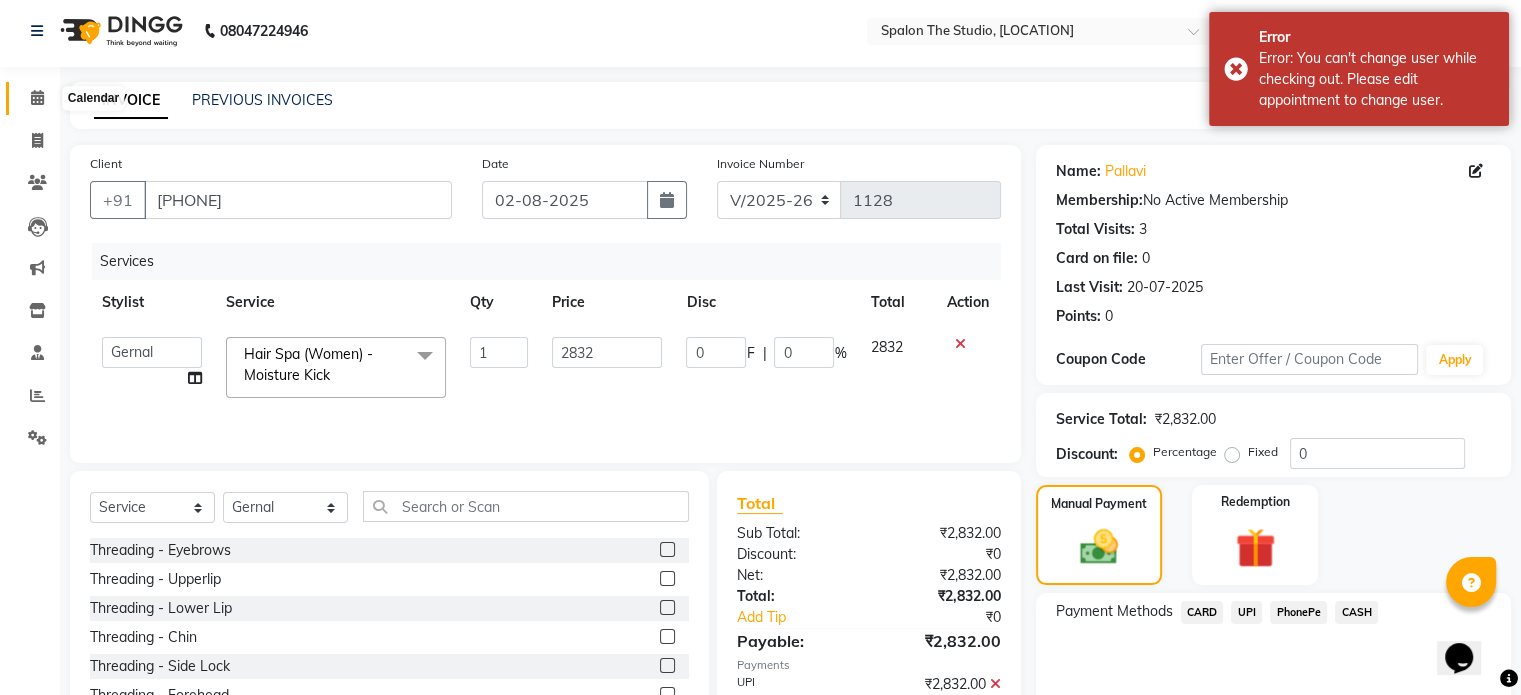 click 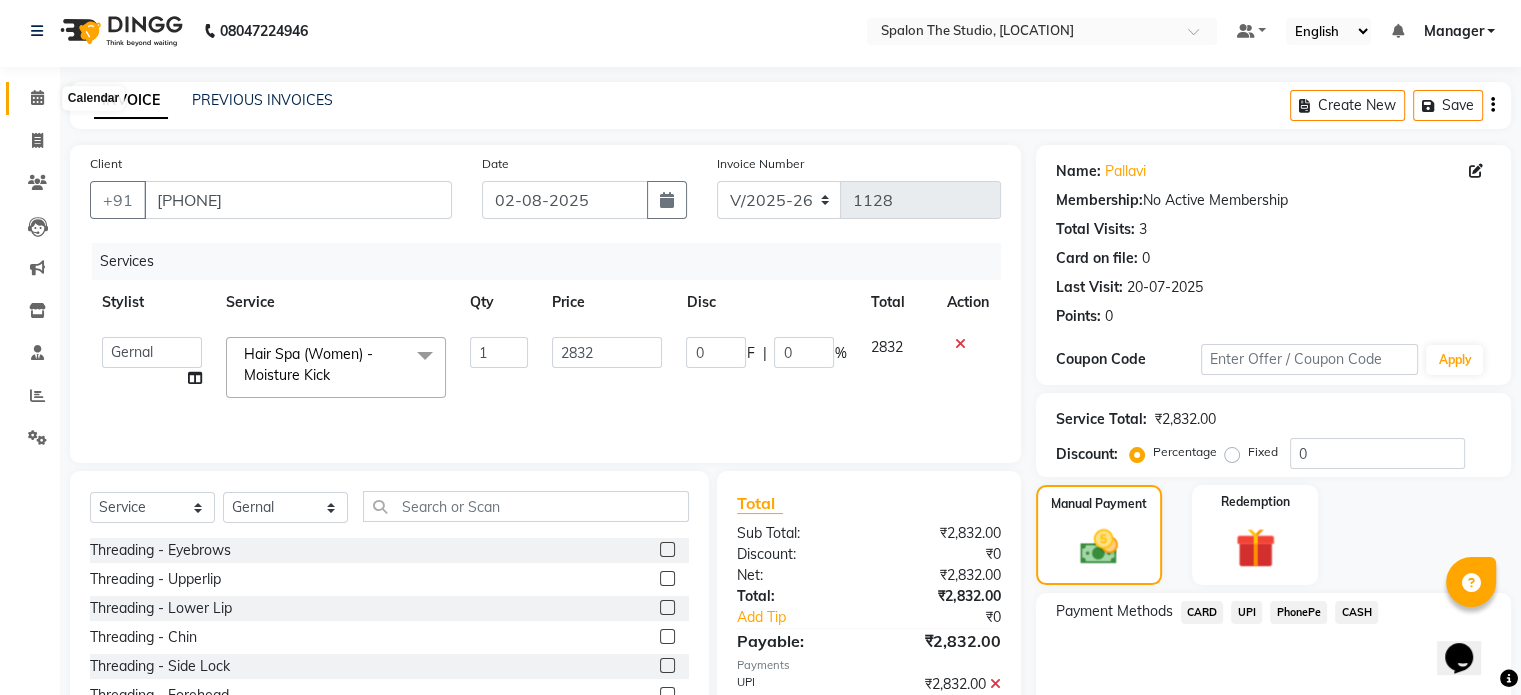 click 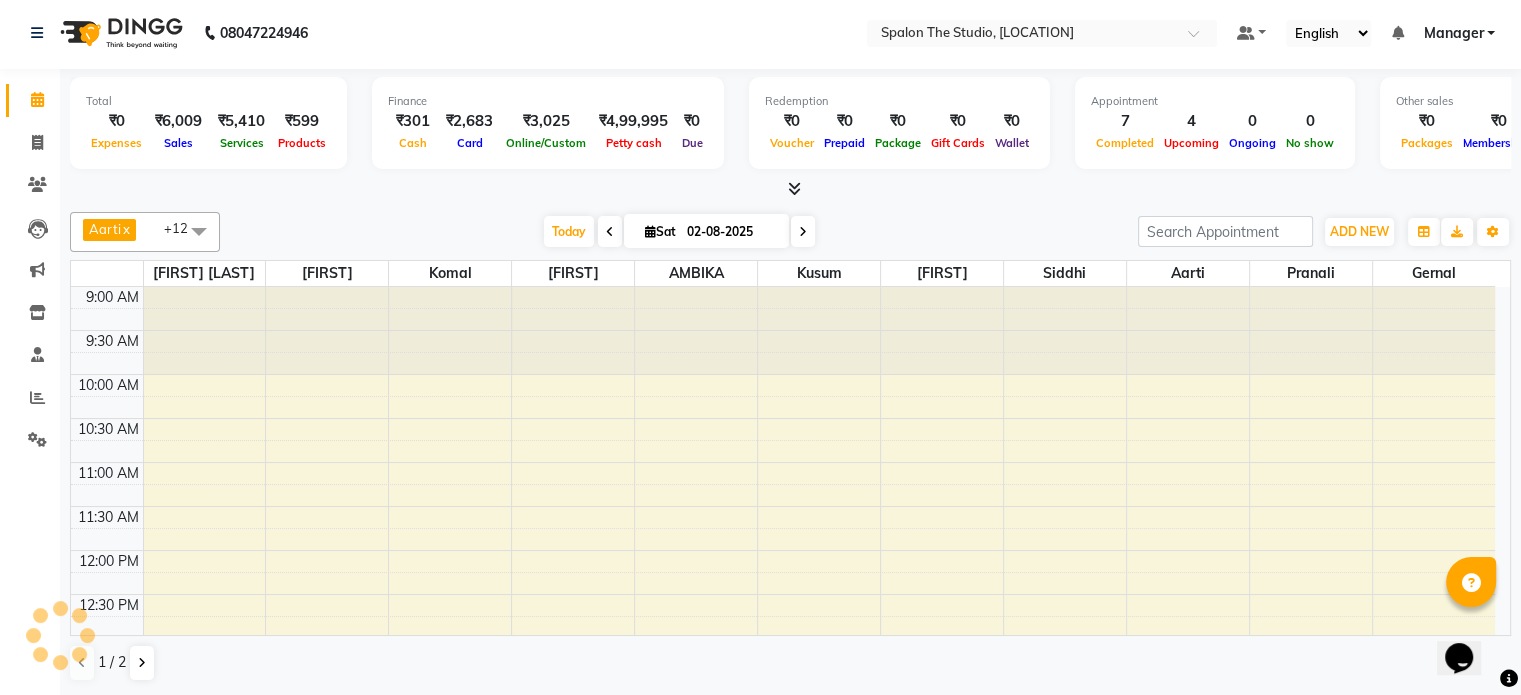 scroll, scrollTop: 0, scrollLeft: 0, axis: both 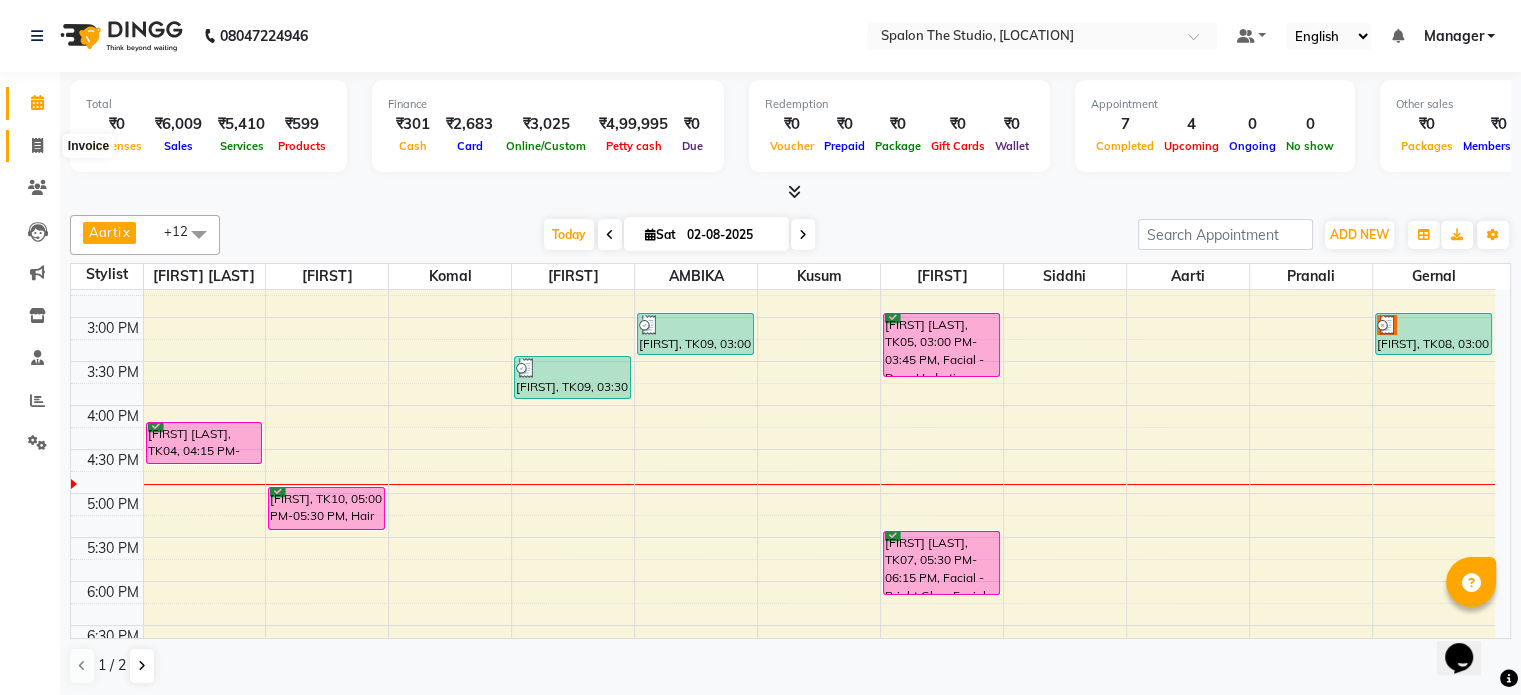 click 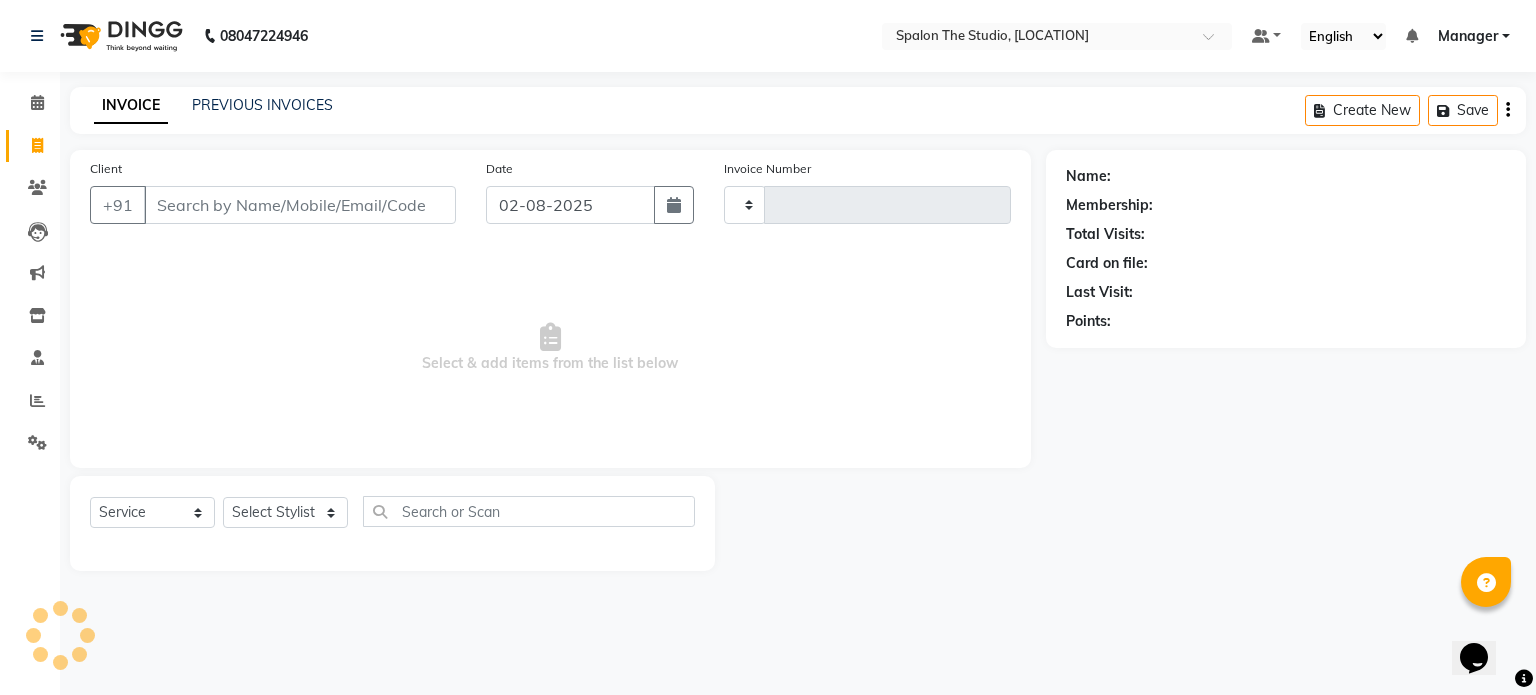 type on "1128" 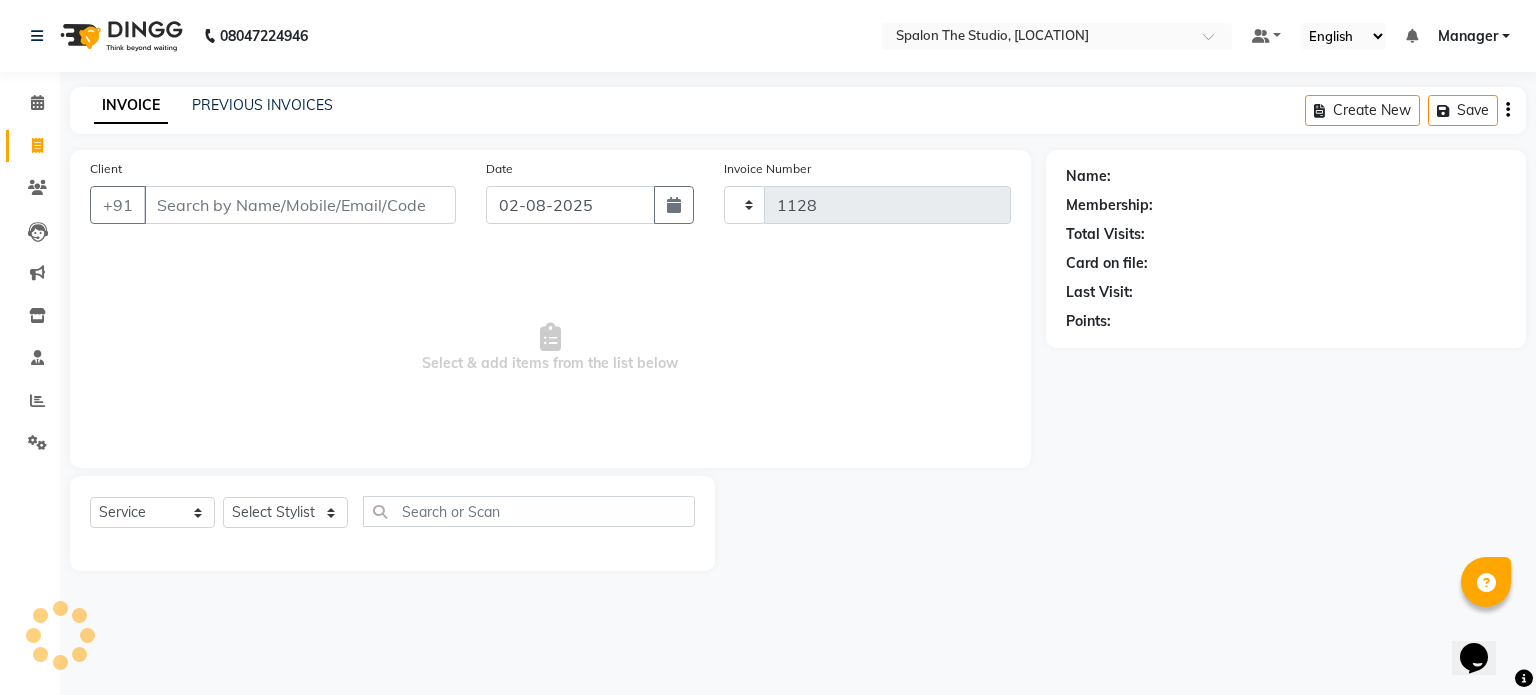 select on "903" 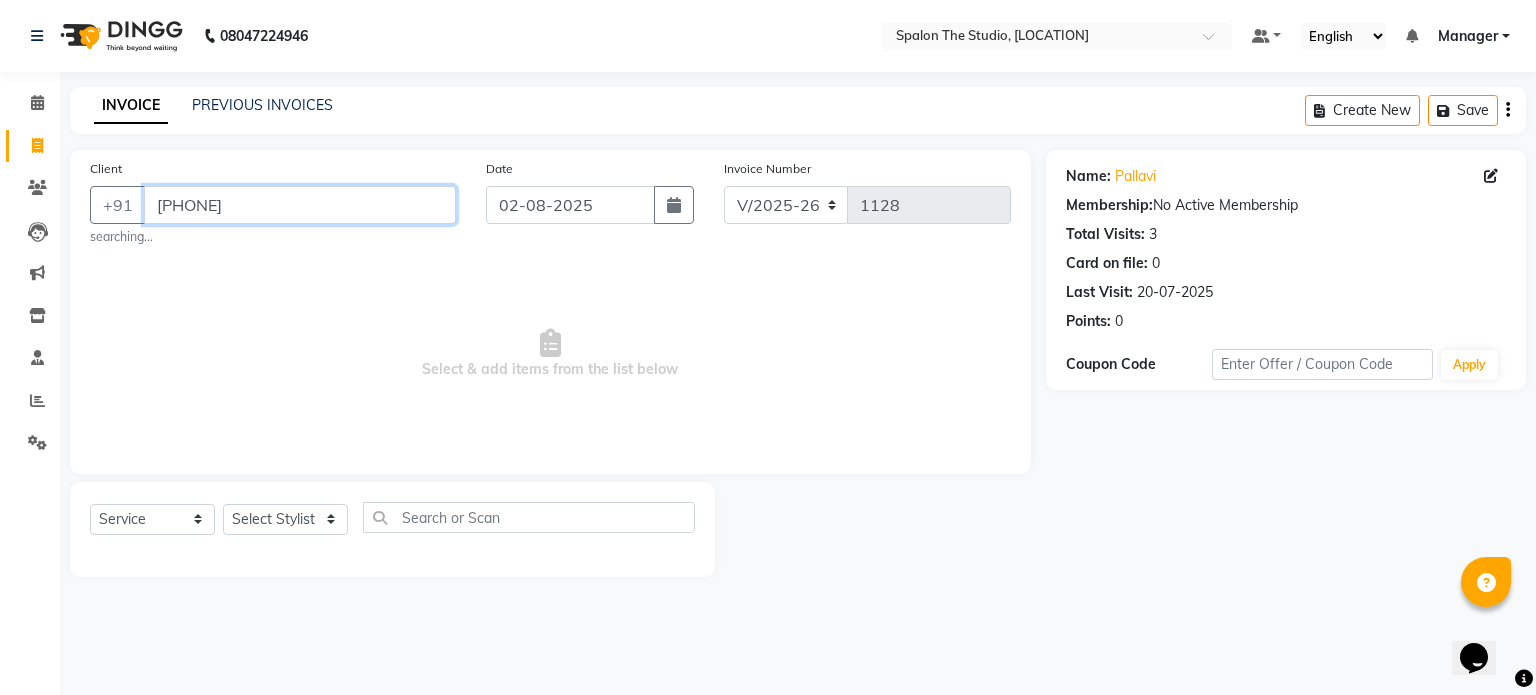 click on "[PHONE]" at bounding box center [300, 205] 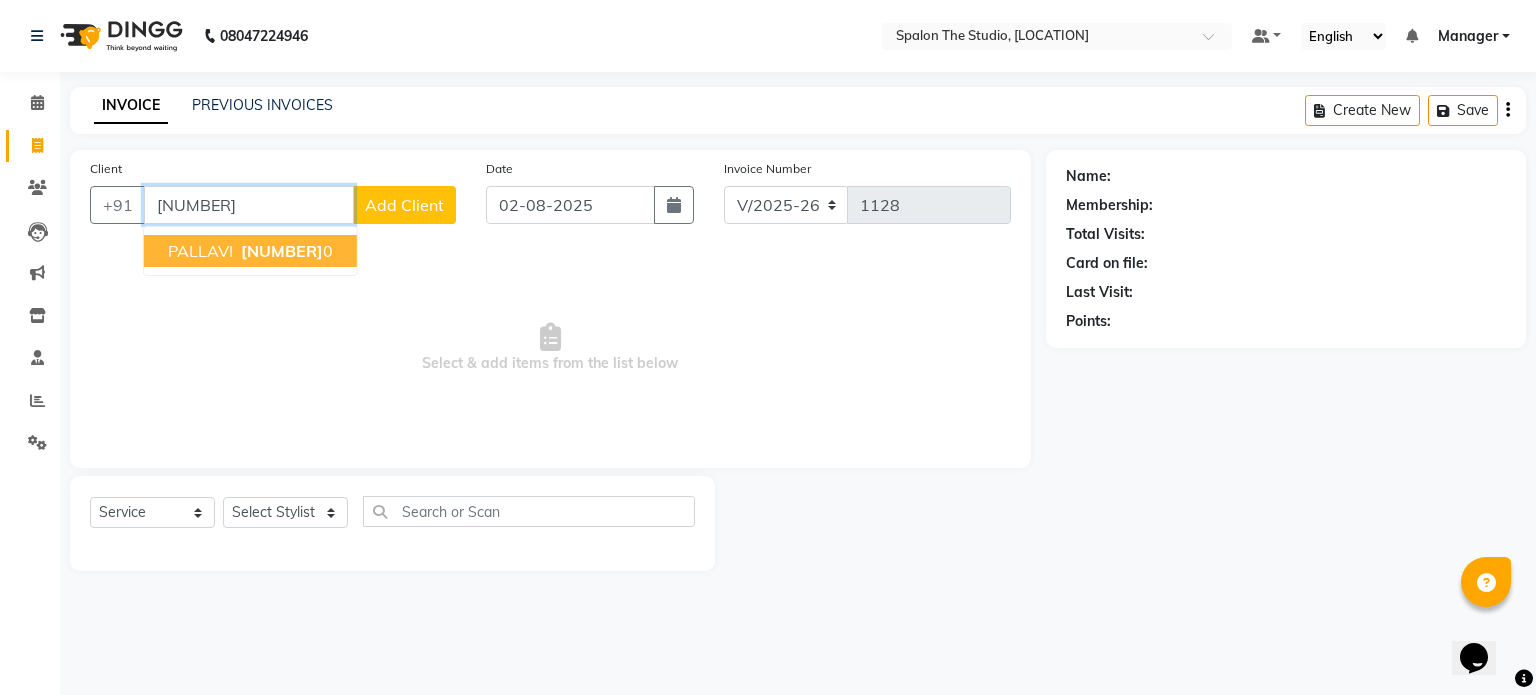click on "976670181" at bounding box center (282, 251) 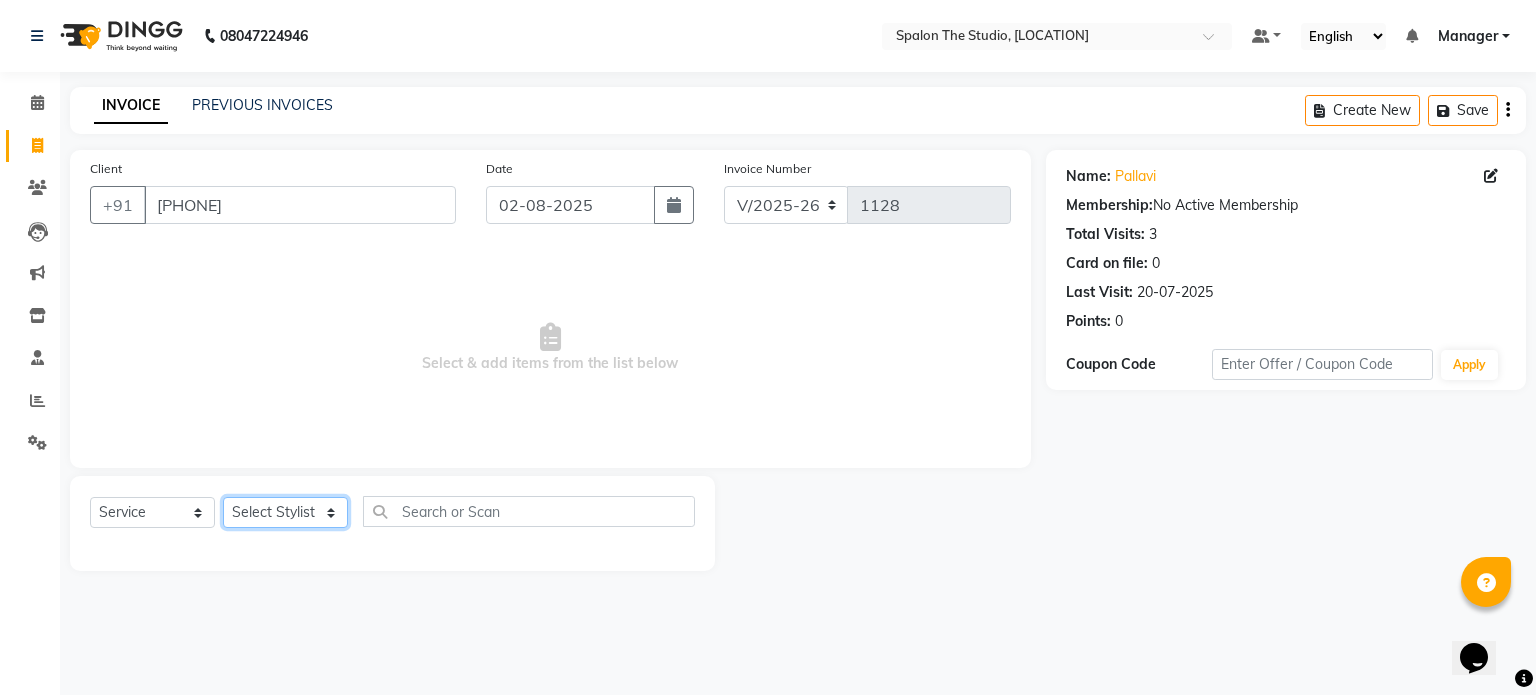 click on "Select Stylist Aarti AMBIKA farheen Gernal komal kusum Manager navazish pranali Riya Shetye Saisha SHARIF Shubham Pawar siddhi sunil Vanshika" 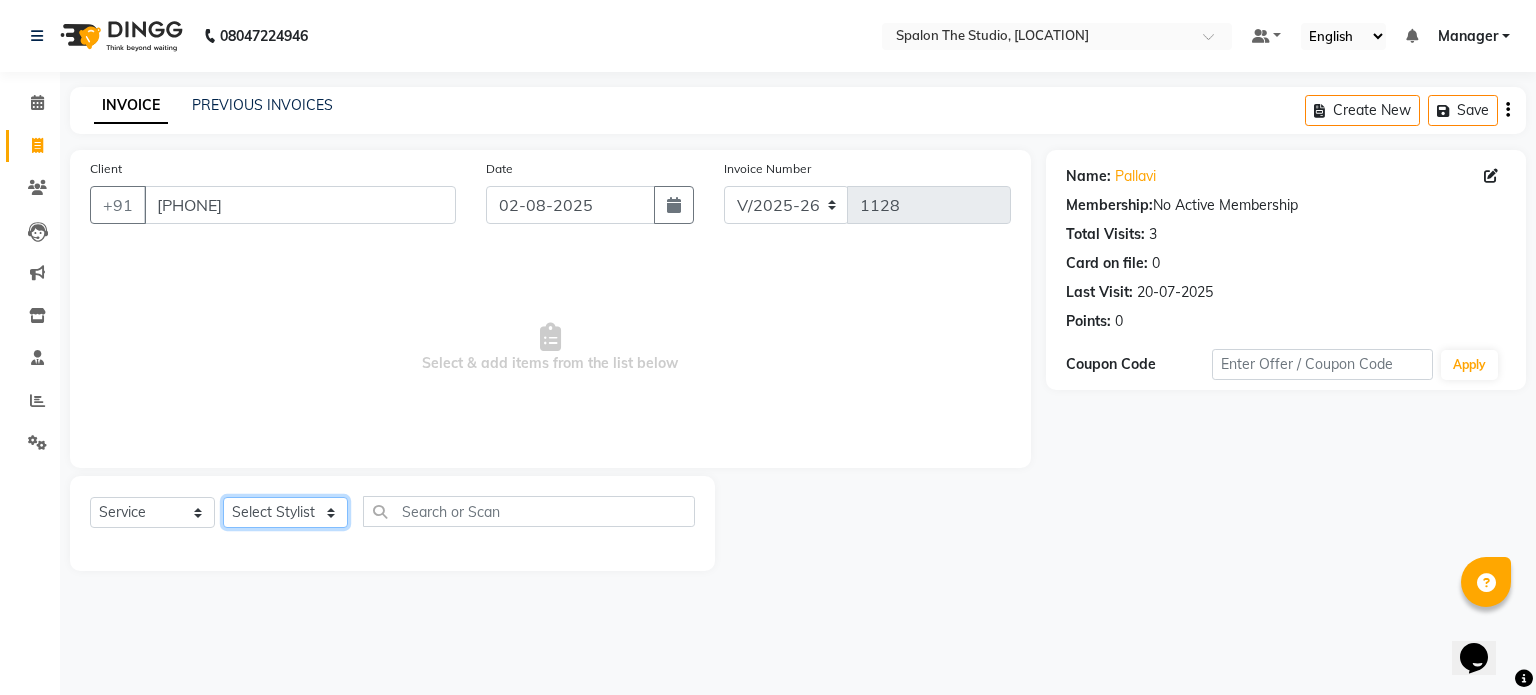 select on "47767" 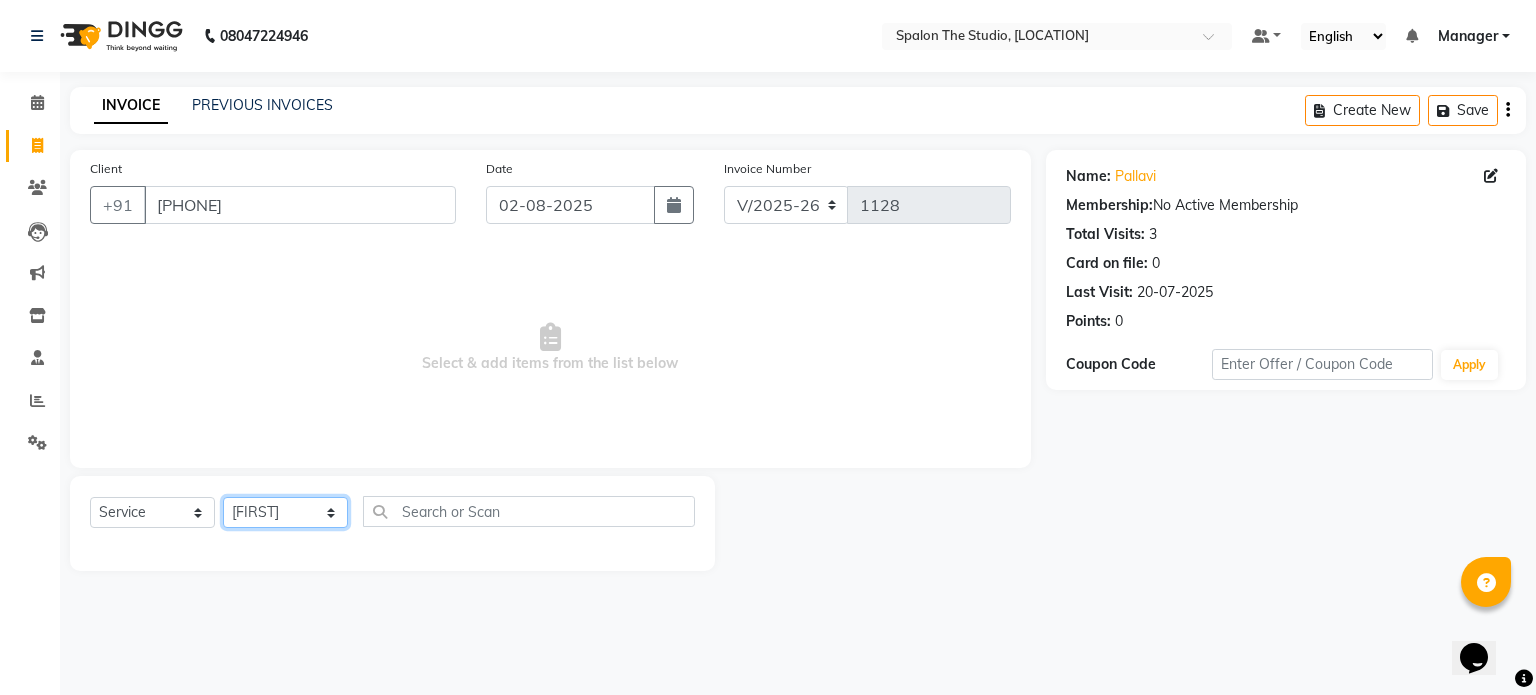 click on "Select Stylist Aarti AMBIKA farheen Gernal komal kusum Manager navazish pranali Riya Shetye Saisha SHARIF Shubham Pawar siddhi sunil Vanshika" 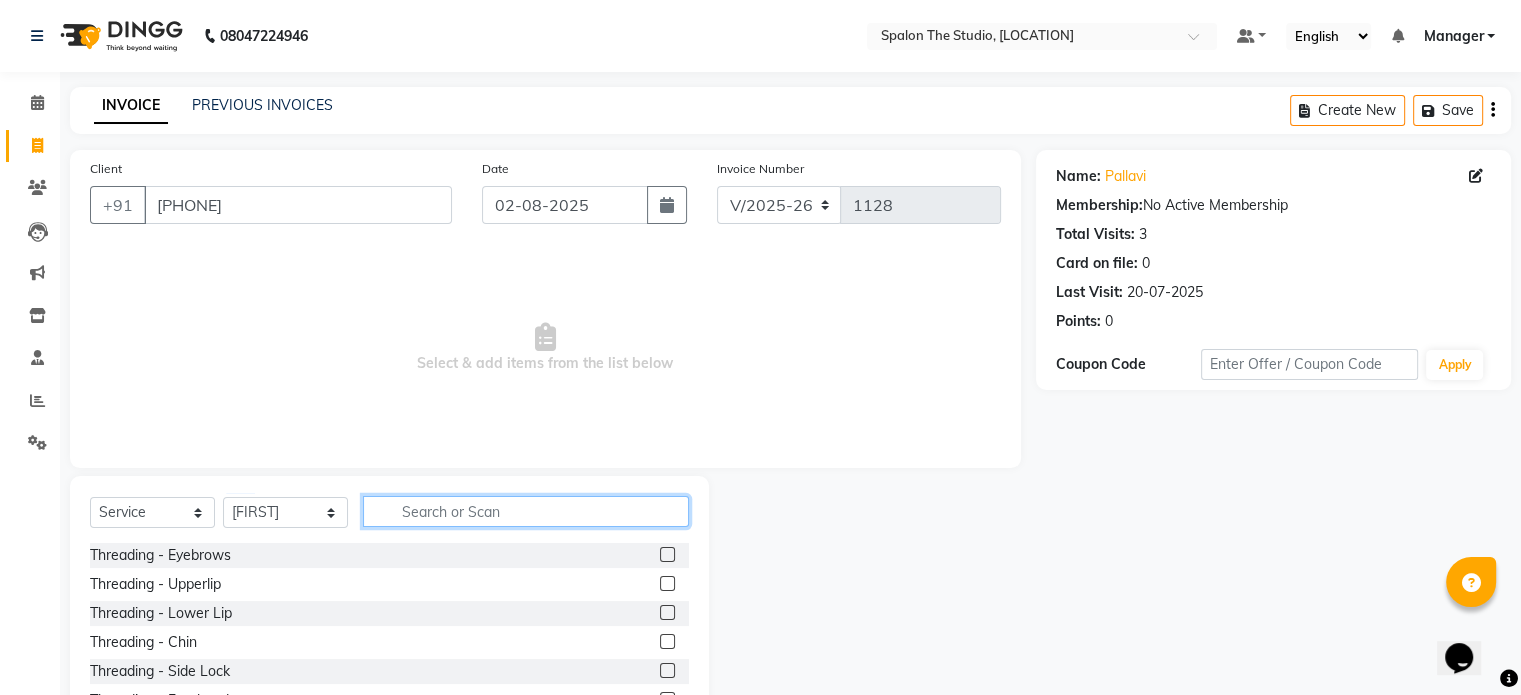 click 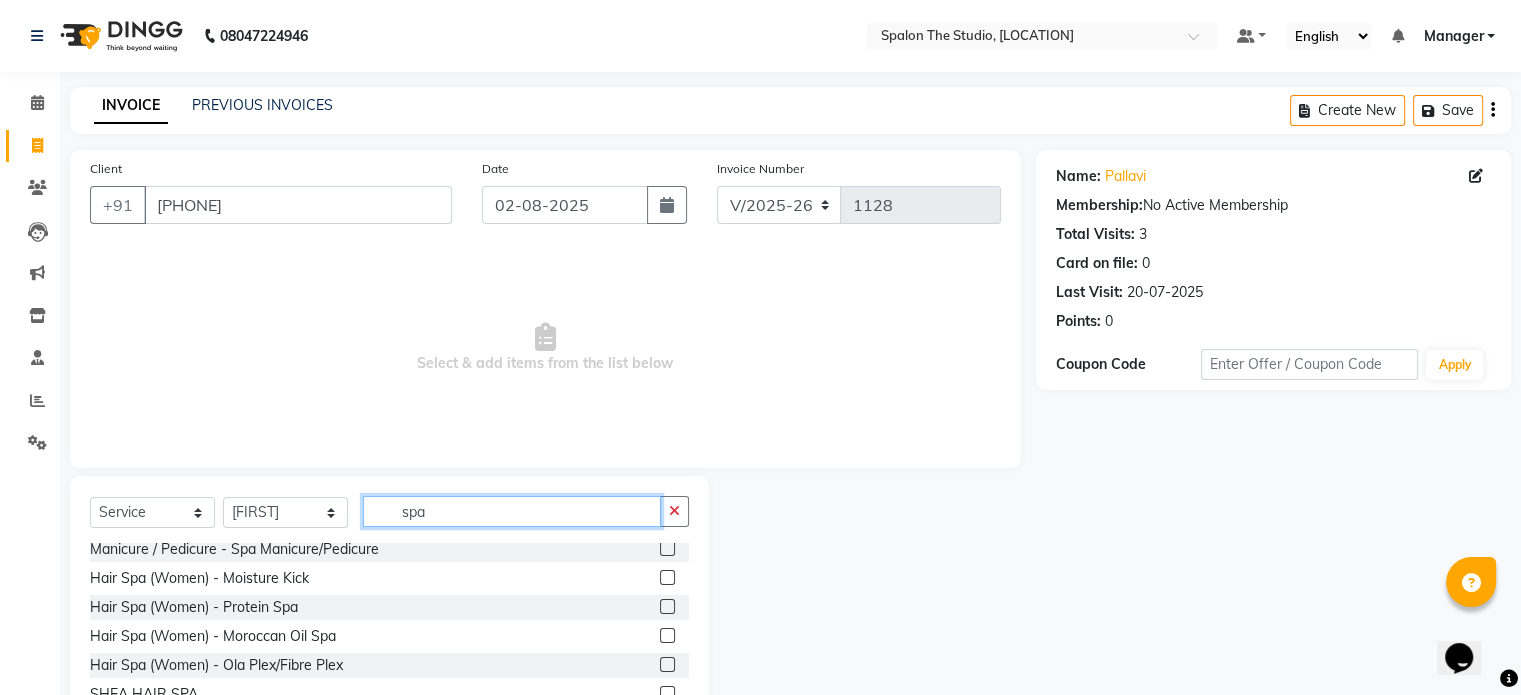 scroll, scrollTop: 0, scrollLeft: 0, axis: both 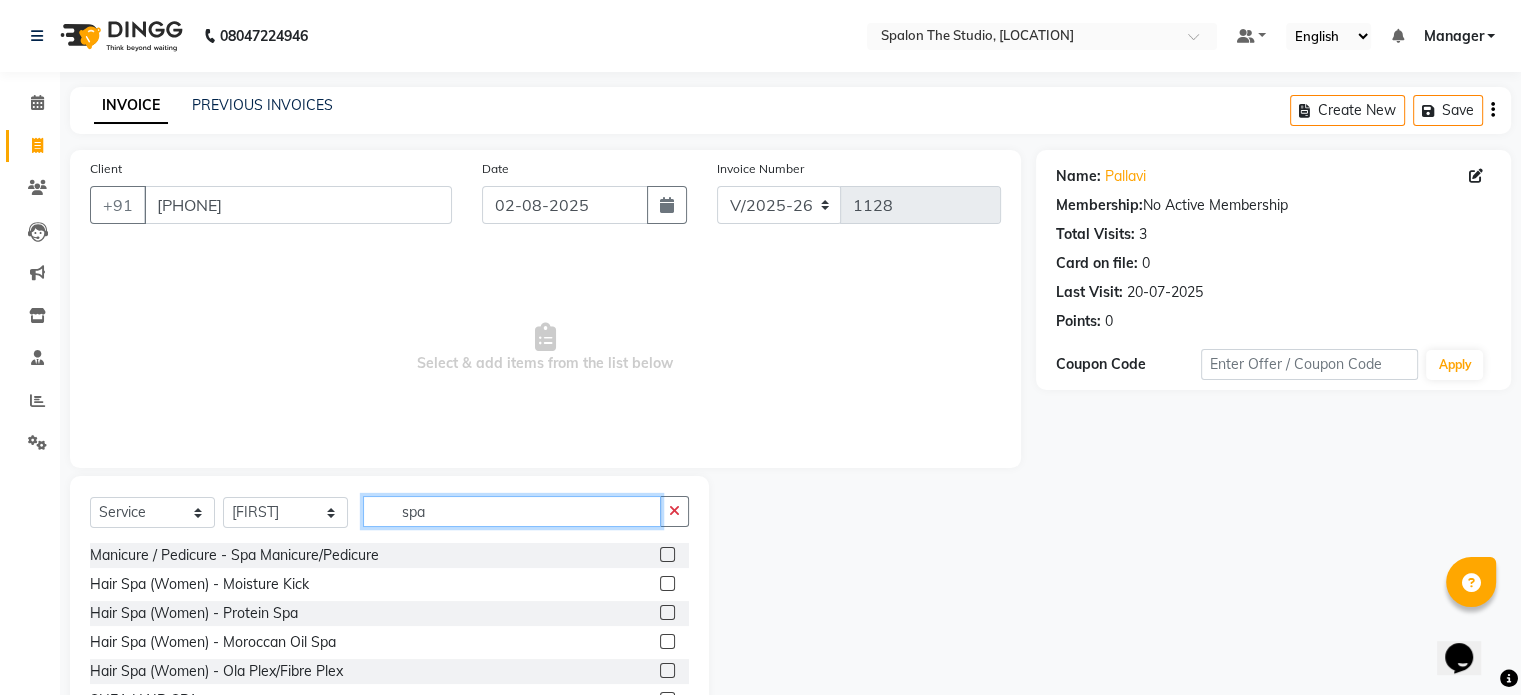 type on "spa" 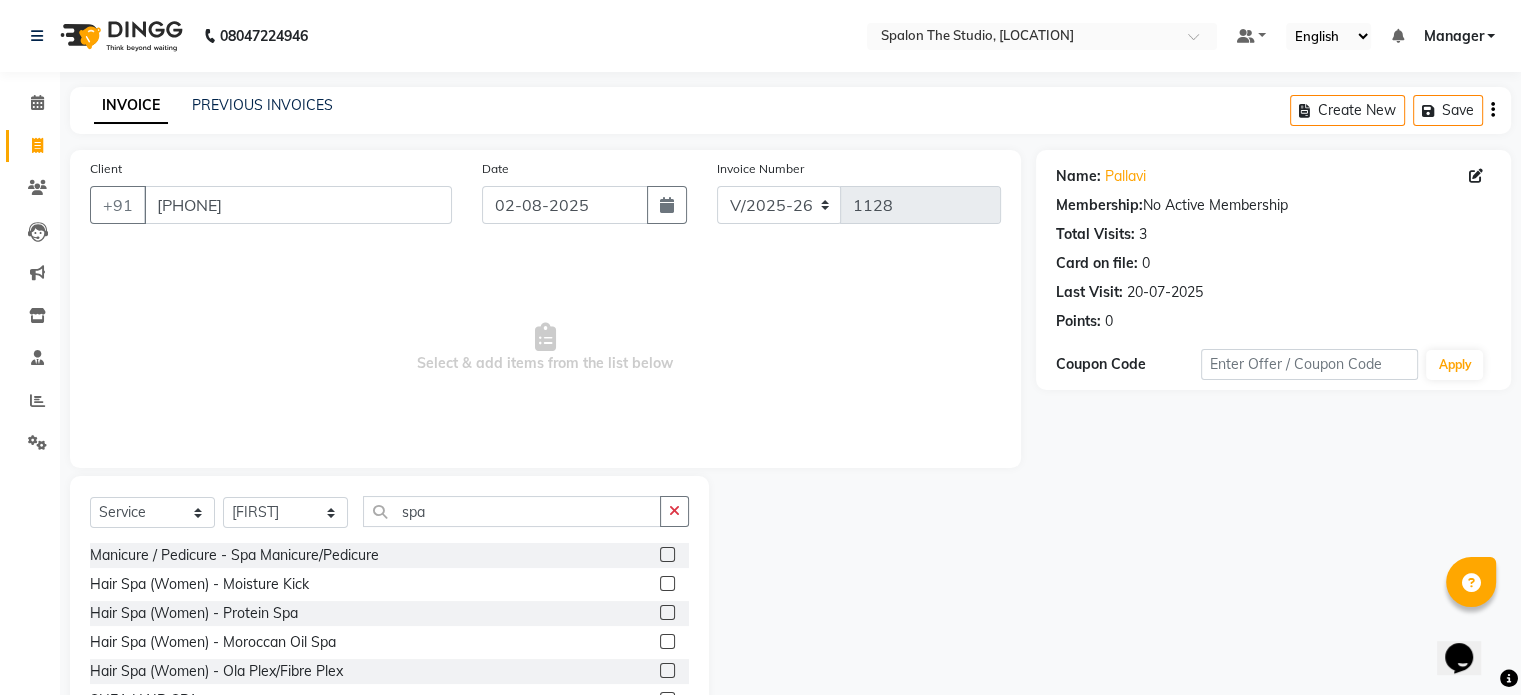 click 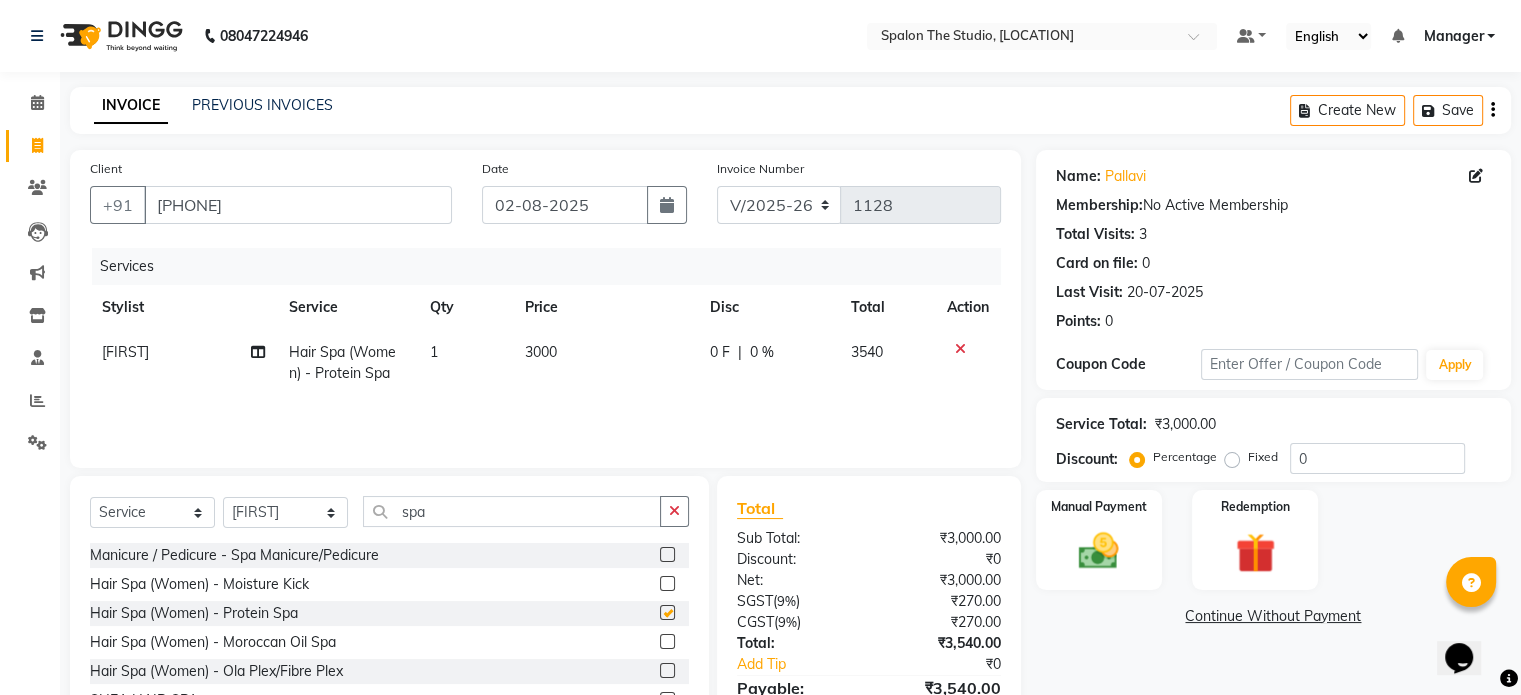 checkbox on "false" 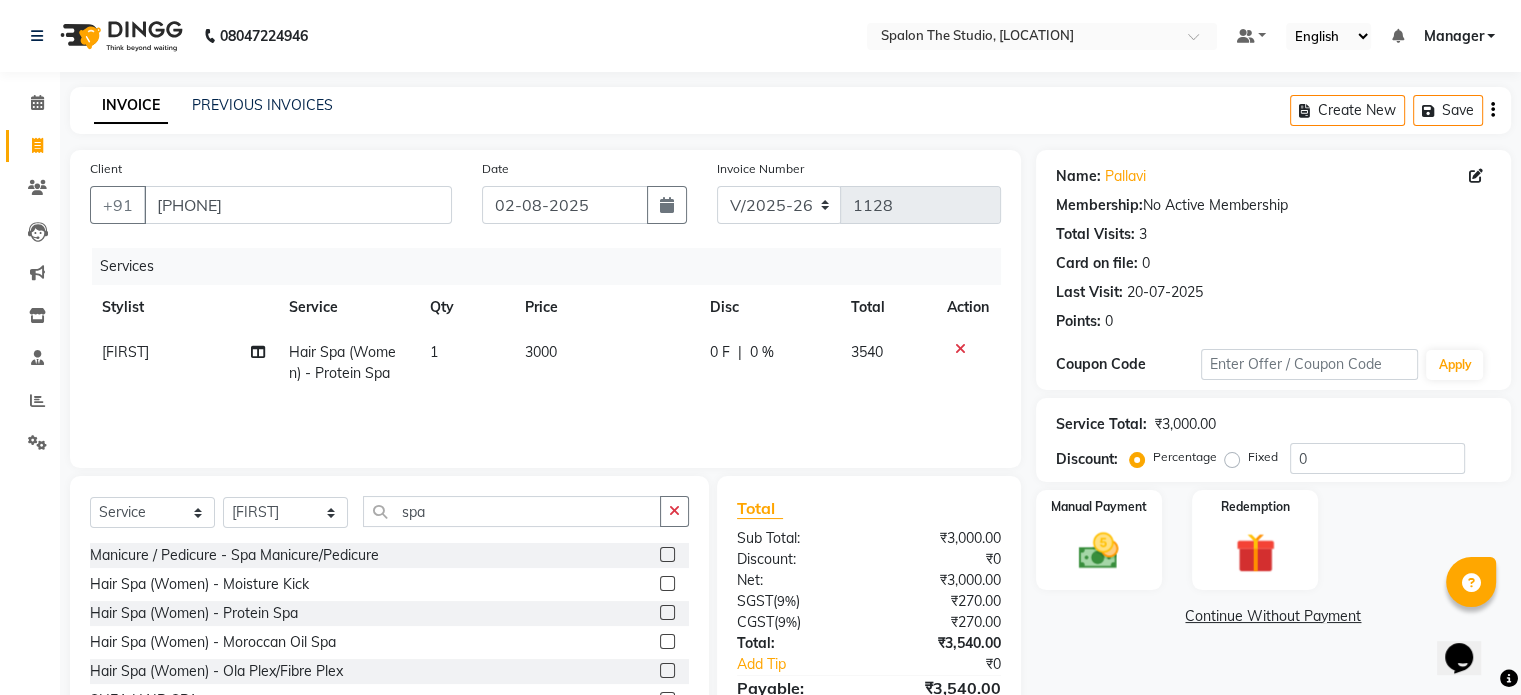 click on "3000" 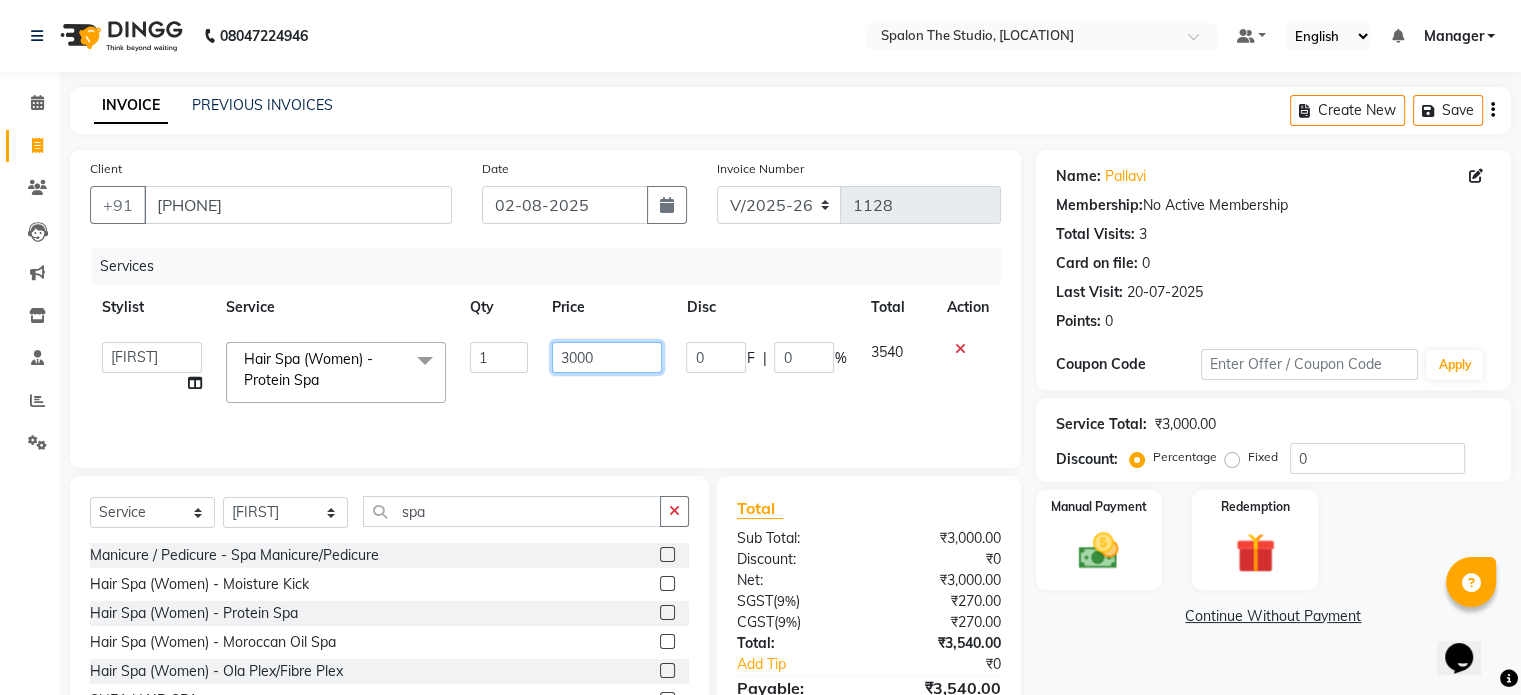 click on "3000" 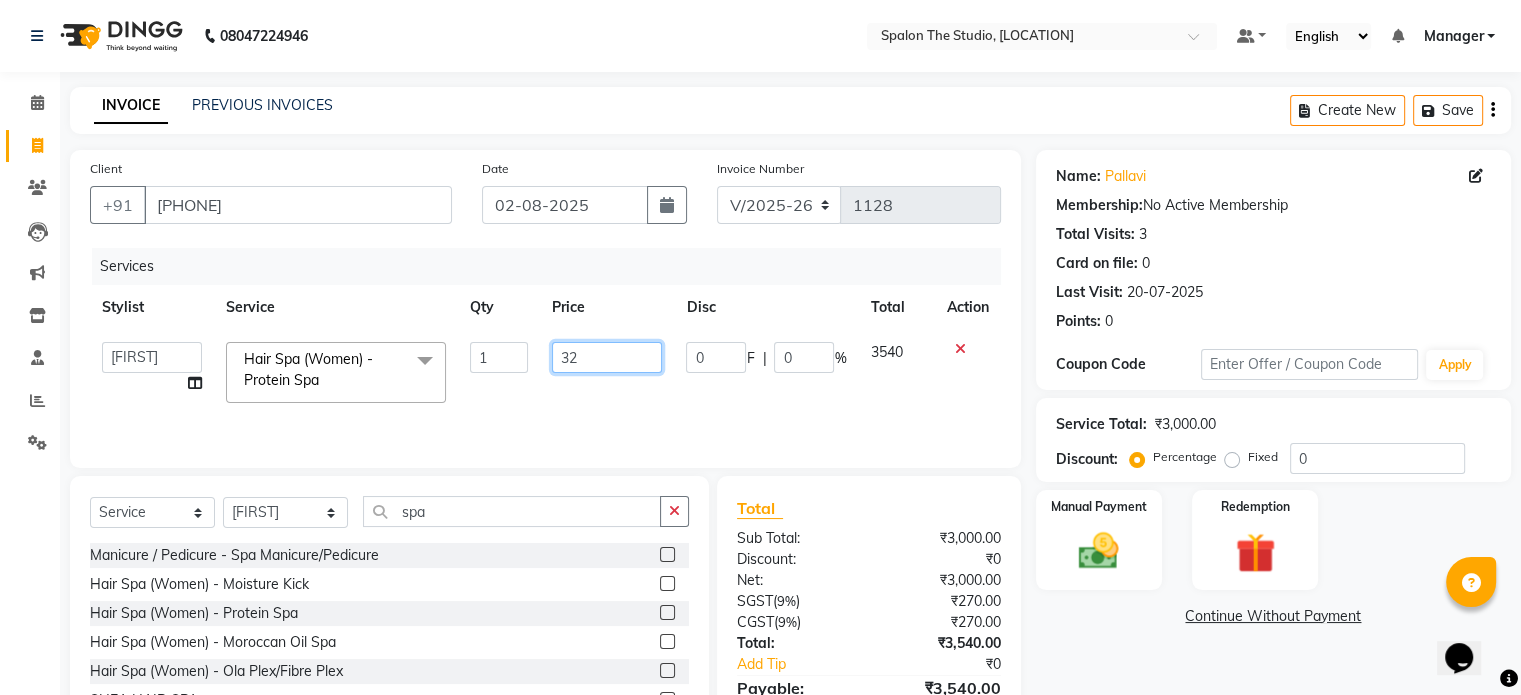 type on "3" 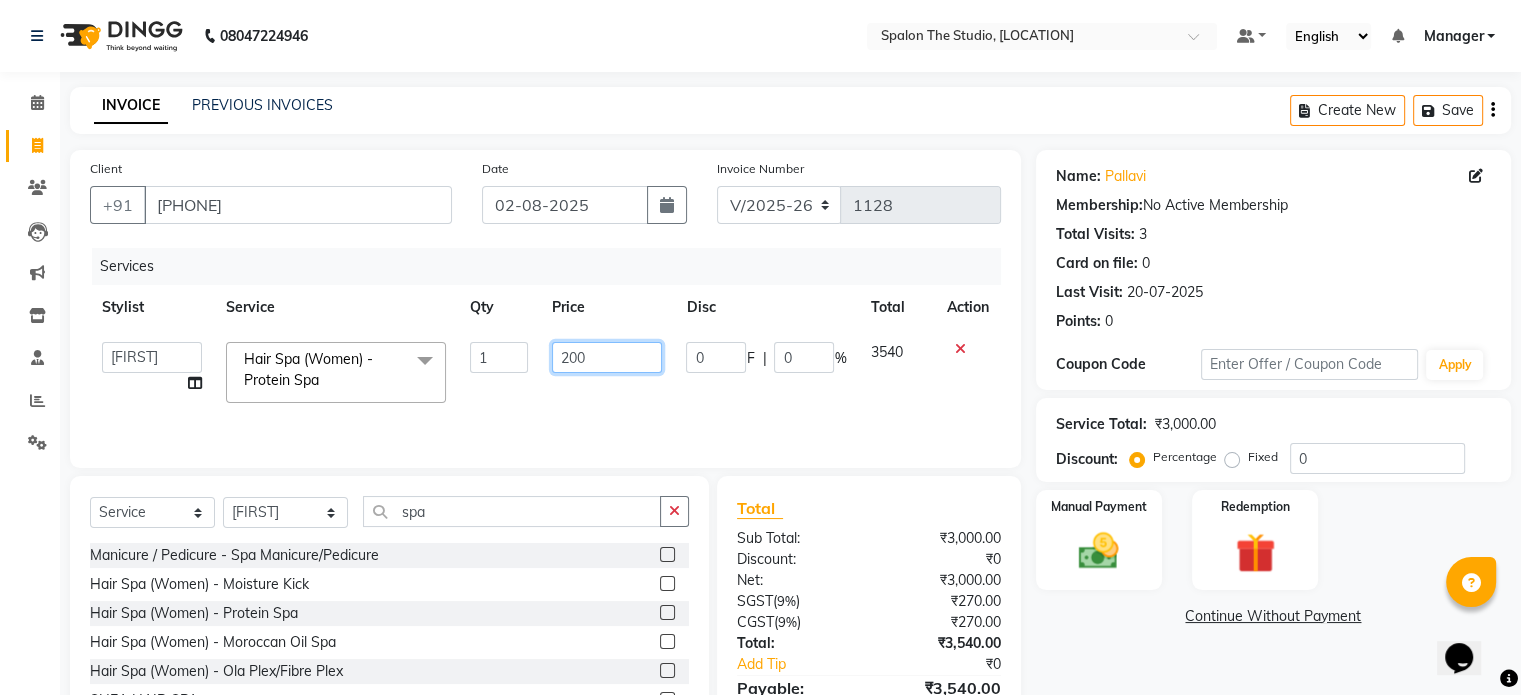 type on "2000" 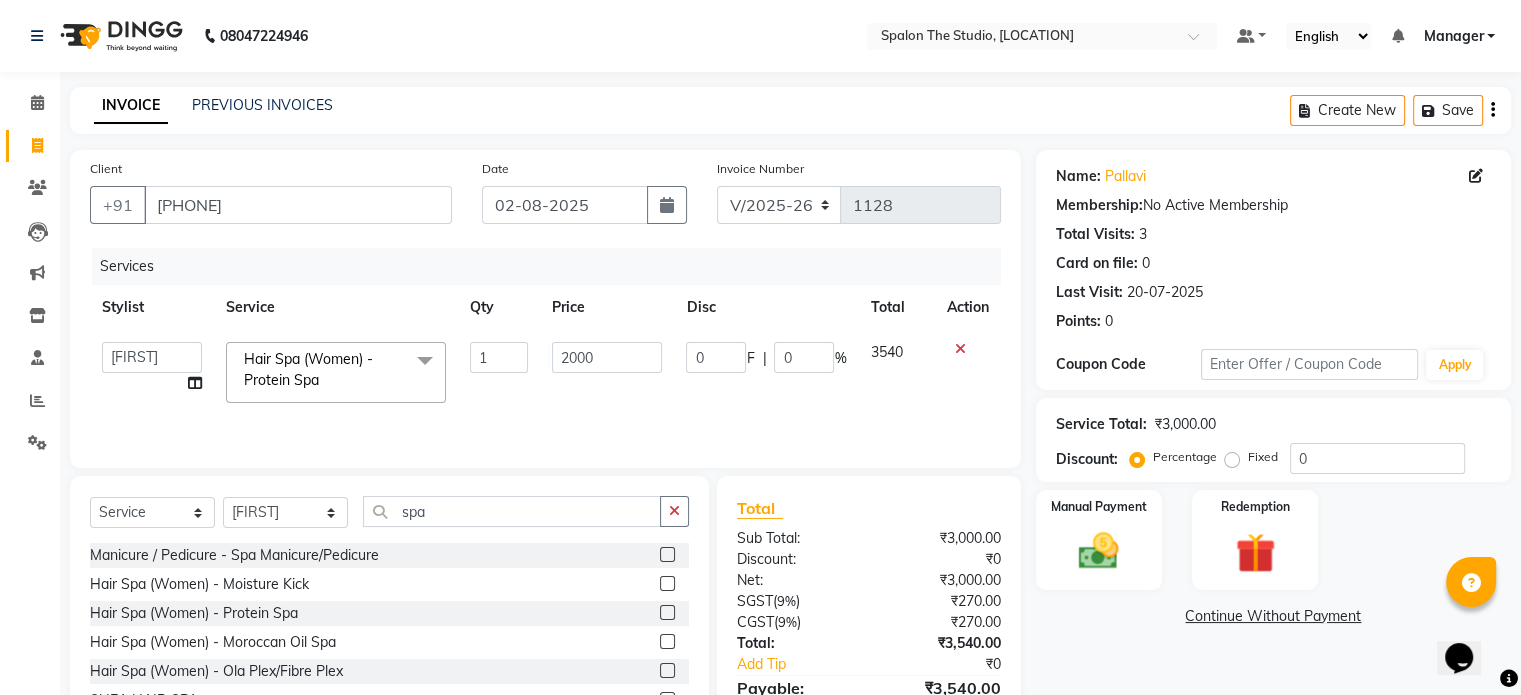 click on "Services Stylist Service Qty Price Disc Total Action  Aarti   AMBIKA   farheen    Gernal   komal    kusum   Manager   navazish   pranali   Riya Shetye   Saisha   SHARIF   Shubham  Pawar   siddhi   sunil   Vanshika  Hair Spa (Women) - Protein Spa  x Threading - Eyebrows Threading - Upperlip Threading - Lower Lip Threading - Chin Threading - Side Lock Threading - Forehead Threading - Full Face Threading - Jawline Threading - Neck Scieutific Combing green peel DERMA PEELING  LHR YELLOW PEEL LE MARINE TREATMENT tatto removal D - Tan - Underarm D - Tan - Feet D - Tan - Face & Neck D - Tan - Full Arm/Half Arm D - Tan - Half Back/Front D - Tan - Midriff D - Tan - Face Neck & Blouse Line D - Tan - Full Back/Front D - Tan - Full Leg/Half Leg D - Tan - Full Body Waxing - Sugar Wax Full Arm Waxing - Sugar Wax Full Leg Waxing - Sugar Wax Half Arm Waxing - Sugar Wax Half Leg Waxing - Sugar Wax Under Arm Waxing - Sugar Wax Chin Waxing - Sugar Wax Upperlip/Lowerlip Waxing - Sugar Wax Side Lock Waxing - Sugar Wax Forehead 1" 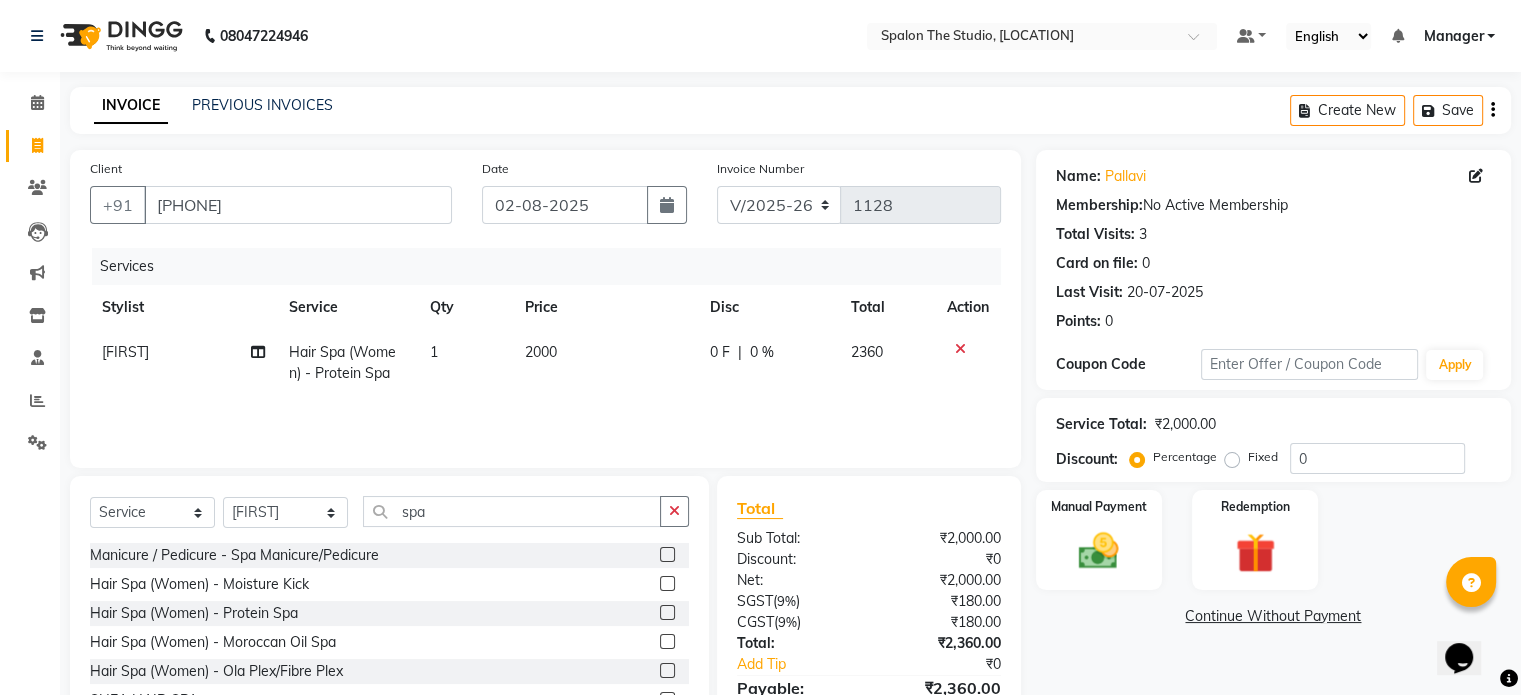 scroll, scrollTop: 100, scrollLeft: 0, axis: vertical 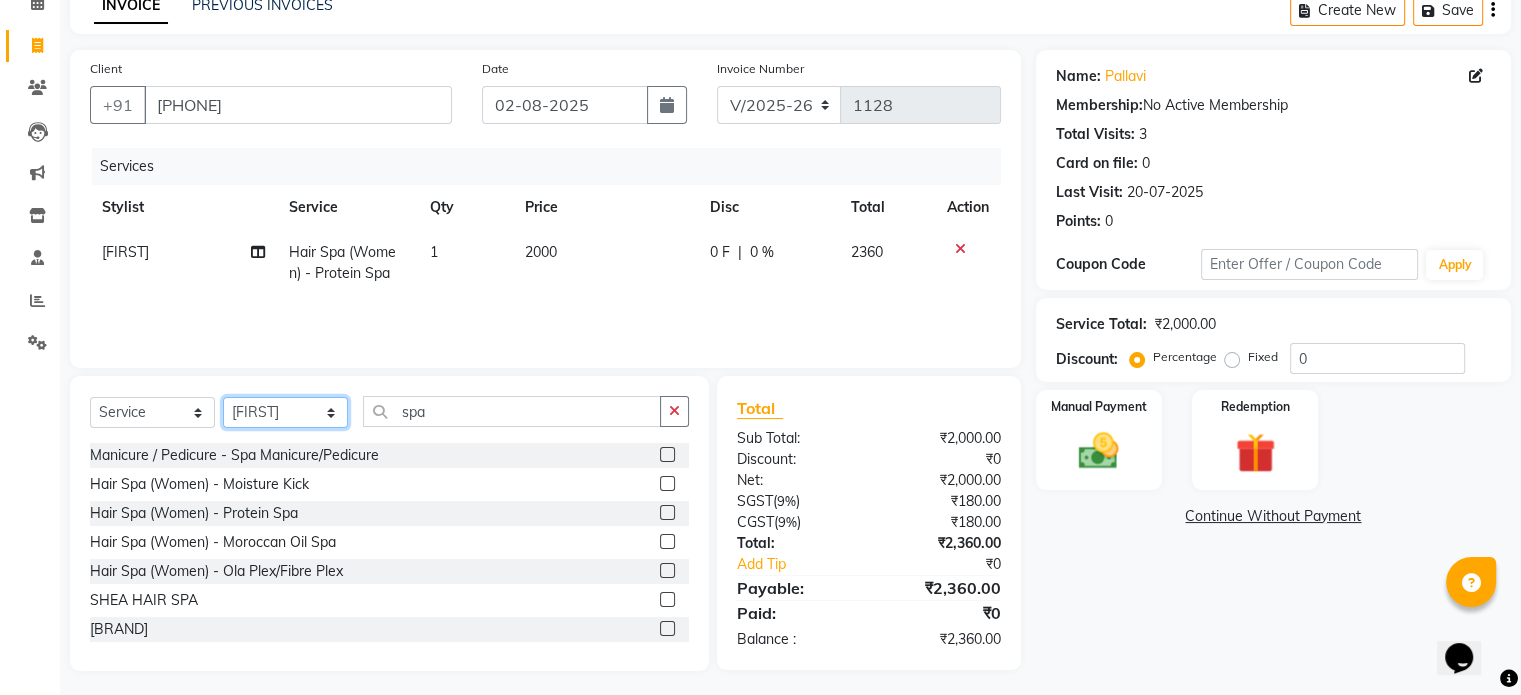click on "Select Stylist Aarti AMBIKA farheen Gernal komal kusum Manager navazish pranali Riya Shetye Saisha SHARIF Shubham Pawar siddhi sunil Vanshika" 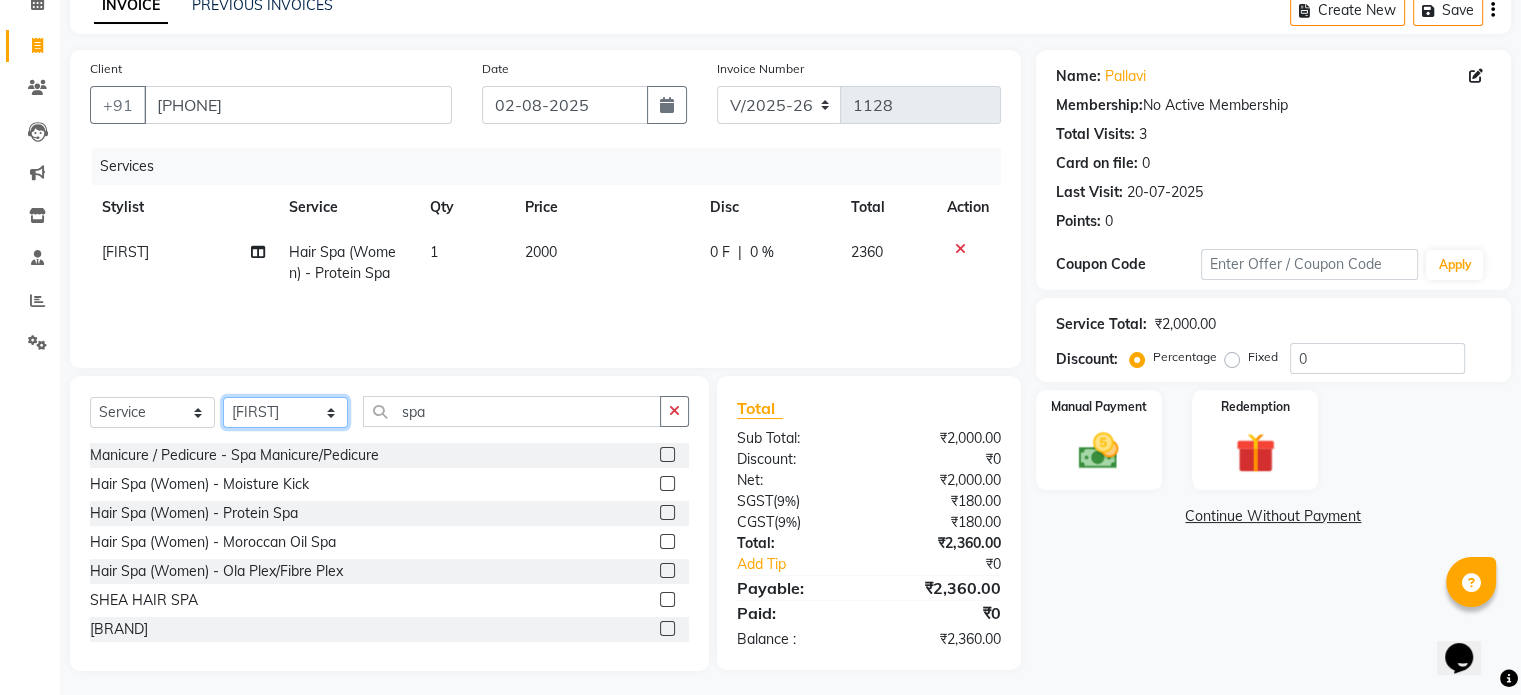 select on "79287" 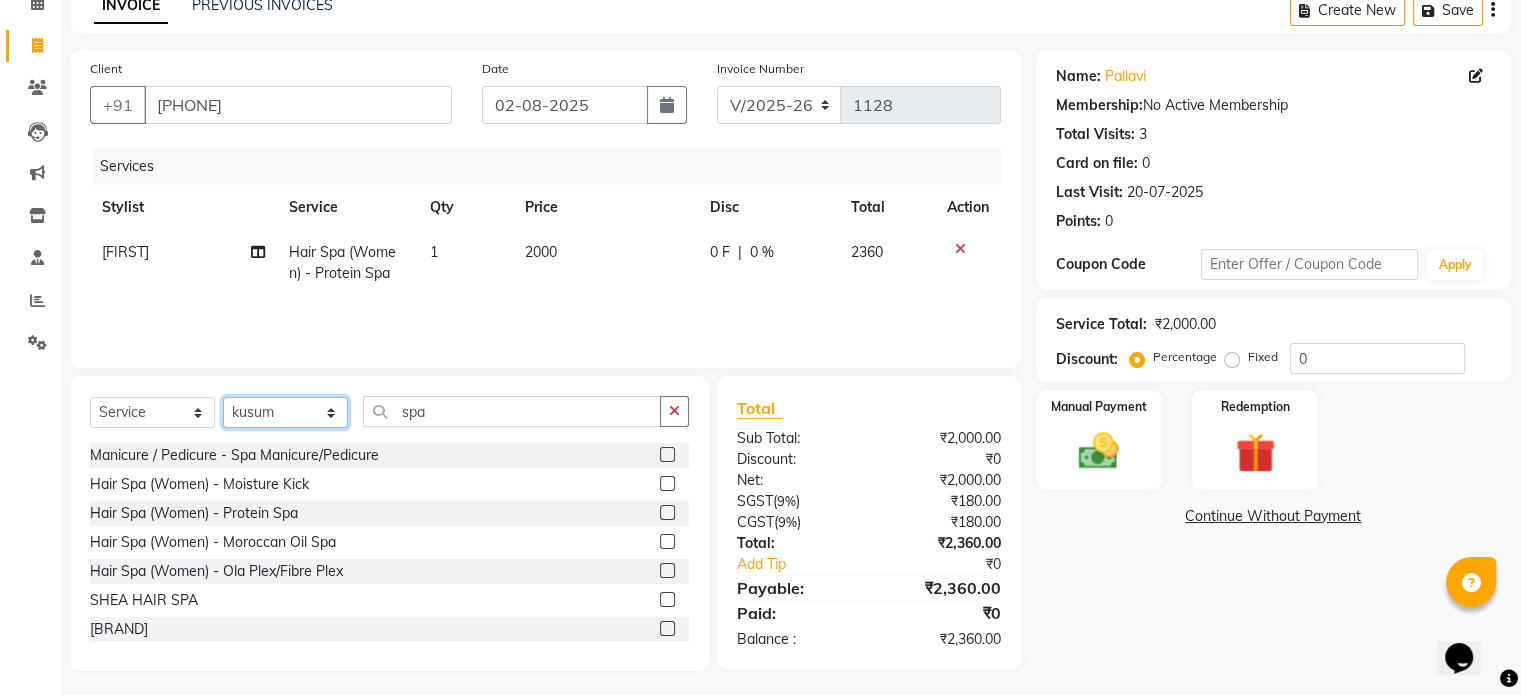 click on "Select Stylist Aarti AMBIKA farheen Gernal komal kusum Manager navazish pranali Riya Shetye Saisha SHARIF Shubham Pawar siddhi sunil Vanshika" 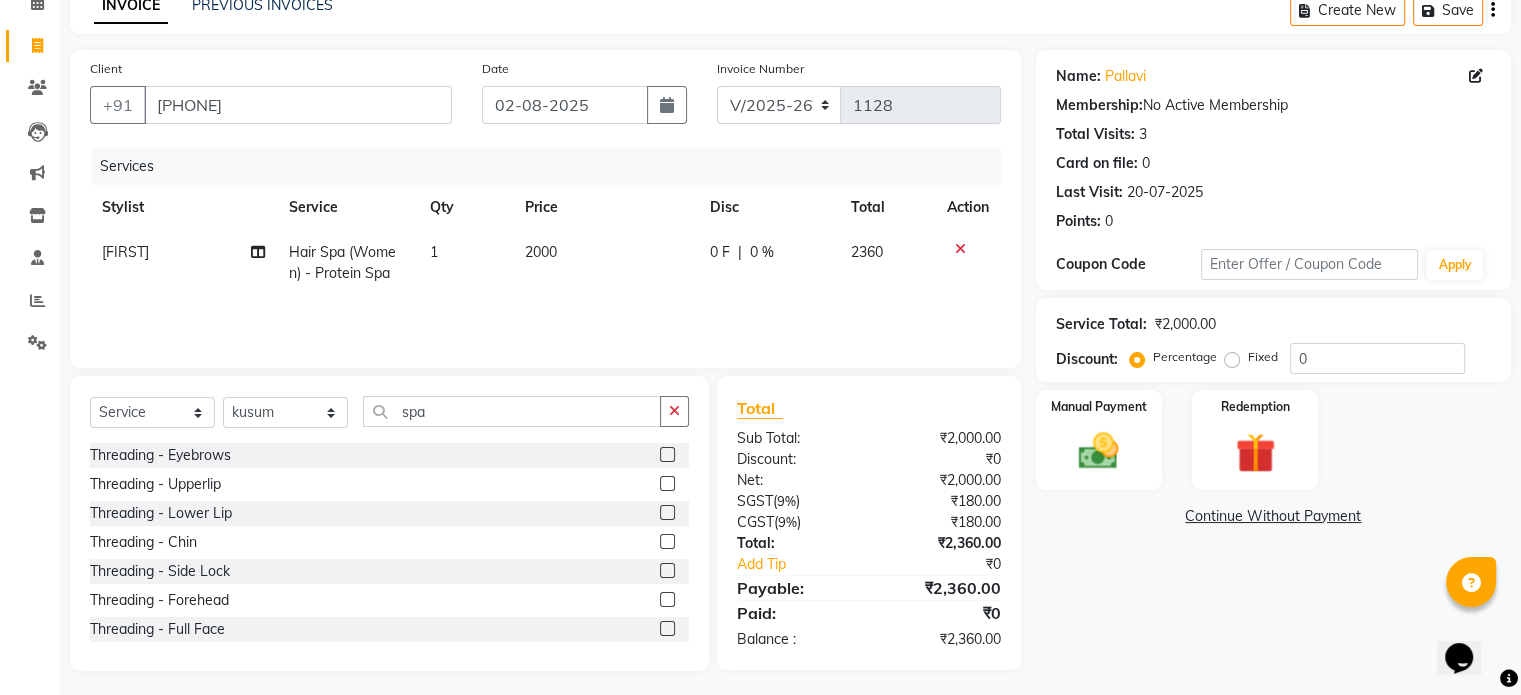 click on "Select  Service  Product  Membership  Package Voucher Prepaid Gift Card  Select Stylist Aarti AMBIKA farheen  Gernal komal  kusum Manager navazish pranali Riya Shetye Saisha SHARIF Shubham  Pawar siddhi sunil Vanshika spa" 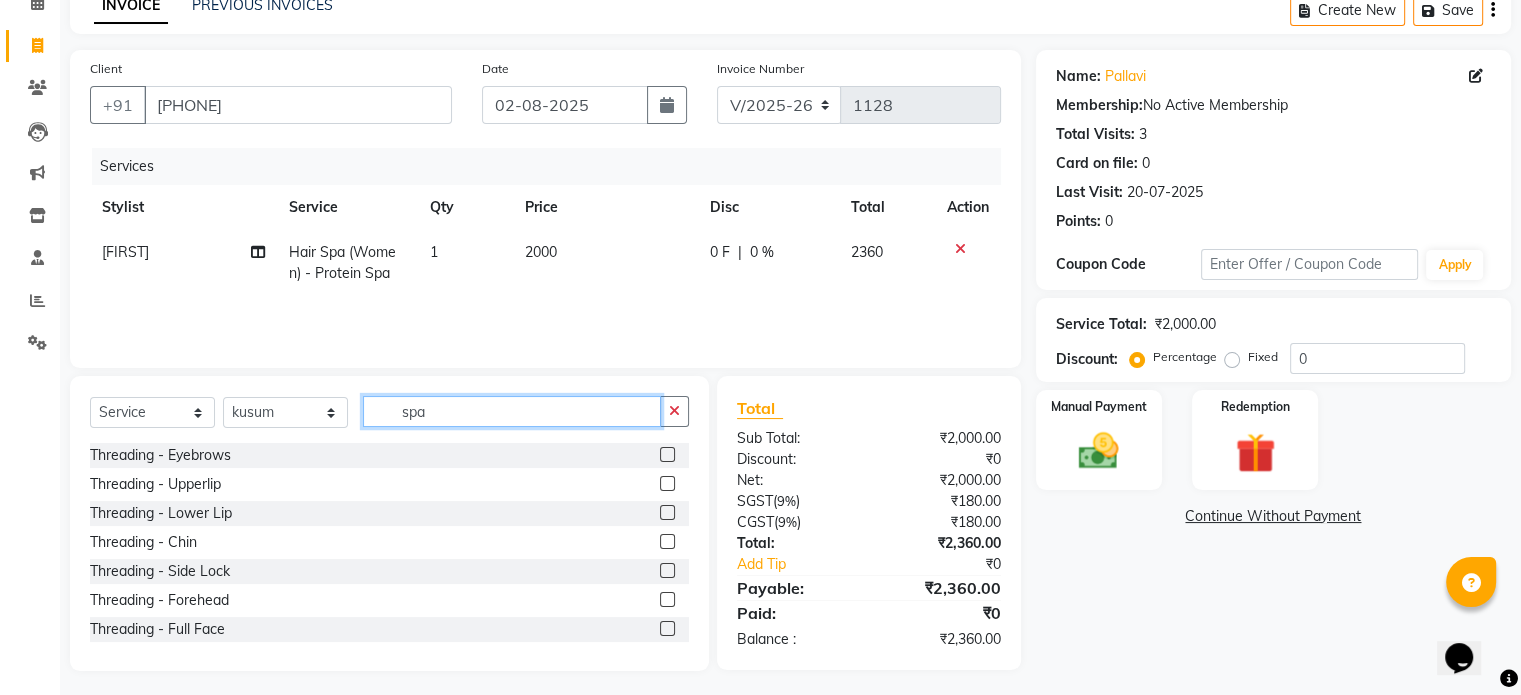 click on "spa" 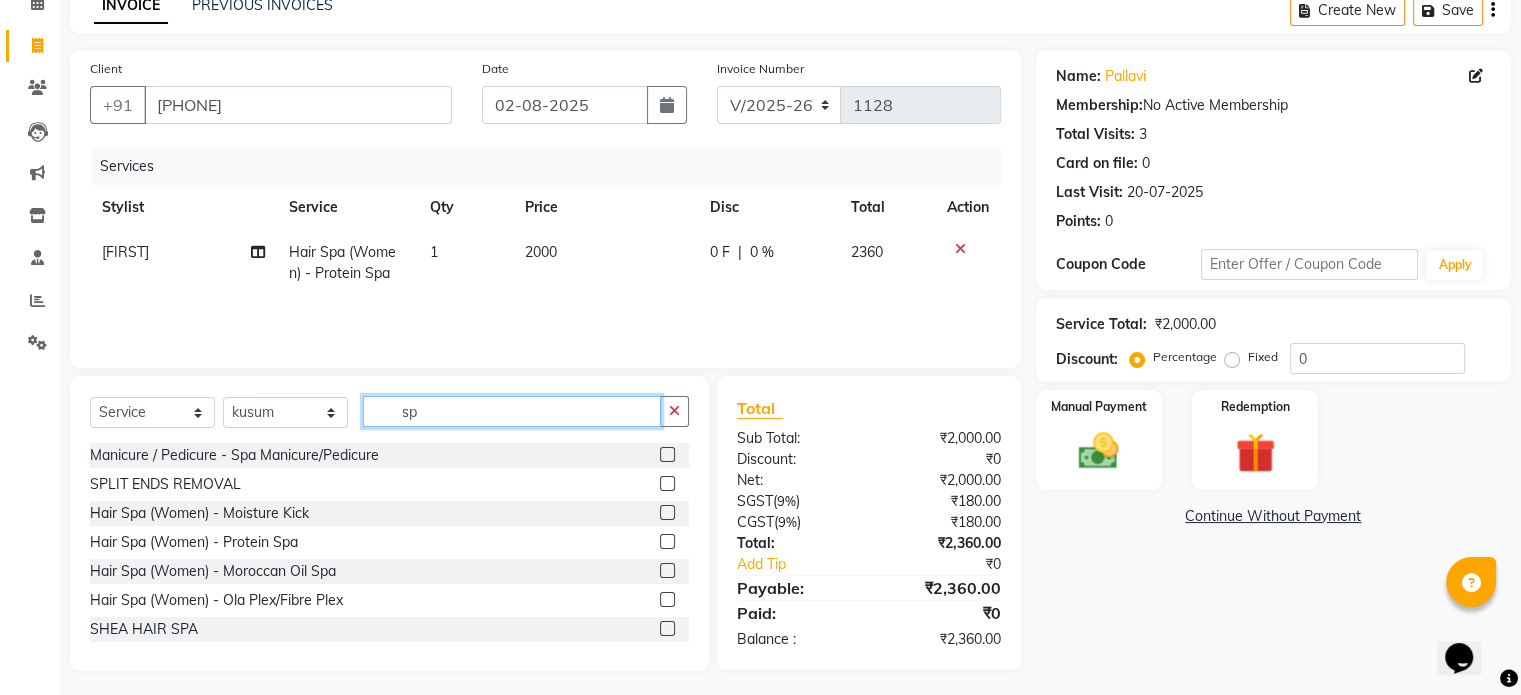 type on "s" 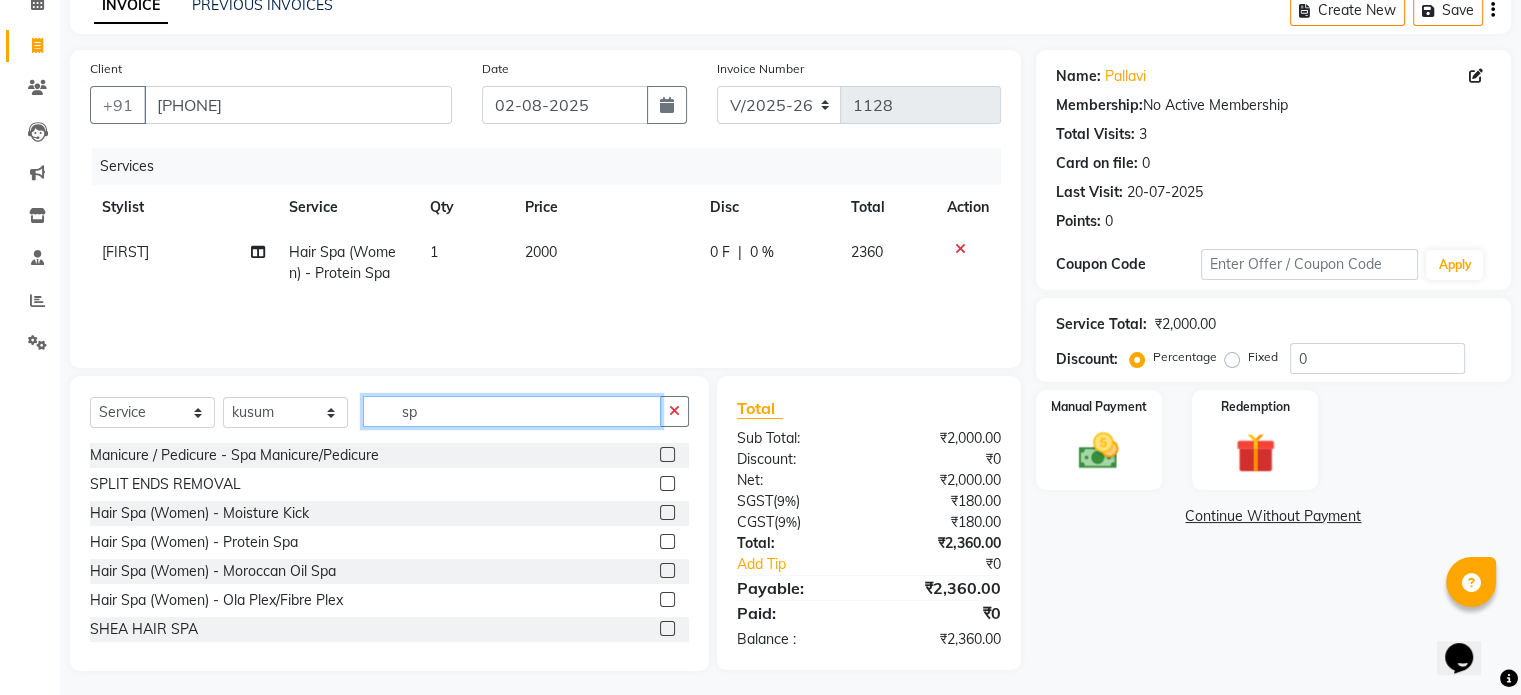 type on "spa" 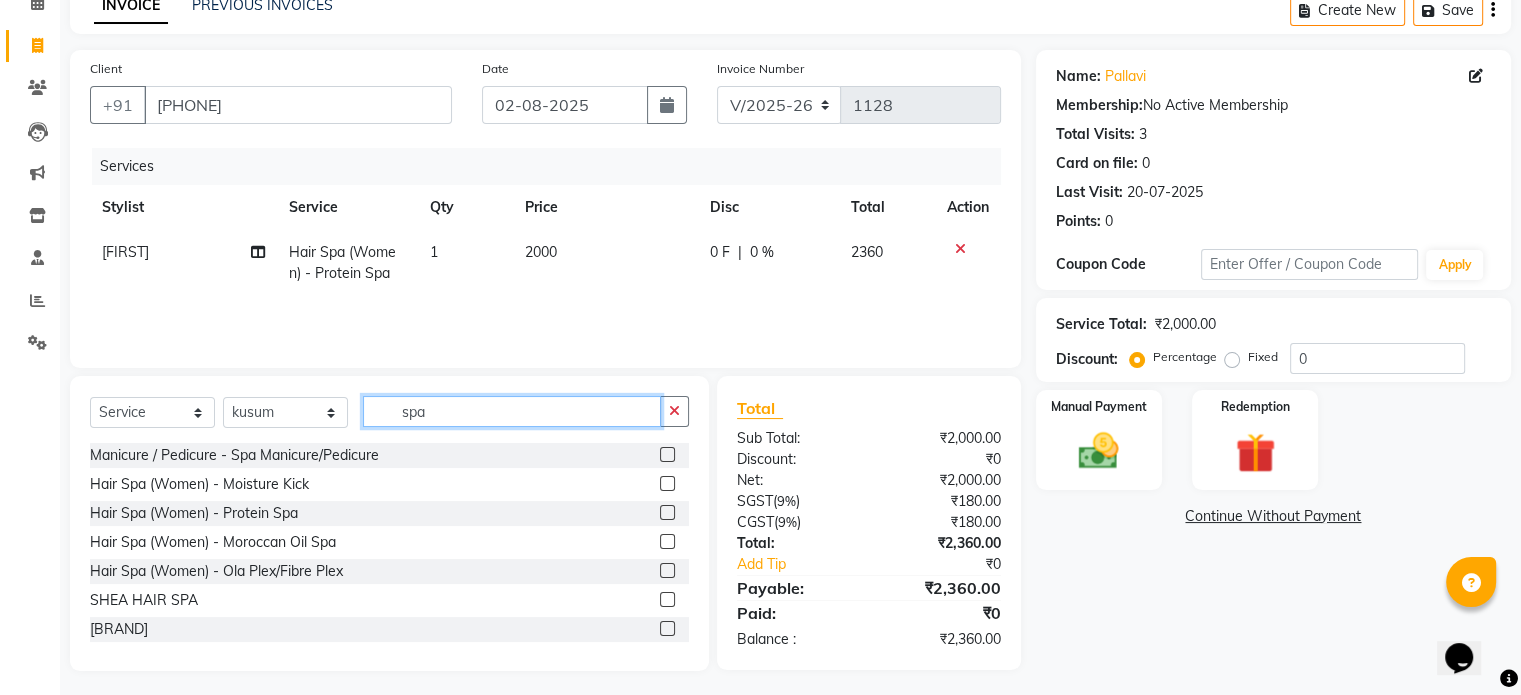 scroll, scrollTop: 0, scrollLeft: 0, axis: both 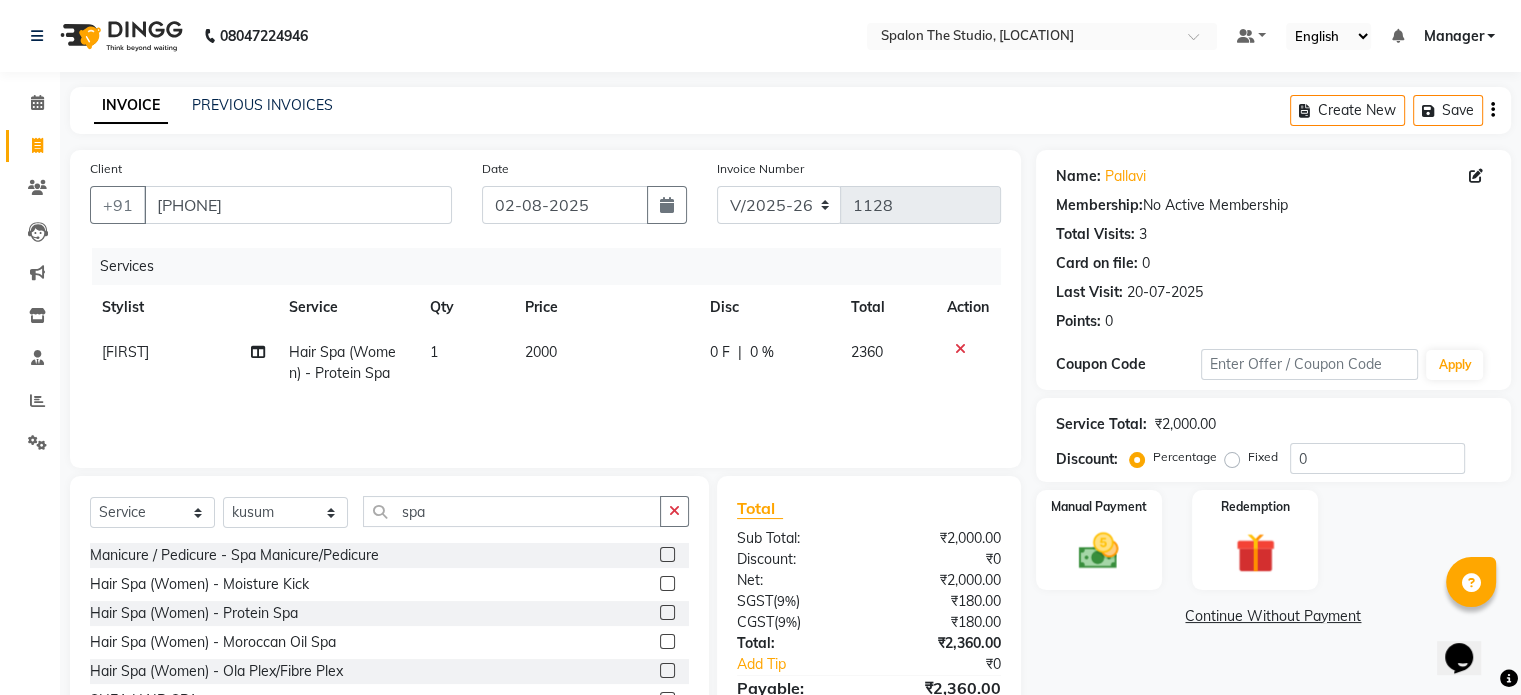 click 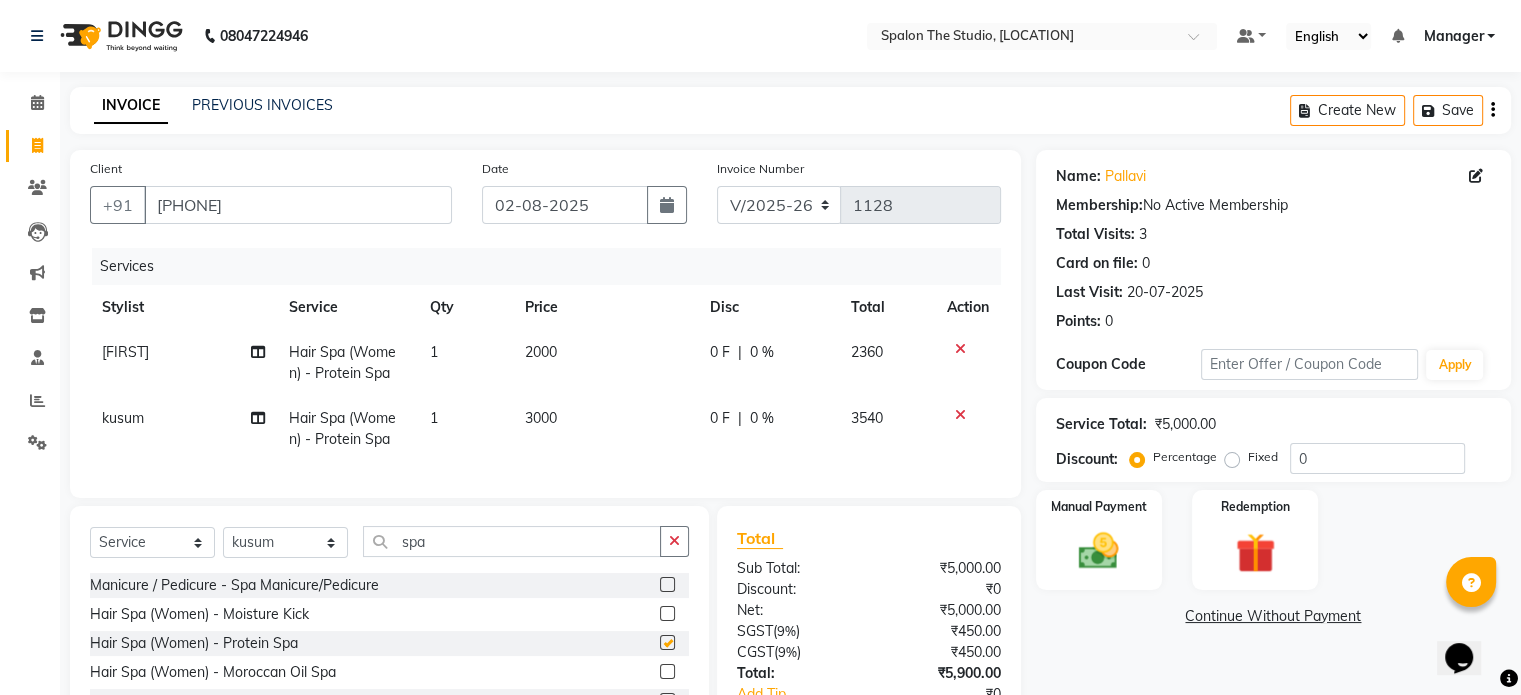 checkbox on "false" 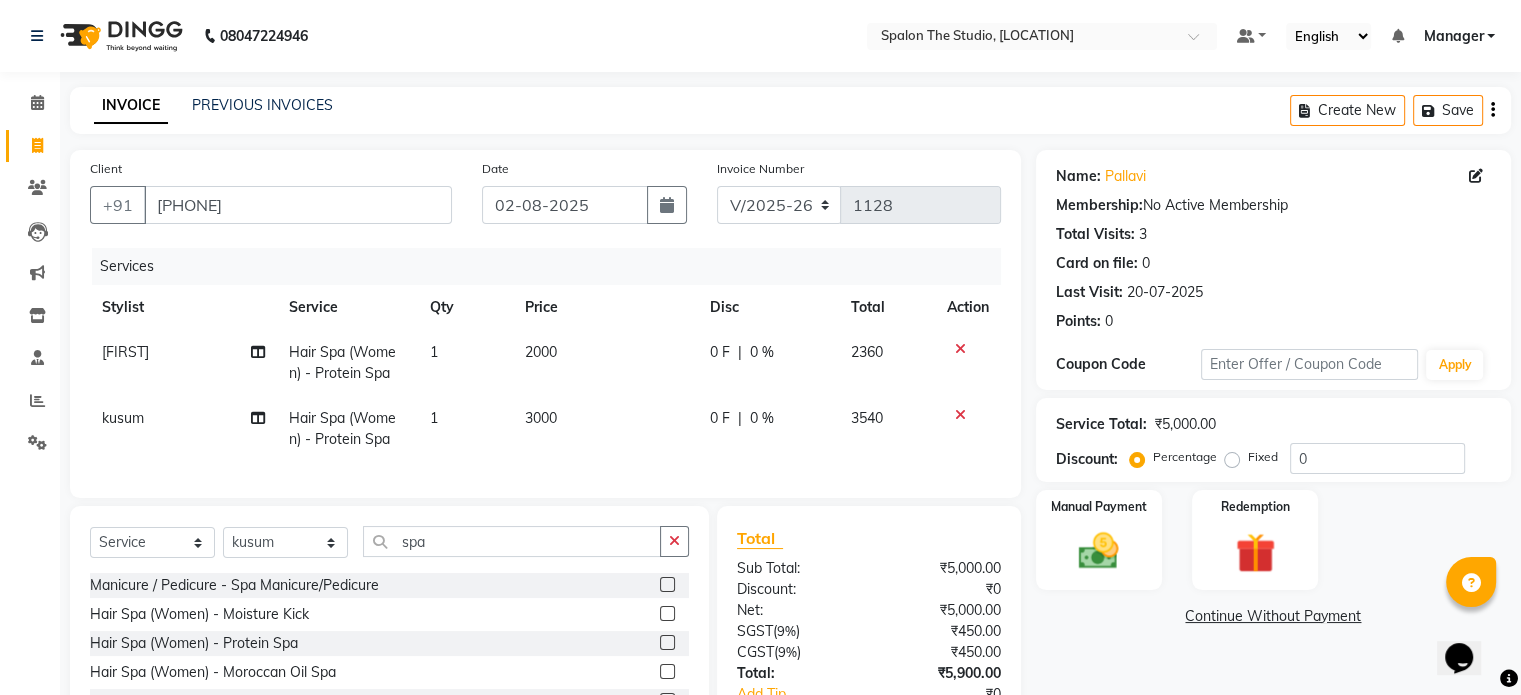 click on "2000" 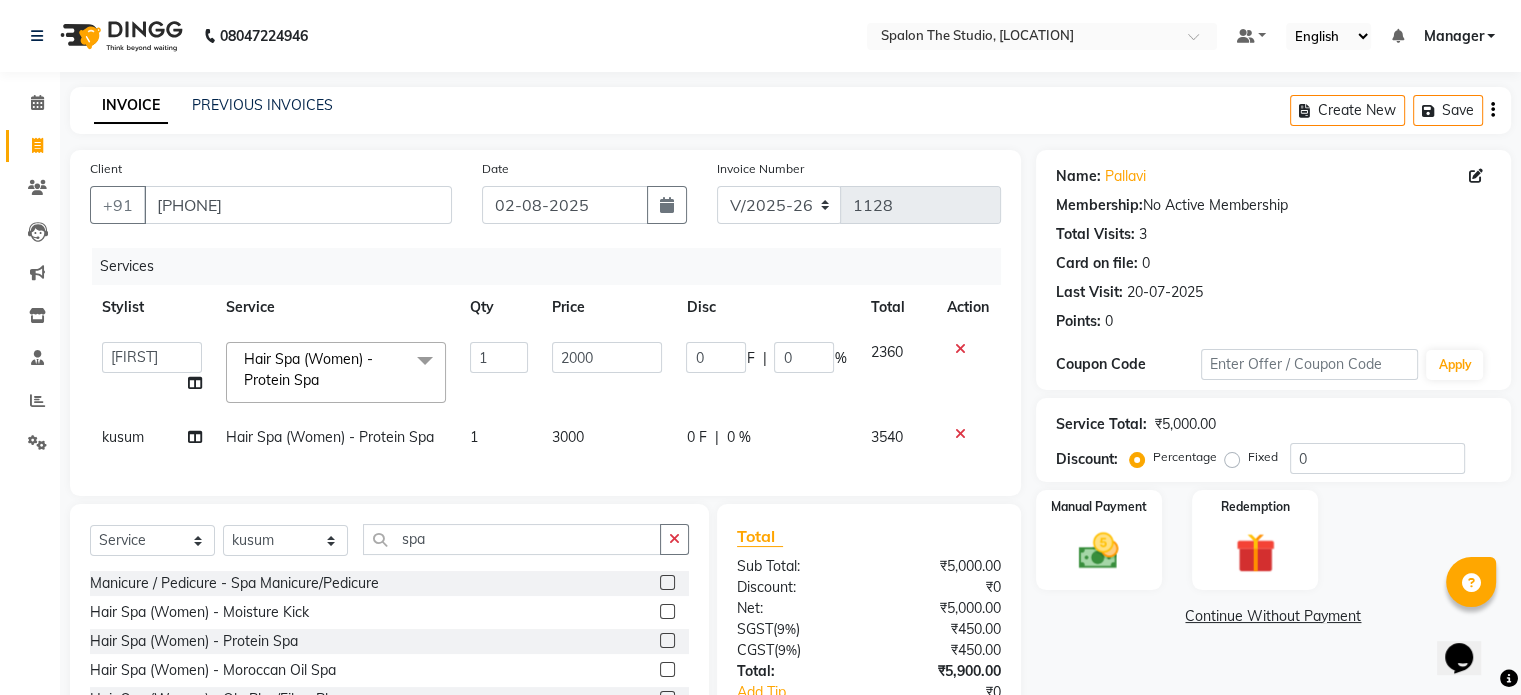 click on "3000" 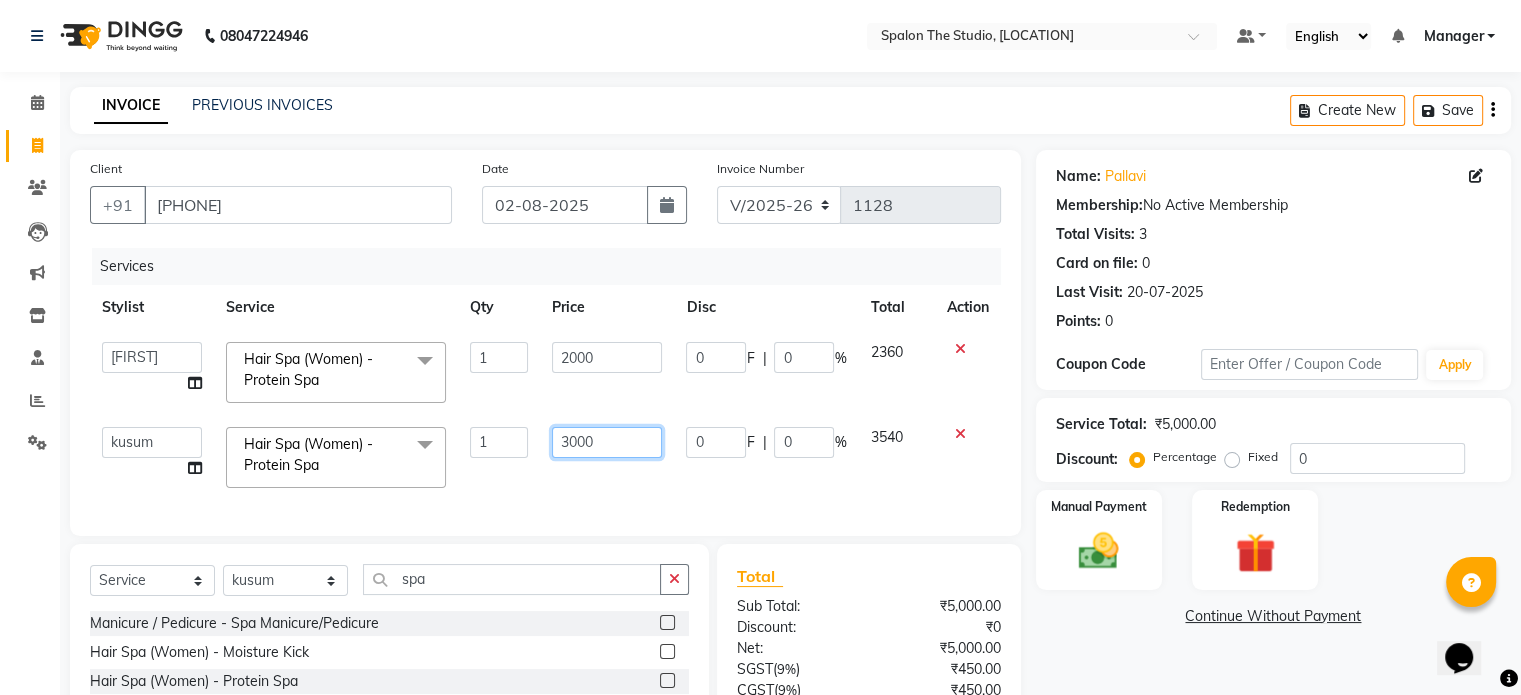 click on "3000" 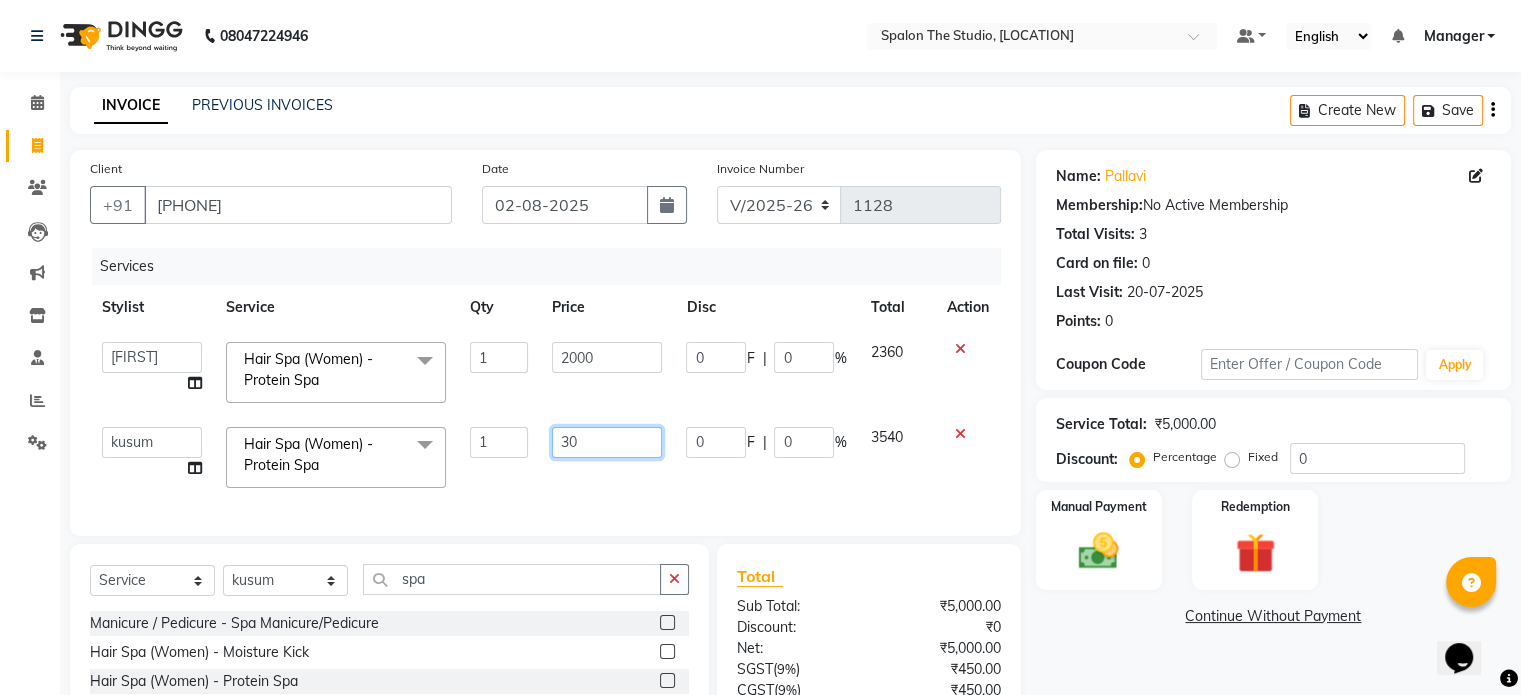 type on "3" 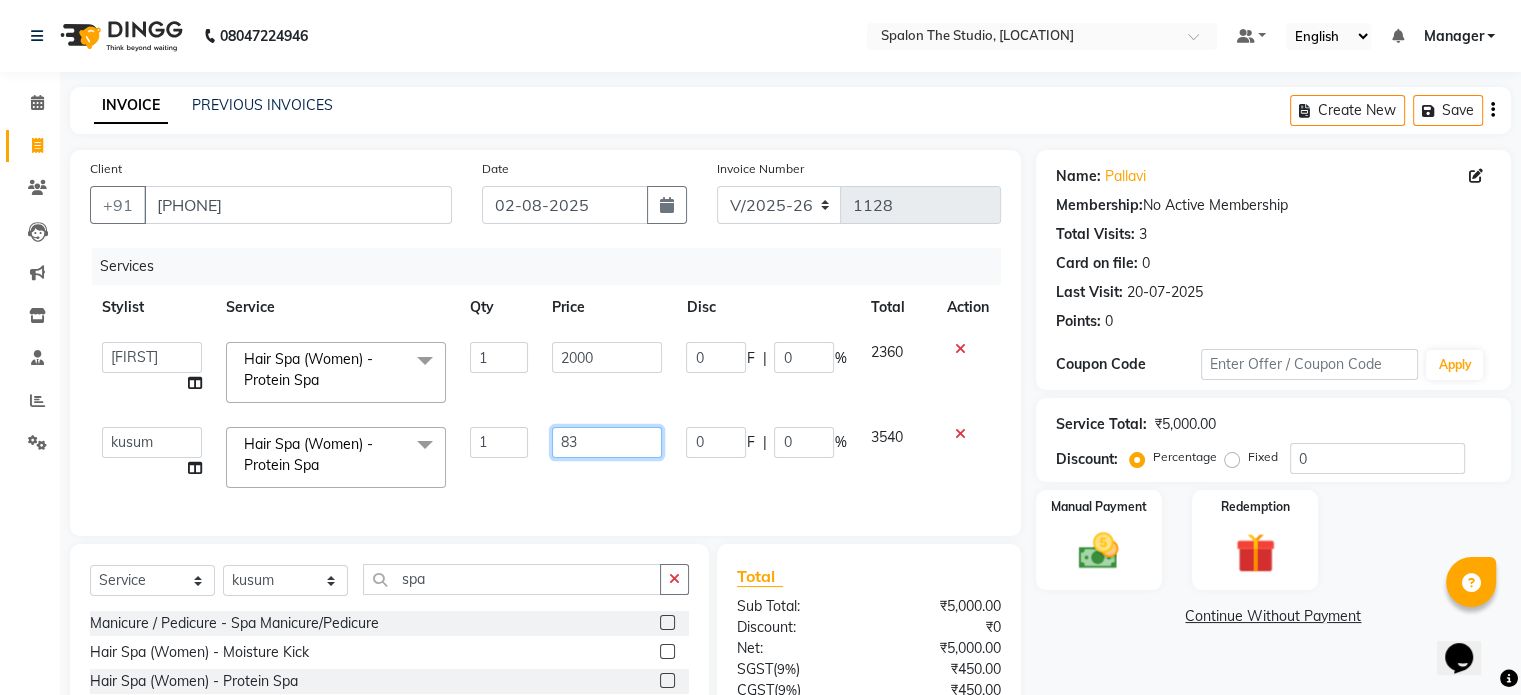 type on "832" 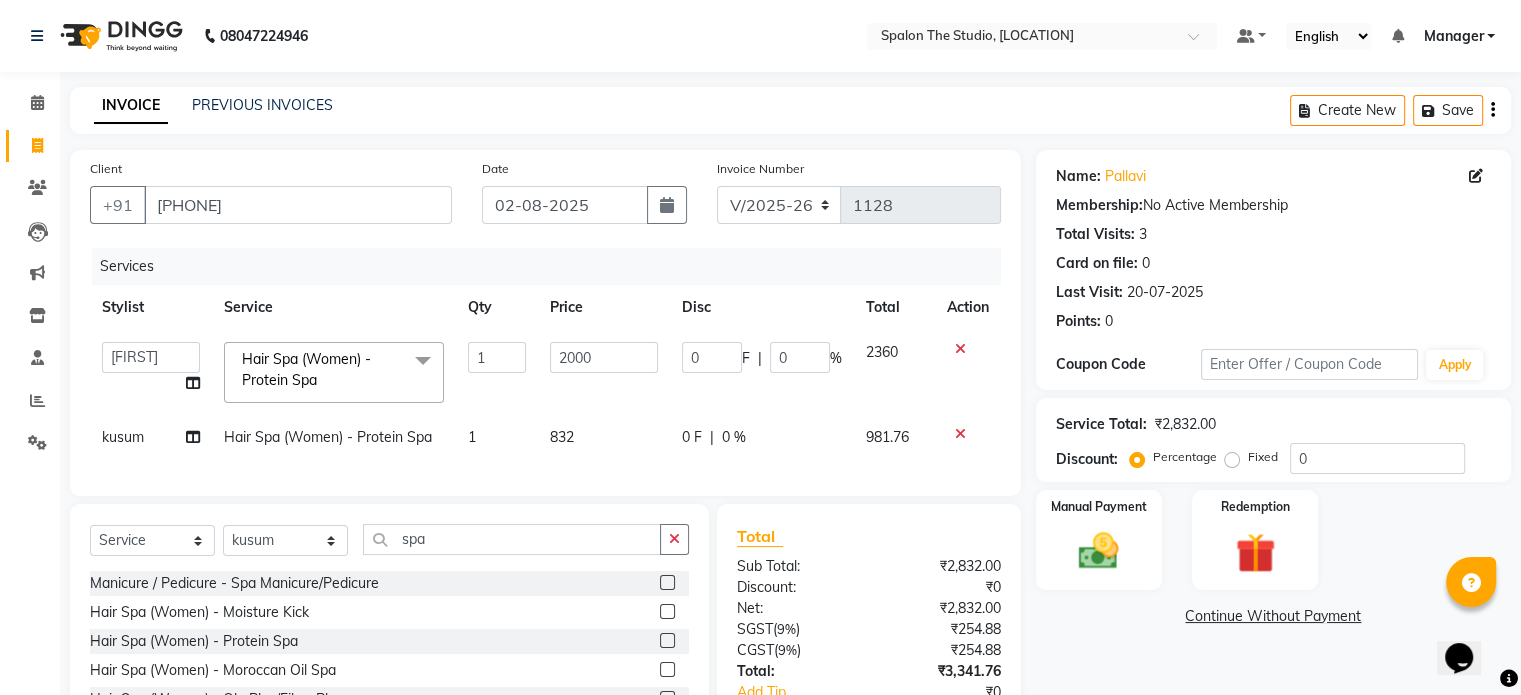 click on "Services Stylist Service Qty Price Disc Total Action  Aarti   AMBIKA   farheen    Gernal   komal    kusum   Manager   navazish   pranali   Riya Shetye   Saisha   SHARIF   Shubham  Pawar   siddhi   sunil   Vanshika  Hair Spa (Women) - Protein Spa  x Threading - Eyebrows Threading - Upperlip Threading - Lower Lip Threading - Chin Threading - Side Lock Threading - Forehead Threading - Full Face Threading - Jawline Threading - Neck Scieutific Combing green peel DERMA PEELING  LHR YELLOW PEEL LE MARINE TREATMENT tatto removal D - Tan - Underarm D - Tan - Feet D - Tan - Face & Neck D - Tan - Full Arm/Half Arm D - Tan - Half Back/Front D - Tan - Midriff D - Tan - Face Neck & Blouse Line D - Tan - Full Back/Front D - Tan - Full Leg/Half Leg D - Tan - Full Body Waxing - Sugar Wax Full Arm Waxing - Sugar Wax Full Leg Waxing - Sugar Wax Half Arm Waxing - Sugar Wax Half Leg Waxing - Sugar Wax Under Arm Waxing - Sugar Wax Chin Waxing - Sugar Wax Upperlip/Lowerlip Waxing - Sugar Wax Side Lock Waxing - Sugar Wax Forehead 1" 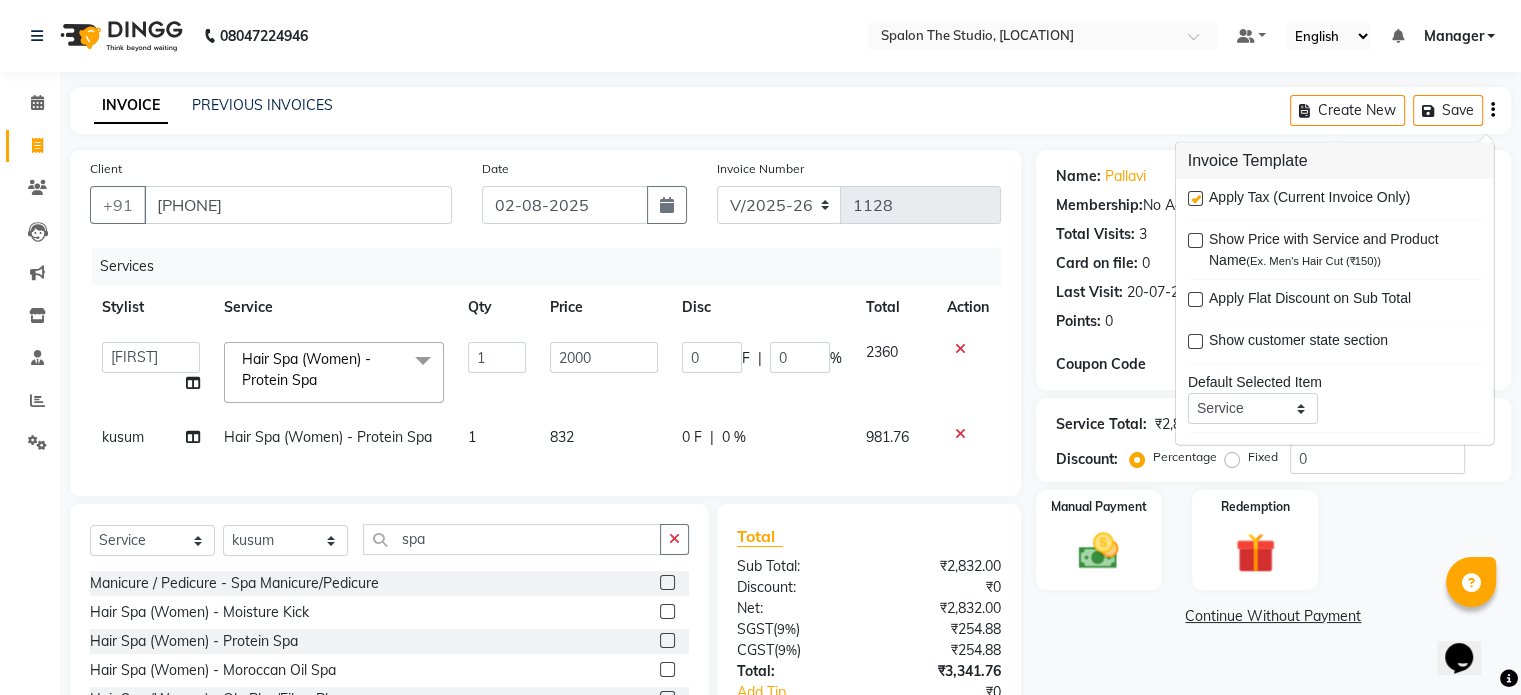 click at bounding box center (1195, 198) 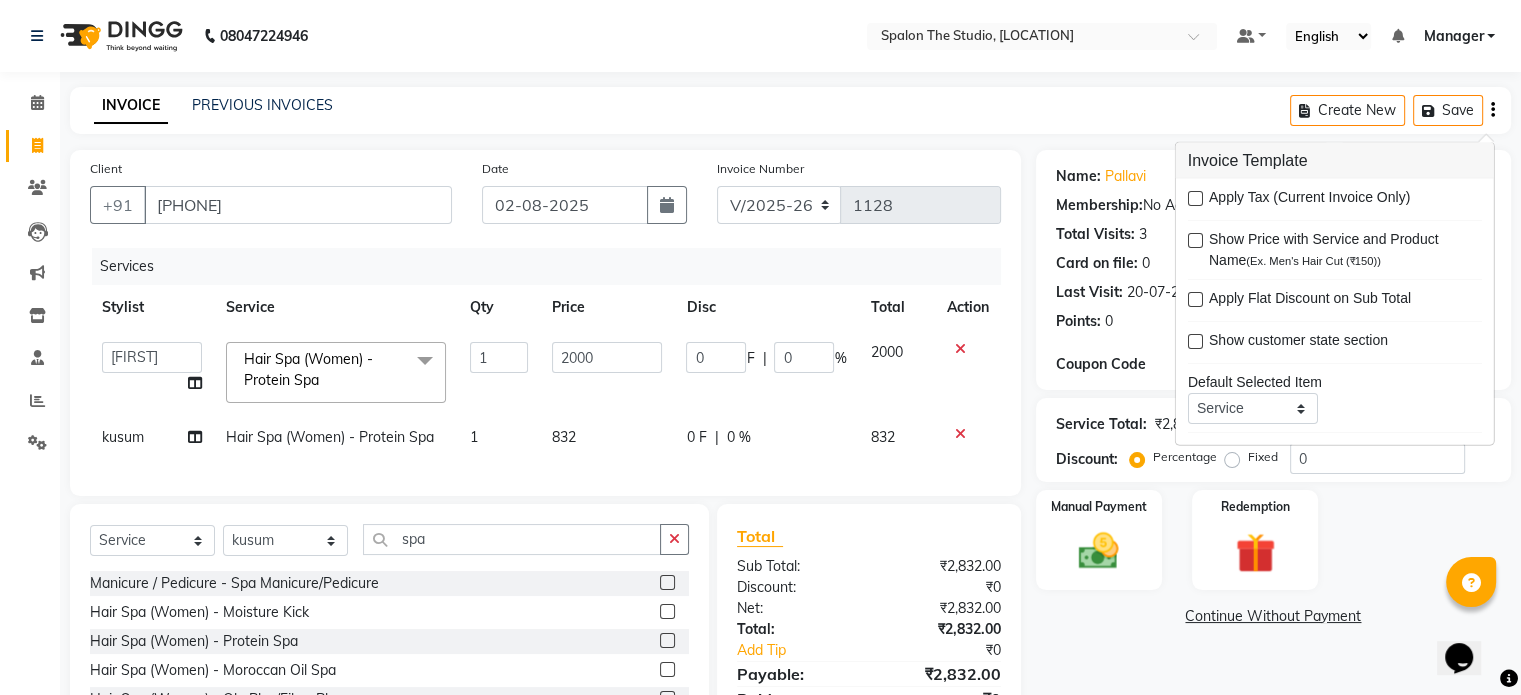 click on "INVOICE PREVIOUS INVOICES Create New   Save" 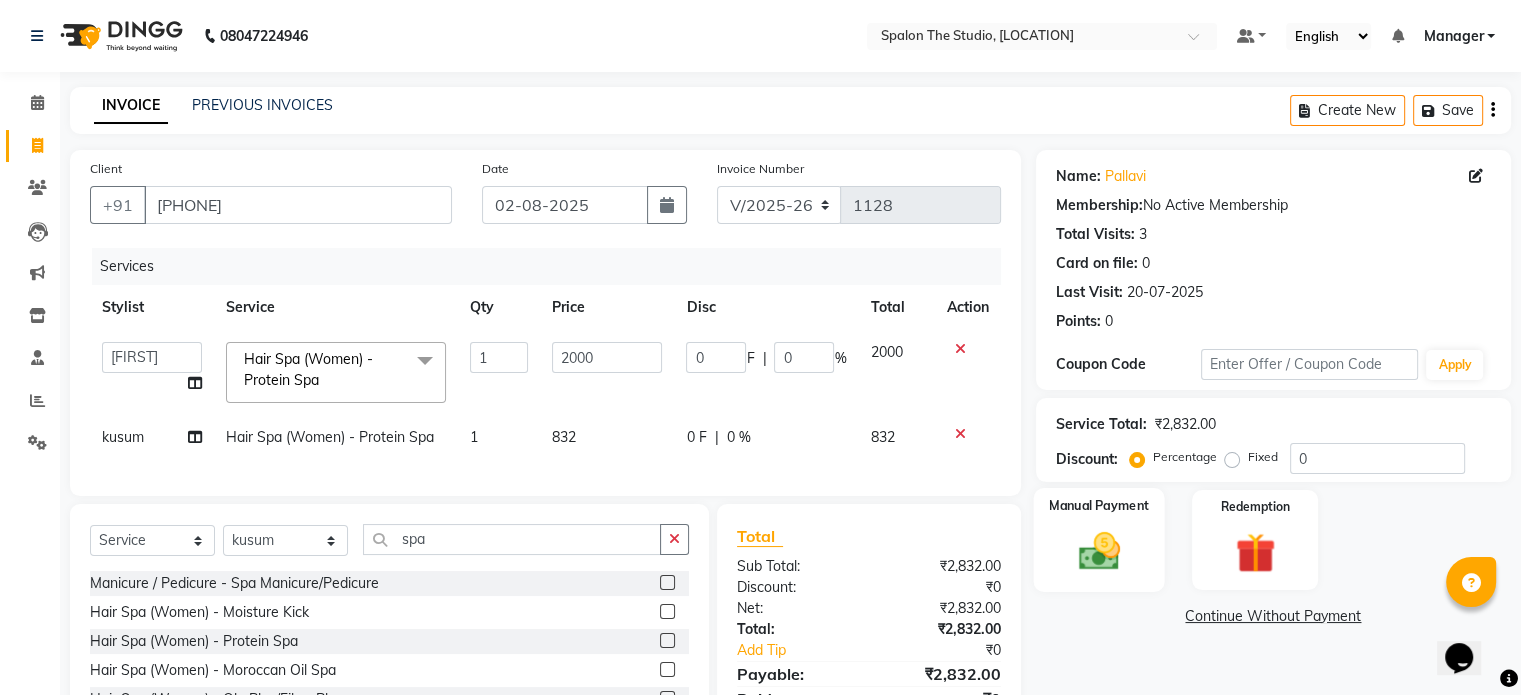 scroll, scrollTop: 100, scrollLeft: 0, axis: vertical 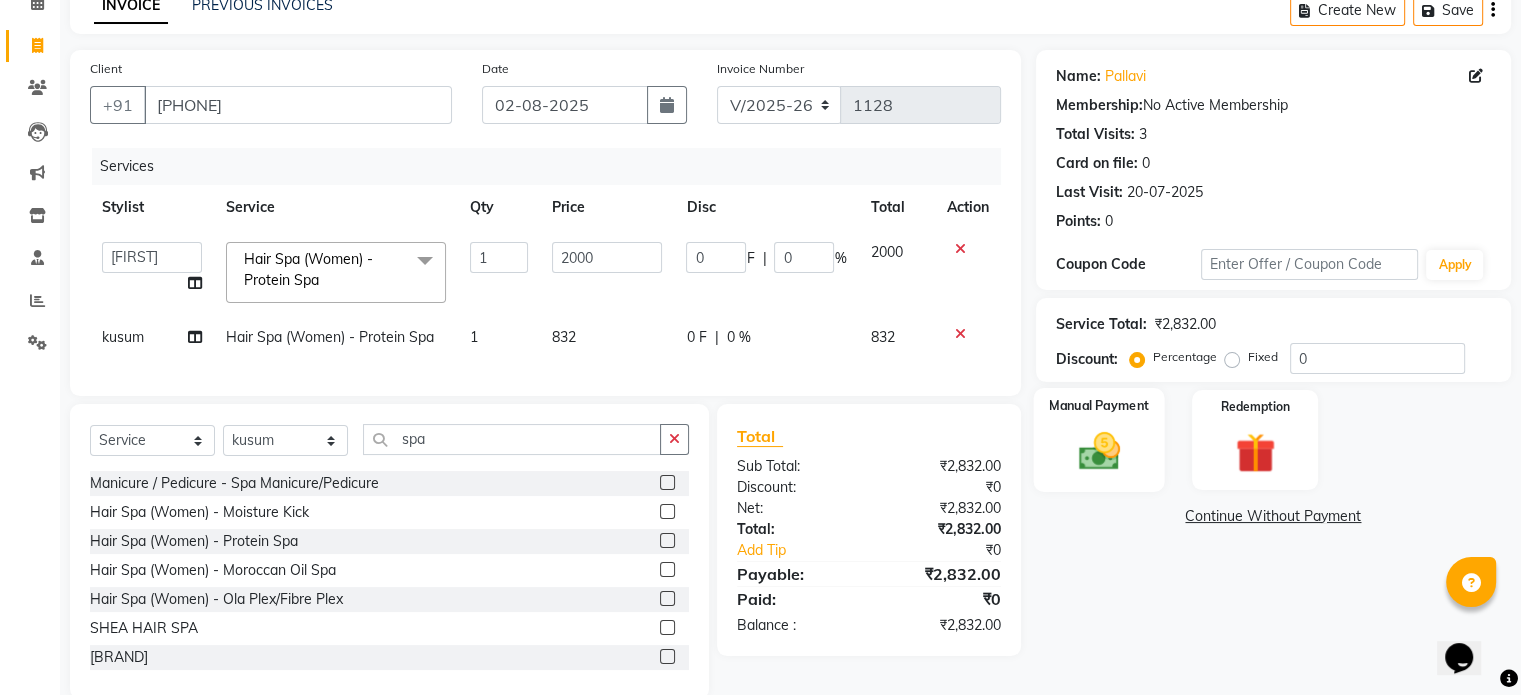 click 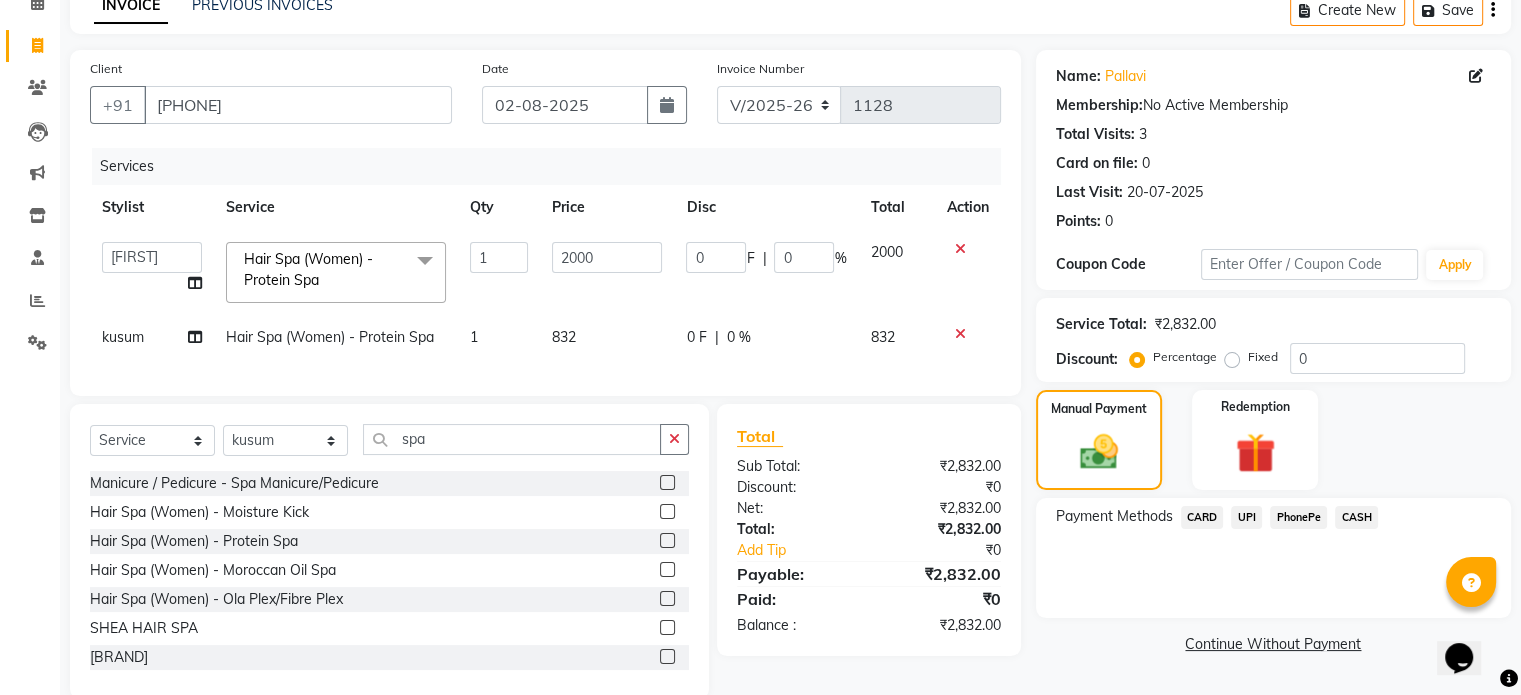 click on "PhonePe" 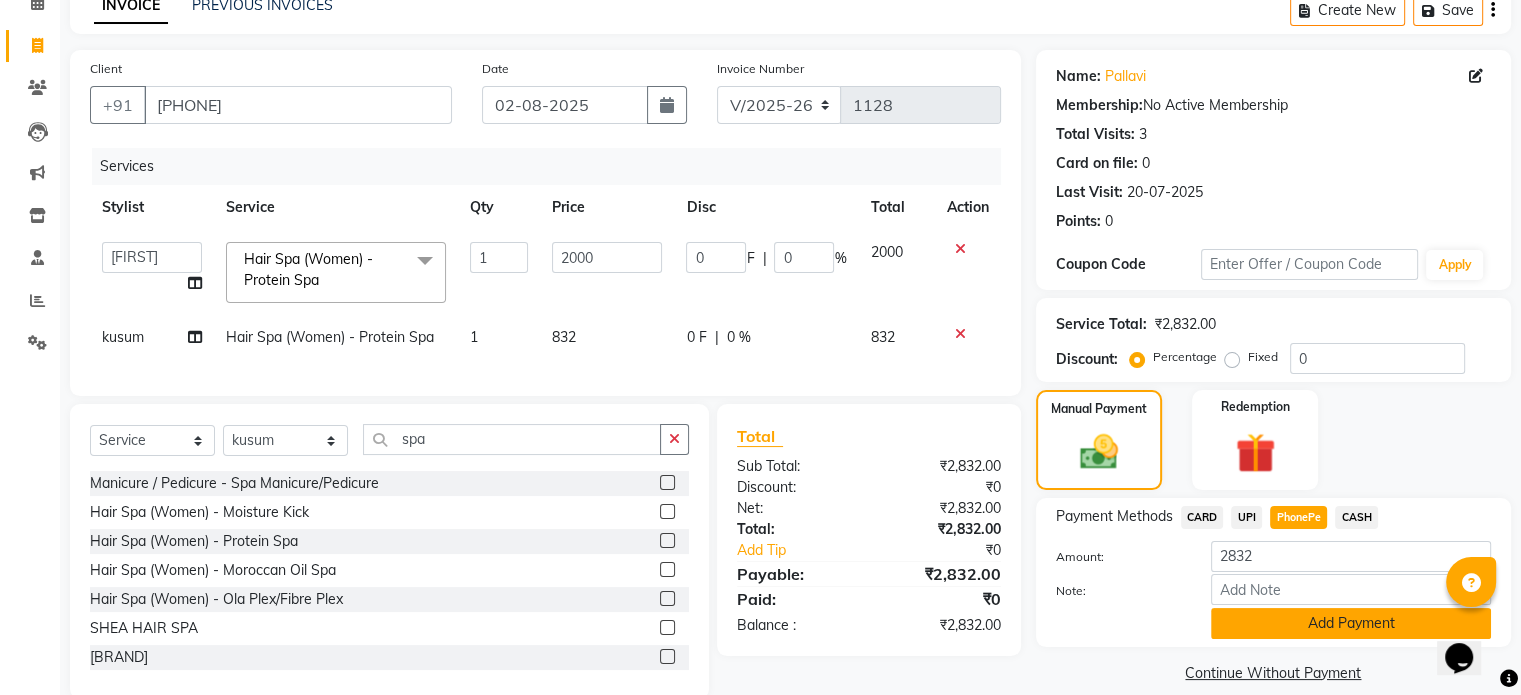 scroll, scrollTop: 149, scrollLeft: 0, axis: vertical 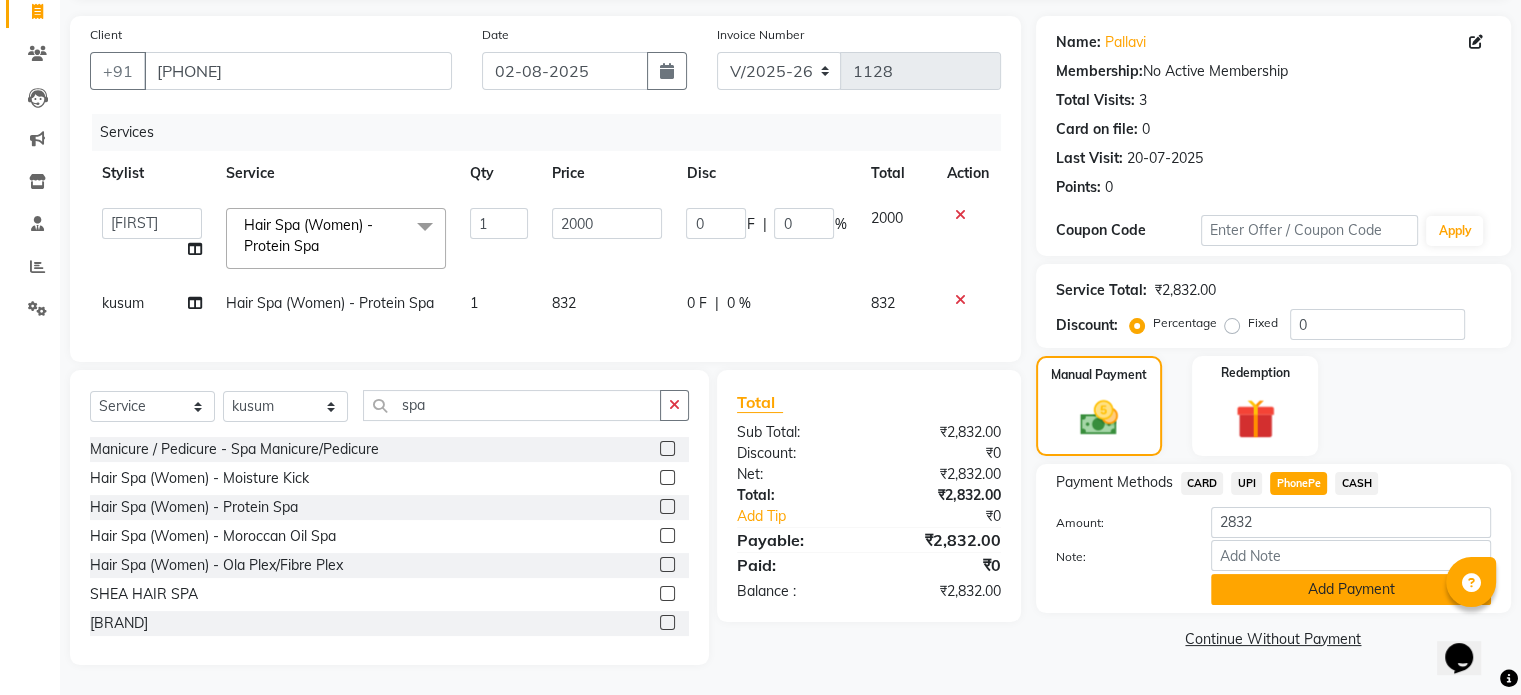 click on "Add Payment" 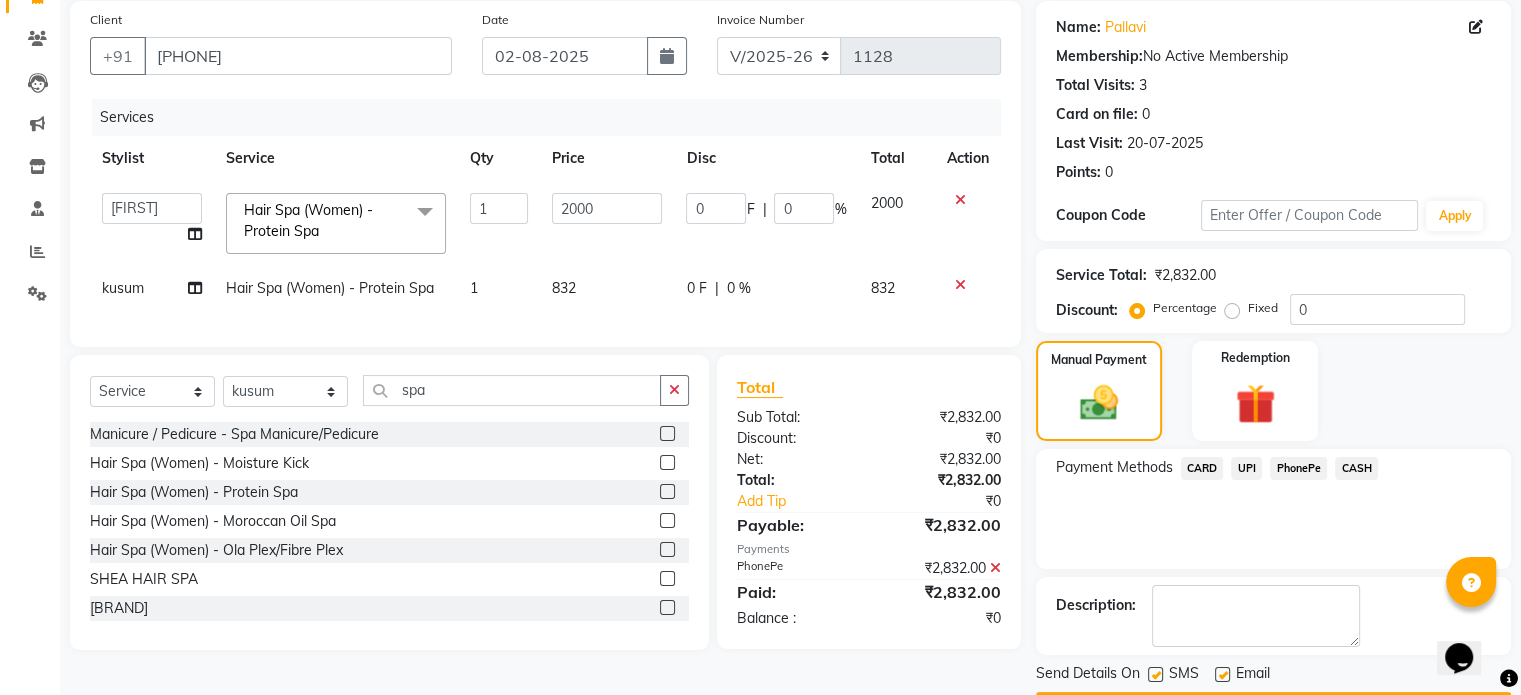 click on "Checkout" 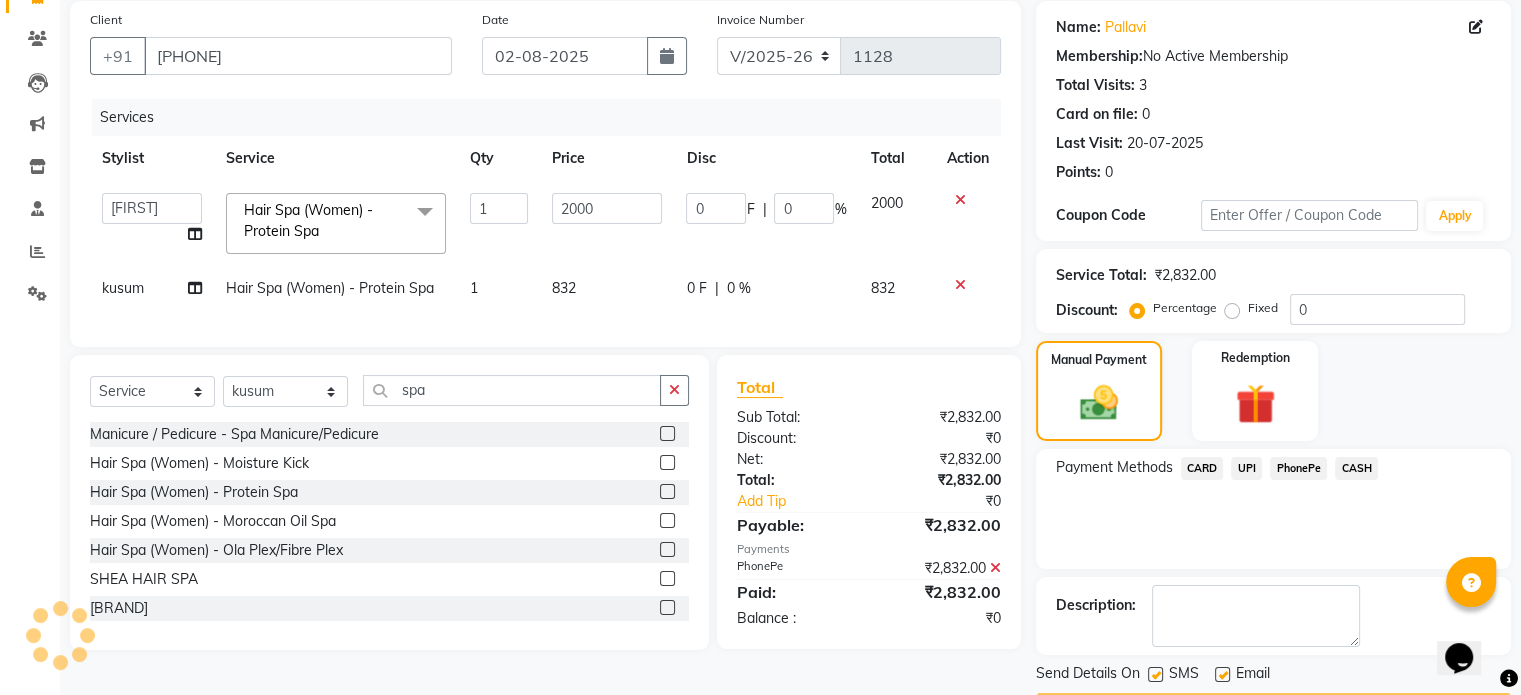 scroll, scrollTop: 205, scrollLeft: 0, axis: vertical 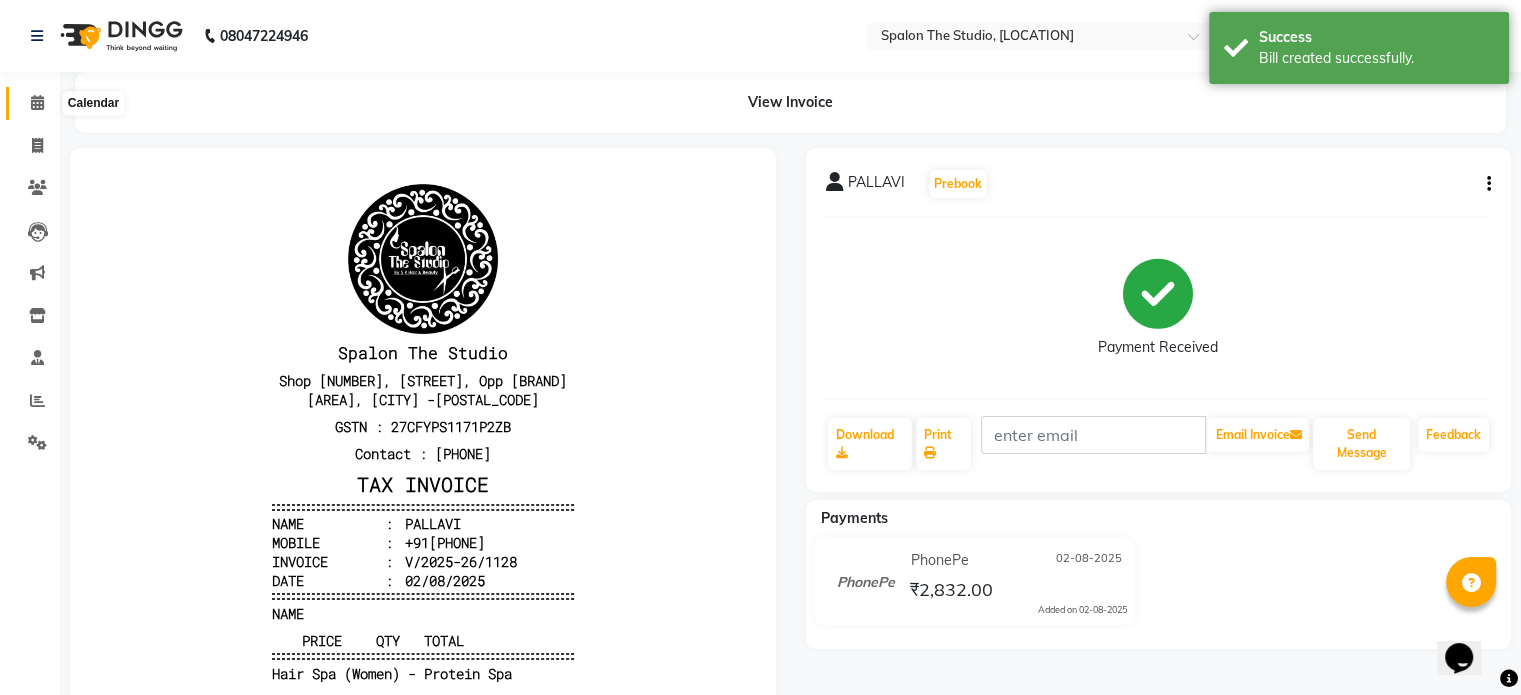 click 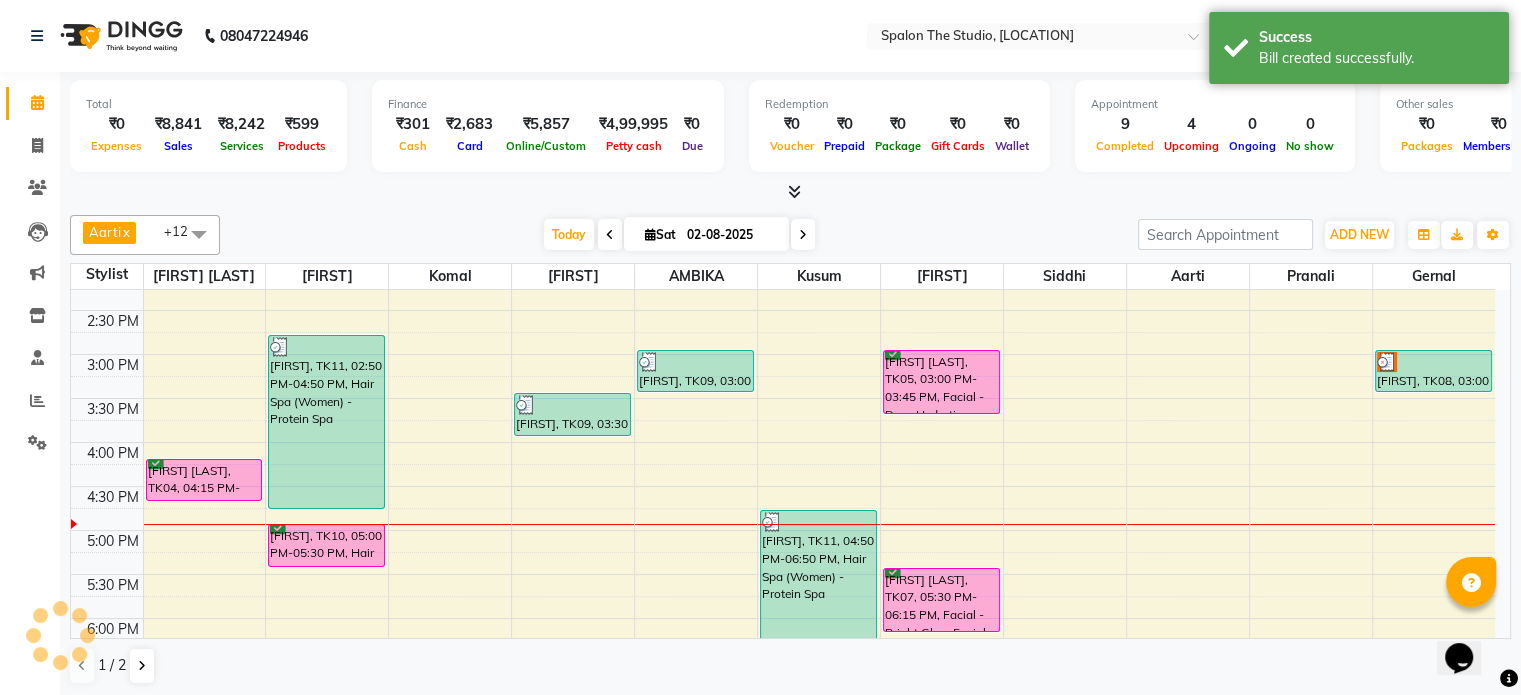scroll, scrollTop: 500, scrollLeft: 0, axis: vertical 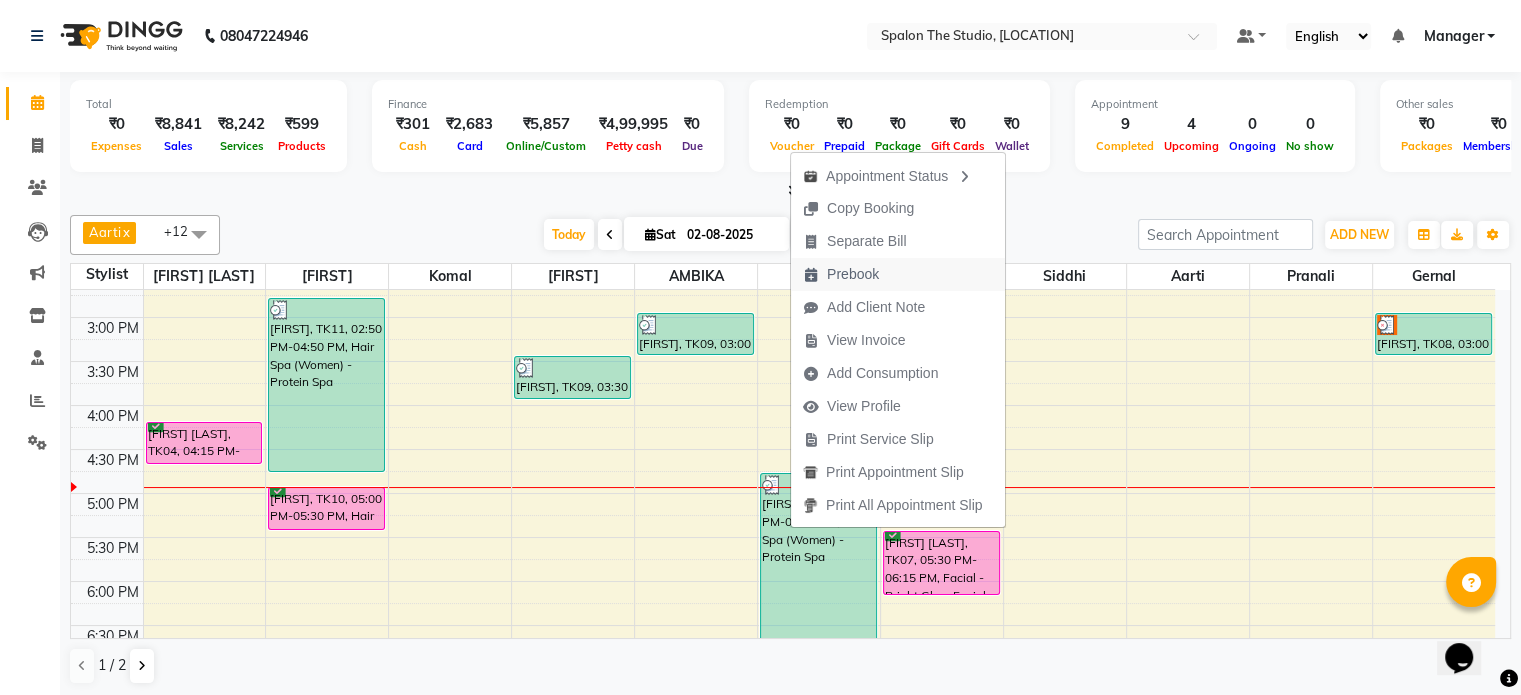 click on "Prebook" at bounding box center [898, 274] 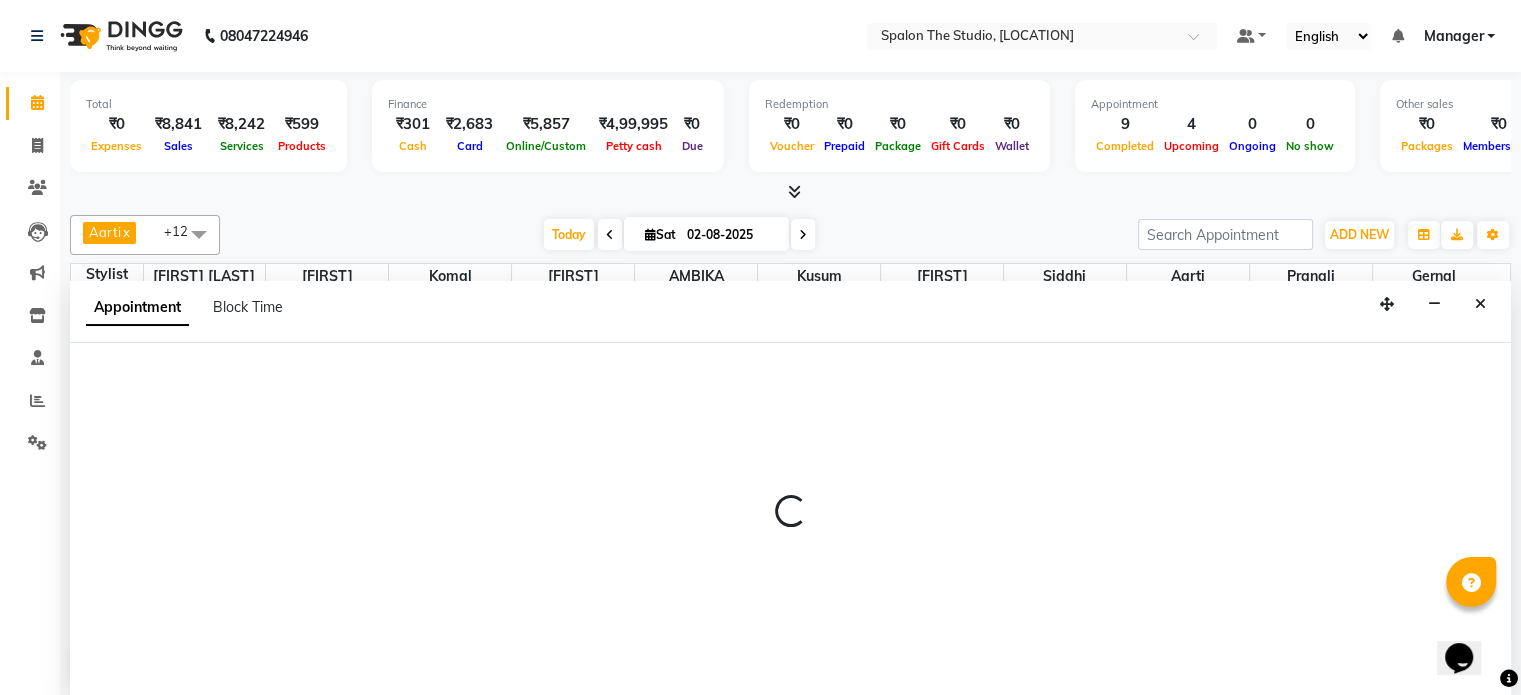 select on "47767" 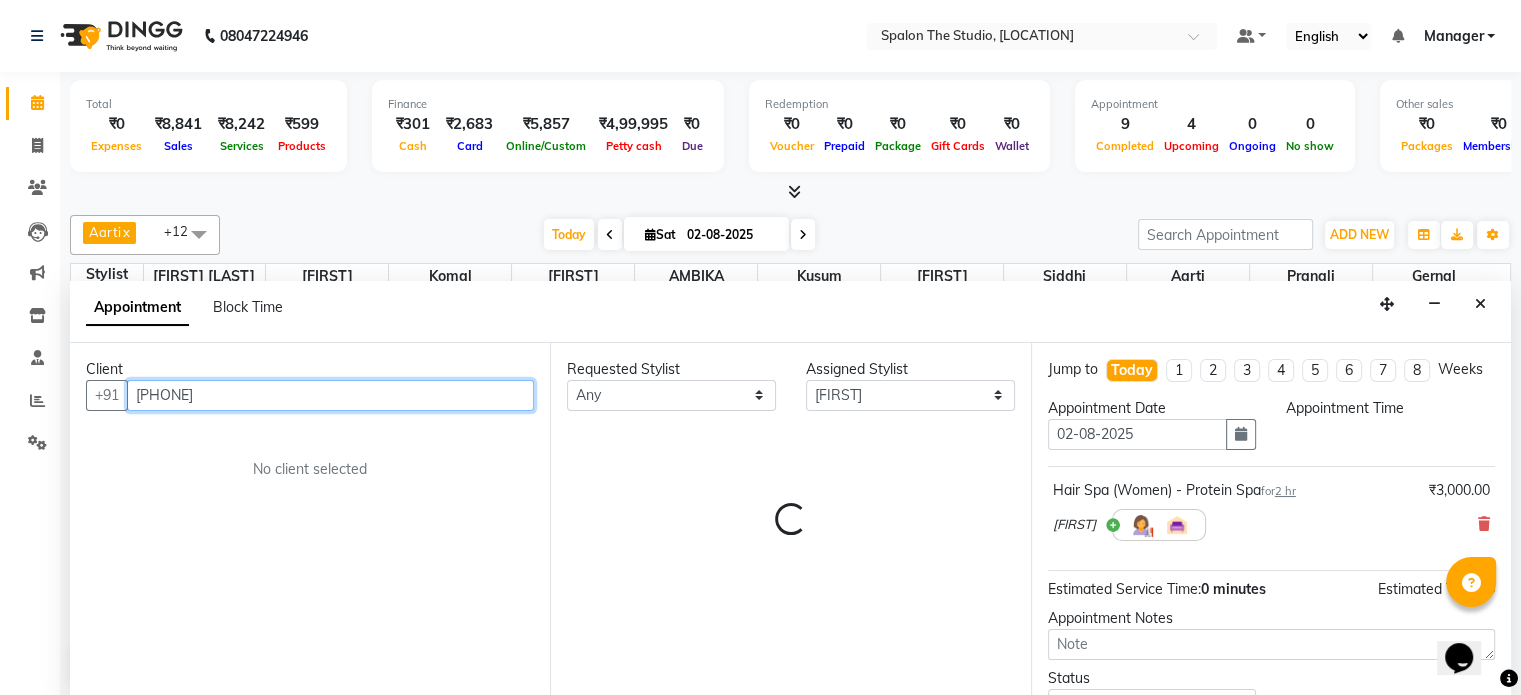 scroll, scrollTop: 699, scrollLeft: 0, axis: vertical 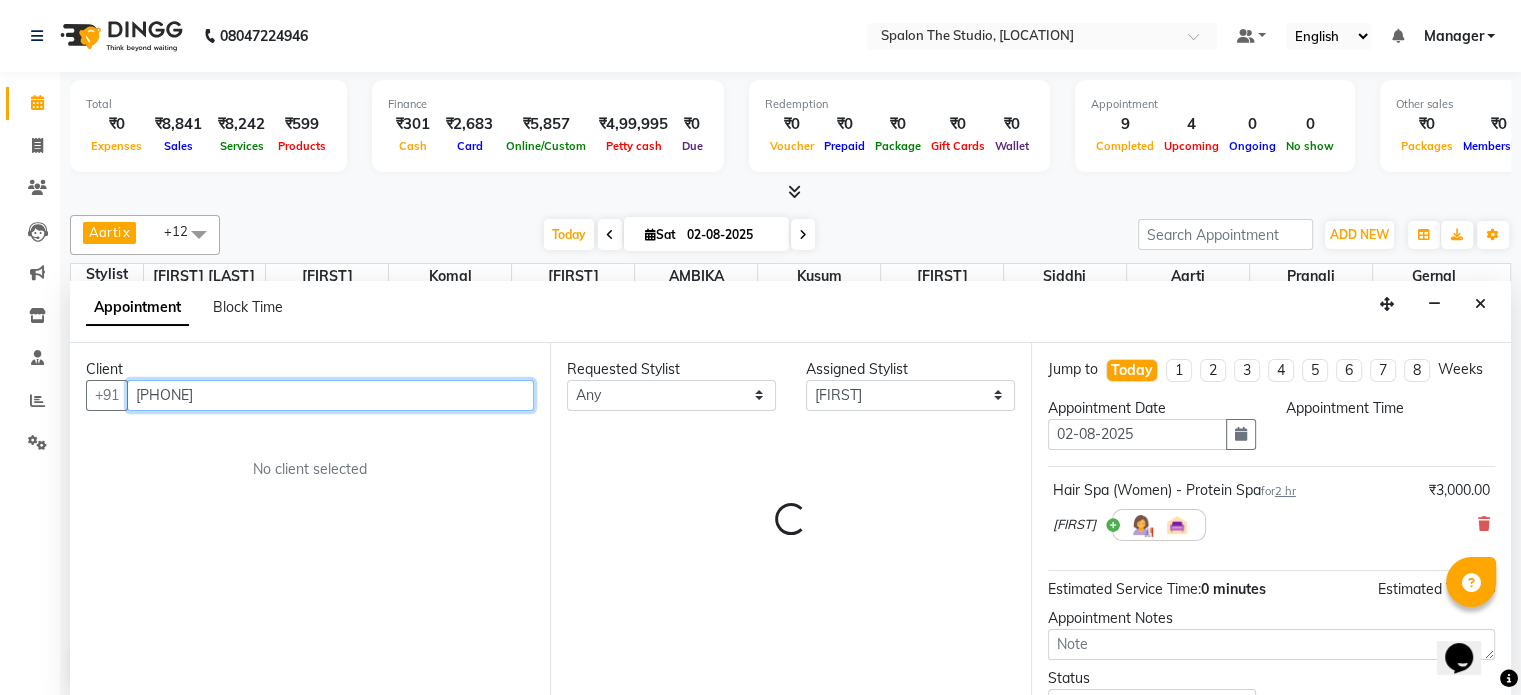 select on "600" 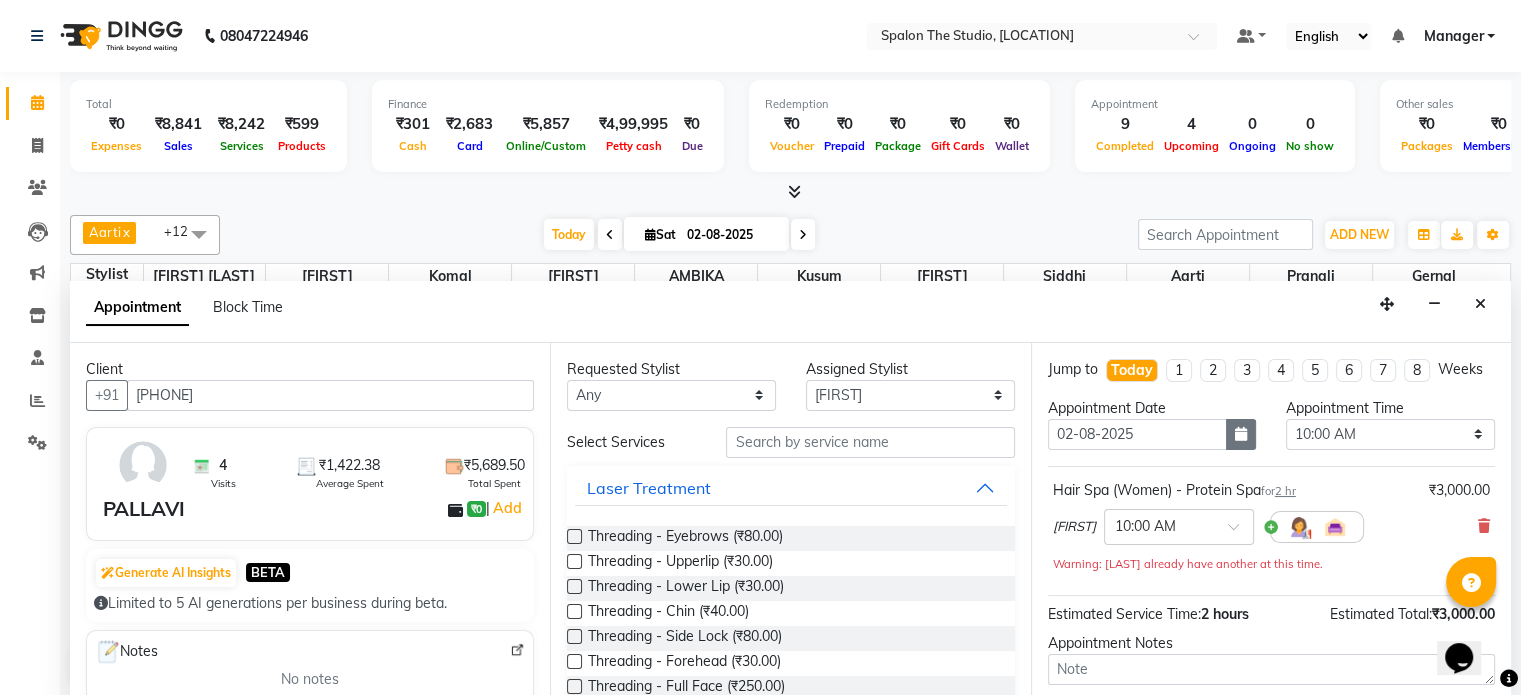 click at bounding box center [1241, 434] 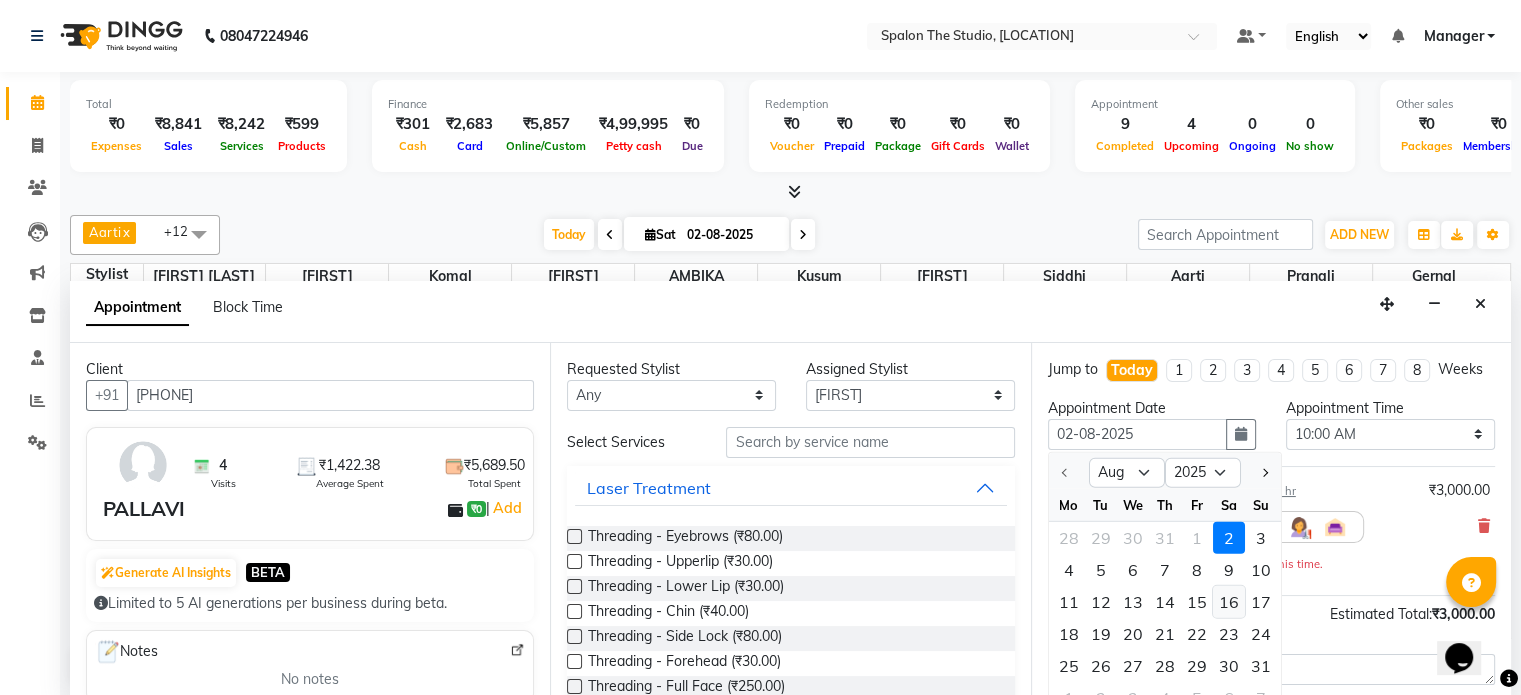 click on "16" at bounding box center (1229, 602) 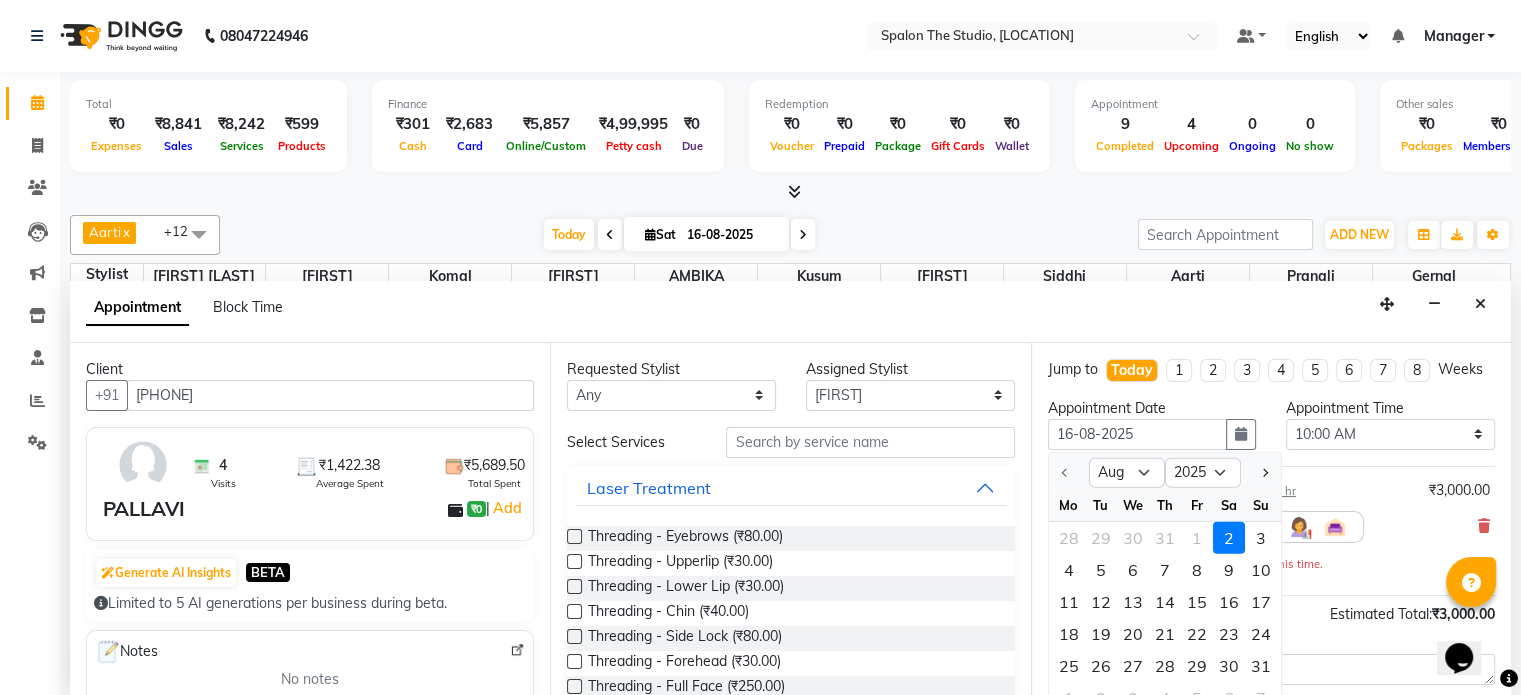 scroll, scrollTop: 0, scrollLeft: 0, axis: both 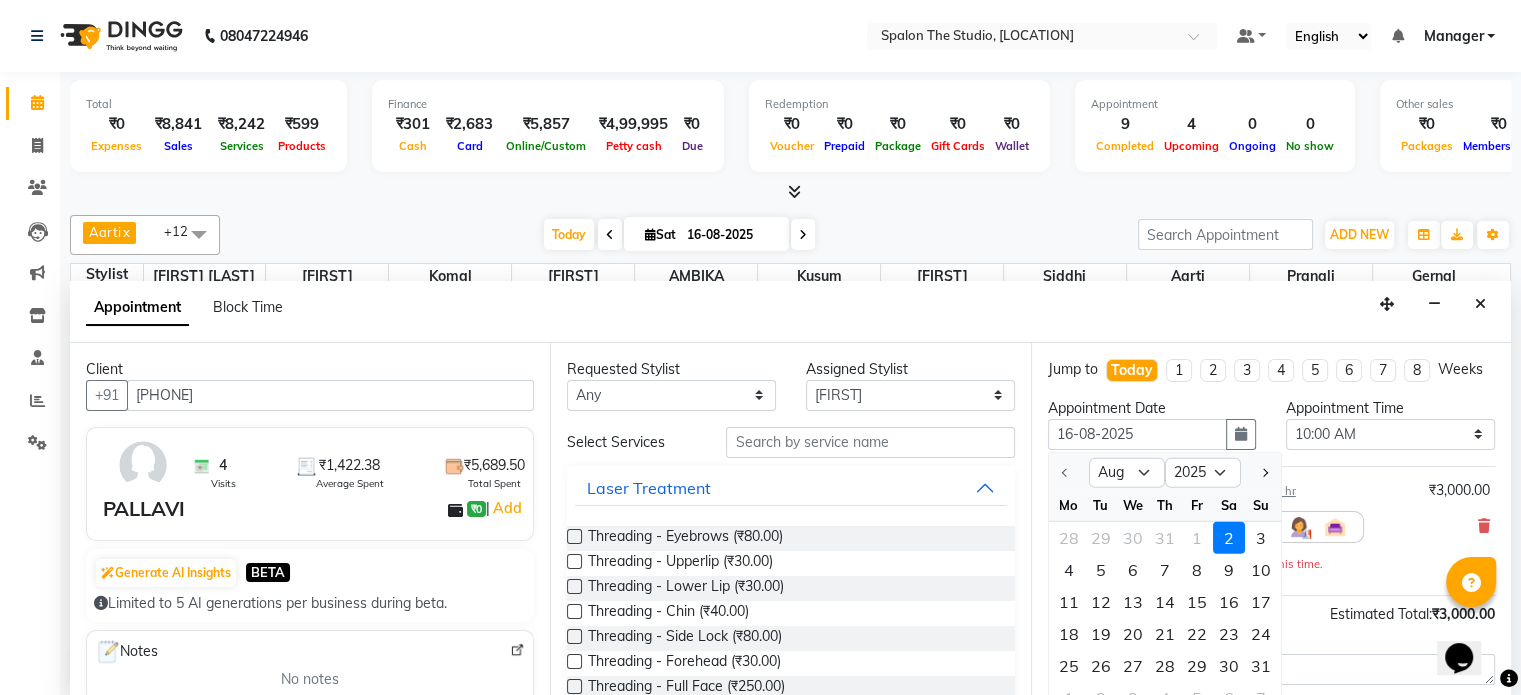 select on "600" 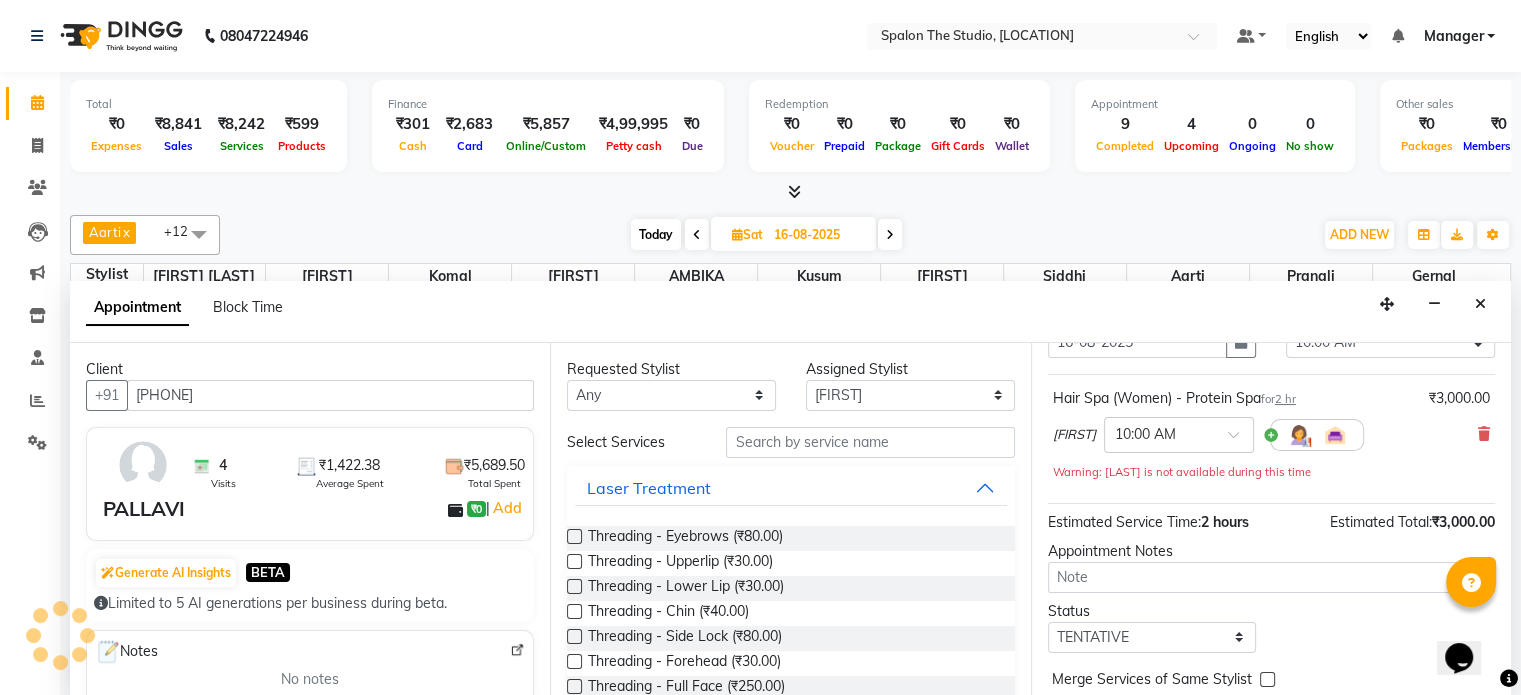 scroll, scrollTop: 100, scrollLeft: 0, axis: vertical 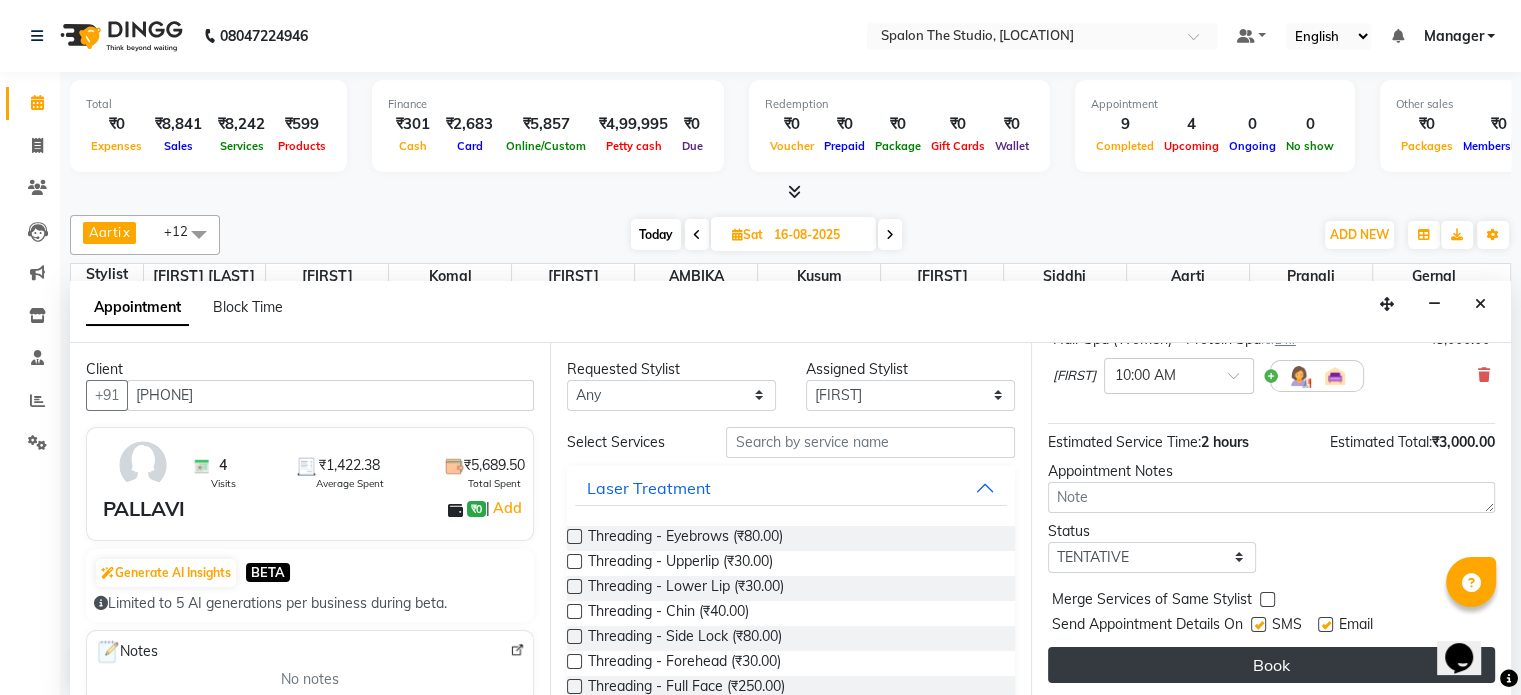 click on "Book" at bounding box center (1271, 665) 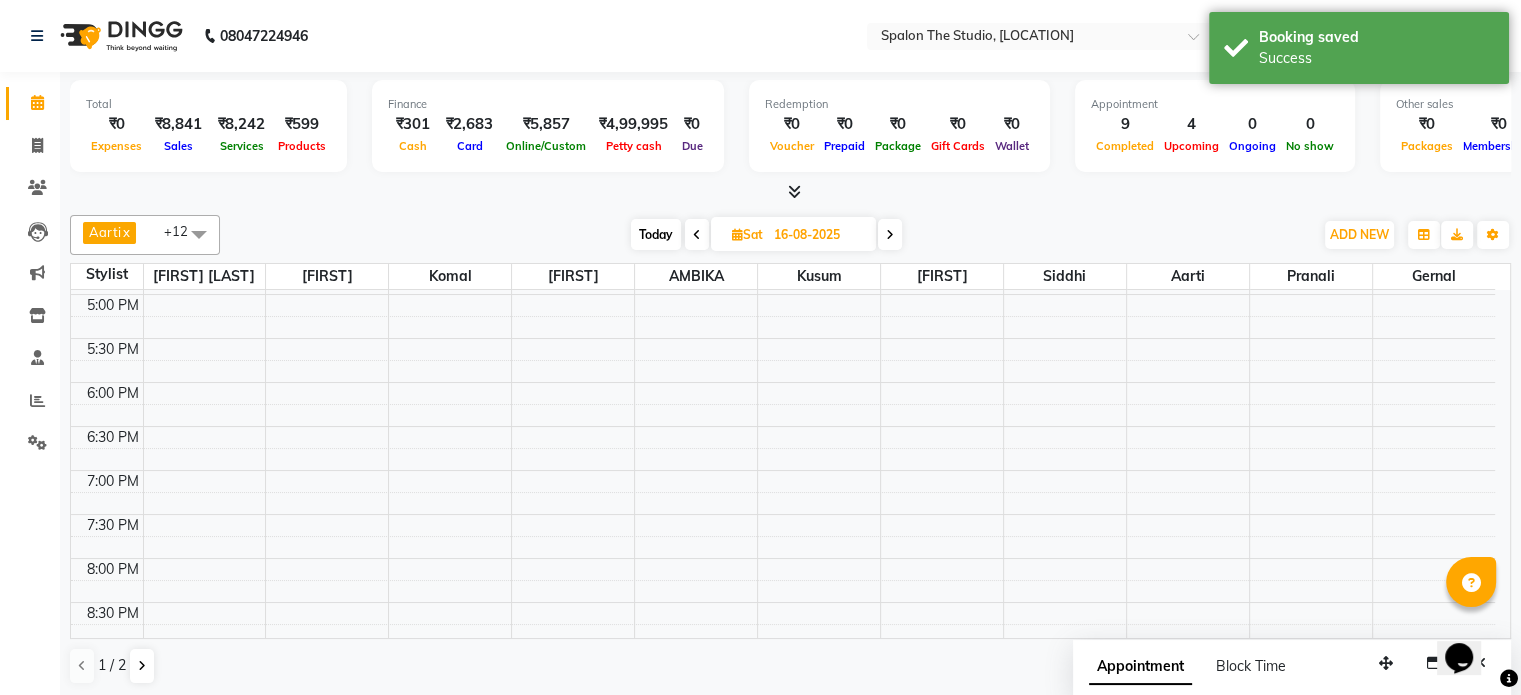 scroll, scrollTop: 0, scrollLeft: 0, axis: both 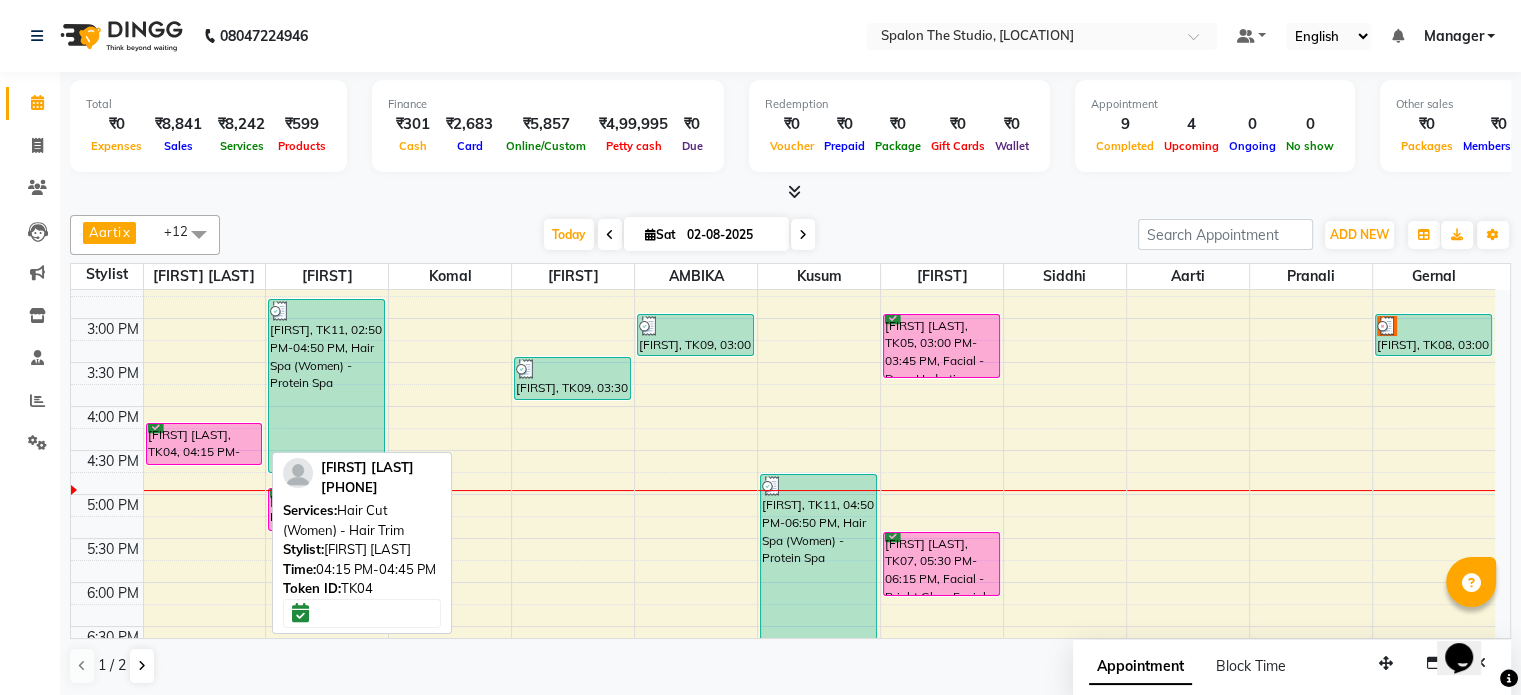 click on "[FIRST] [LAST], TK04, 04:15 PM-04:45 PM, Hair Cut (Women) - Hair Trim" at bounding box center [204, 444] 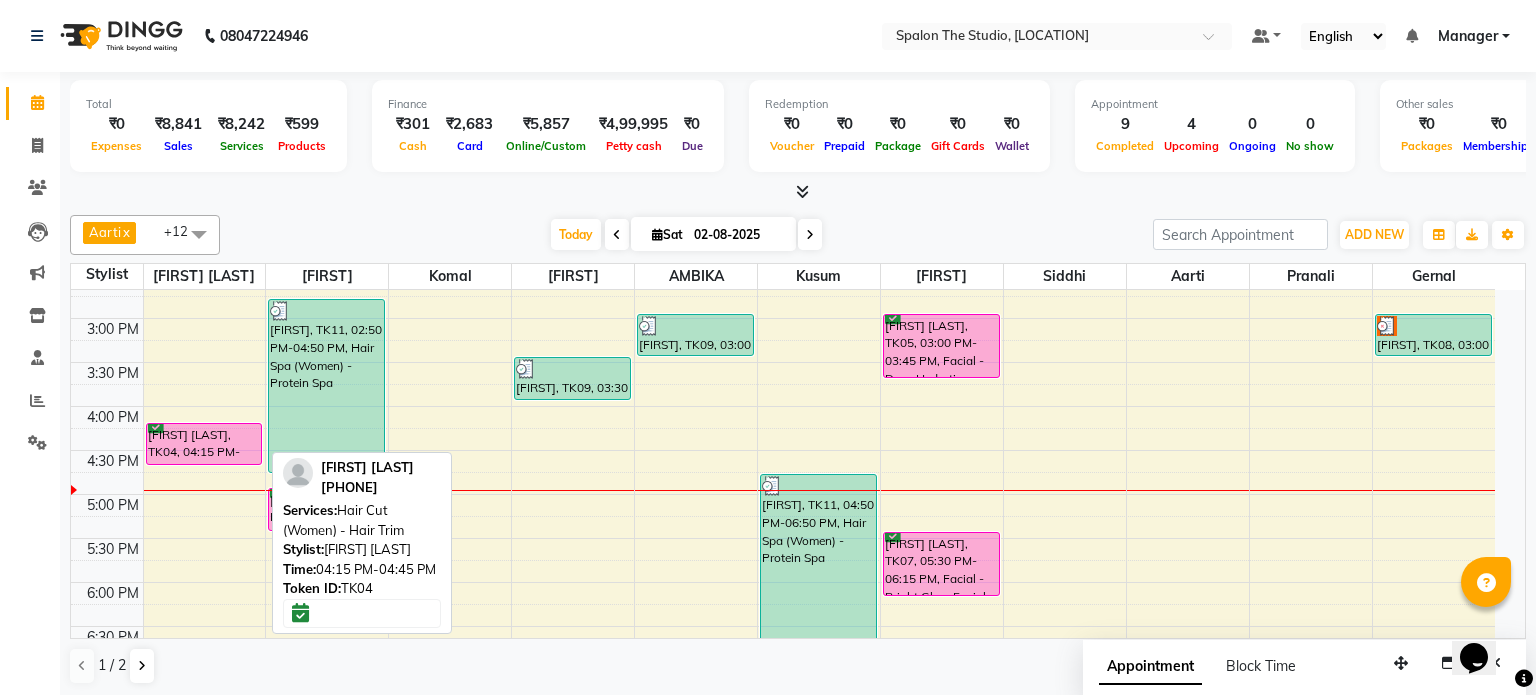 select on "6" 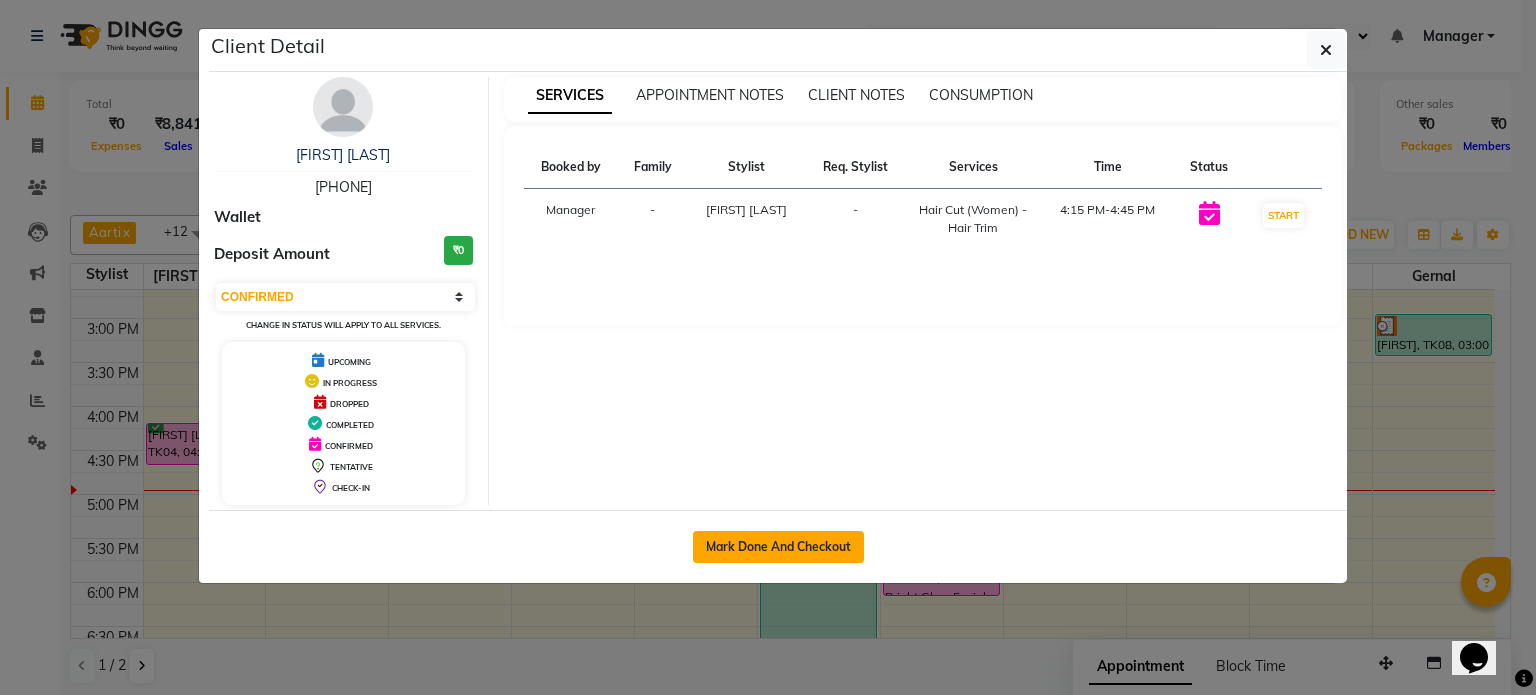 click on "Mark Done And Checkout" 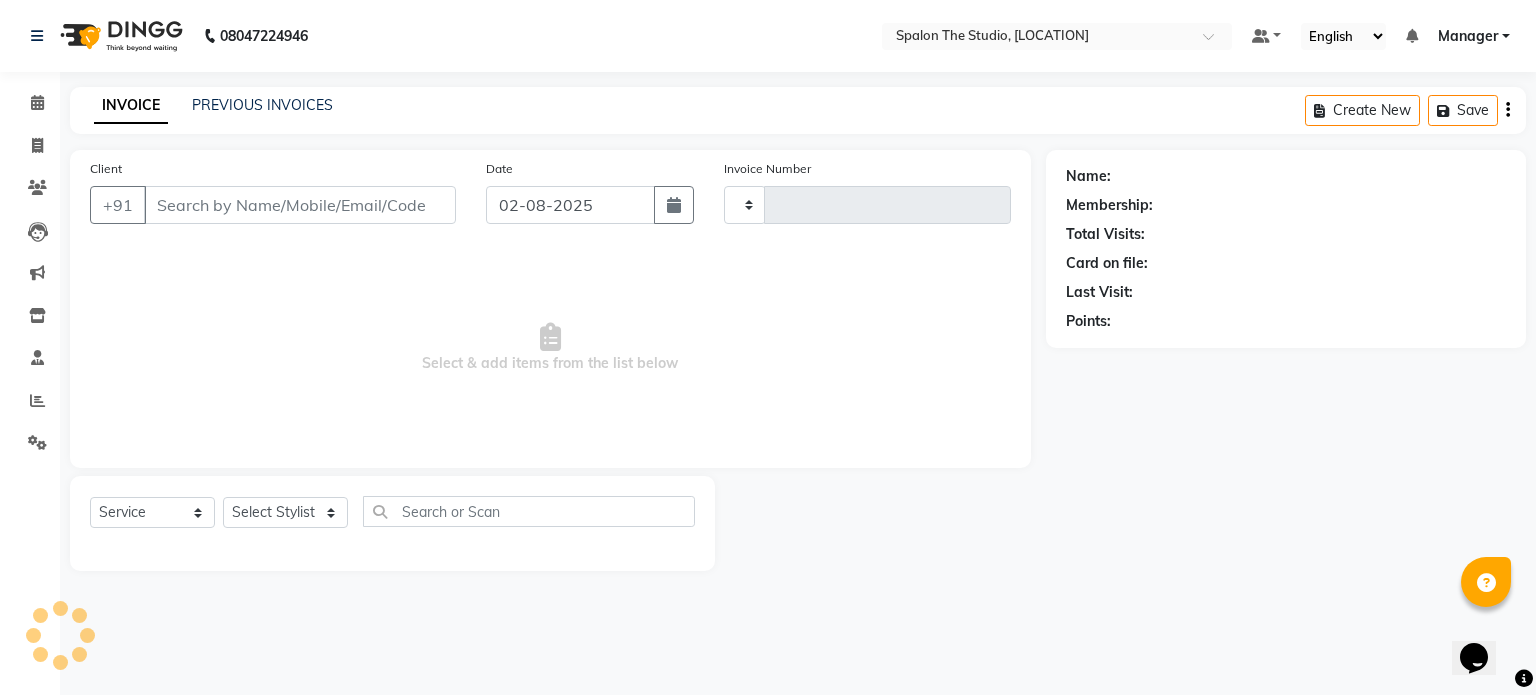 type on "1129" 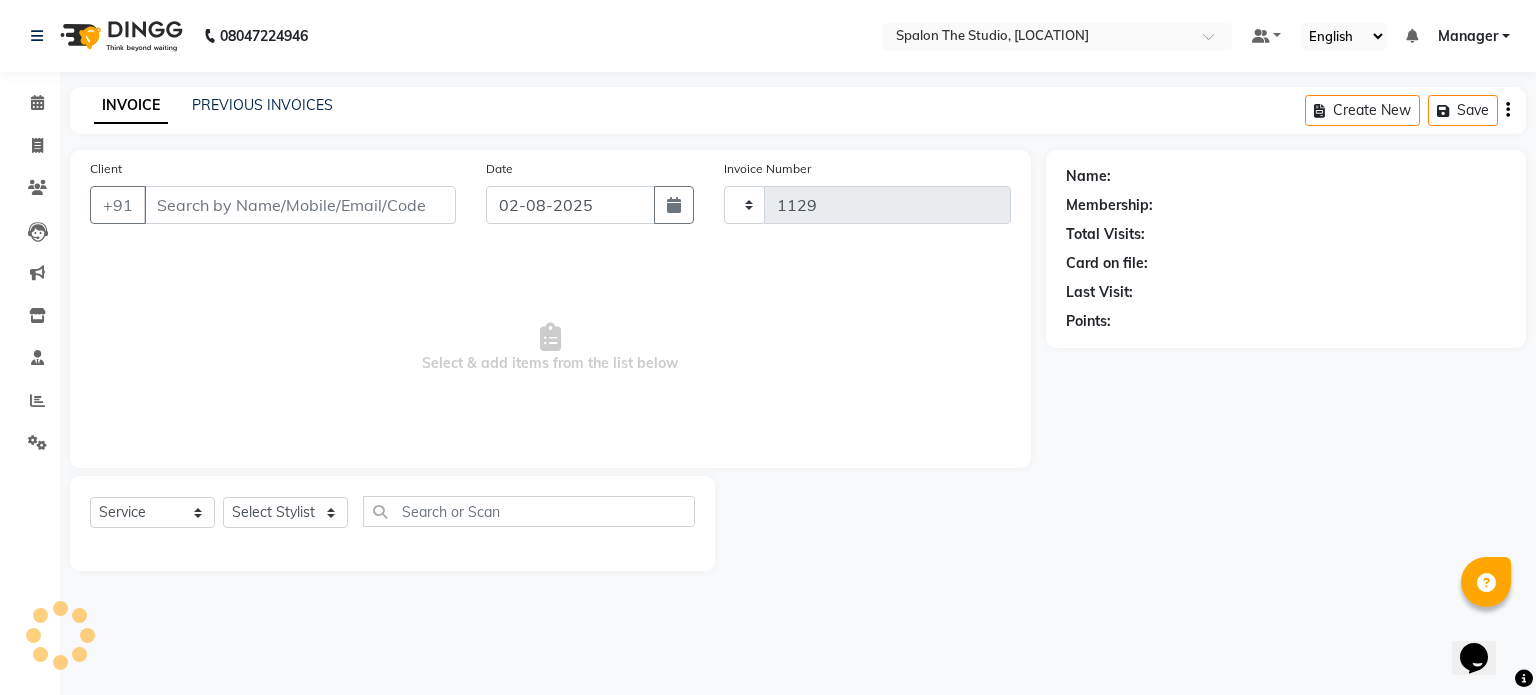select on "903" 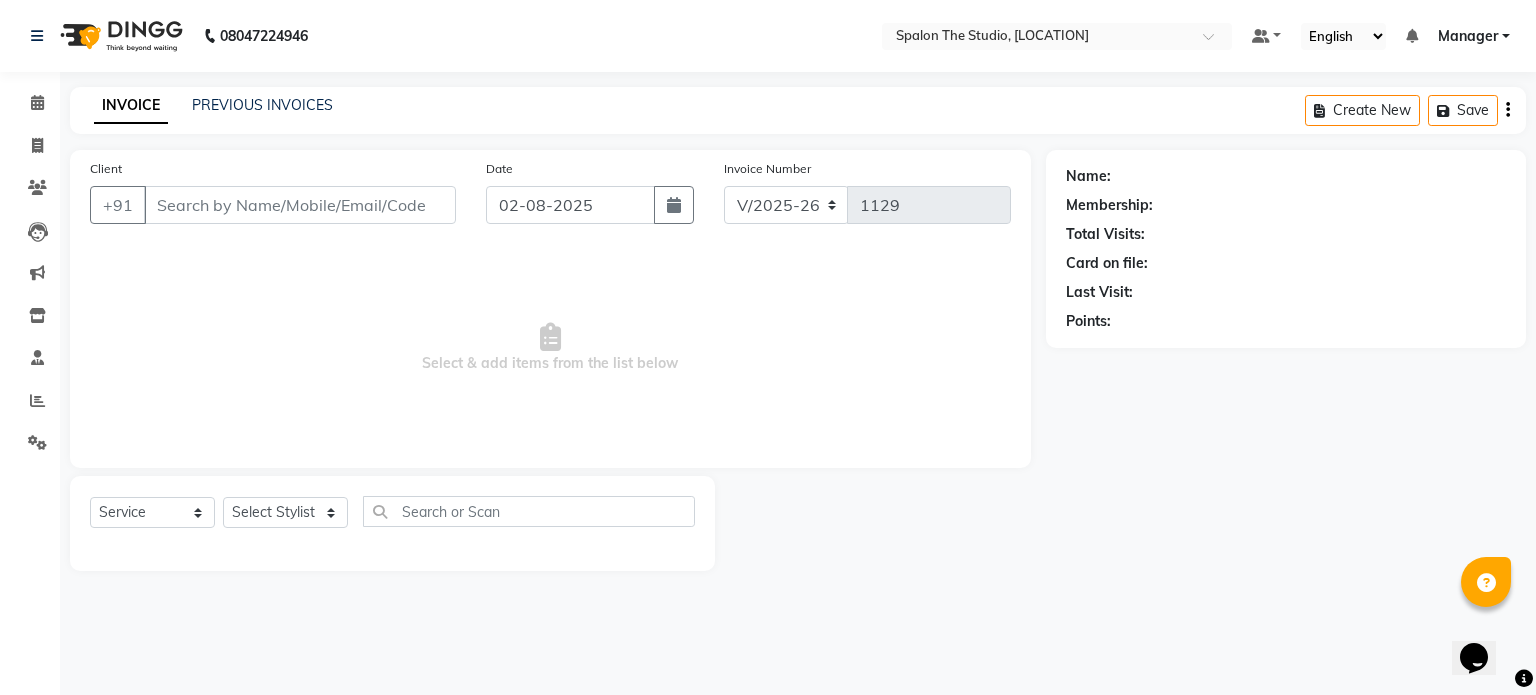 type on "[PHONE]" 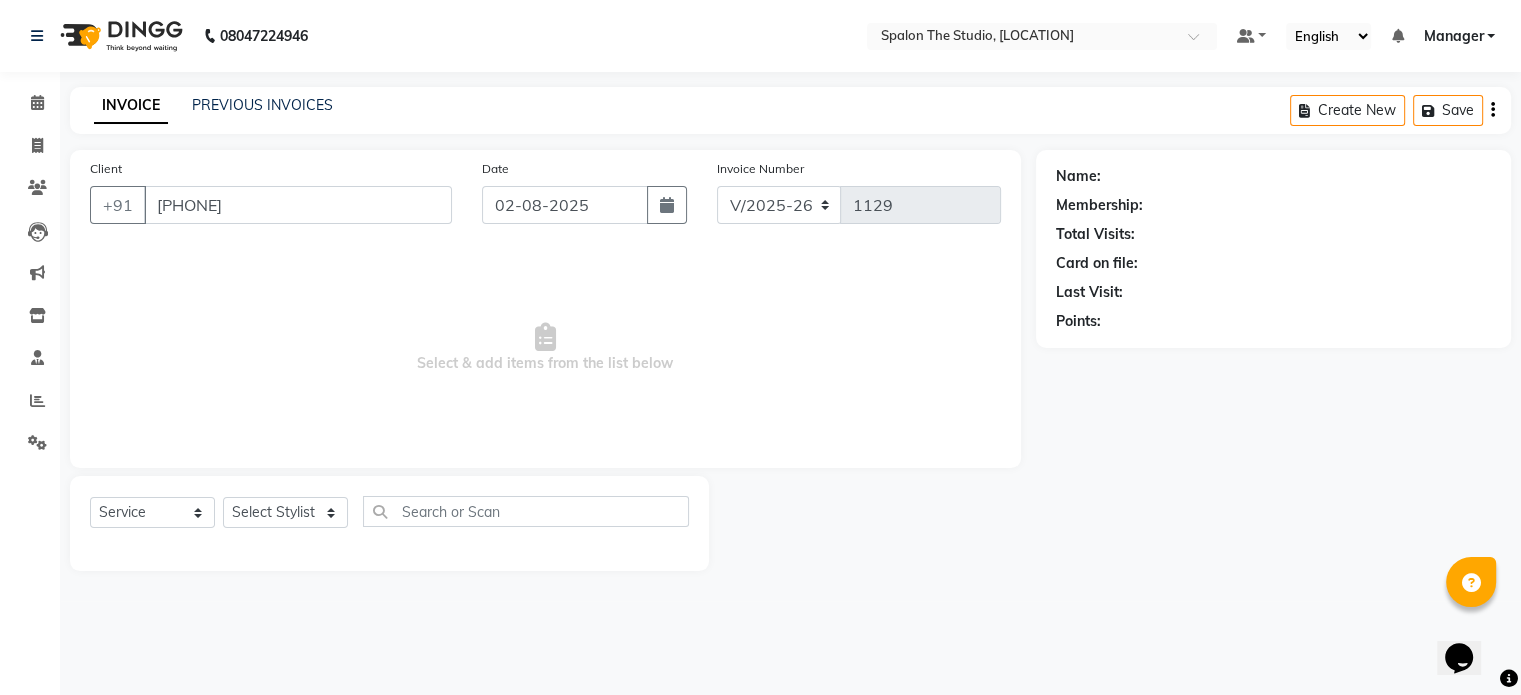 select on "14928" 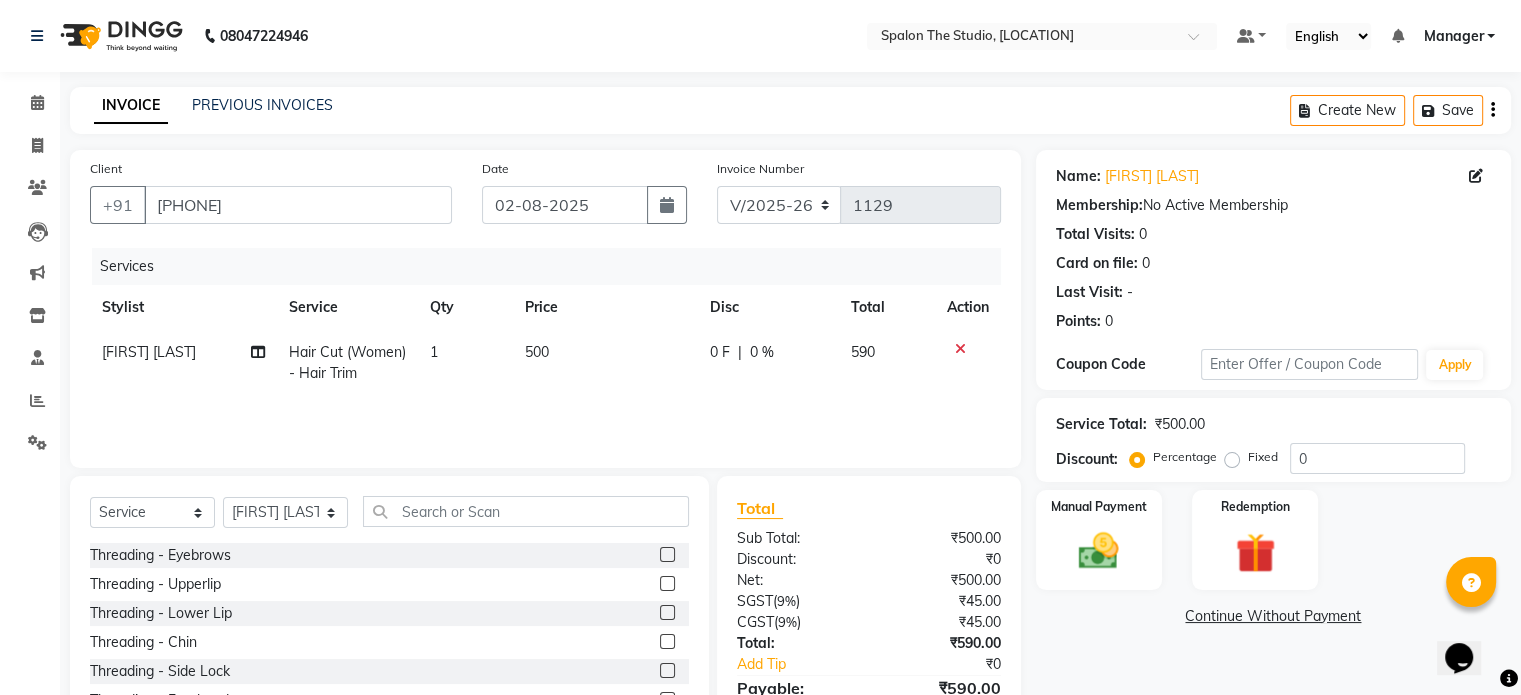 click on "500" 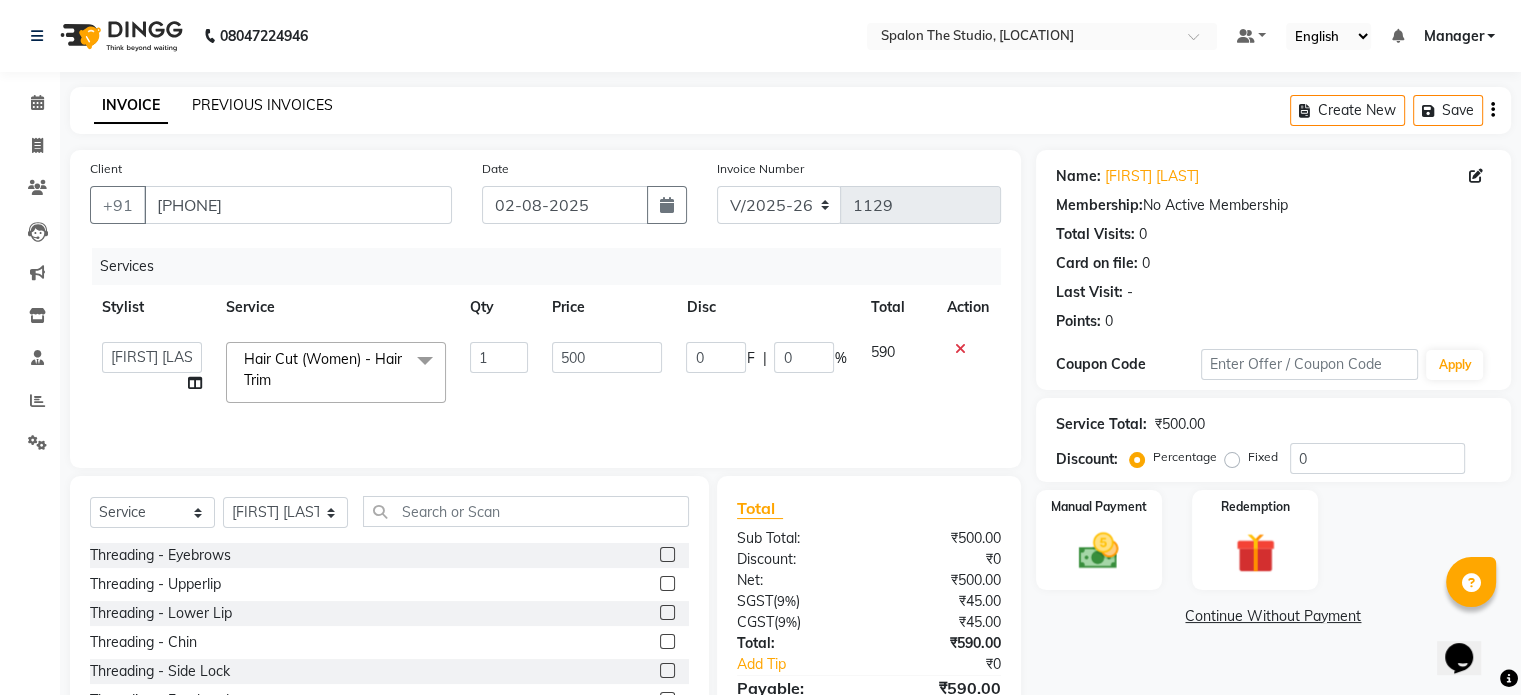 scroll, scrollTop: 100, scrollLeft: 0, axis: vertical 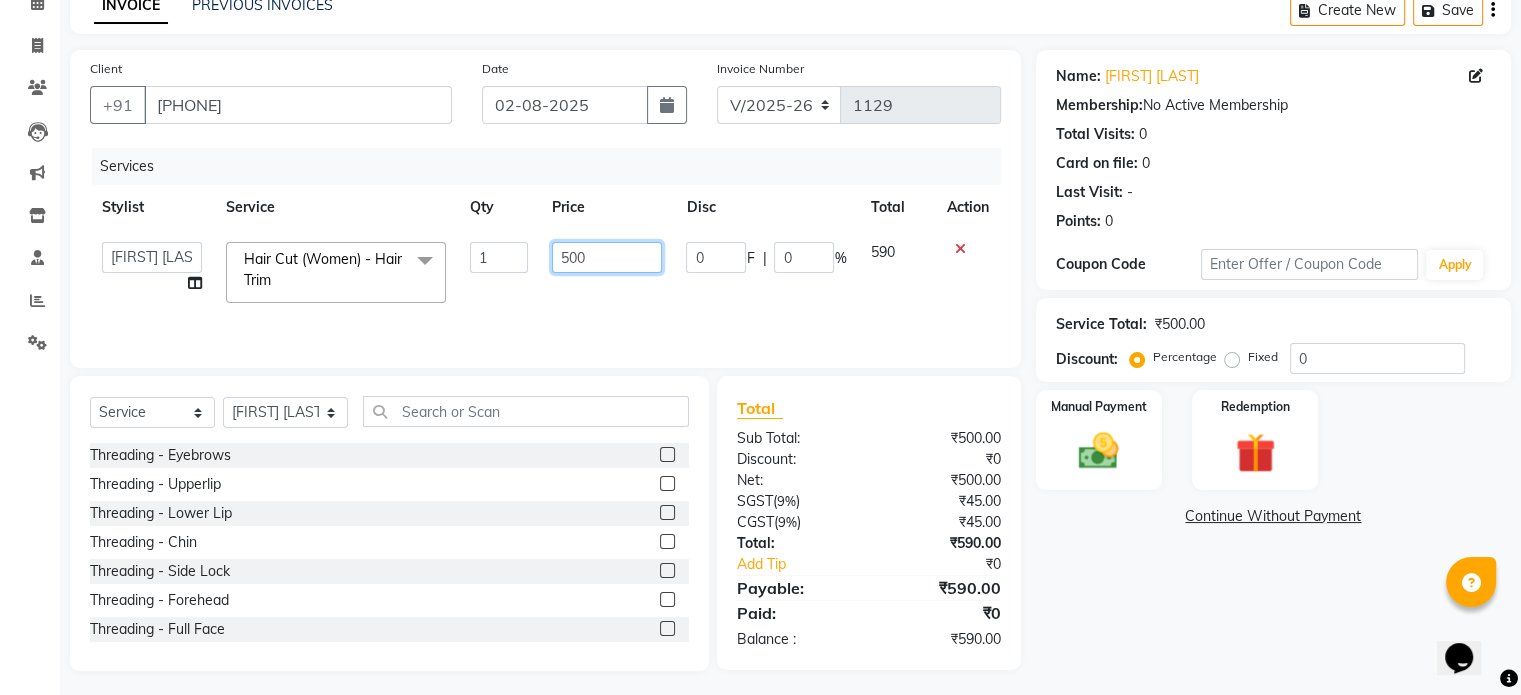 click on "500" 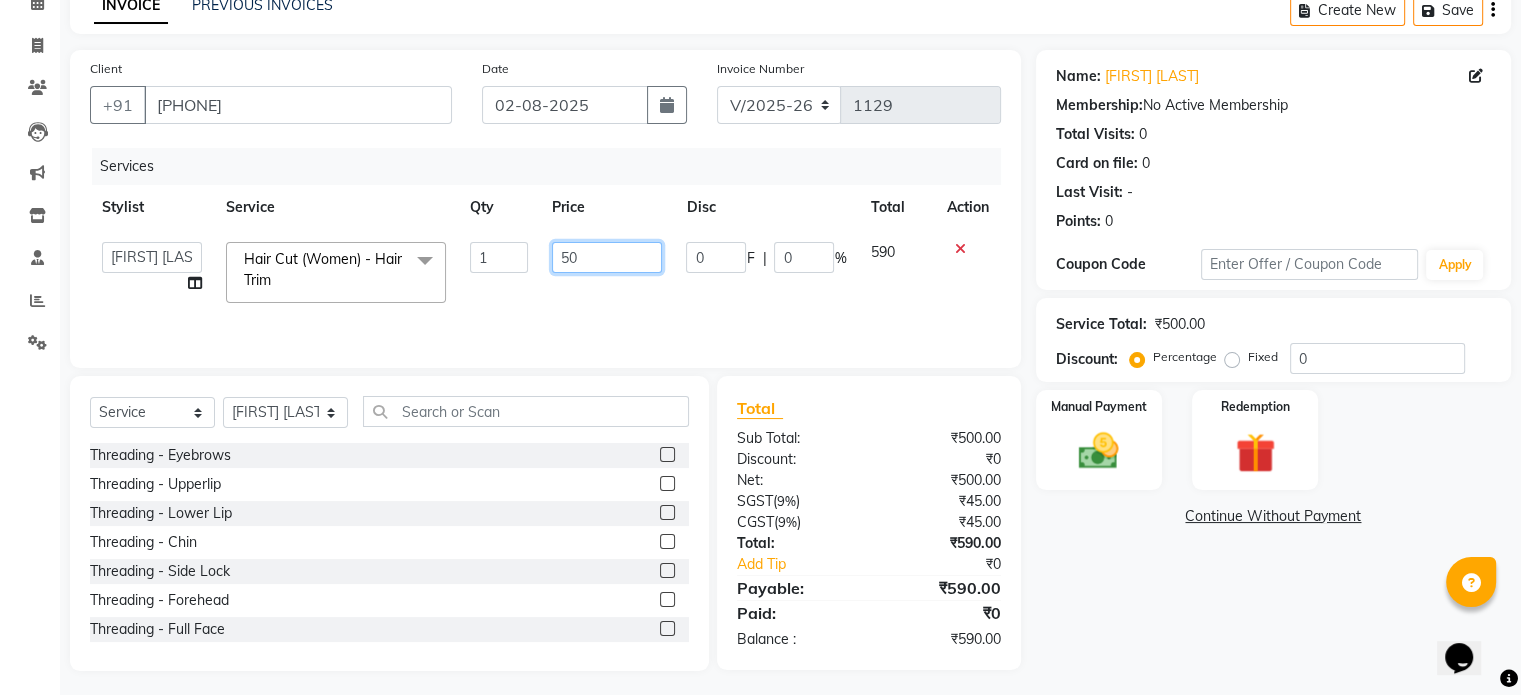 type on "5" 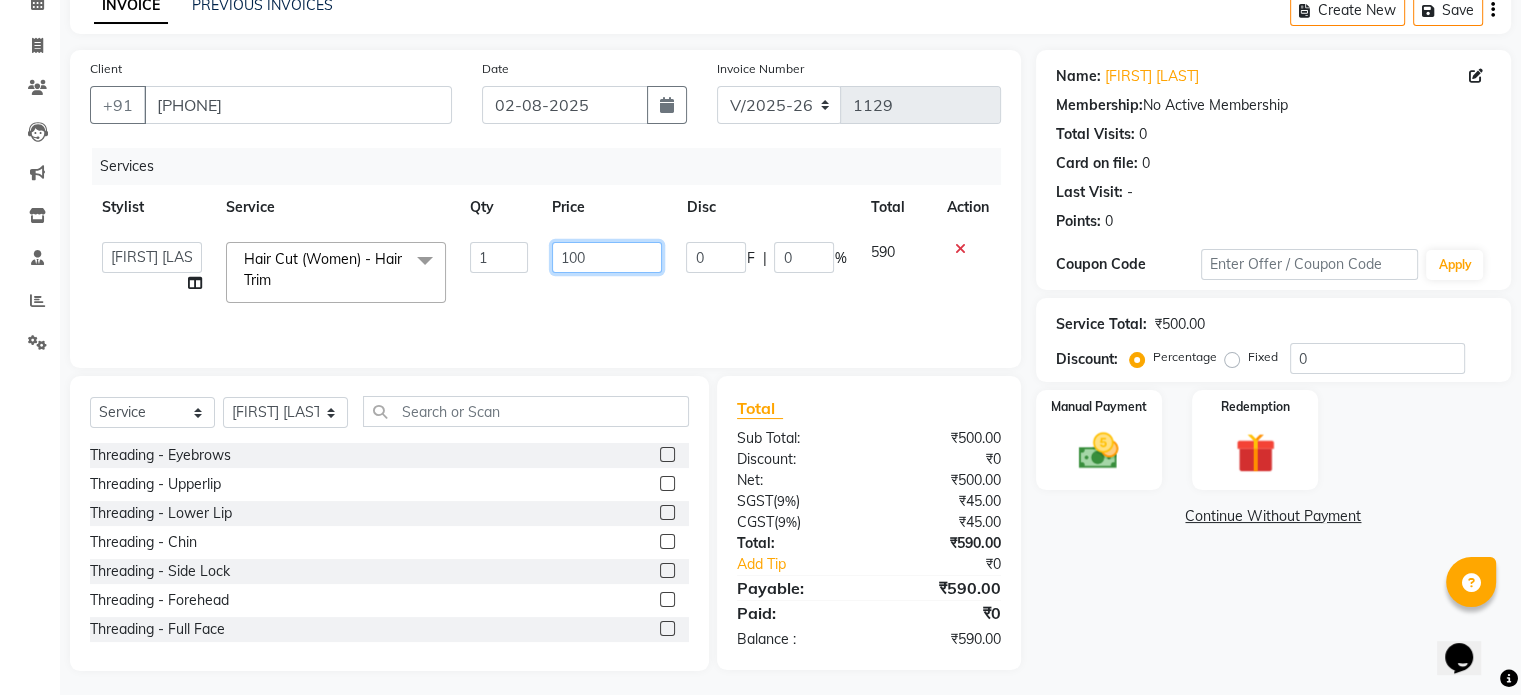 type on "1003" 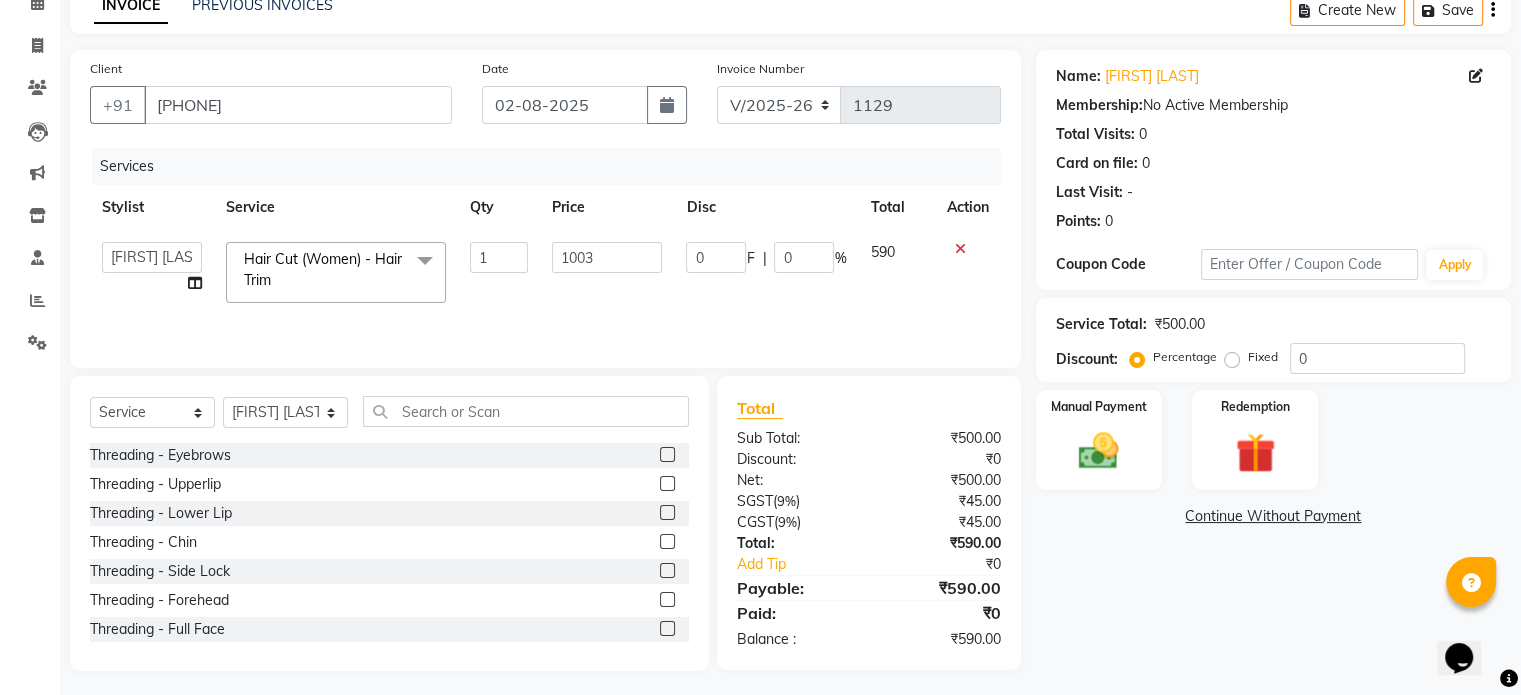 click on "Services Stylist Service Qty Price Disc Total Action  Aarti   AMBIKA   farheen    Gernal   komal    kusum   Manager   navazish   pranali   Riya Shetye   Saisha   SHARIF   Shubham  Pawar   siddhi   sunil   Vanshika  Hair Cut (Women) - Hair Trim  x Threading - Eyebrows Threading - Upperlip Threading - Lower Lip Threading - Chin Threading - Side Lock Threading - Forehead Threading - Full Face Threading - Jawline Threading - Neck Scieutific Combing green peel DERMA PEELING  LHR YELLOW PEEL LE MARINE TREATMENT tatto removal D - Tan - Underarm D - Tan - Feet D - Tan - Face & Neck D - Tan - Full Arm/Half Arm D - Tan - Half Back/Front D - Tan - Midriff D - Tan - Face Neck & Blouse Line D - Tan - Full Back/Front D - Tan - Full Leg/Half Leg D - Tan - Full Body Waxing - Sugar Wax Full Arm Waxing - Sugar Wax Full Leg Waxing - Sugar Wax Half Arm Waxing - Sugar Wax Half Leg Waxing - Sugar Wax Under Arm Waxing - Sugar Wax Chin Waxing - Sugar Wax Upperlip/Lowerlip Waxing - Sugar Wax Side Lock Waxing - Sugar Wax Forehead 1 0" 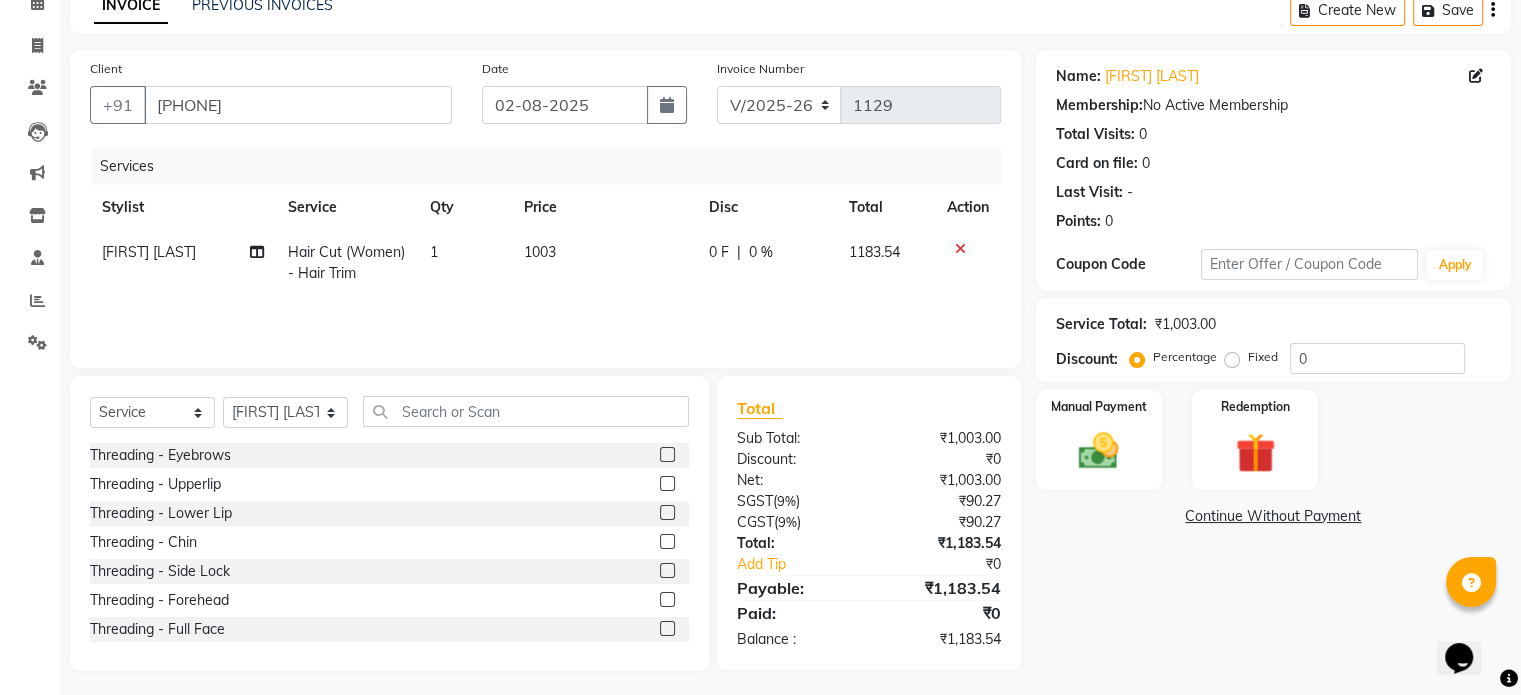 click 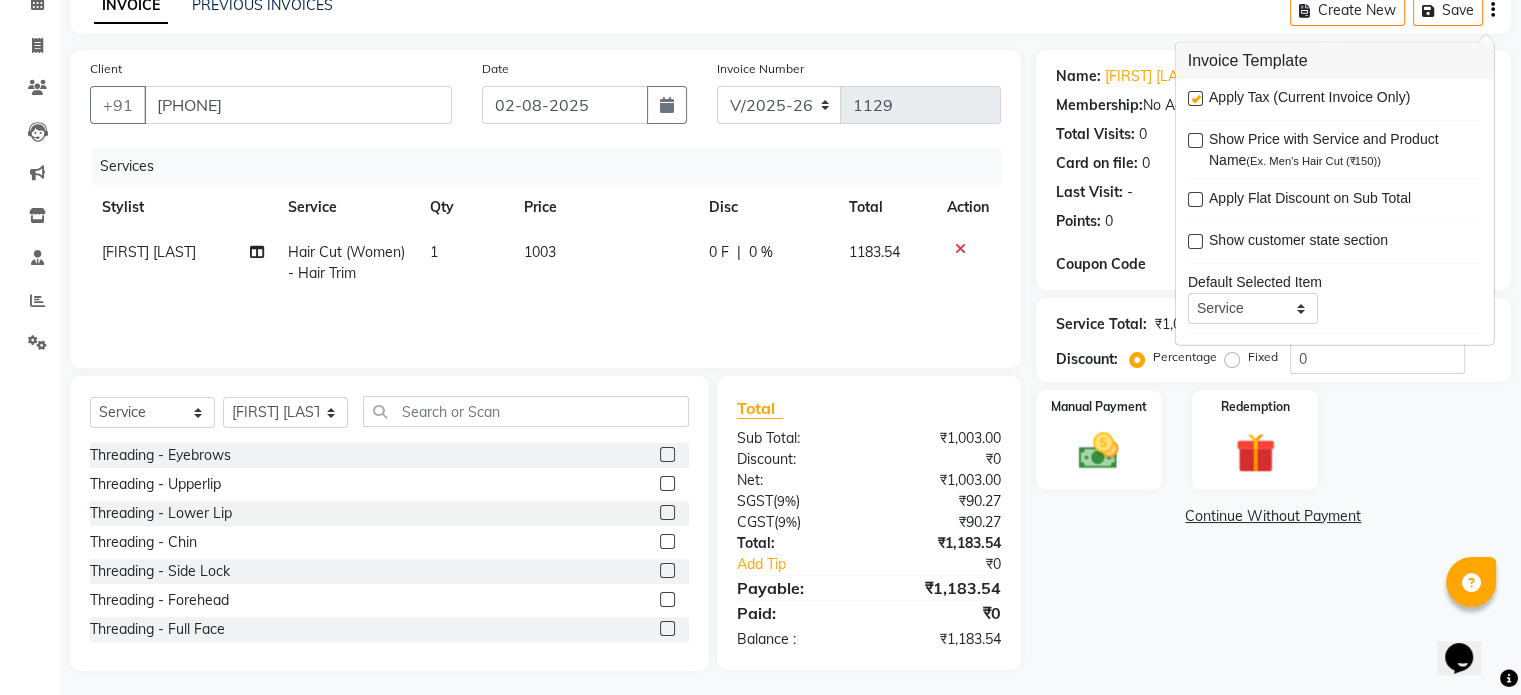 click at bounding box center [1195, 98] 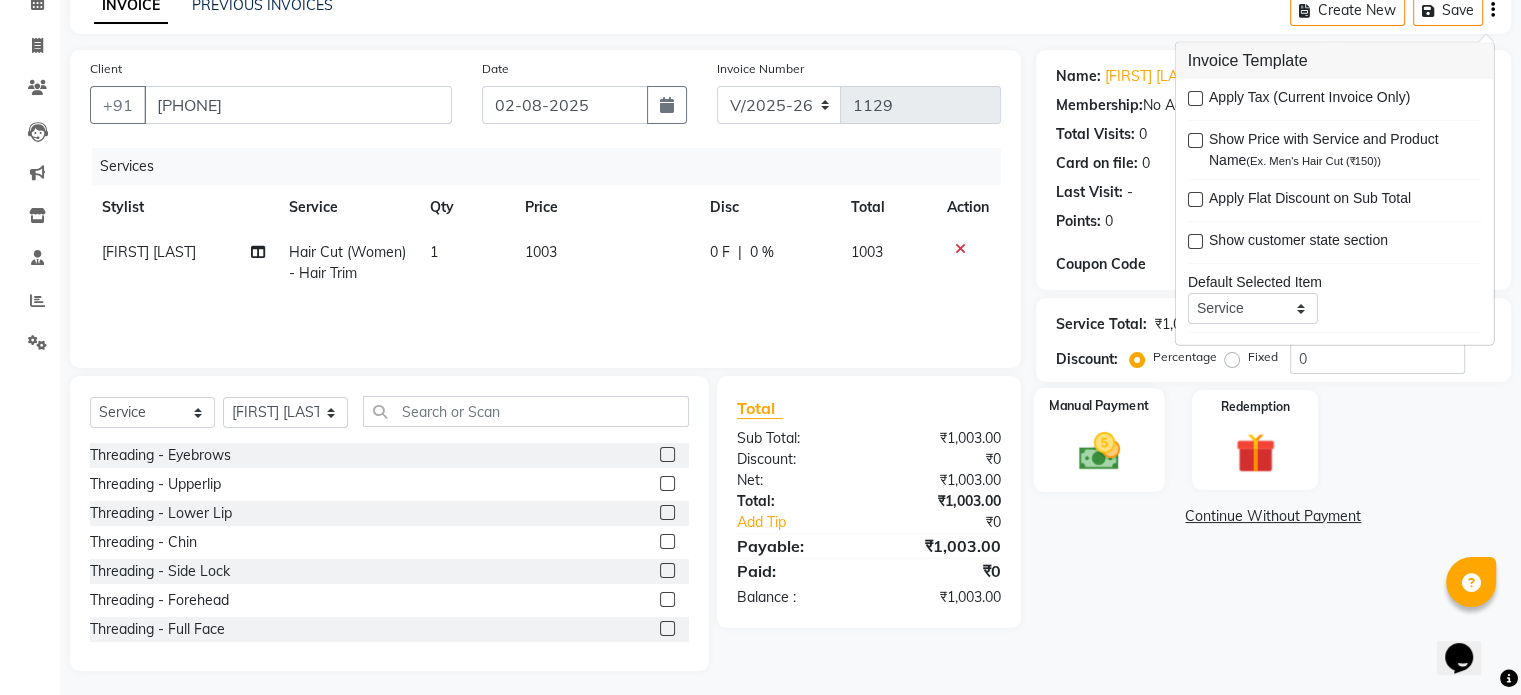 click on "Manual Payment" 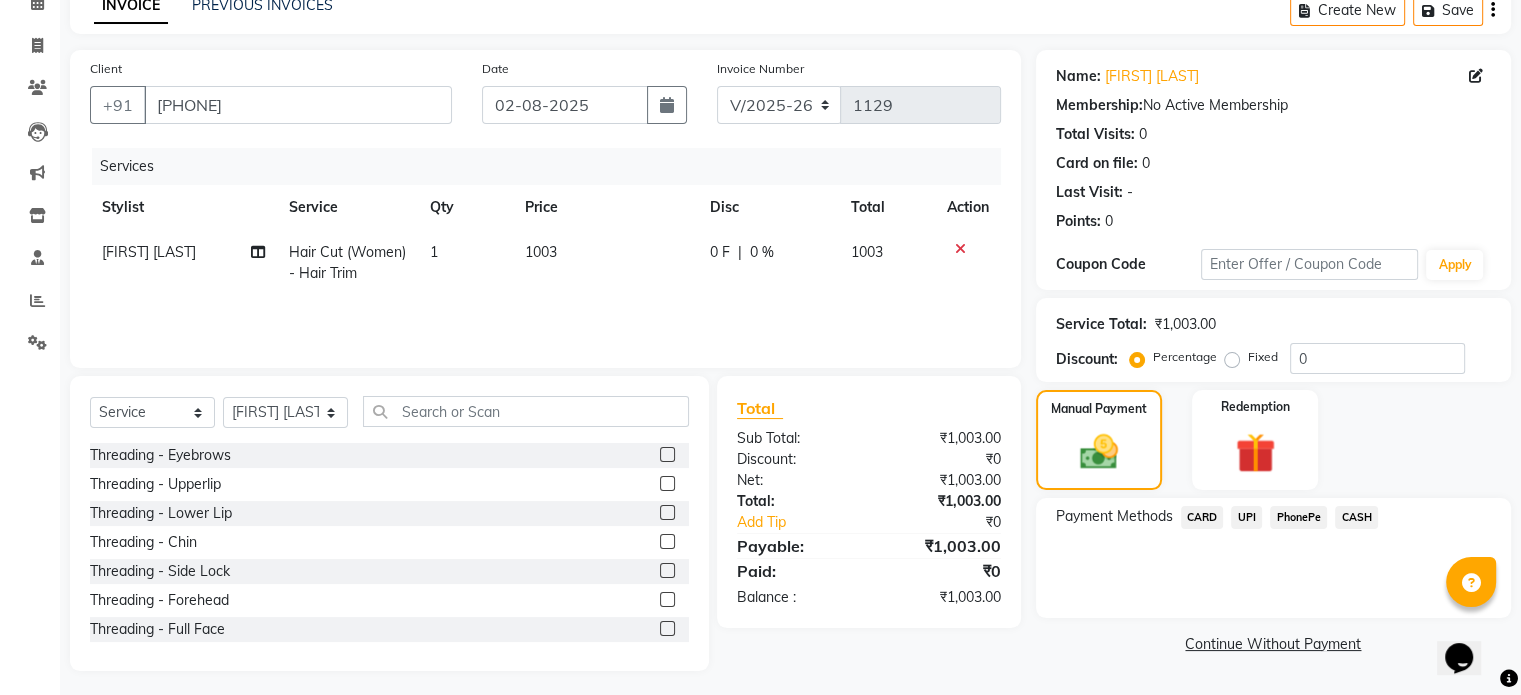 click on "UPI" 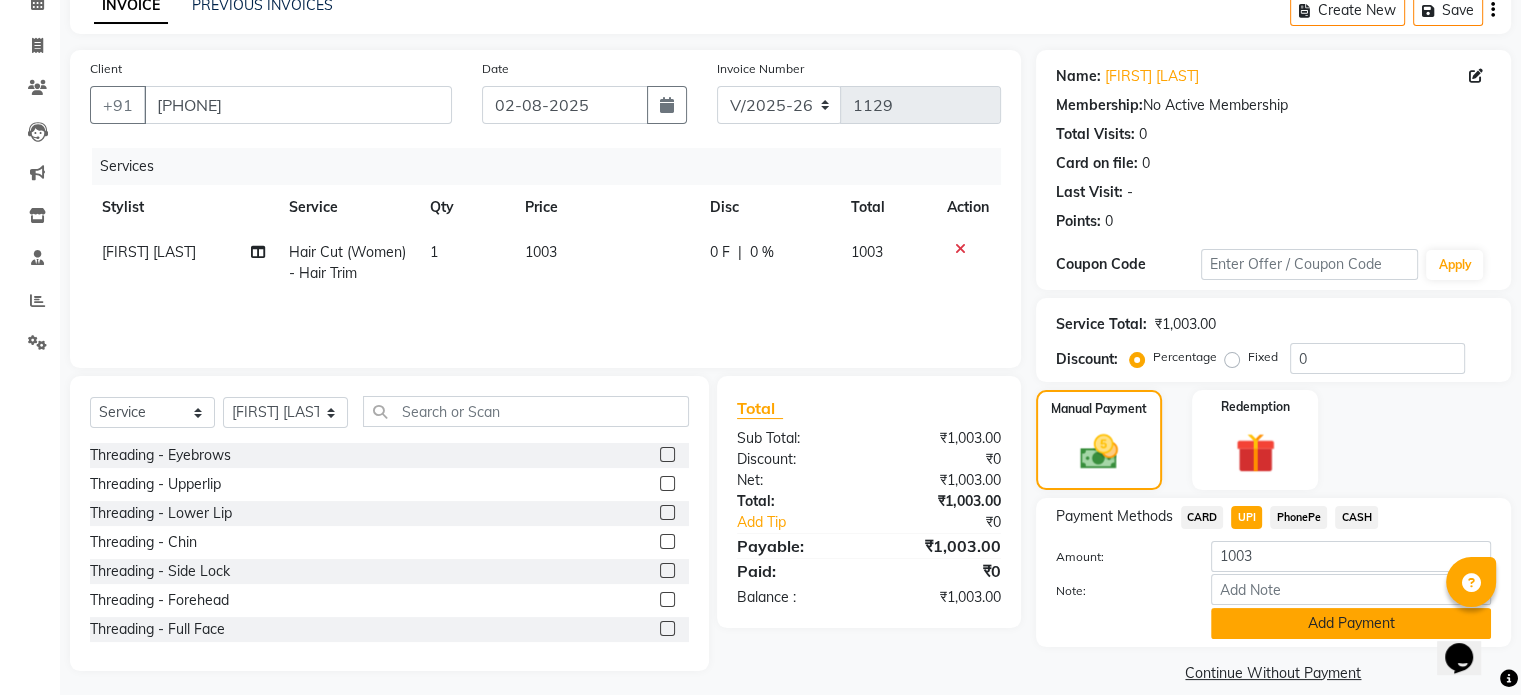 click on "Add Payment" 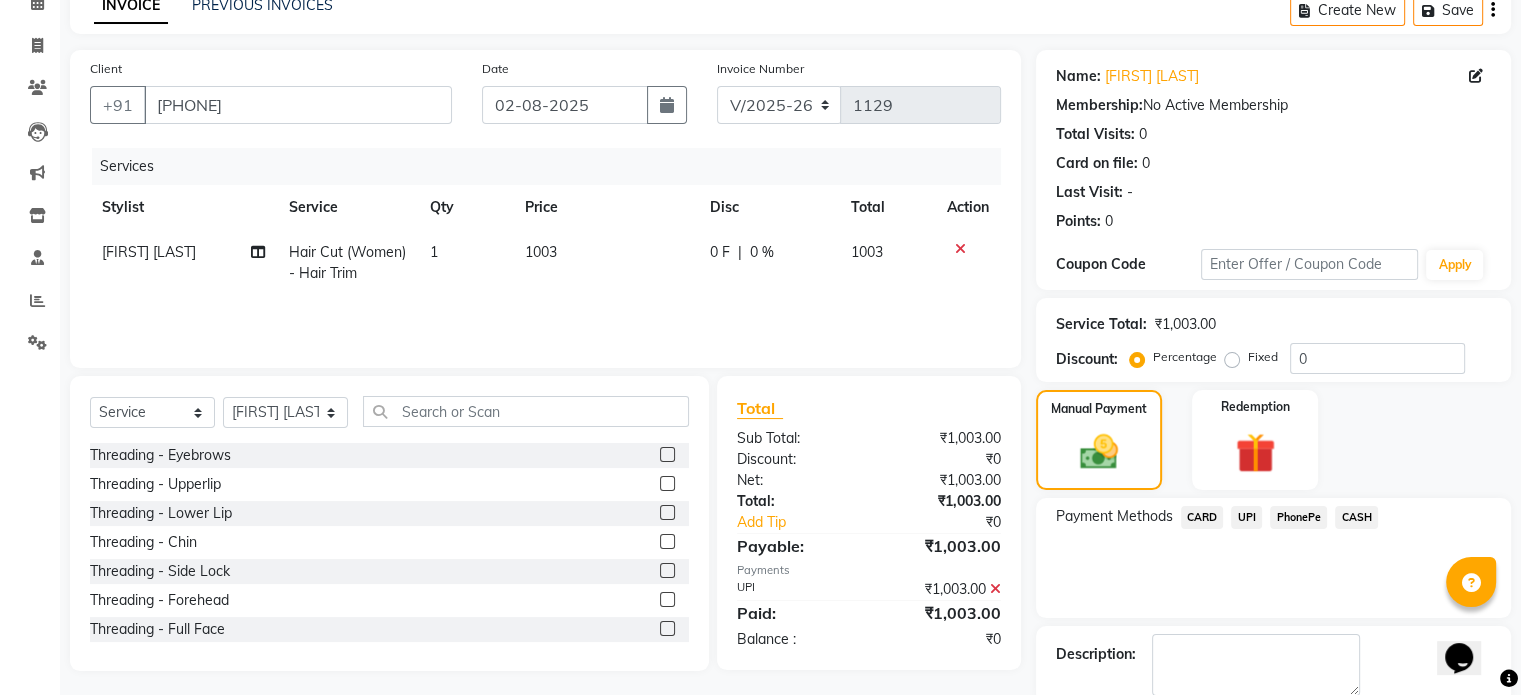 scroll, scrollTop: 124, scrollLeft: 0, axis: vertical 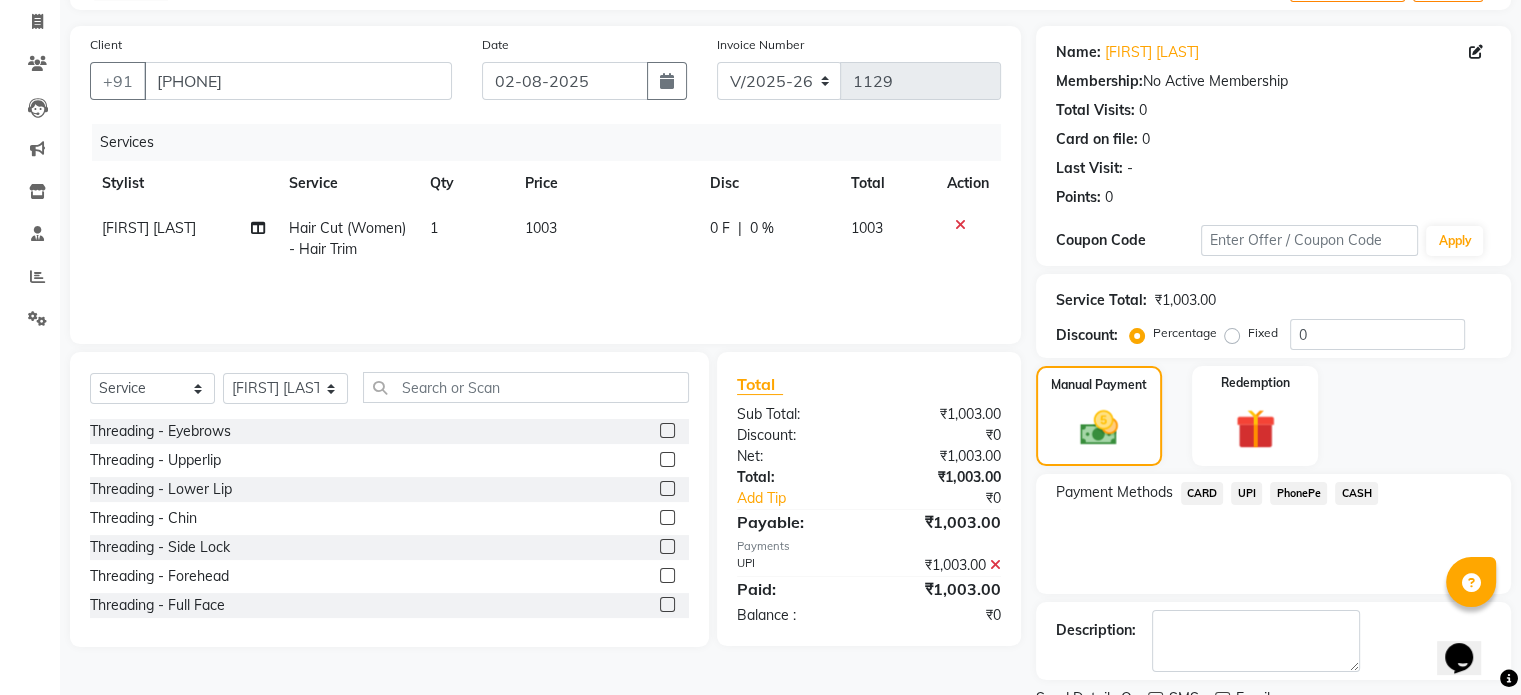 click on "Checkout" 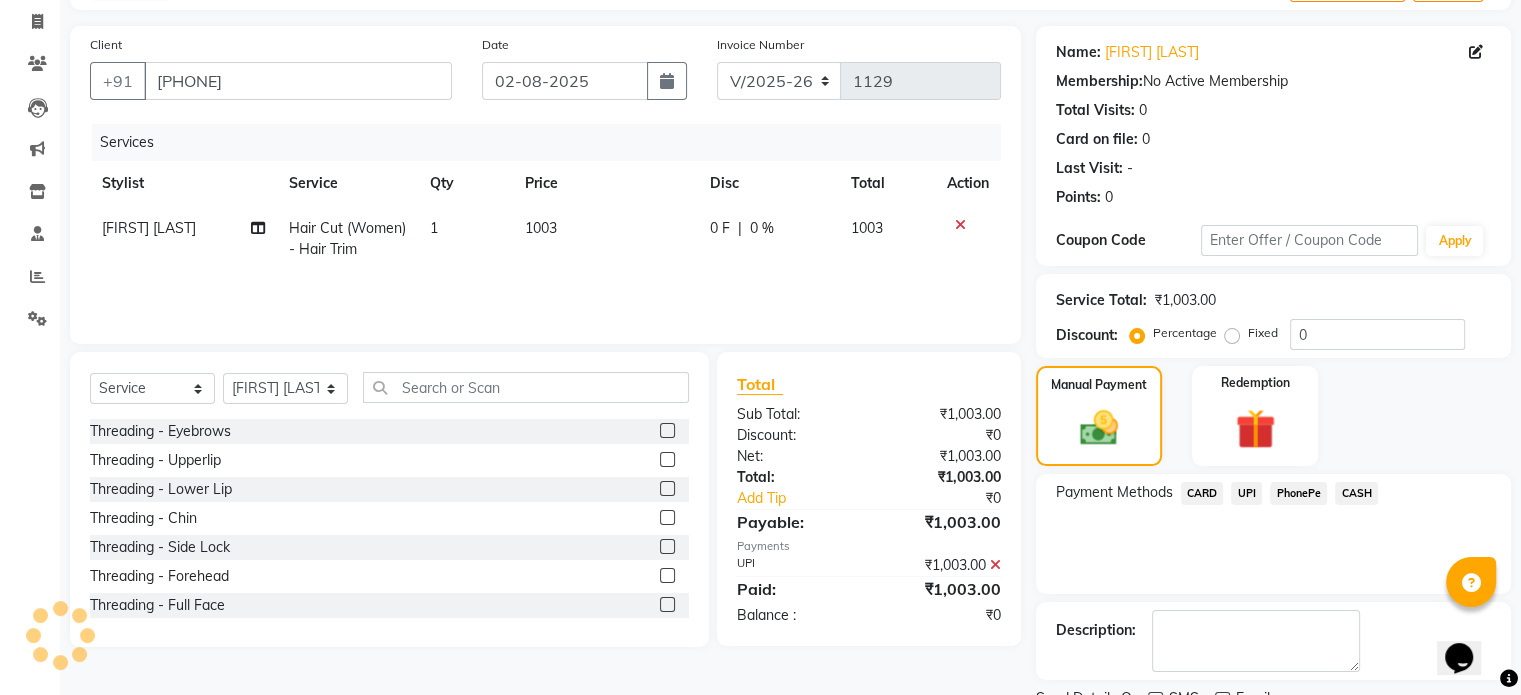 scroll, scrollTop: 205, scrollLeft: 0, axis: vertical 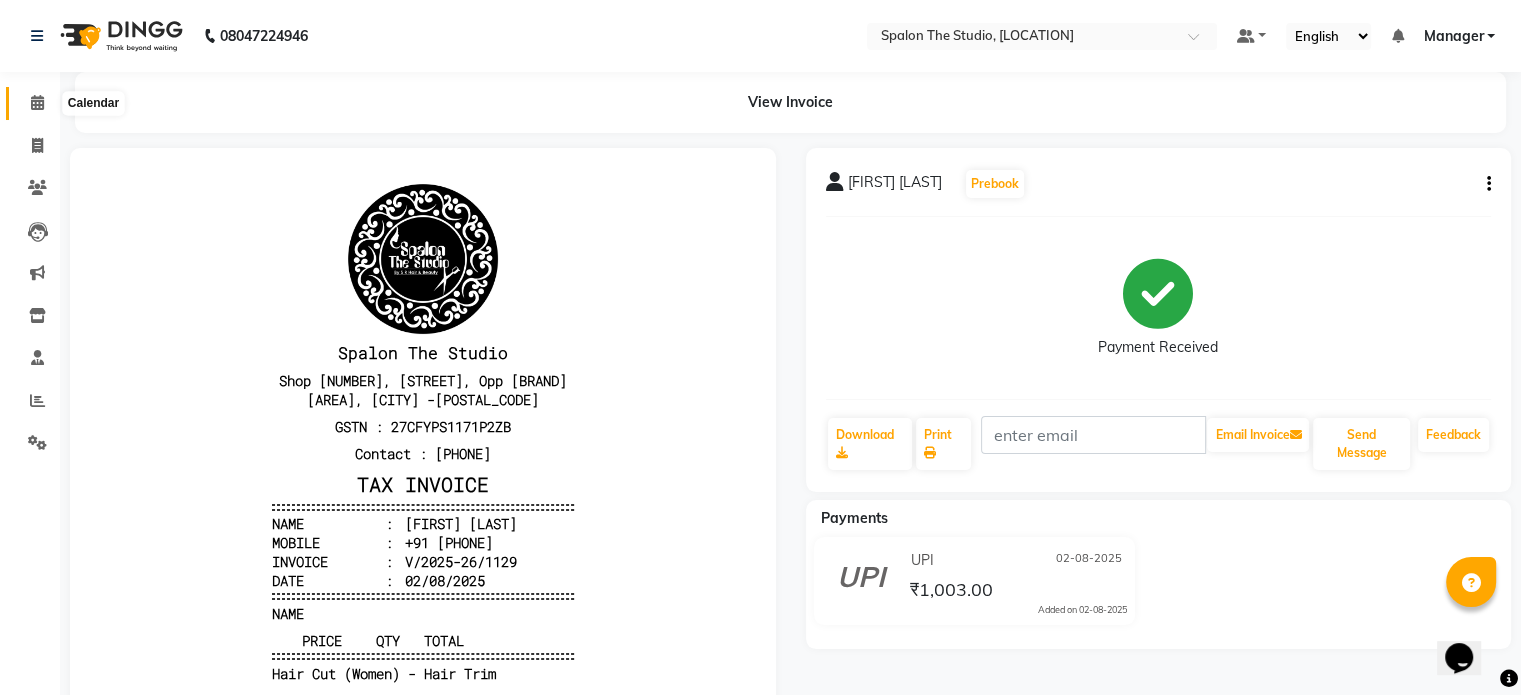 click 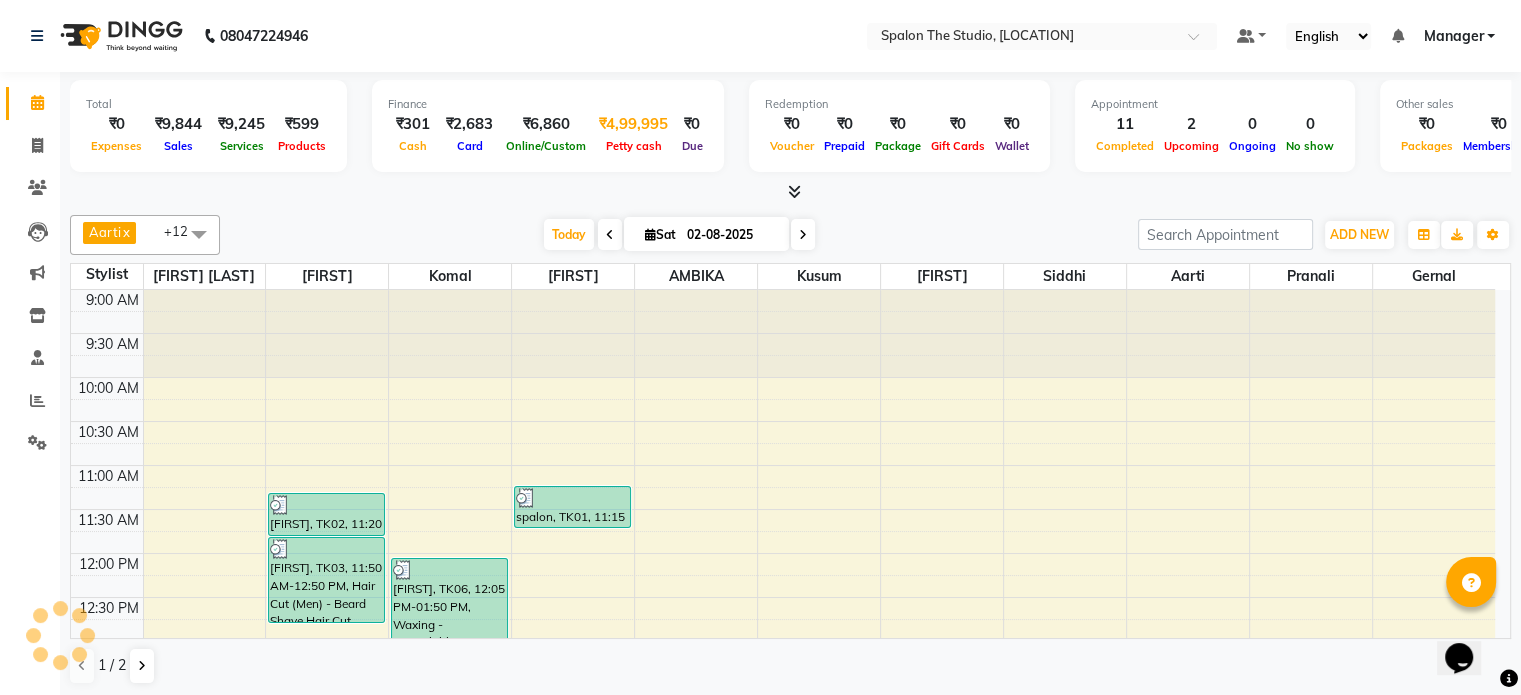 scroll, scrollTop: 0, scrollLeft: 0, axis: both 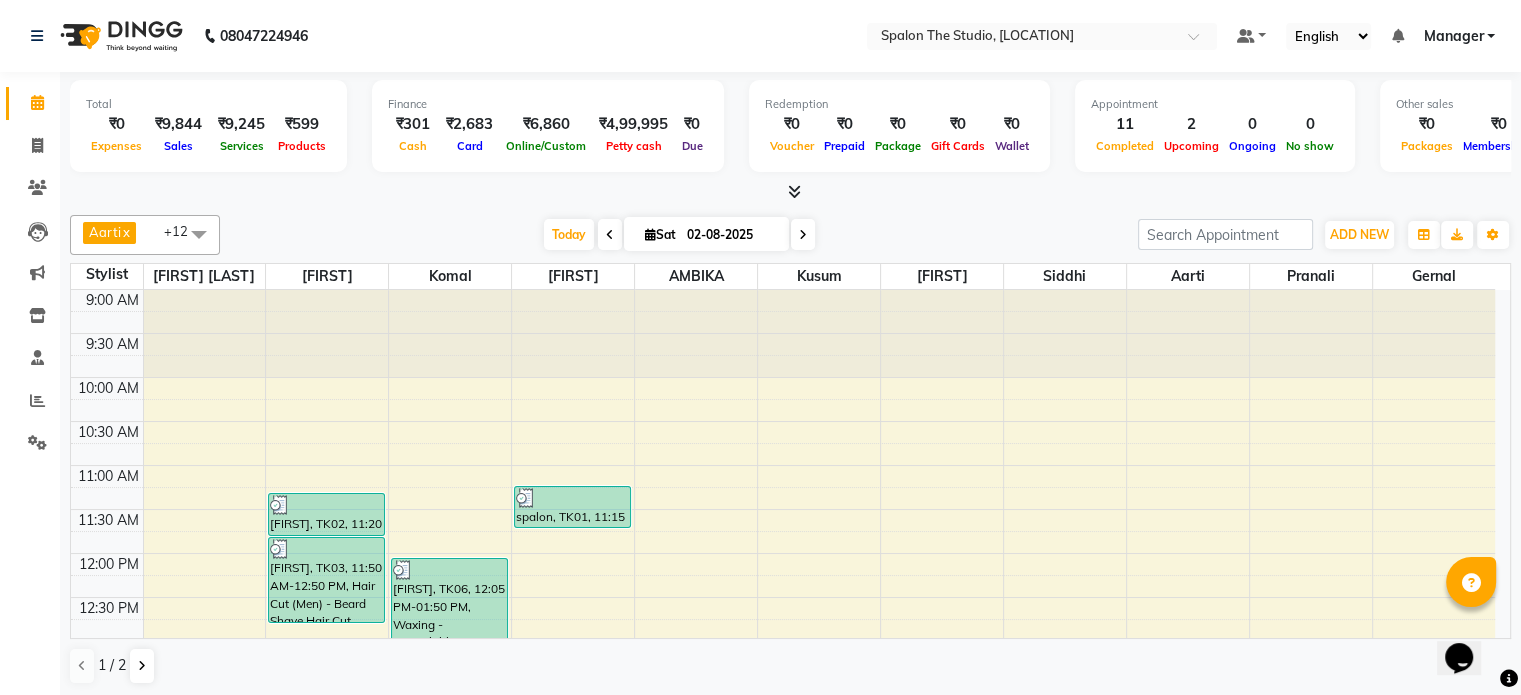 click on "02-08-2025" at bounding box center (731, 235) 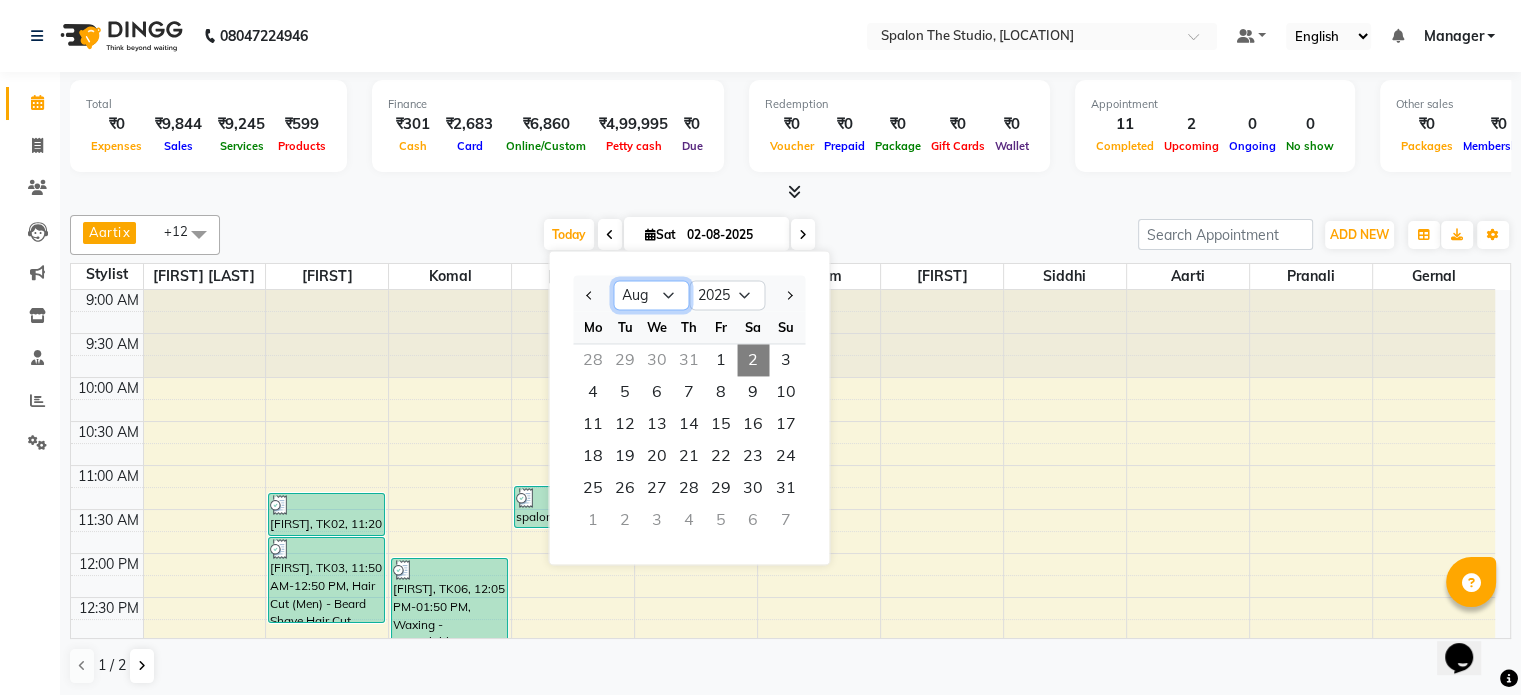 click on "Jan Feb Mar Apr May Jun Jul Aug Sep Oct Nov Dec" at bounding box center (651, 296) 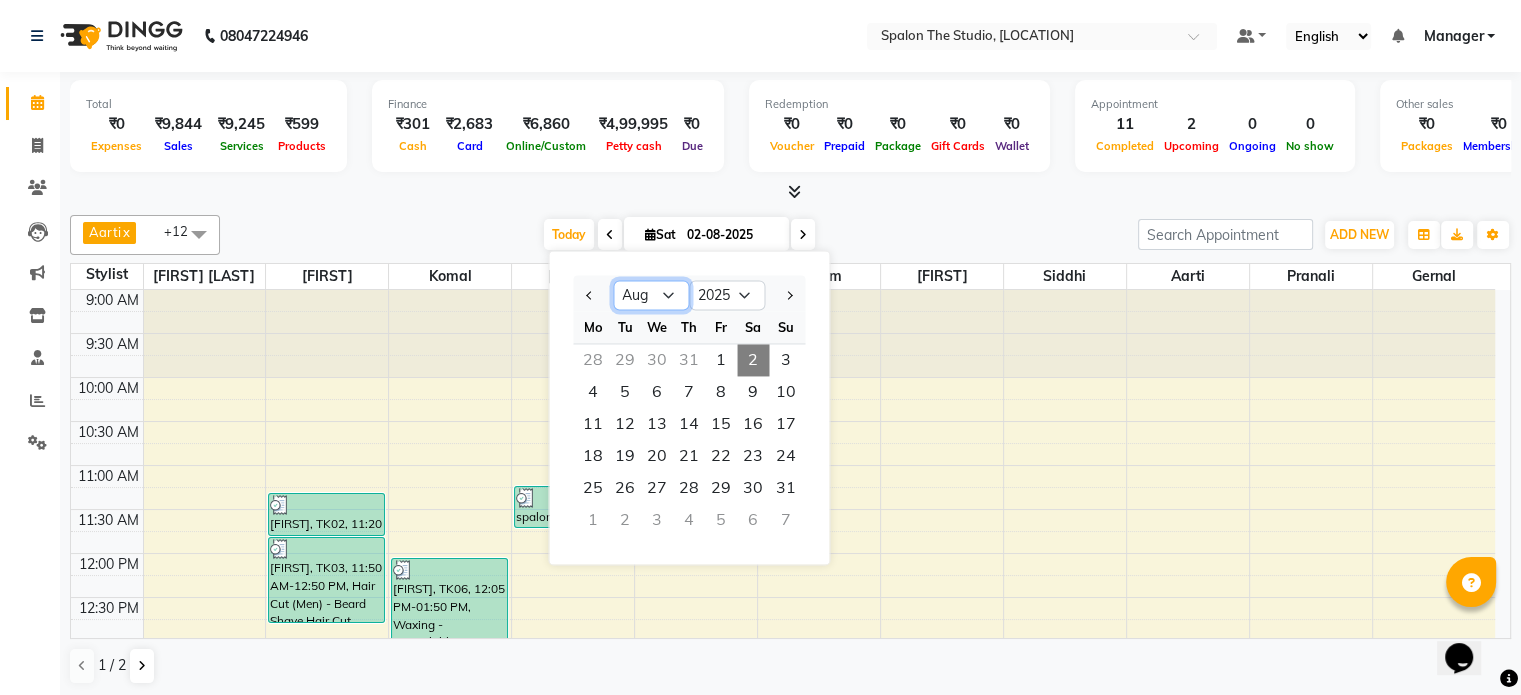 select on "7" 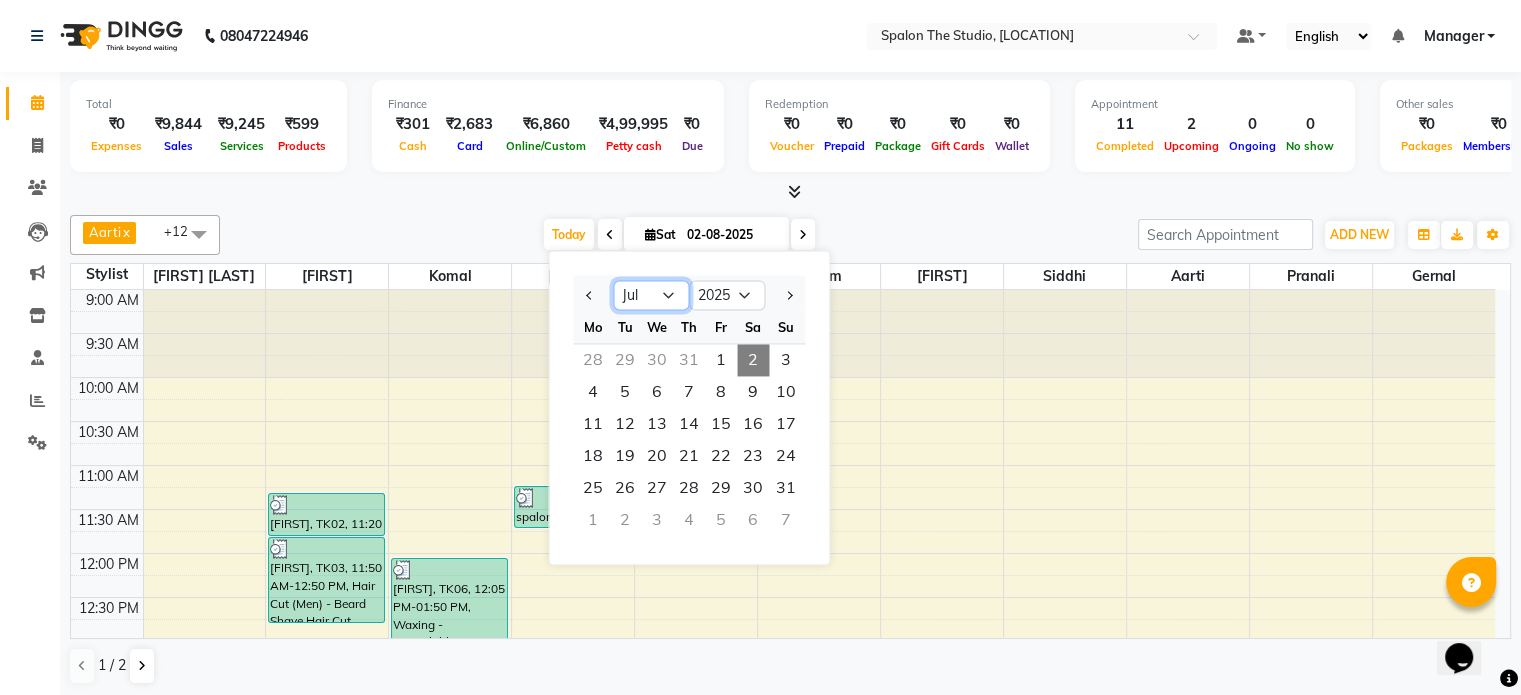click on "Jan Feb Mar Apr May Jun Jul Aug Sep Oct Nov Dec" at bounding box center [651, 296] 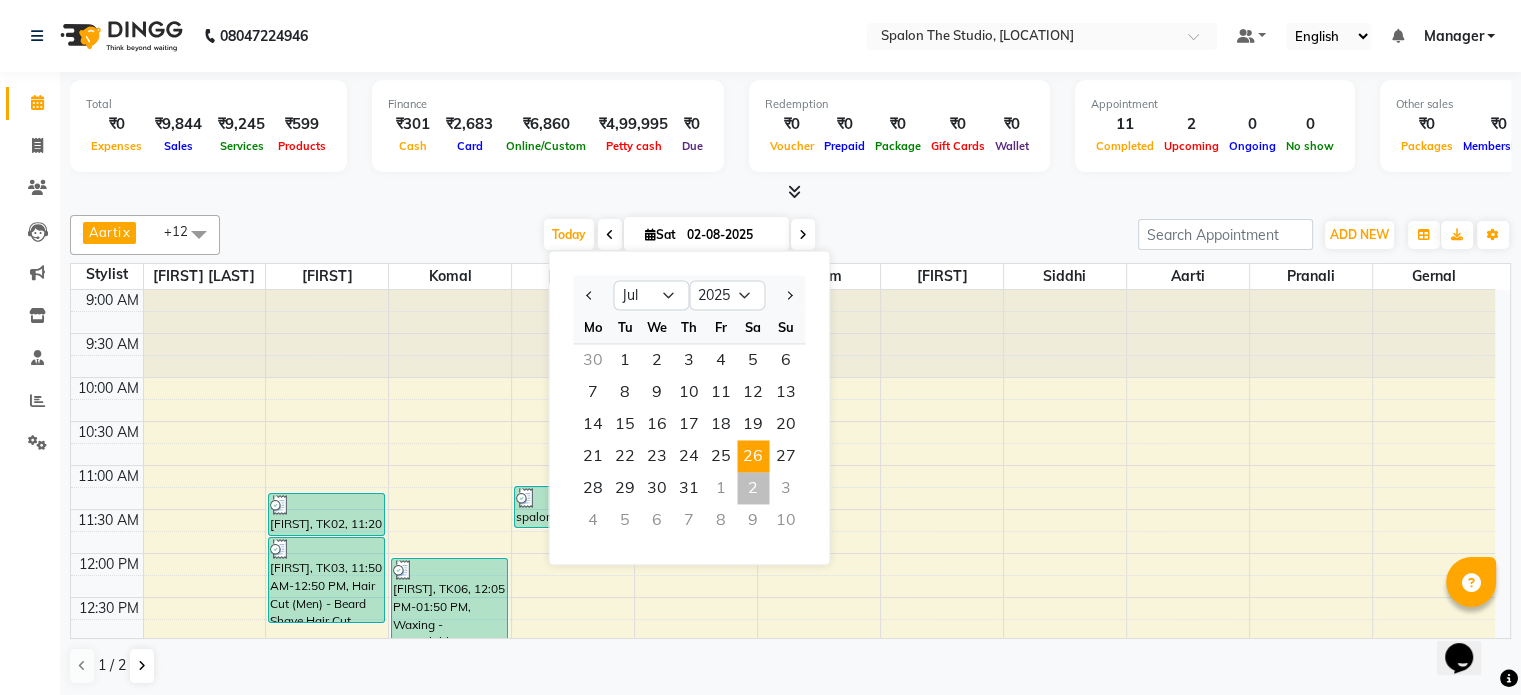 click on "26" at bounding box center [753, 456] 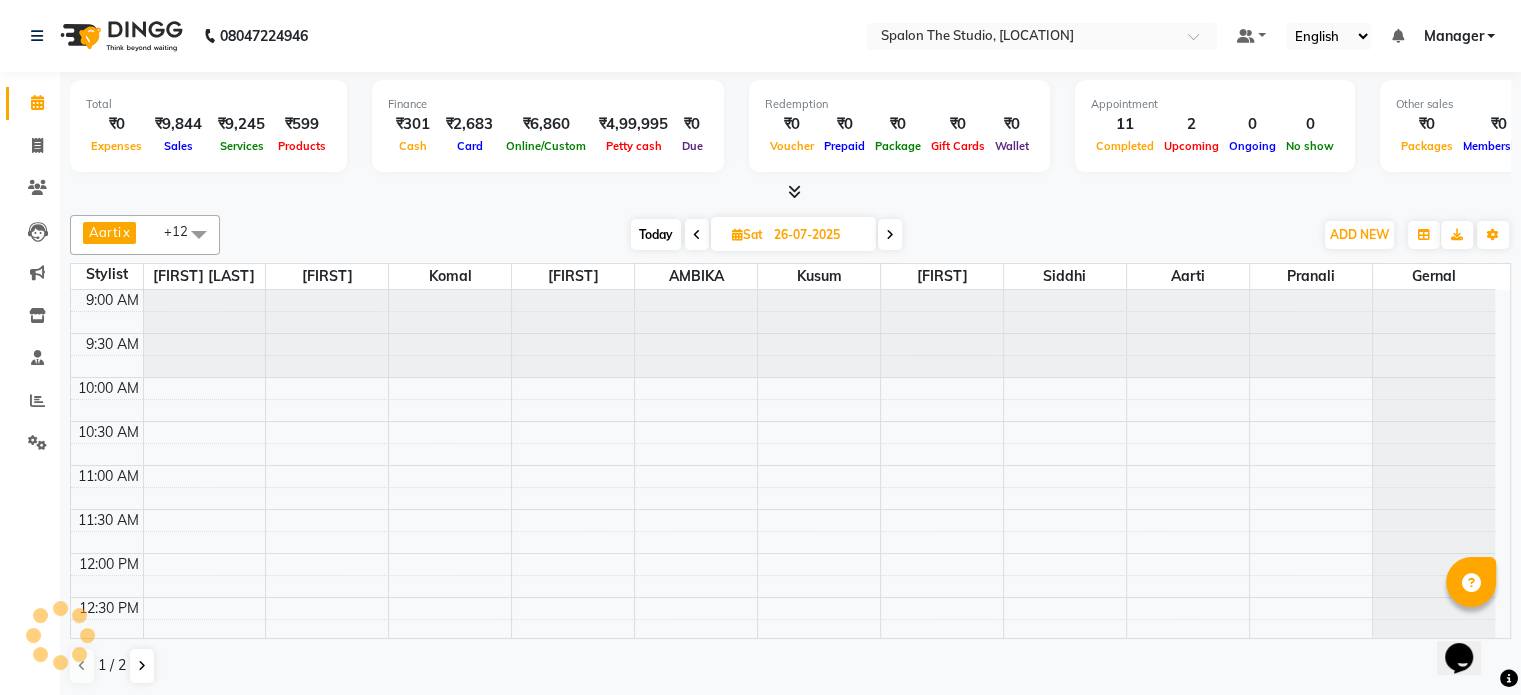 scroll, scrollTop: 699, scrollLeft: 0, axis: vertical 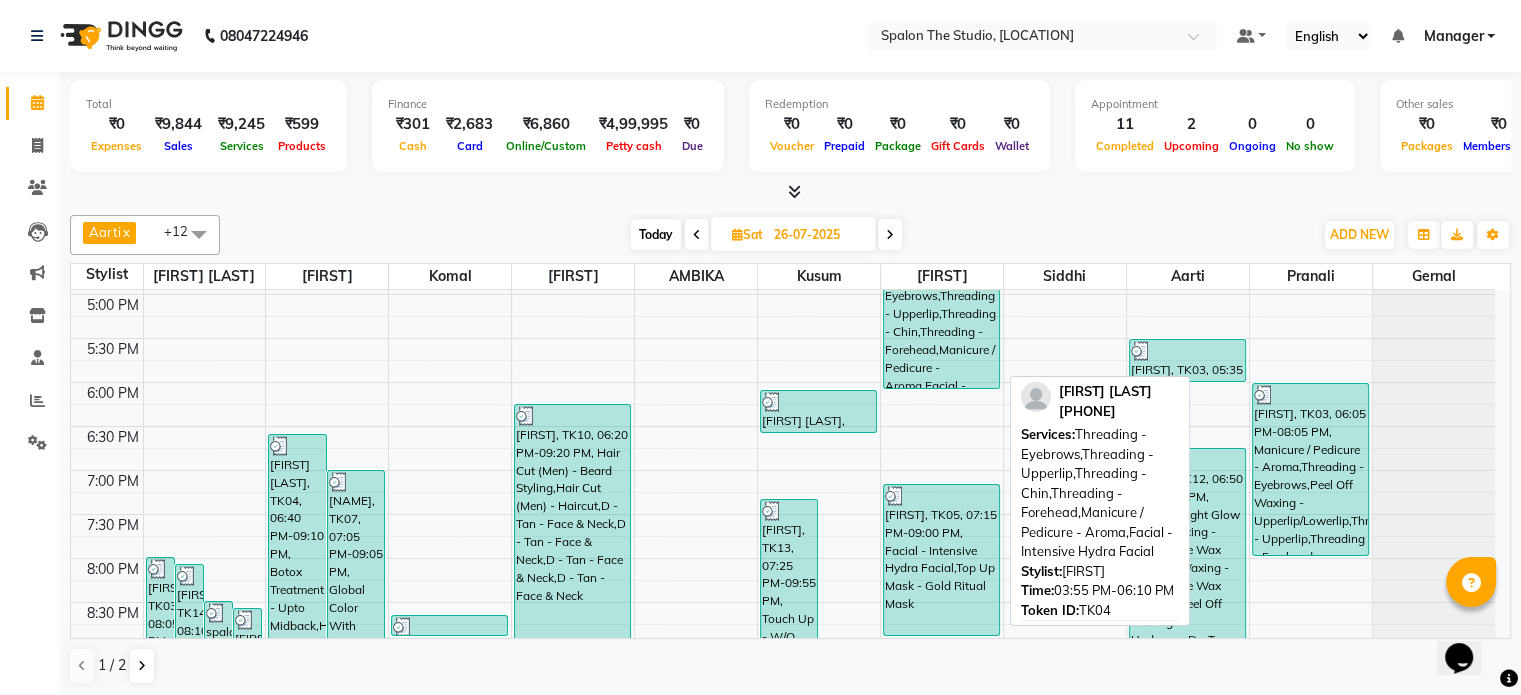 click on "SHIKHA MISHRA, TK04, 03:55 PM-06:10 PM, Threading - Eyebrows,Threading - Upperlip,Threading - Chin,Threading - Forehead,Manicure / Pedicure - Aroma,Facial - Intensive Hydra Facial" at bounding box center (941, 291) 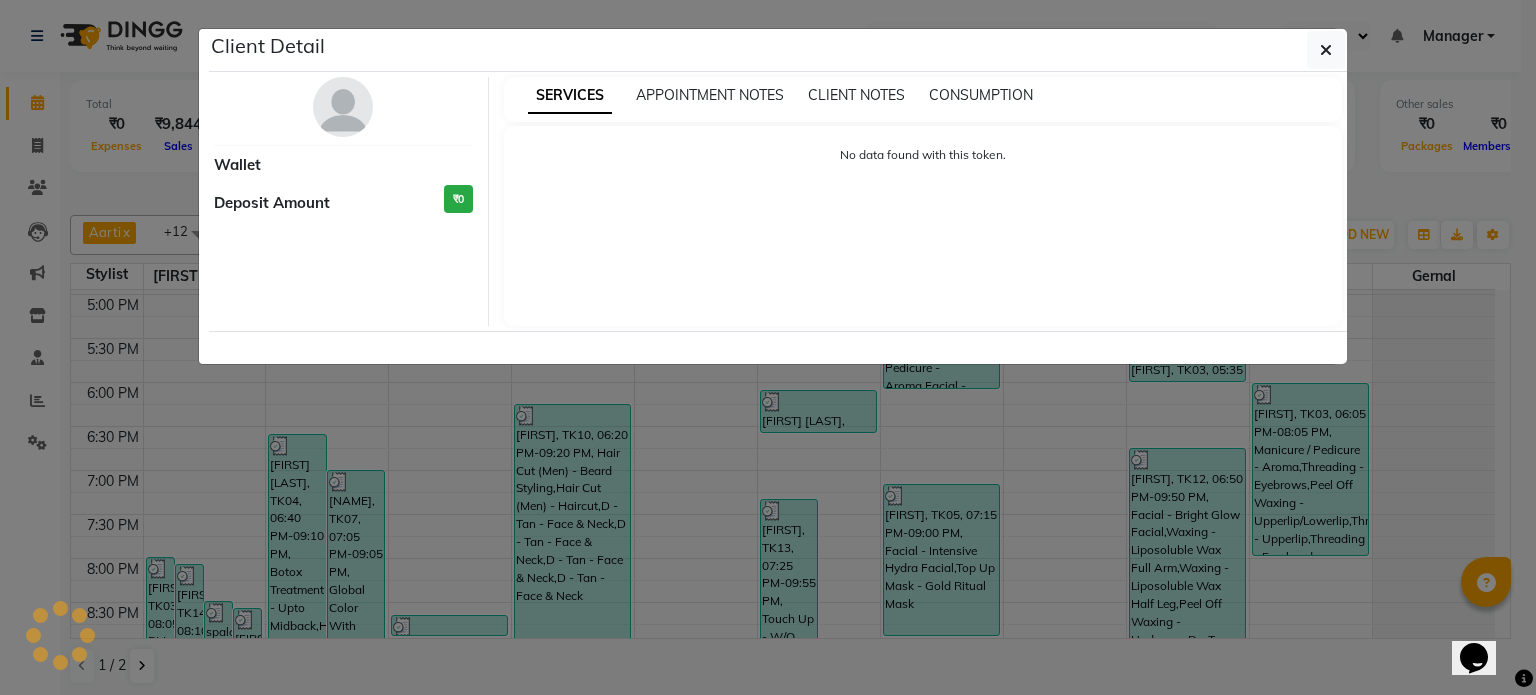 select on "3" 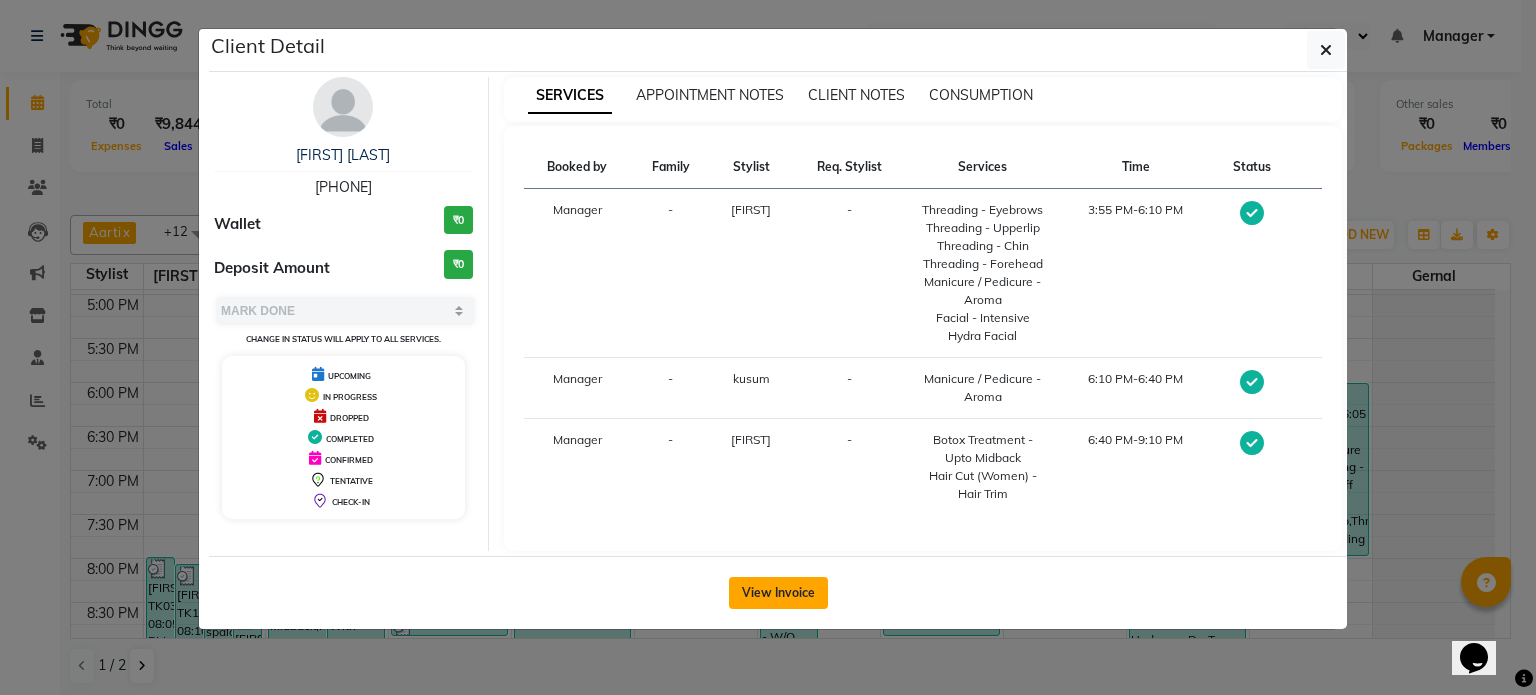 click on "View Invoice" 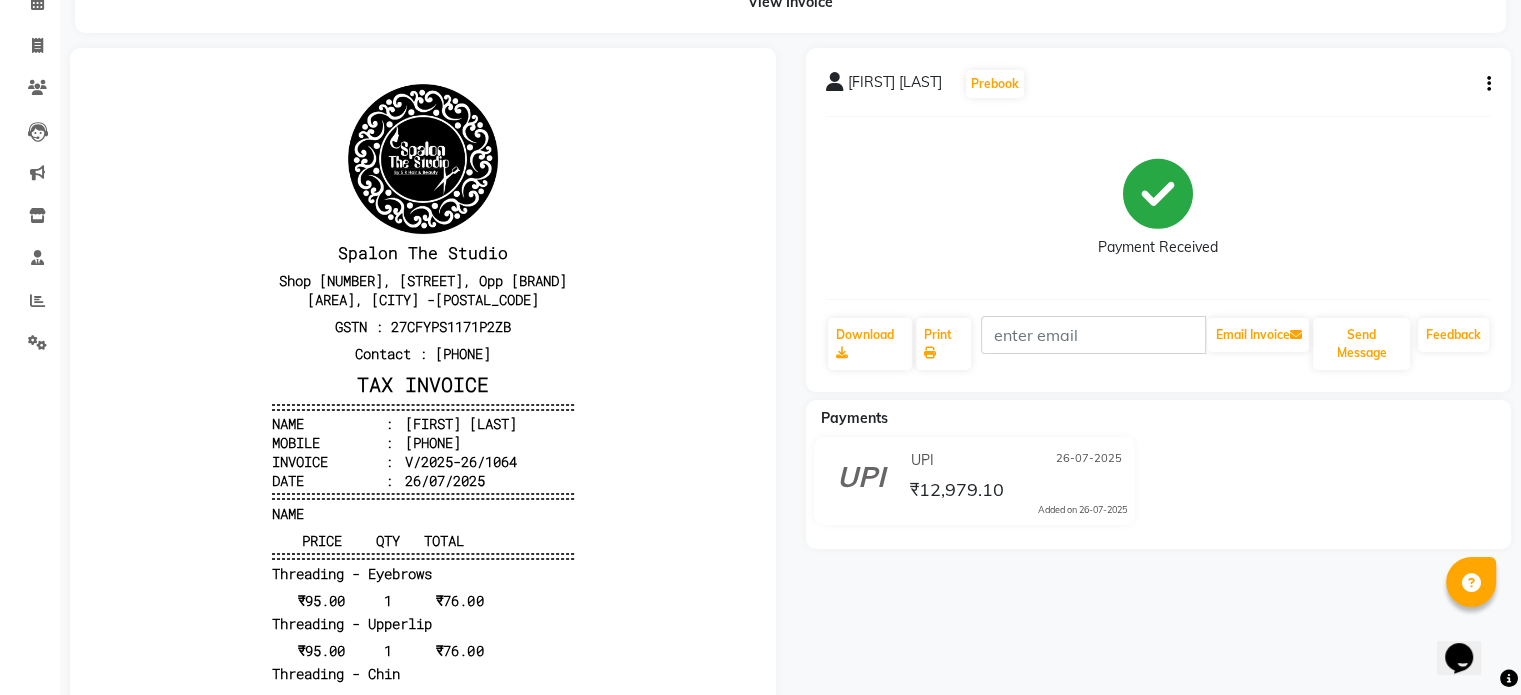 scroll, scrollTop: 0, scrollLeft: 0, axis: both 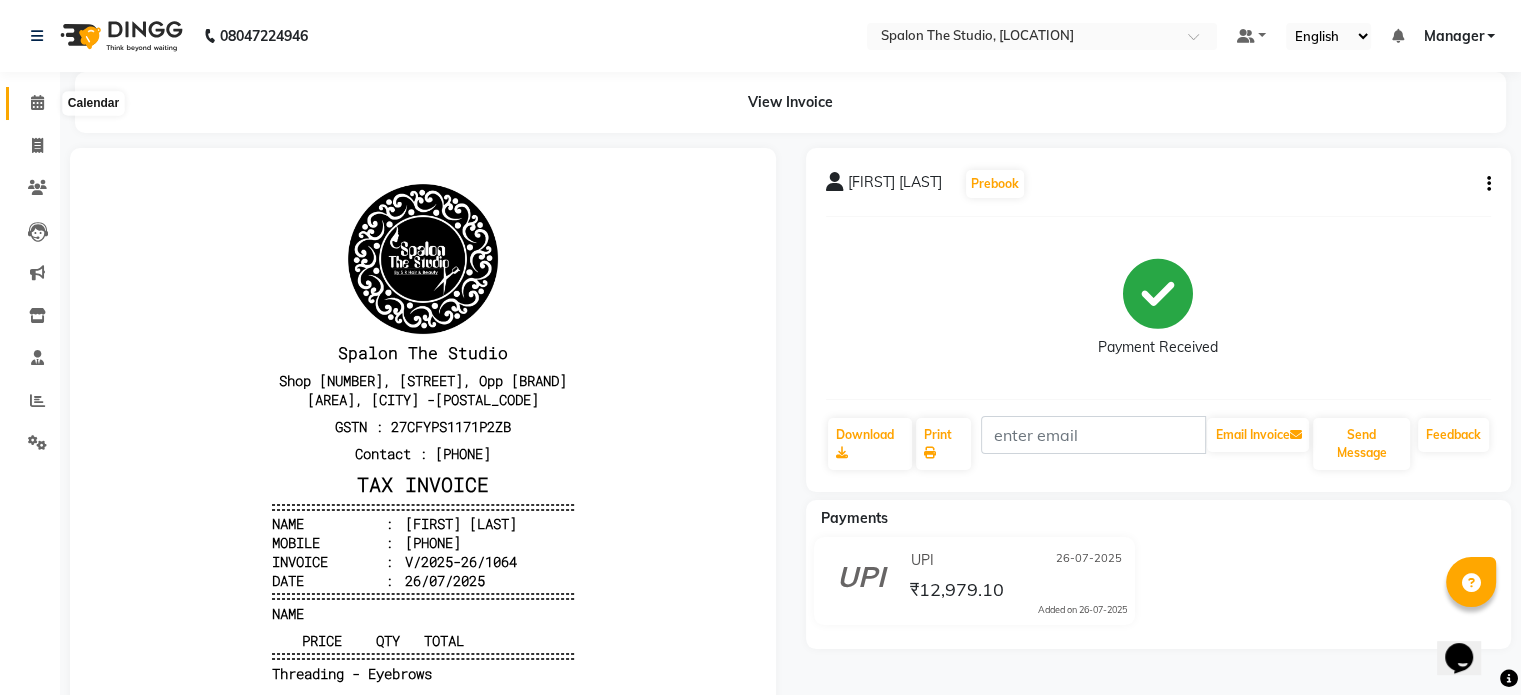 click 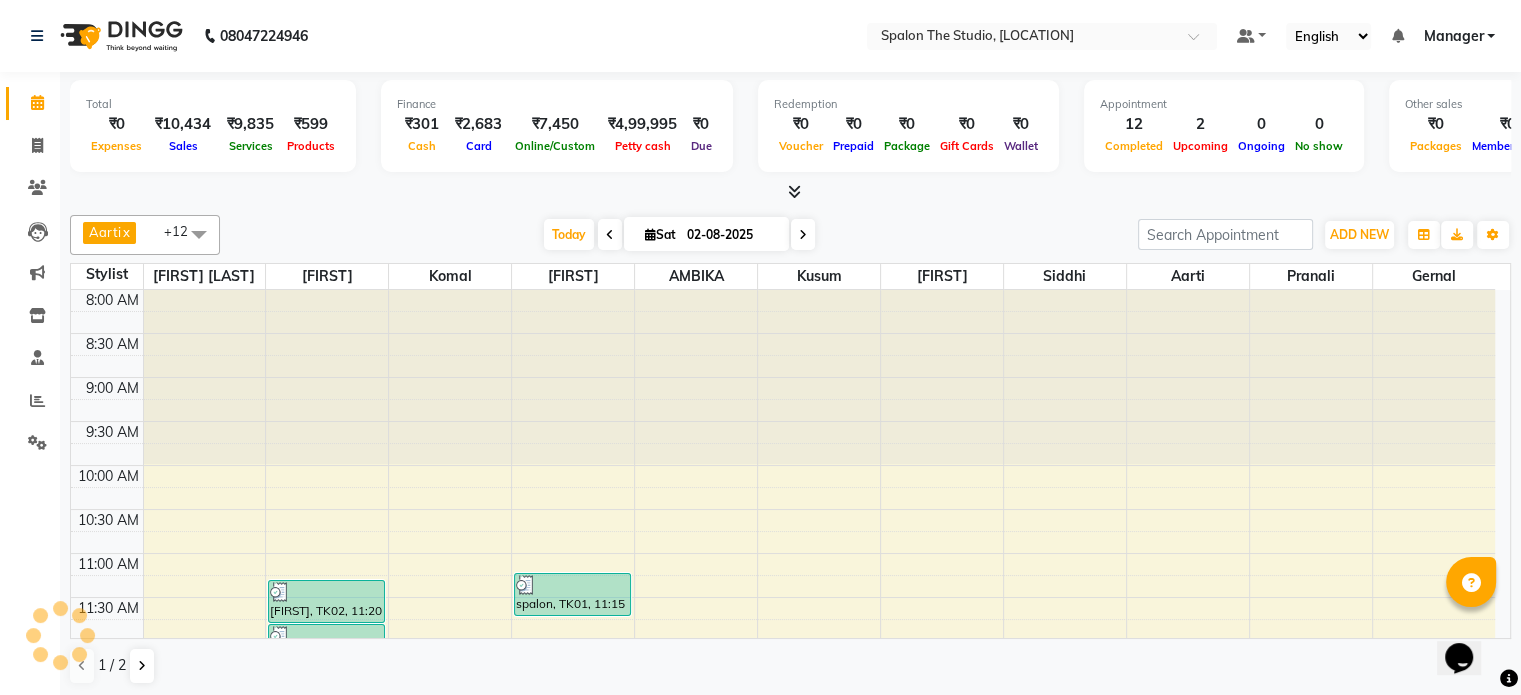 scroll, scrollTop: 0, scrollLeft: 0, axis: both 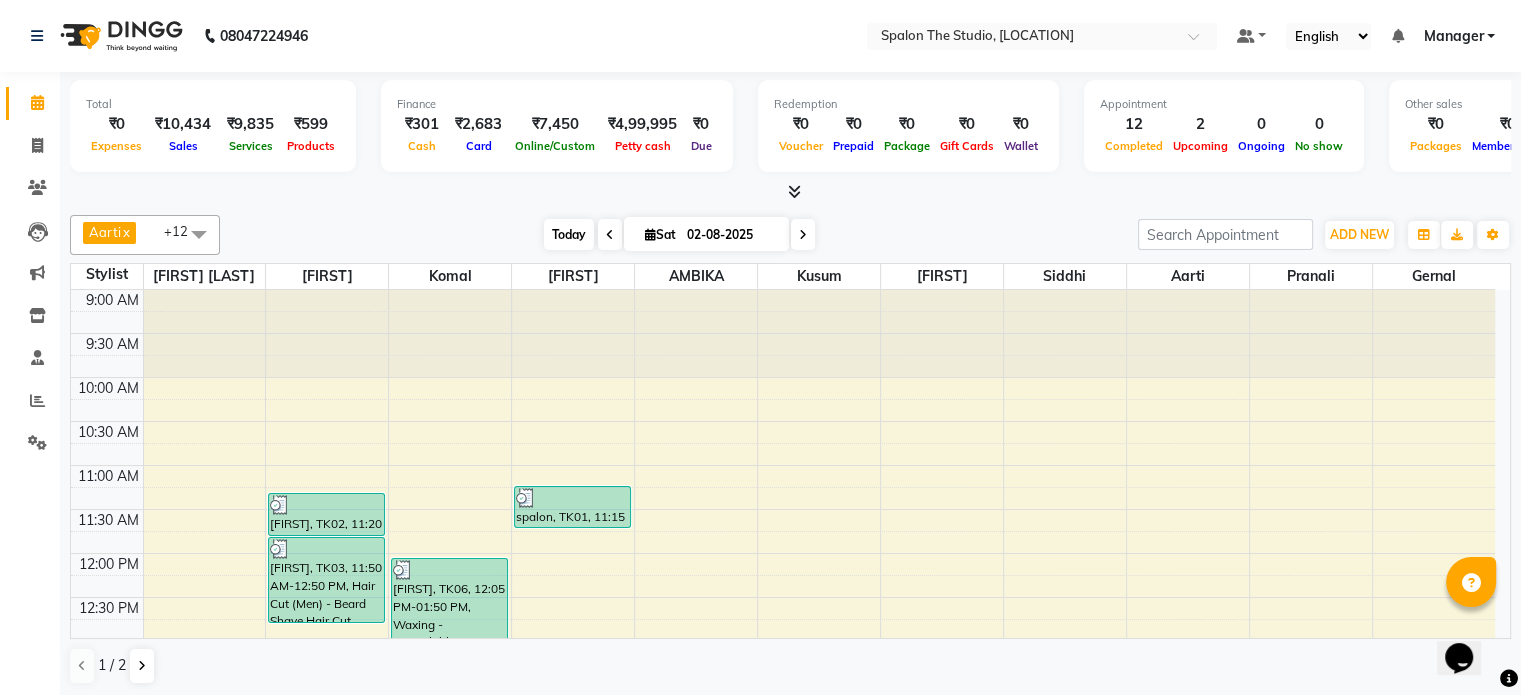 click on "Today" at bounding box center (569, 234) 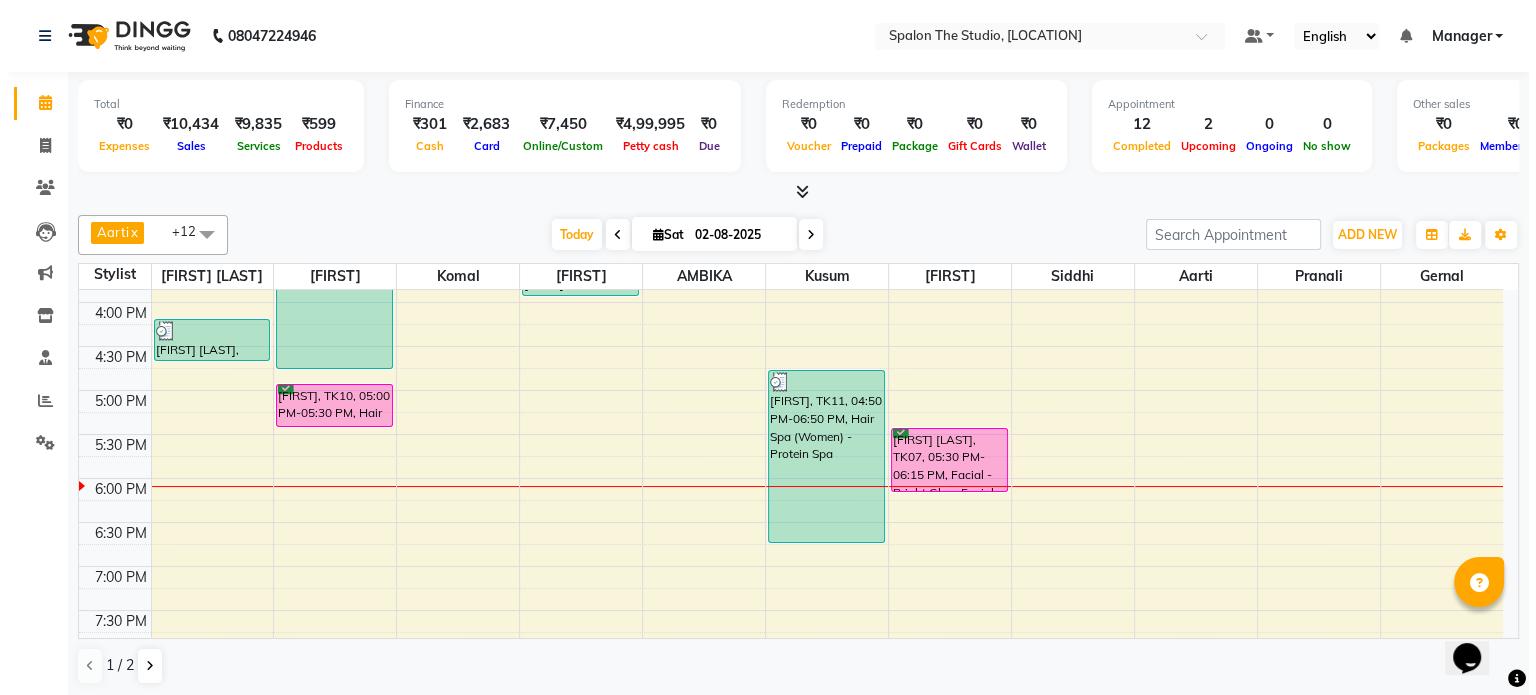 scroll, scrollTop: 599, scrollLeft: 0, axis: vertical 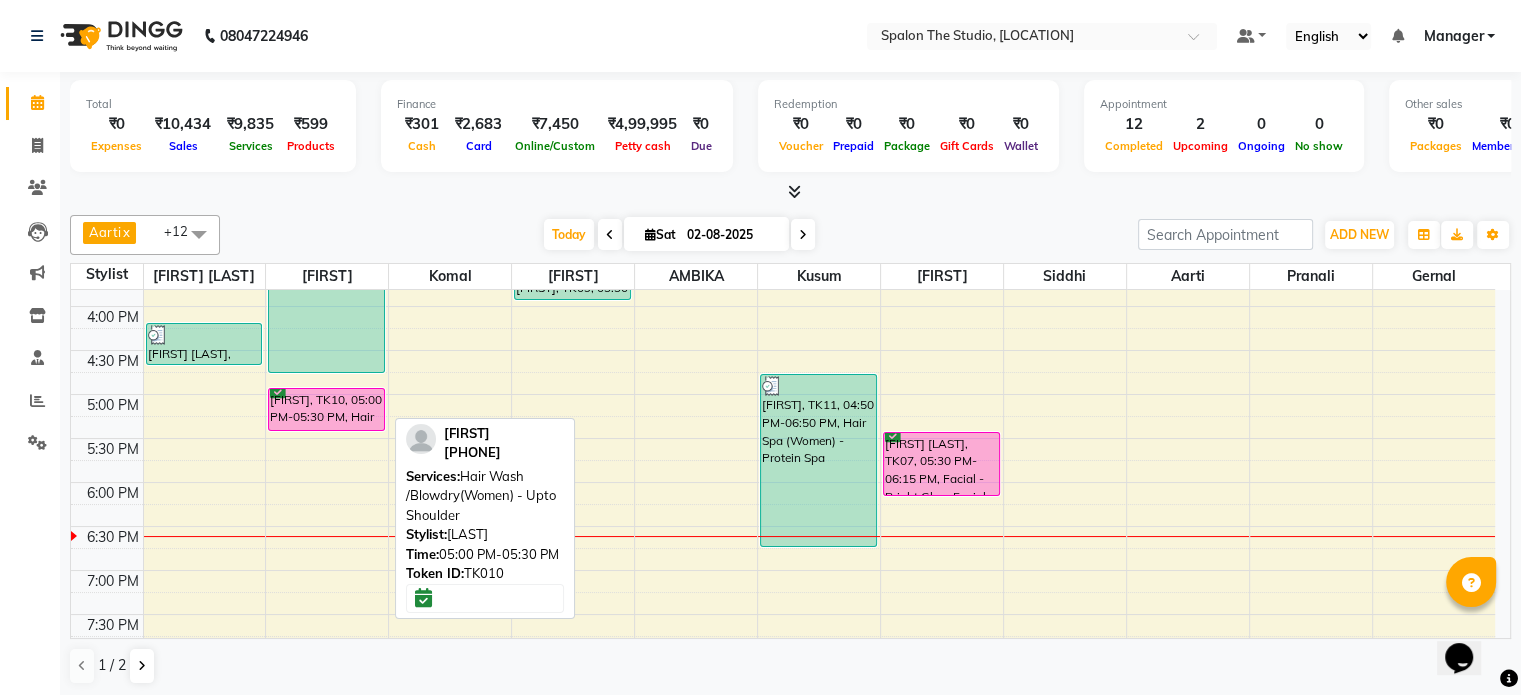 click on "SHEERIN, TK10, 05:00 PM-05:30 PM, Hair Wash /Blowdry(Women) - Upto Shoulder" at bounding box center [326, 409] 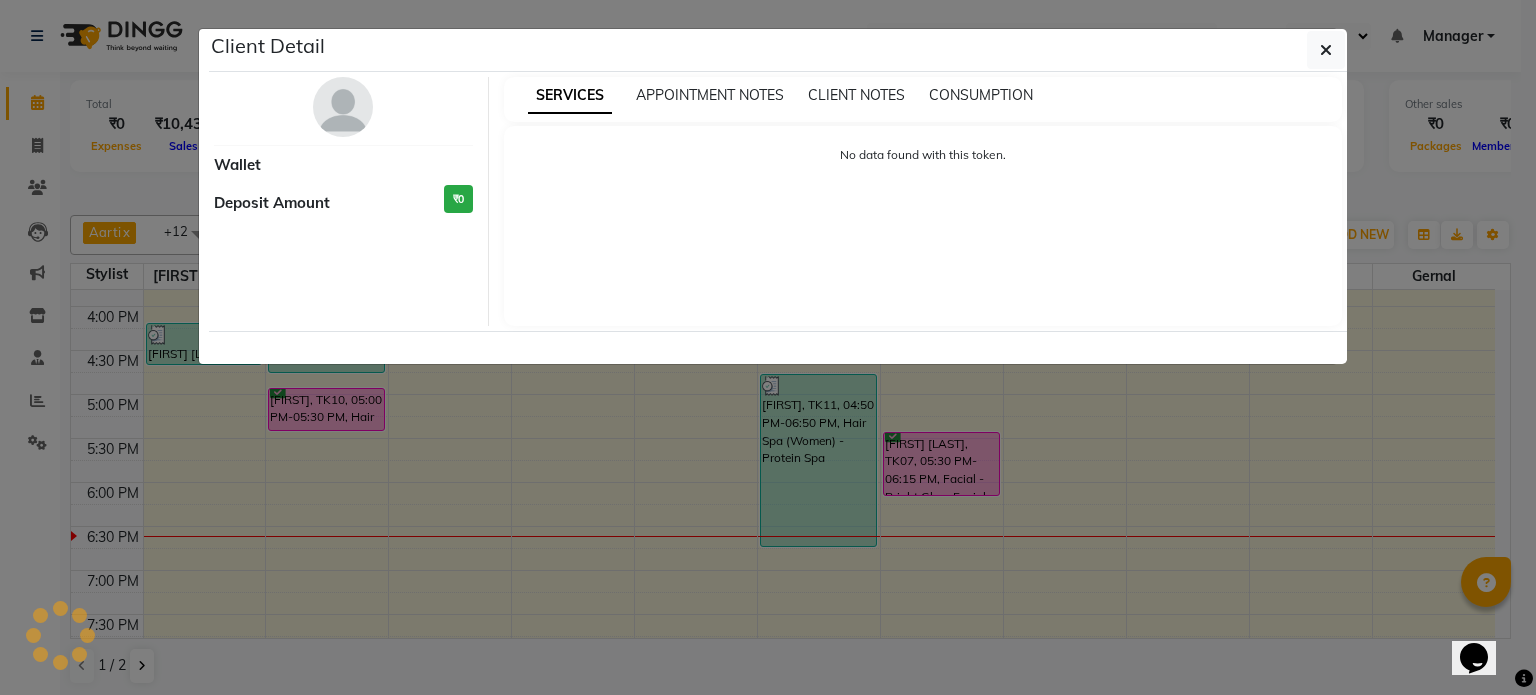 select on "6" 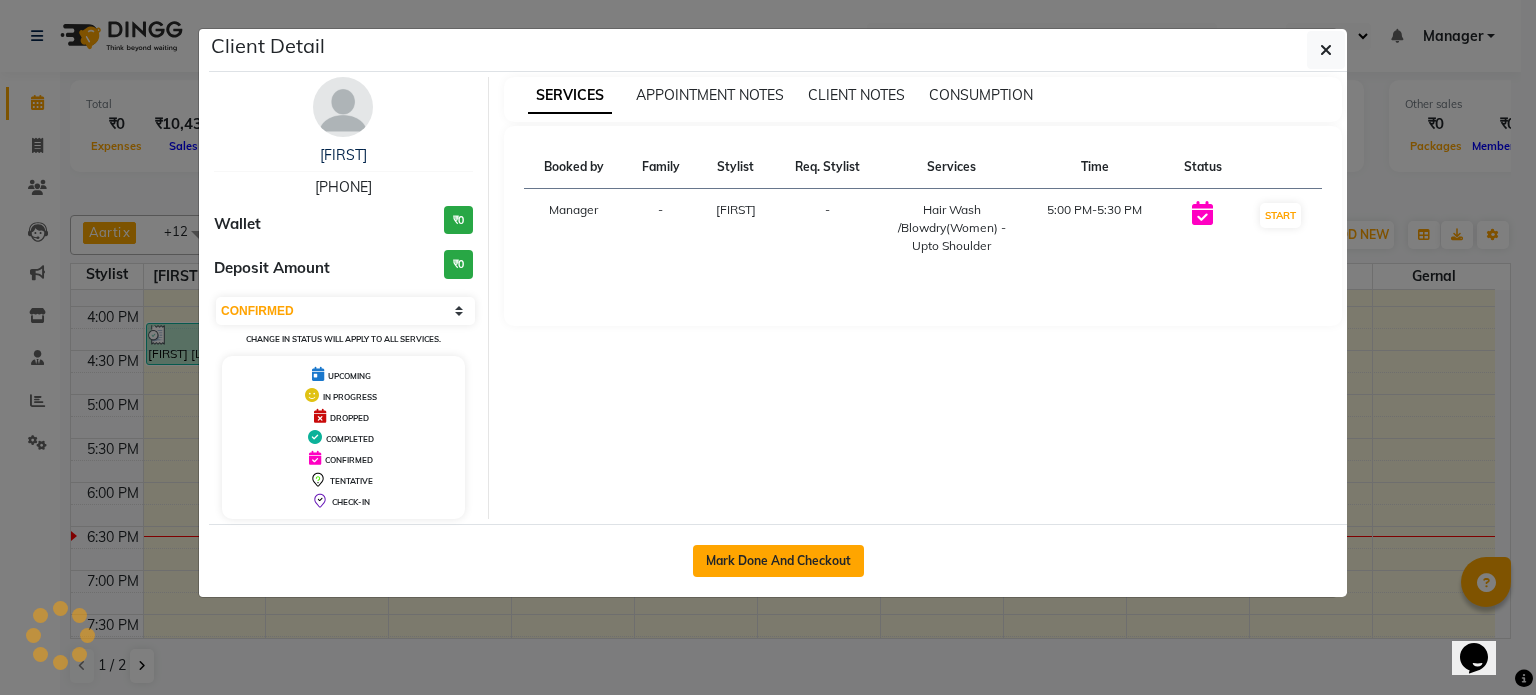 click on "Mark Done And Checkout" 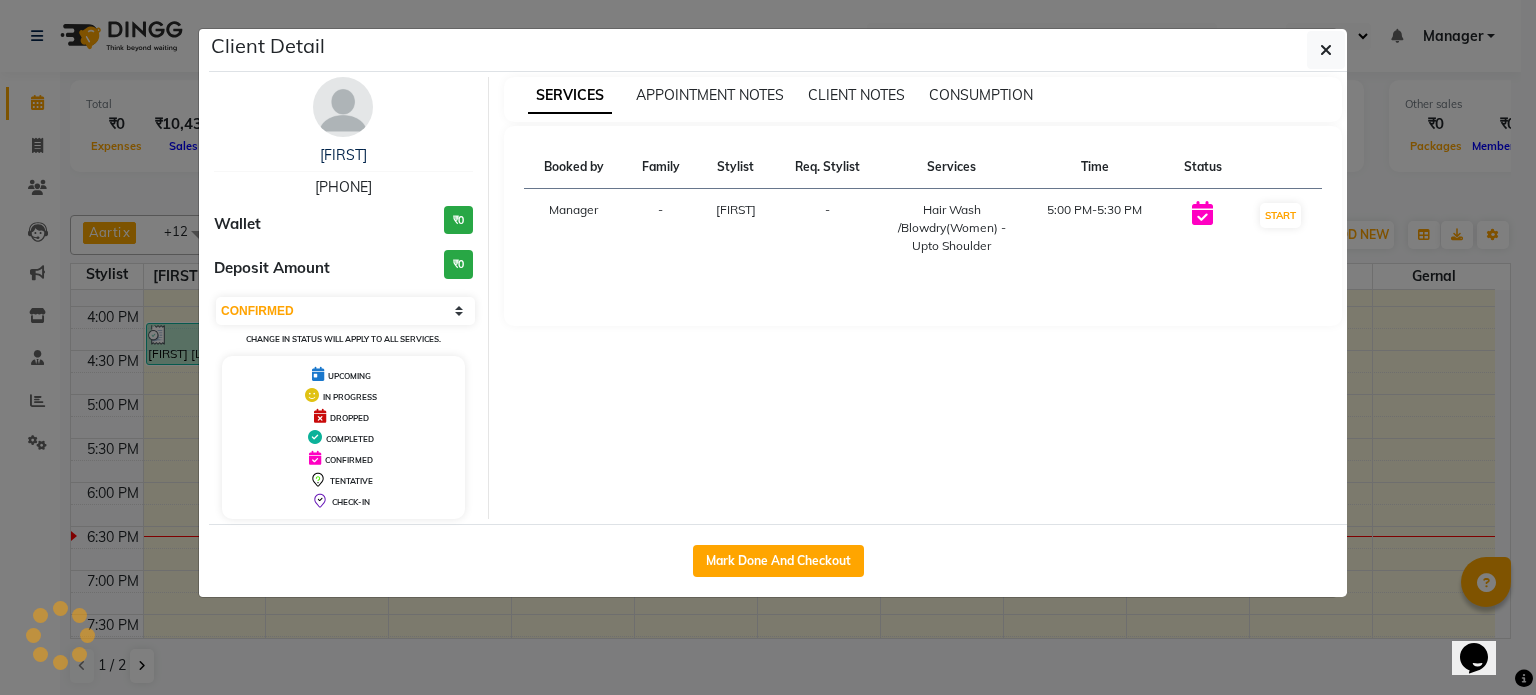 select on "903" 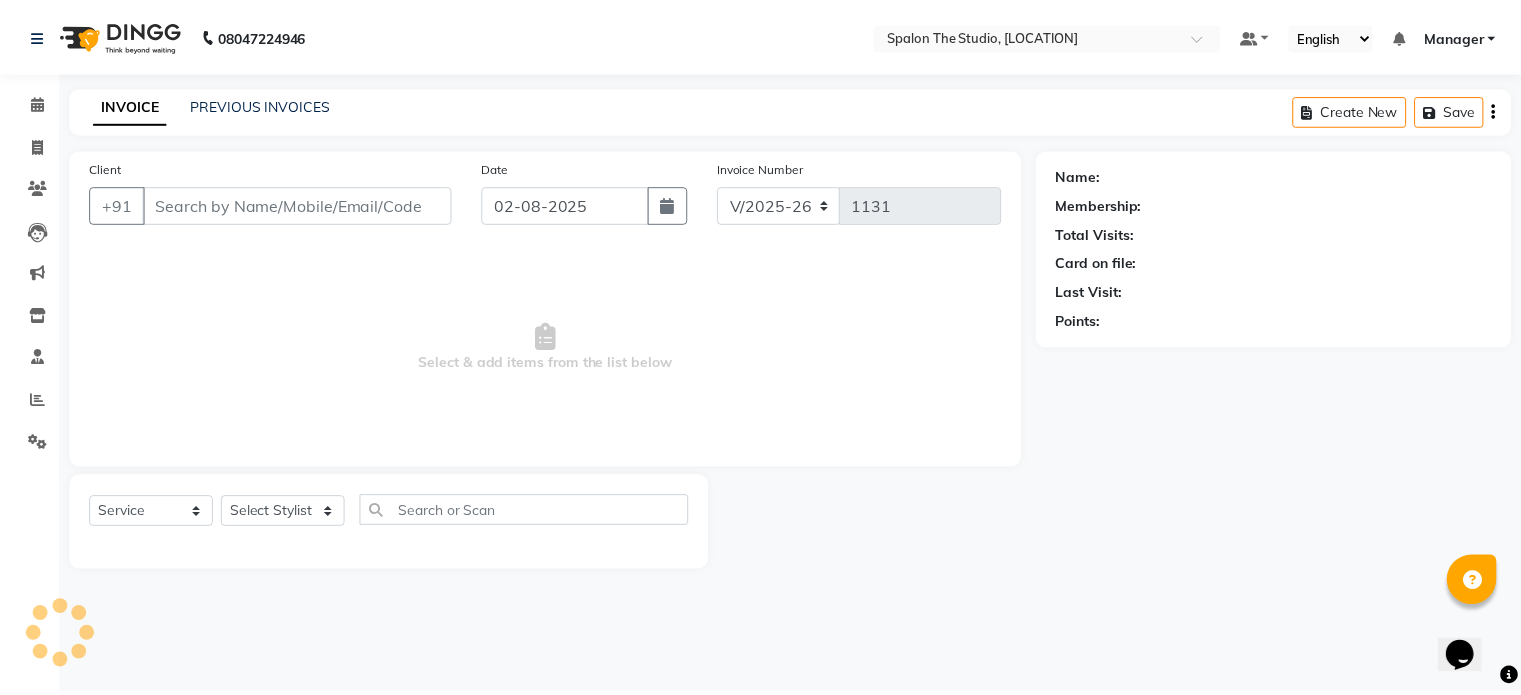 scroll, scrollTop: 0, scrollLeft: 0, axis: both 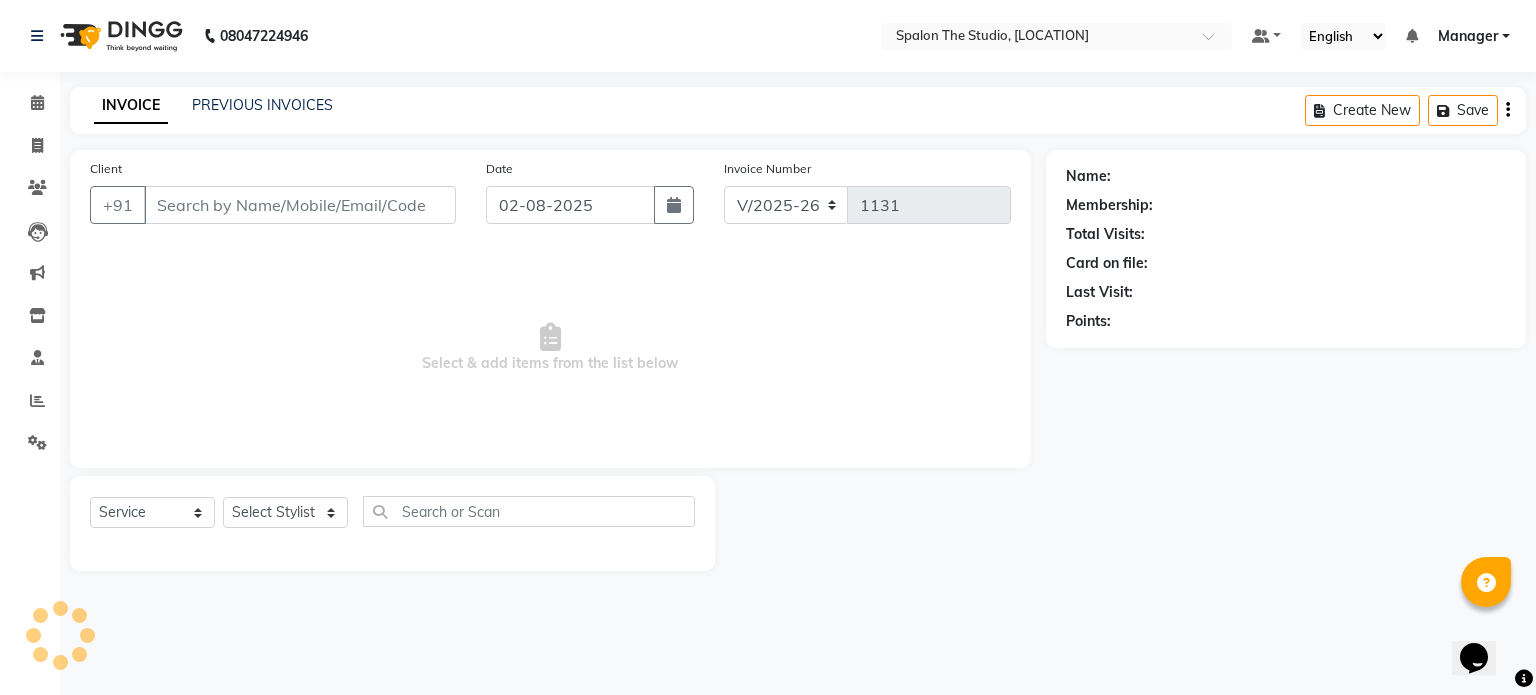 type on "[PHONE]" 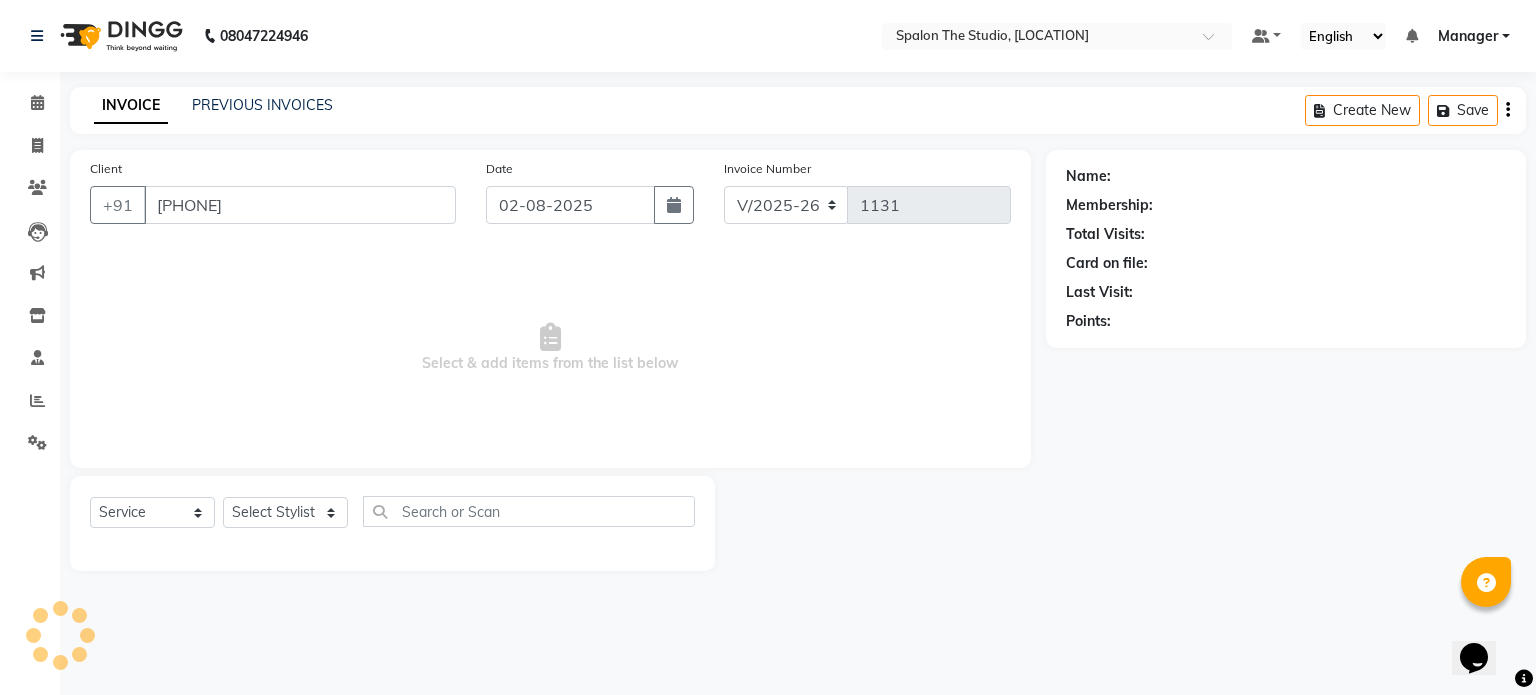 select on "47767" 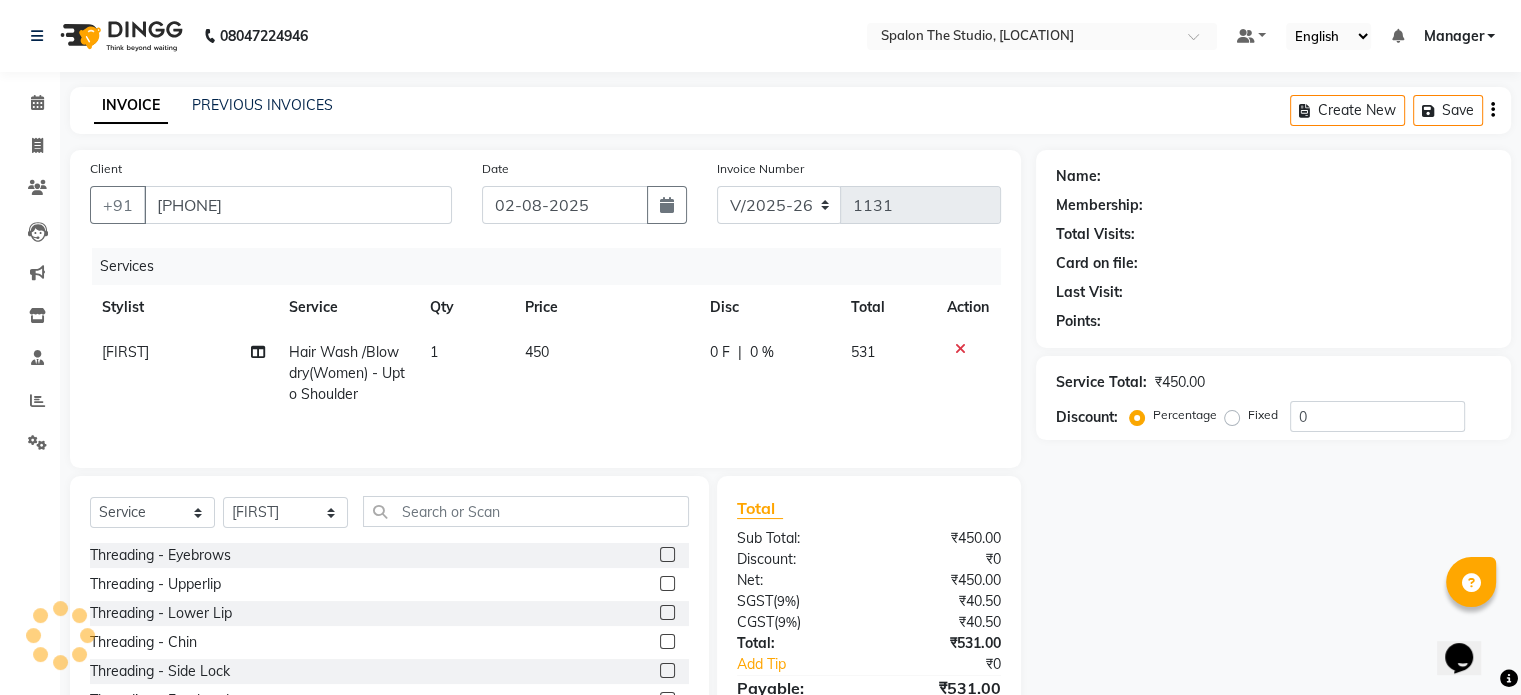 select on "1: Object" 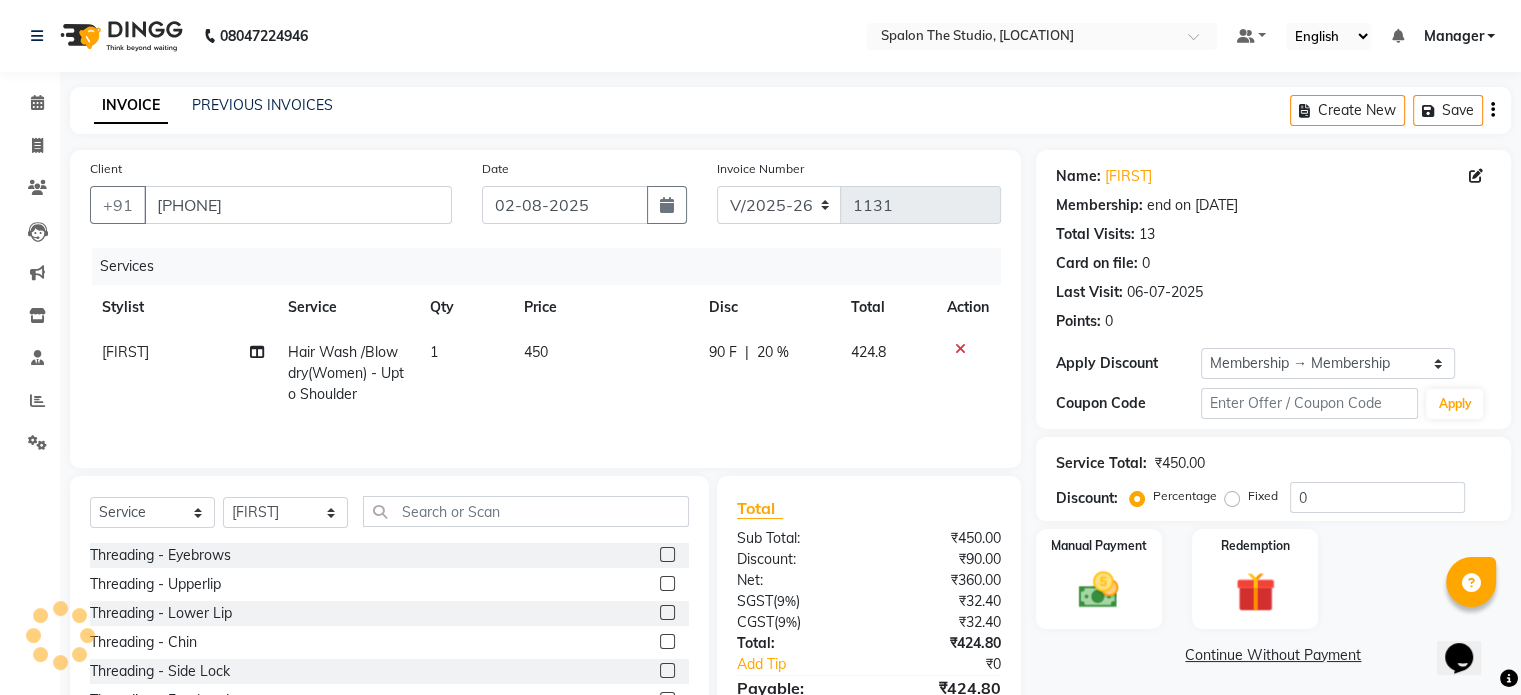 type on "20" 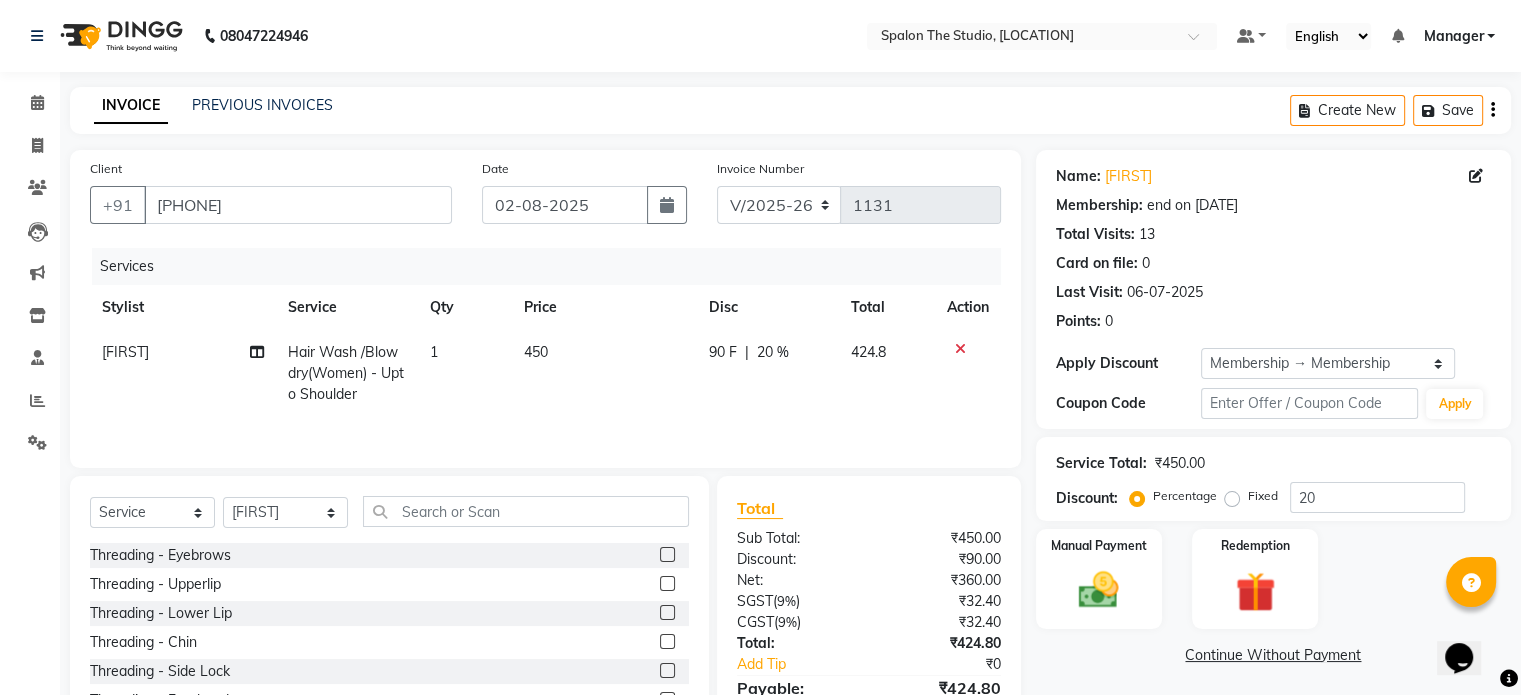 click 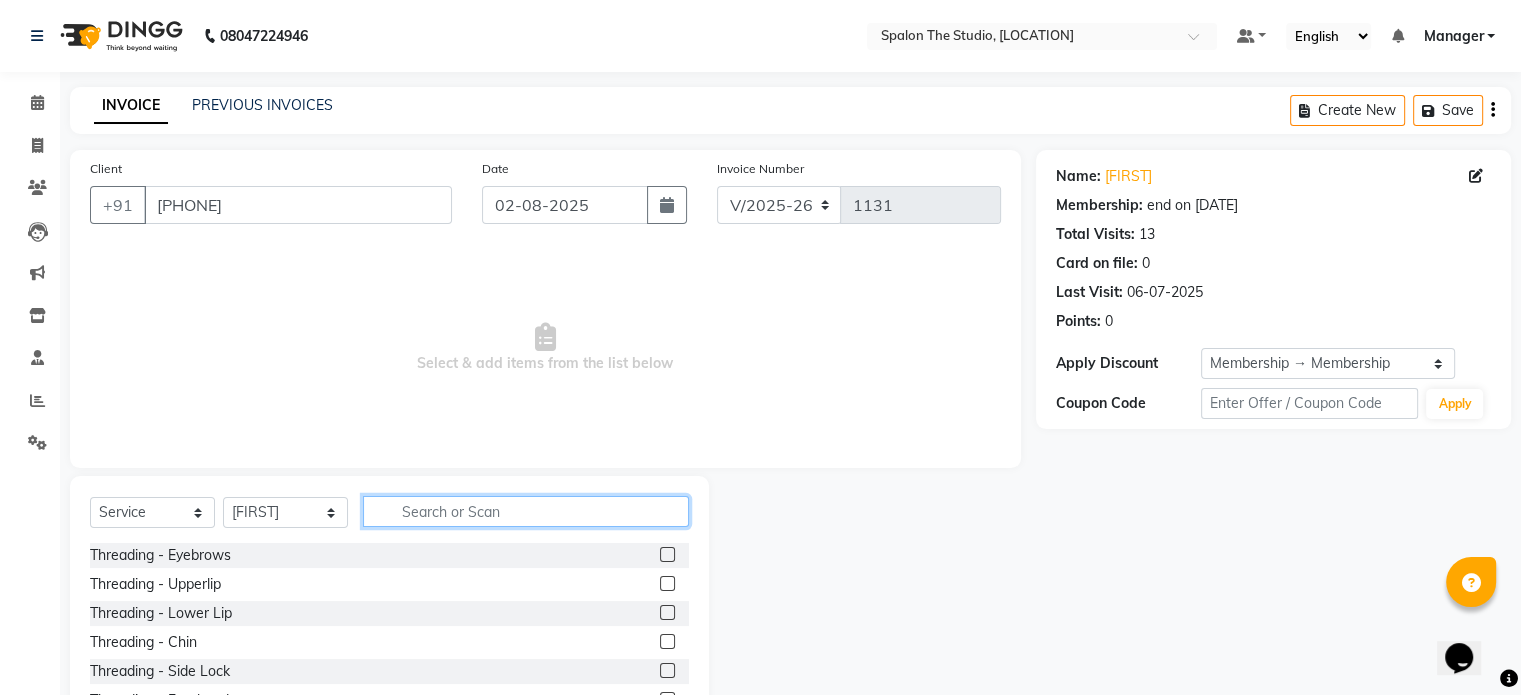 click 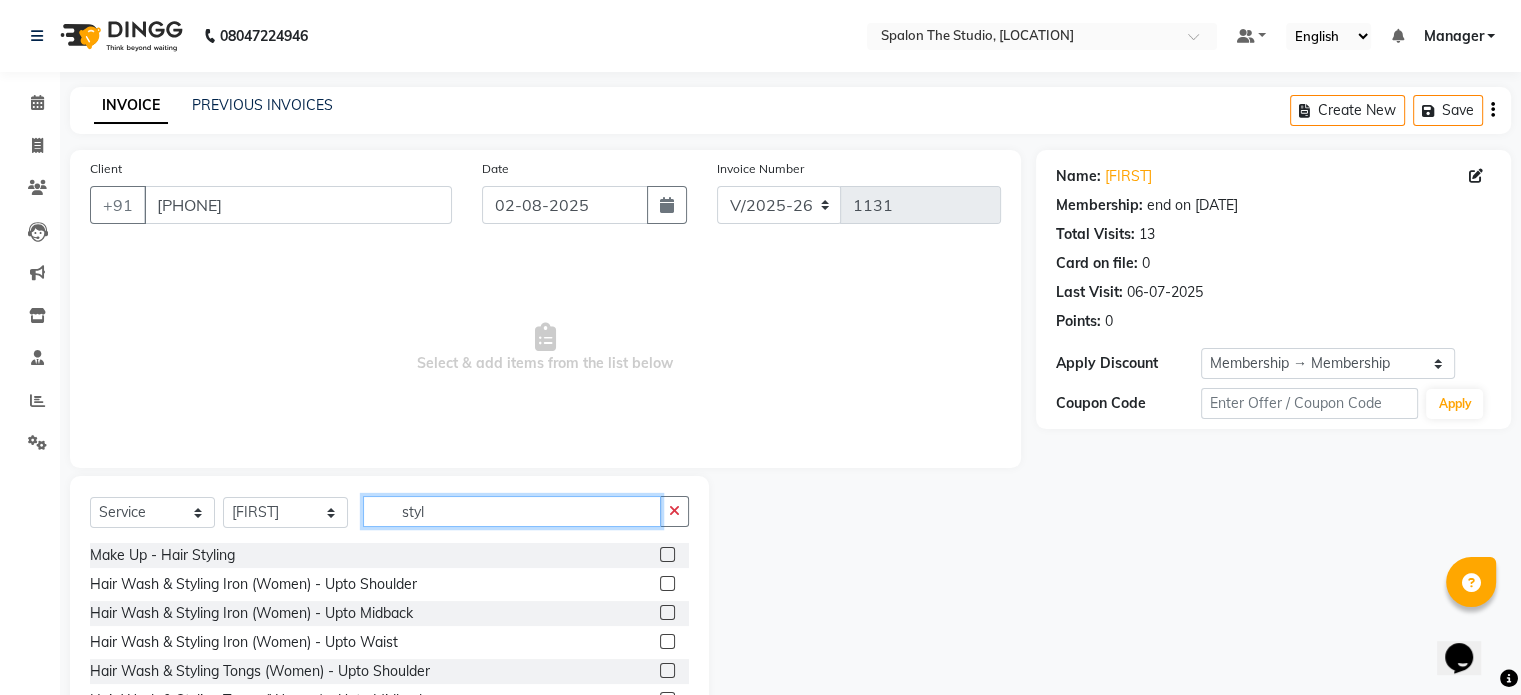 type on "styl" 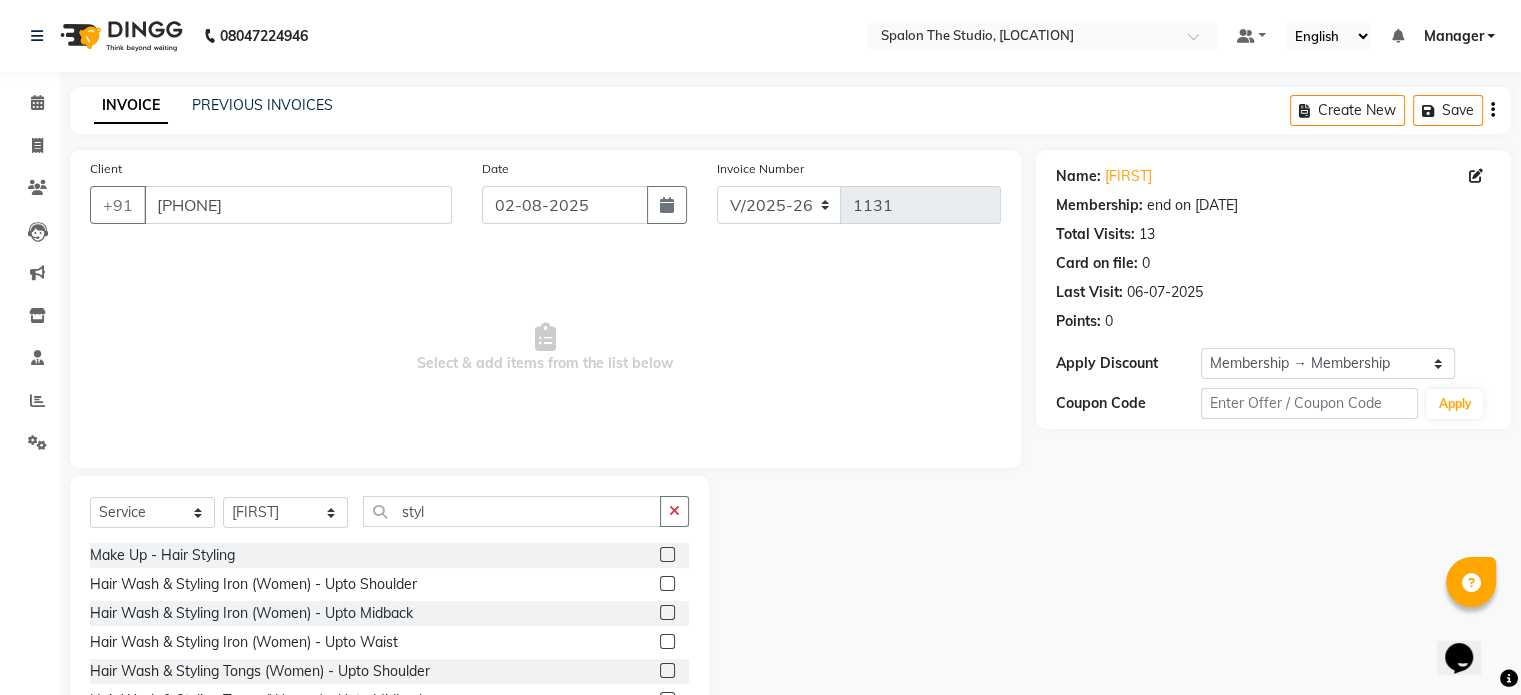click 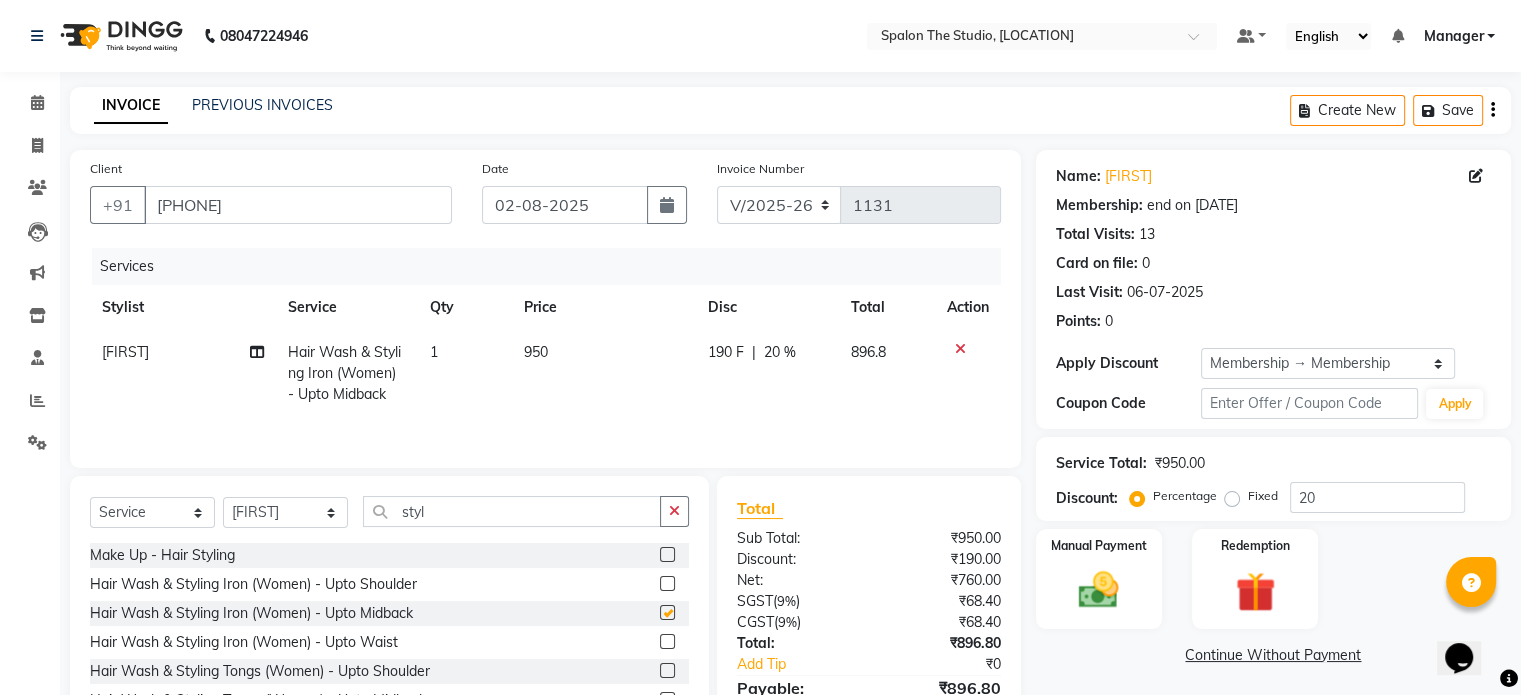 checkbox on "false" 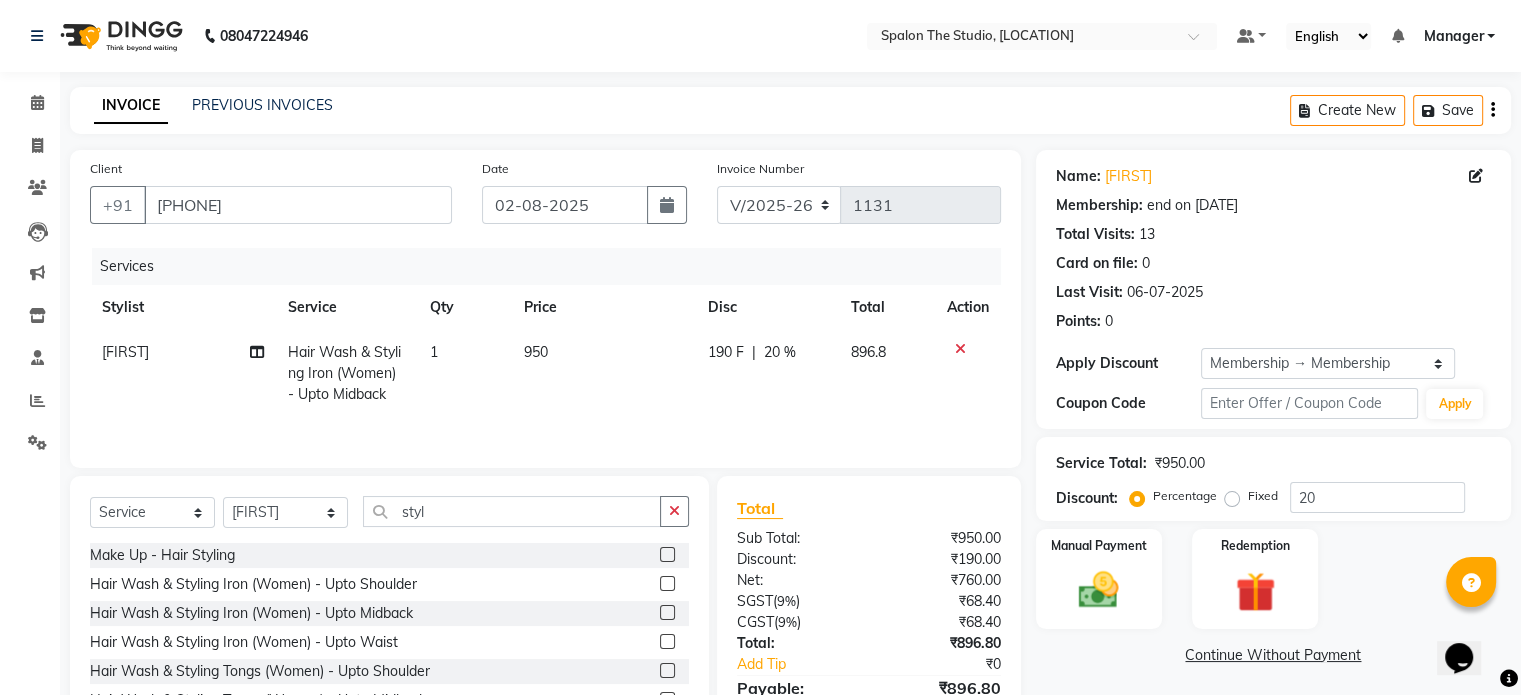 click on "950" 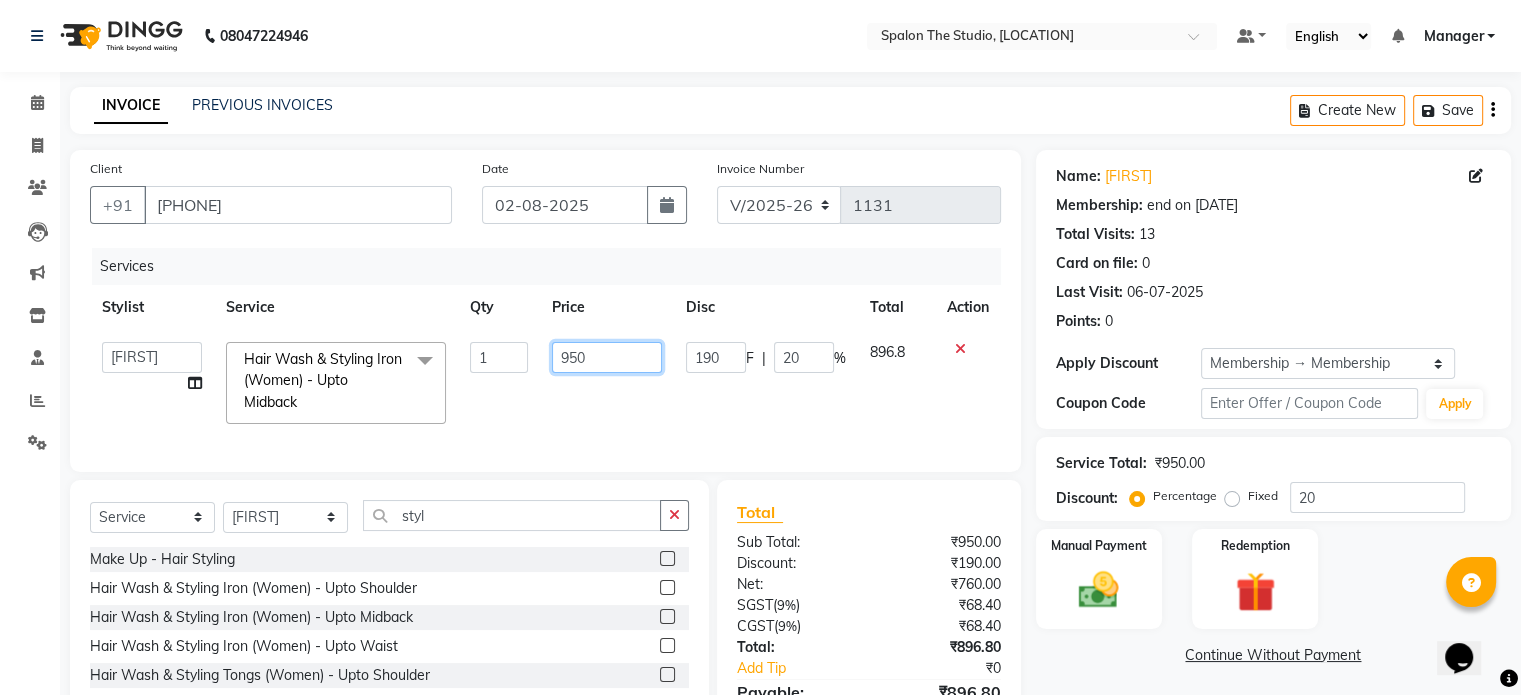 click on "950" 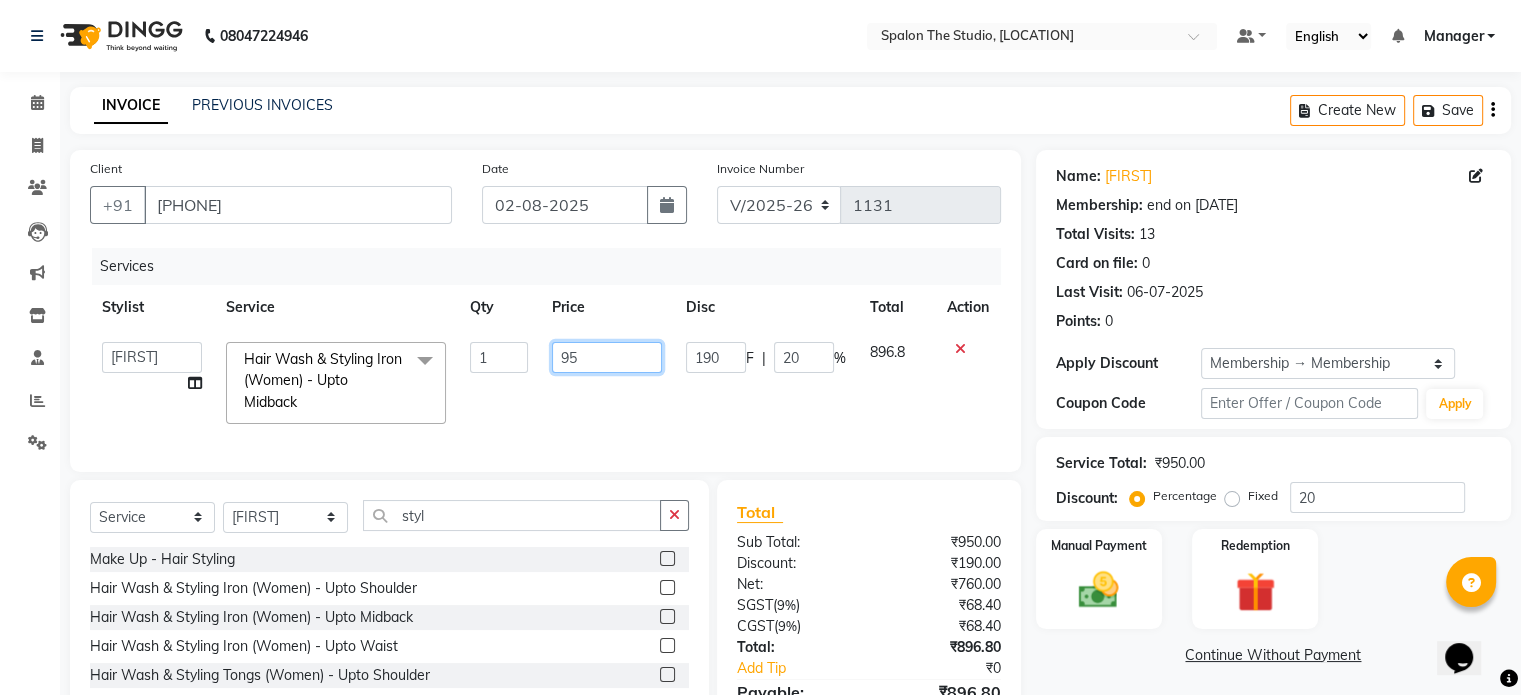 type on "9" 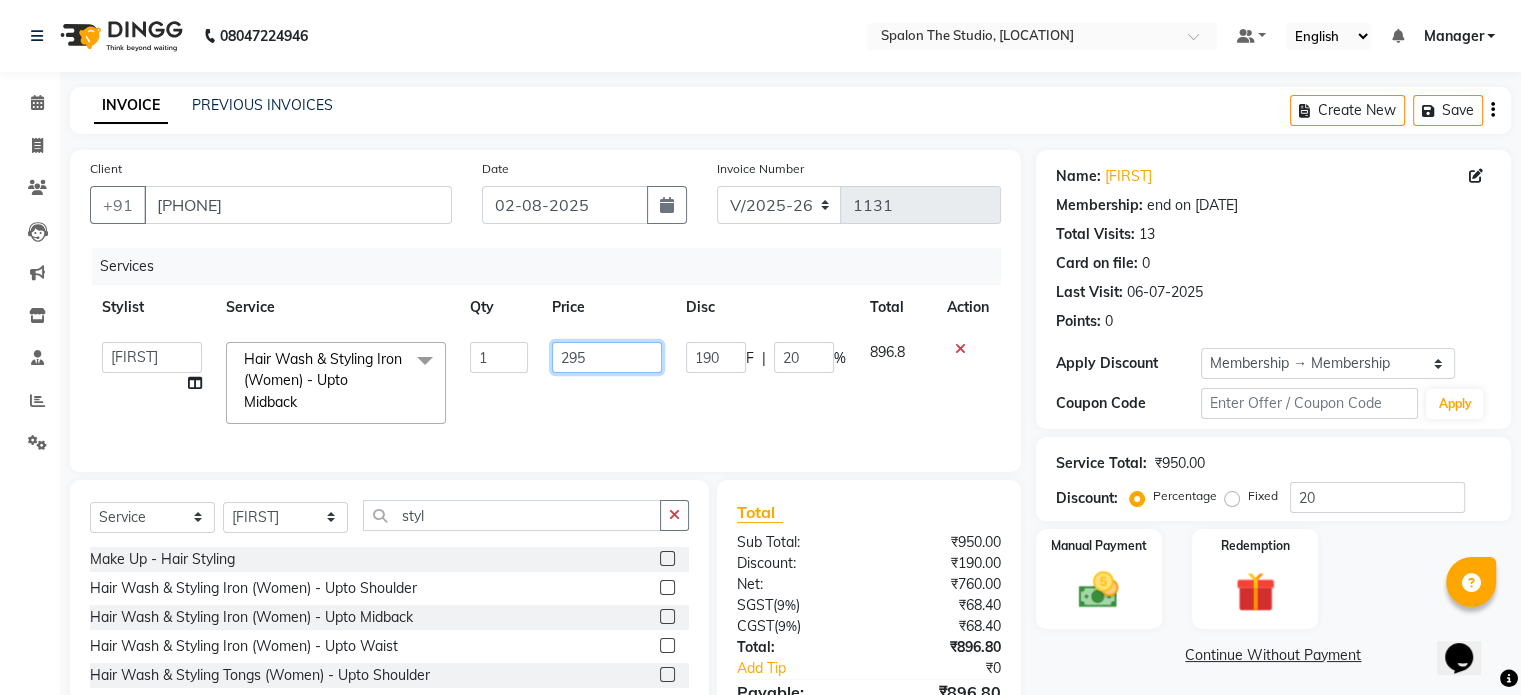 type on "2950" 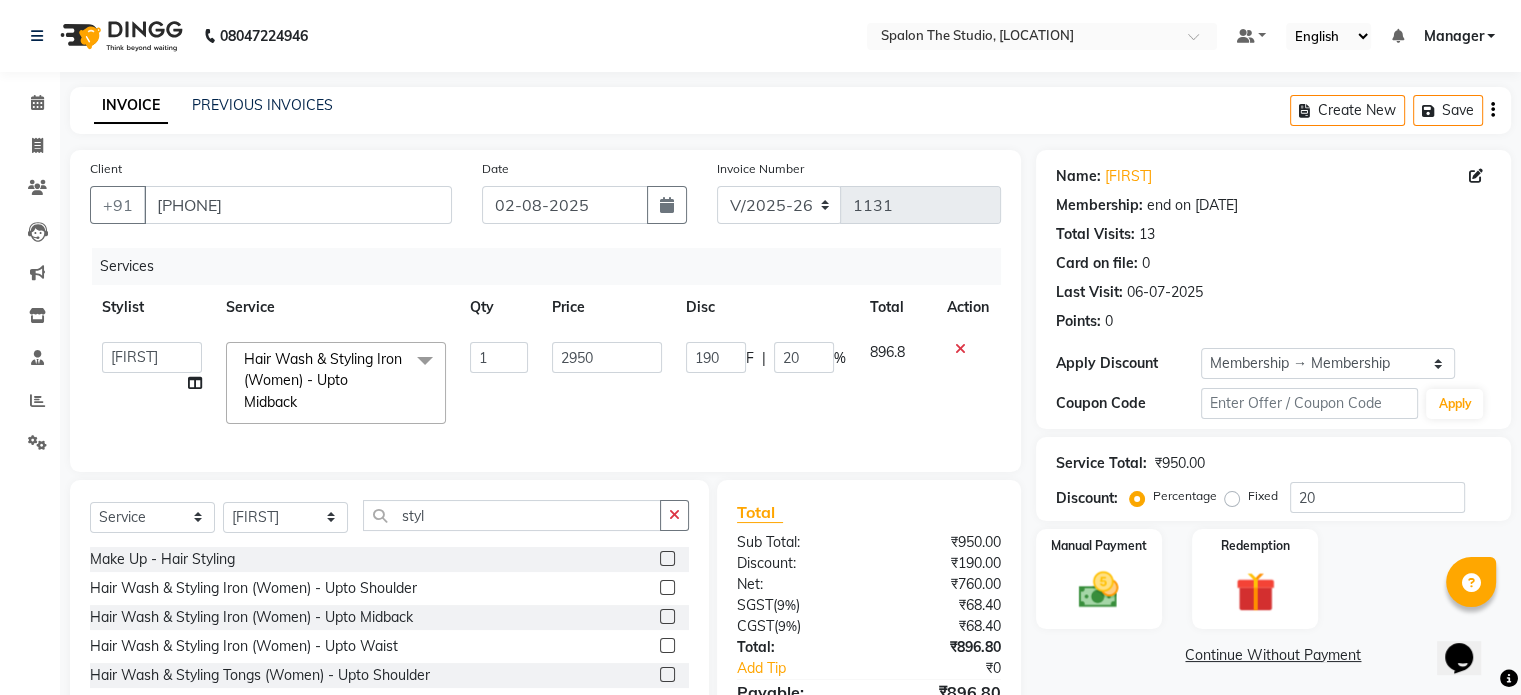 click on "2950" 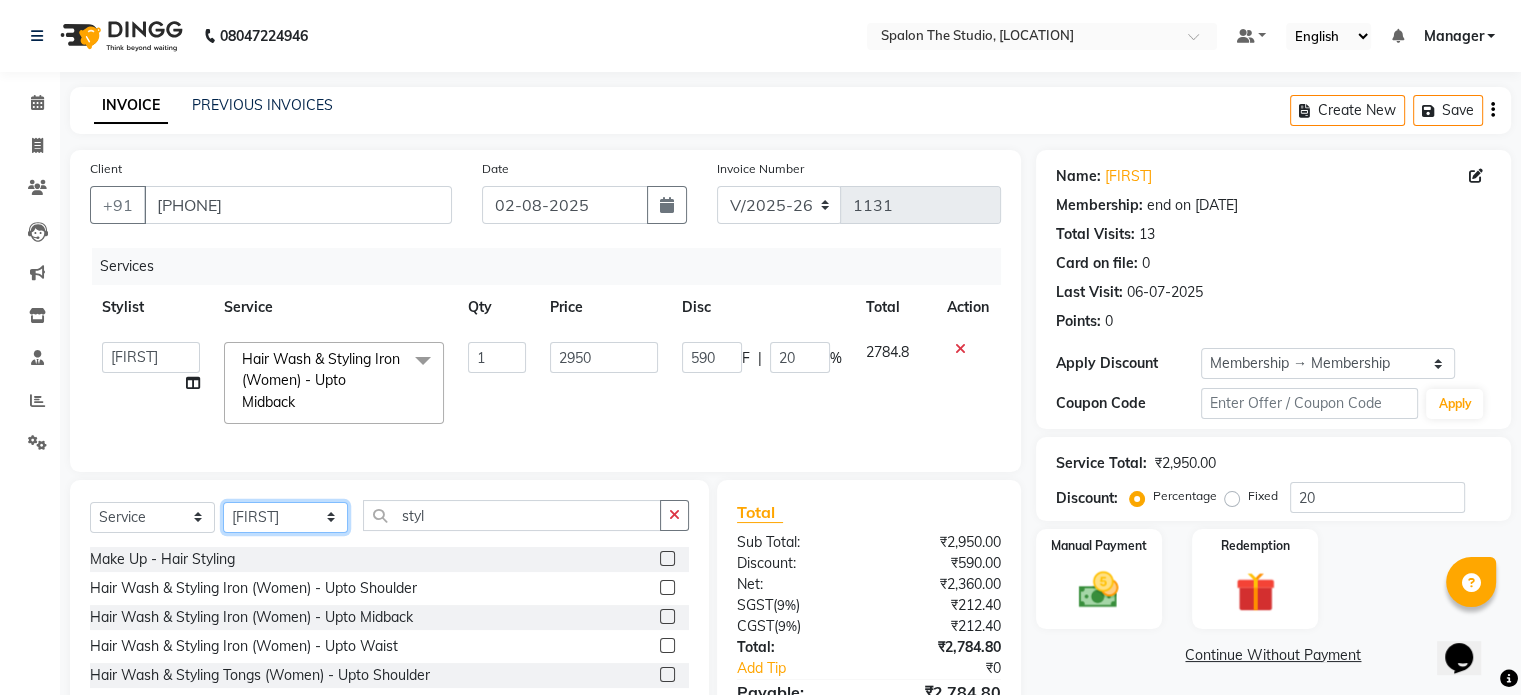 click on "Select Stylist Aarti AMBIKA farheen Gernal komal kusum Manager navazish pranali Riya Shetye Saisha SHARIF Shubham Pawar siddhi sunil Vanshika" 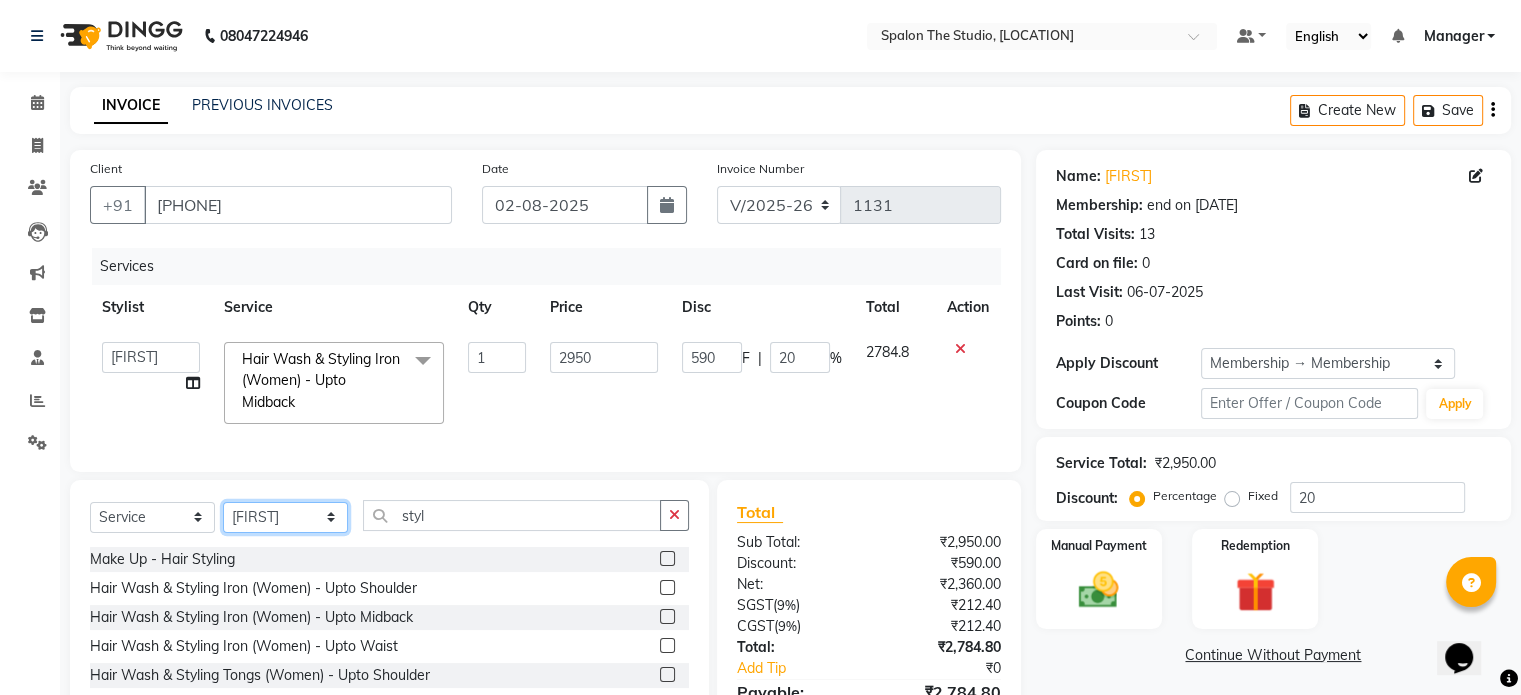 select on "85617" 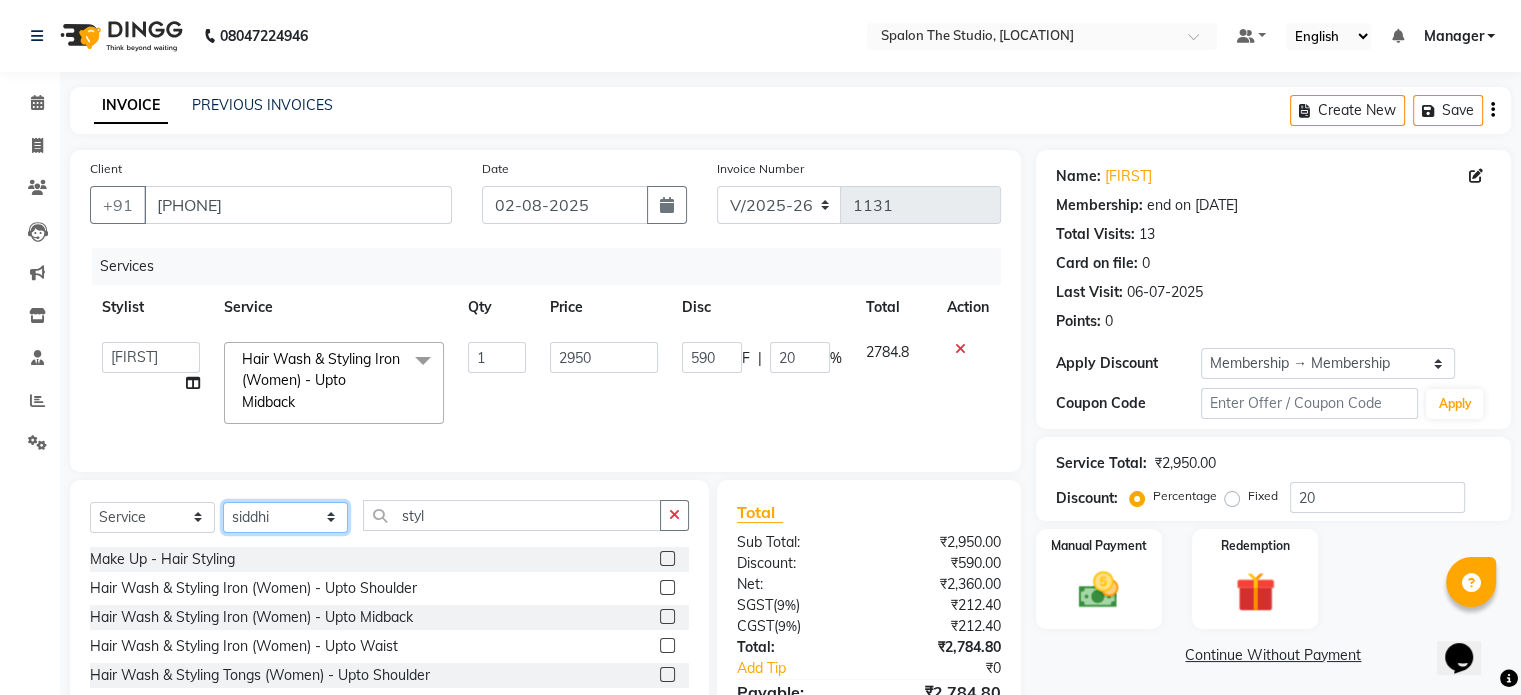 click on "Select Stylist Aarti AMBIKA farheen Gernal komal kusum Manager navazish pranali Riya Shetye Saisha SHARIF Shubham Pawar siddhi sunil Vanshika" 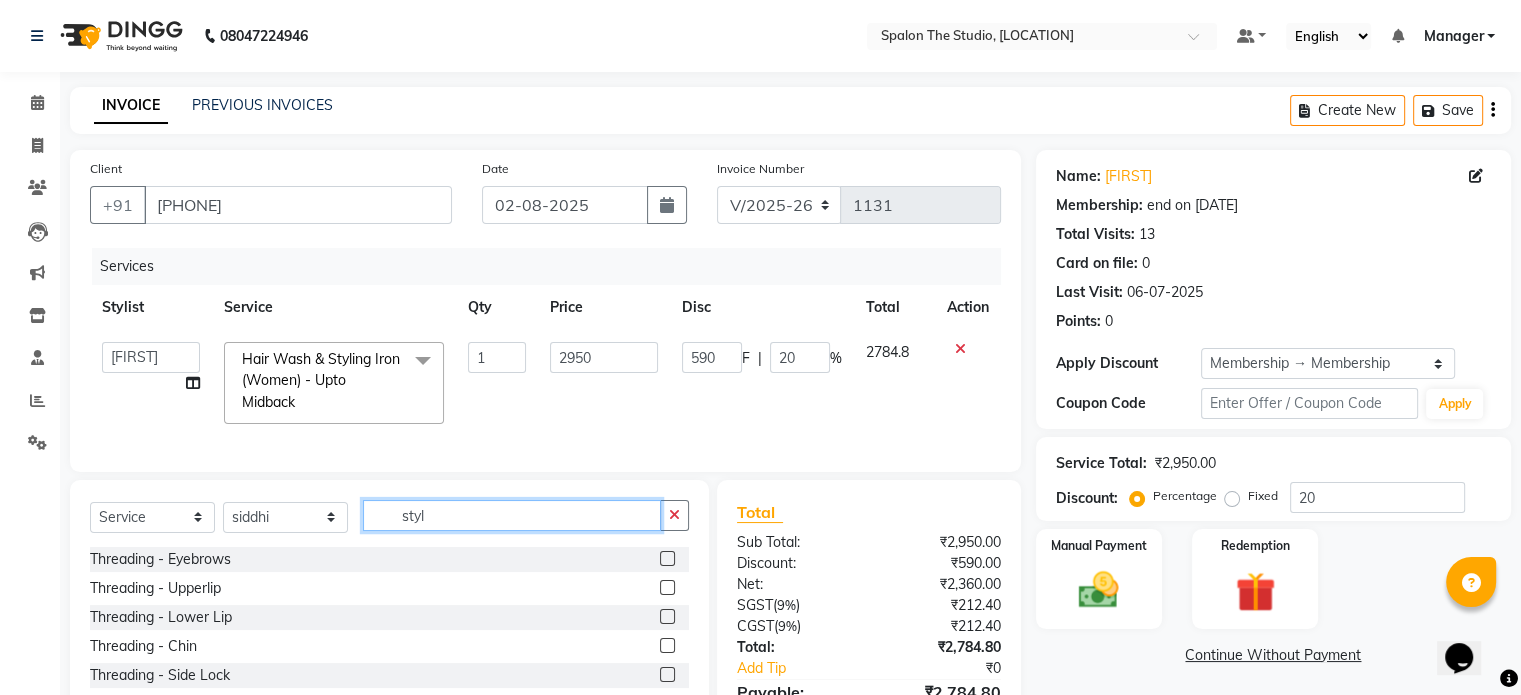 click on "styl" 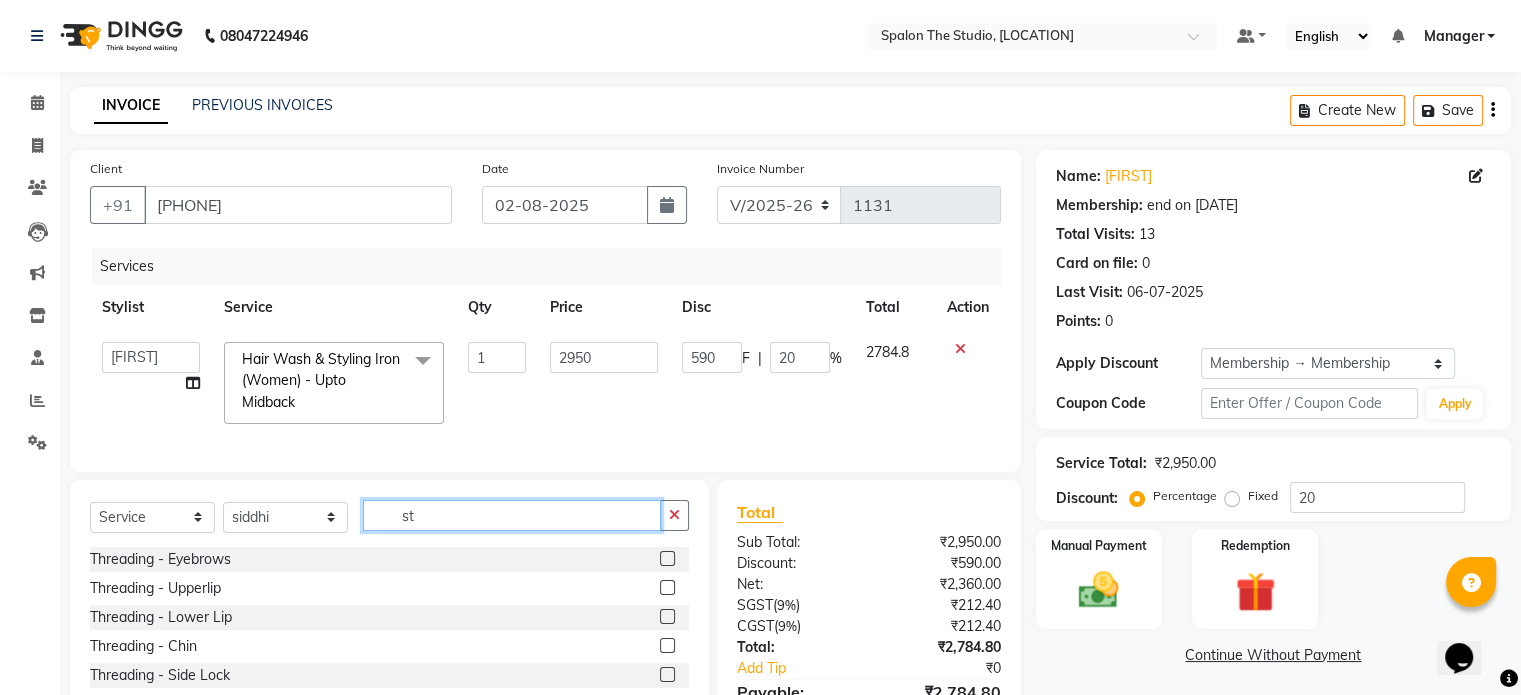 type on "s" 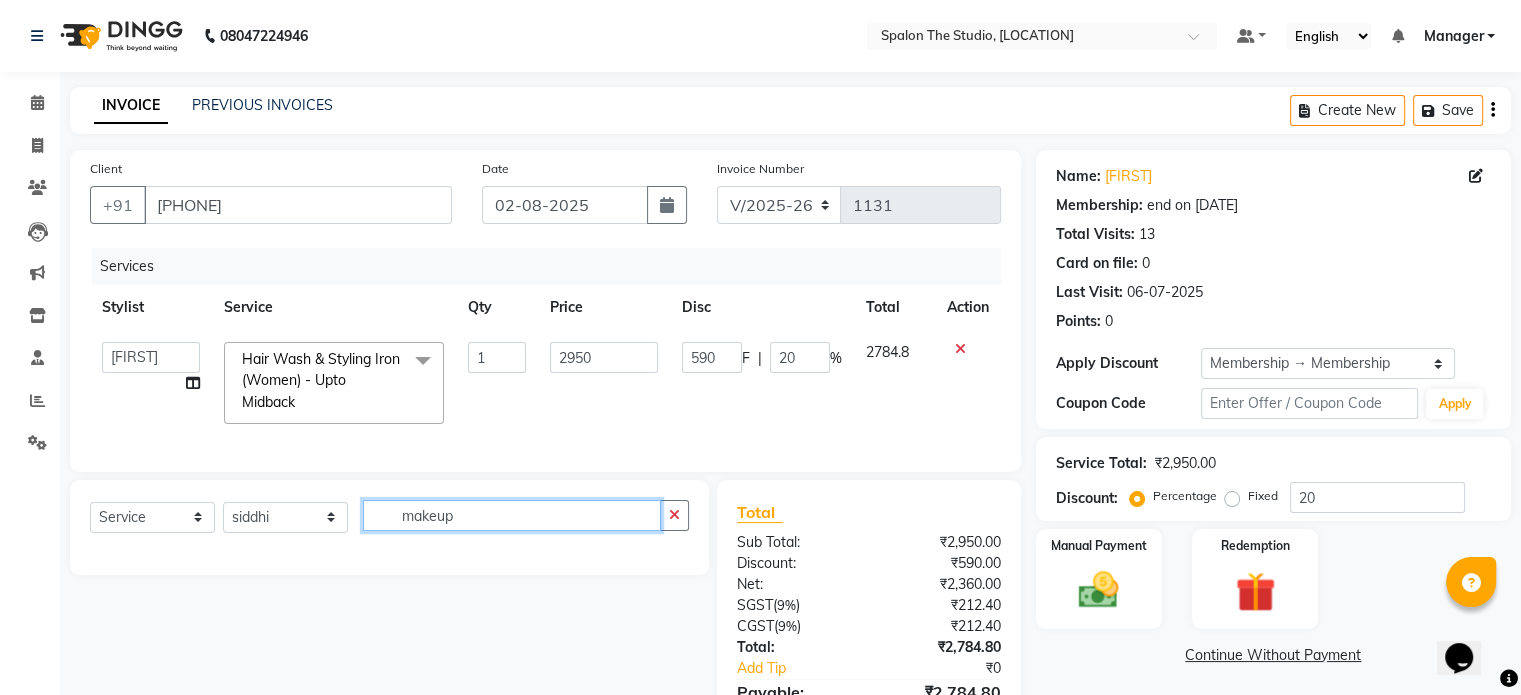 scroll, scrollTop: 100, scrollLeft: 0, axis: vertical 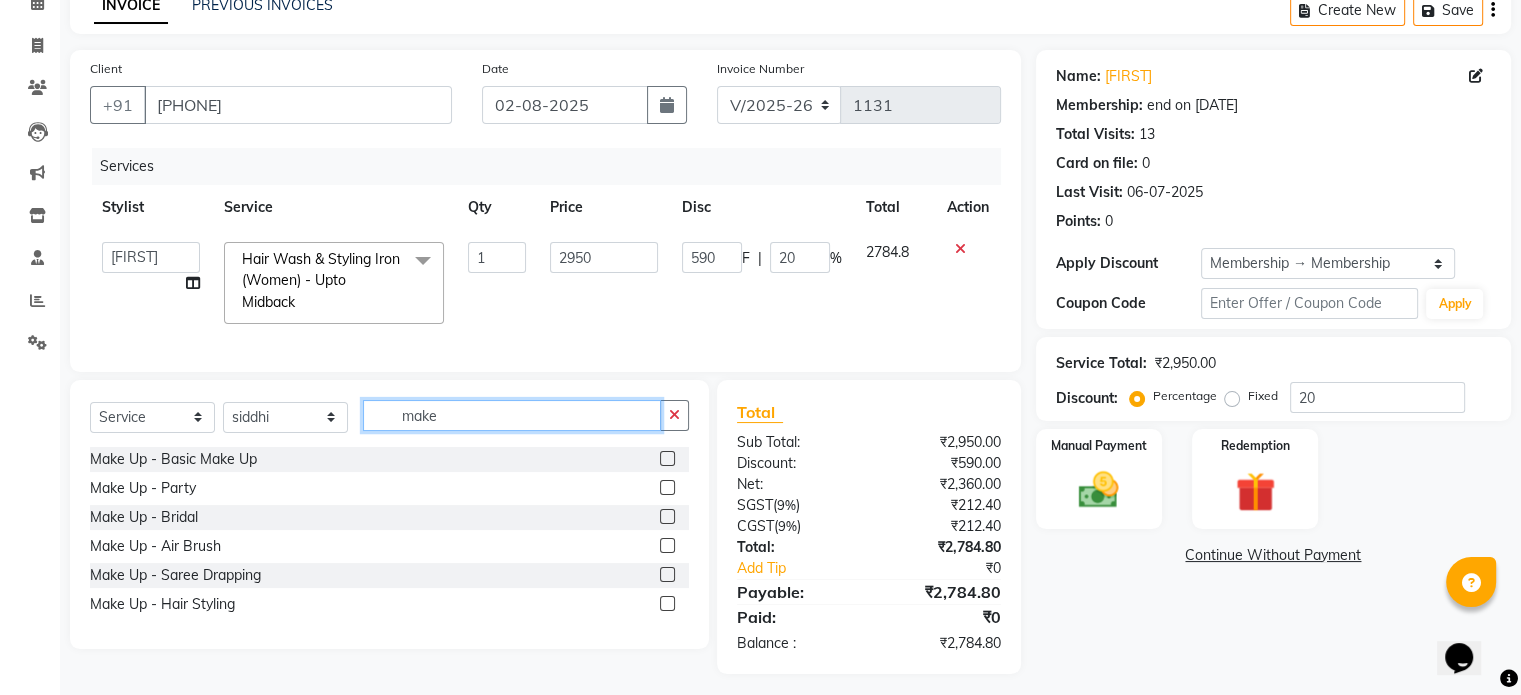 type on "make" 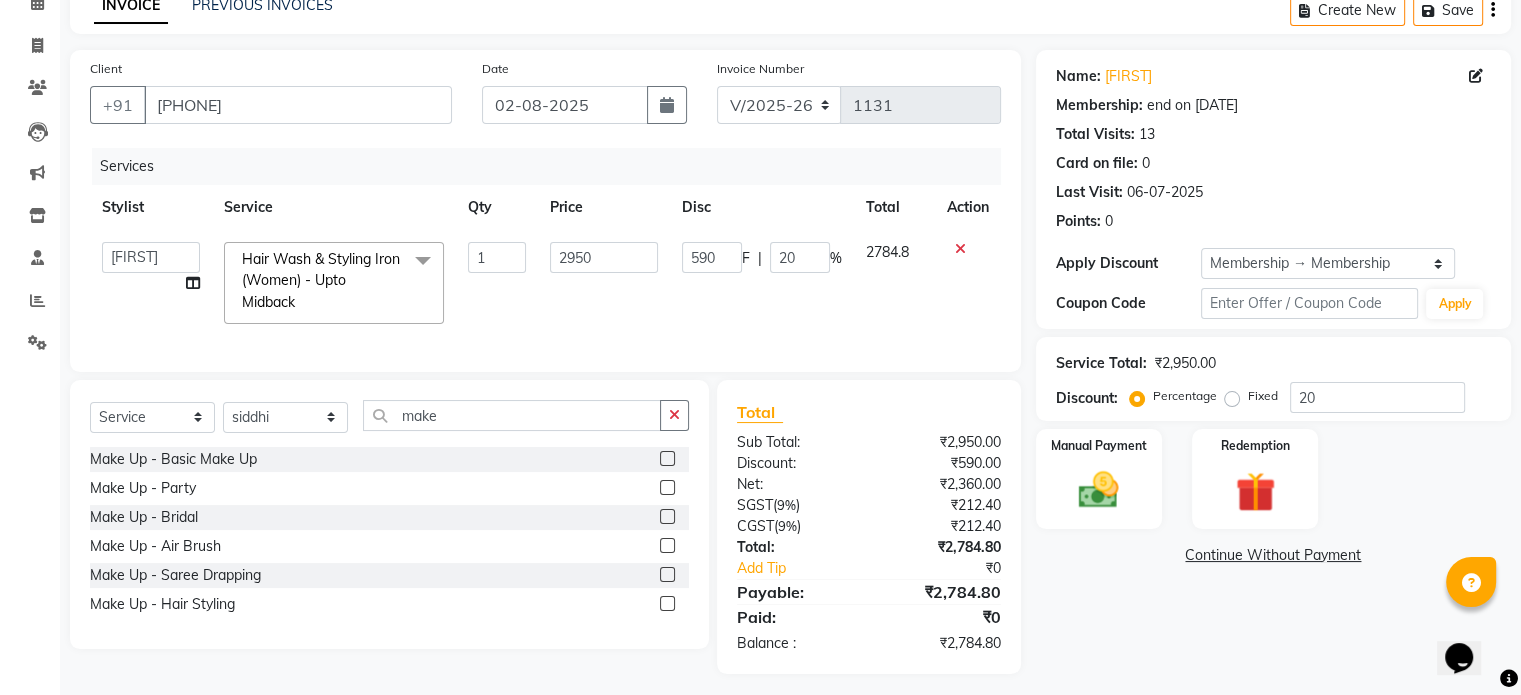 click 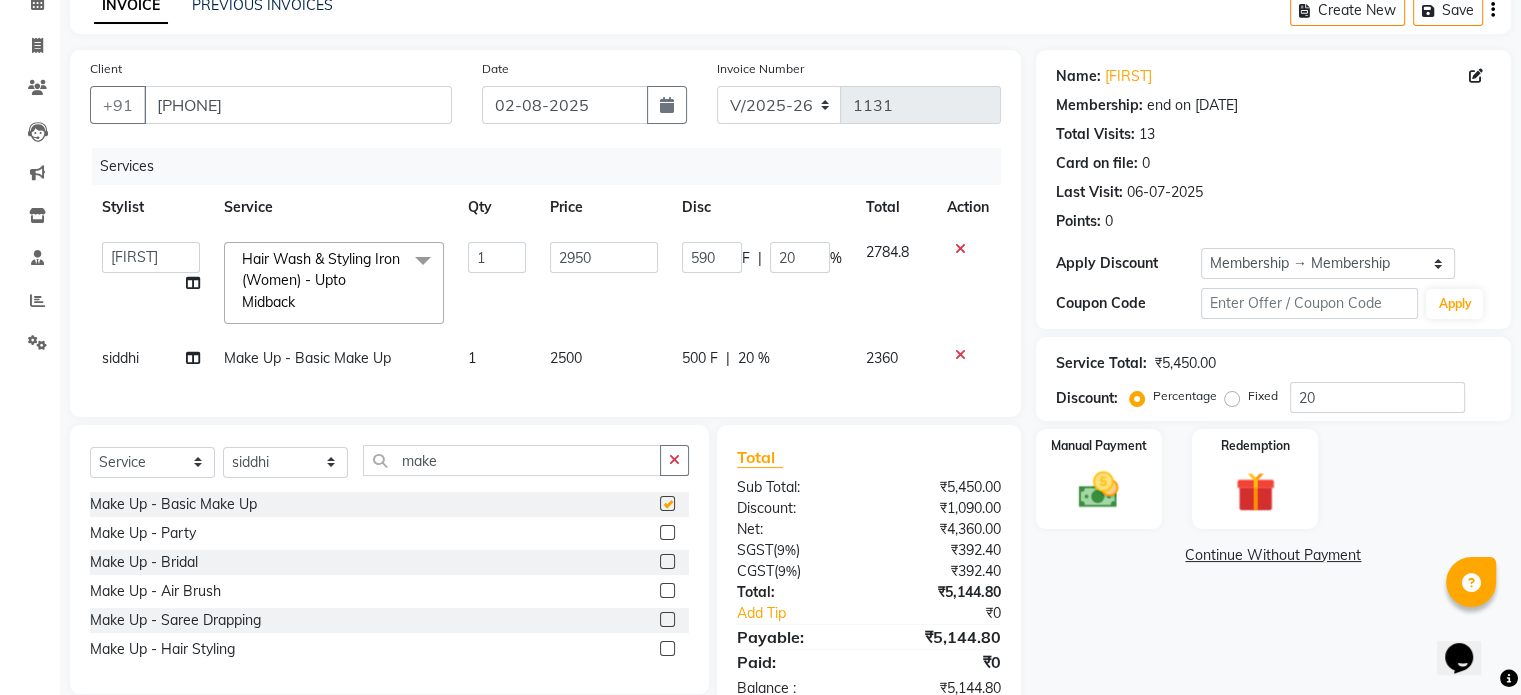 checkbox on "false" 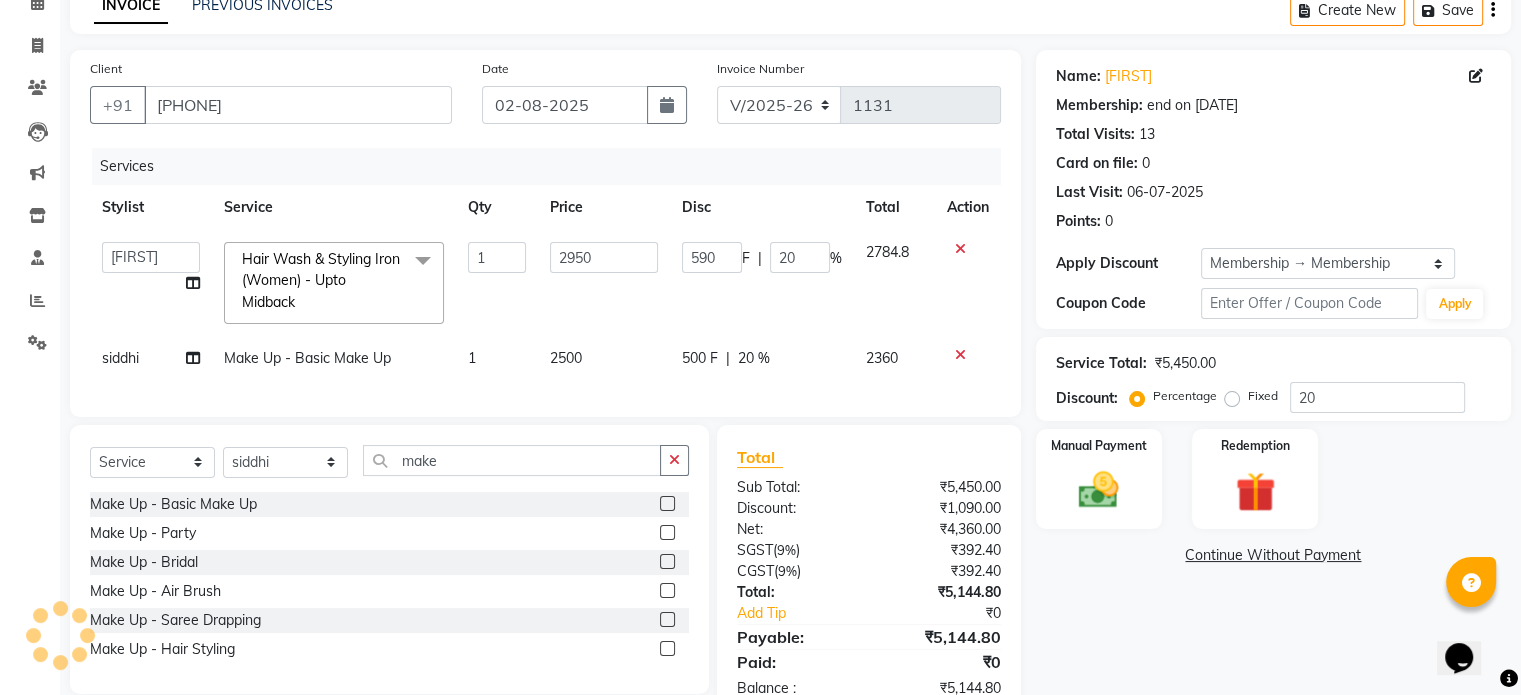 click on "2500" 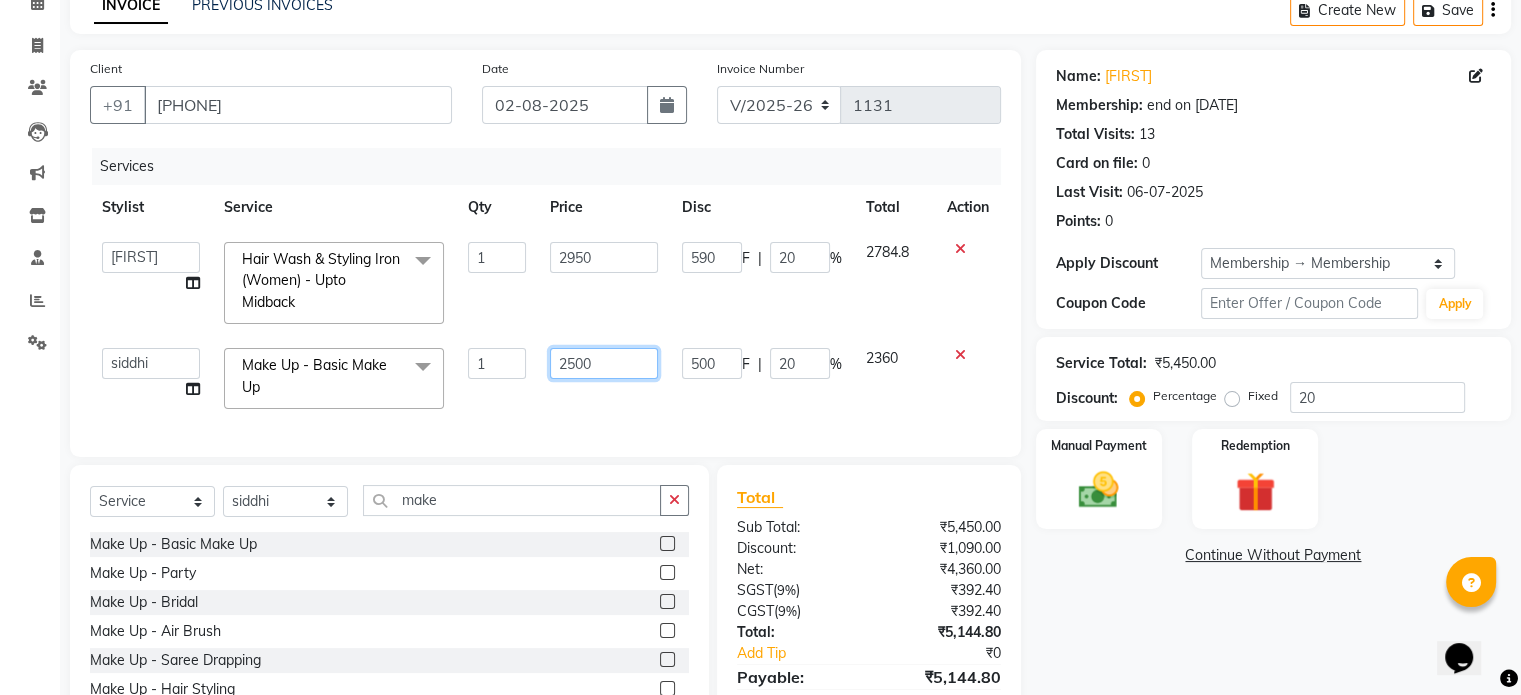 click on "2500" 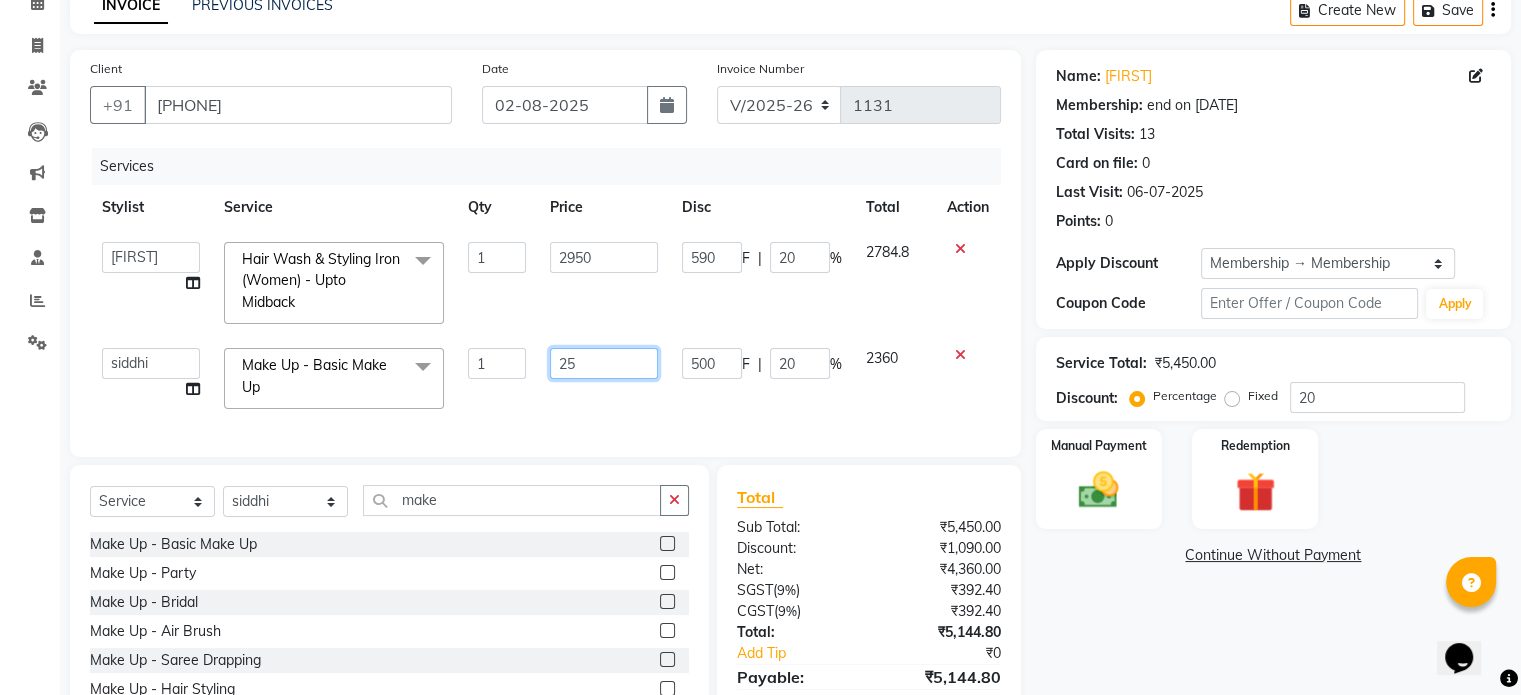type on "2" 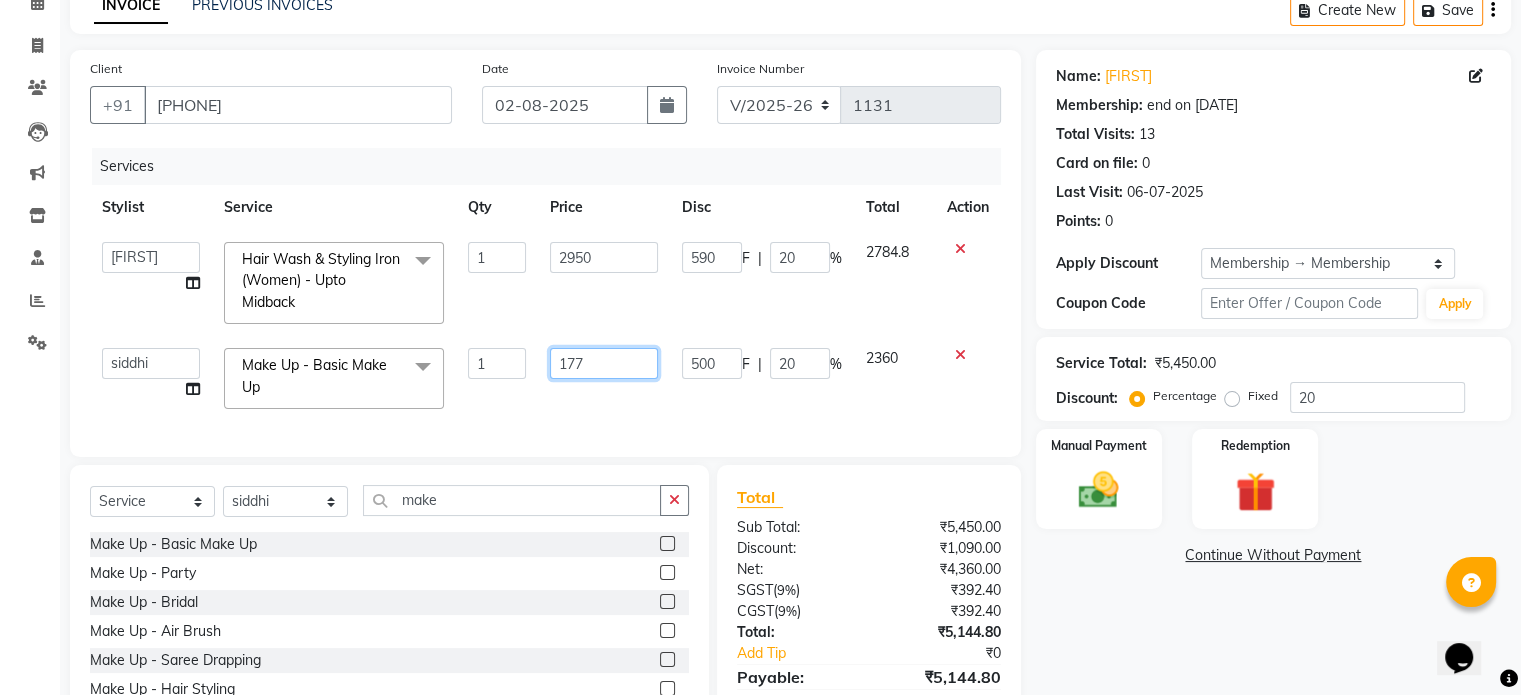 type on "1770" 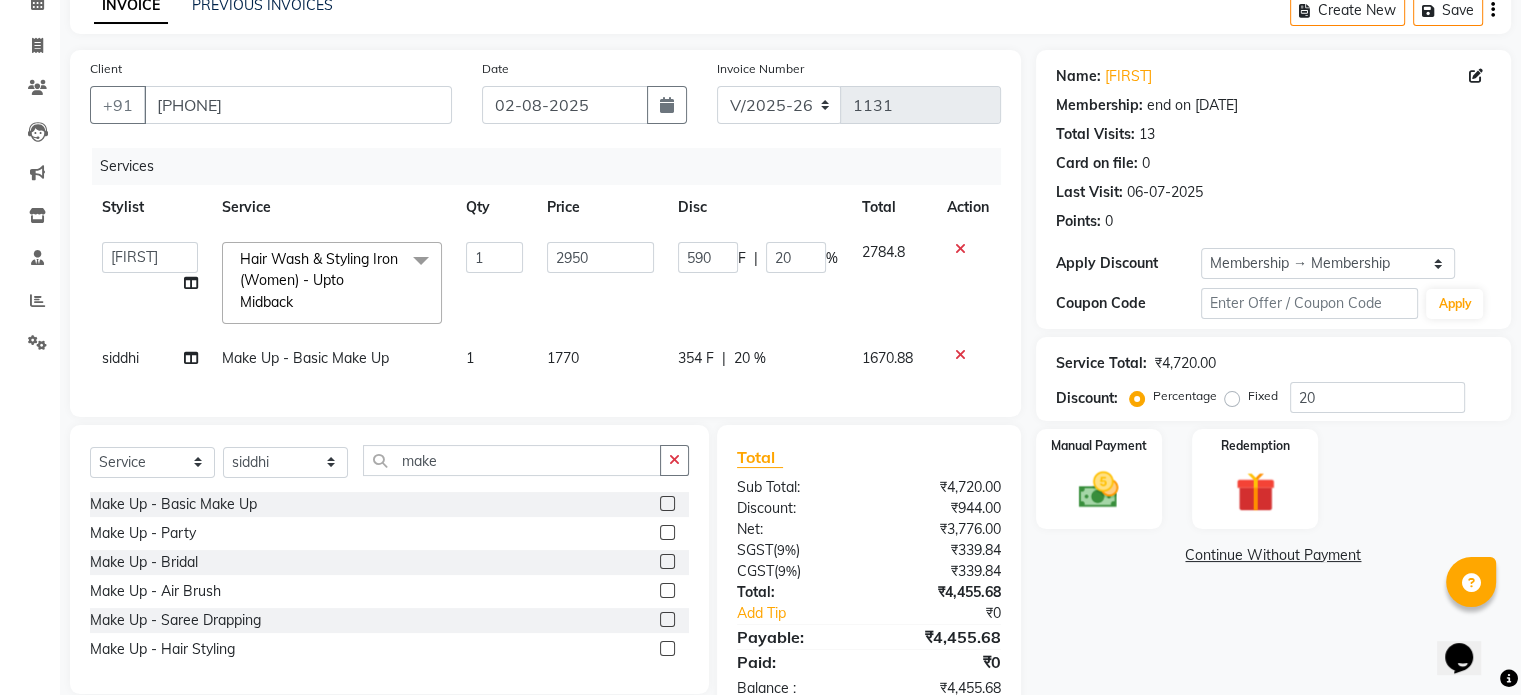 click on "Client +91 7028934923 Date 02-08-2025 Invoice Number V/2025 V/2025-26 1131 Services Stylist Service Qty Price Disc Total Action  Aarti   AMBIKA   farheen    Gernal   komal    kusum   Manager   navazish   pranali   Riya Shetye   Saisha   SHARIF   Shubham  Pawar   siddhi   sunil   Vanshika  Hair Wash & Styling Iron (Women) - Upto Midback  x Threading - Eyebrows Threading - Upperlip Threading - Lower Lip Threading - Chin Threading - Side Lock Threading - Forehead Threading - Full Face Threading - Jawline Threading - Neck Scieutific Combing green peel DERMA PEELING  LHR YELLOW PEEL LE MARINE TREATMENT tatto removal D - Tan - Underarm D - Tan - Feet D - Tan - Face & Neck D - Tan - Full Arm/Half Arm D - Tan - Half Back/Front D - Tan - Midriff D - Tan - Face Neck & Blouse Line D - Tan - Full Back/Front D - Tan - Full Leg/Half Leg D - Tan - Full Body Waxing - Sugar Wax Full Arm Waxing - Sugar Wax Full Leg Waxing - Sugar Wax Half Arm Waxing - Sugar Wax Half Leg Waxing - Sugar Wax Under Arm Waxing - Sugar Wax Chin 1 F" 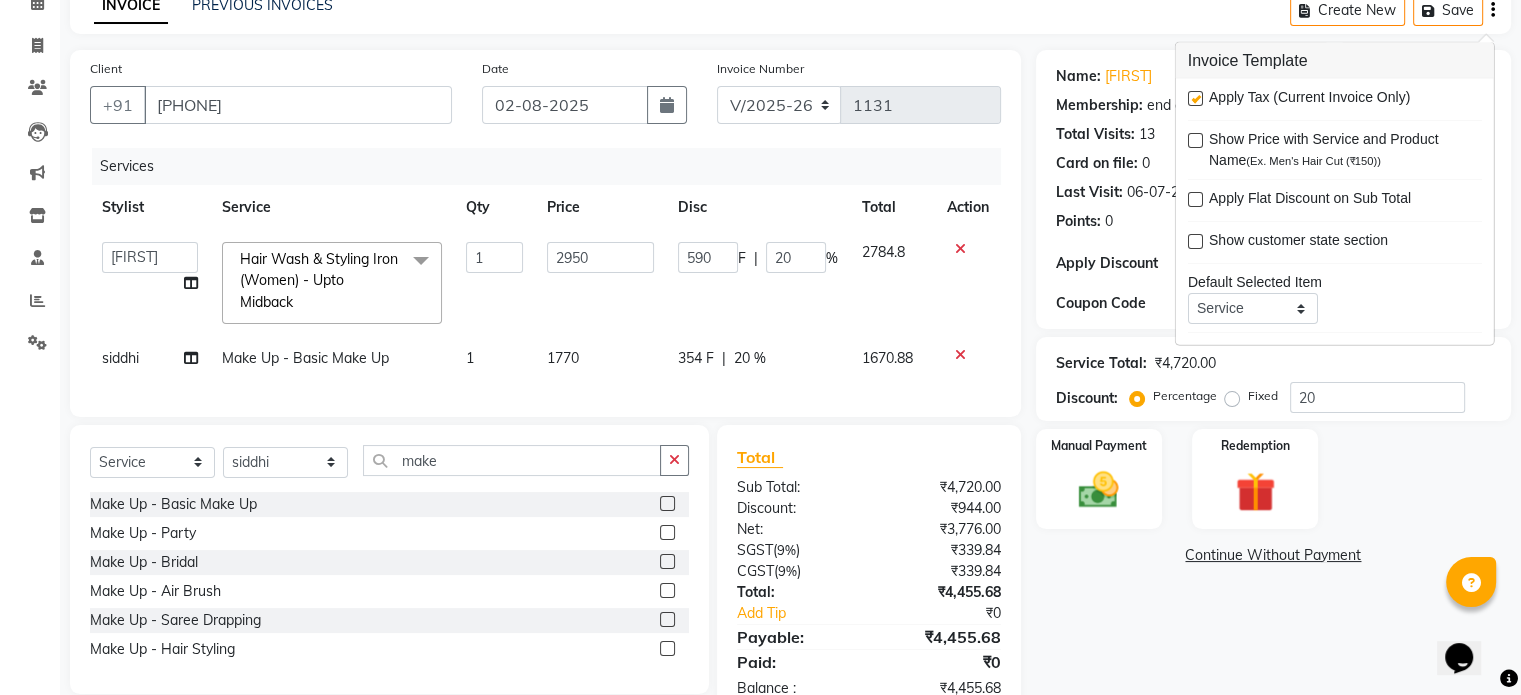 click at bounding box center (1195, 98) 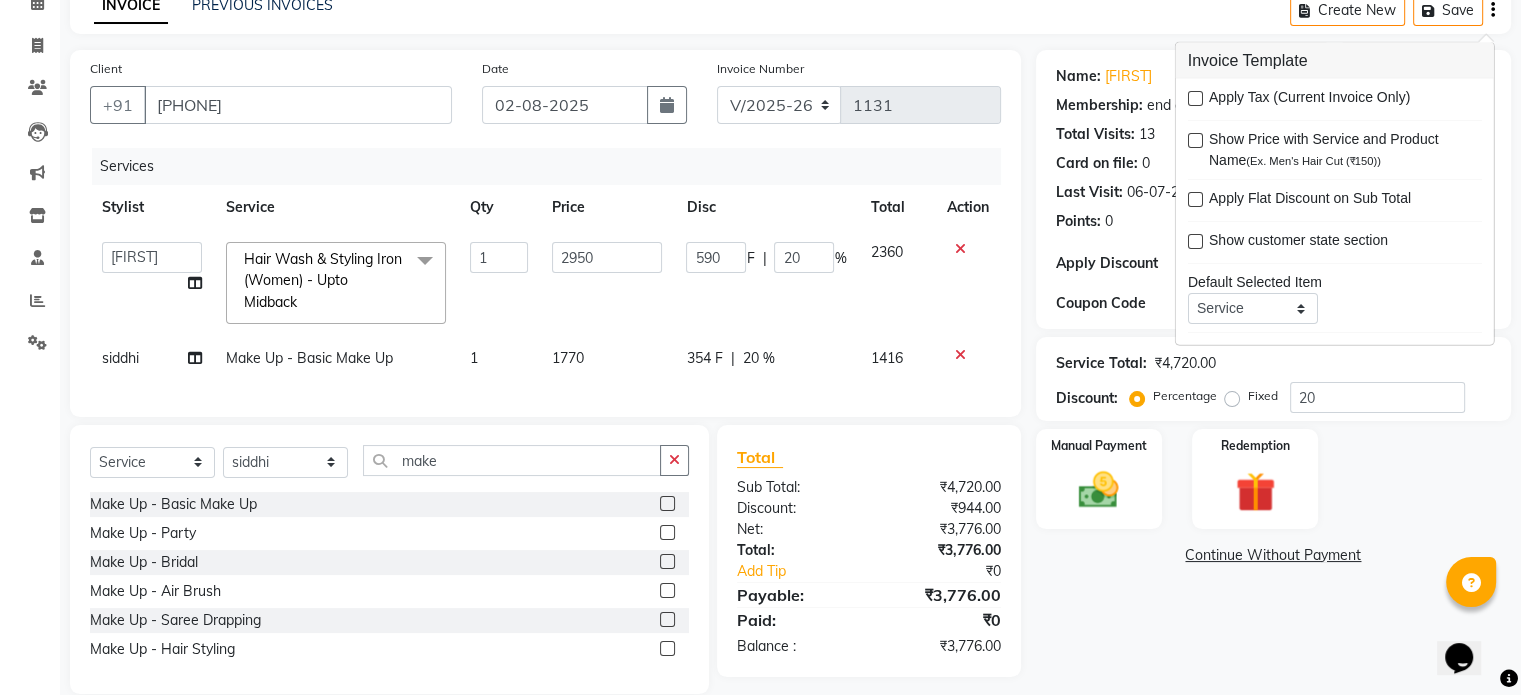 click on "Manual Payment Redemption" 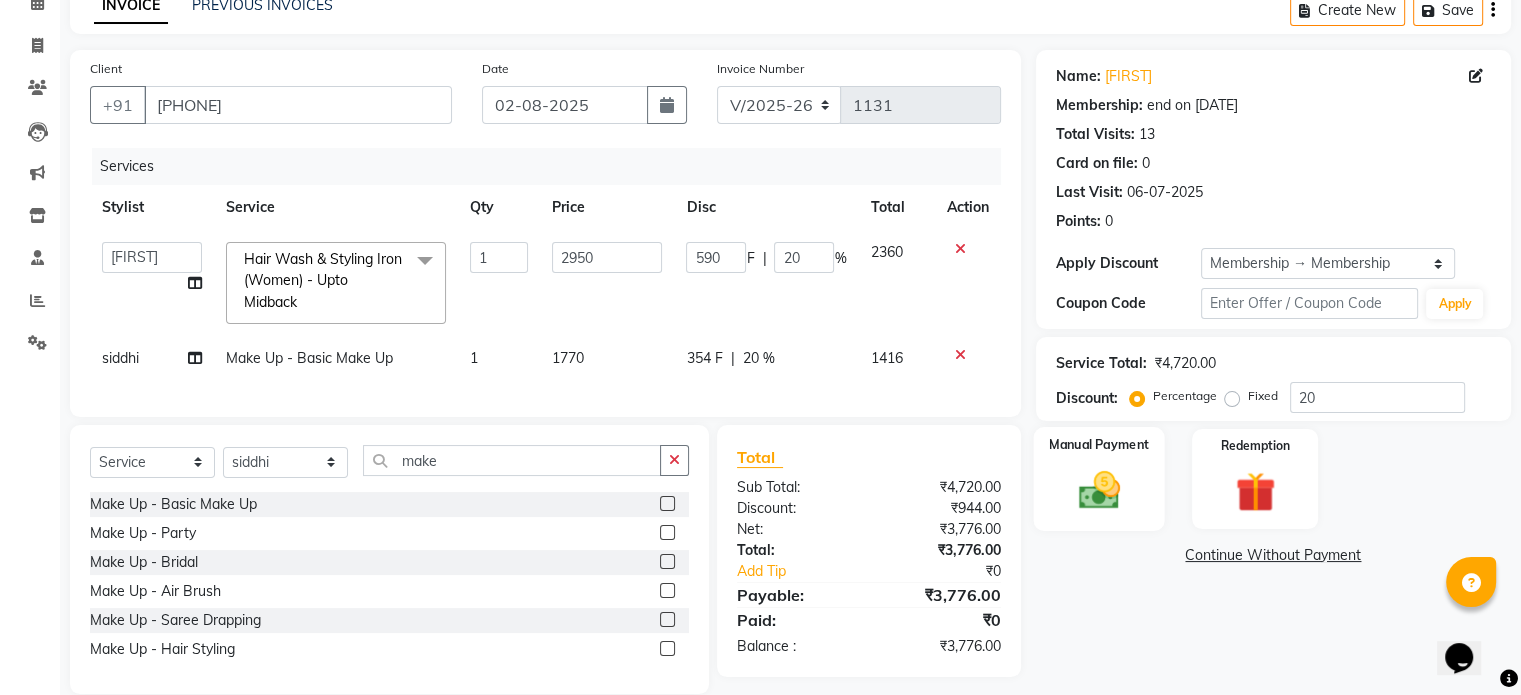 click 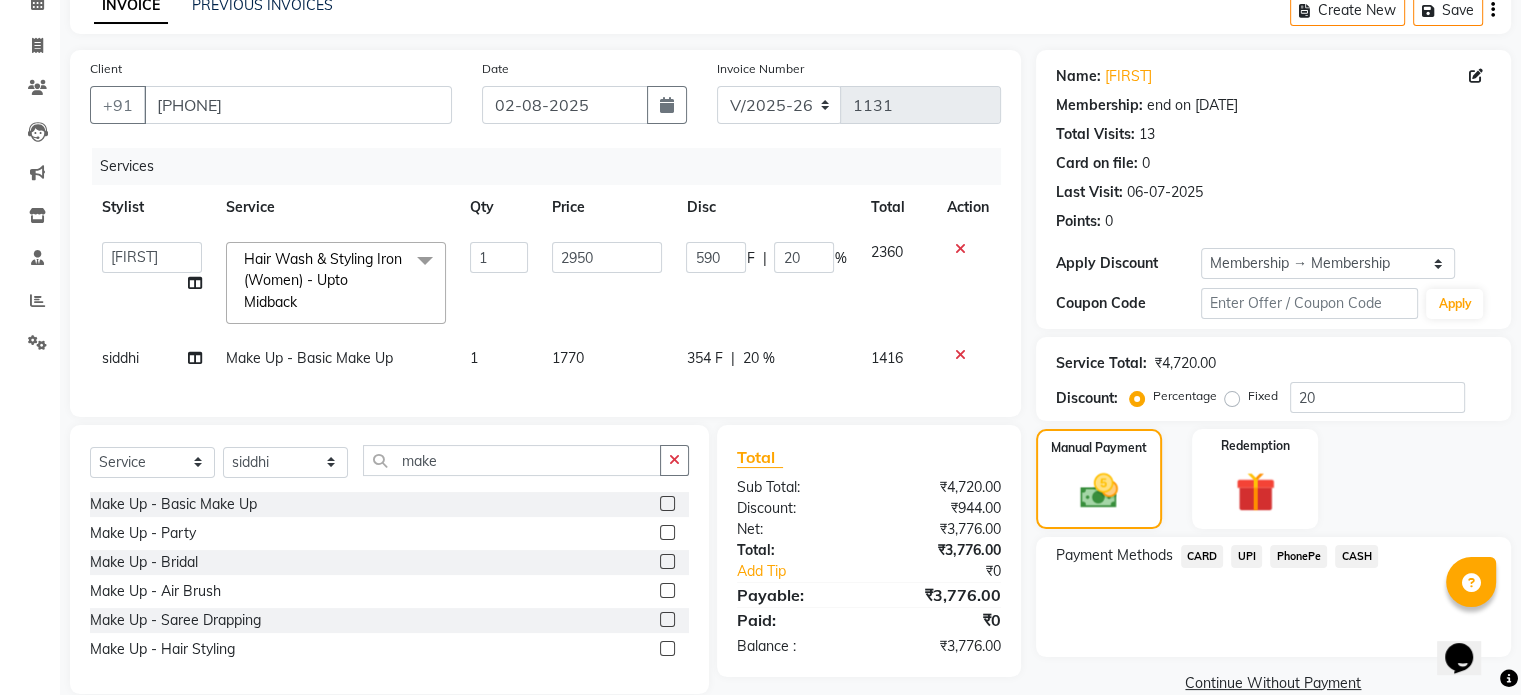 click on "UPI" 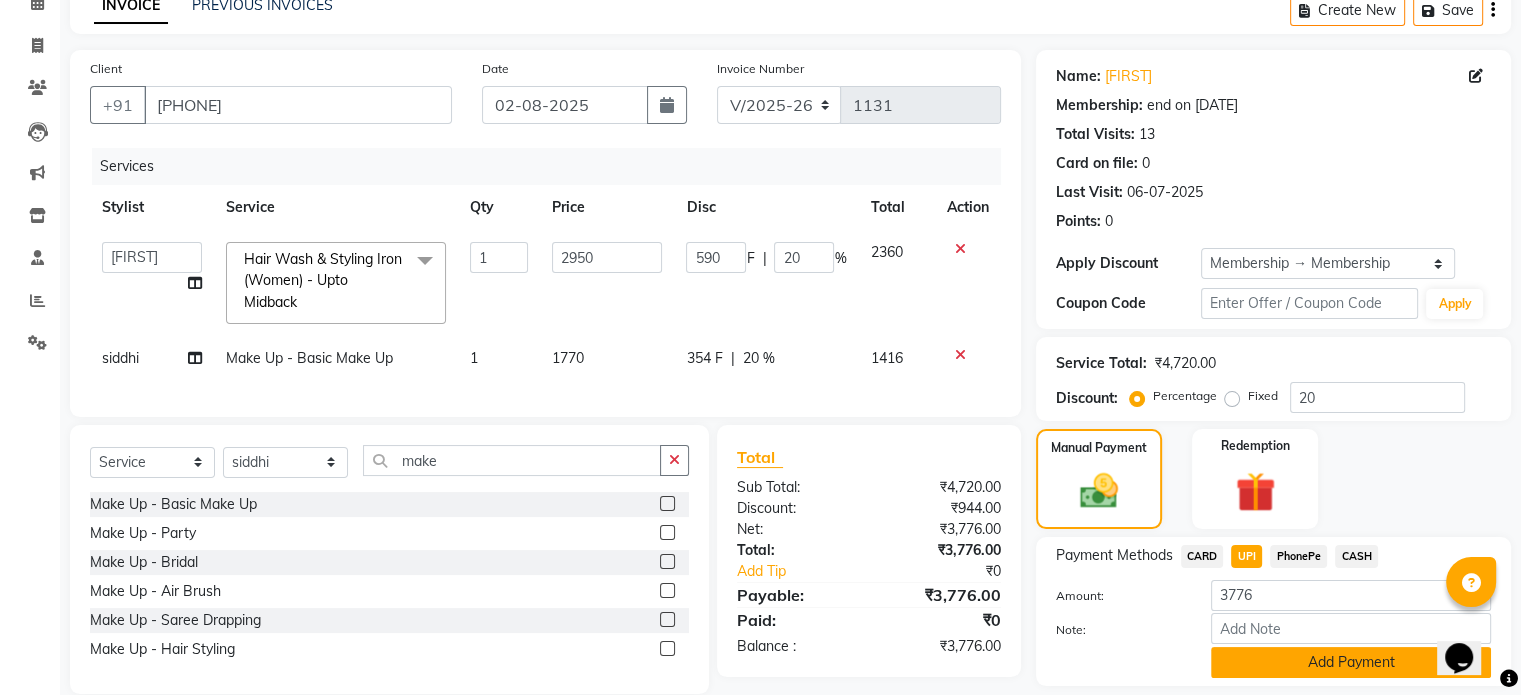 click on "Add Payment" 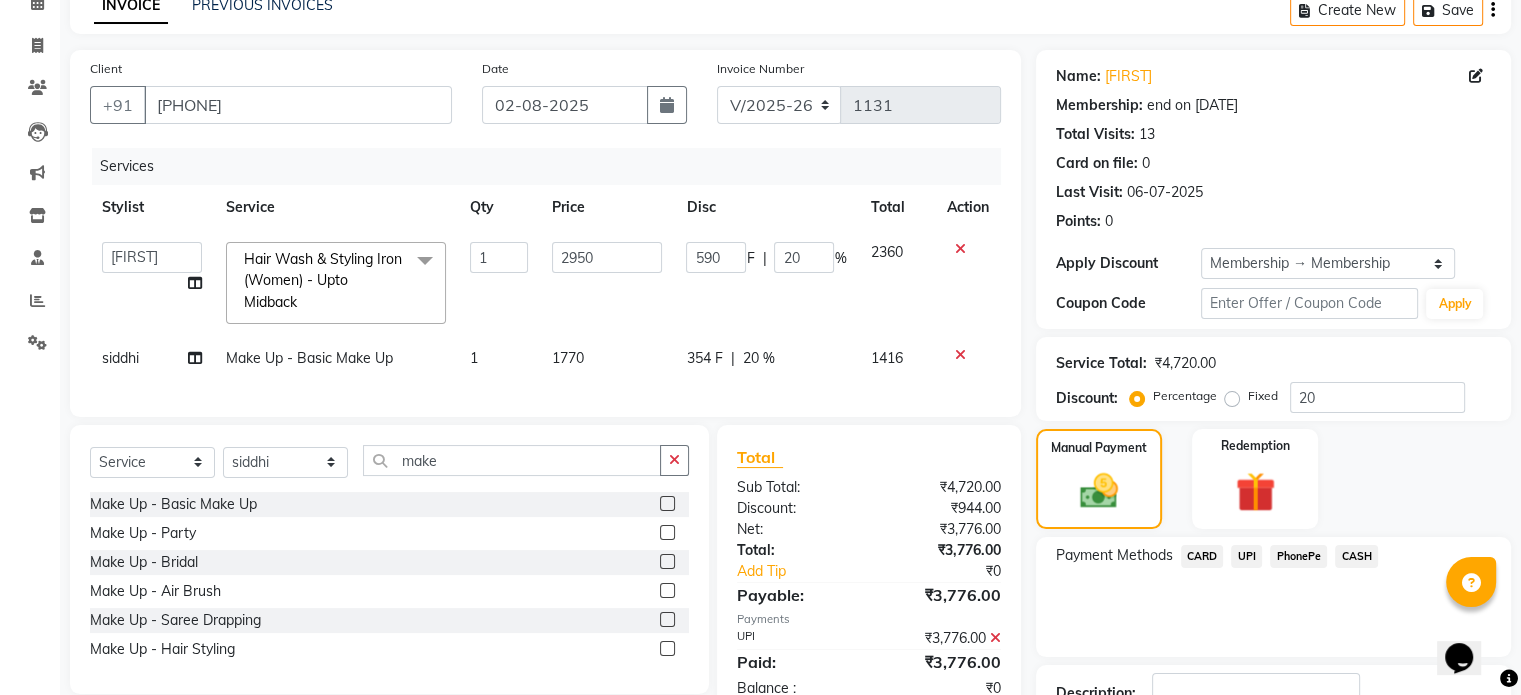 scroll, scrollTop: 163, scrollLeft: 0, axis: vertical 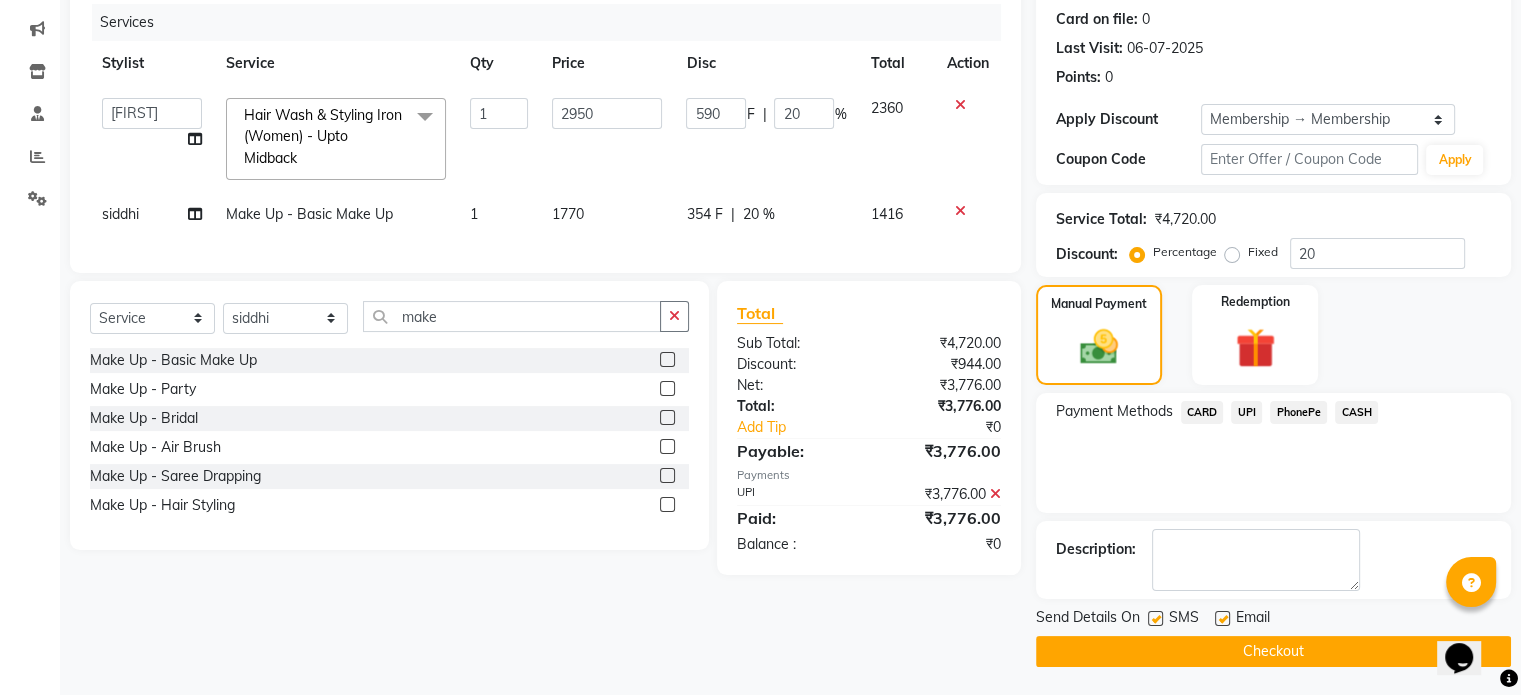 click on "Checkout" 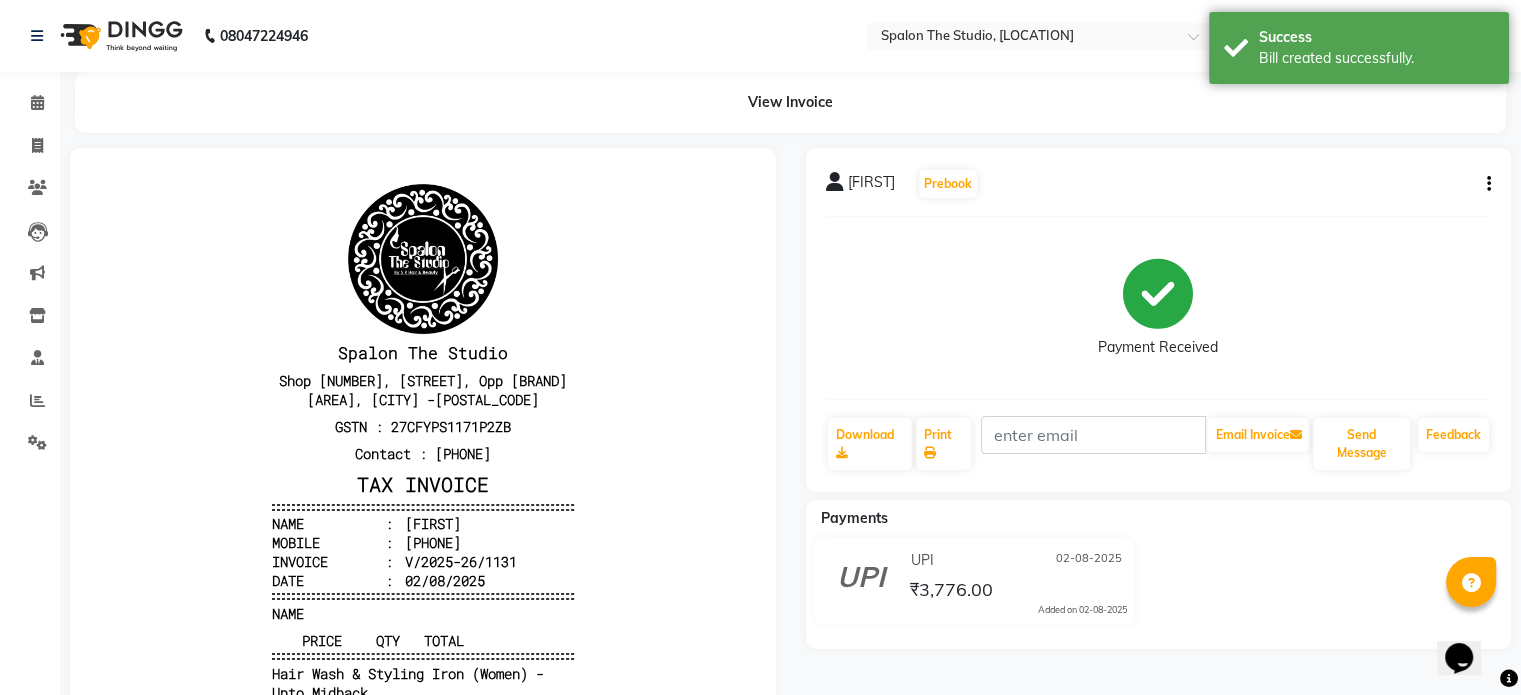 scroll, scrollTop: 0, scrollLeft: 0, axis: both 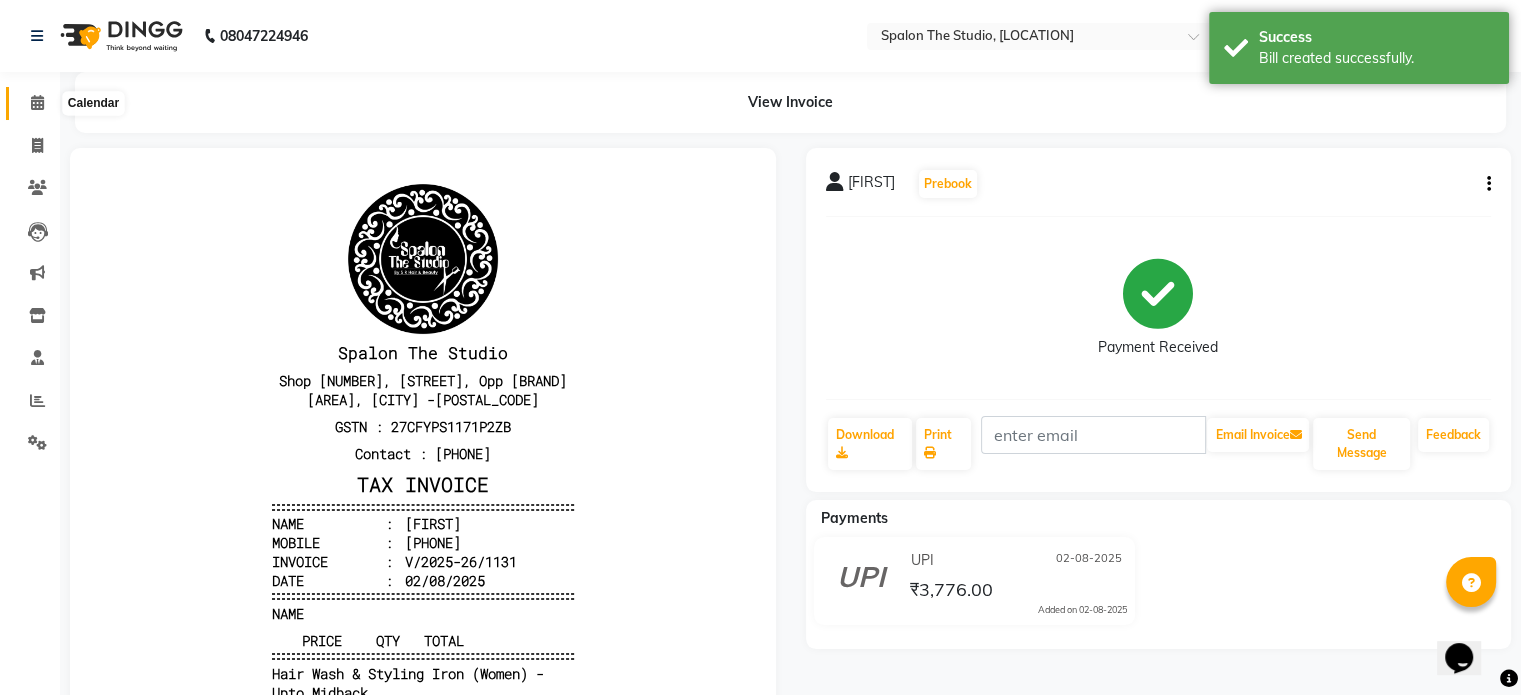 click 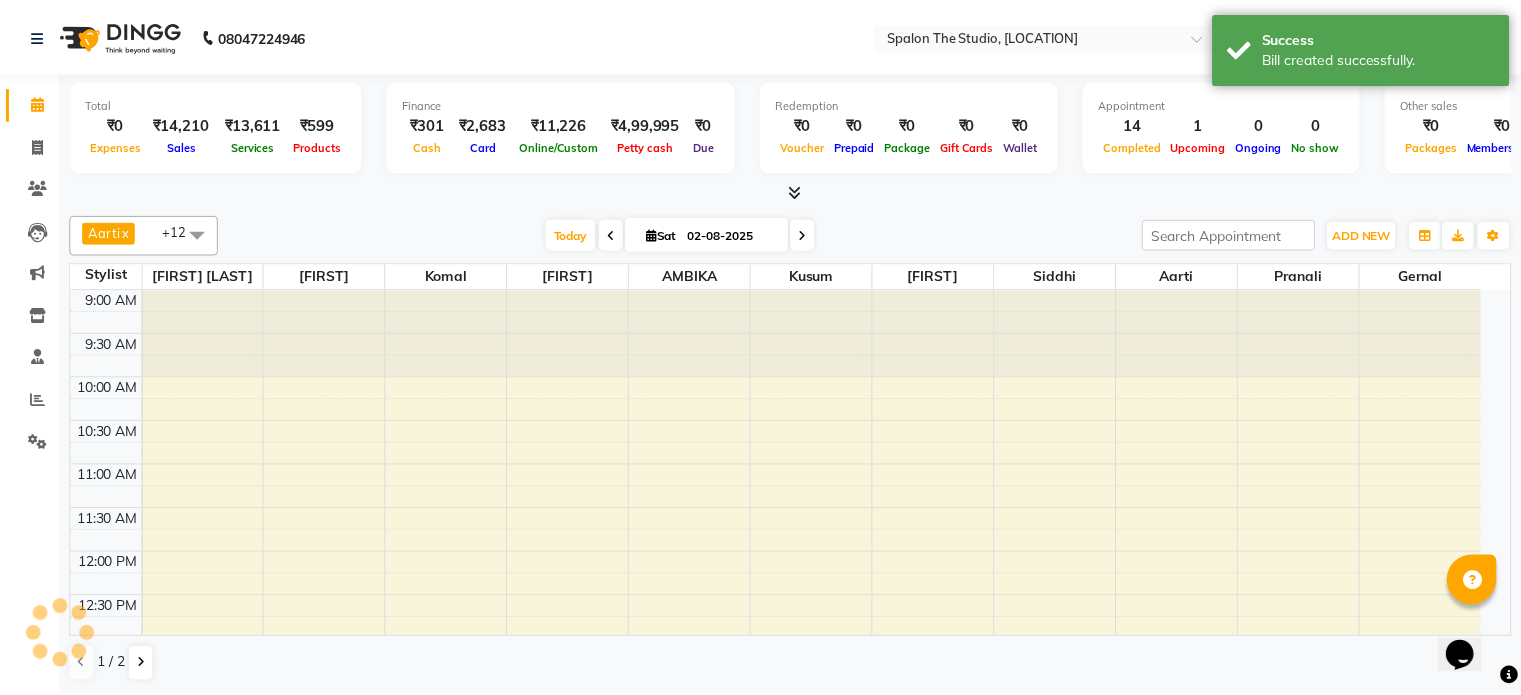 scroll, scrollTop: 0, scrollLeft: 0, axis: both 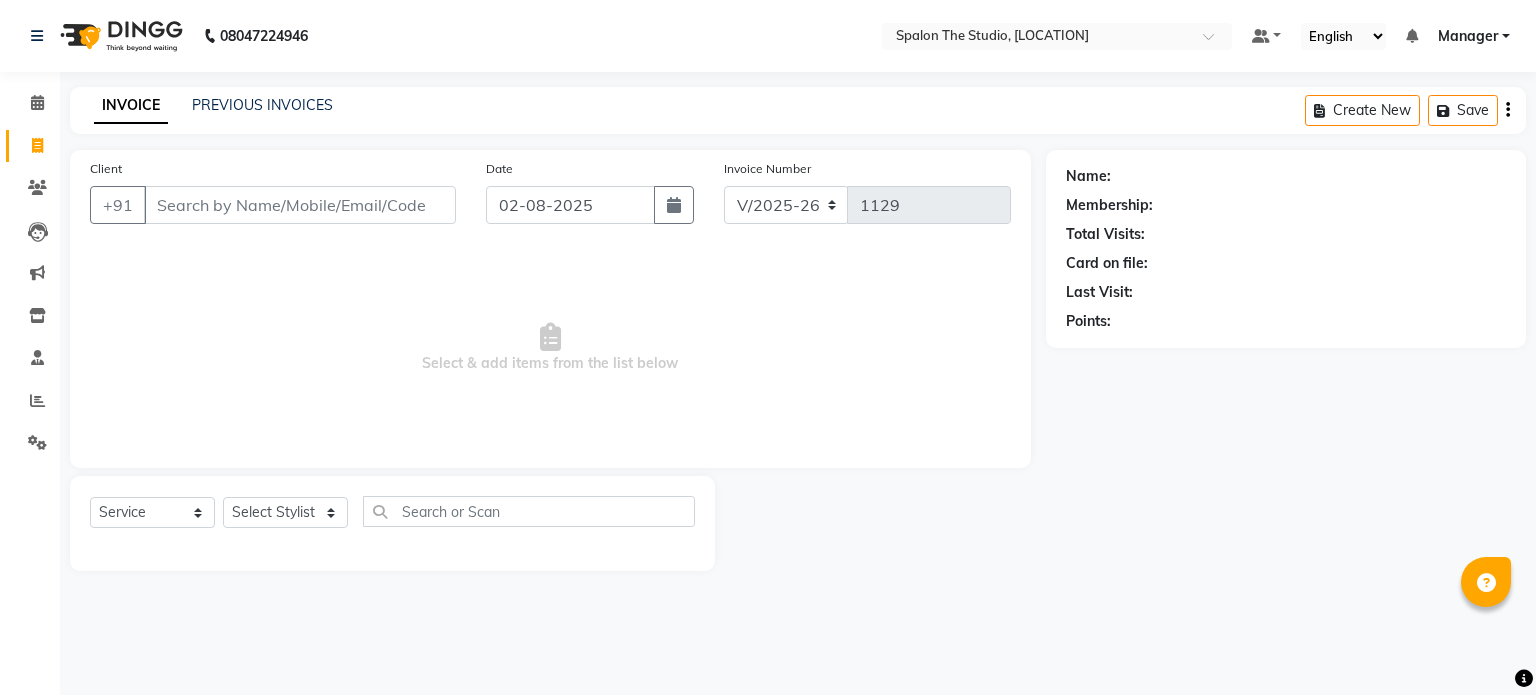select on "903" 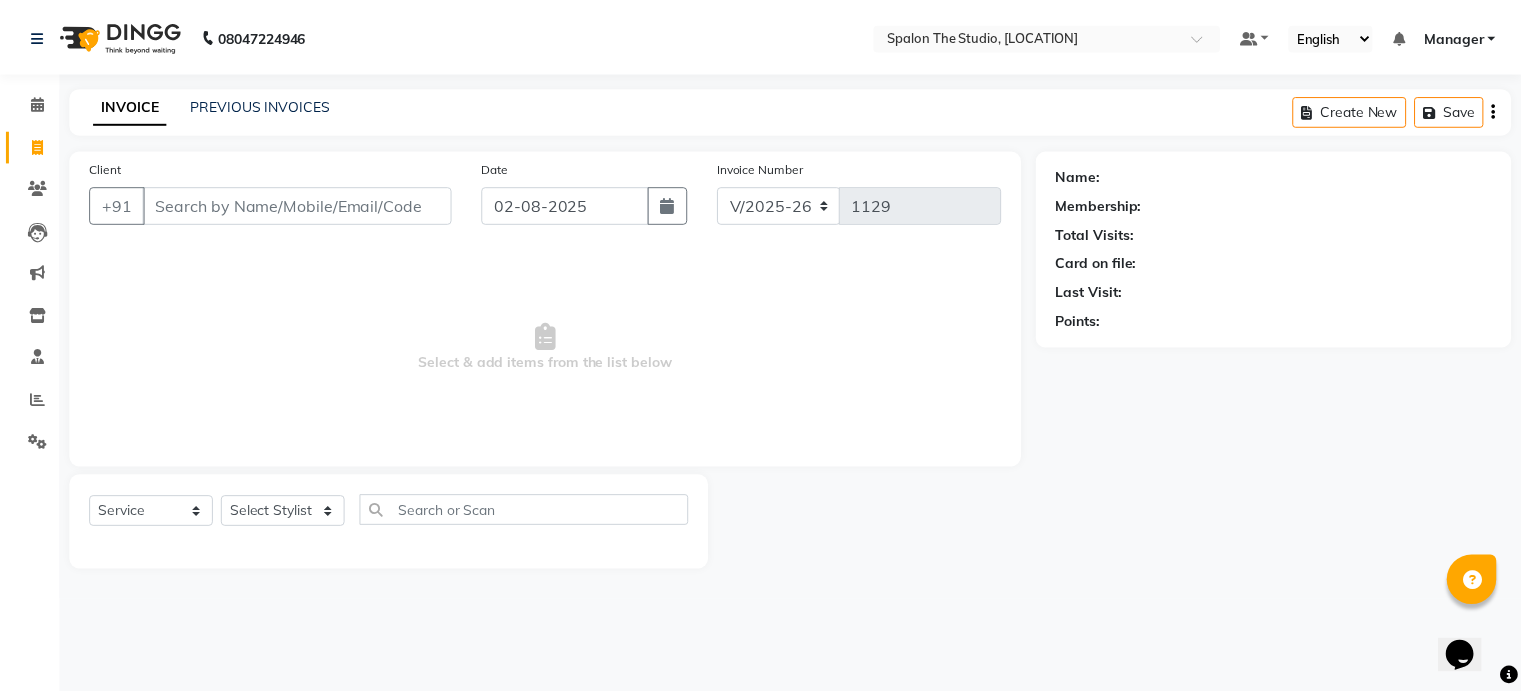 scroll, scrollTop: 0, scrollLeft: 0, axis: both 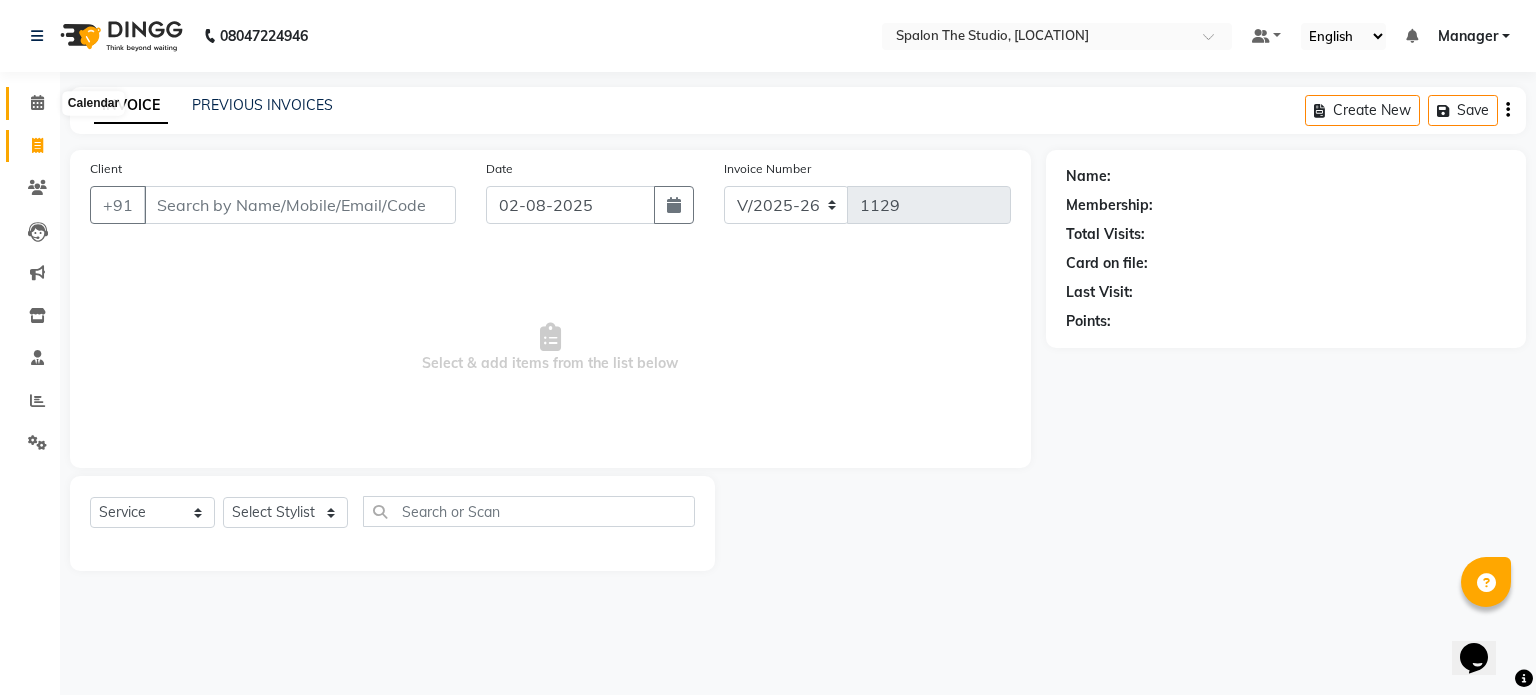 click 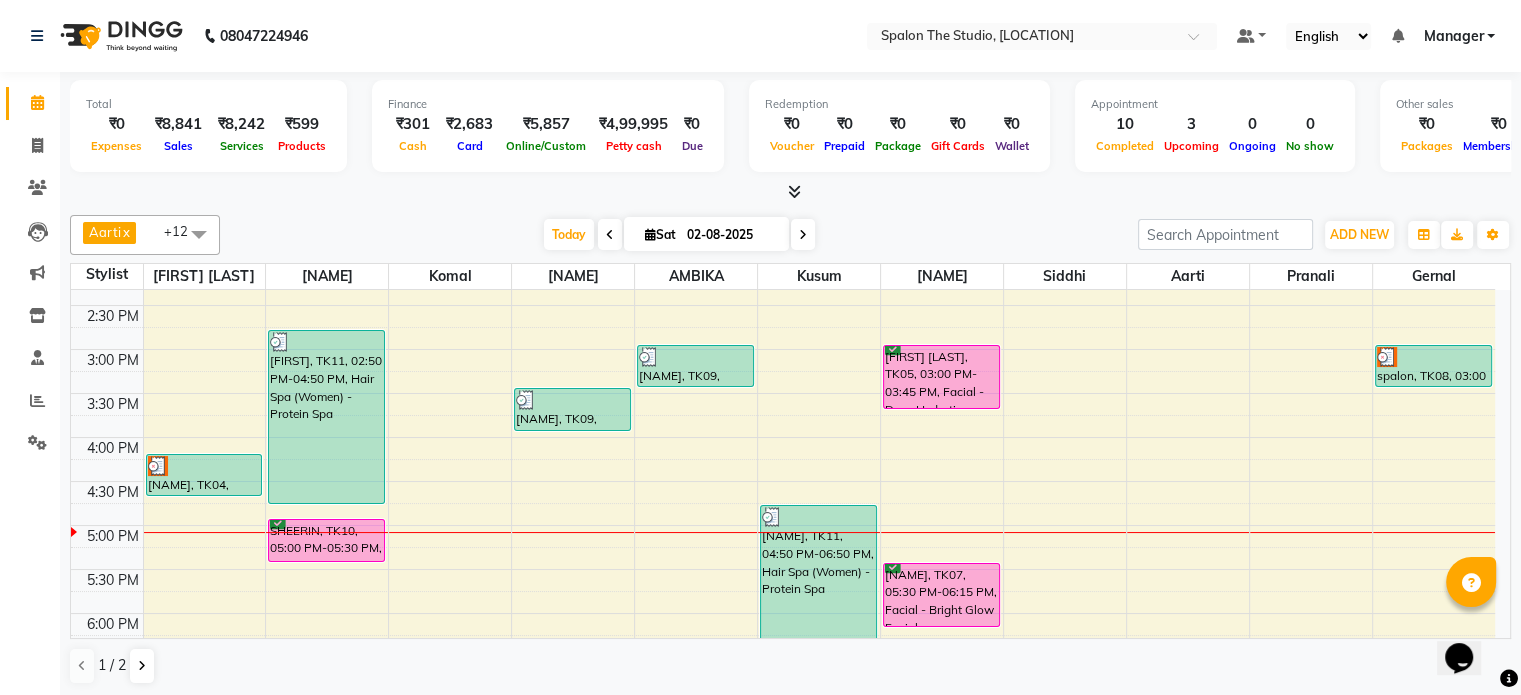 scroll, scrollTop: 500, scrollLeft: 0, axis: vertical 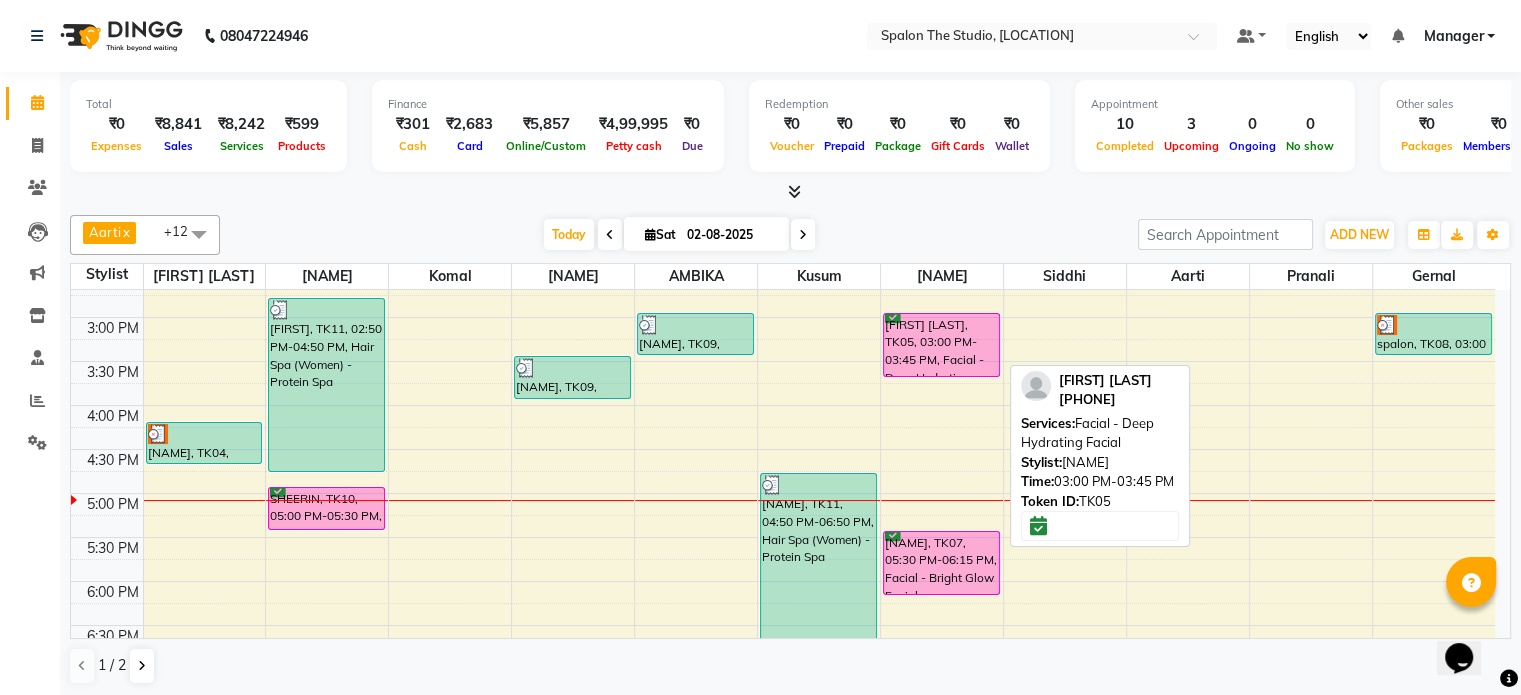 click on "[FIRST] [LAST], TK05, 03:00 PM-03:45 PM, Facial - Deep Hydrating Facial" at bounding box center (941, 345) 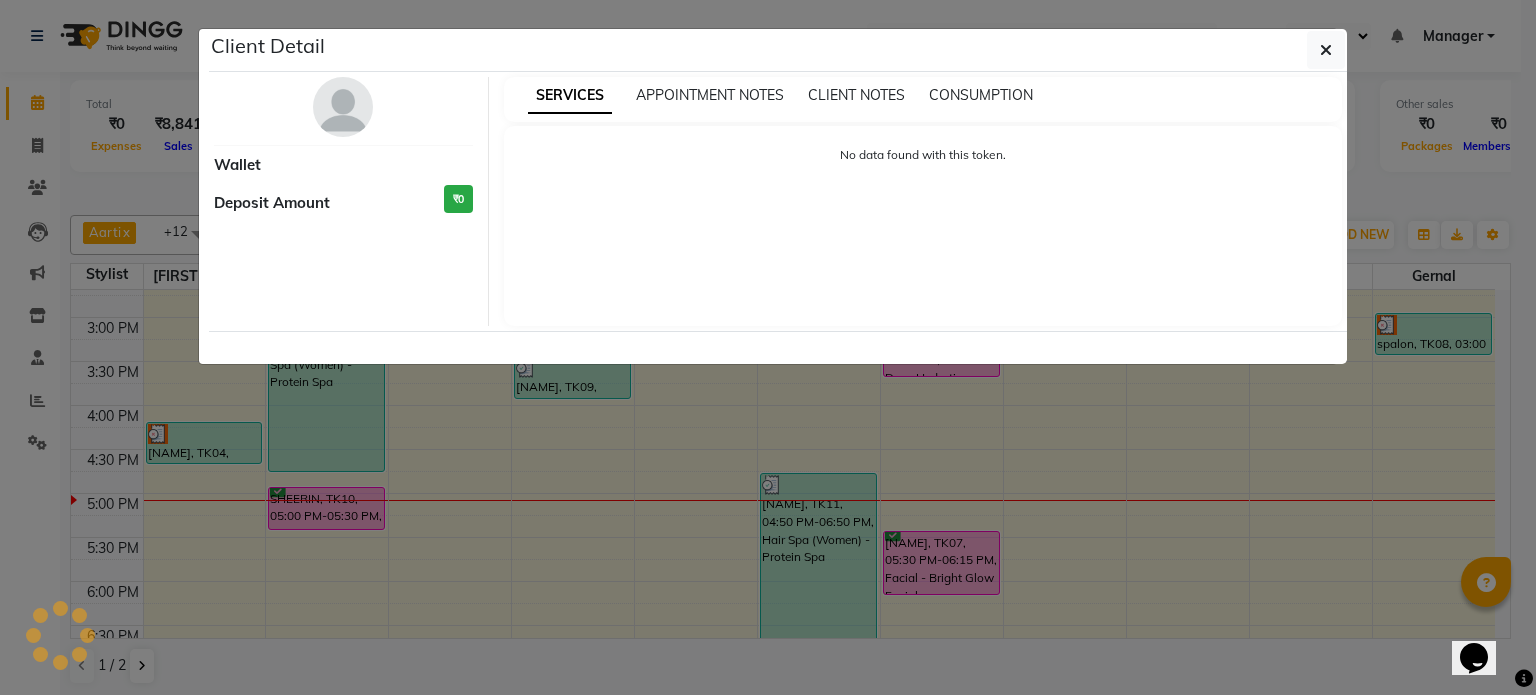 select on "6" 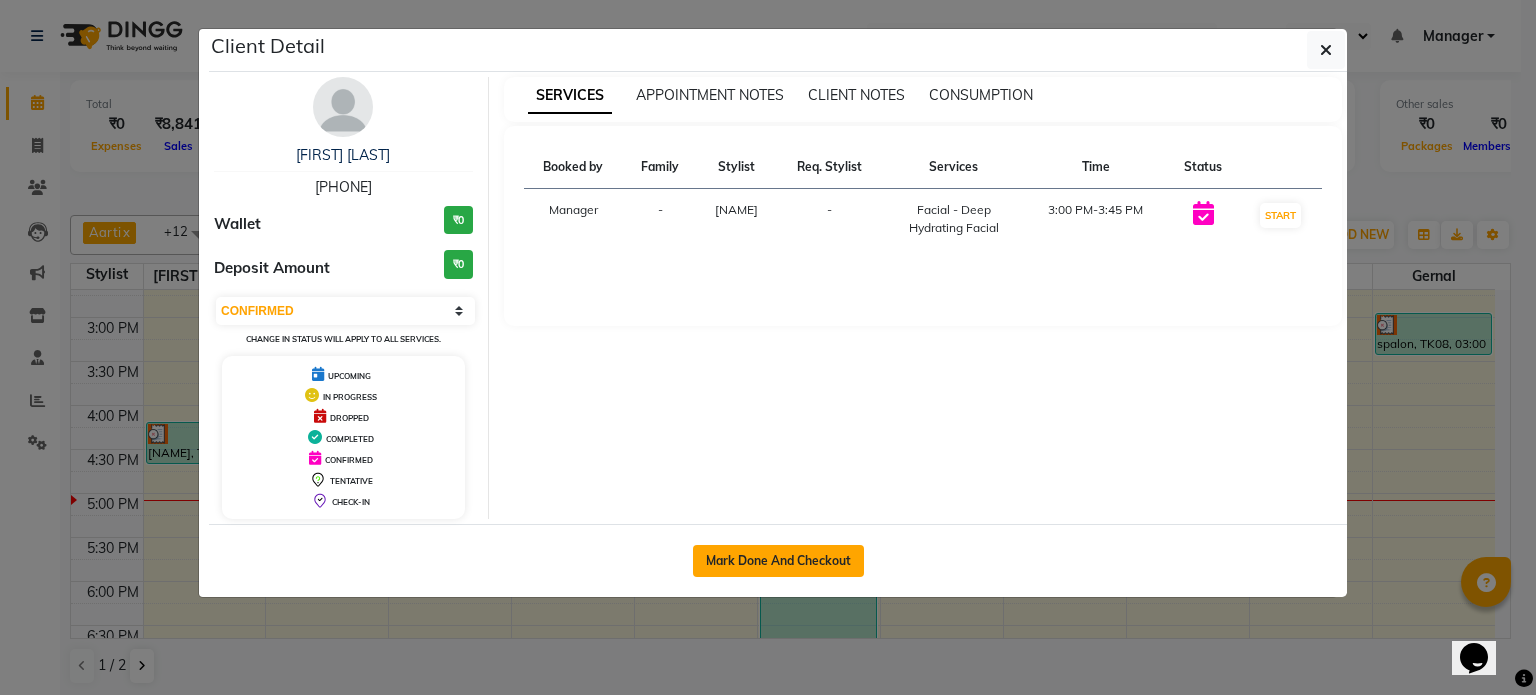 click on "Mark Done And Checkout" 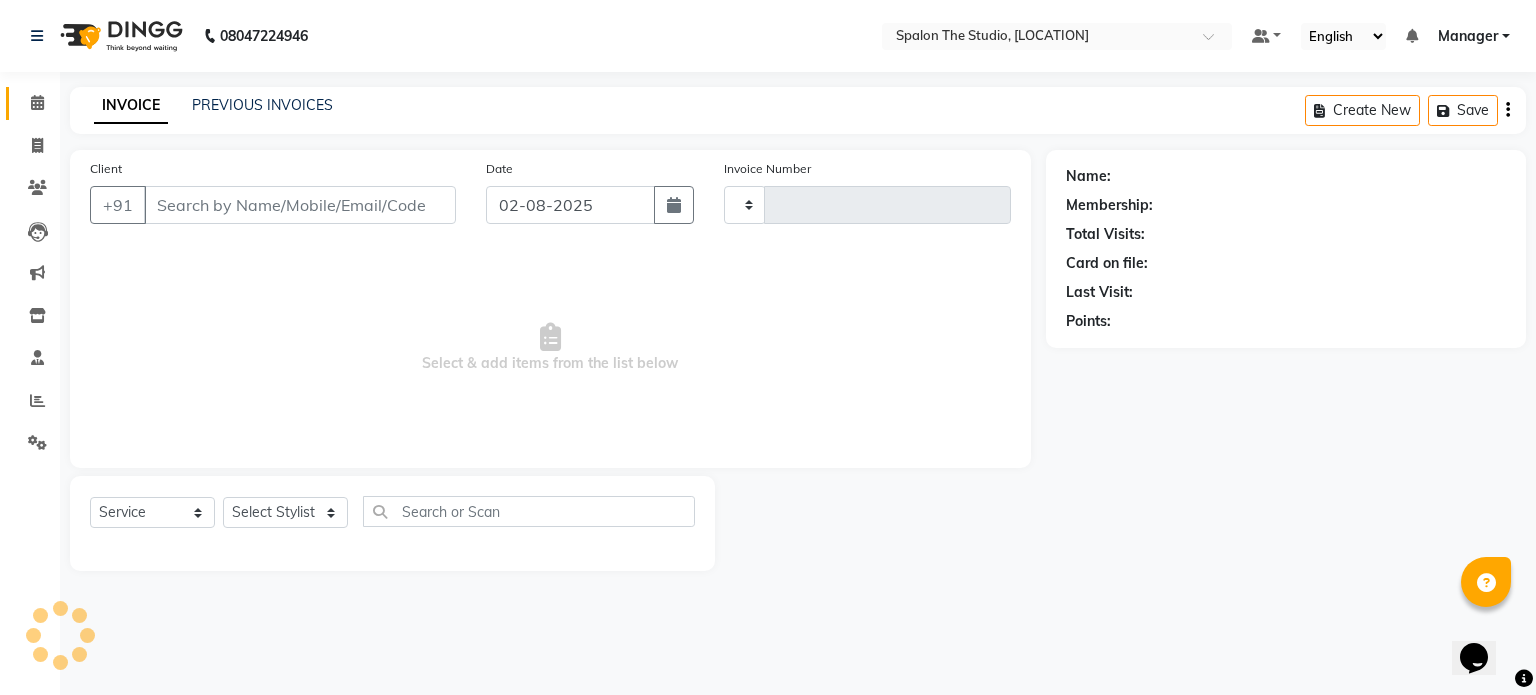 type on "1129" 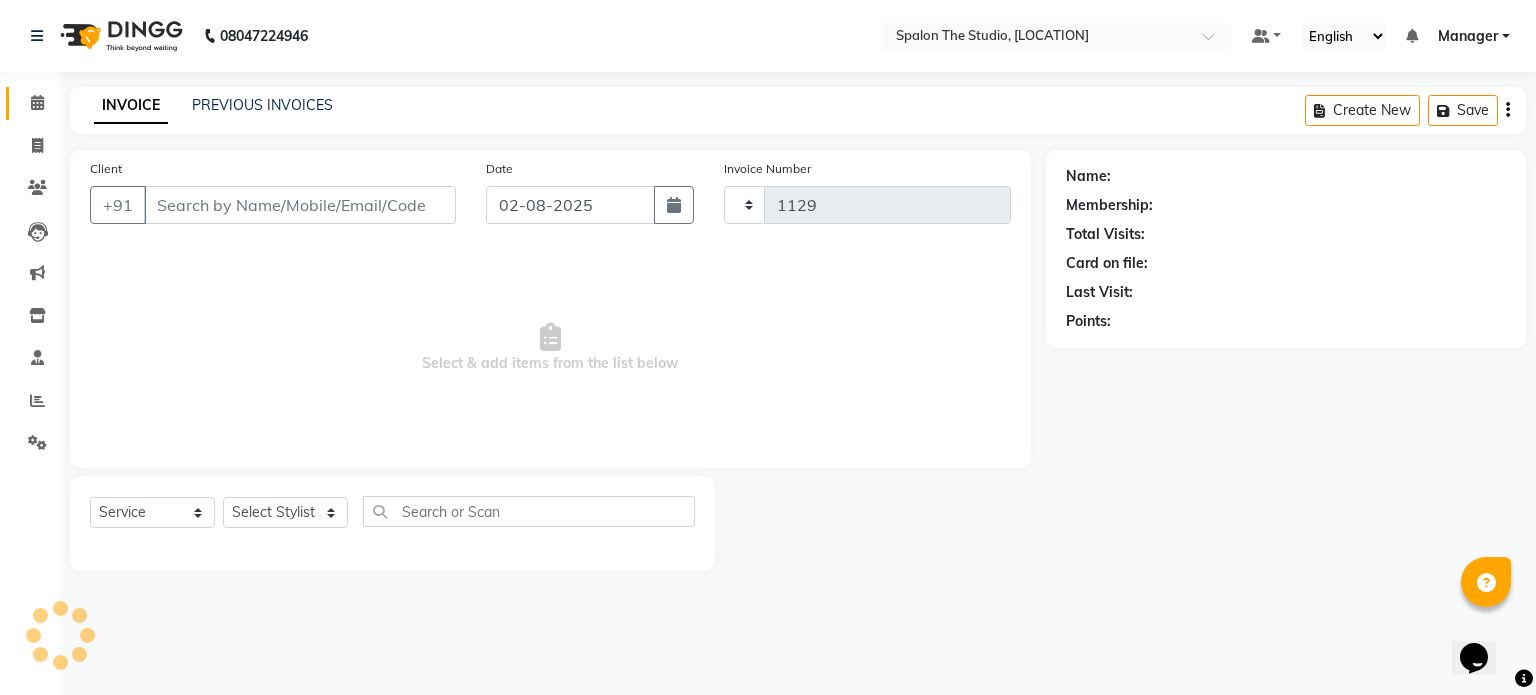select on "903" 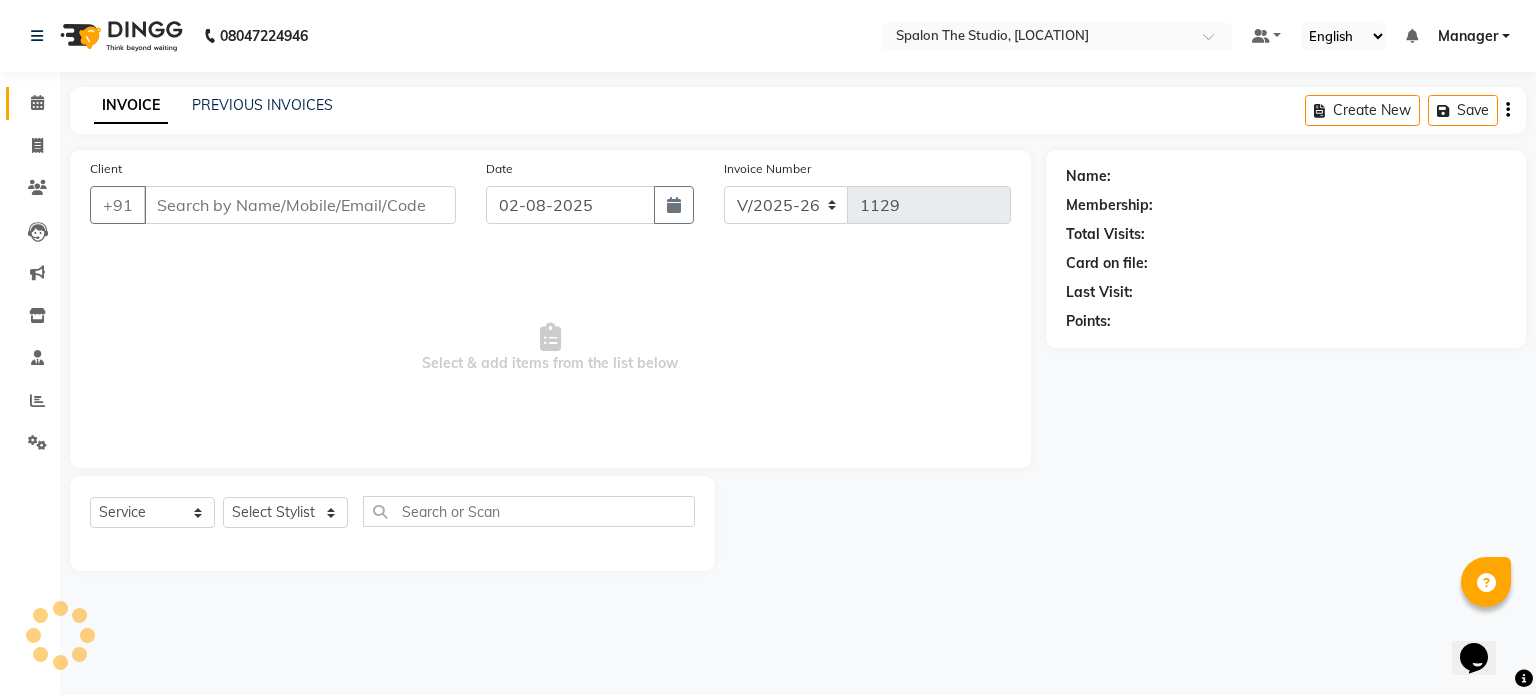 type on "[PHONE]" 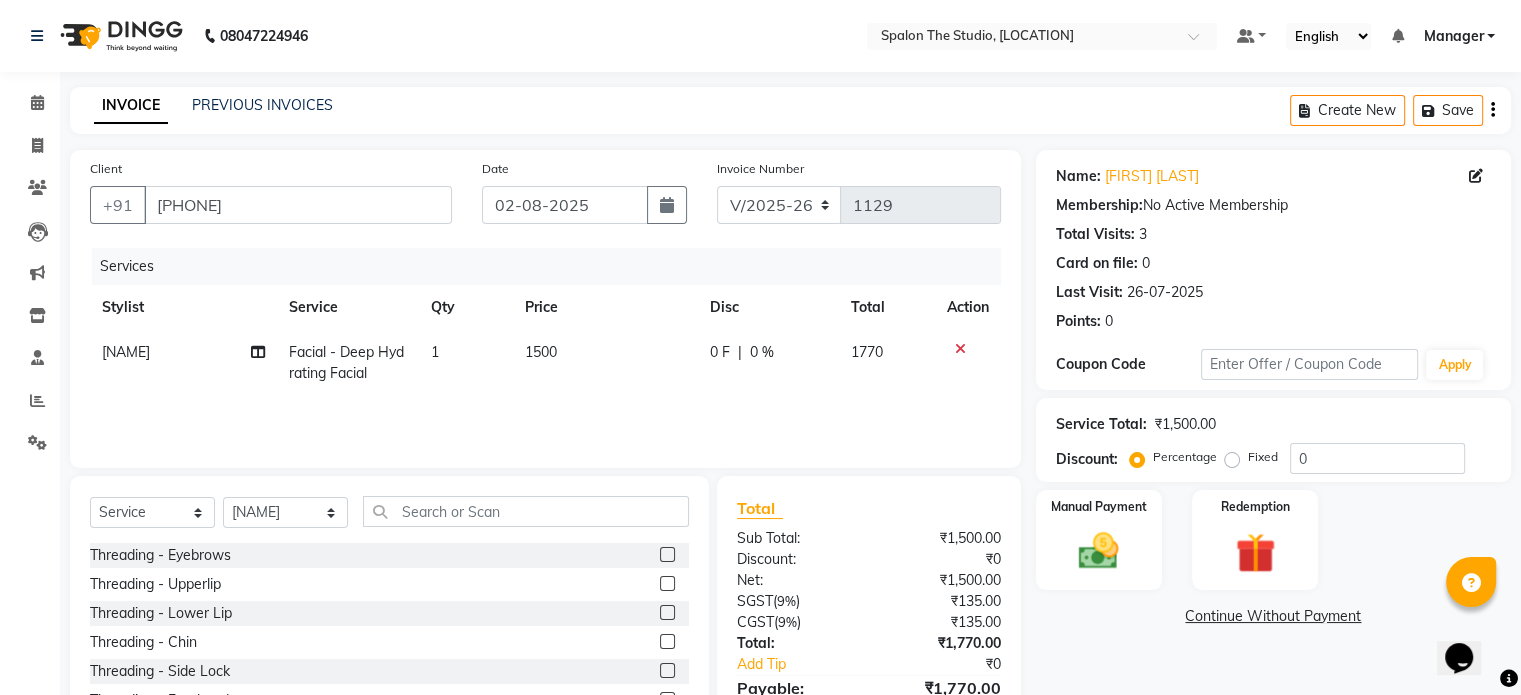 click on "1500" 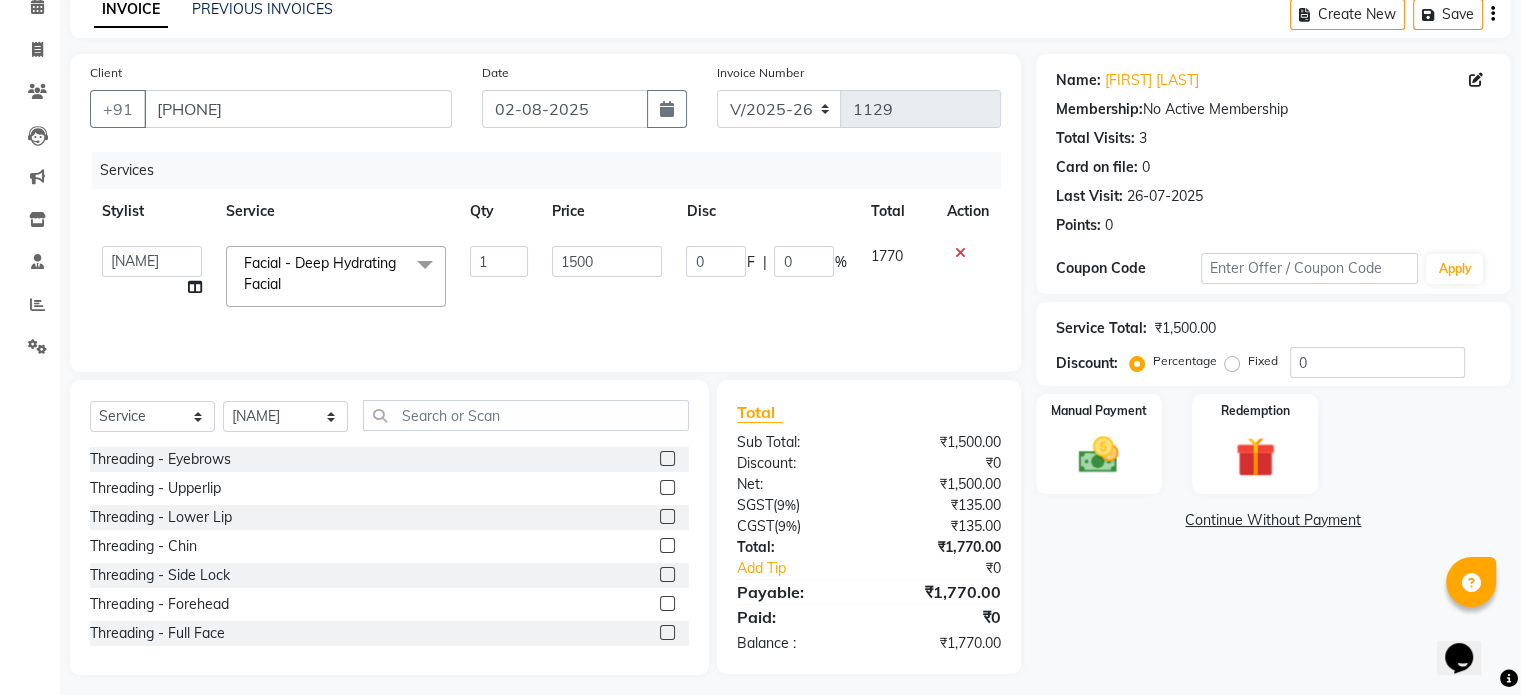 scroll, scrollTop: 100, scrollLeft: 0, axis: vertical 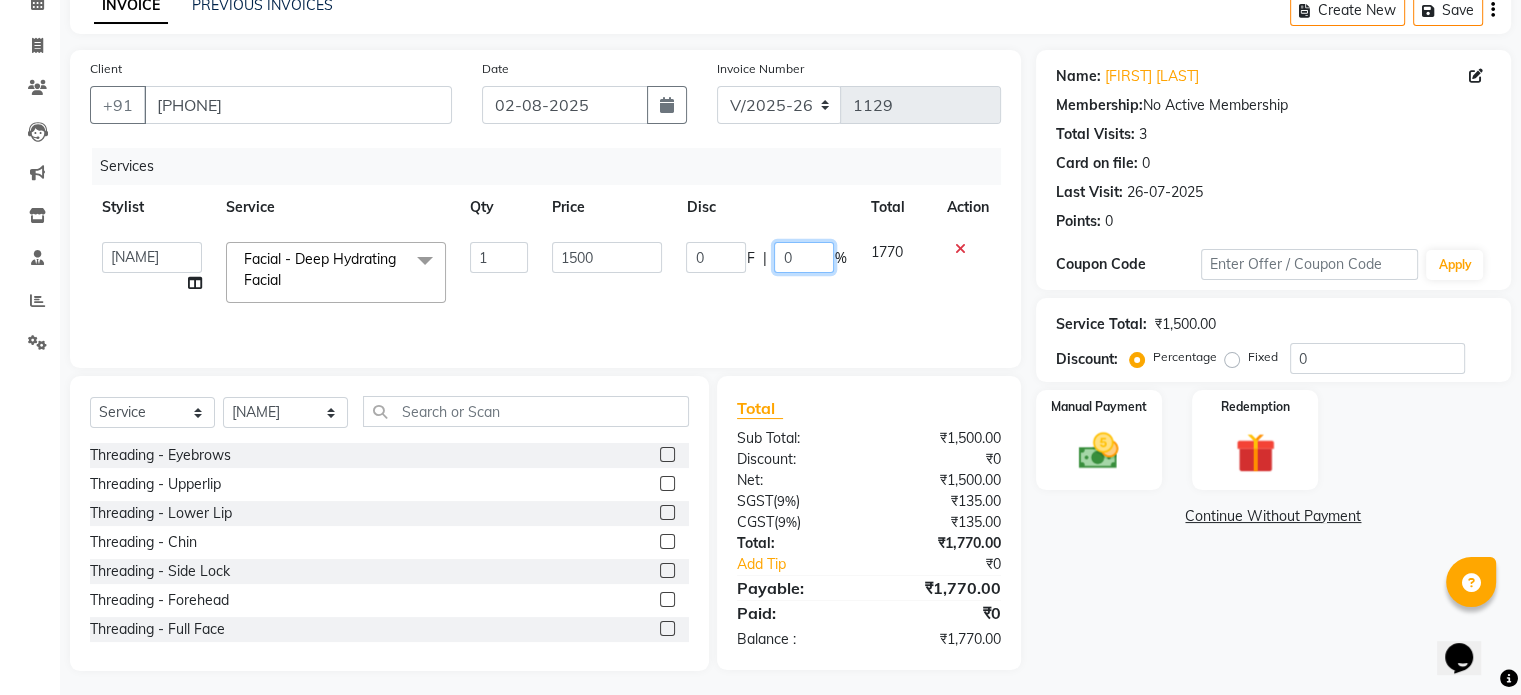 drag, startPoint x: 802, startPoint y: 263, endPoint x: 743, endPoint y: 238, distance: 64.07808 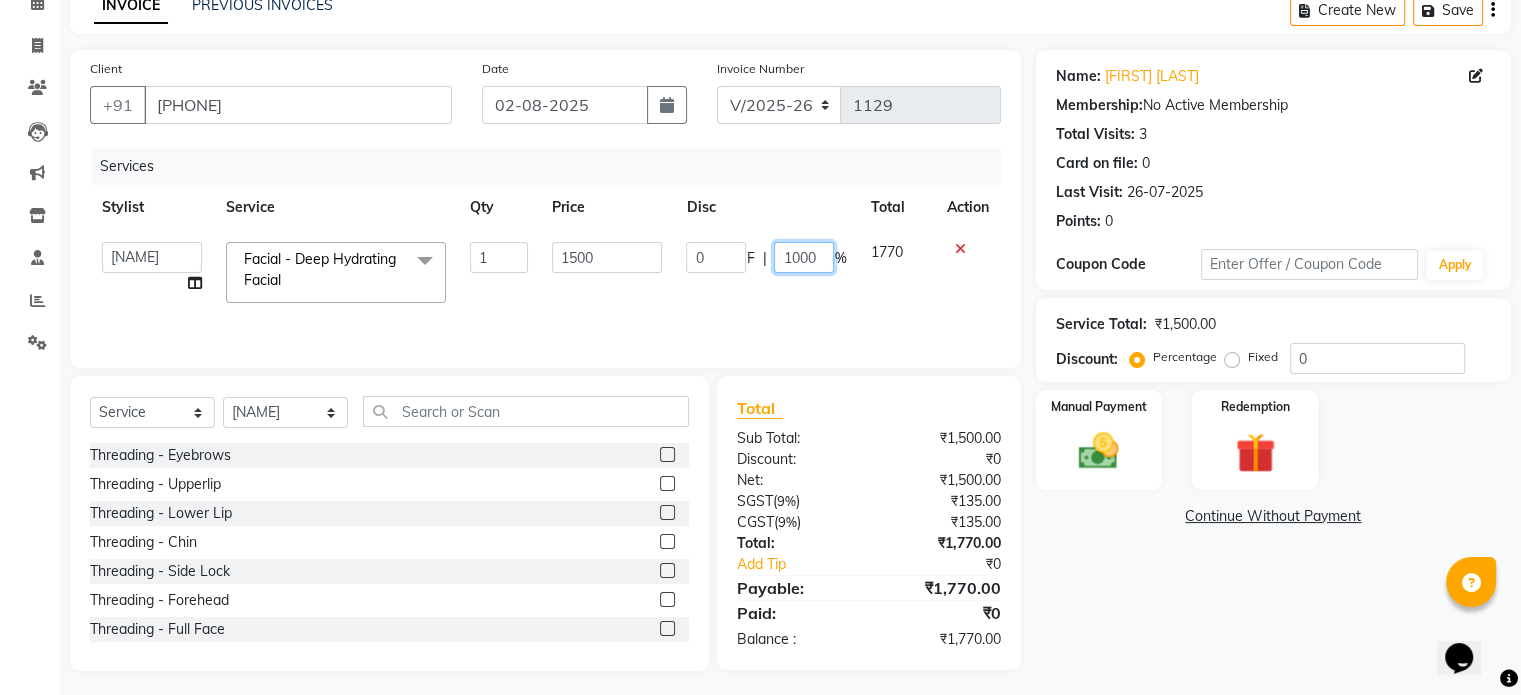 type on "100" 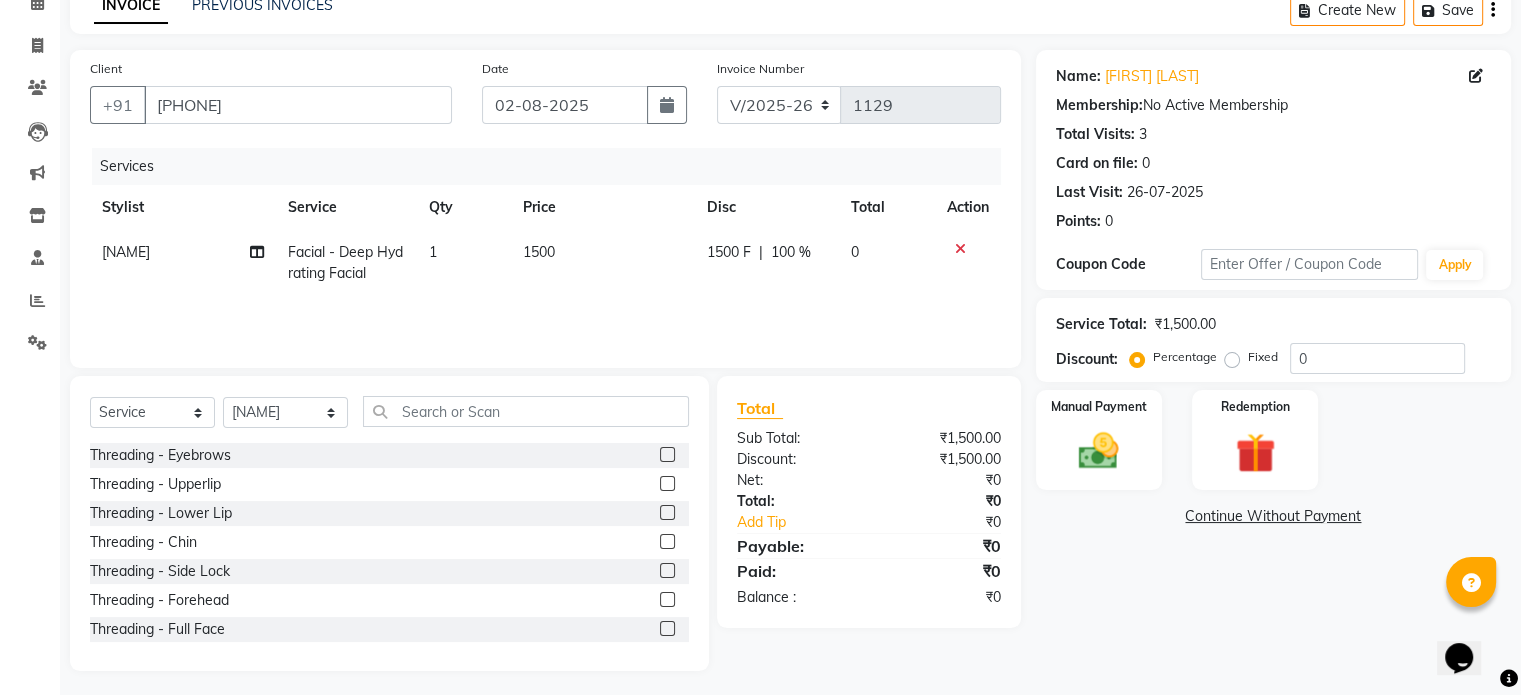 click on "0" 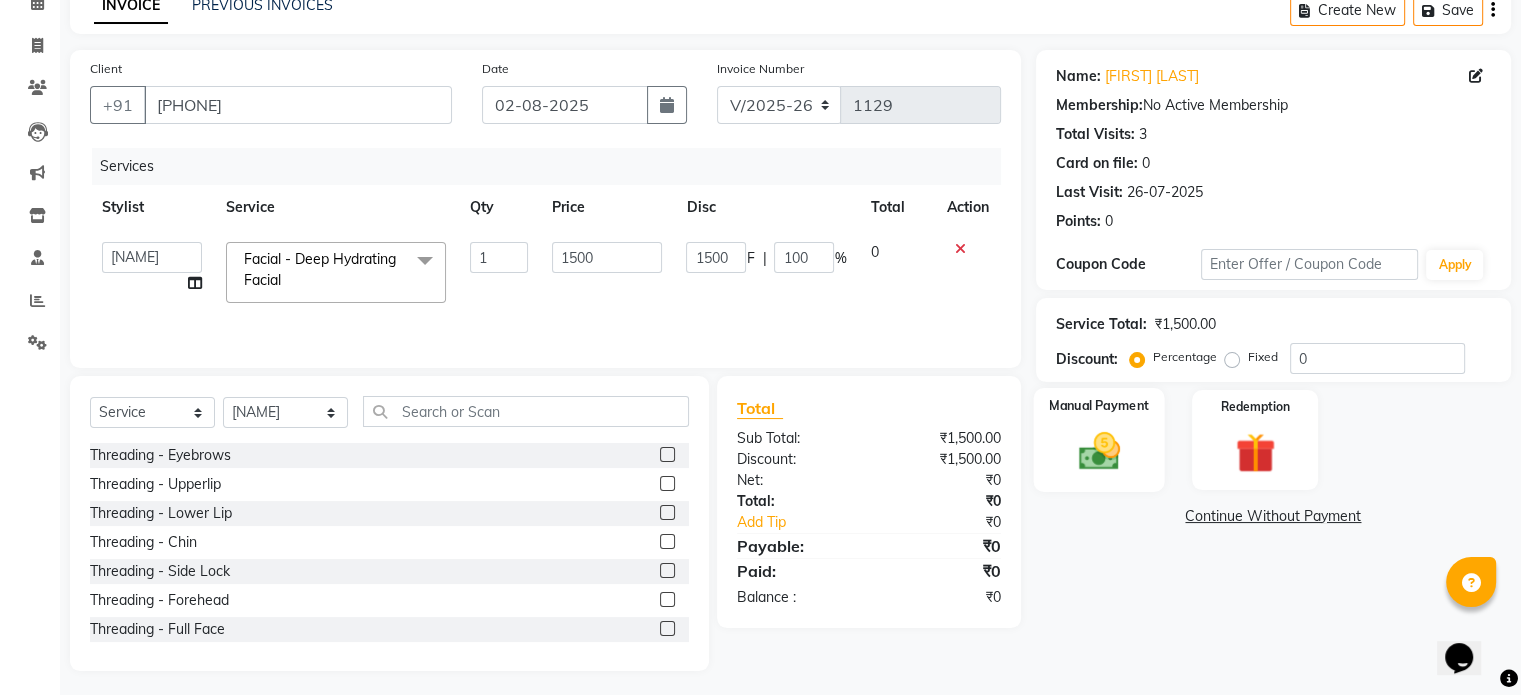 click on "Manual Payment" 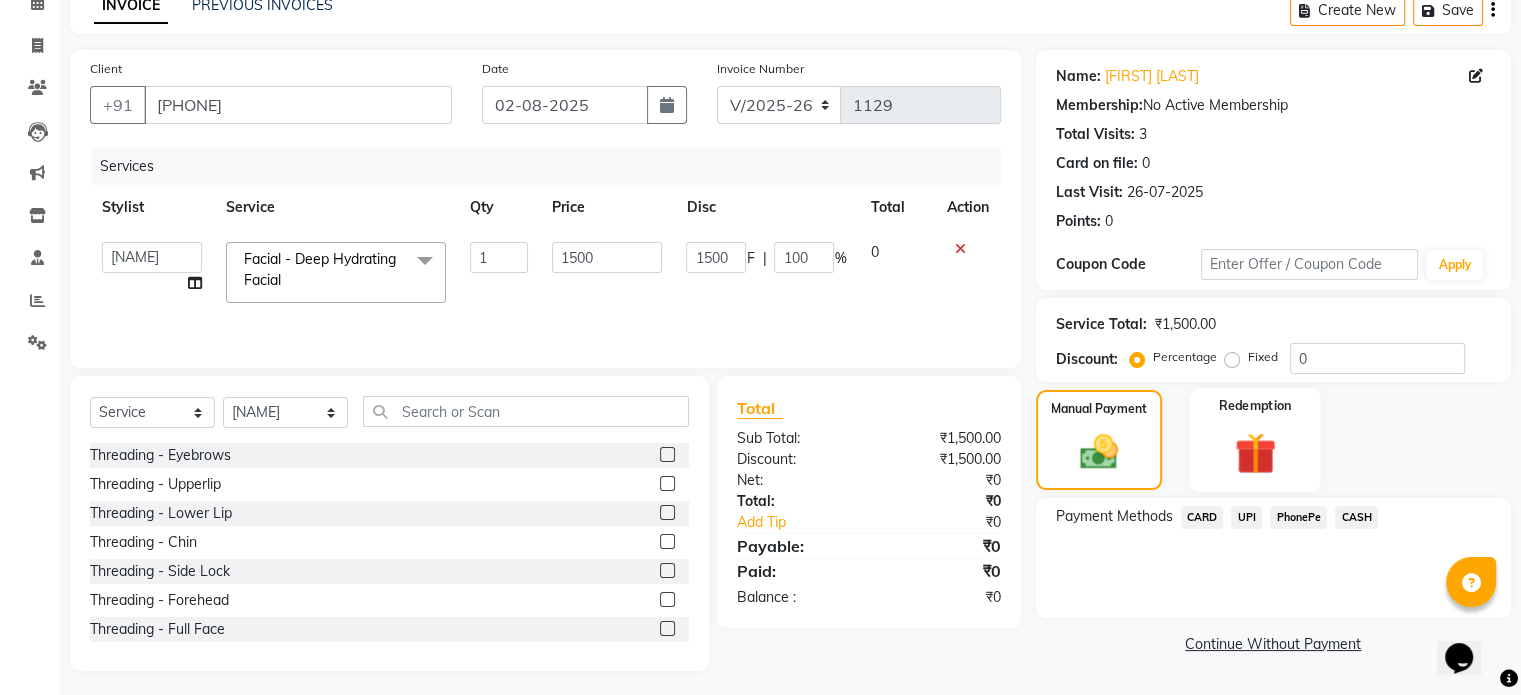 click 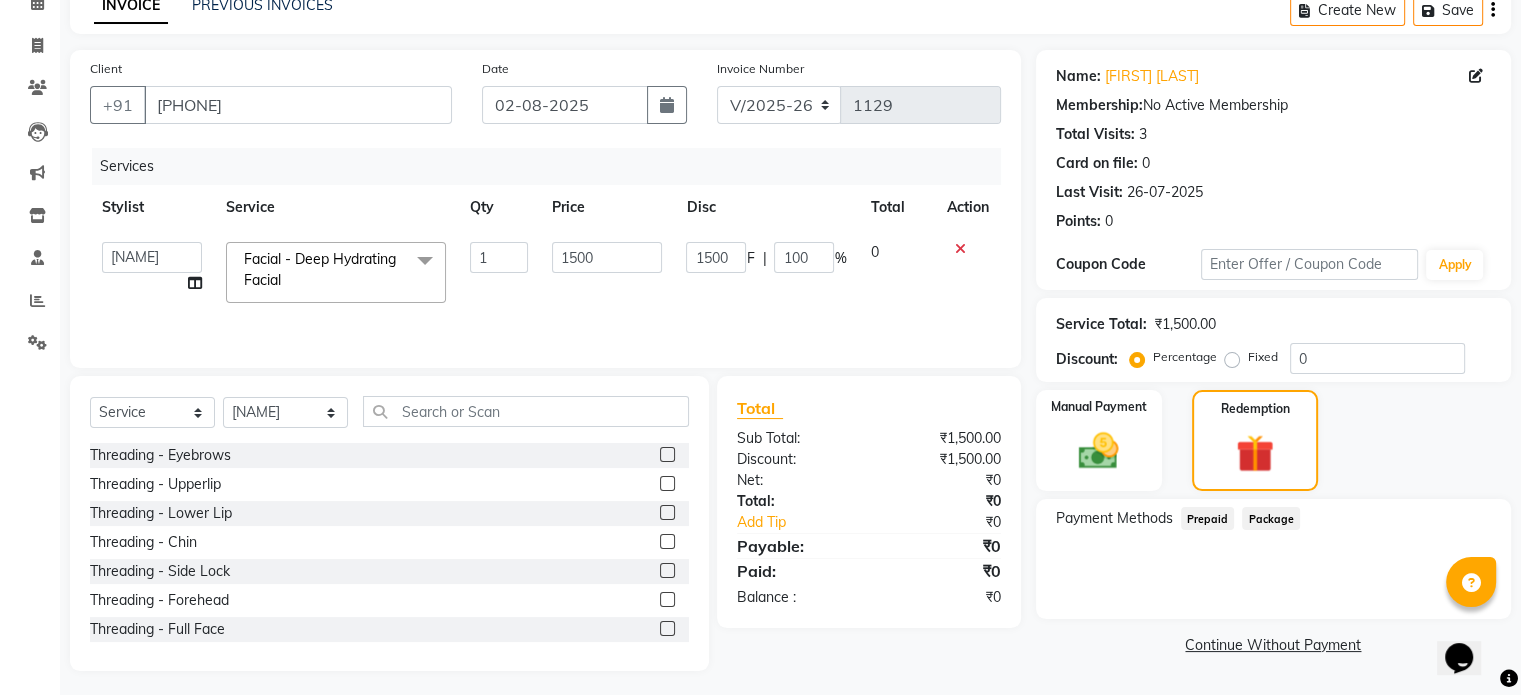 click on "Prepaid" 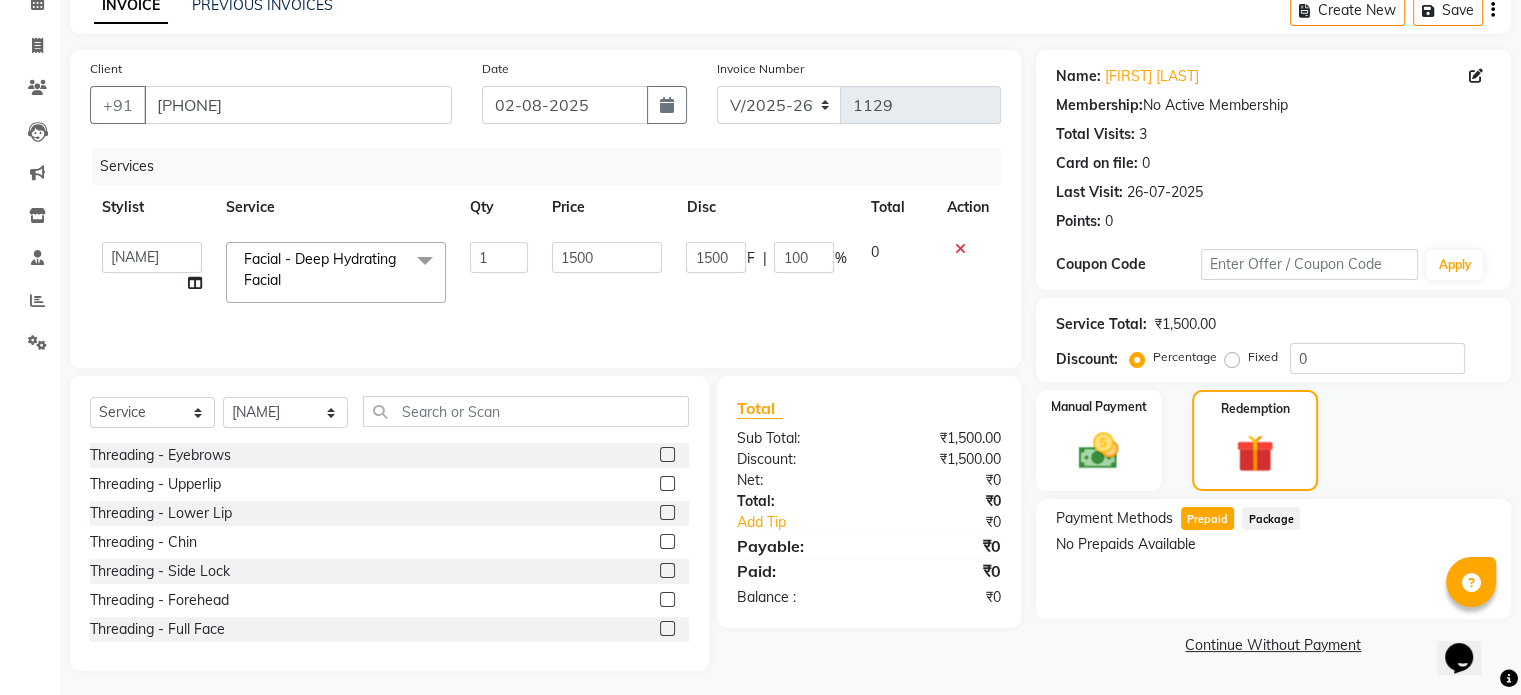click on "Package" 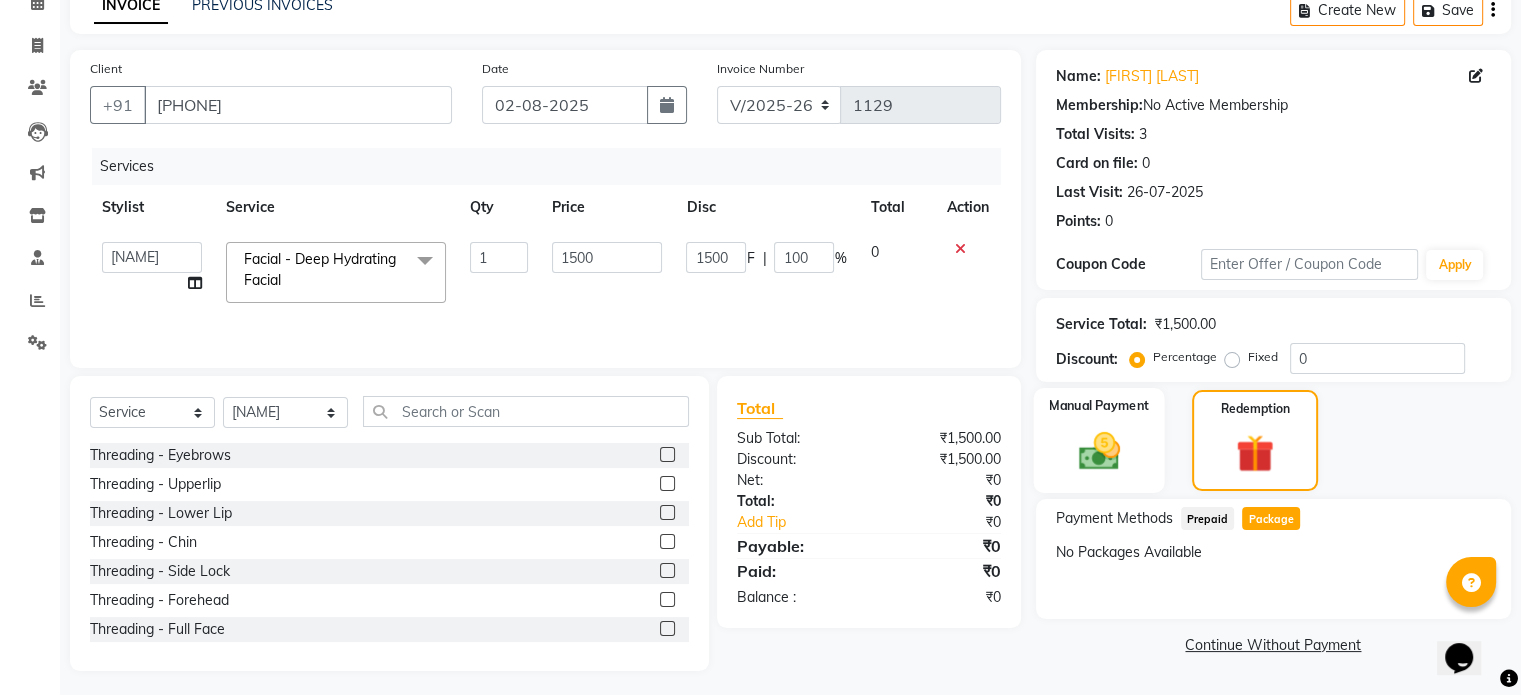 click on "Manual Payment" 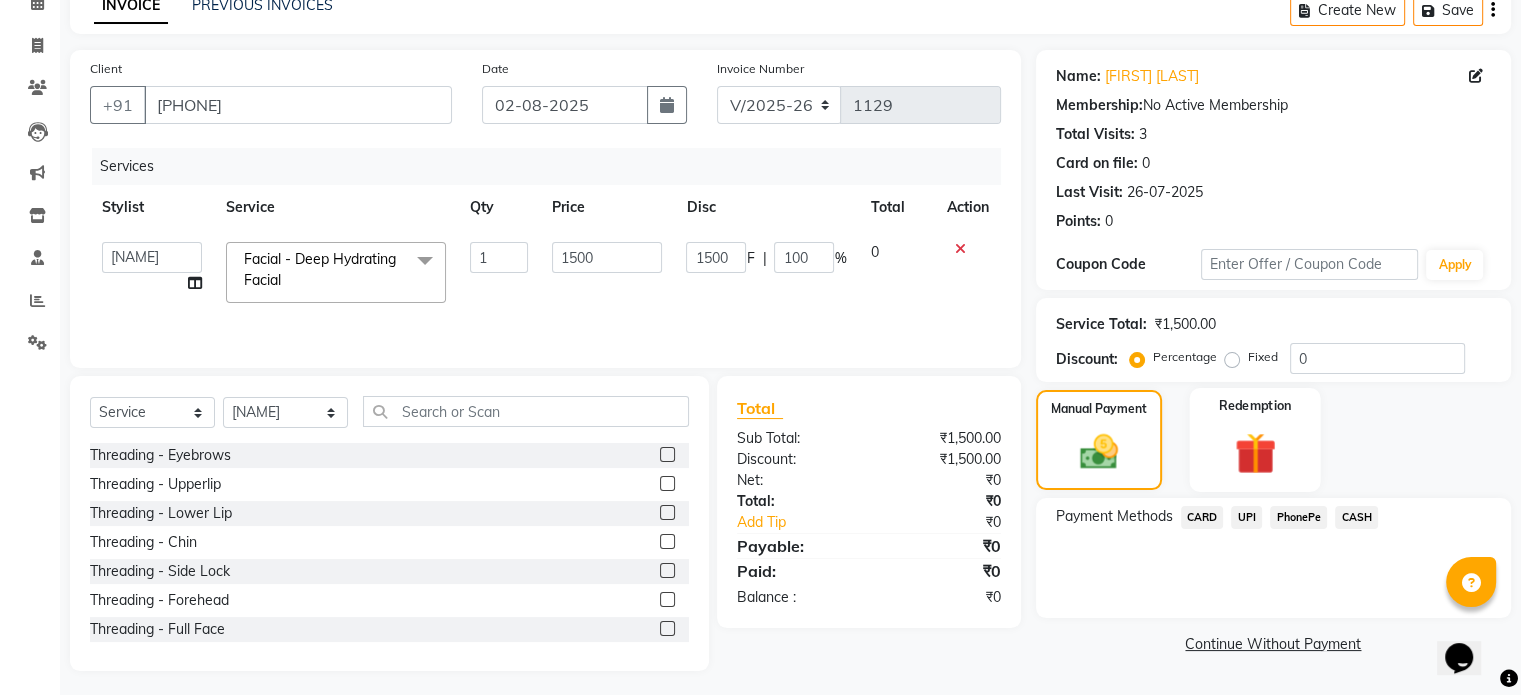 click on "Redemption" 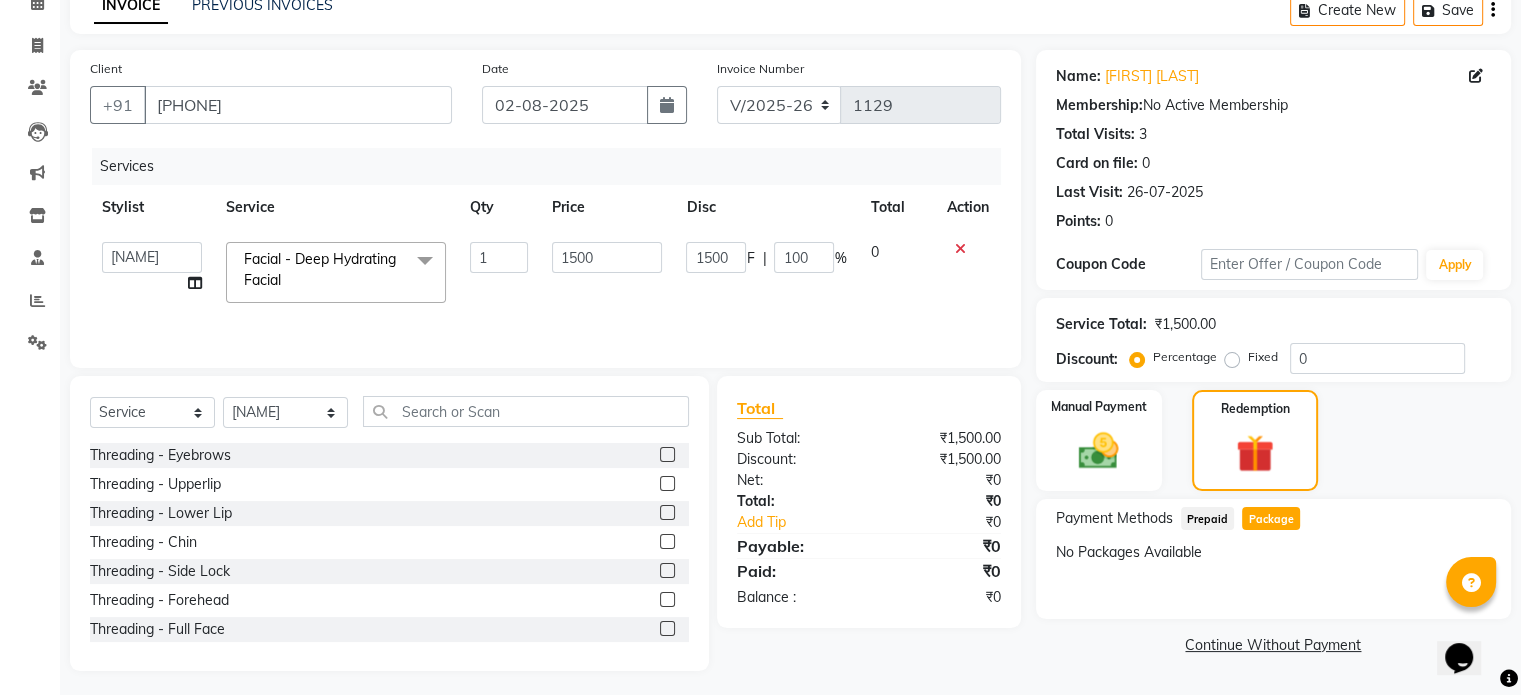 click on "Prepaid" 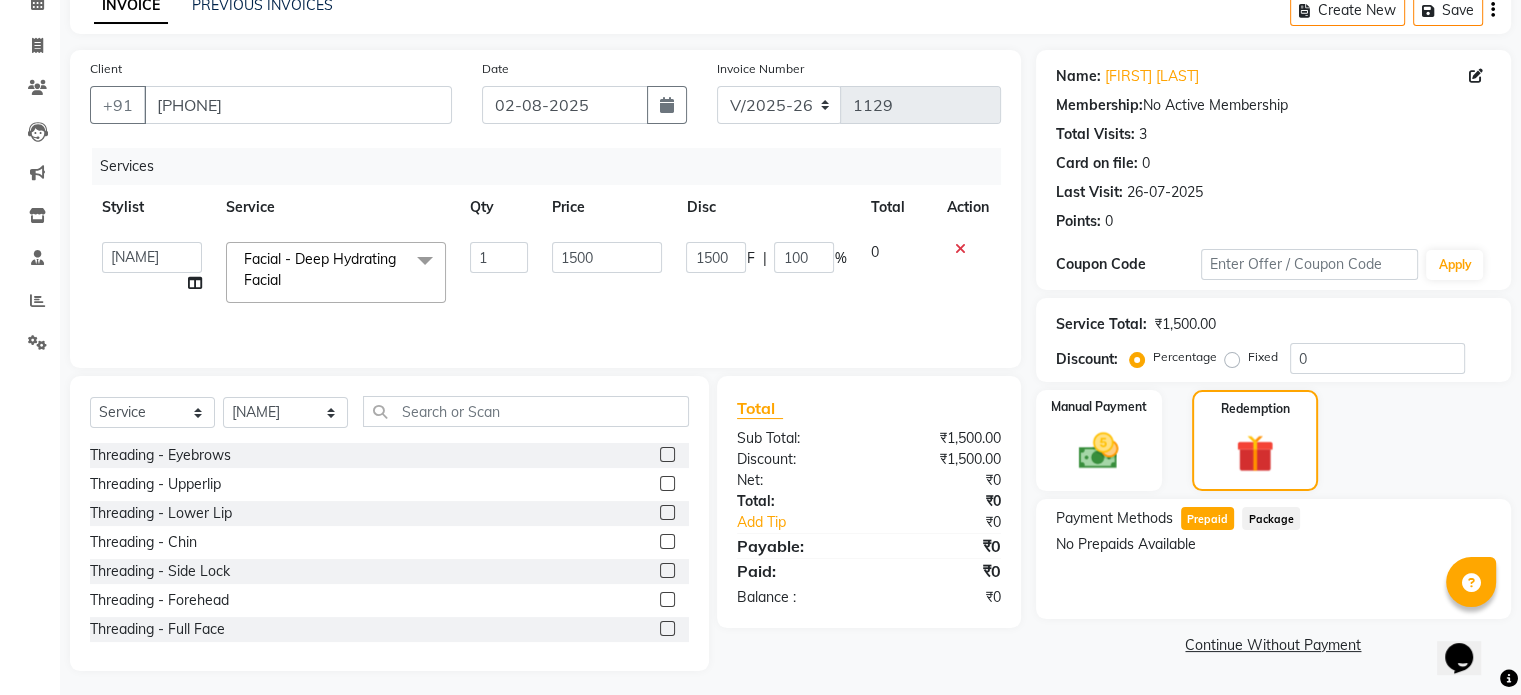 click on "Package" 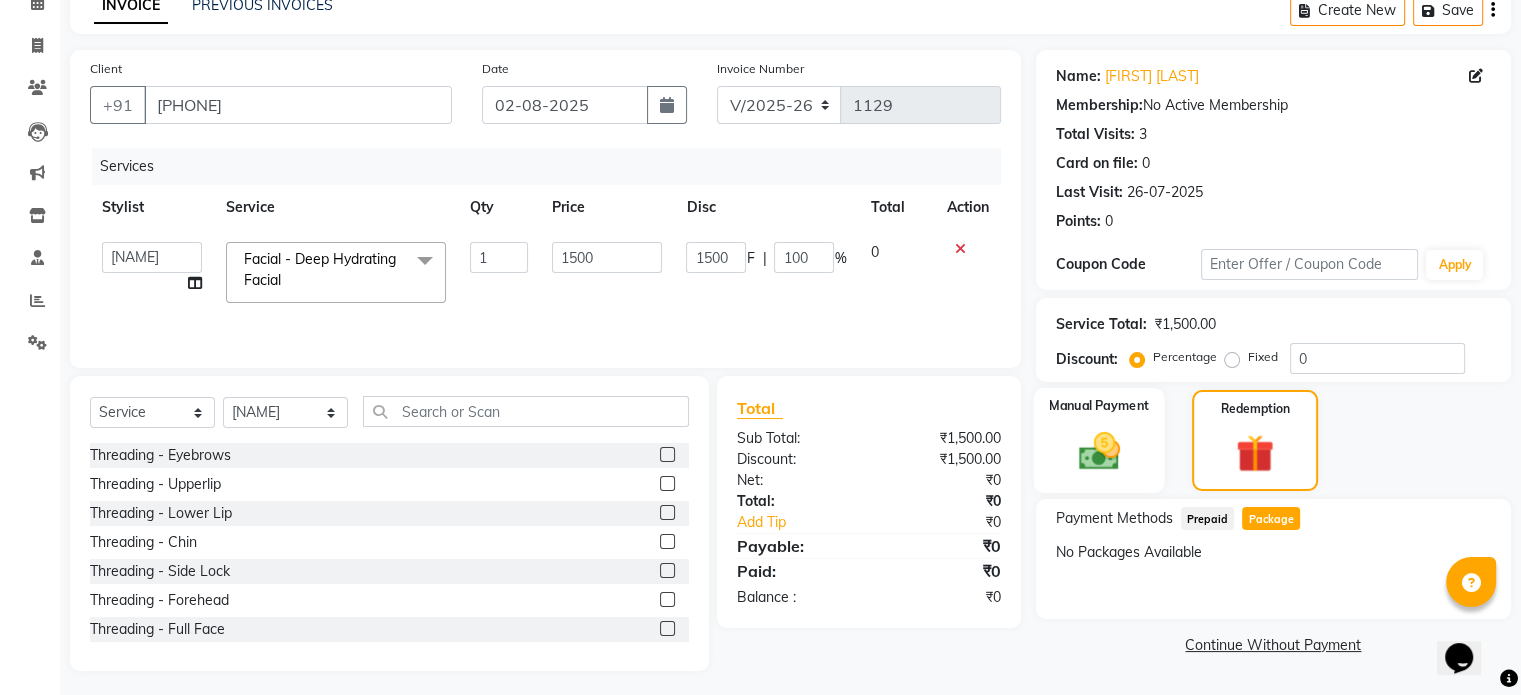 click 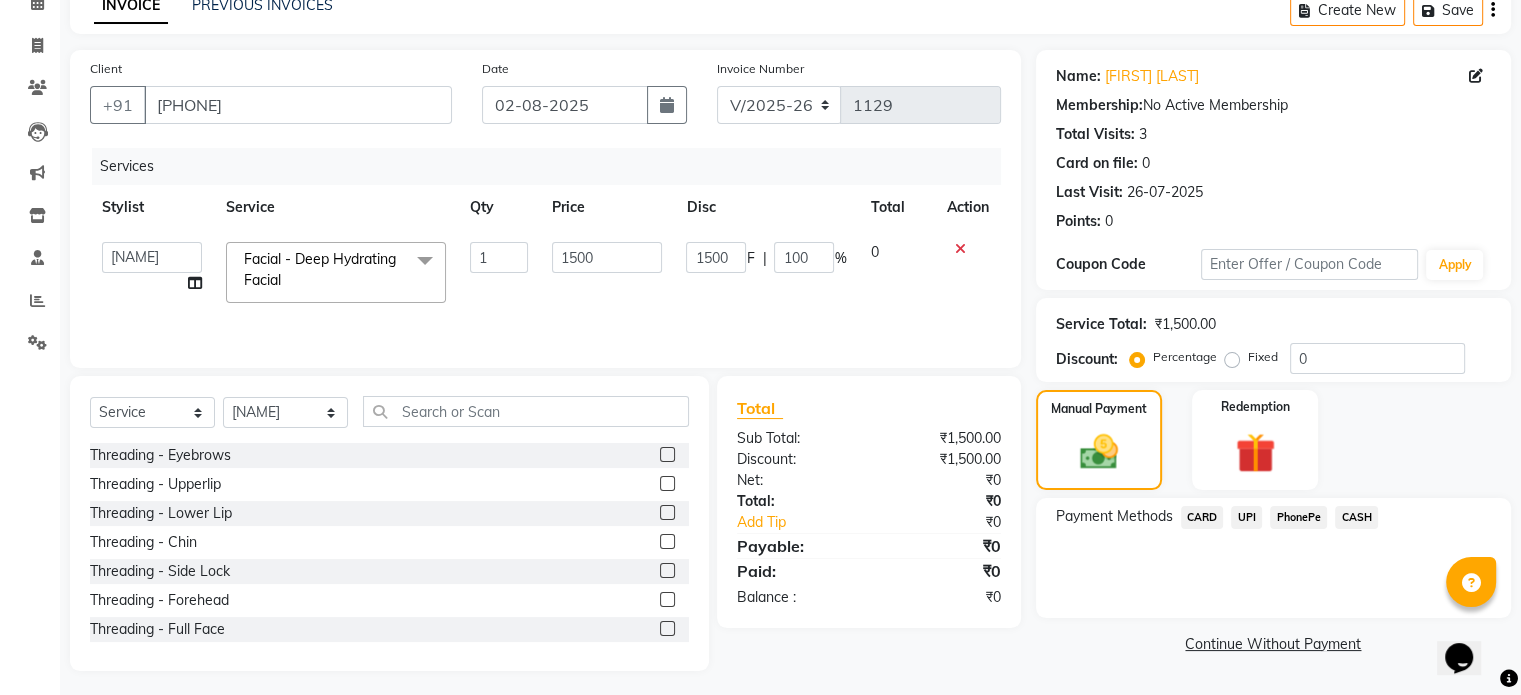 click 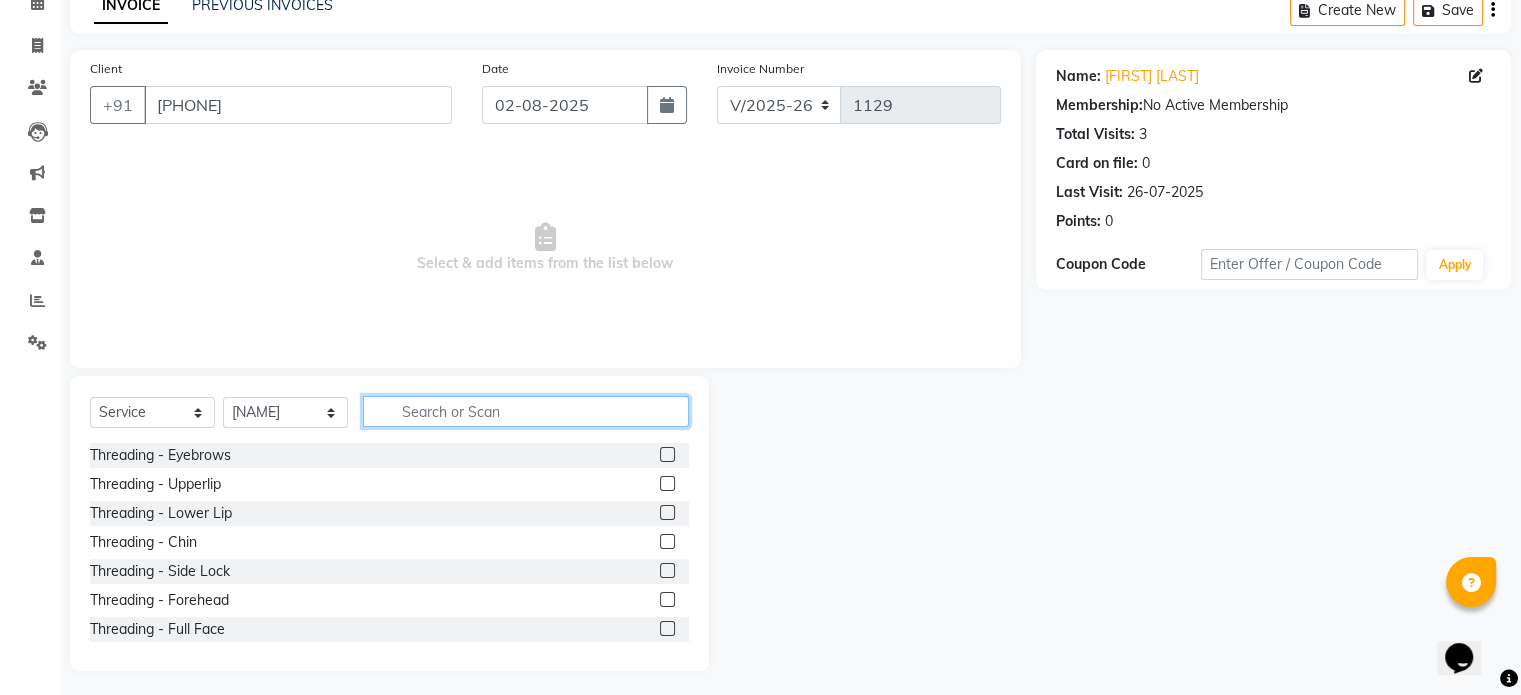 click 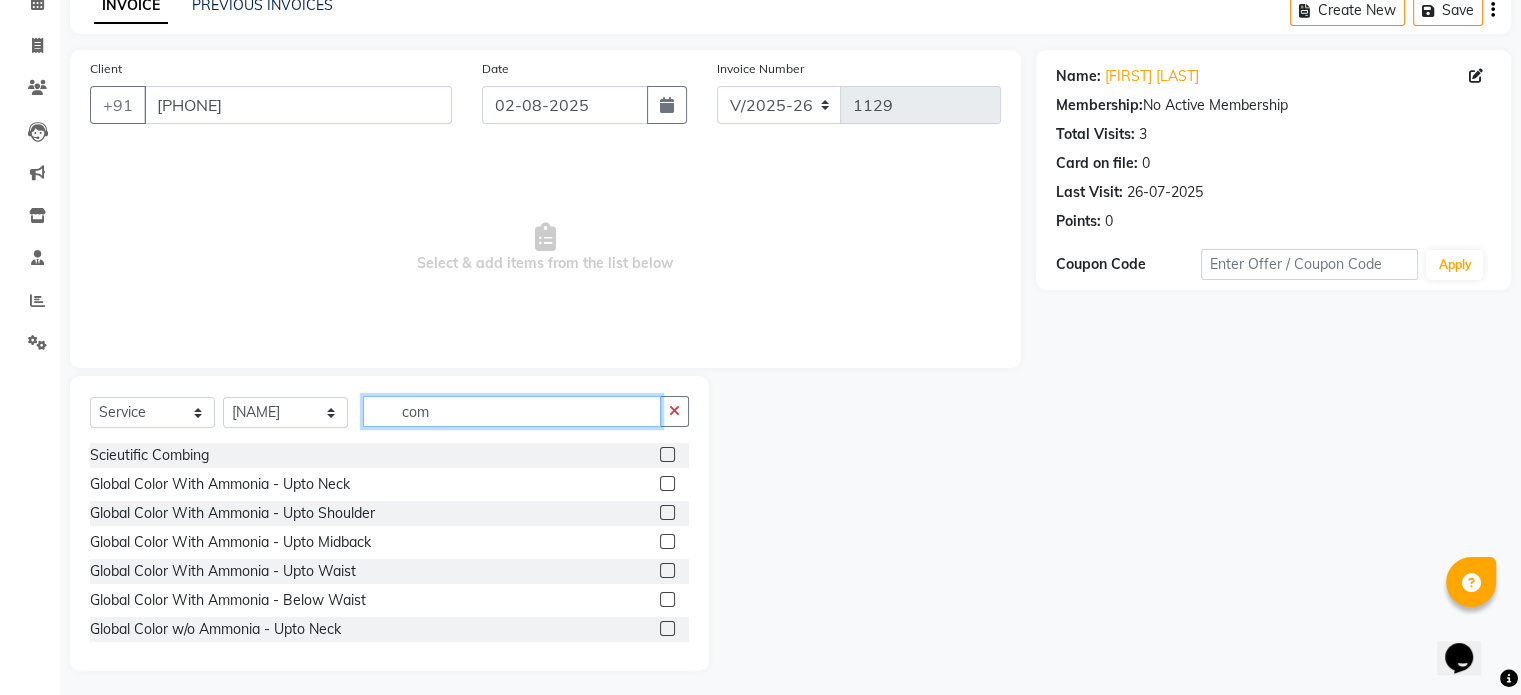 scroll, scrollTop: 0, scrollLeft: 0, axis: both 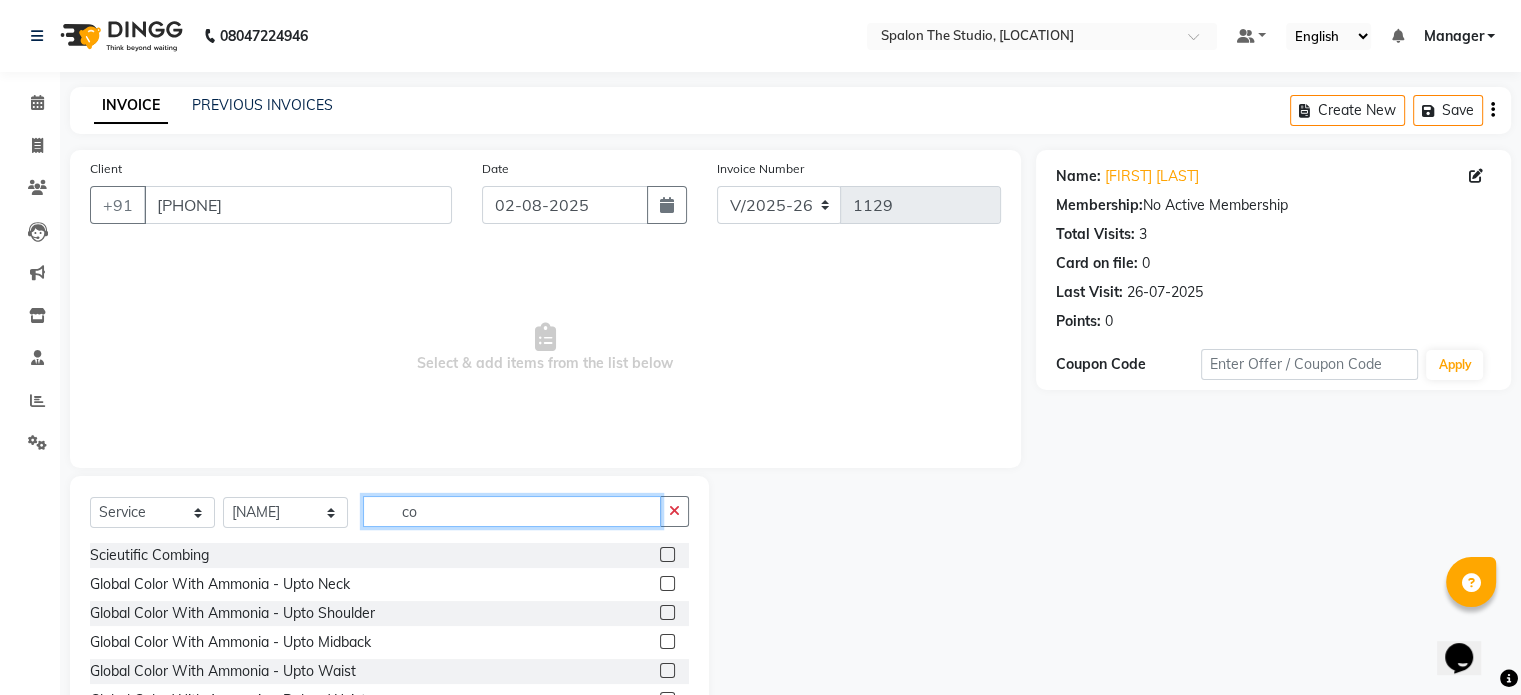 type on "c" 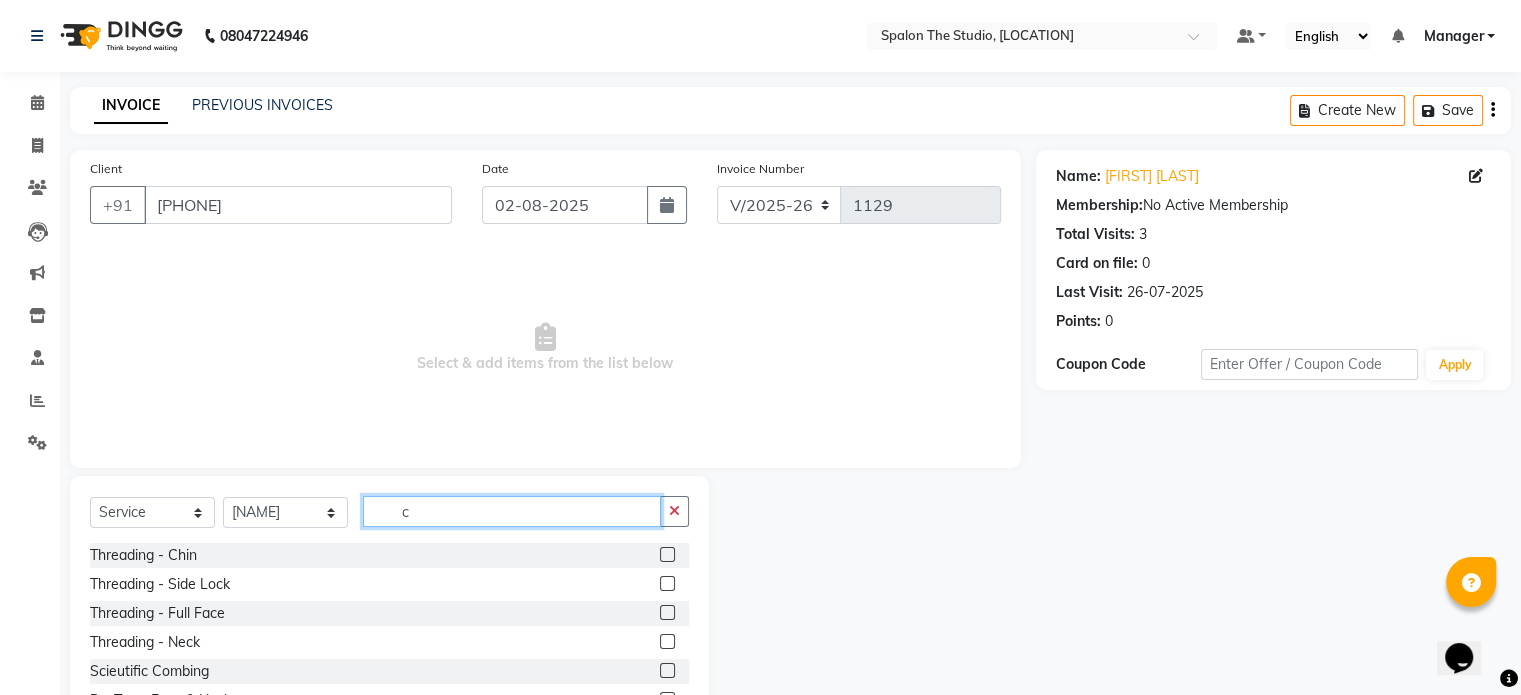 type 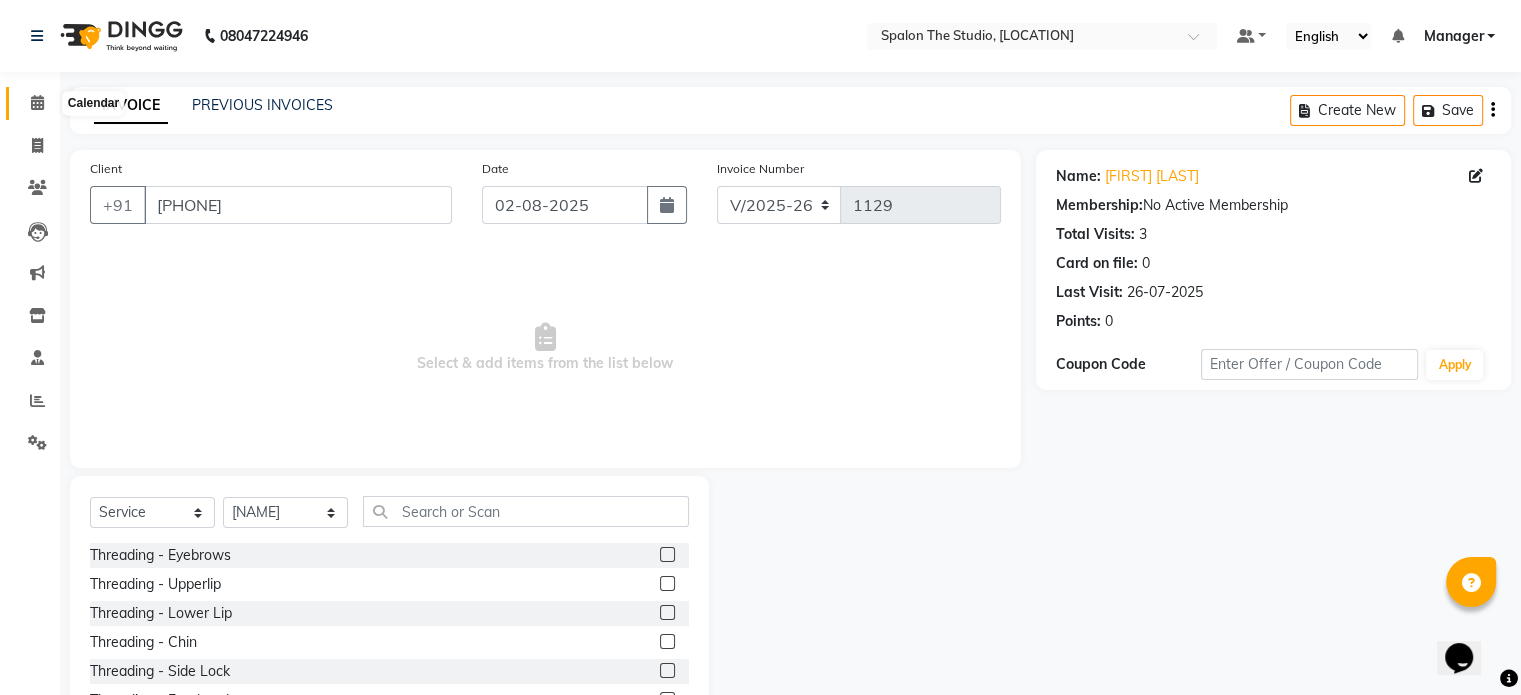 click 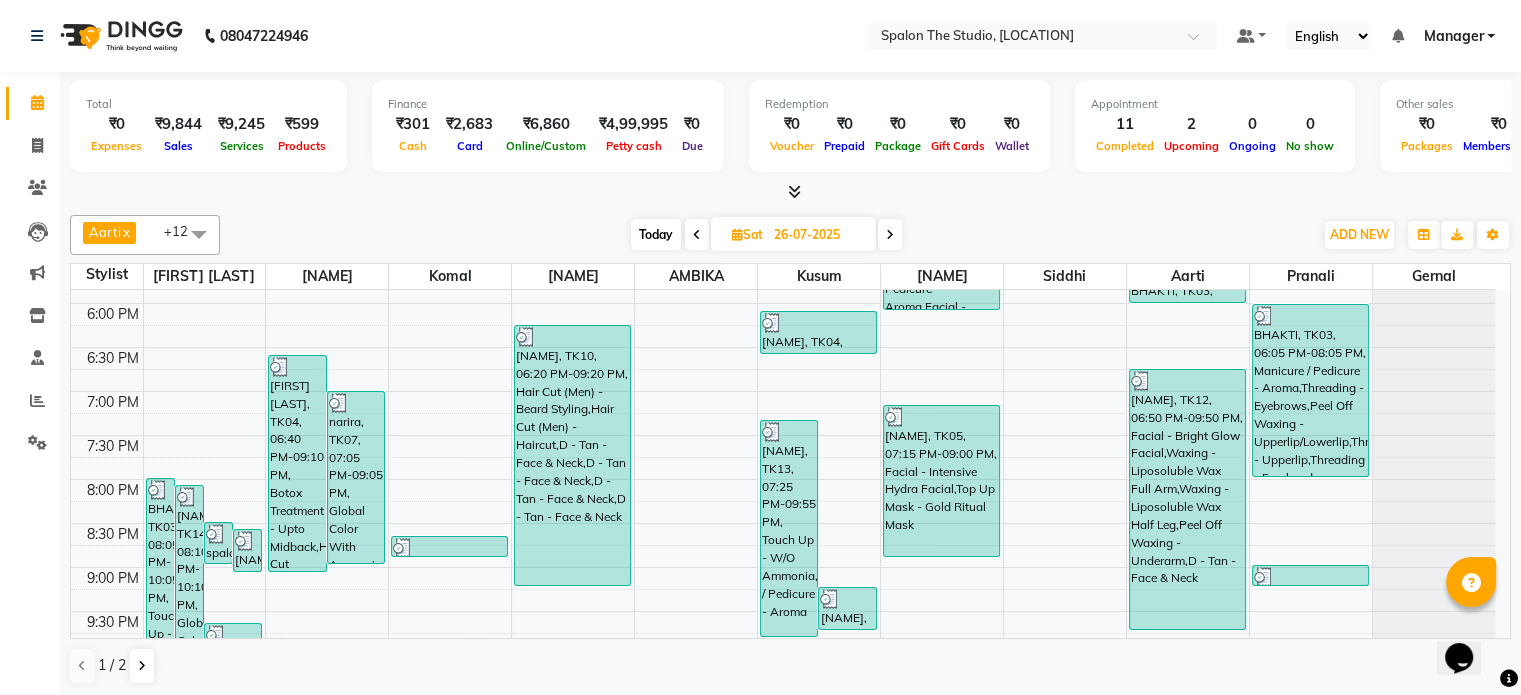 scroll, scrollTop: 871, scrollLeft: 0, axis: vertical 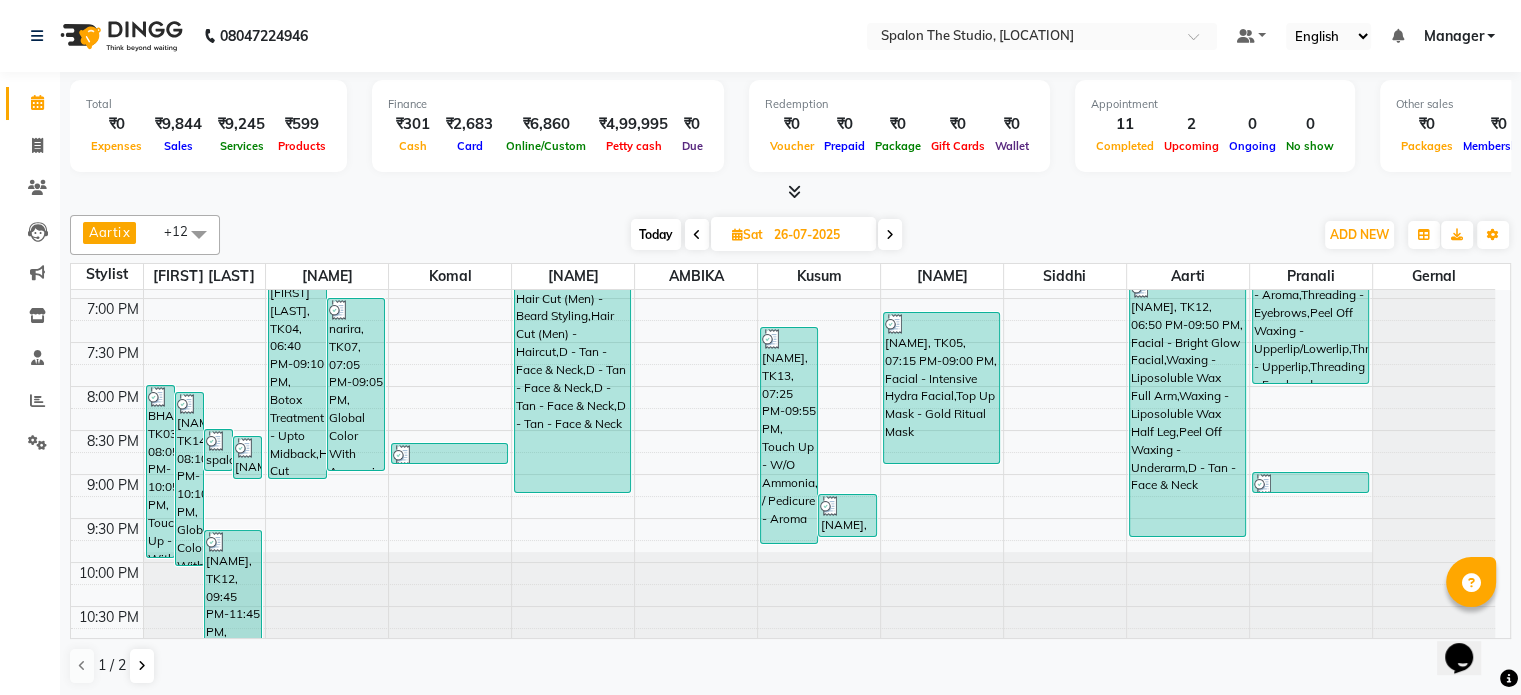 click on "Today" at bounding box center [656, 234] 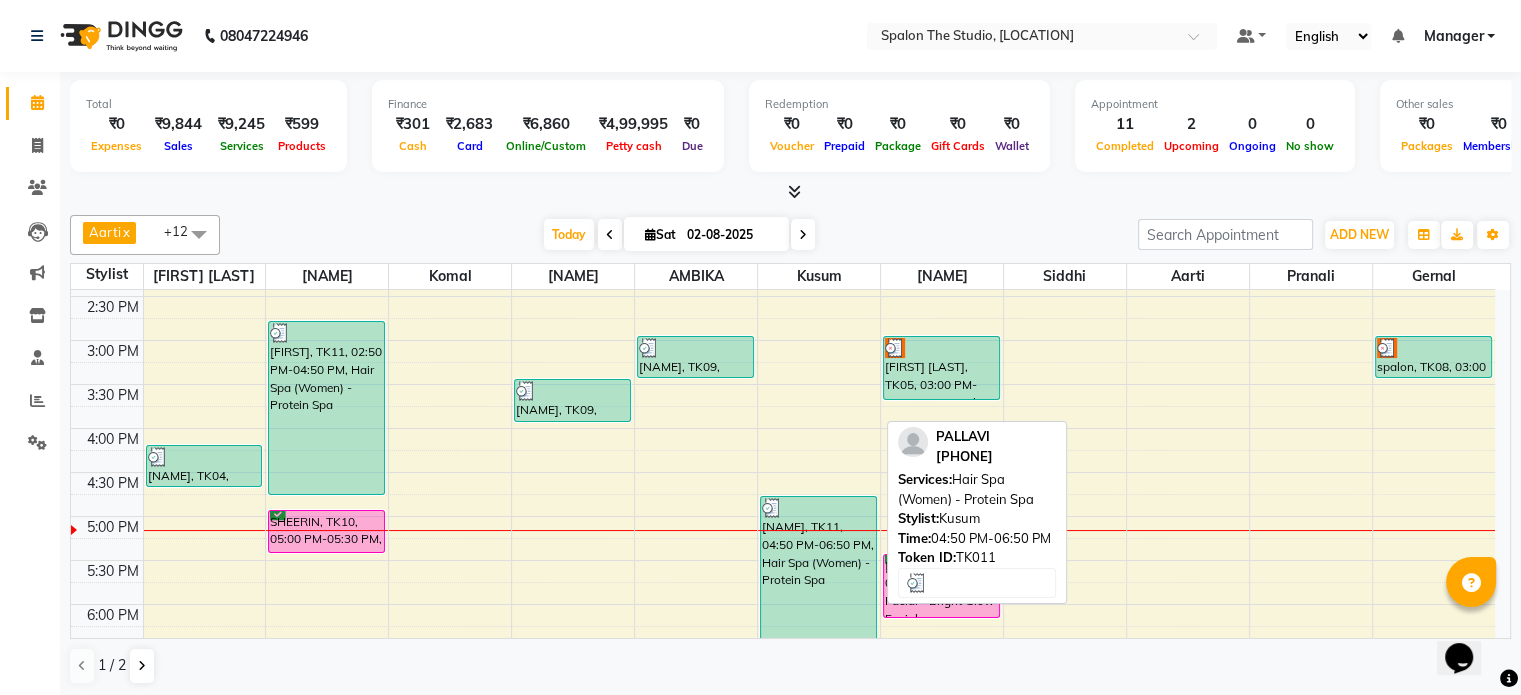 scroll, scrollTop: 471, scrollLeft: 0, axis: vertical 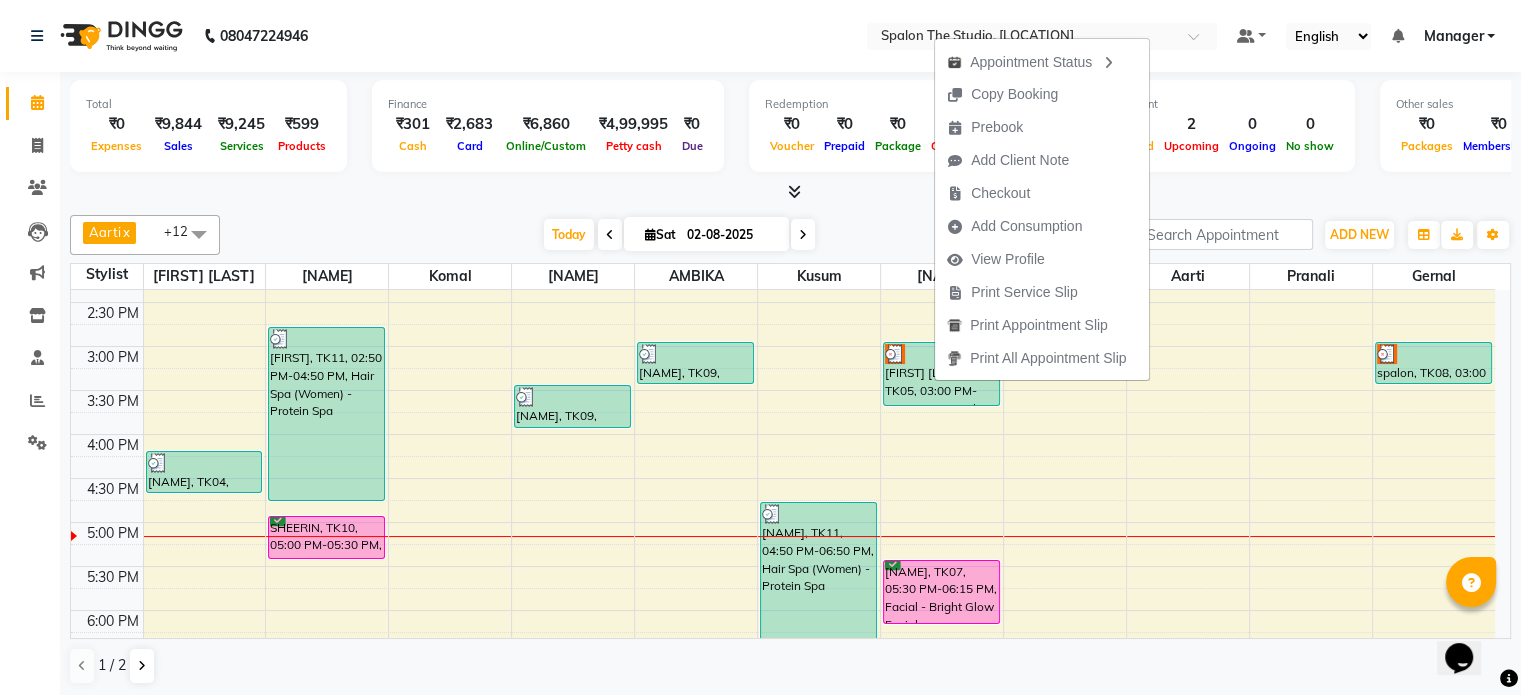 drag, startPoint x: 870, startPoint y: 203, endPoint x: 896, endPoint y: 210, distance: 26.925823 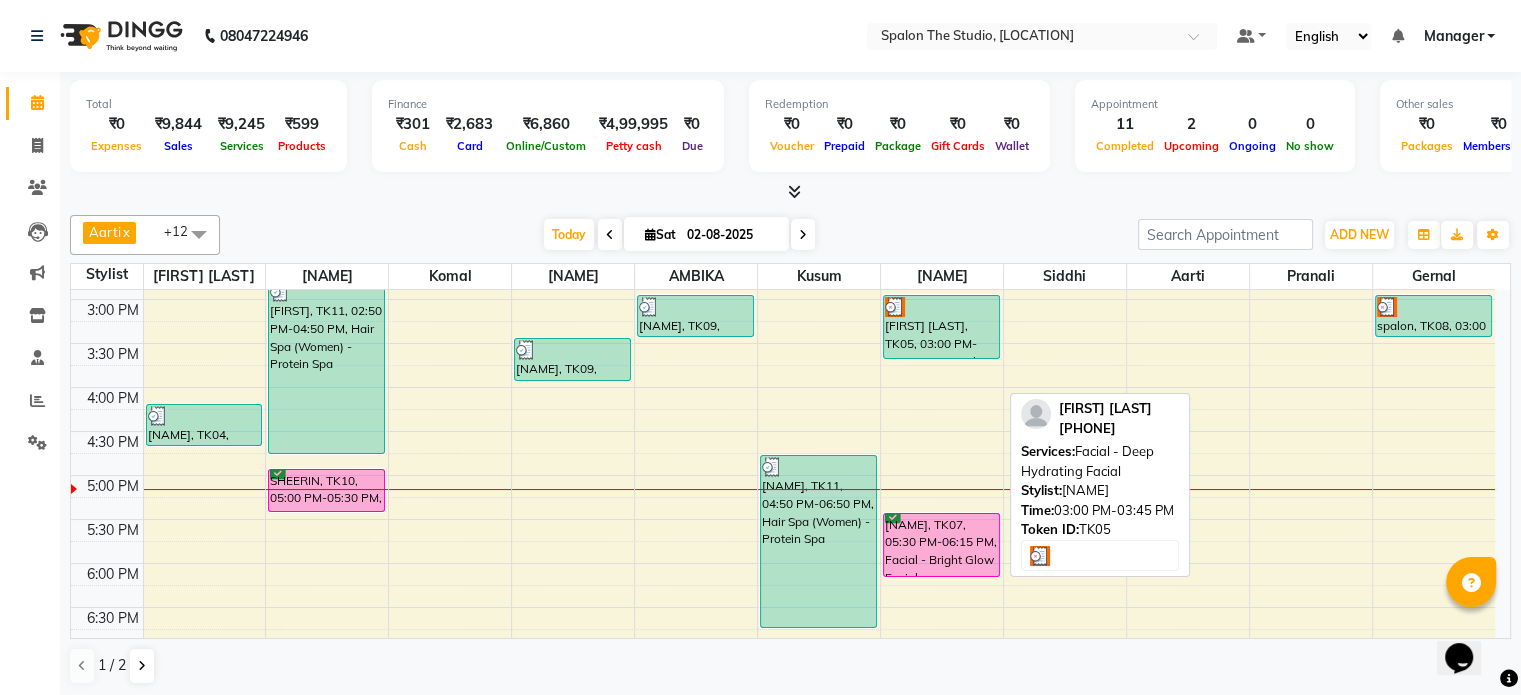scroll, scrollTop: 671, scrollLeft: 0, axis: vertical 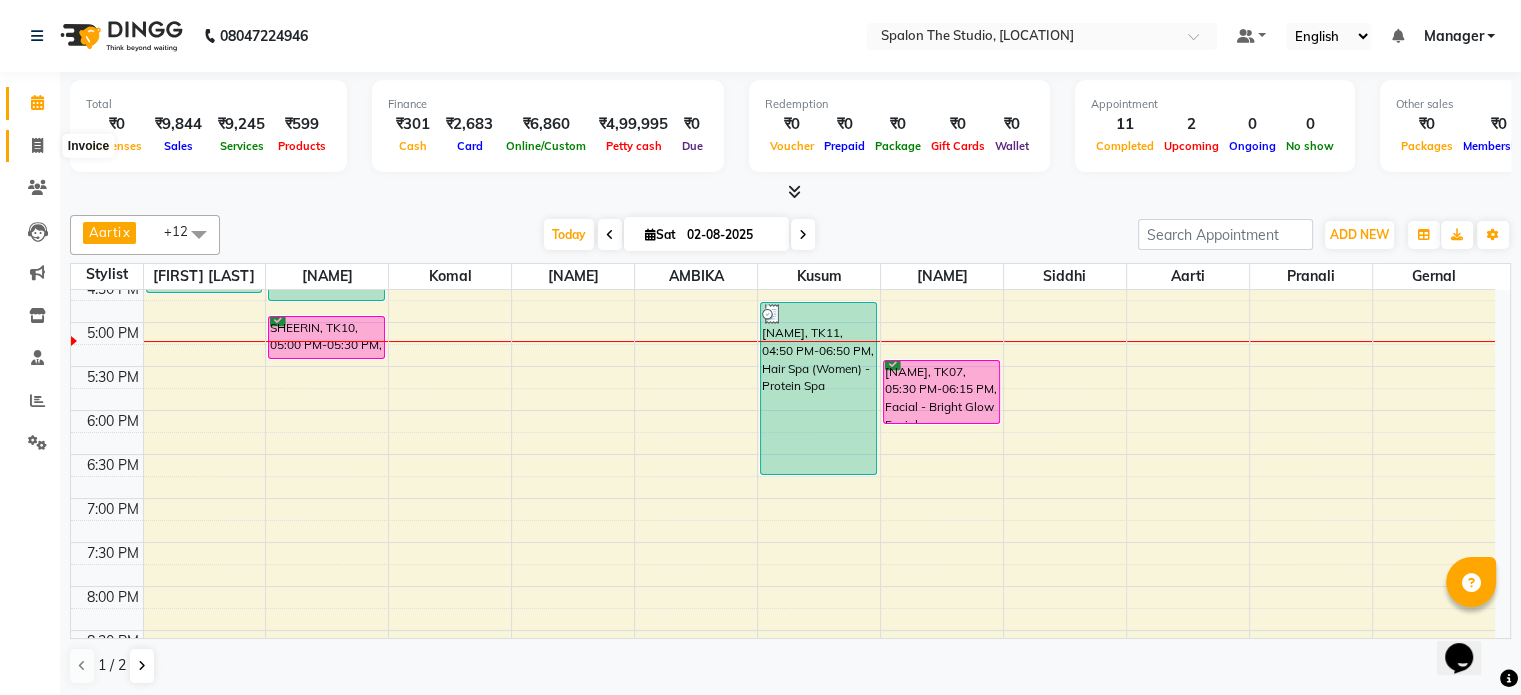 click 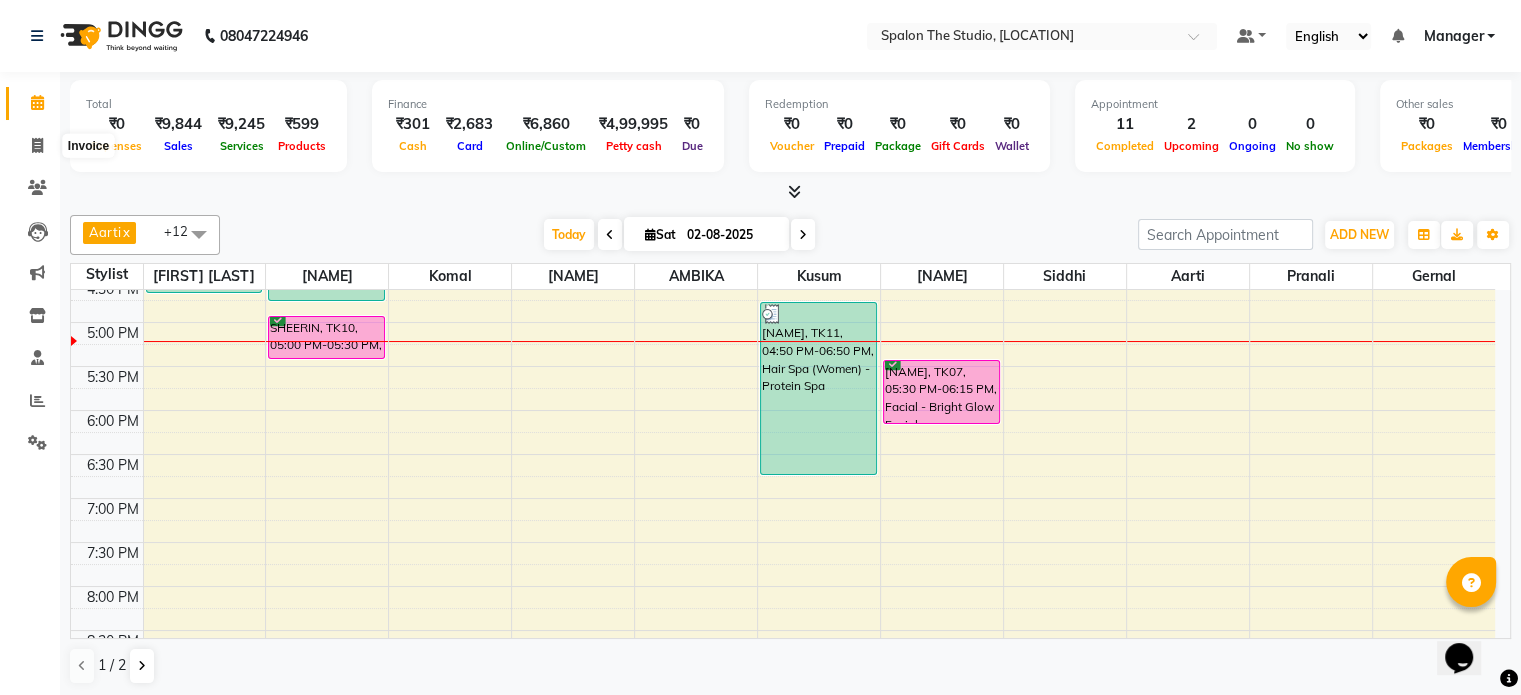 select on "903" 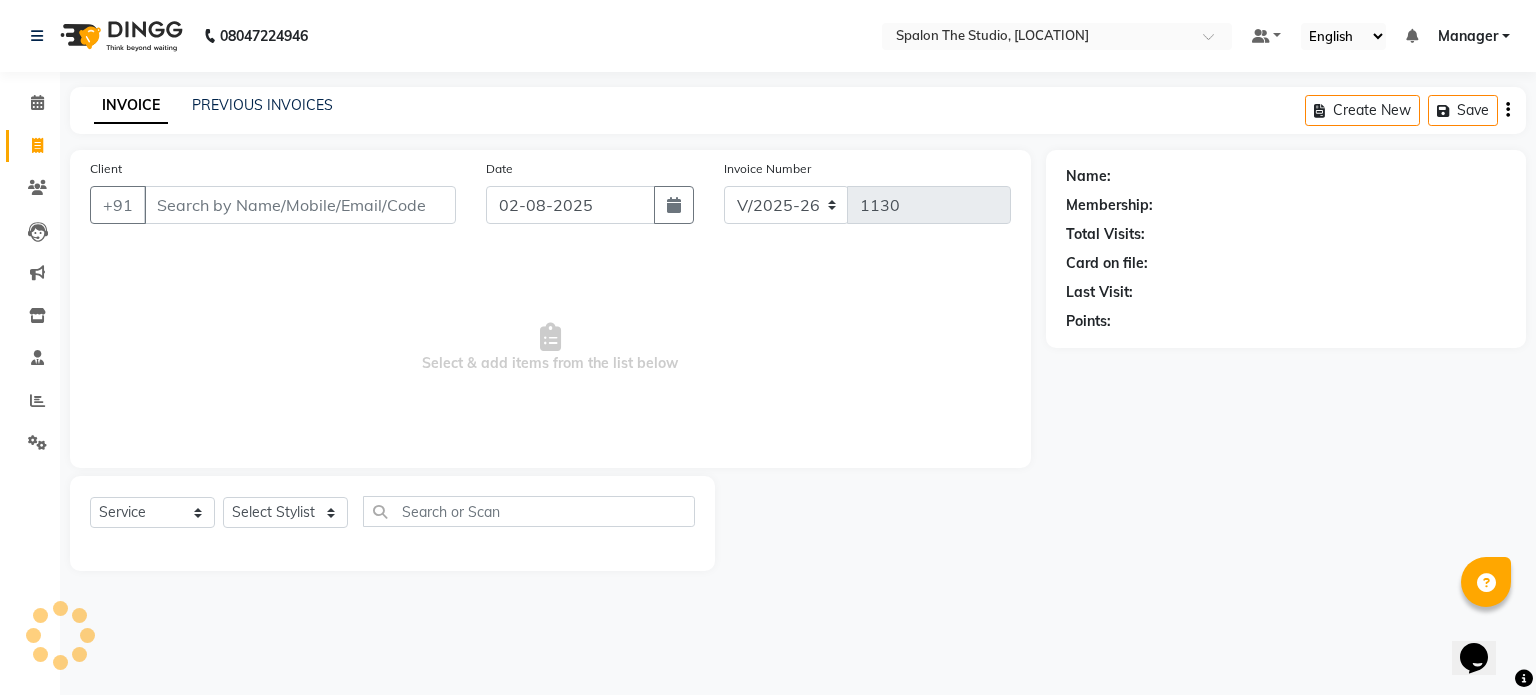 click on "Client" at bounding box center [300, 205] 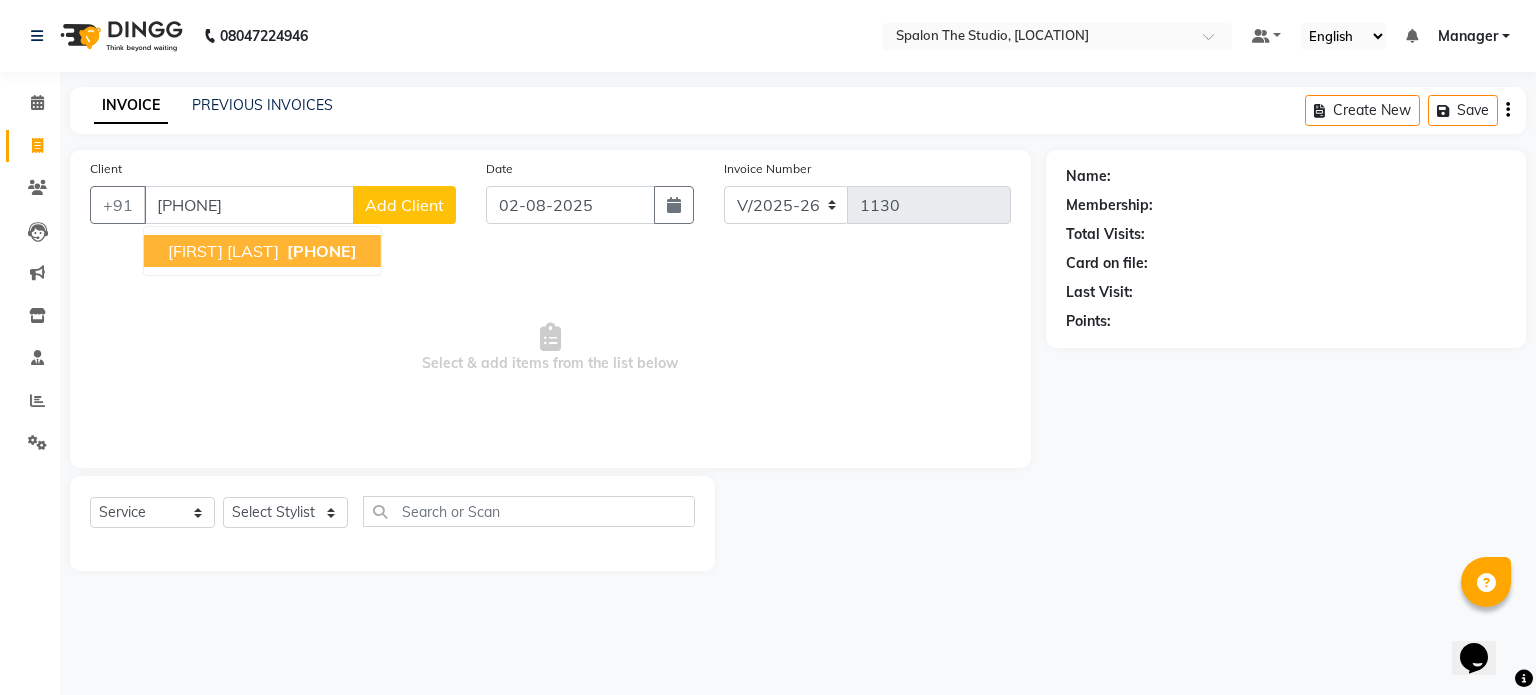 click on "[PHONE]" at bounding box center (322, 251) 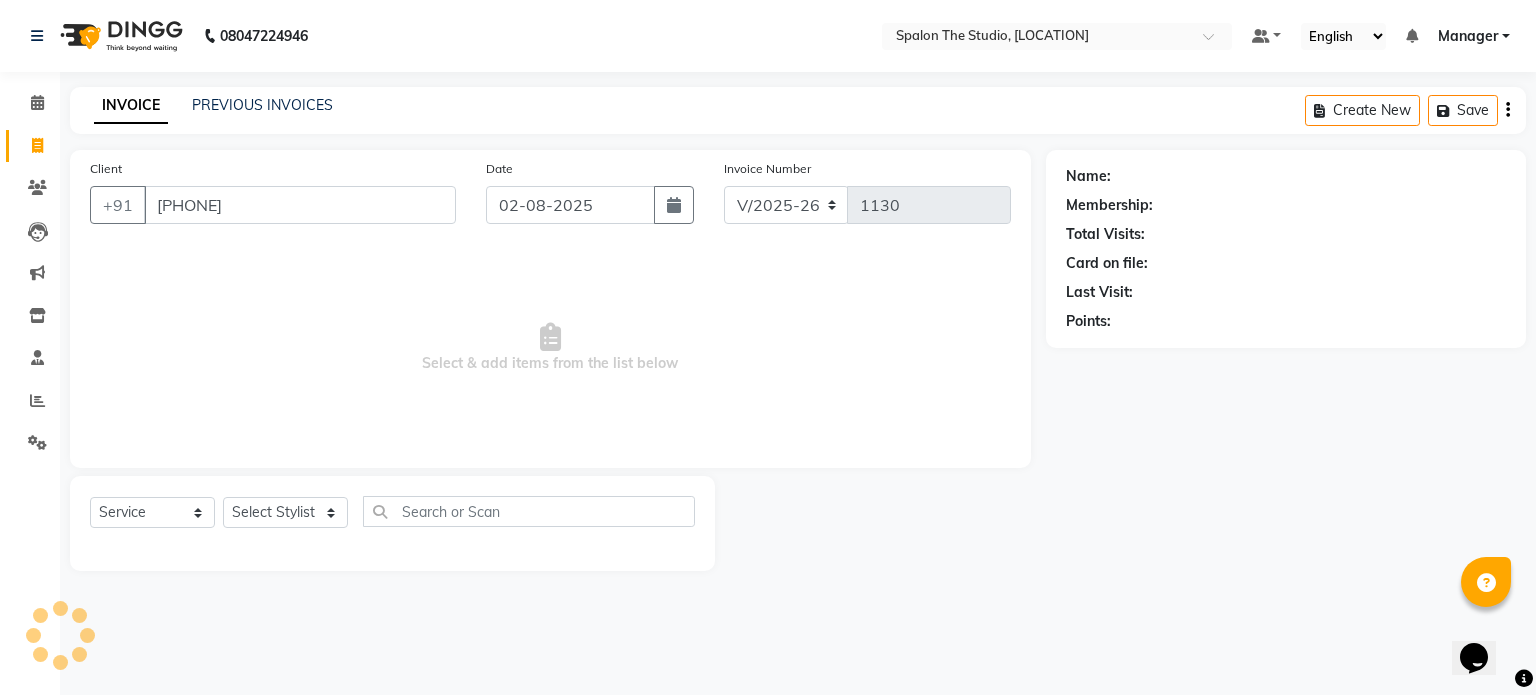 type on "[PHONE]" 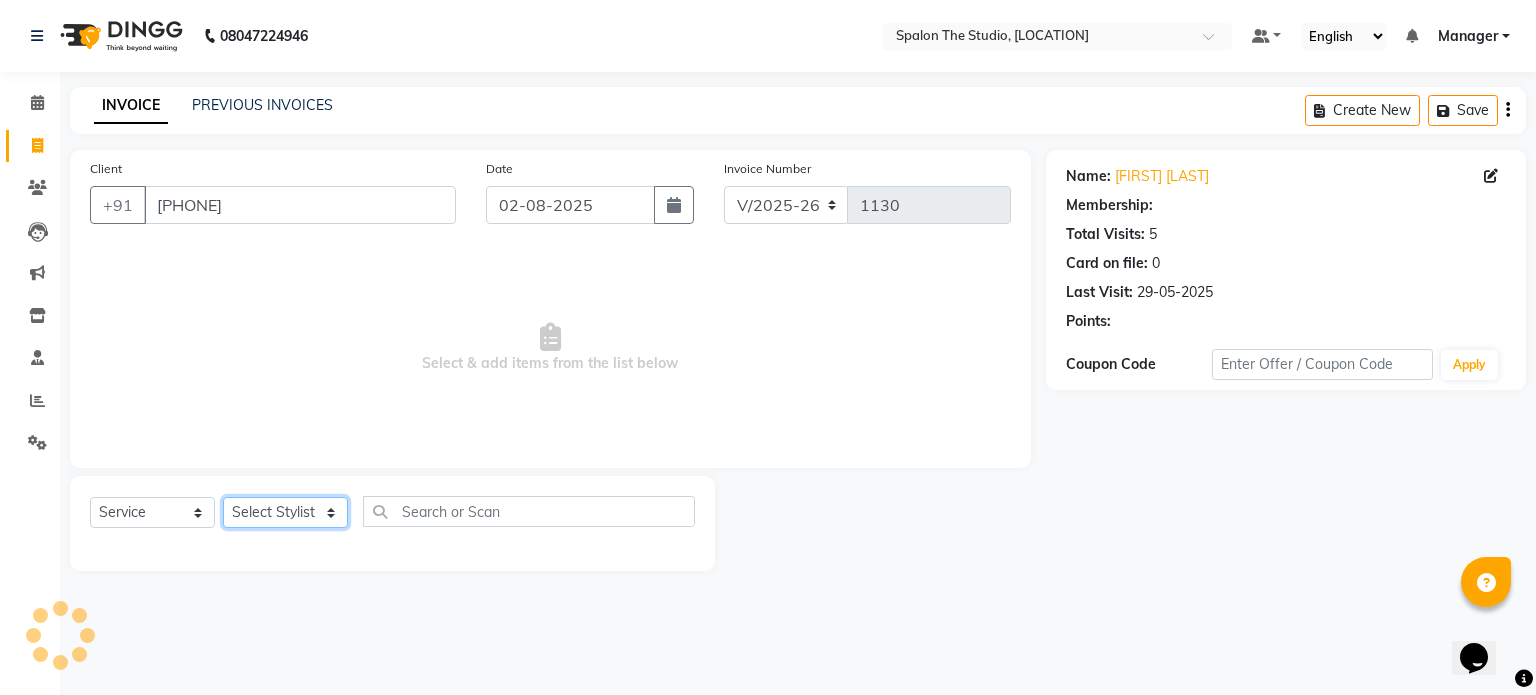 drag, startPoint x: 313, startPoint y: 511, endPoint x: 324, endPoint y: 507, distance: 11.7046995 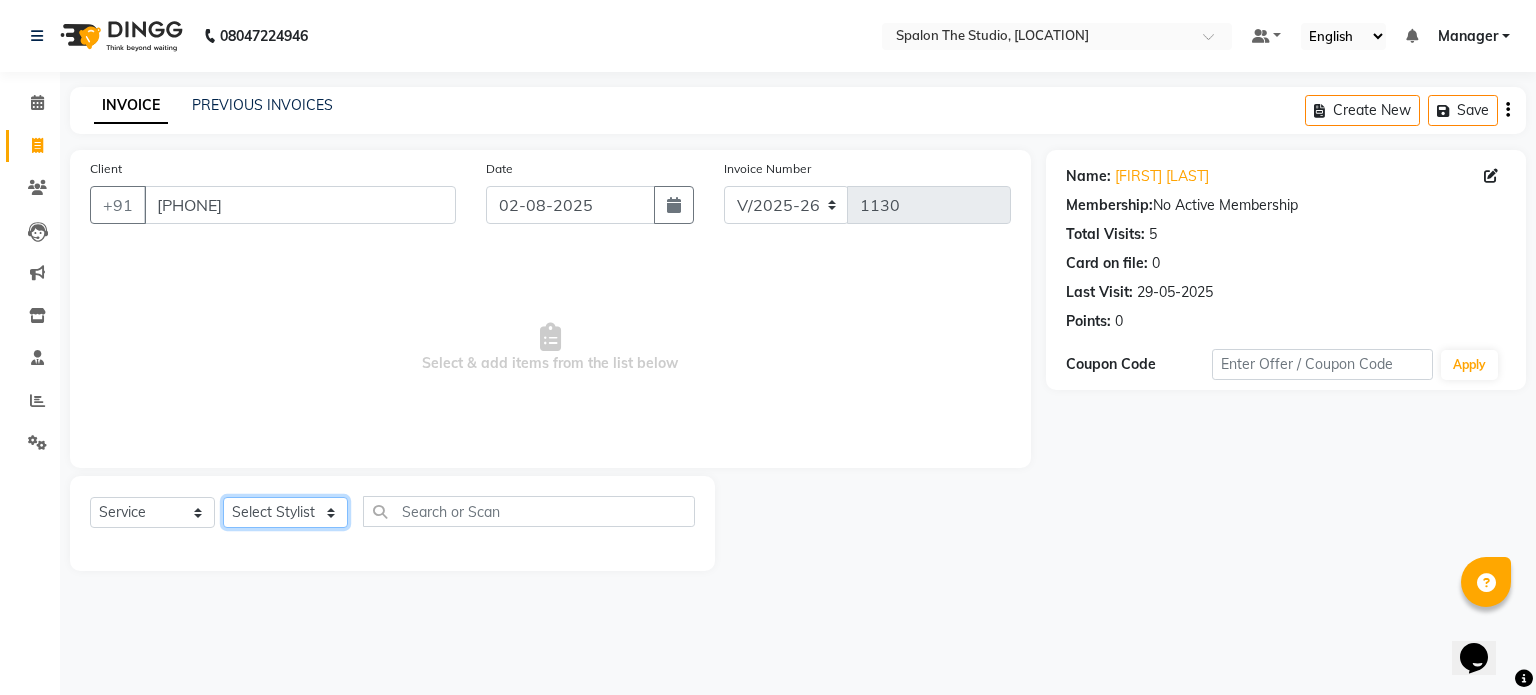 select on "87366" 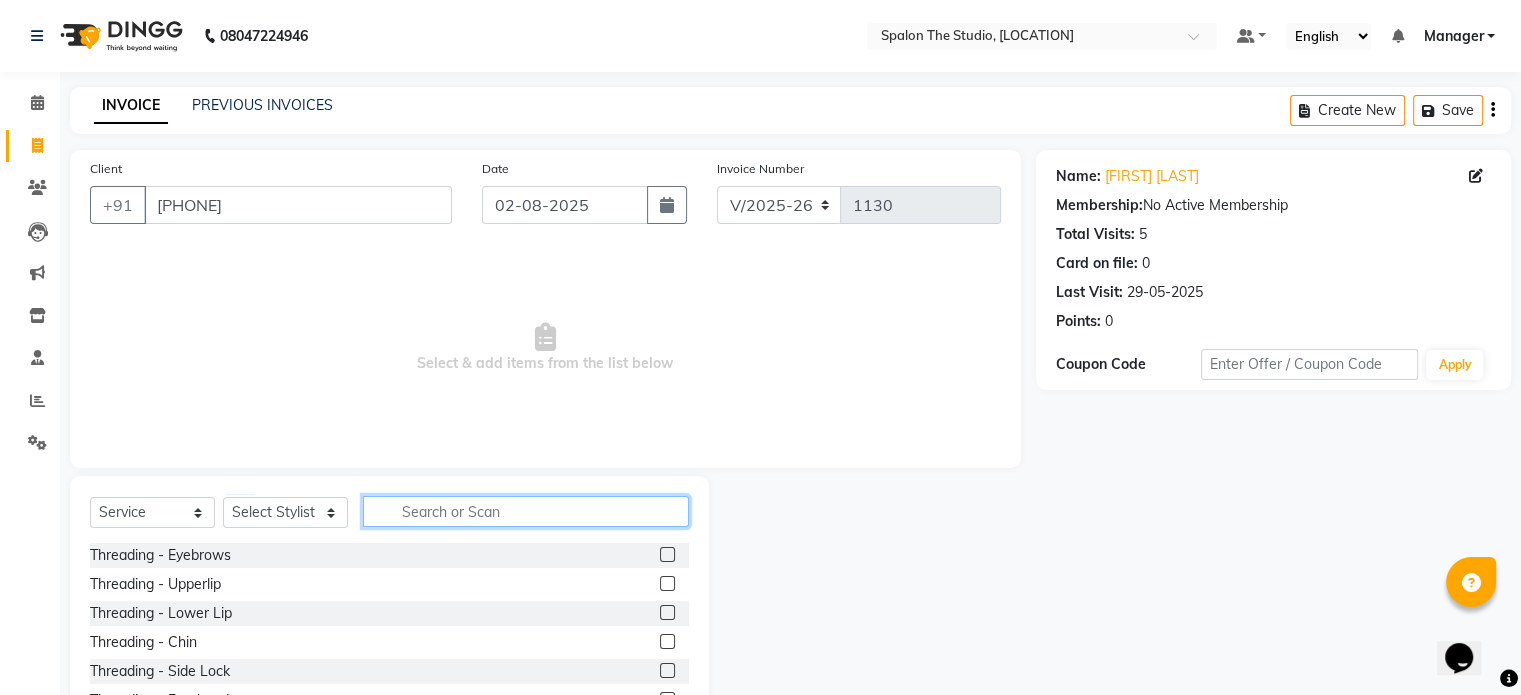 drag, startPoint x: 488, startPoint y: 512, endPoint x: 508, endPoint y: 455, distance: 60.40695 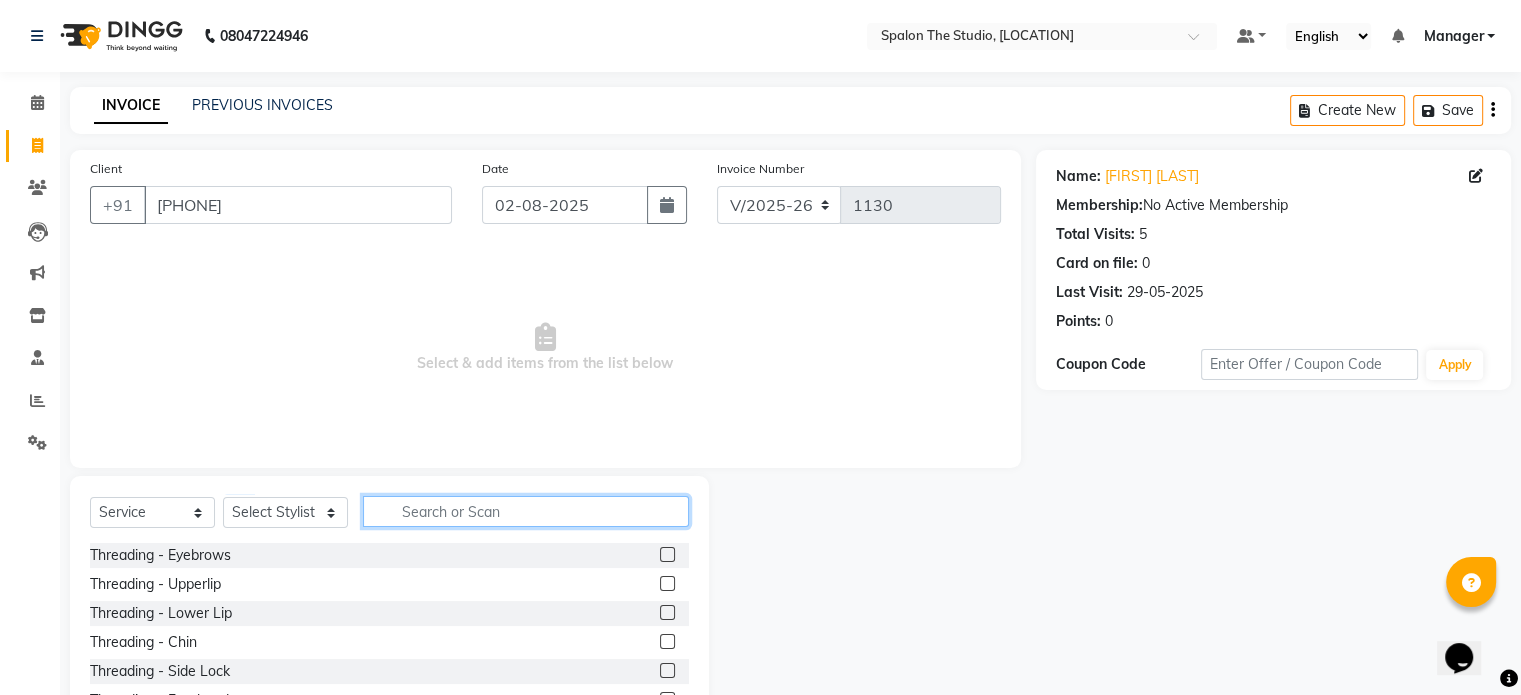 click 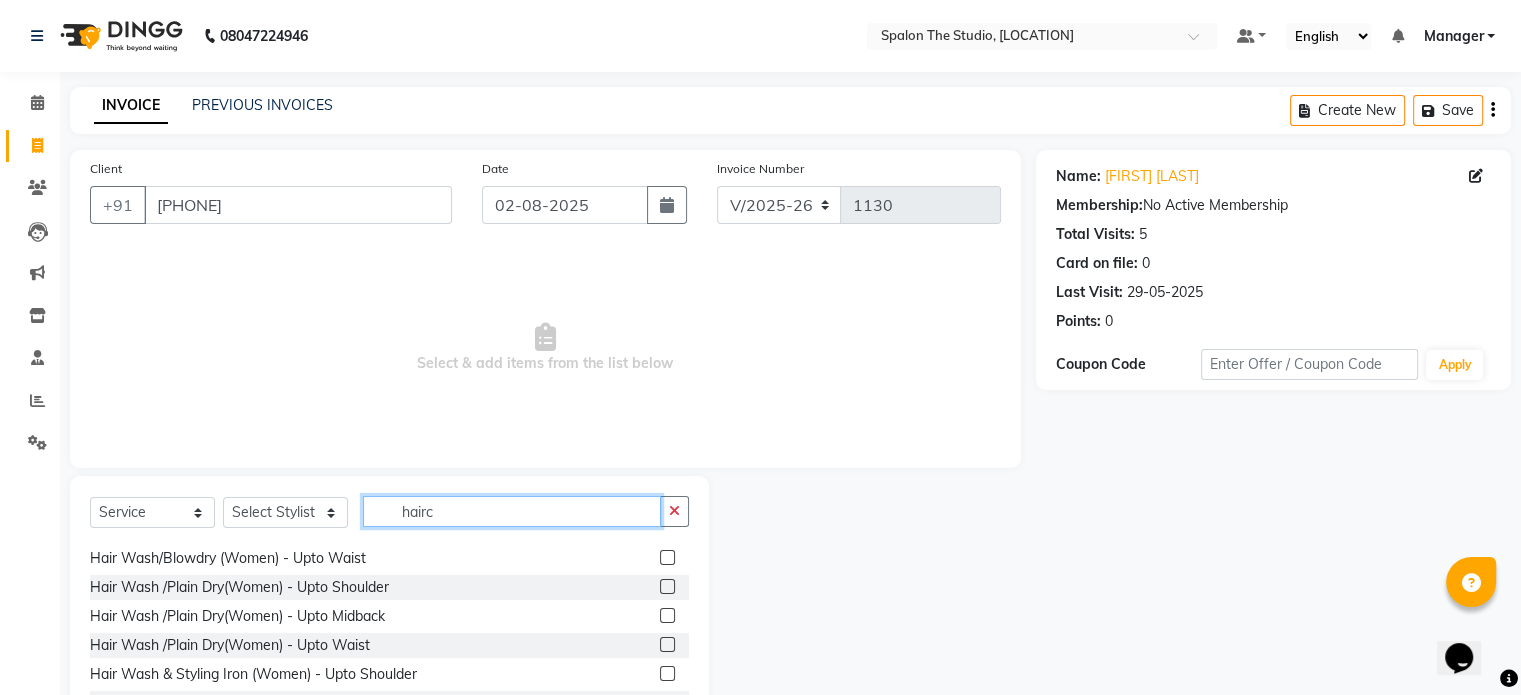 scroll, scrollTop: 0, scrollLeft: 0, axis: both 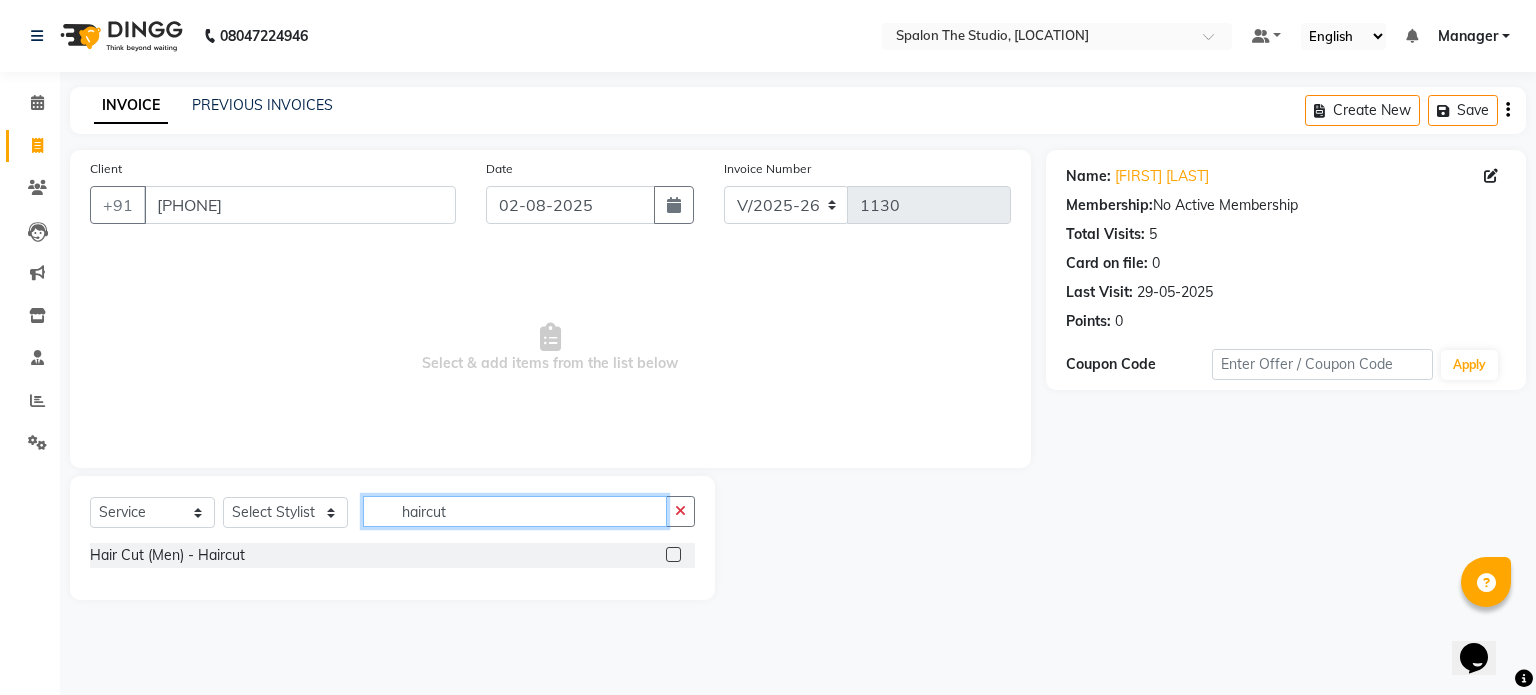 type on "haircut" 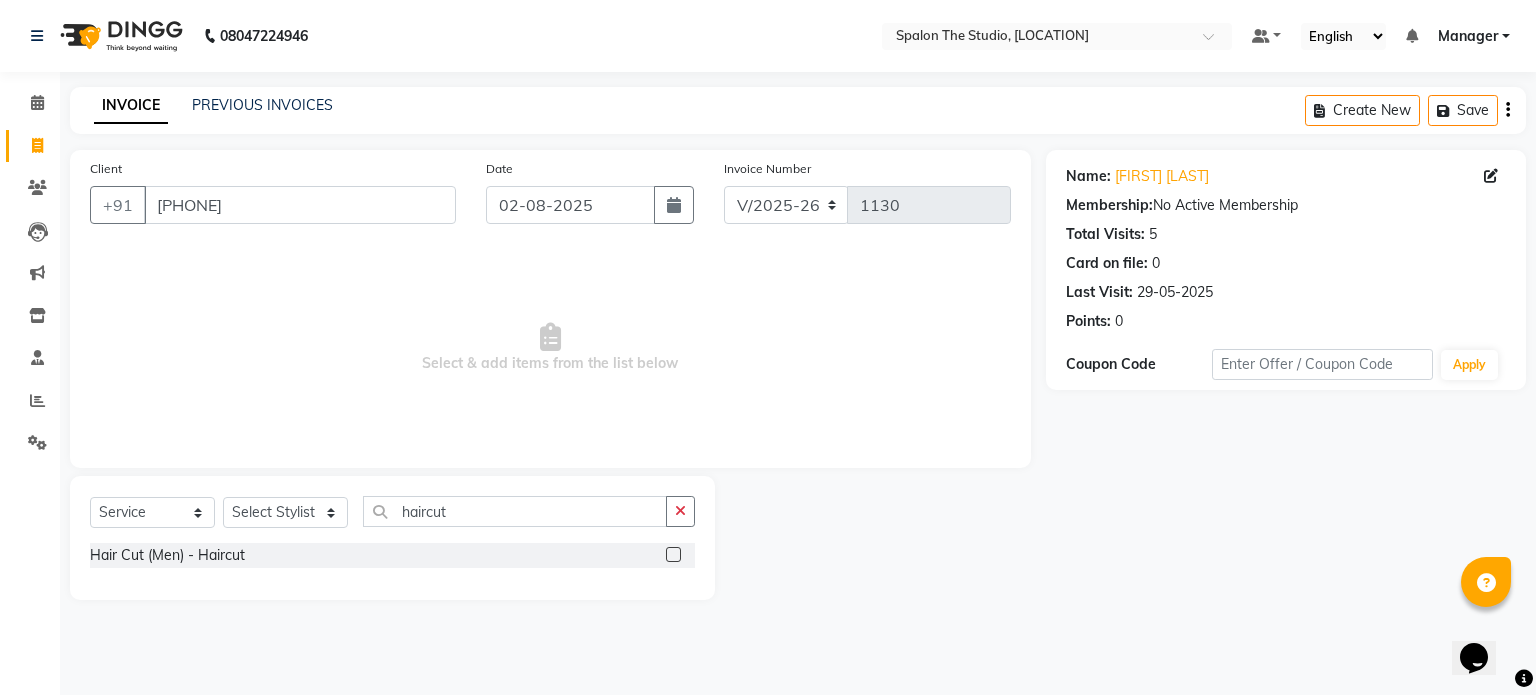 click 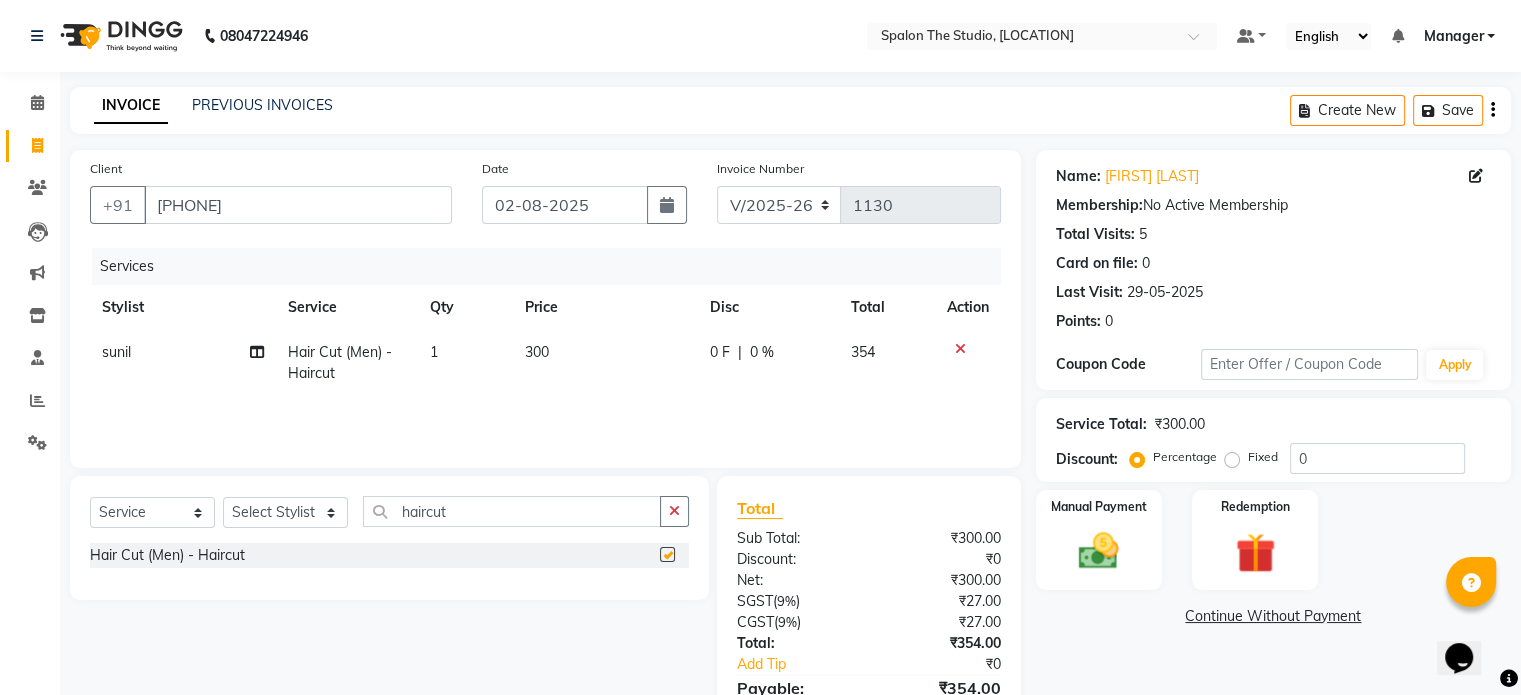 checkbox on "false" 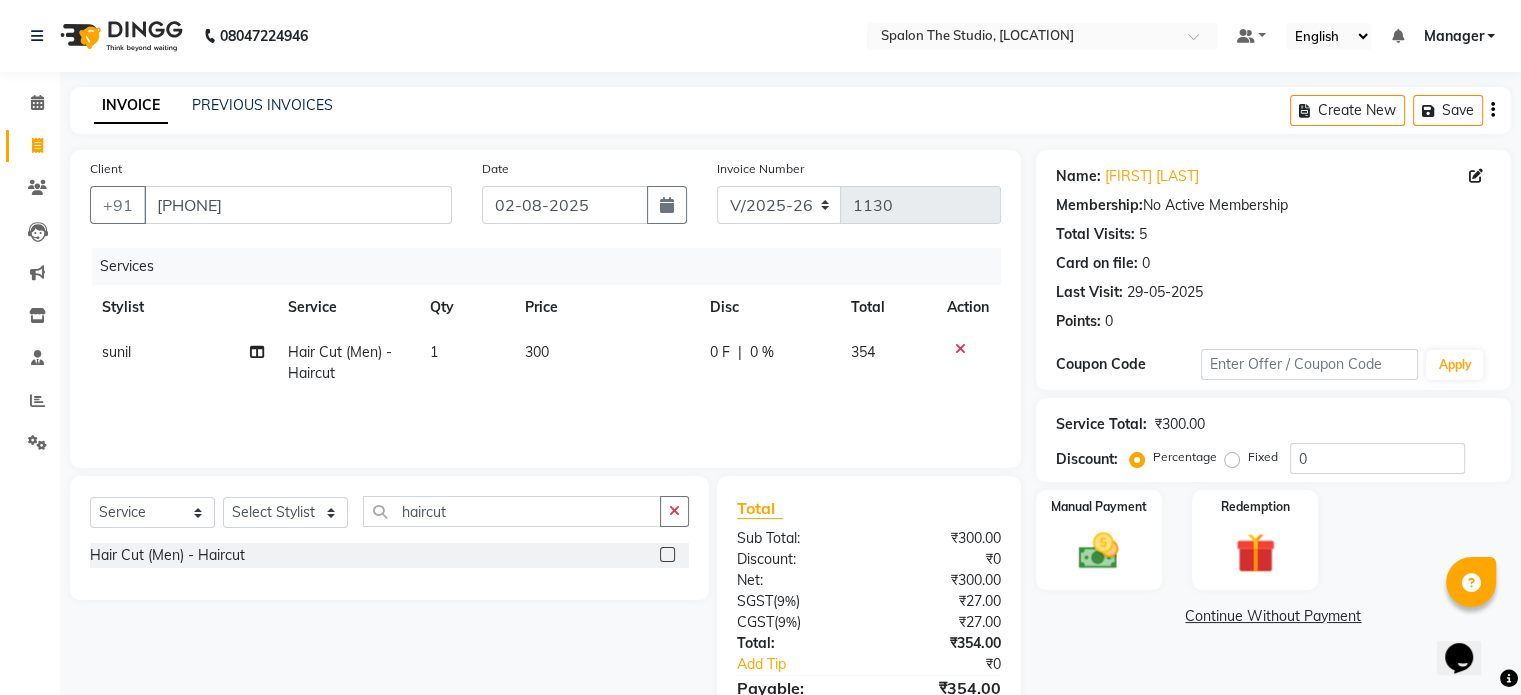 click on "300" 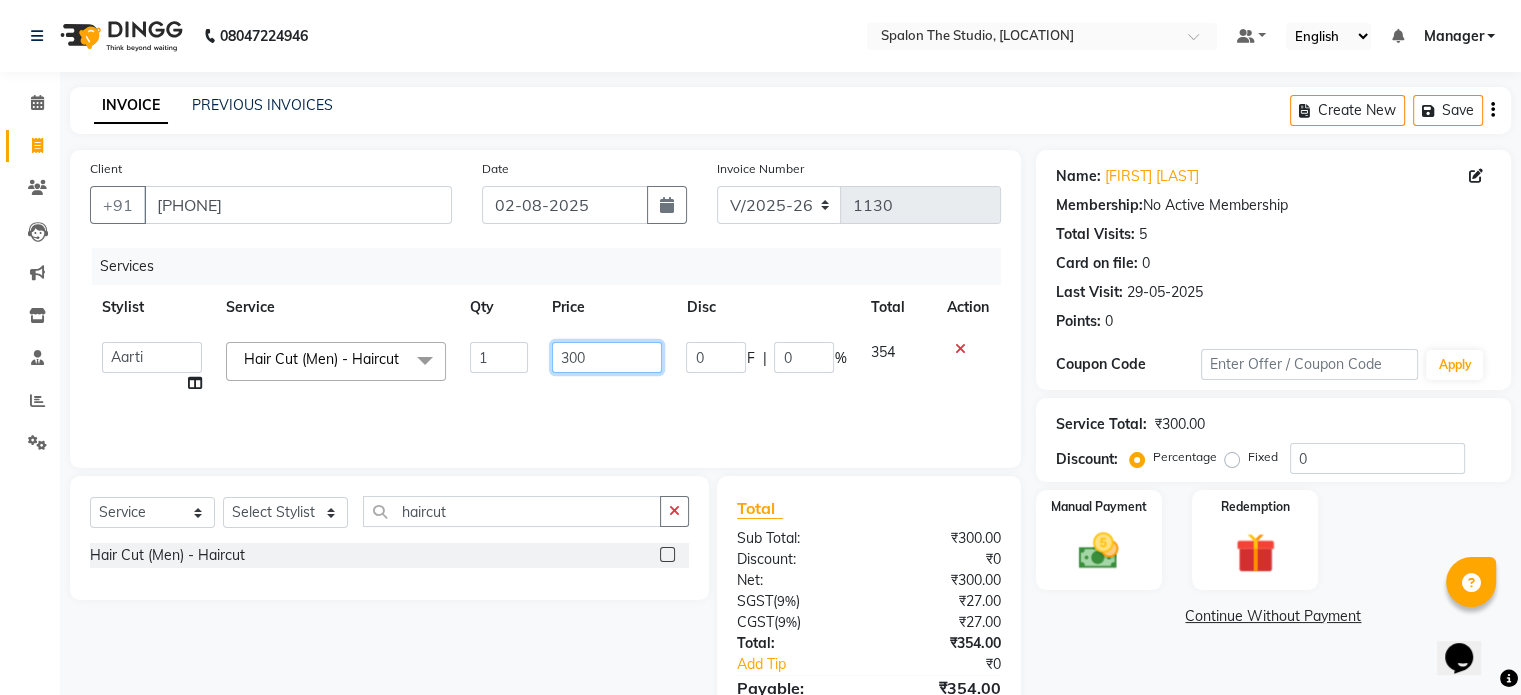 click on "300" 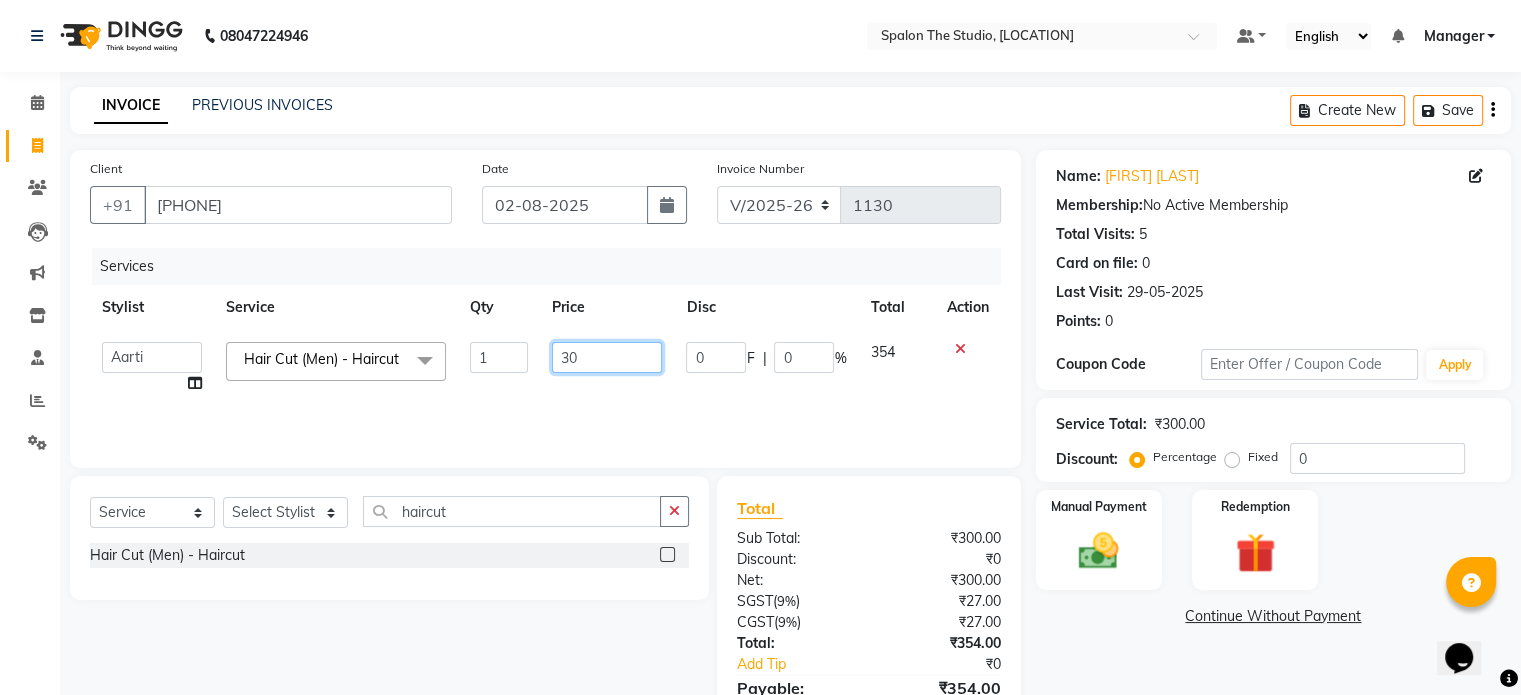 type on "3" 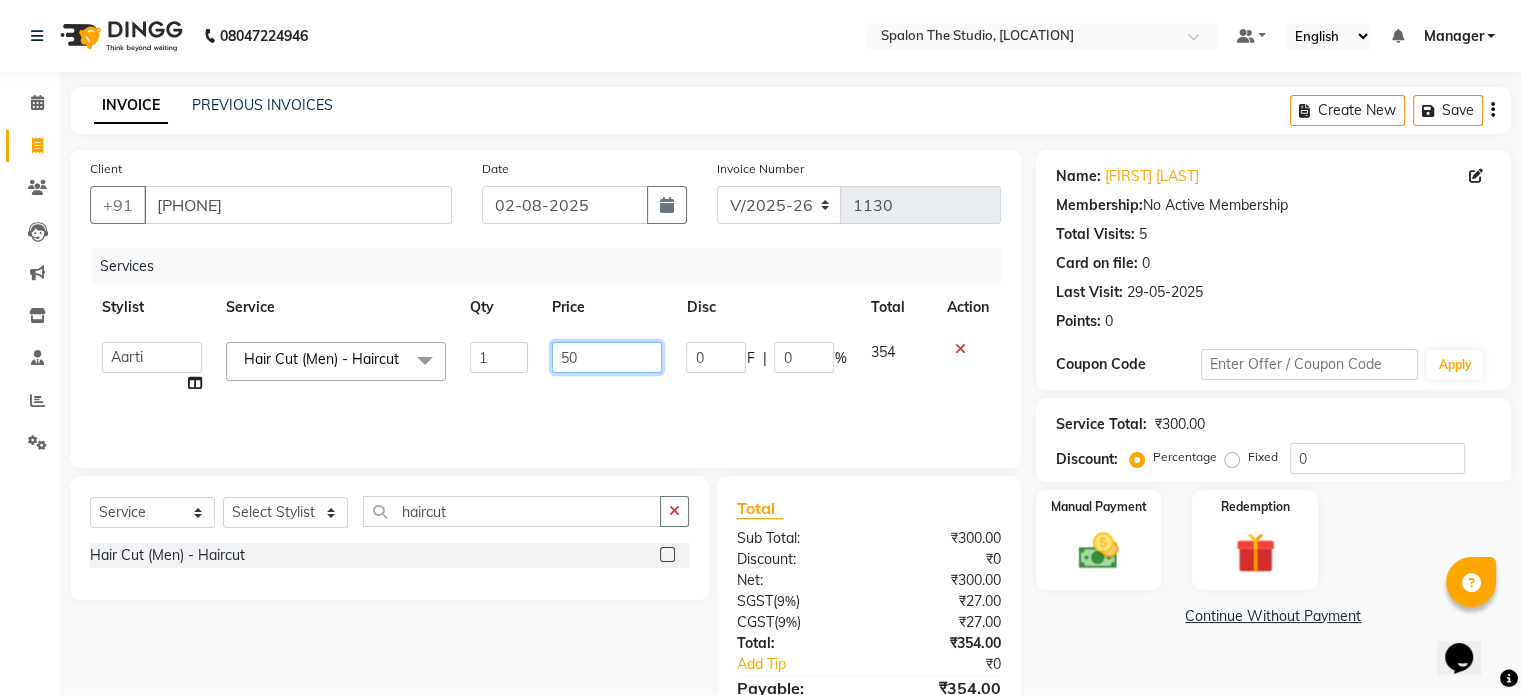 type on "500" 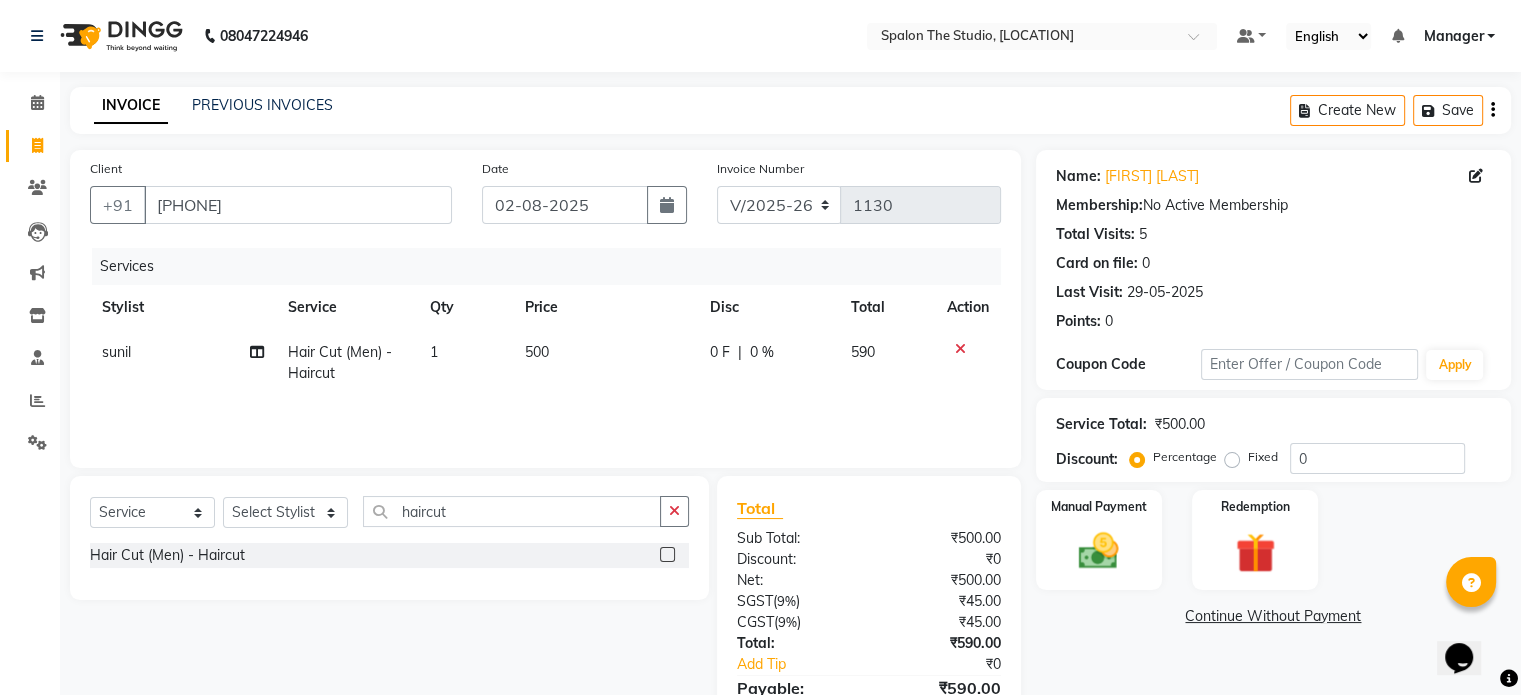 click on "Services Stylist Service Qty Price Disc Total Action sunil Hair Cut (Men) - Haircut 1 500 0 F | 0 % 590" 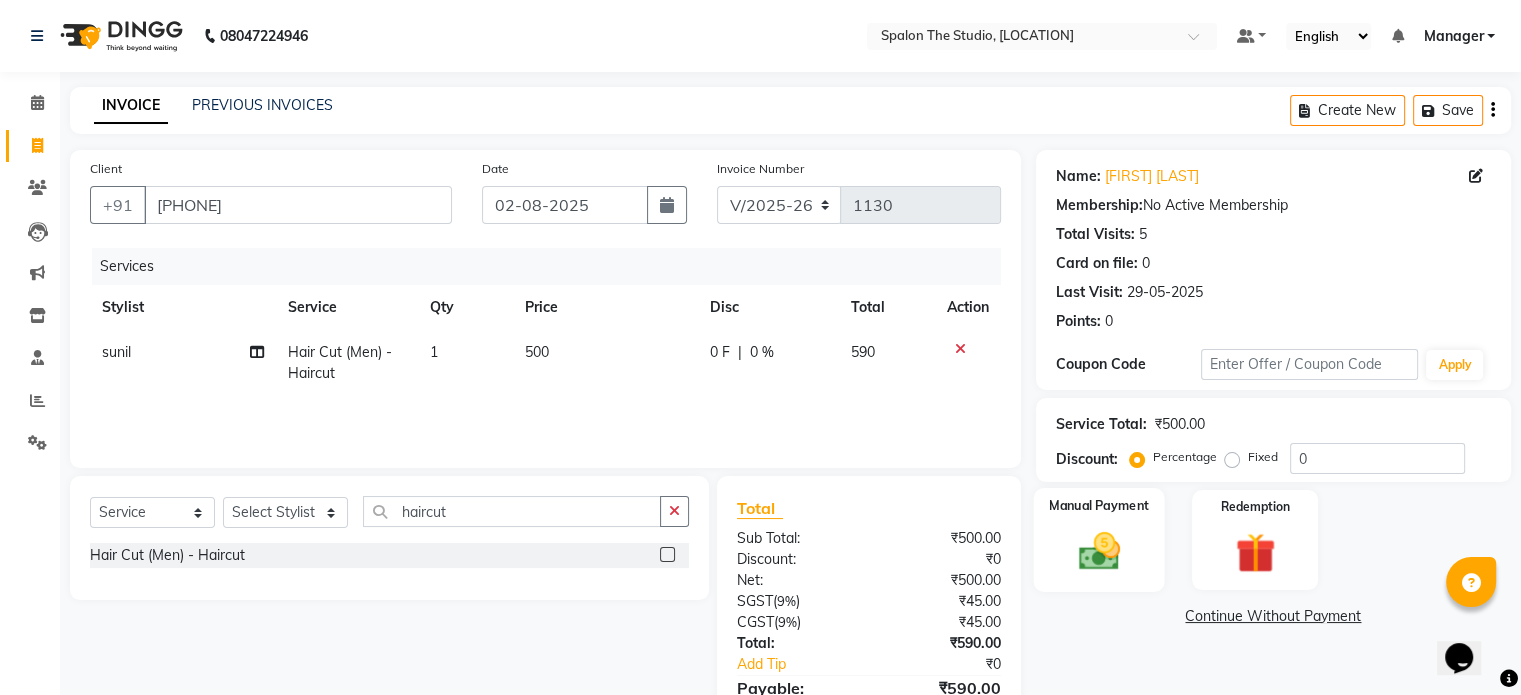 click 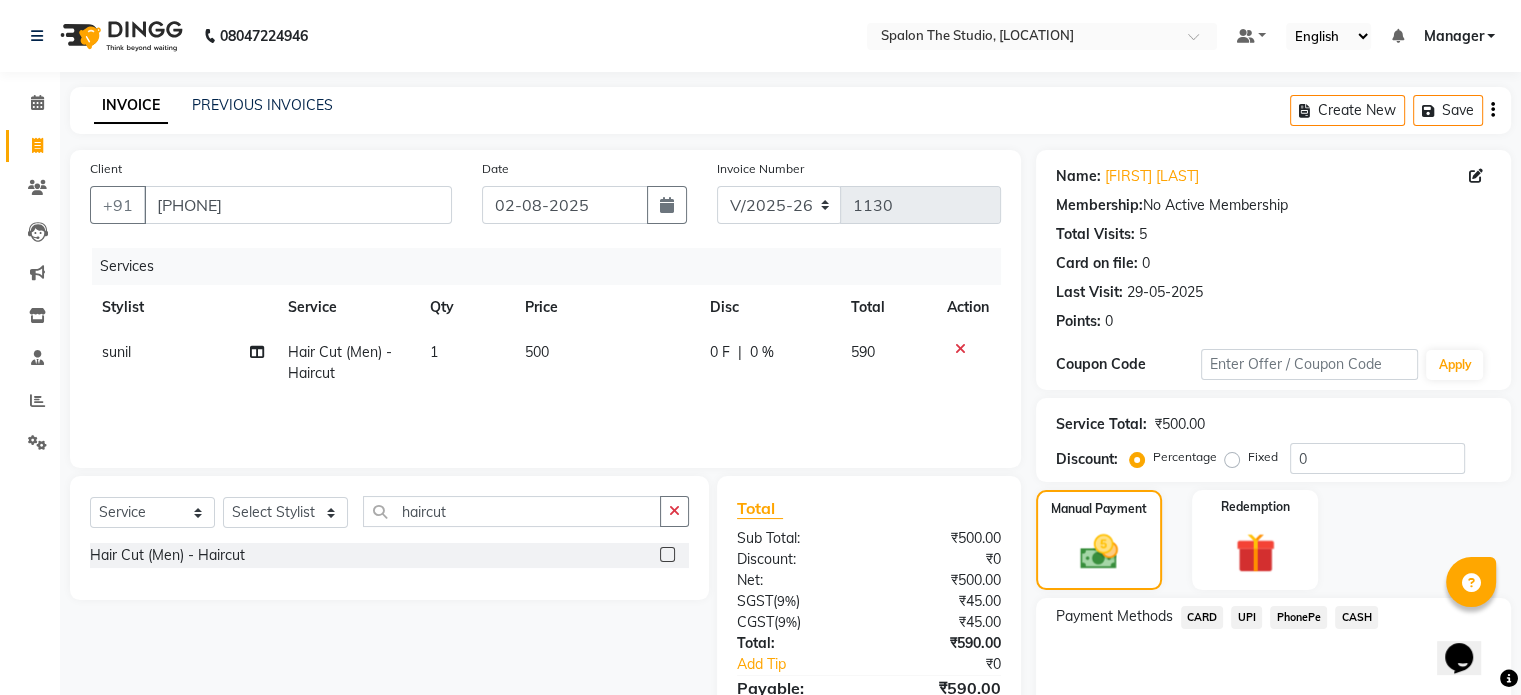 scroll, scrollTop: 105, scrollLeft: 0, axis: vertical 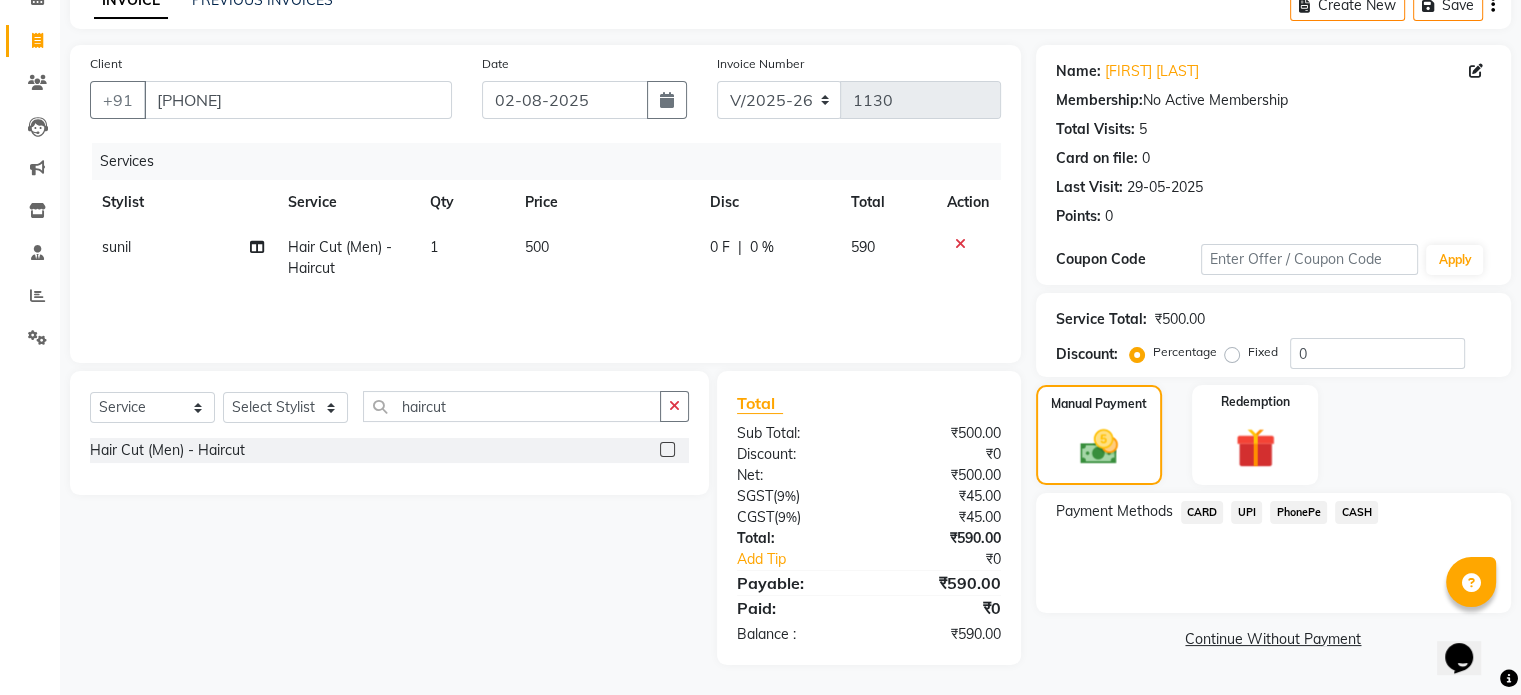 click on "UPI" 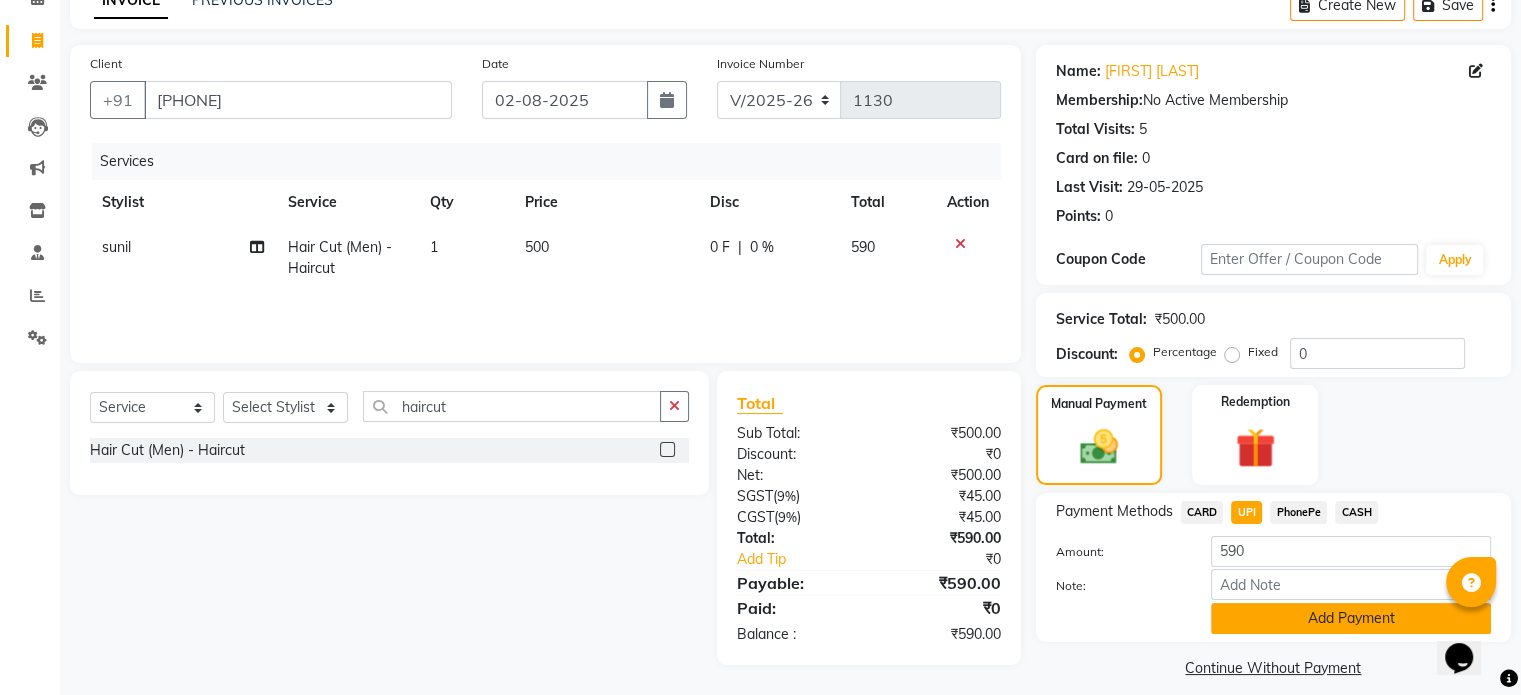 scroll, scrollTop: 124, scrollLeft: 0, axis: vertical 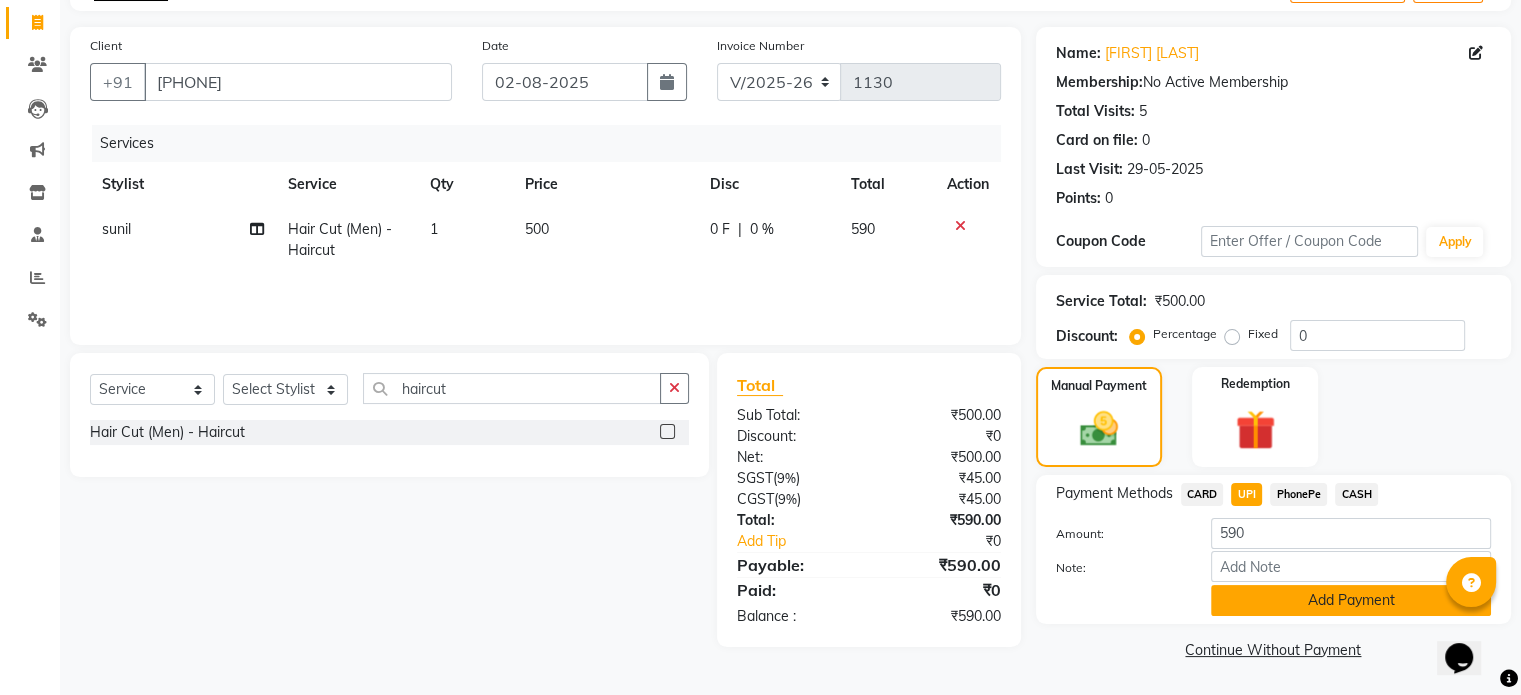 click on "Add Payment" 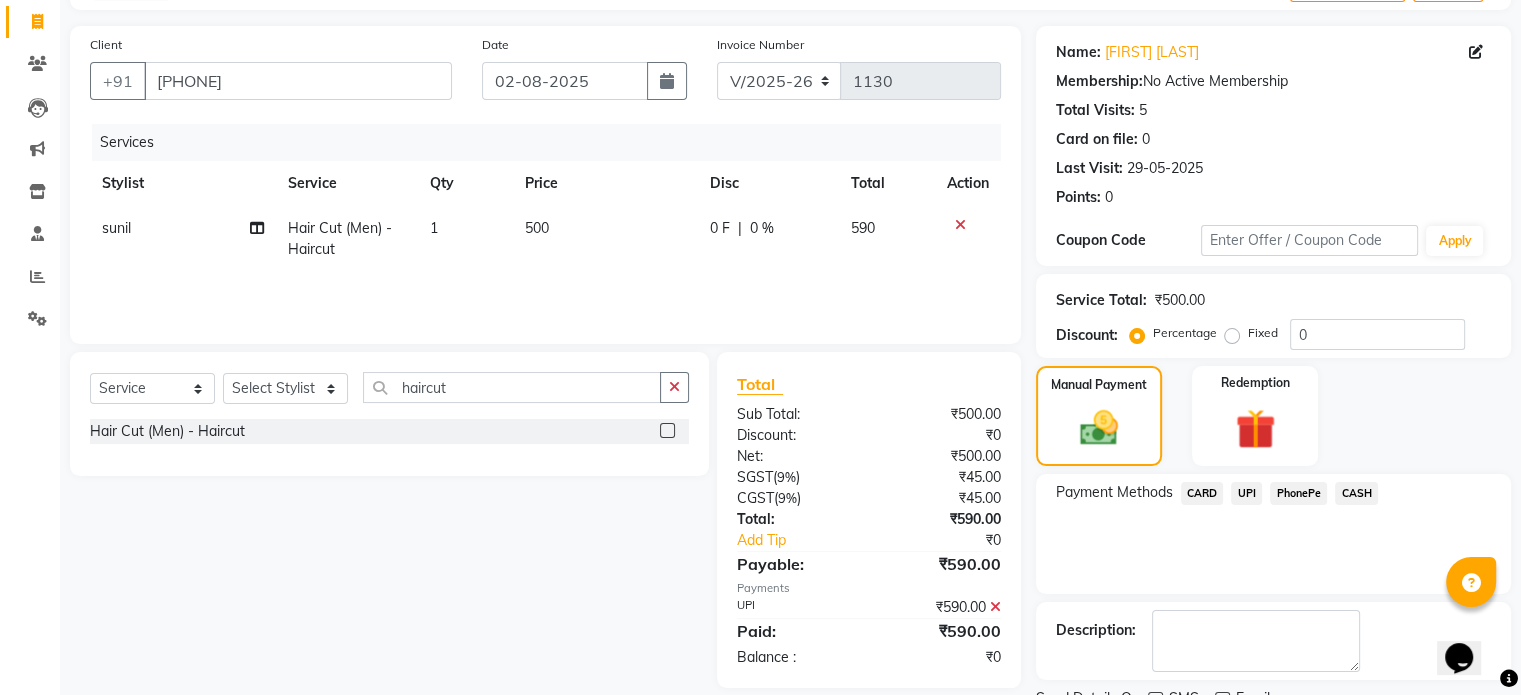 scroll, scrollTop: 205, scrollLeft: 0, axis: vertical 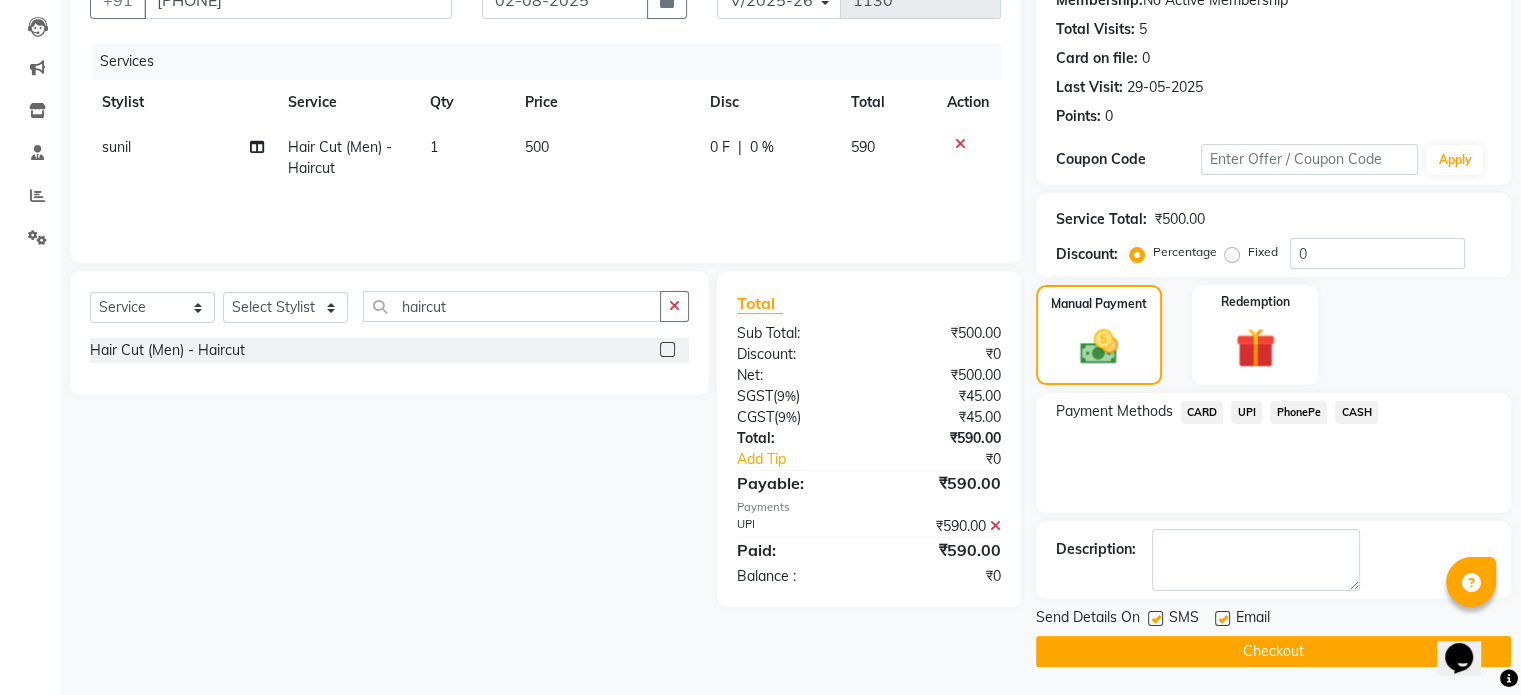 drag, startPoint x: 1175, startPoint y: 644, endPoint x: 1229, endPoint y: 674, distance: 61.77378 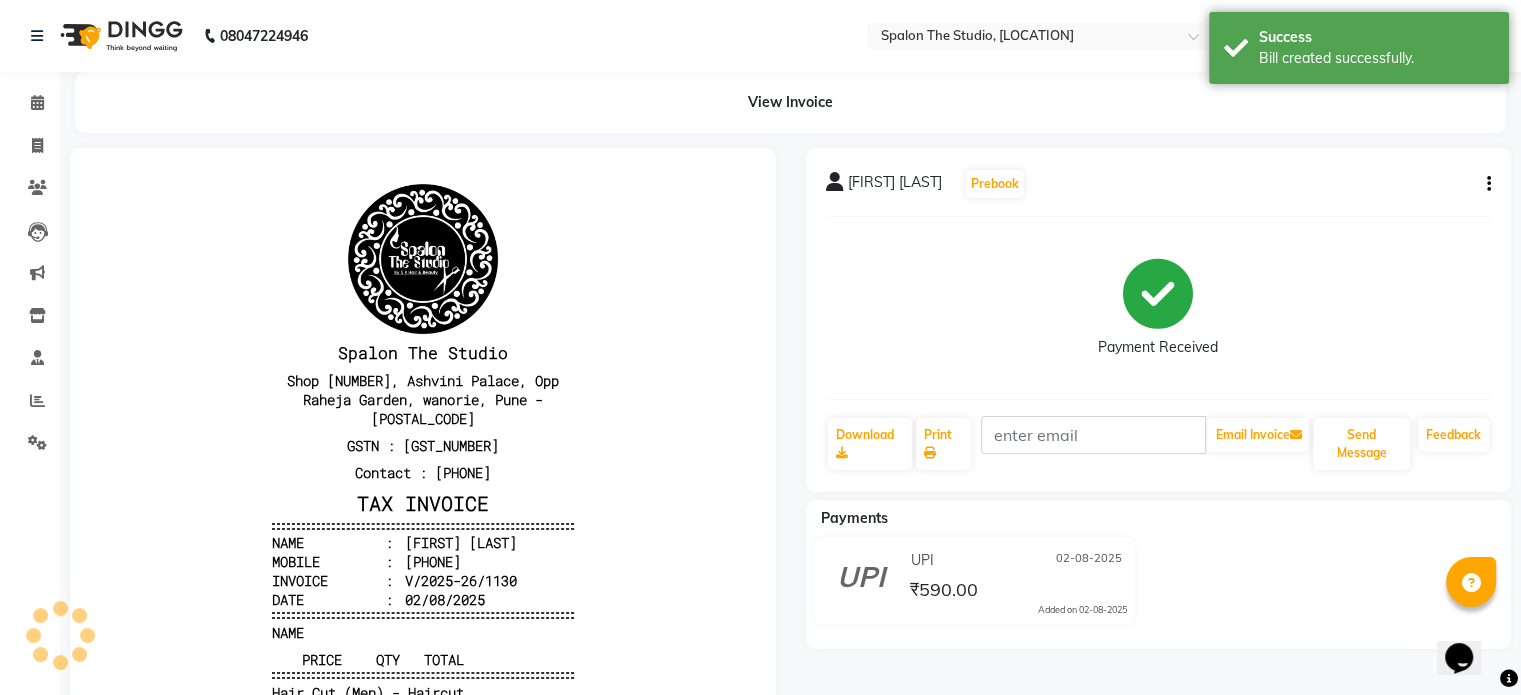 scroll, scrollTop: 0, scrollLeft: 0, axis: both 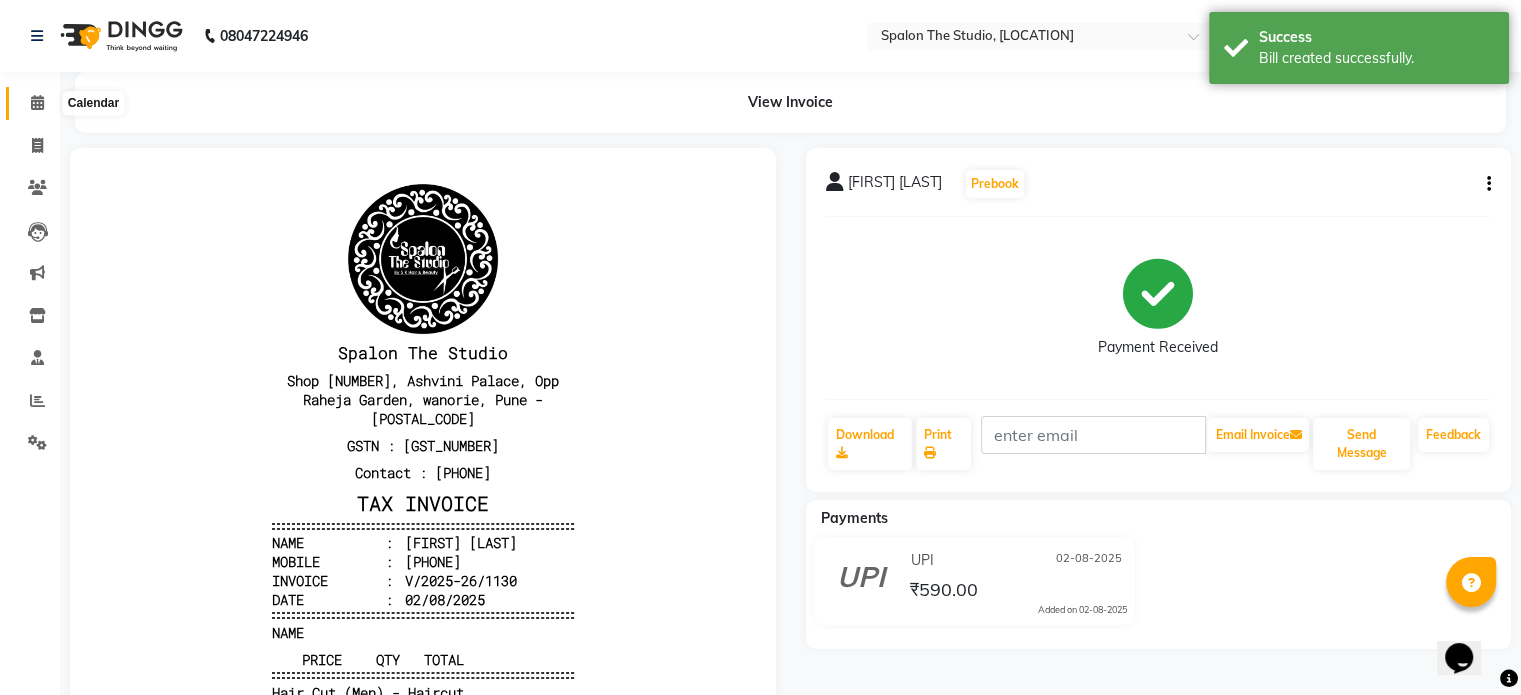 click 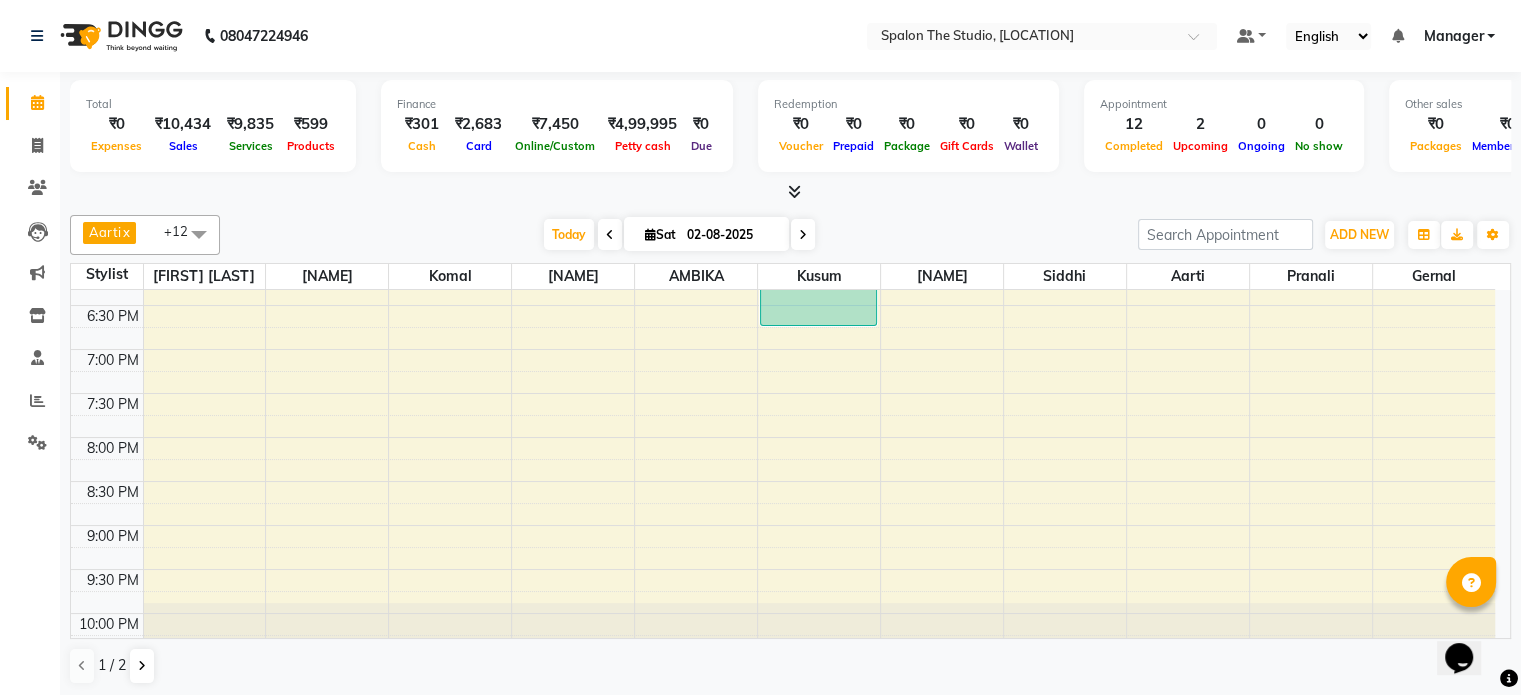 scroll, scrollTop: 871, scrollLeft: 0, axis: vertical 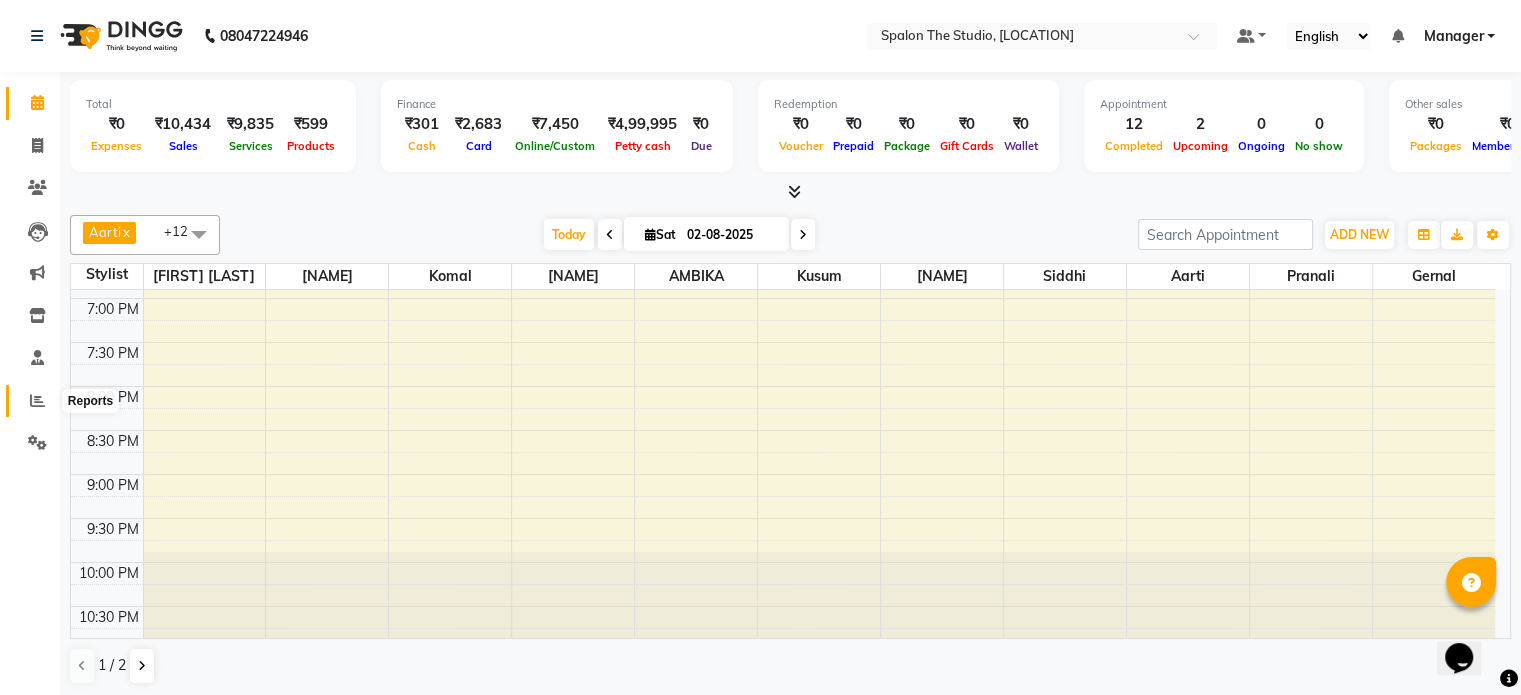 click 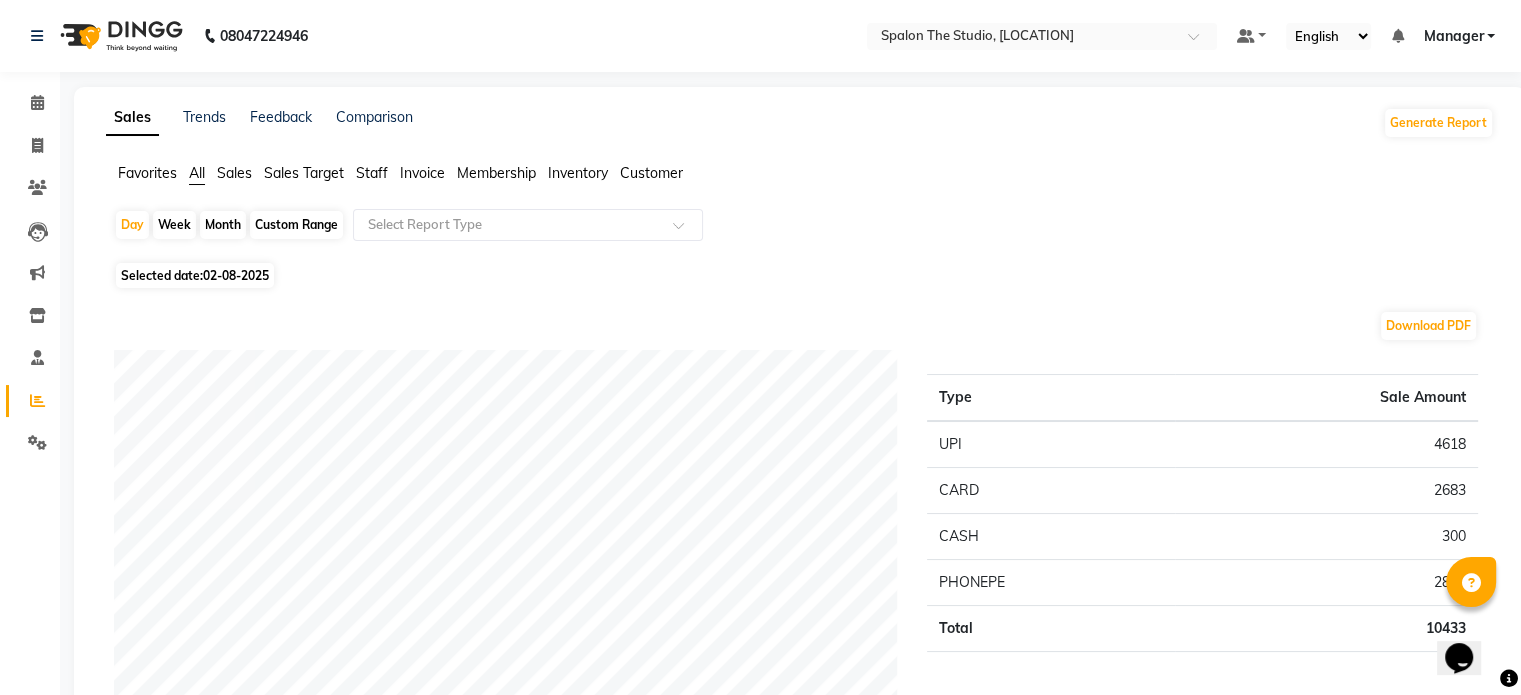 click on "Favorites All Sales Sales Target Staff Invoice Membership Inventory Customer" 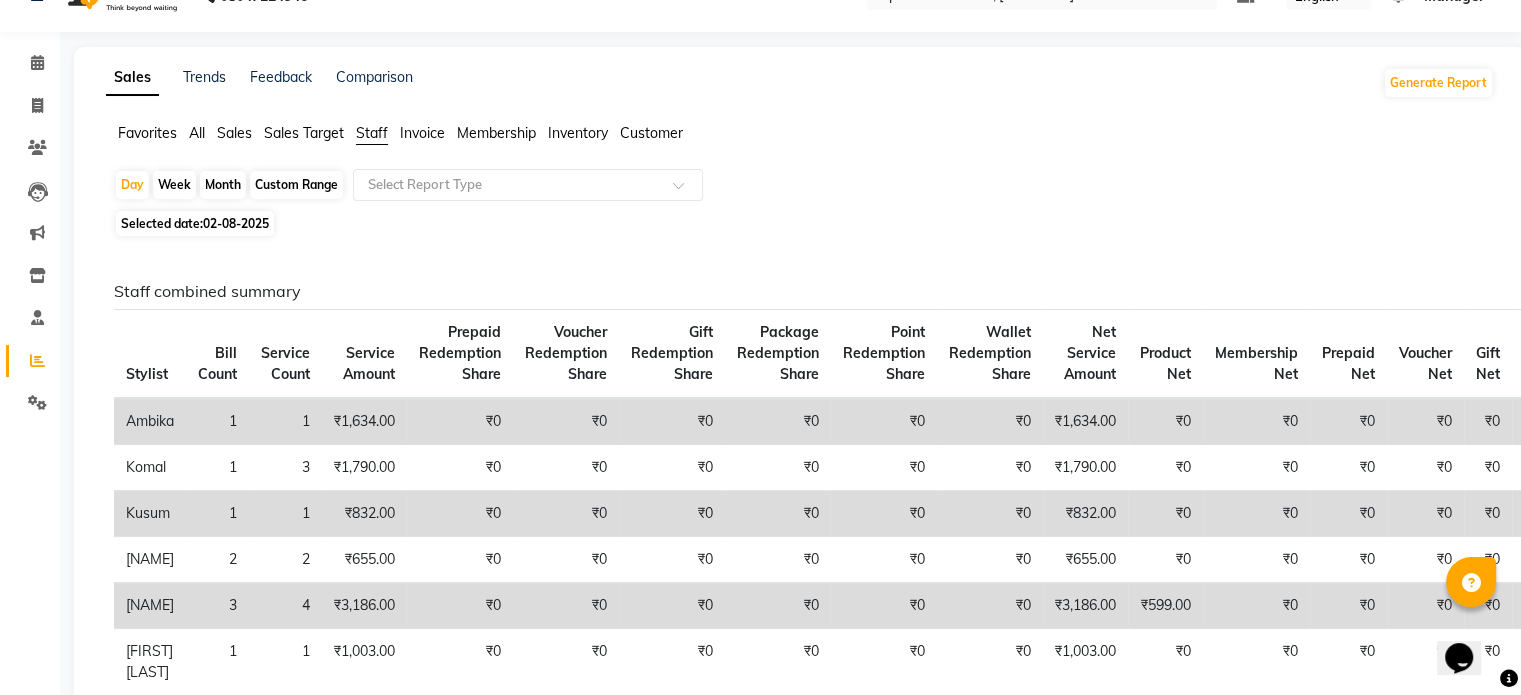 scroll, scrollTop: 0, scrollLeft: 0, axis: both 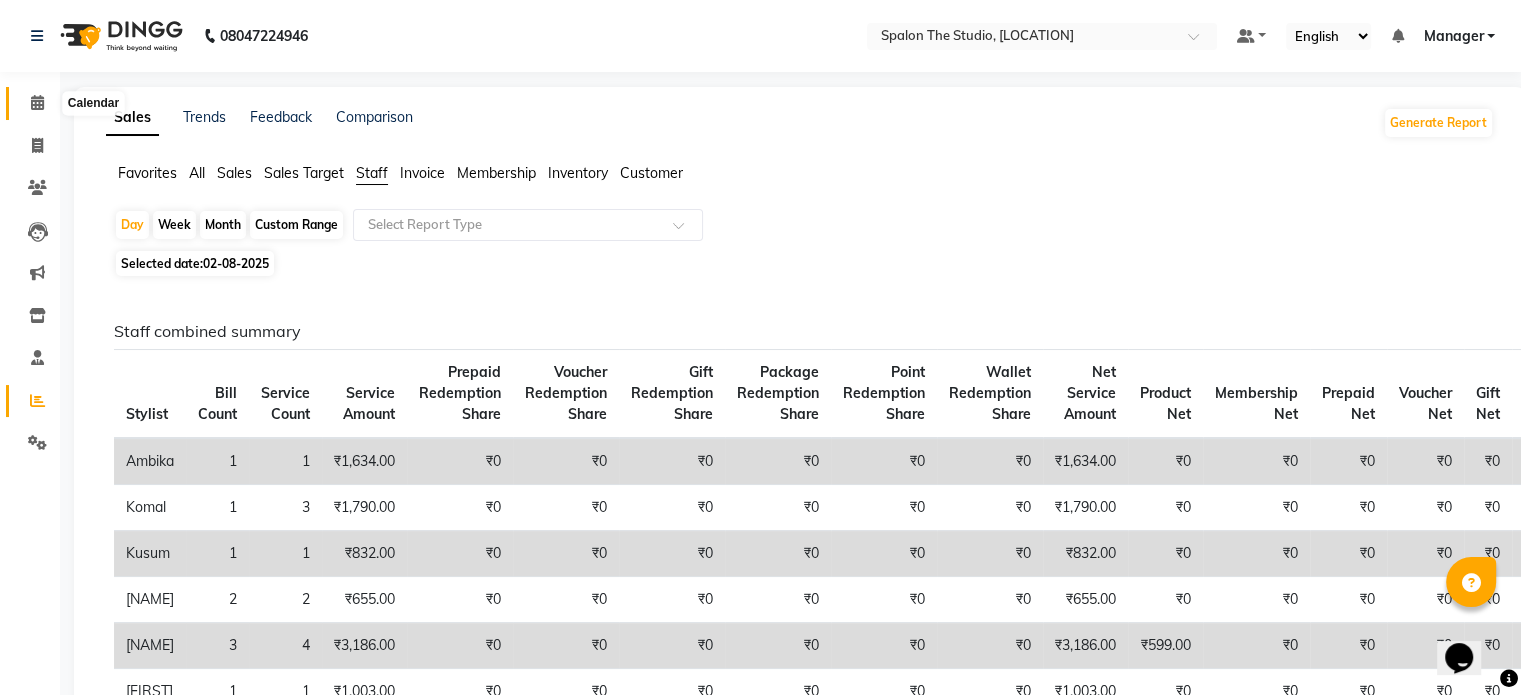 click 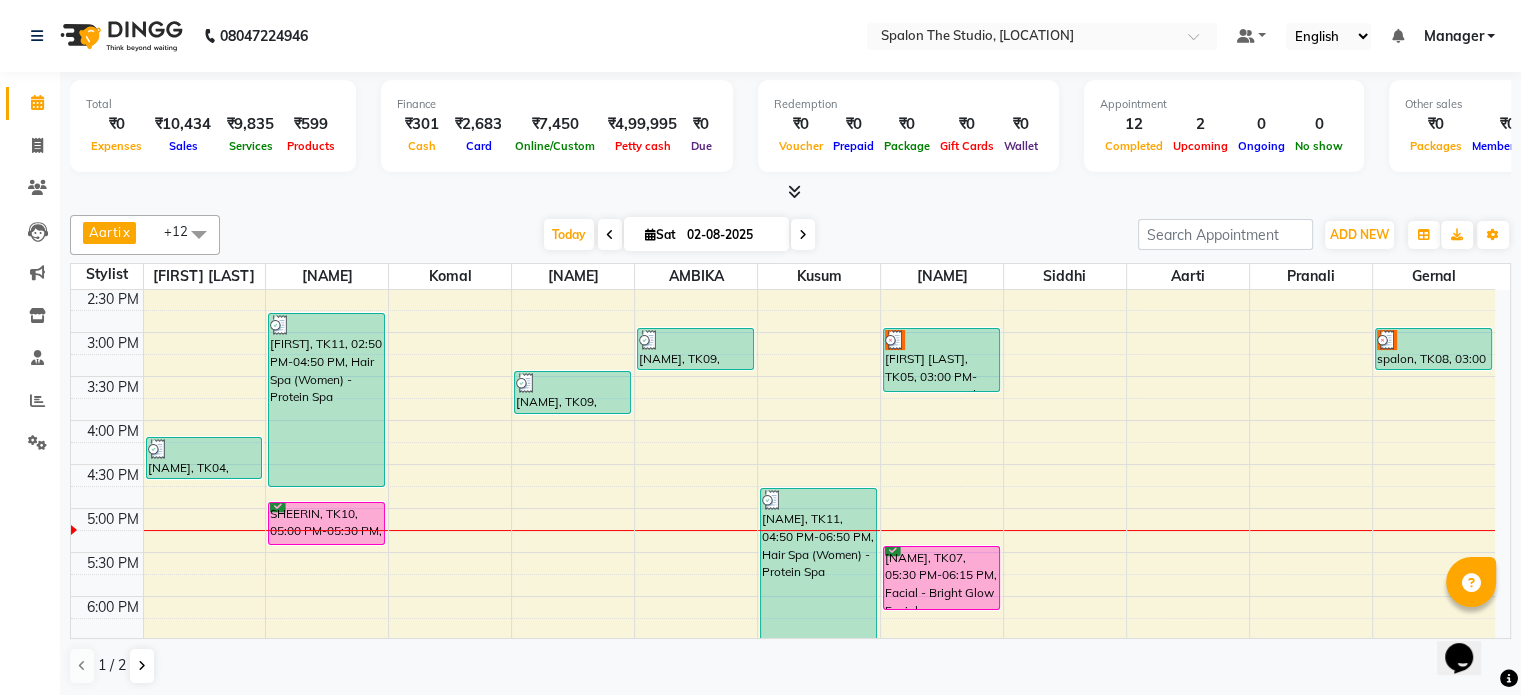 scroll, scrollTop: 599, scrollLeft: 0, axis: vertical 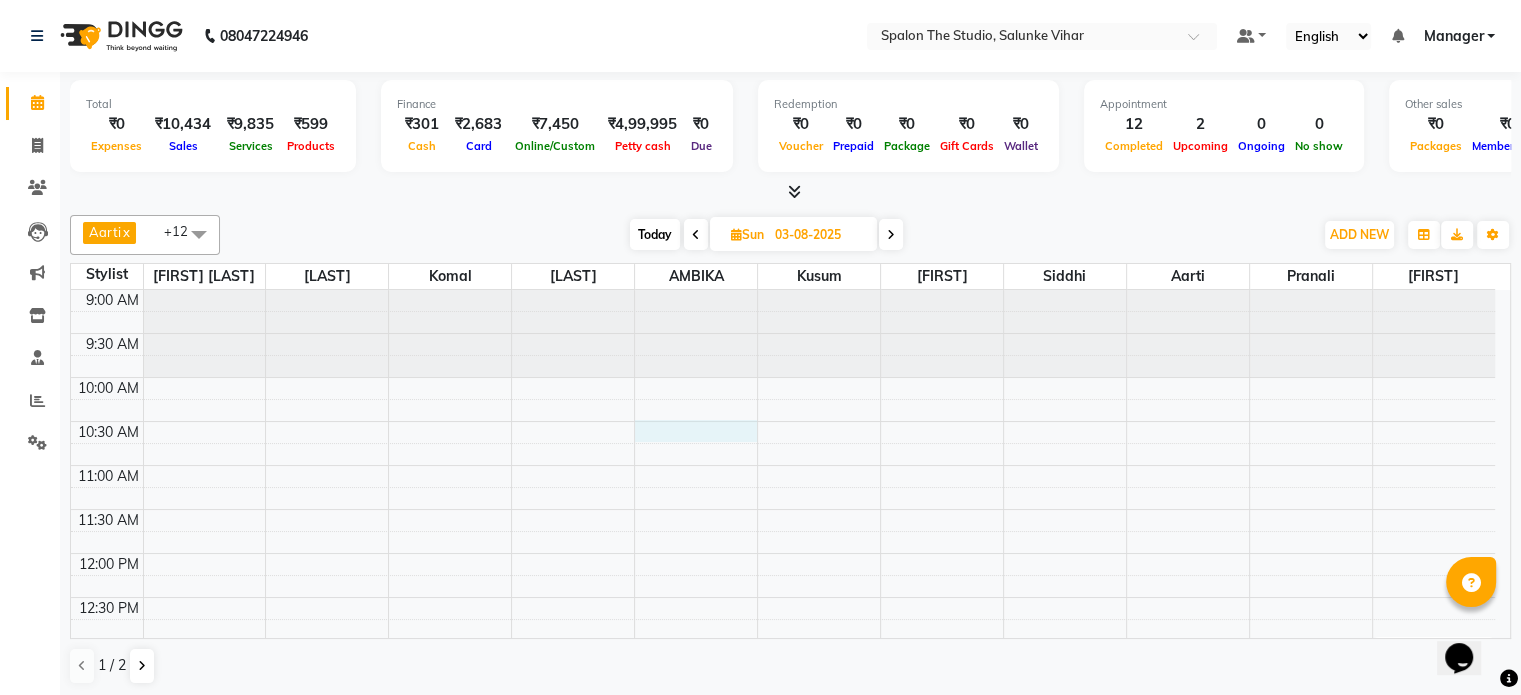 click on "9:00 AM 9:30 AM 10:00 AM 10:30 AM 11:00 AM 11:30 AM 12:00 PM 12:30 PM 1:00 PM 1:30 PM 2:00 PM 2:30 PM 3:00 PM 3:30 PM 4:00 PM 4:30 PM 5:00 PM 5:30 PM 6:00 PM 6:30 PM 7:00 PM 7:30 PM 8:00 PM 8:30 PM 9:00 PM 9:30 PM 10:00 PM 10:30 PM [NAME], 04:00 PM-06:00 PM, Touch Up - With Ammonia [NAME]null, 01:00 PM-01:30 PM, REFILING" at bounding box center [783, 905] 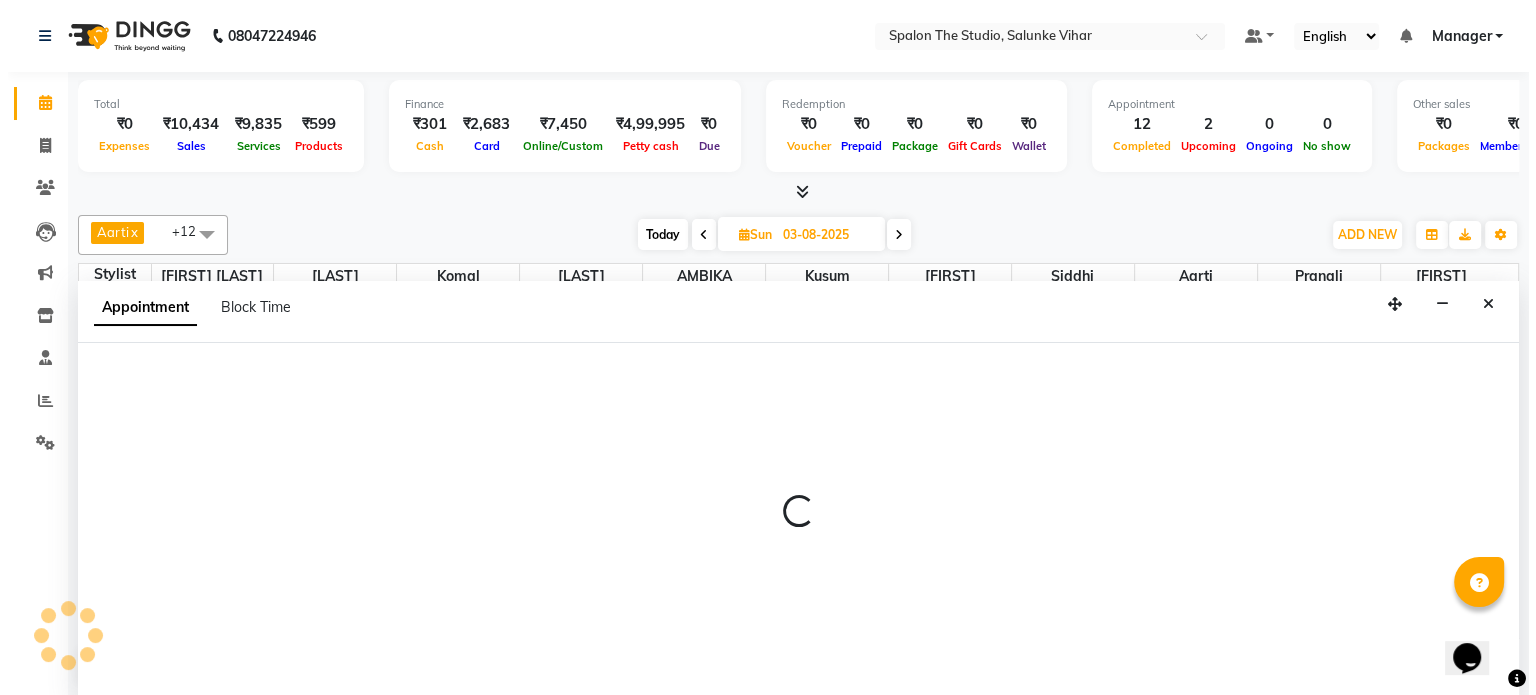 scroll, scrollTop: 0, scrollLeft: 0, axis: both 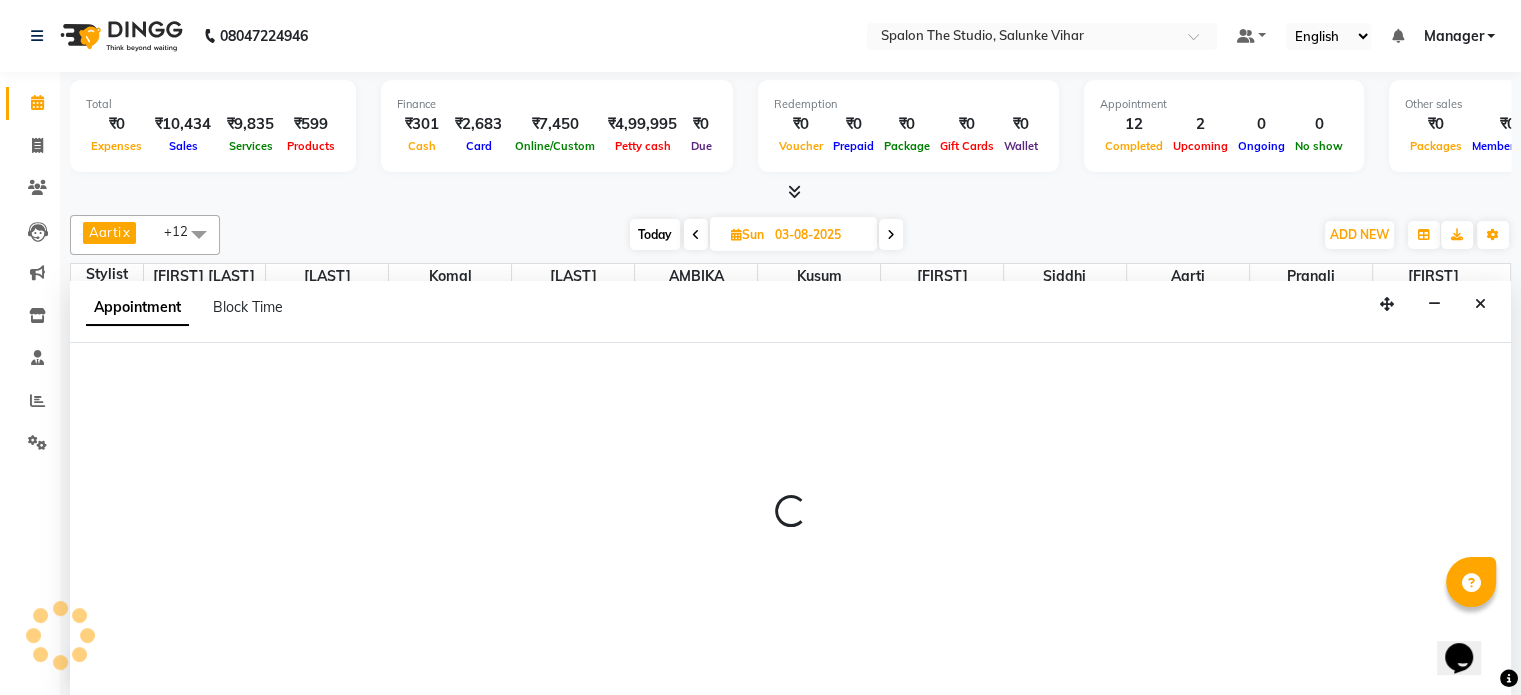 select on "77186" 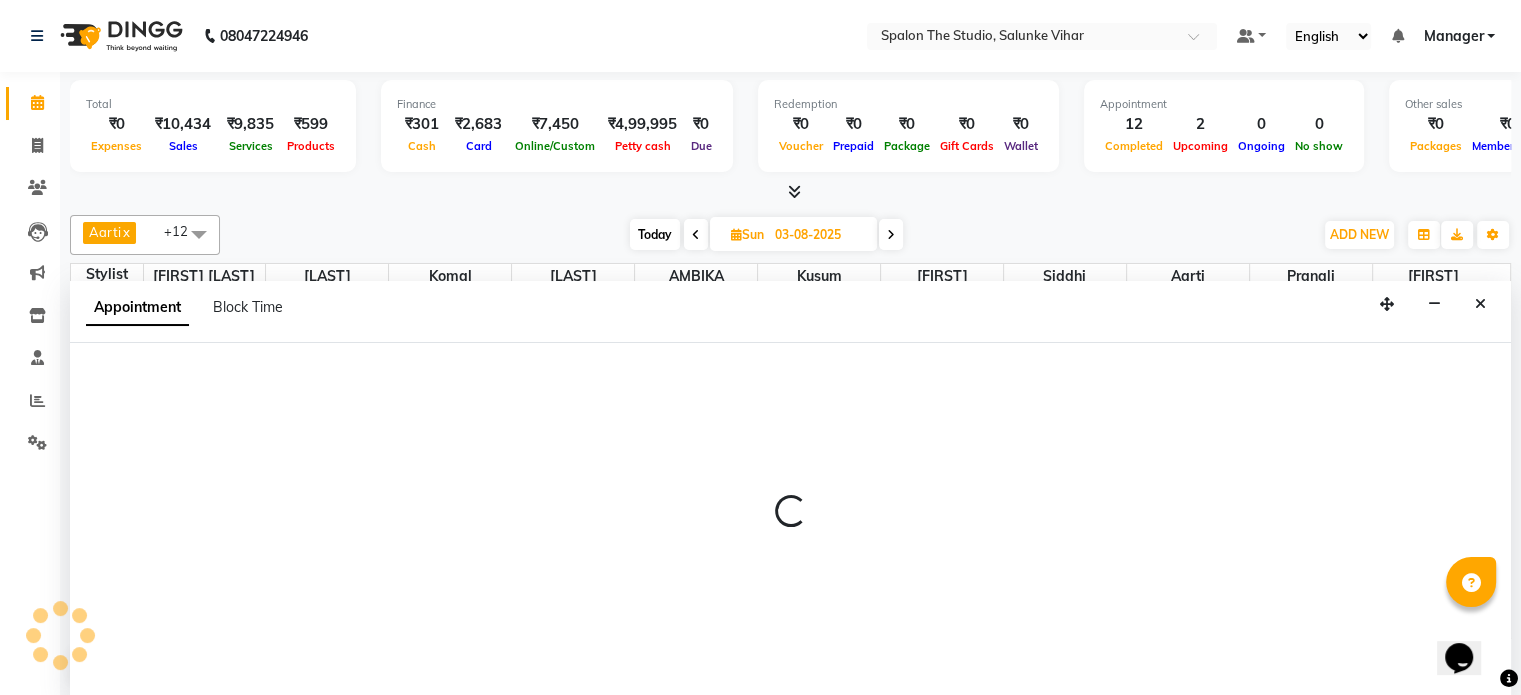 select on "630" 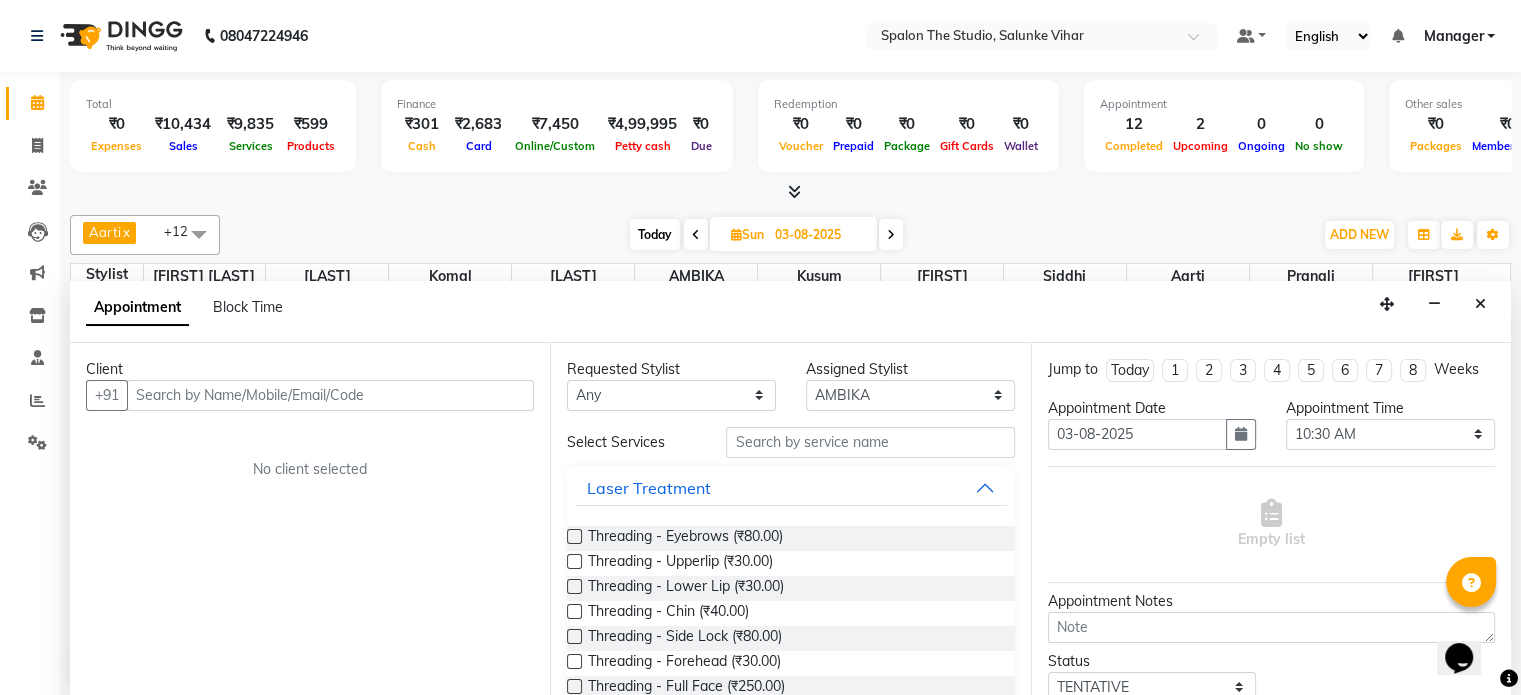 click at bounding box center (330, 395) 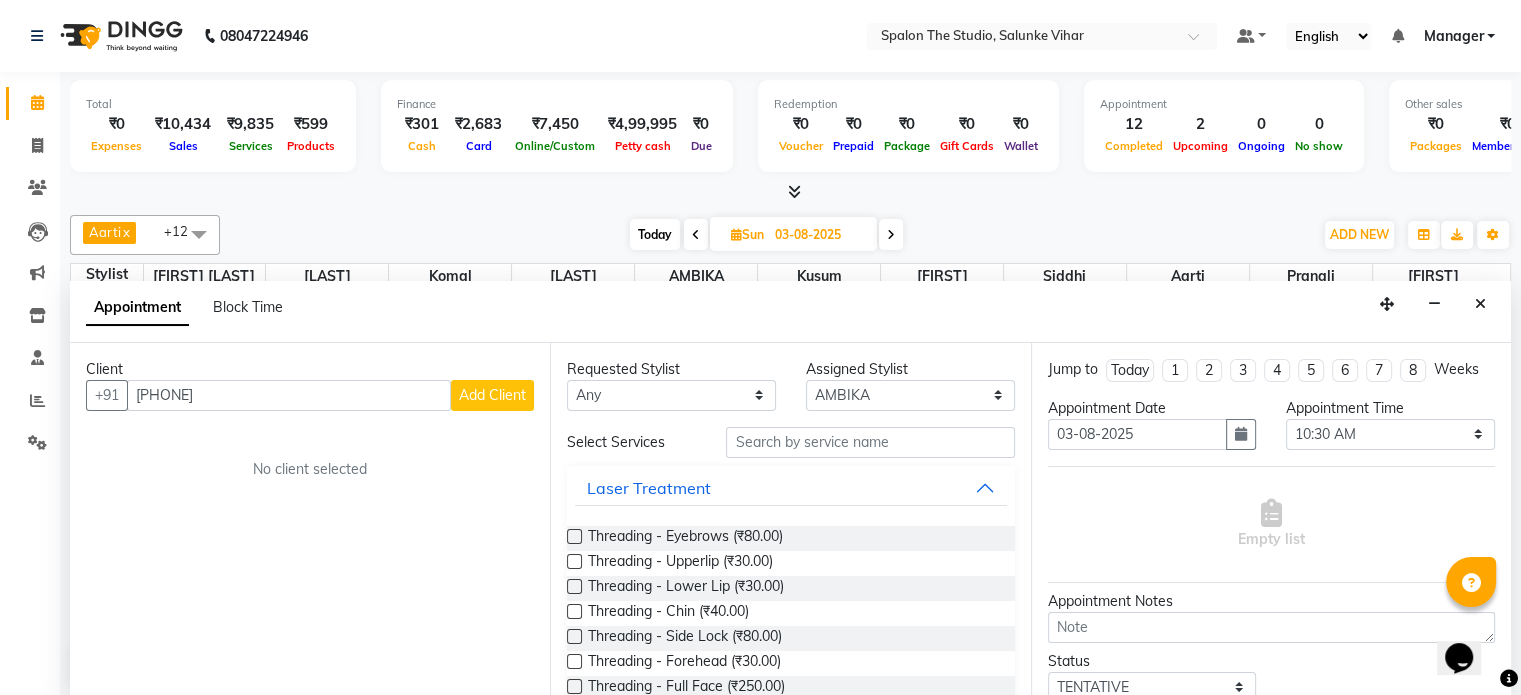 type on "[PHONE]" 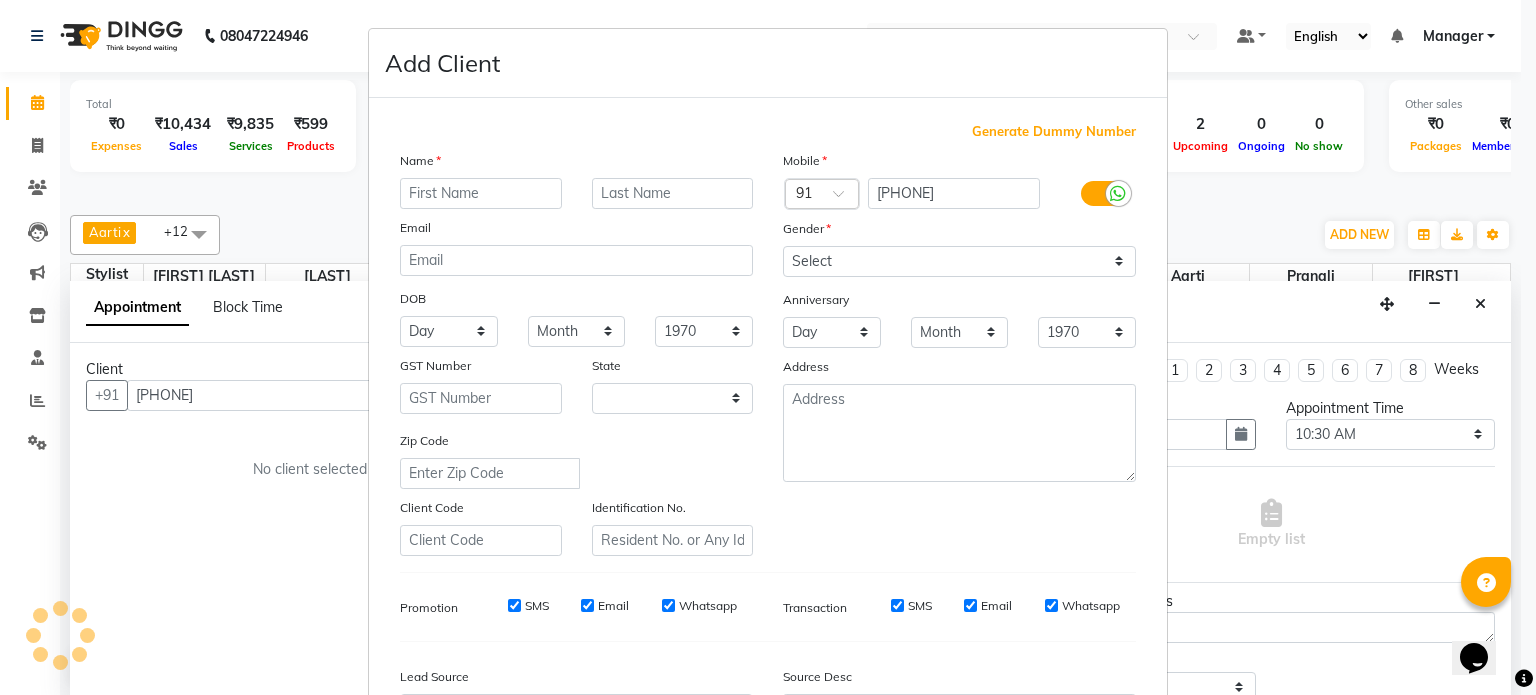 select on "22" 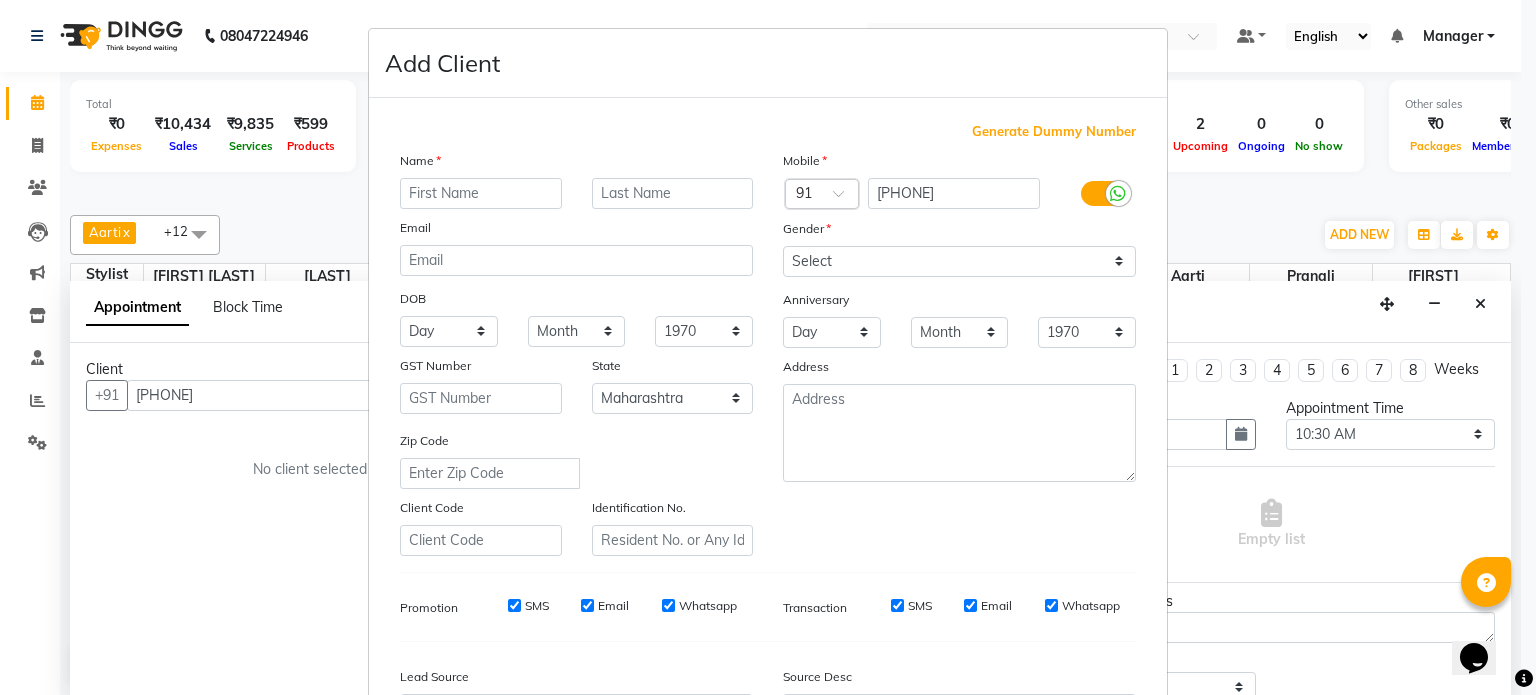 click at bounding box center (481, 193) 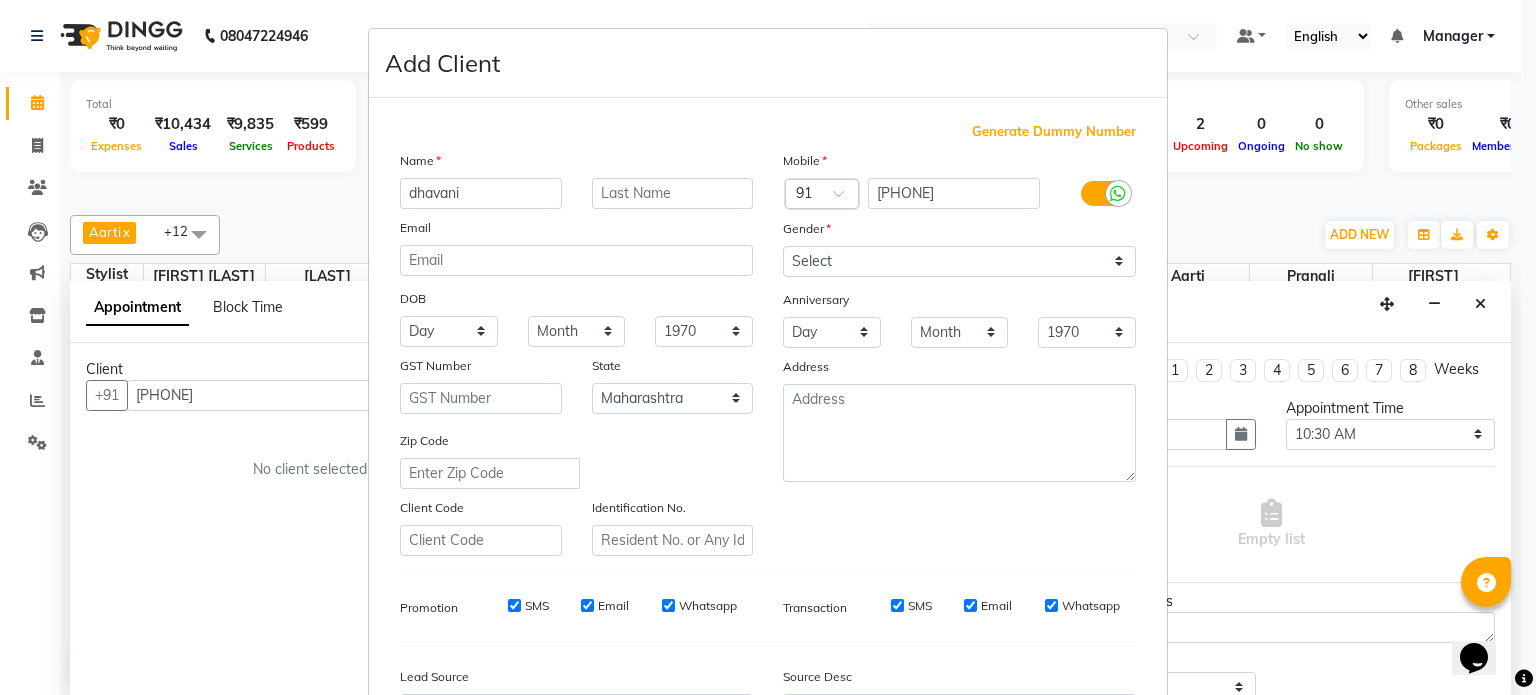 type on "dhavani" 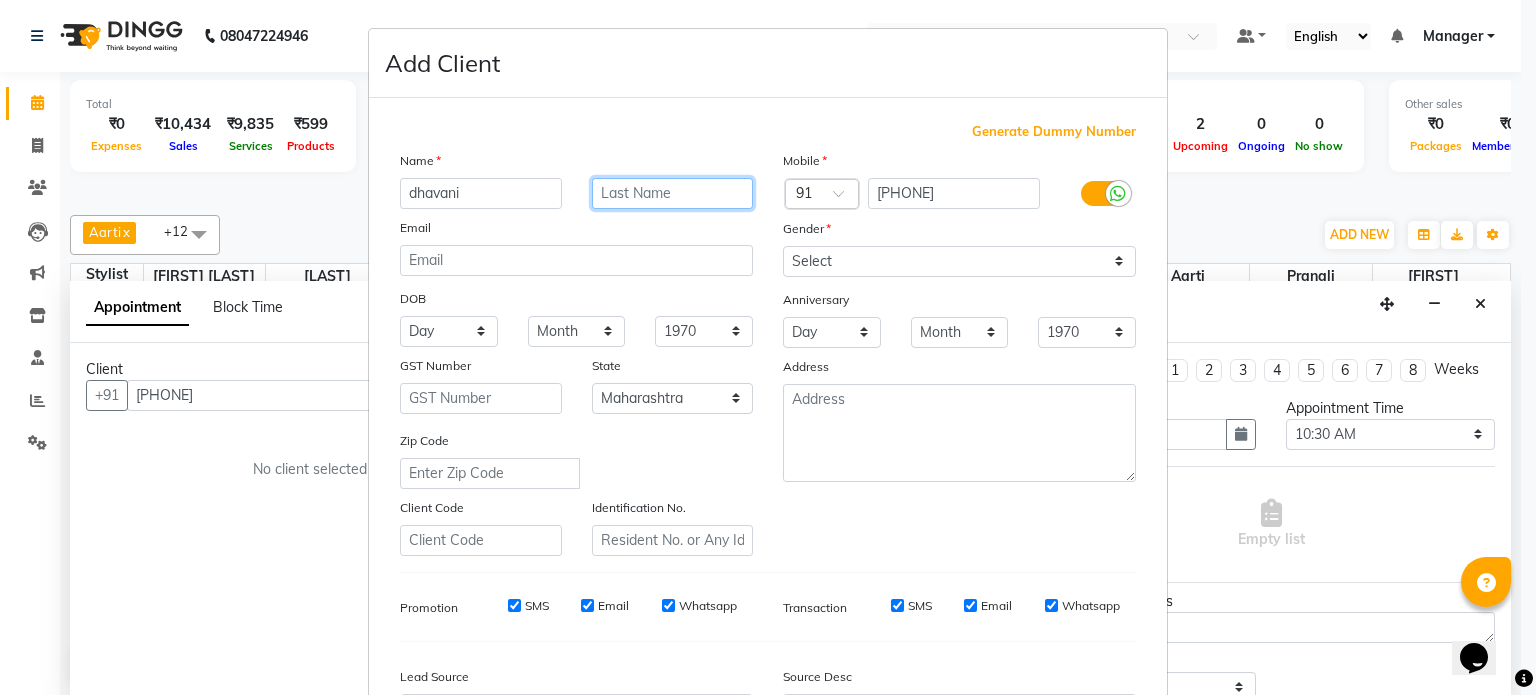 click at bounding box center (673, 193) 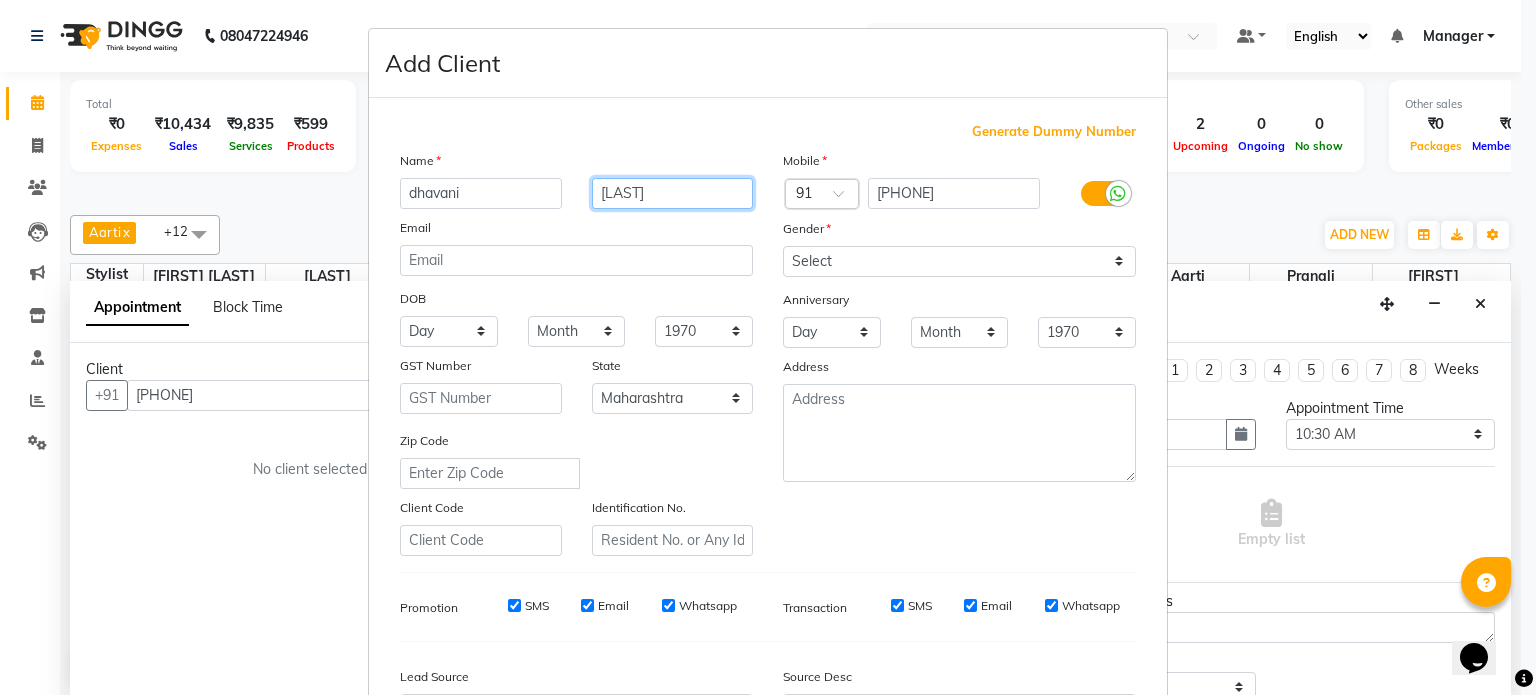 type on "[LAST]" 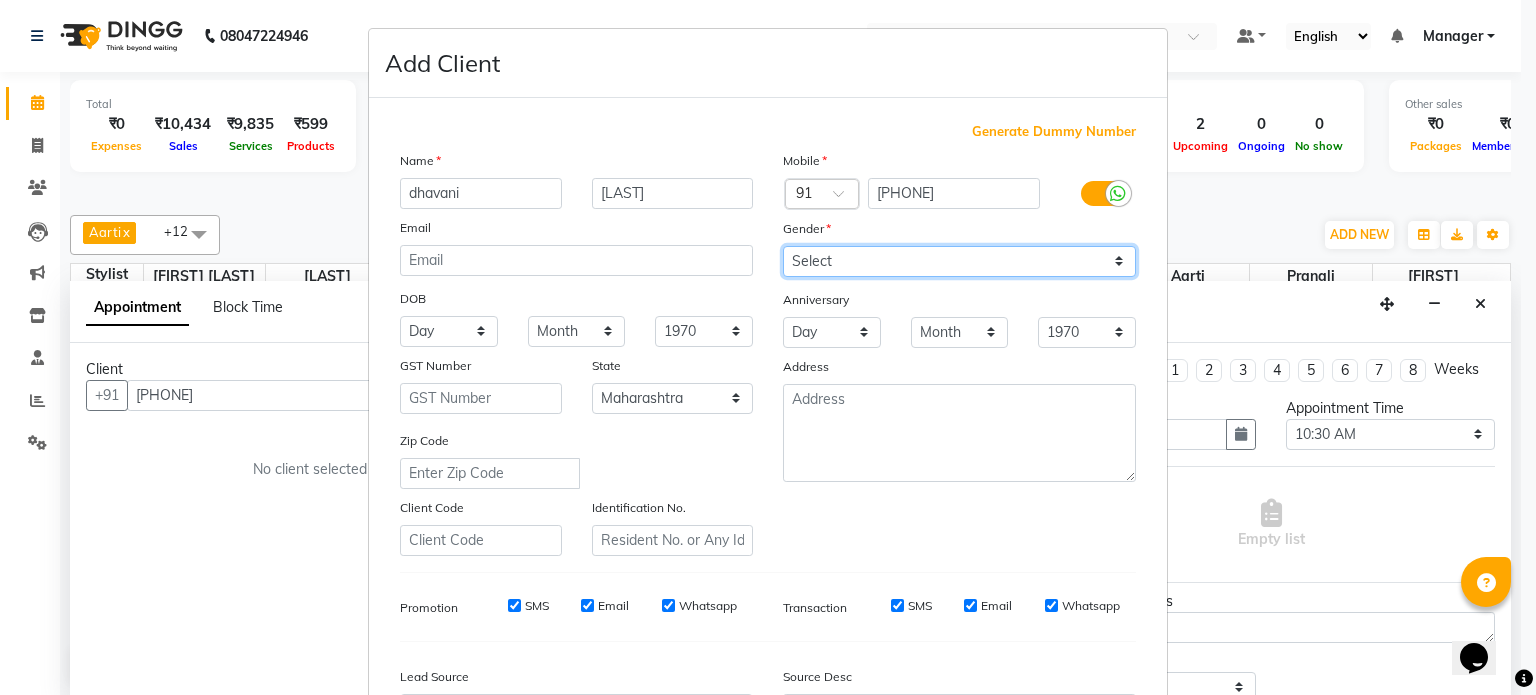 click on "Select Male Female Other Prefer Not To Say" at bounding box center [959, 261] 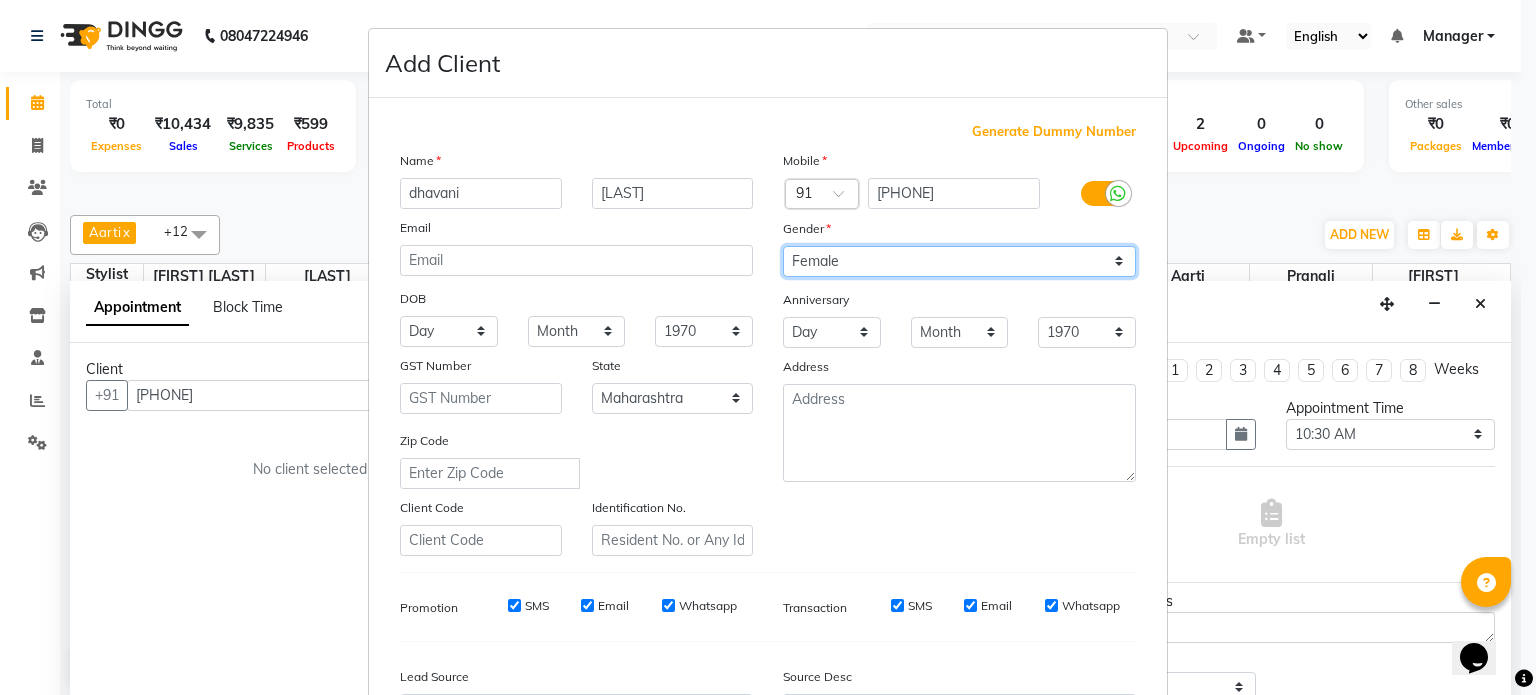 click on "Select Male Female Other Prefer Not To Say" at bounding box center (959, 261) 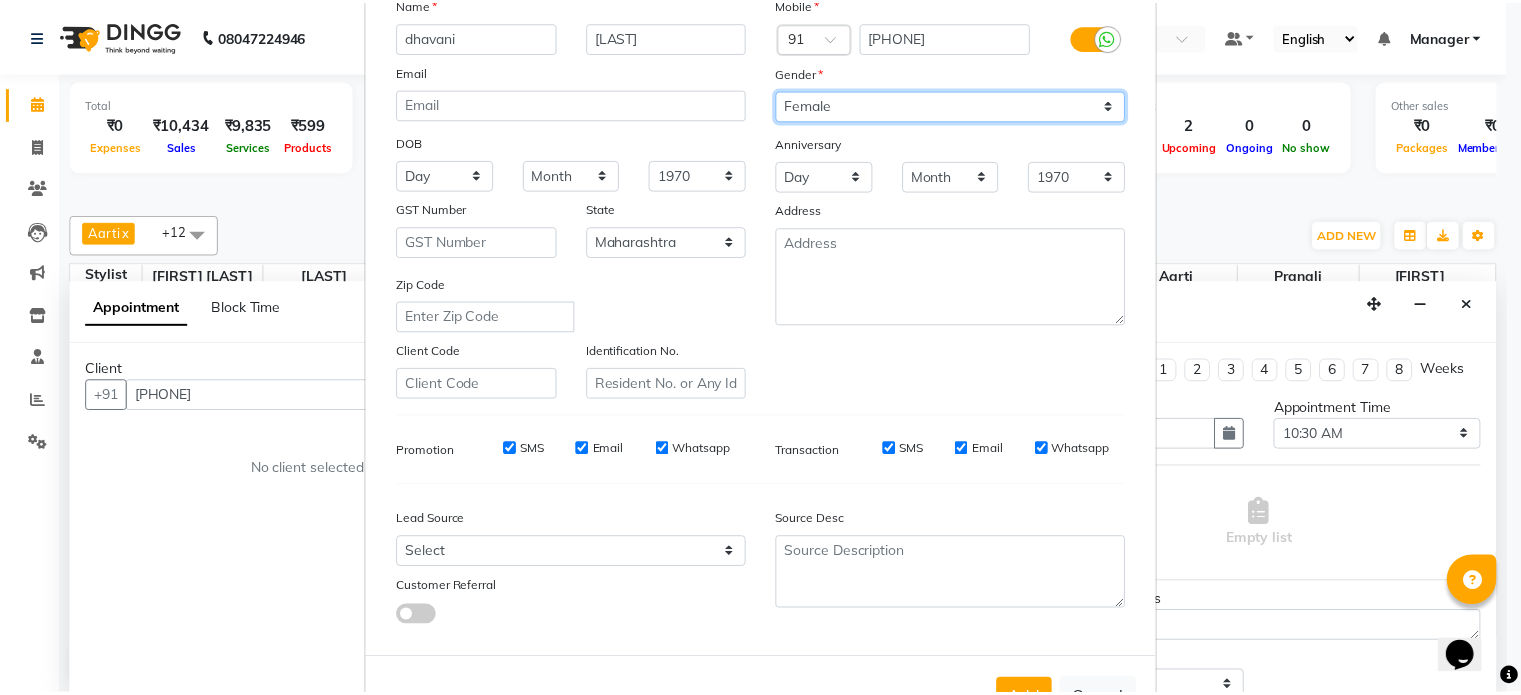 scroll, scrollTop: 200, scrollLeft: 0, axis: vertical 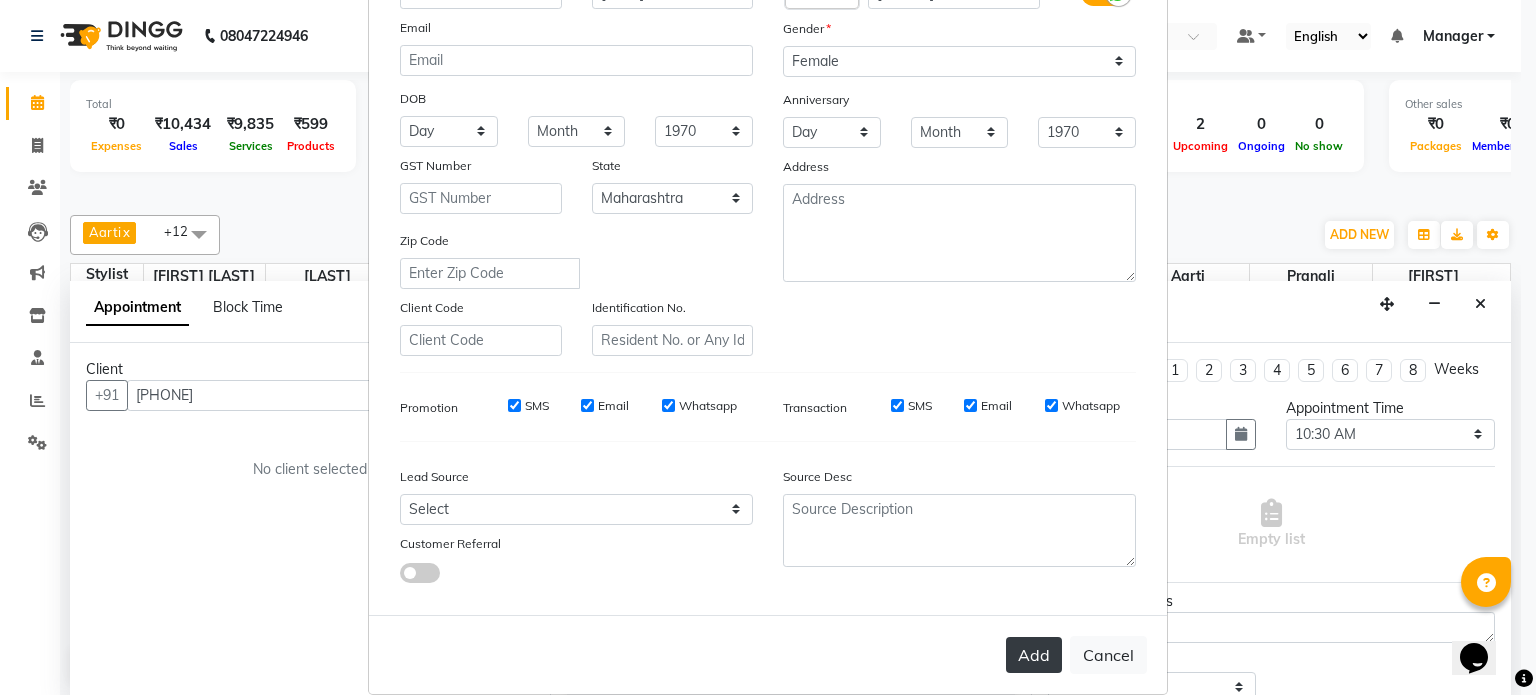 click on "Add" at bounding box center (1034, 655) 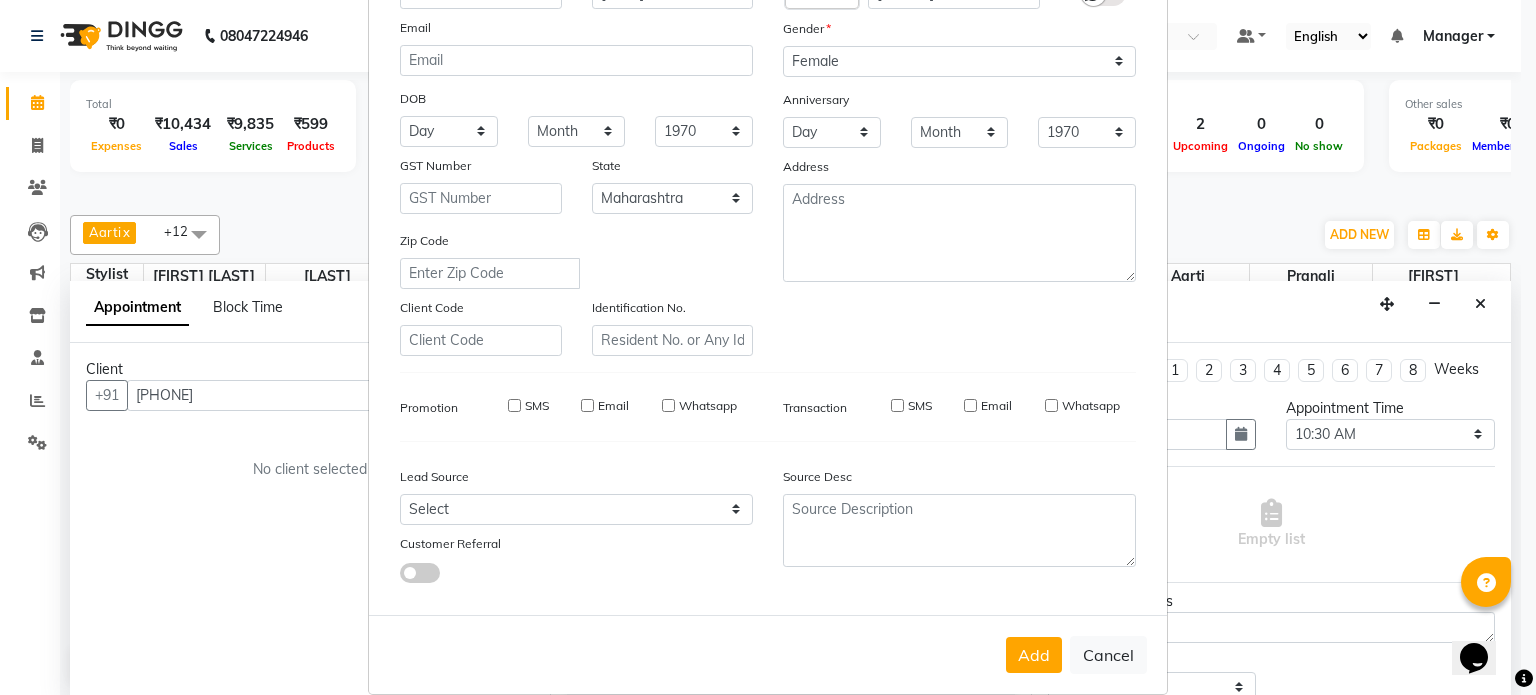 type 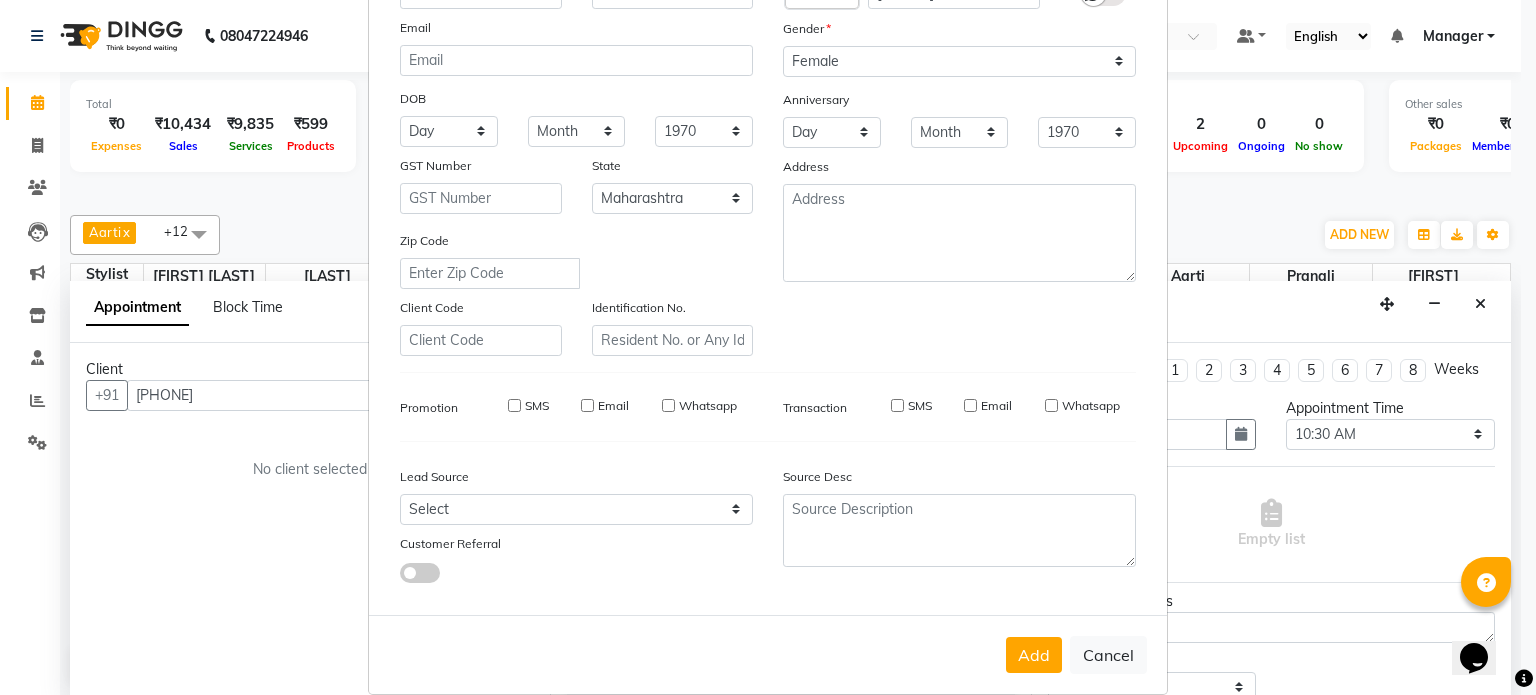 select 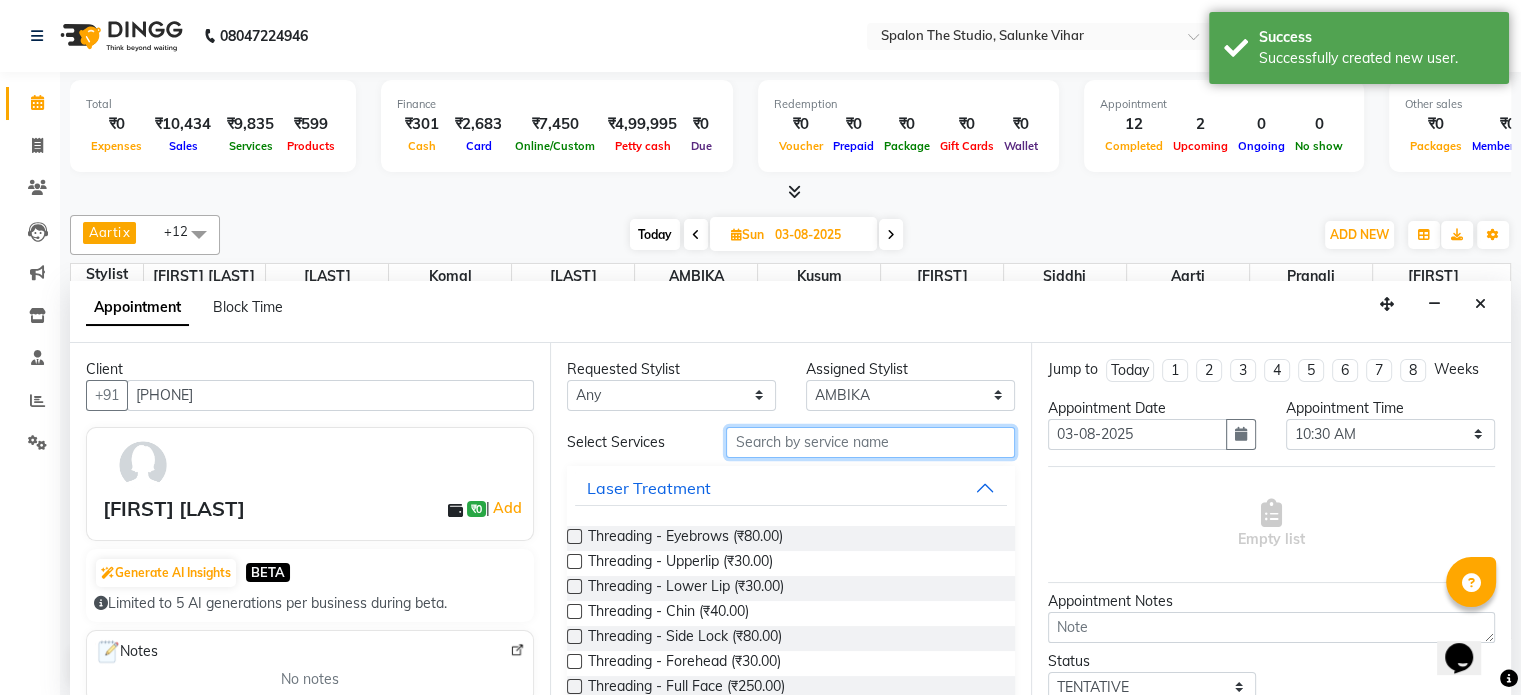 click at bounding box center (870, 442) 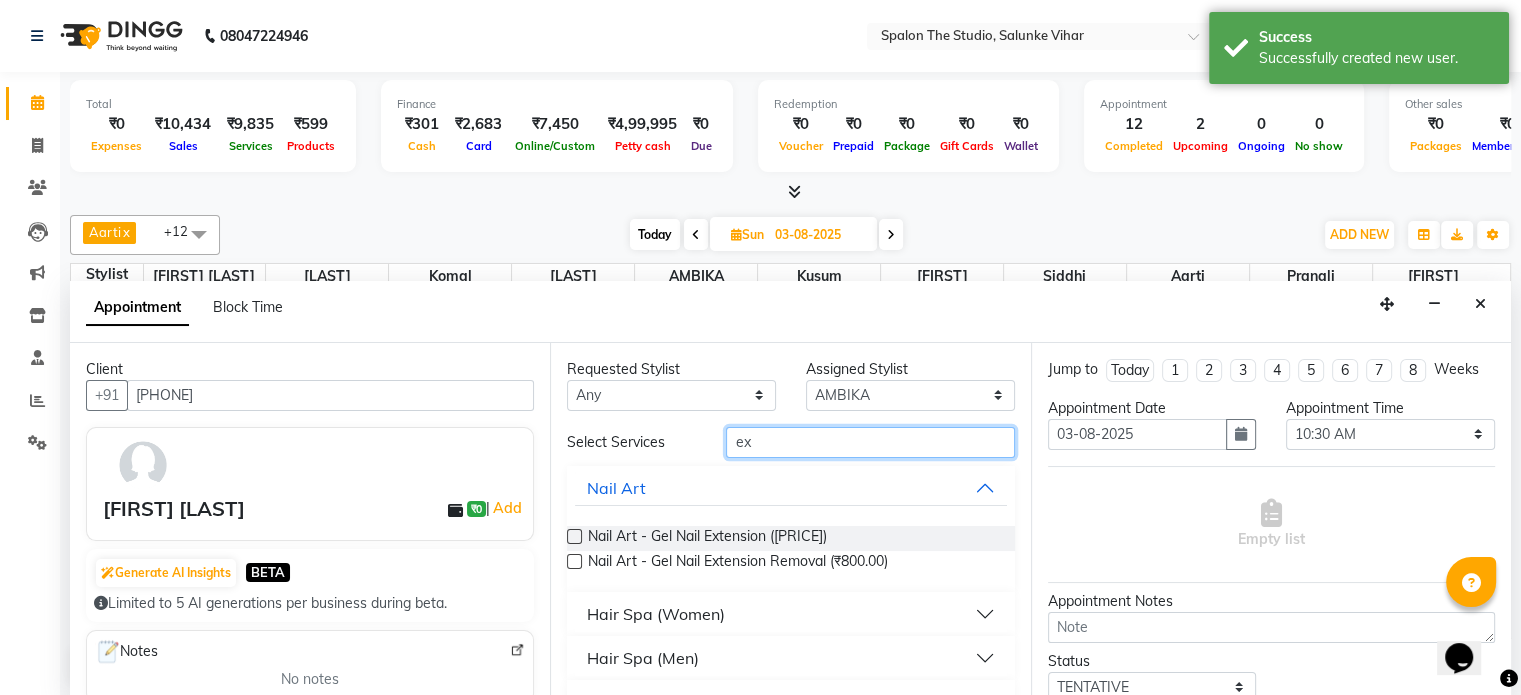 type on "ex" 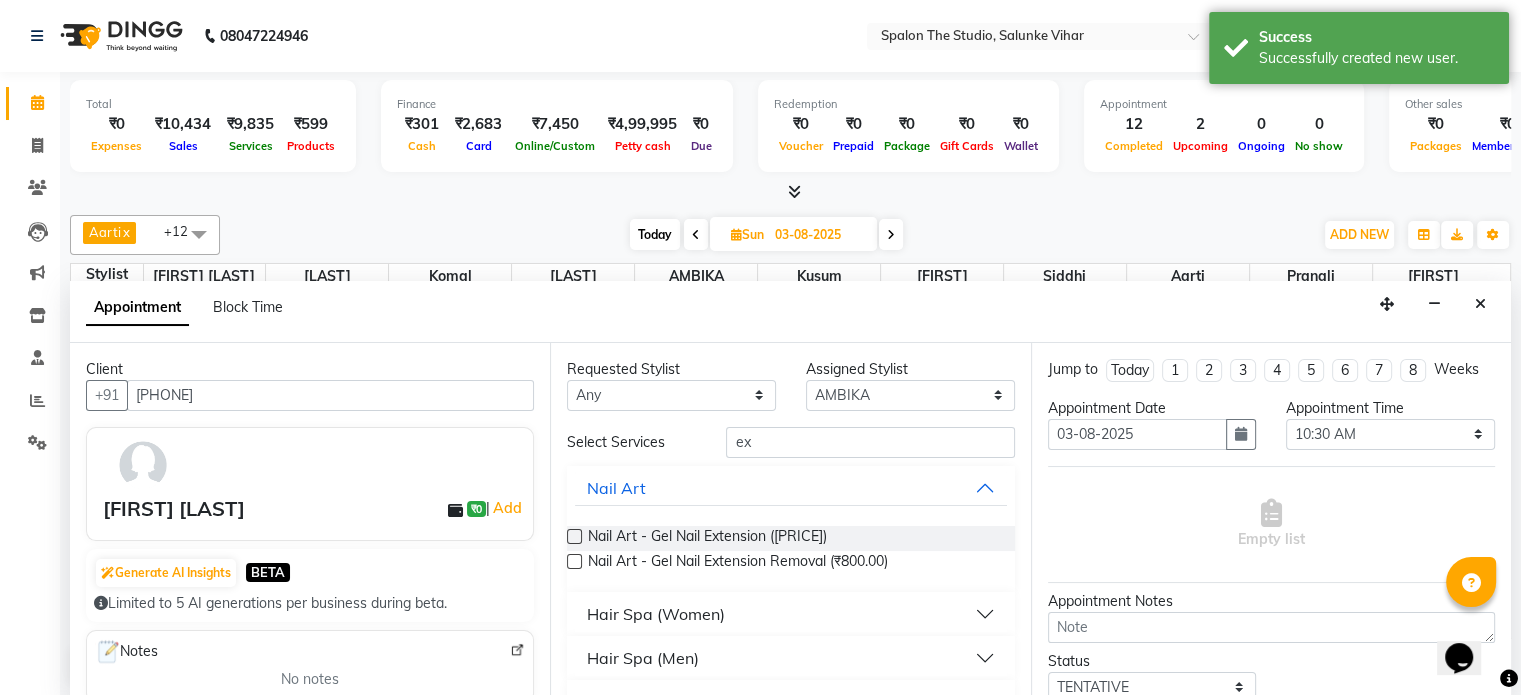 click at bounding box center [574, 536] 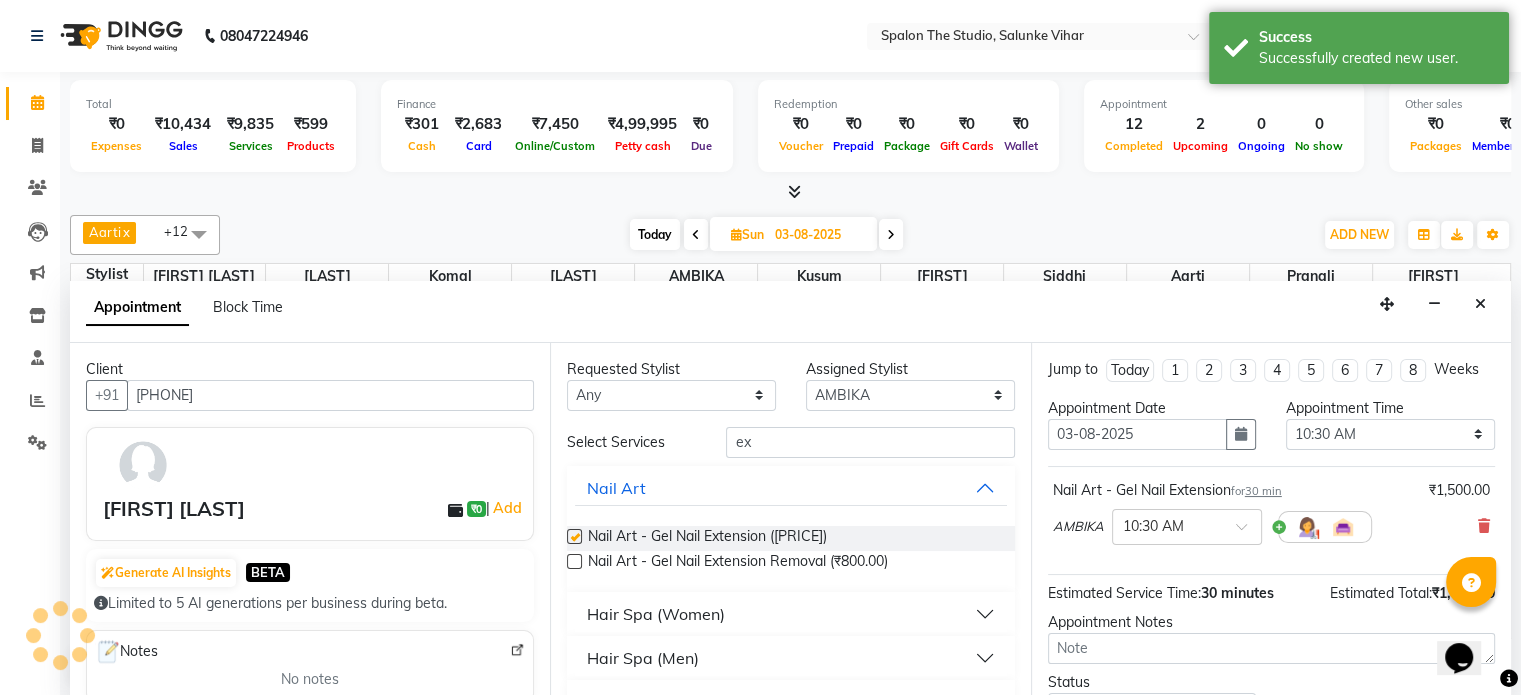 checkbox on "false" 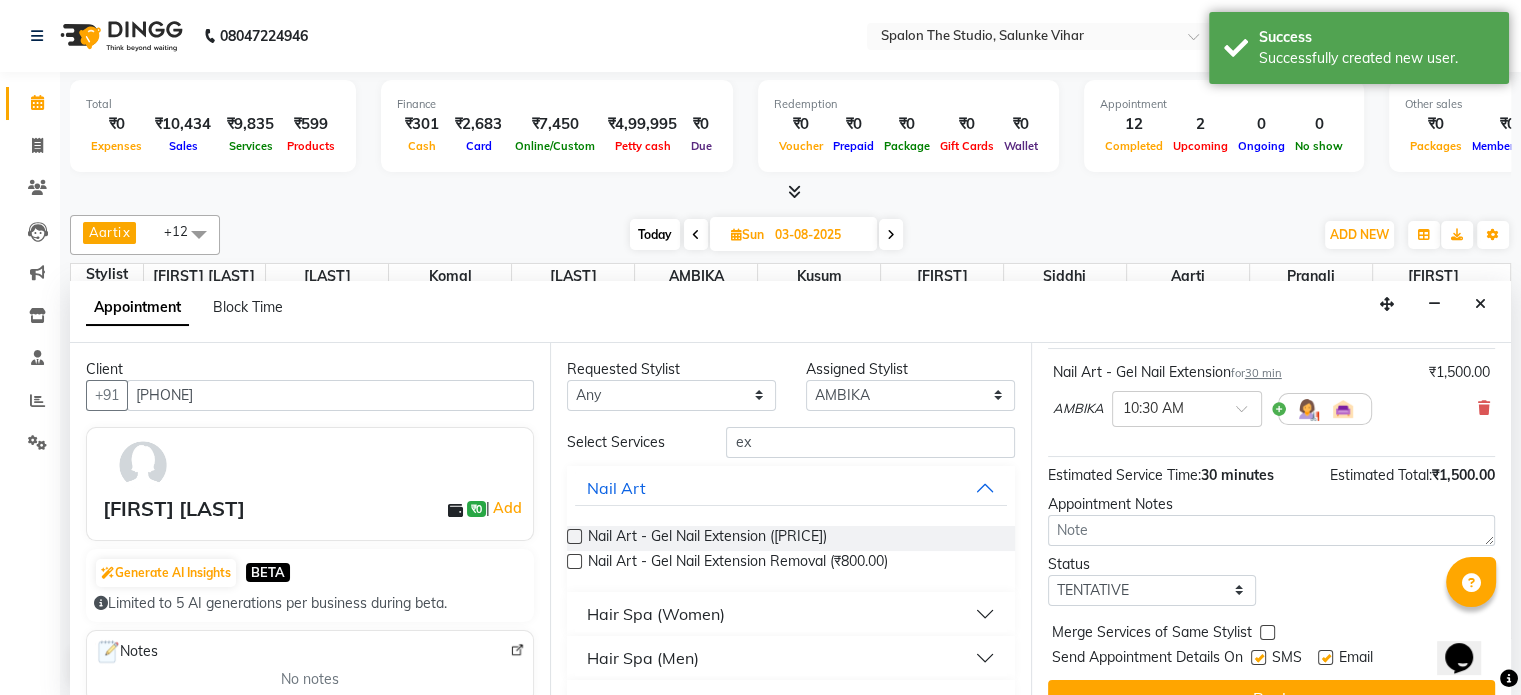scroll, scrollTop: 151, scrollLeft: 0, axis: vertical 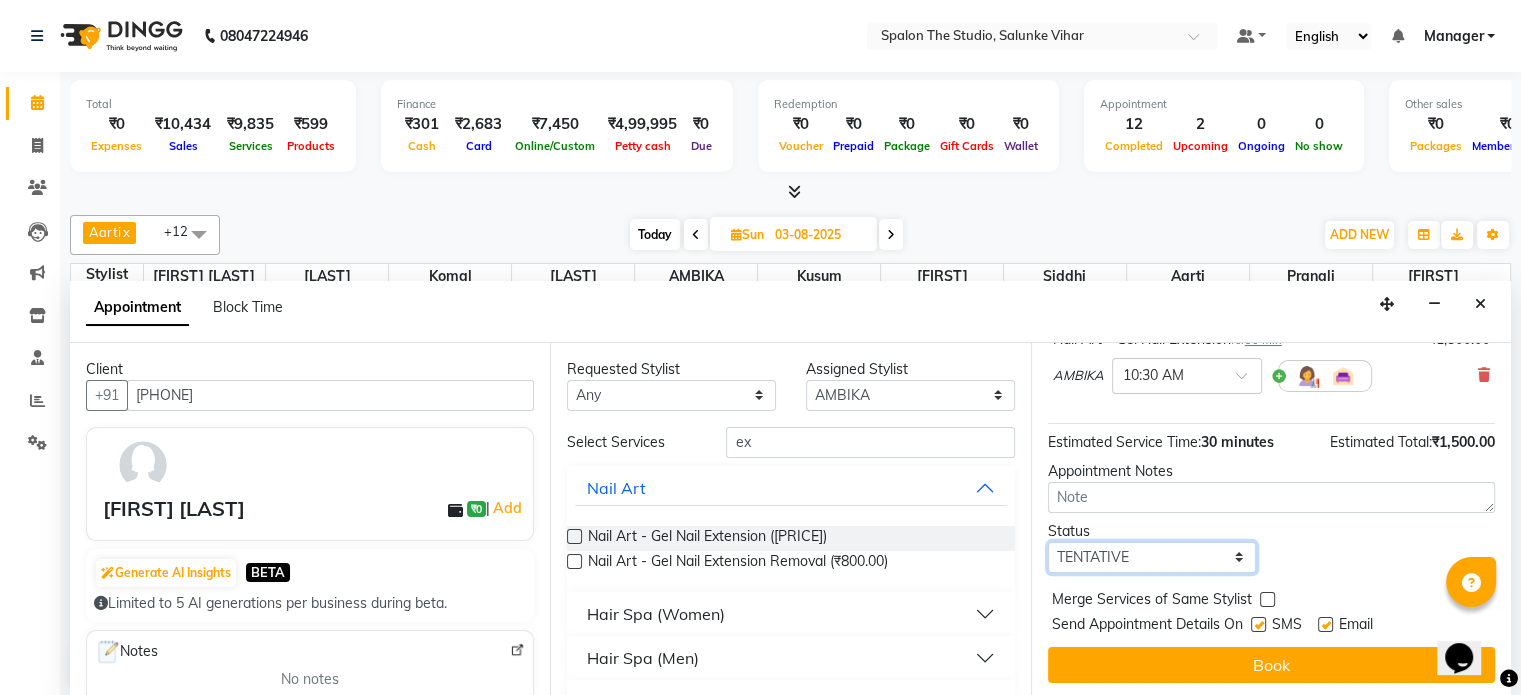click on "Select TENTATIVE CONFIRM UPCOMING" at bounding box center (1152, 557) 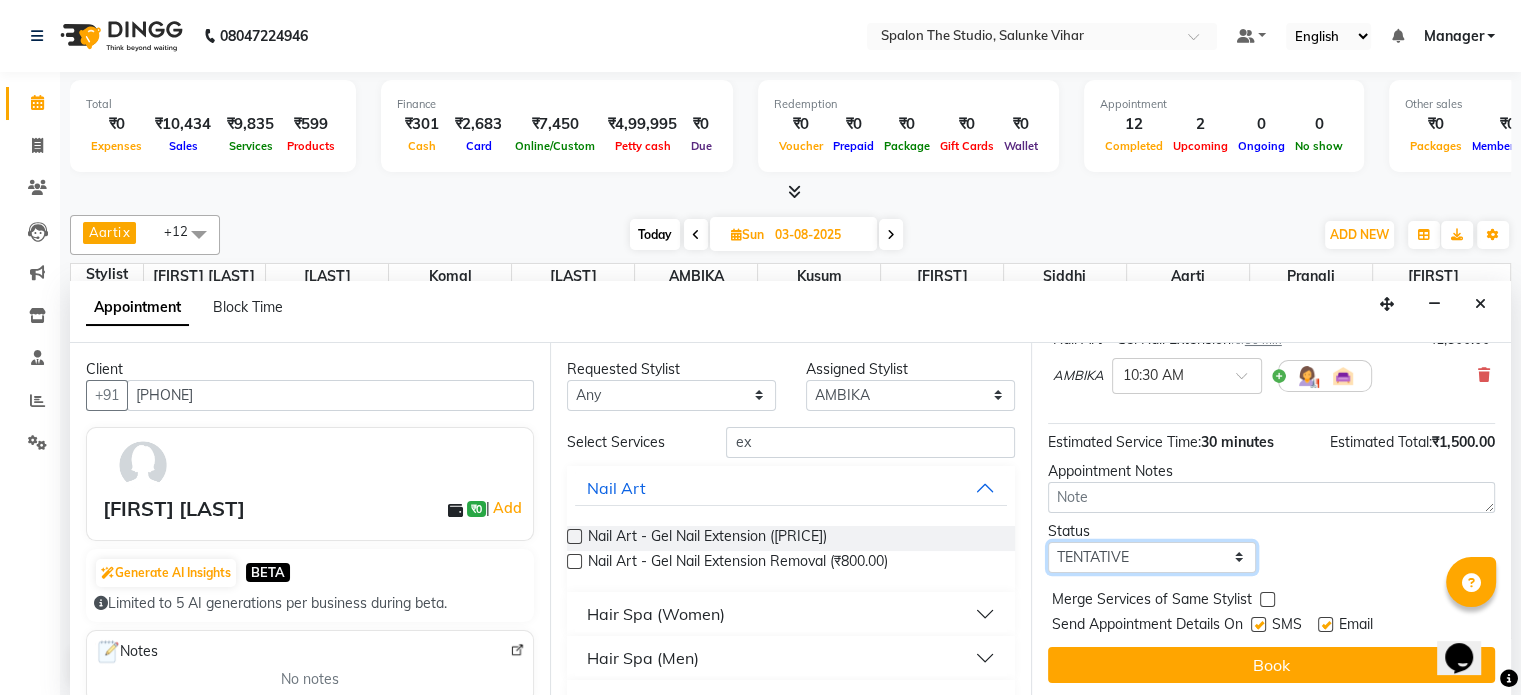 select on "confirm booking" 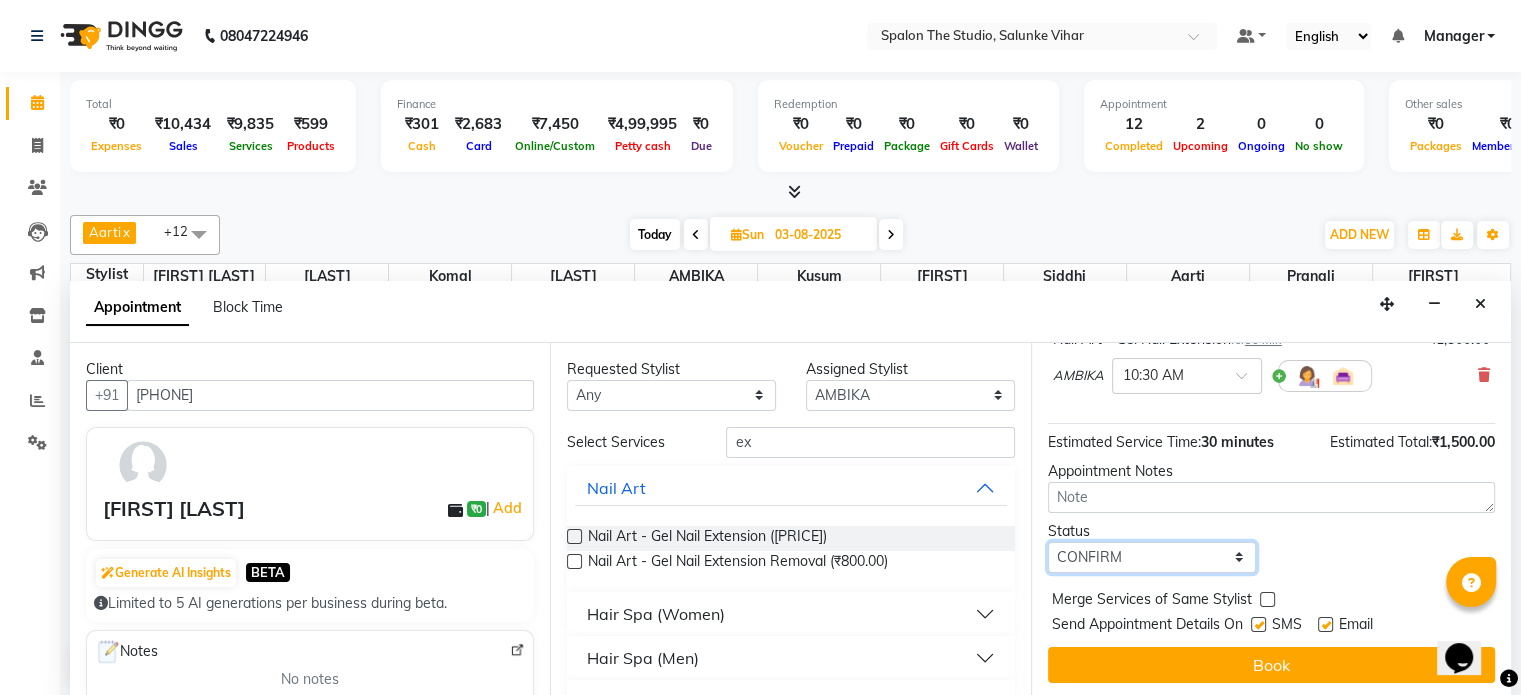 click on "Select TENTATIVE CONFIRM UPCOMING" at bounding box center (1152, 557) 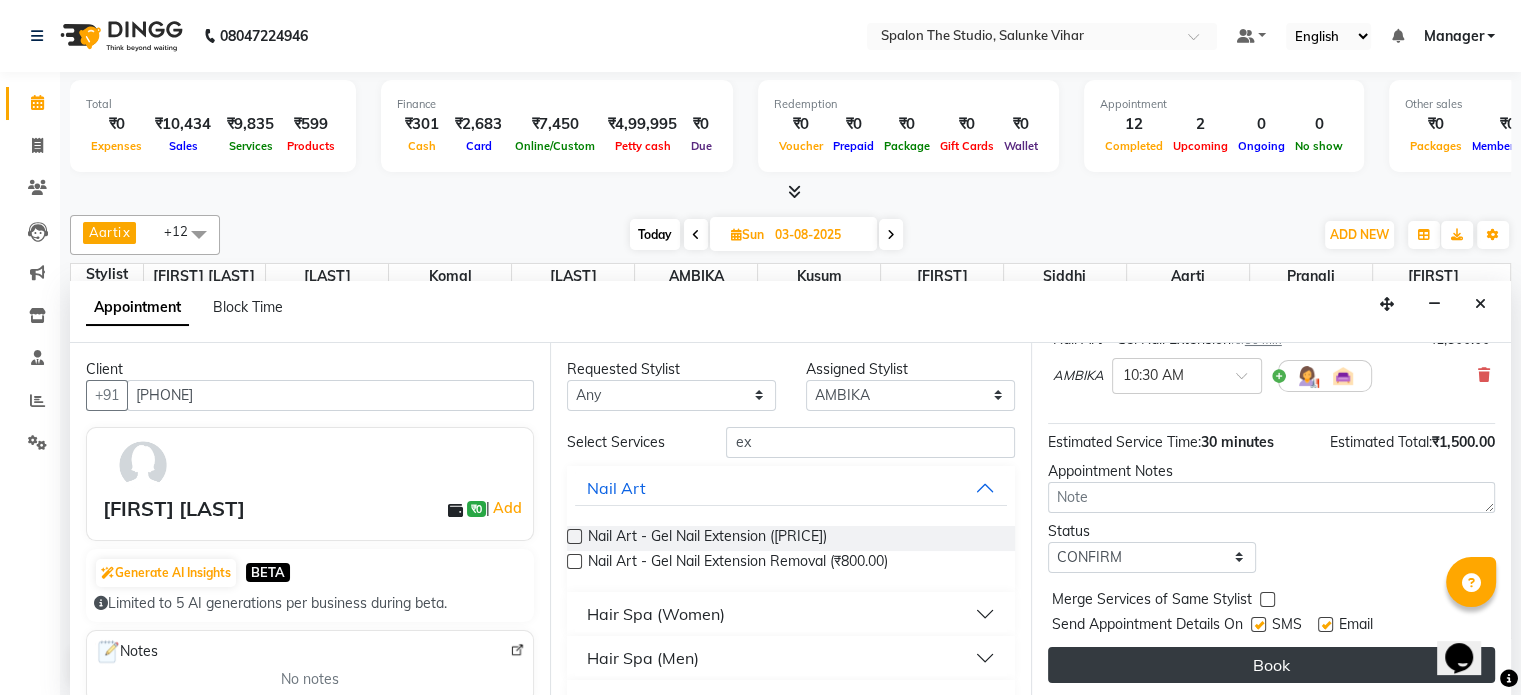 click on "Book" at bounding box center (1271, 665) 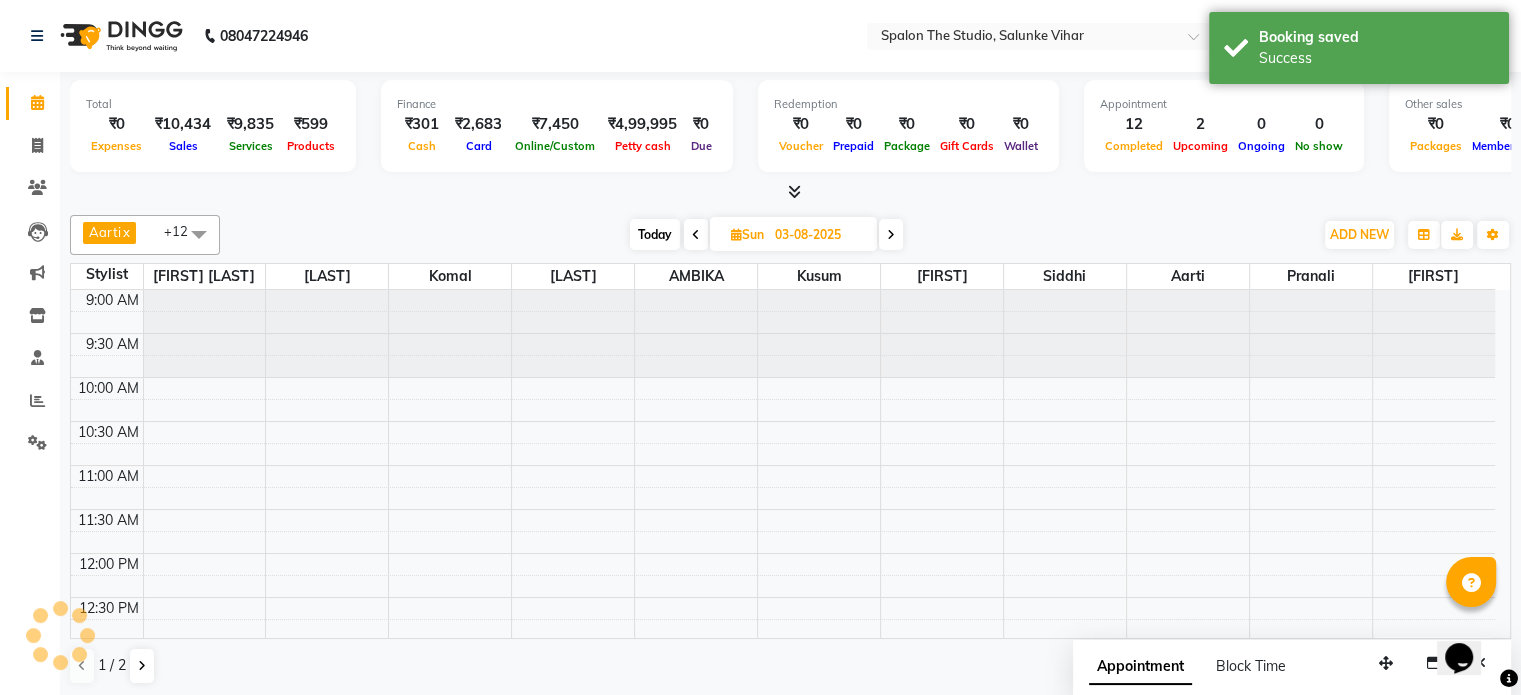 scroll, scrollTop: 0, scrollLeft: 0, axis: both 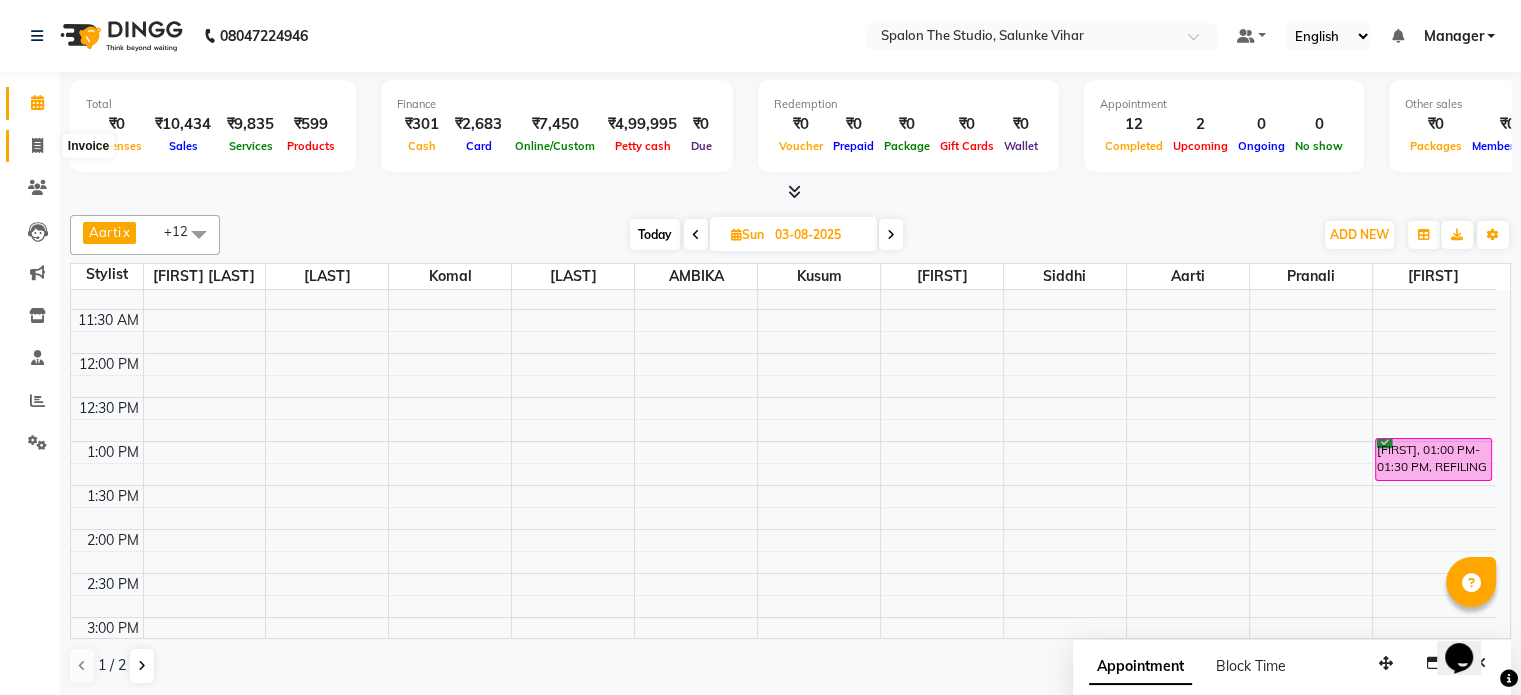 click 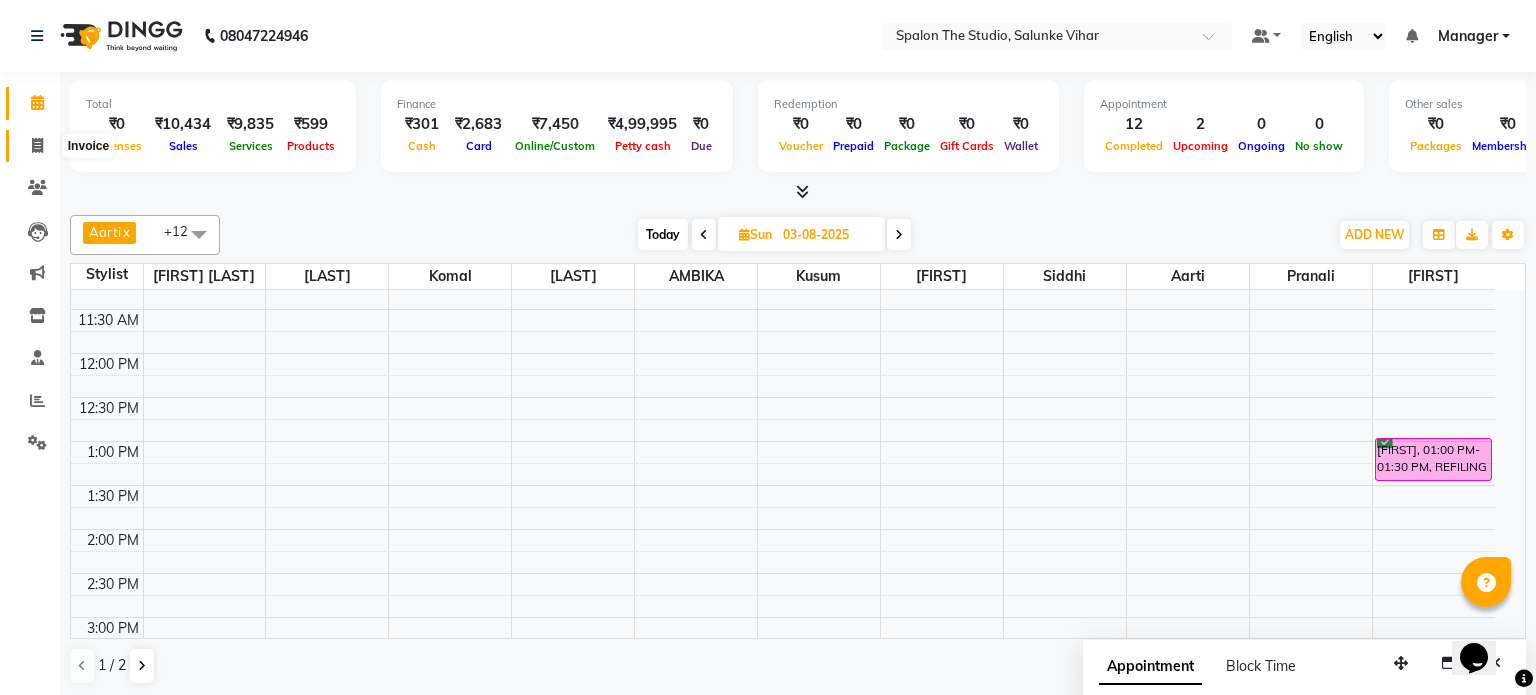 select on "service" 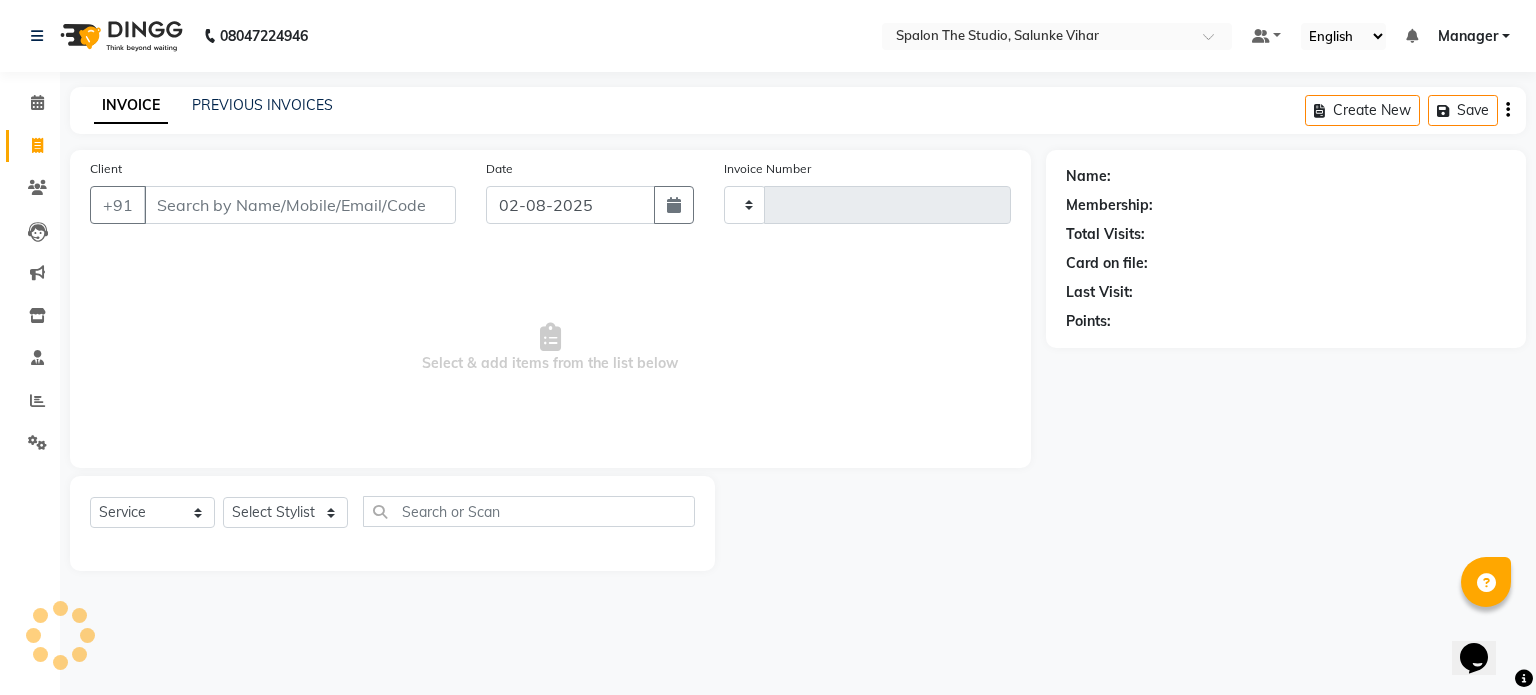 type on "1132" 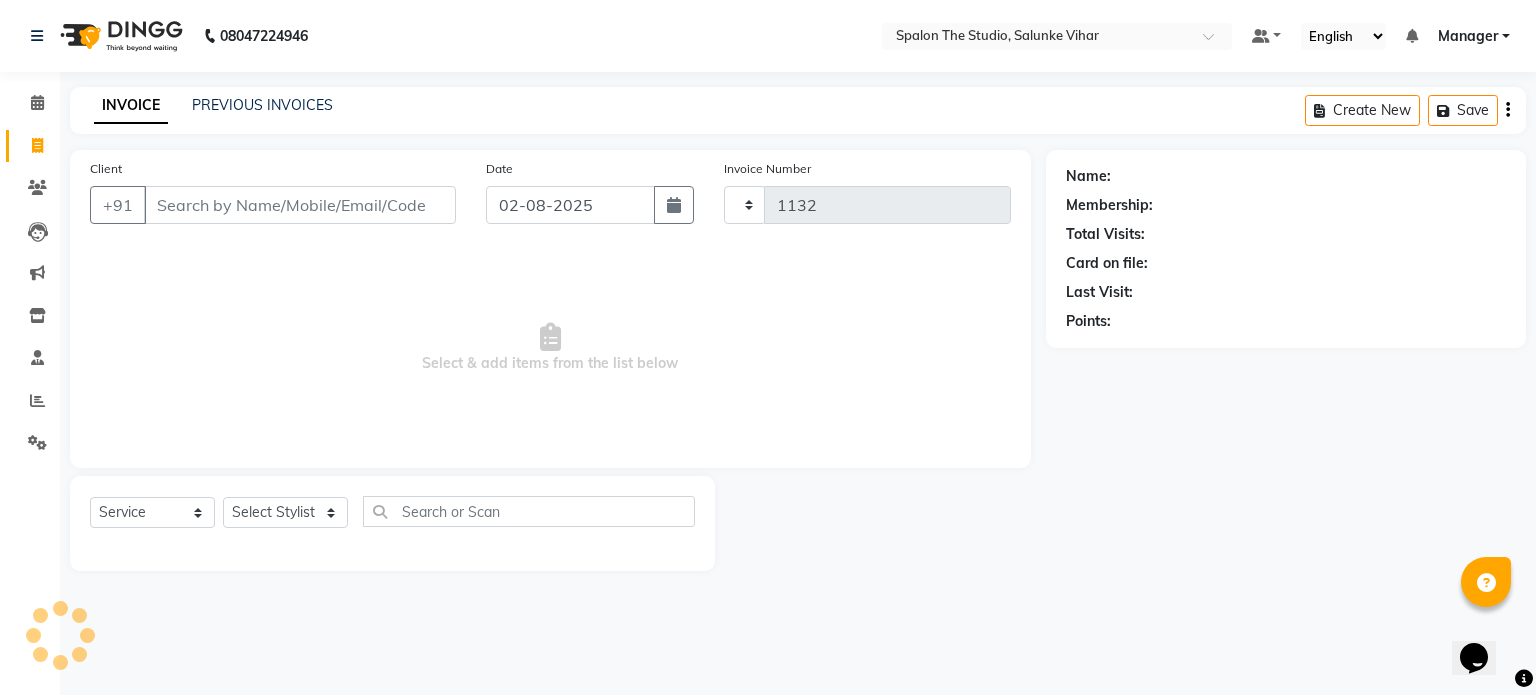 select on "903" 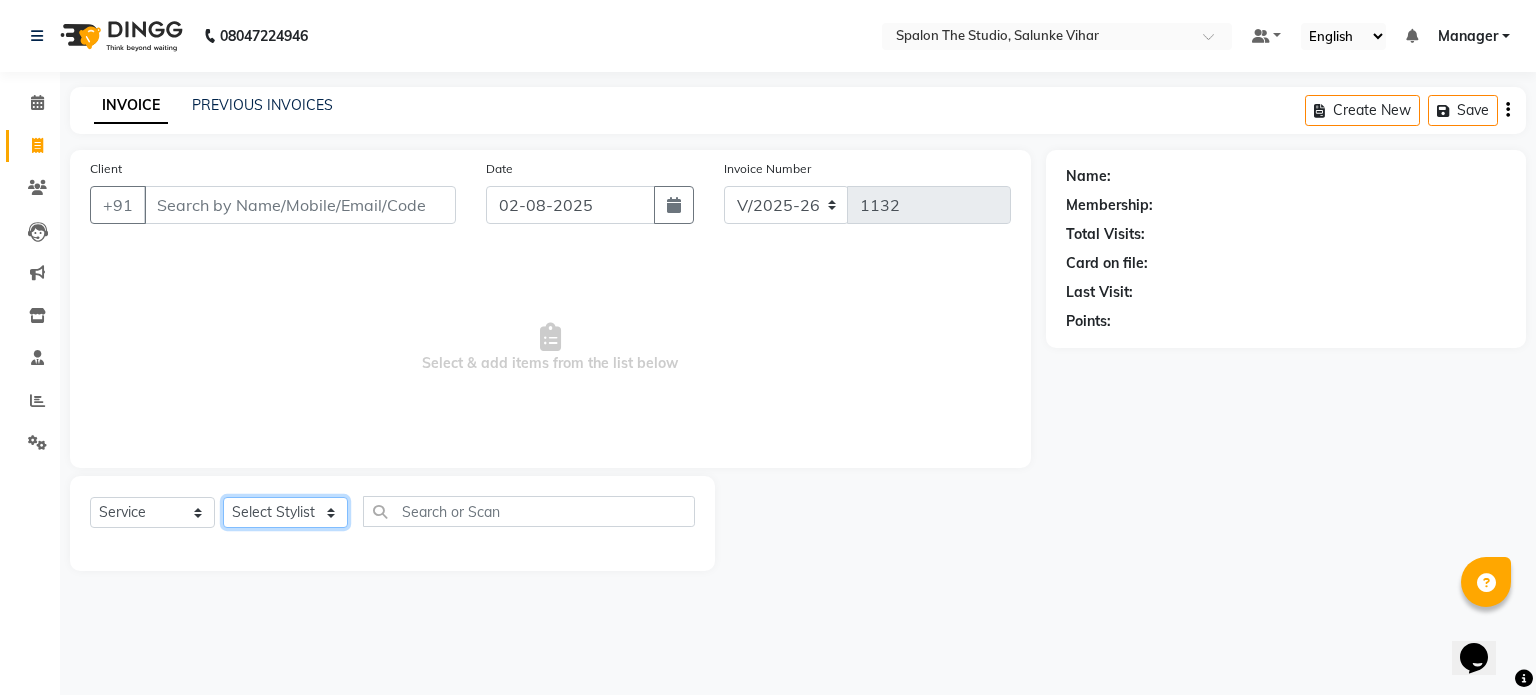 click on "Select Stylist" 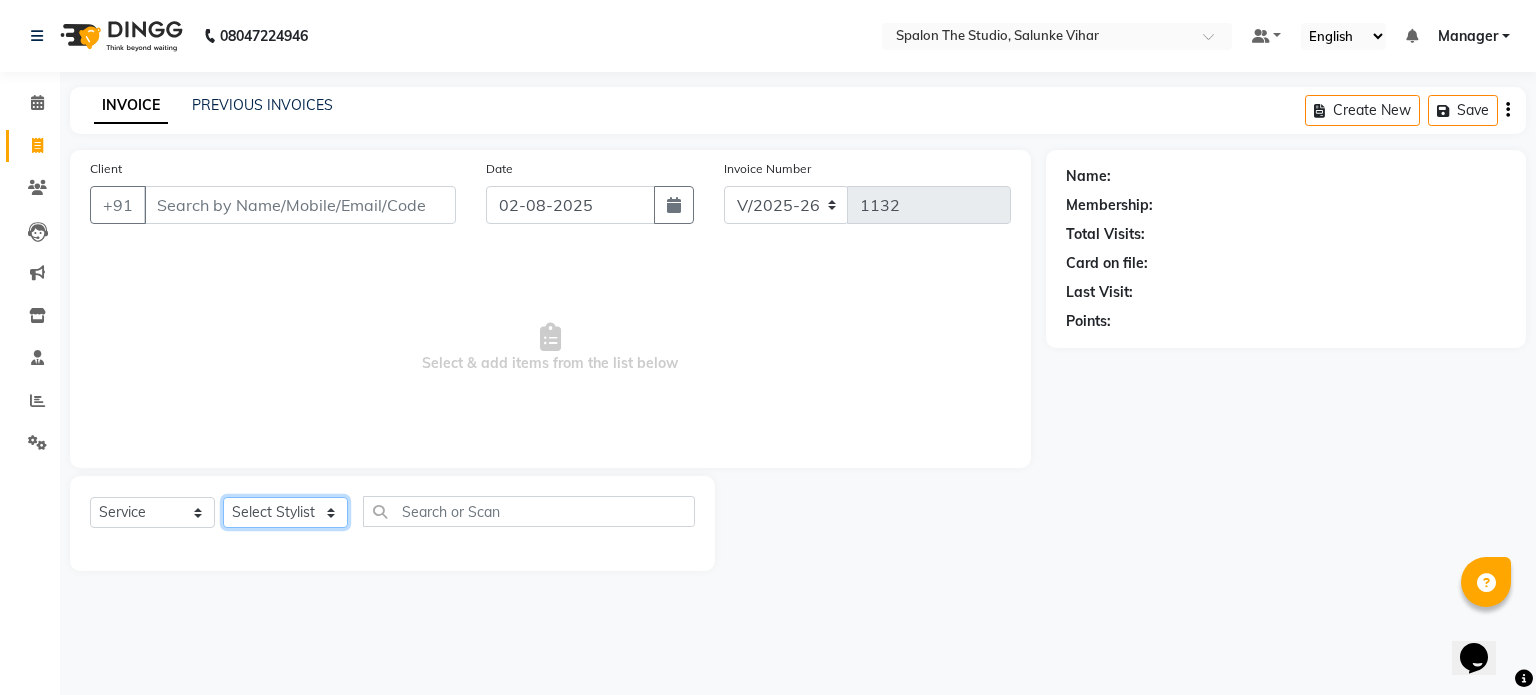 select on "14928" 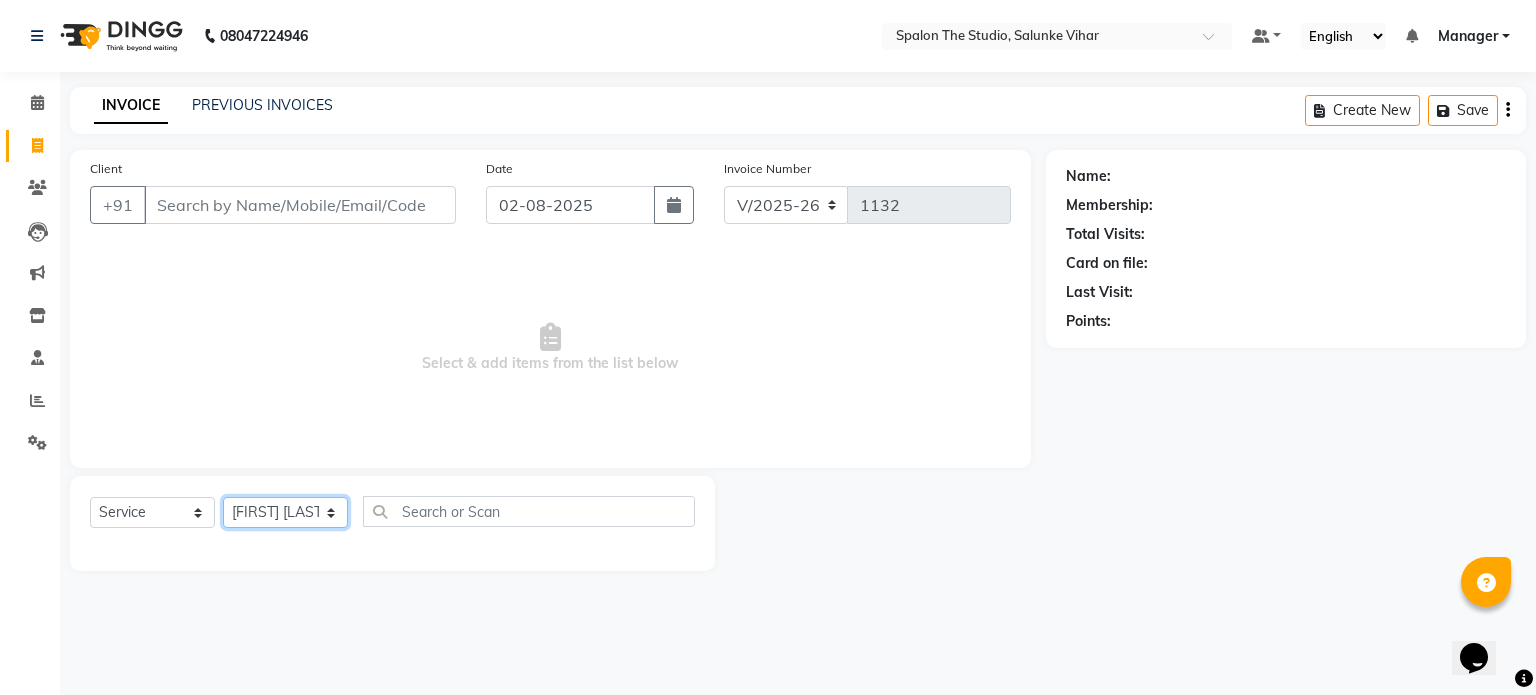 click on "Select Stylist Aarti AMBIKA farheen Gernal komal kusum Manager navazish pranali Riya Shetye Saisha SHARIF Shubham Pawar siddhi sunil Vanshika" 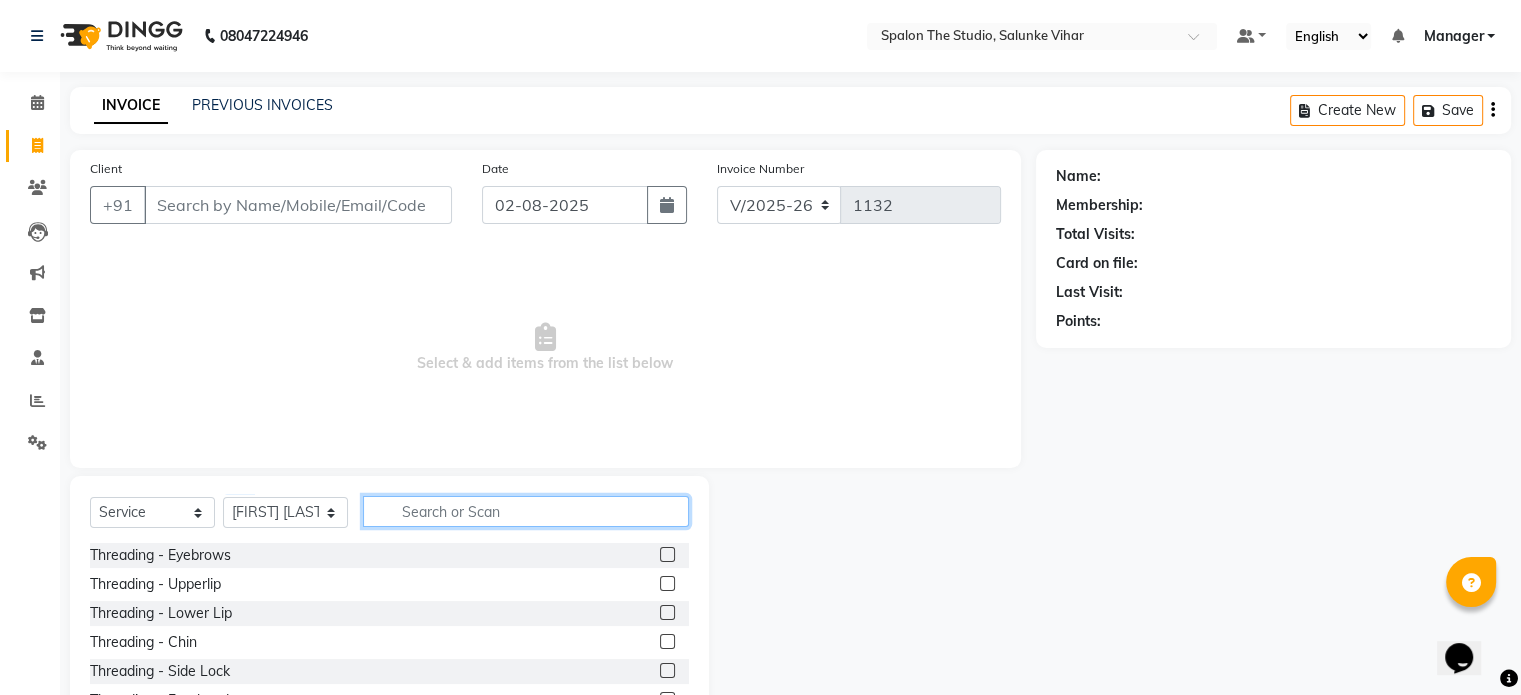 click 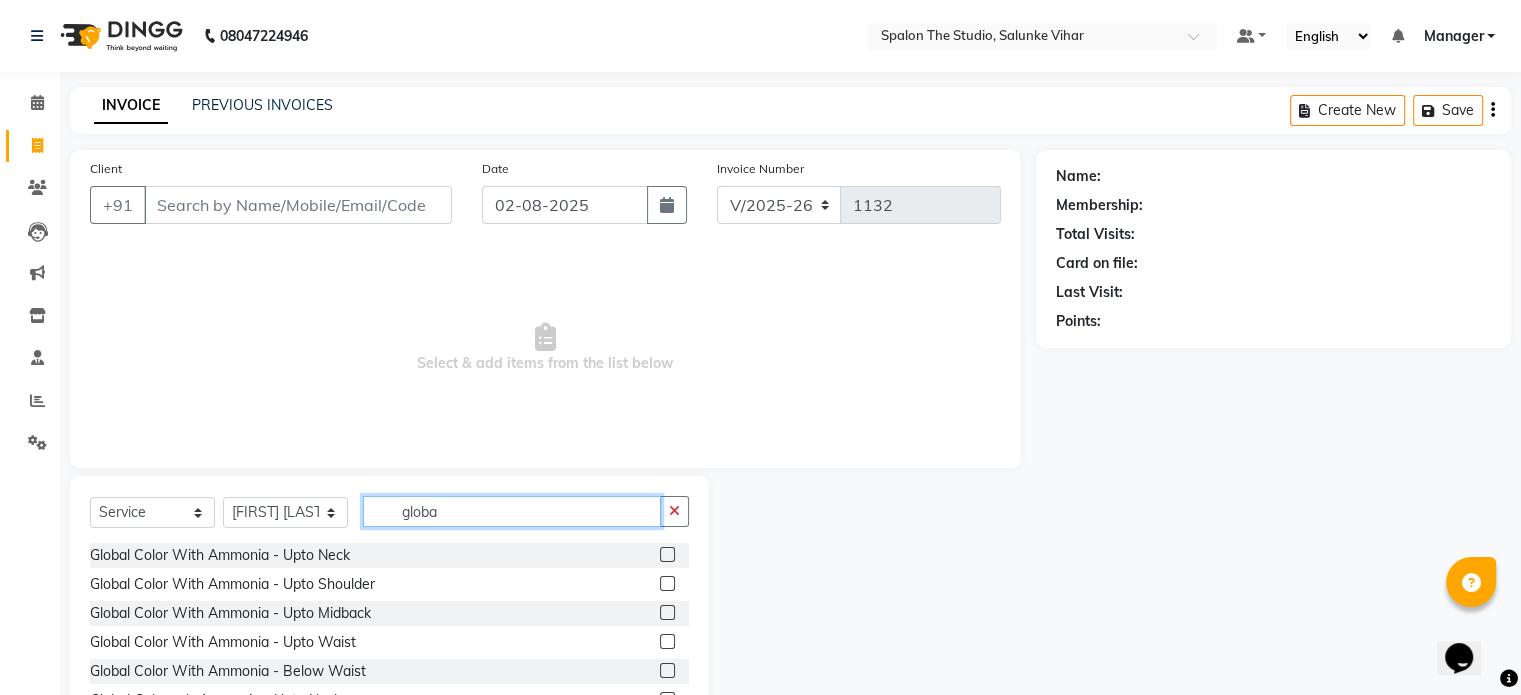 type on "globa" 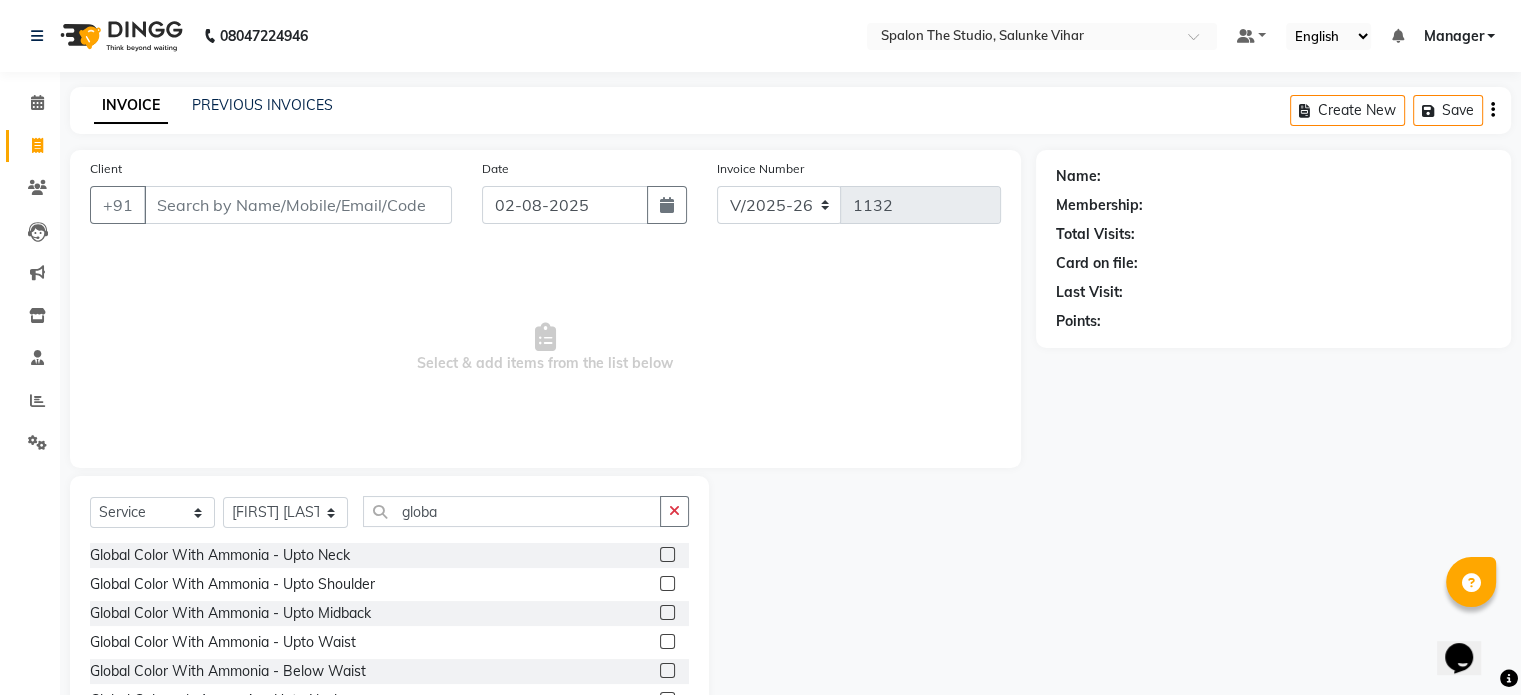 click 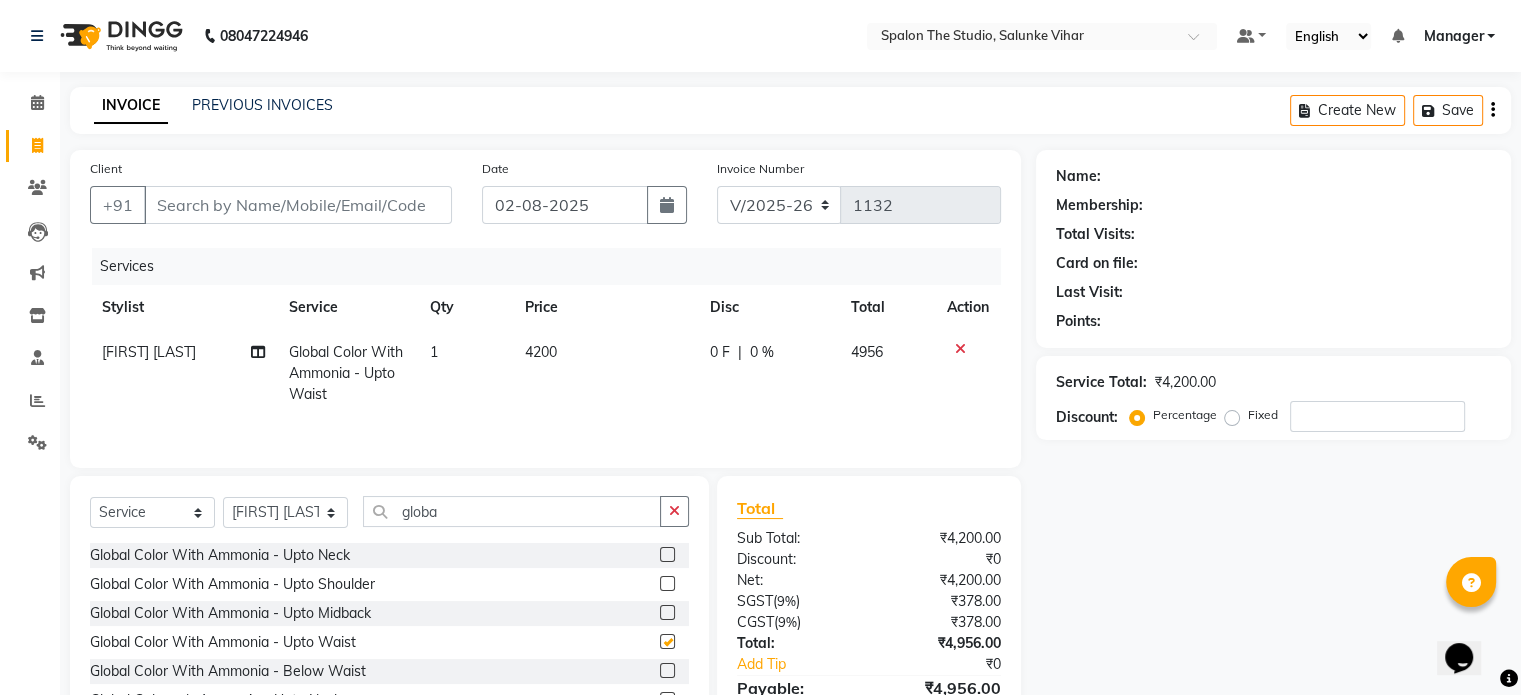 checkbox on "false" 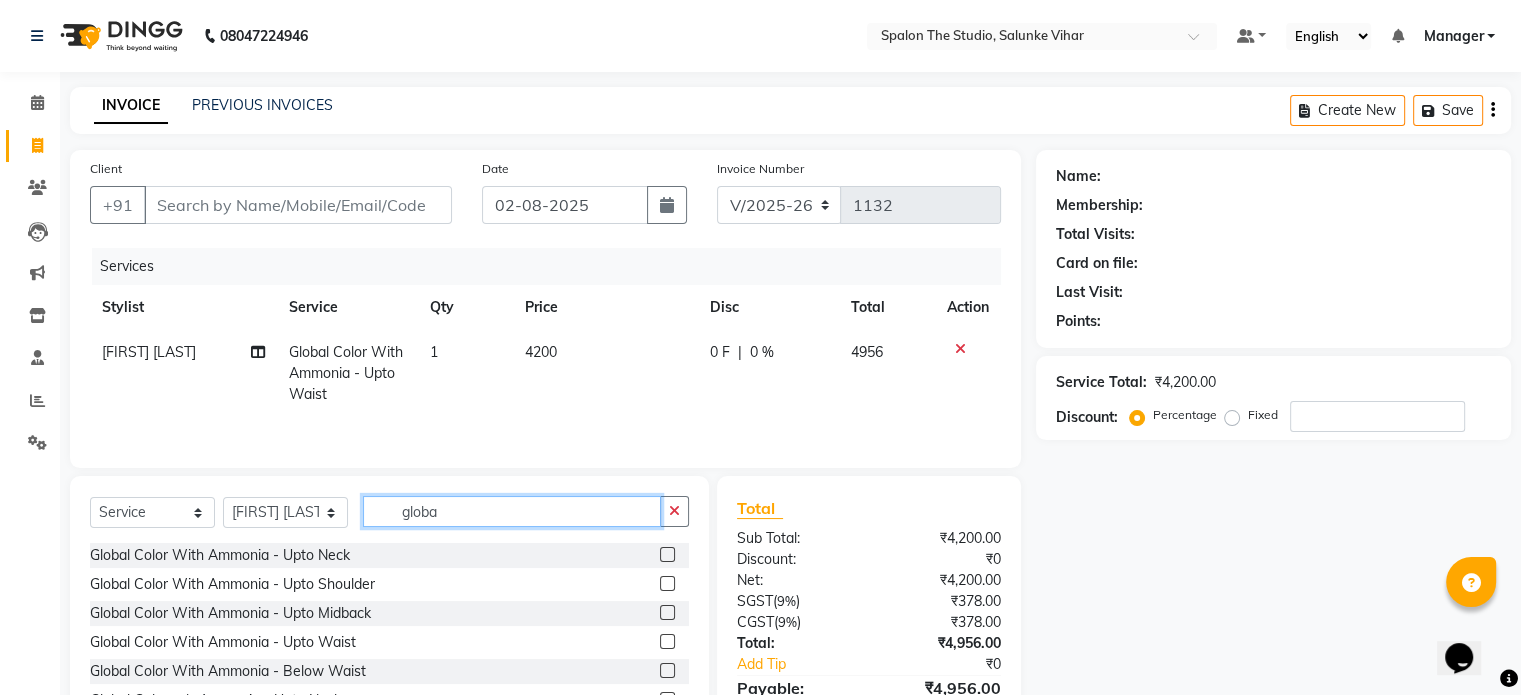 click on "globa" 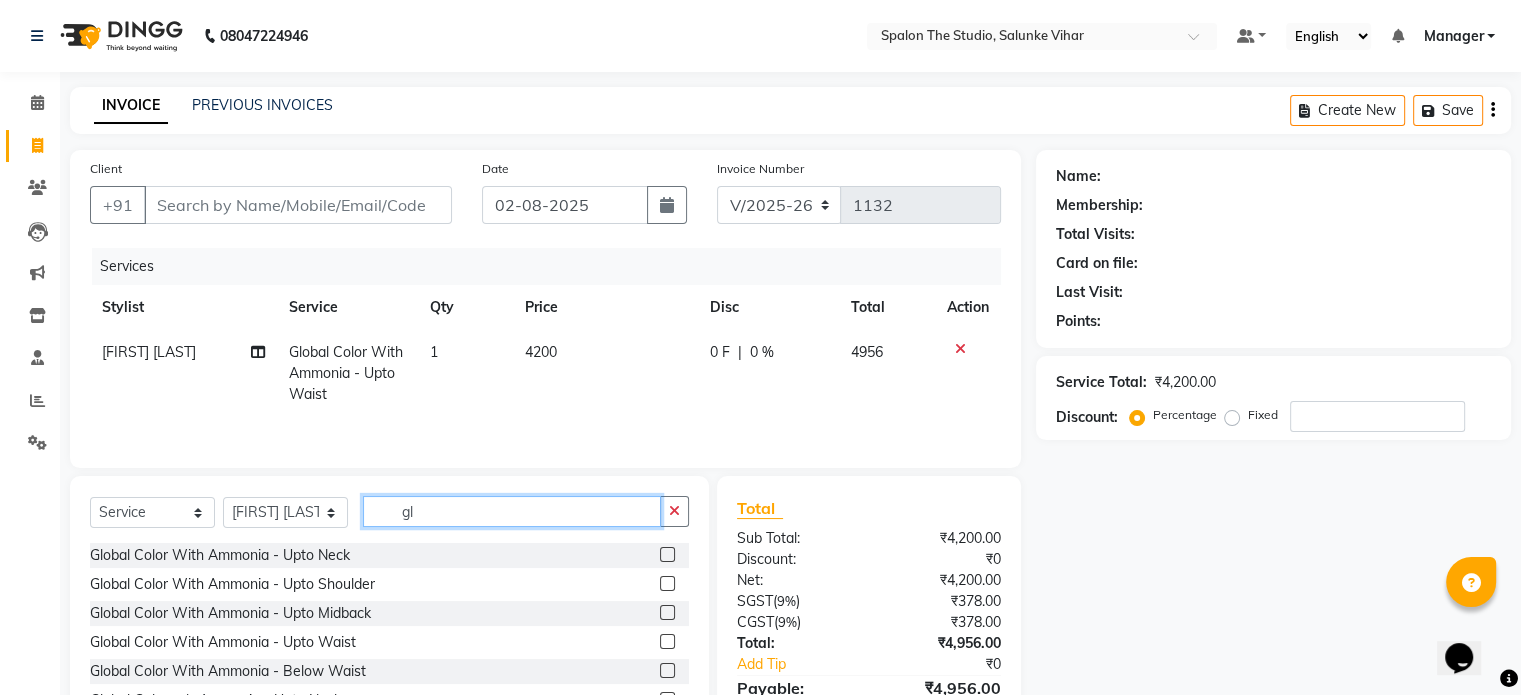 type on "g" 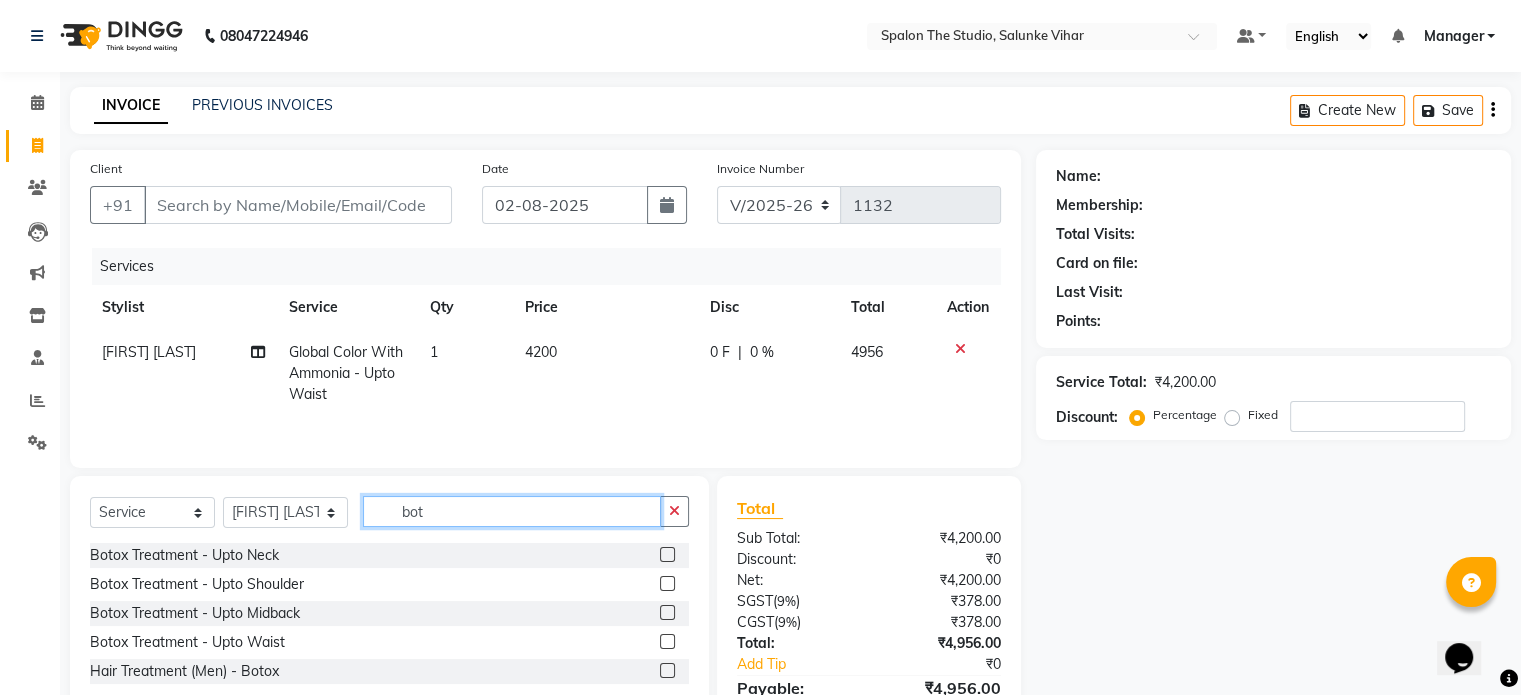 type on "bot" 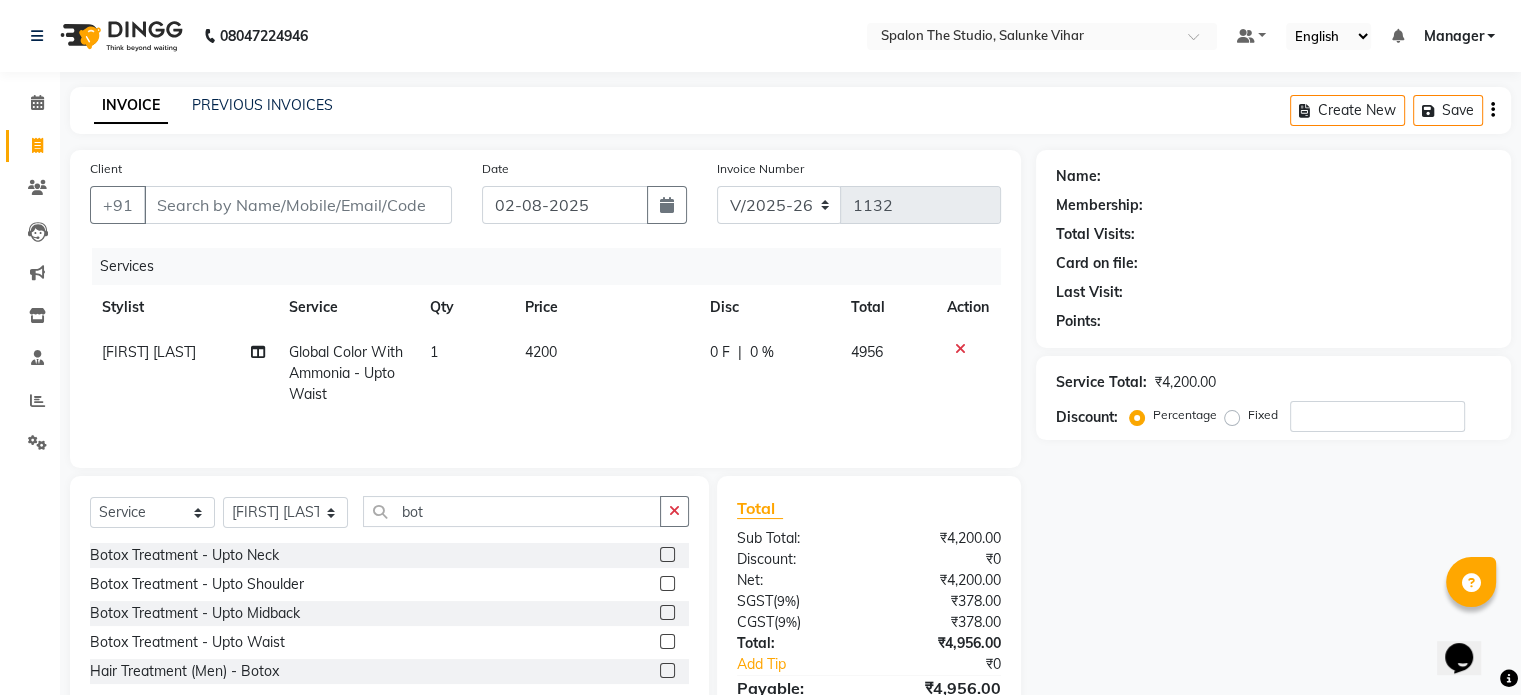click 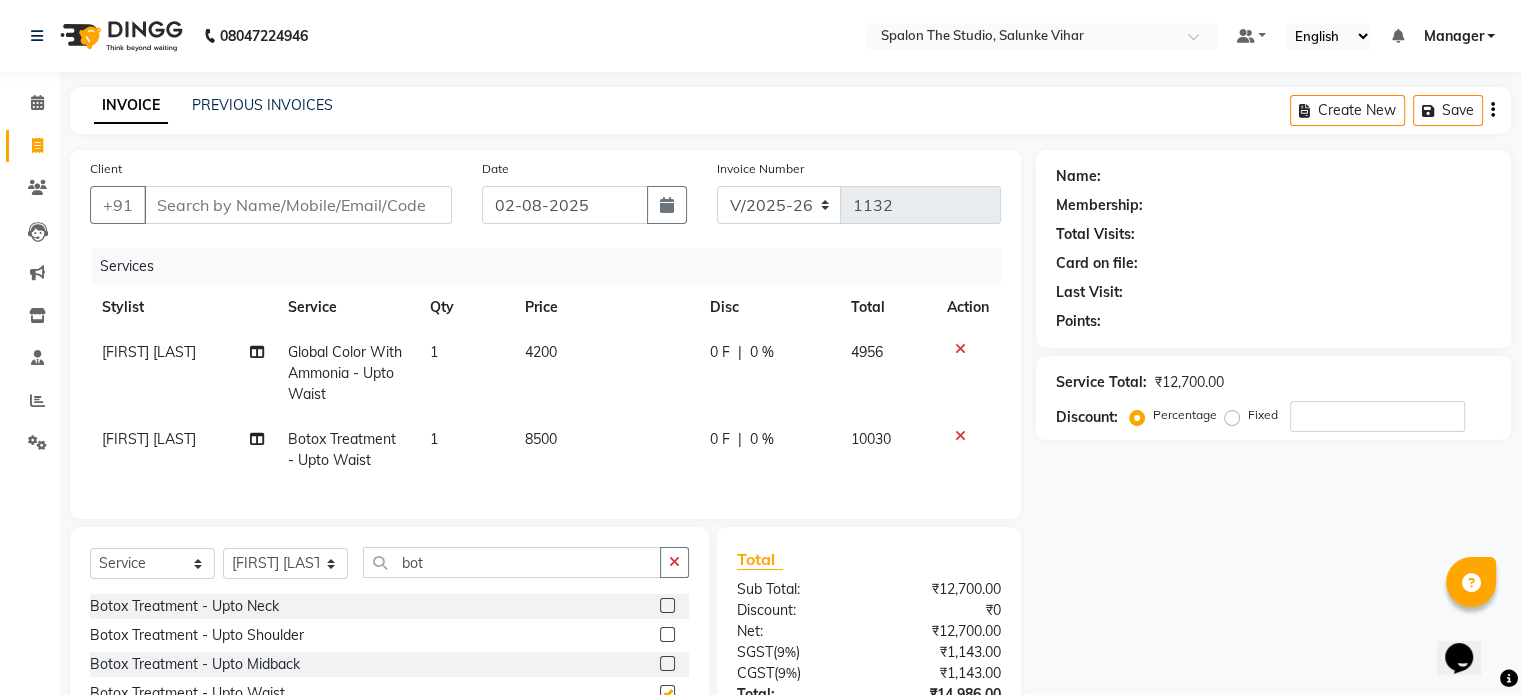 checkbox on "false" 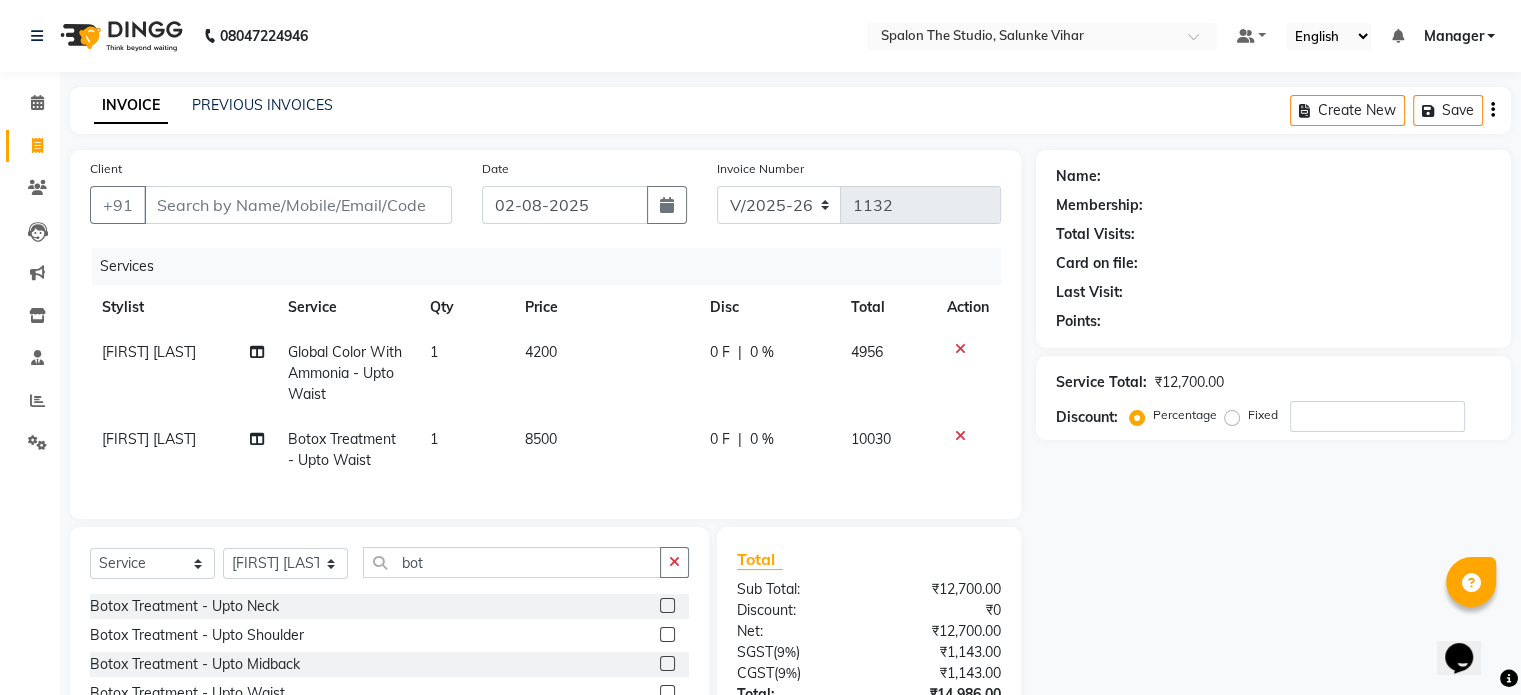 click on "INVOICE PREVIOUS INVOICES Create New   Save" 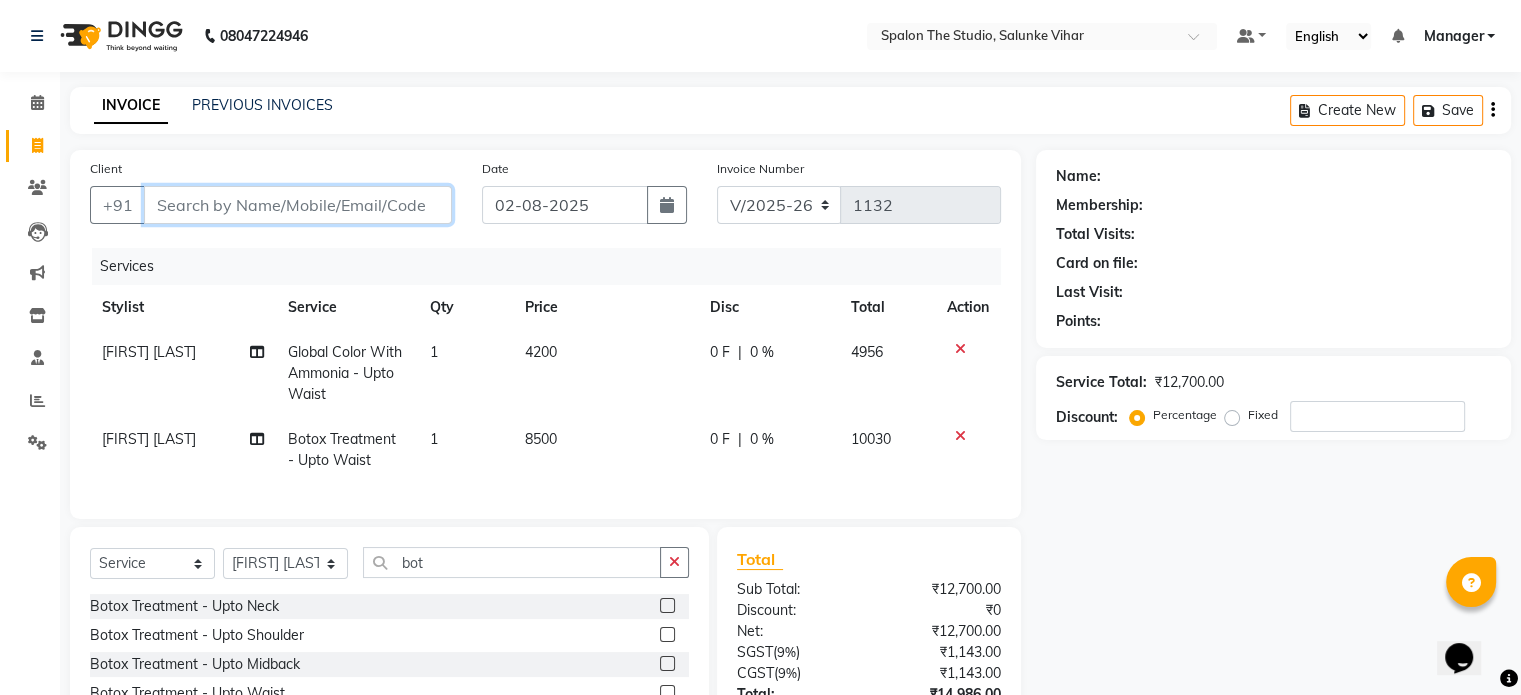 click on "Client" at bounding box center [298, 205] 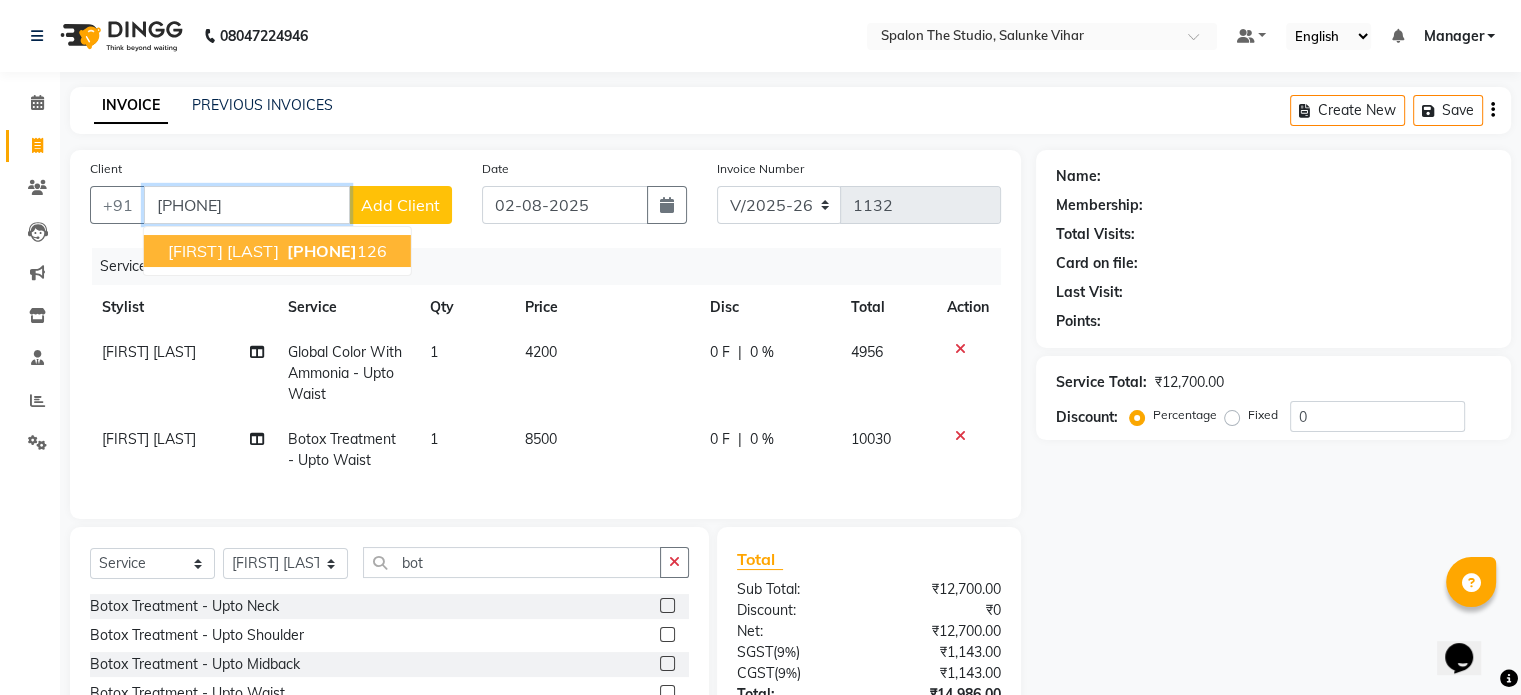click on "[FIRST] [LAST]" at bounding box center [223, 251] 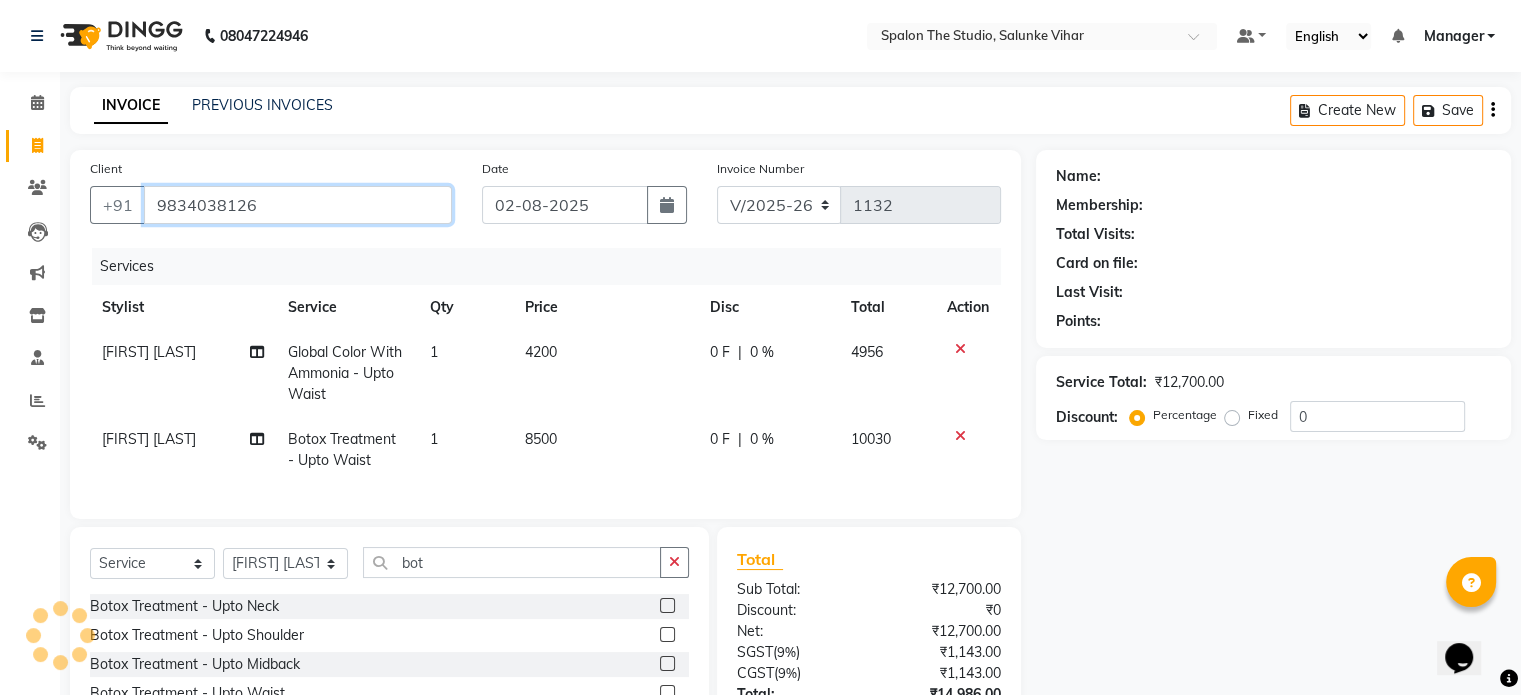 type on "9834038126" 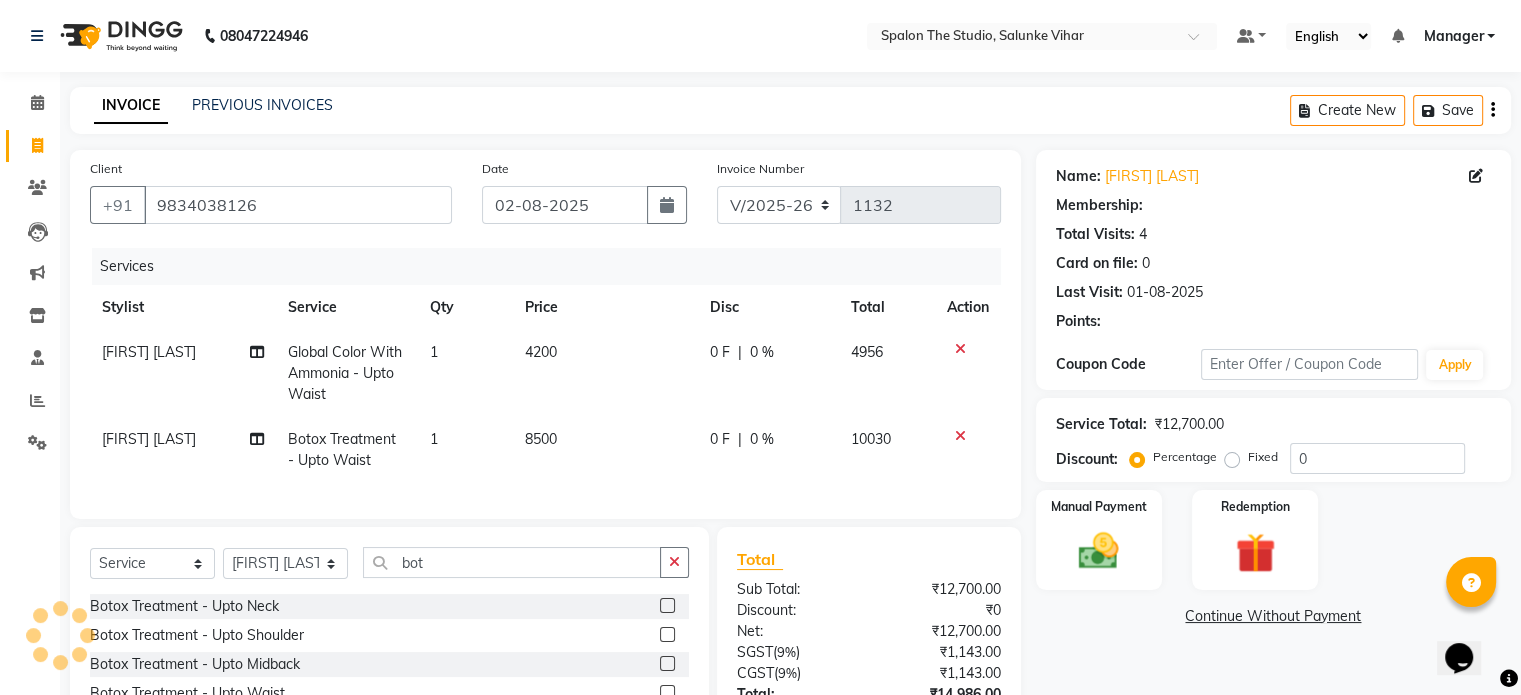 select on "1: Object" 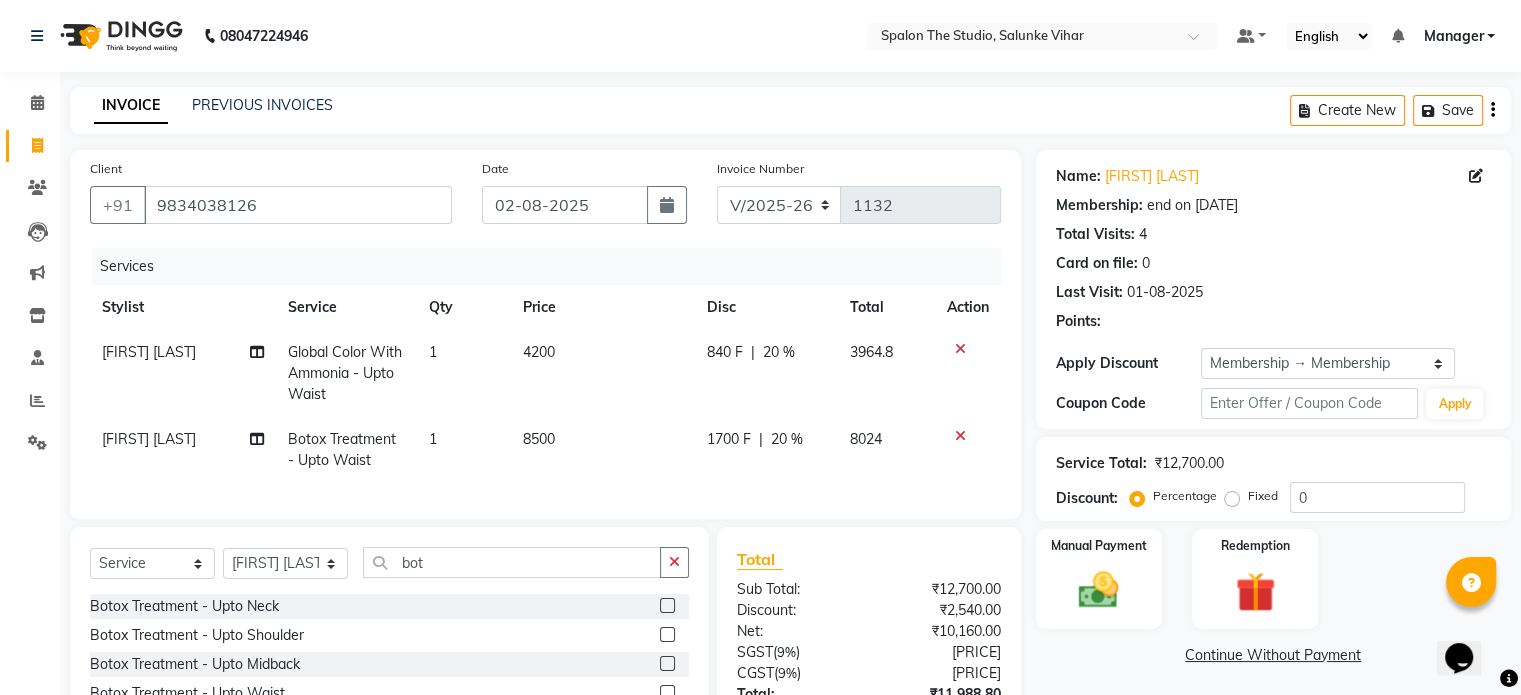 click on "4200" 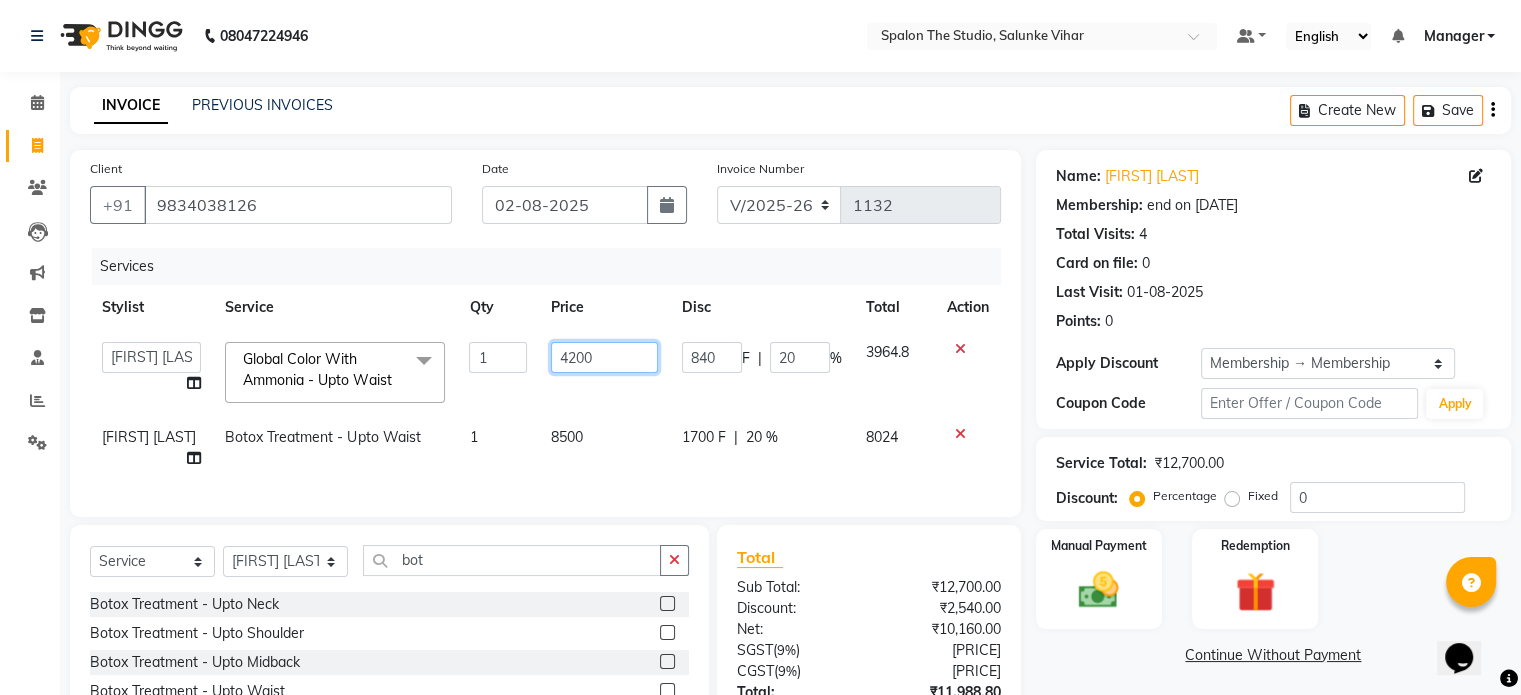 click on "4200" 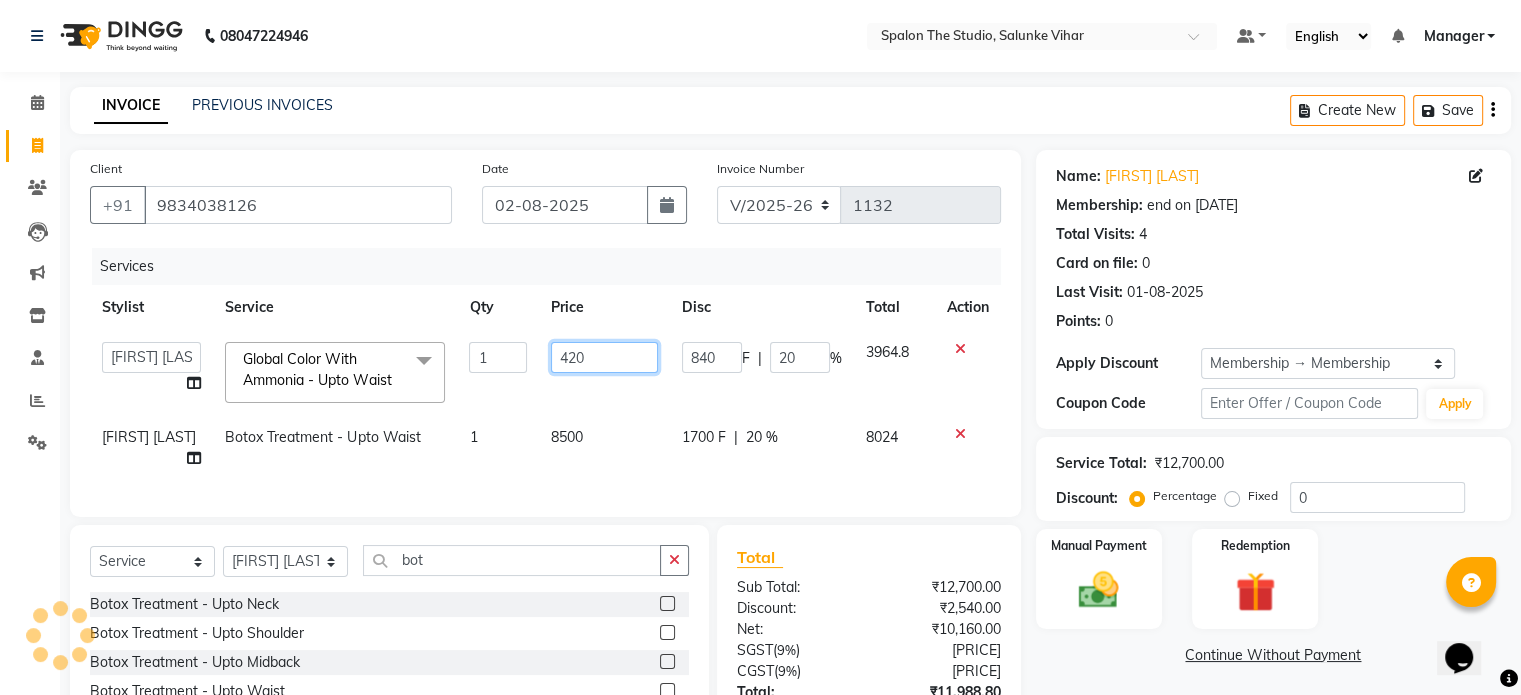 type on "42" 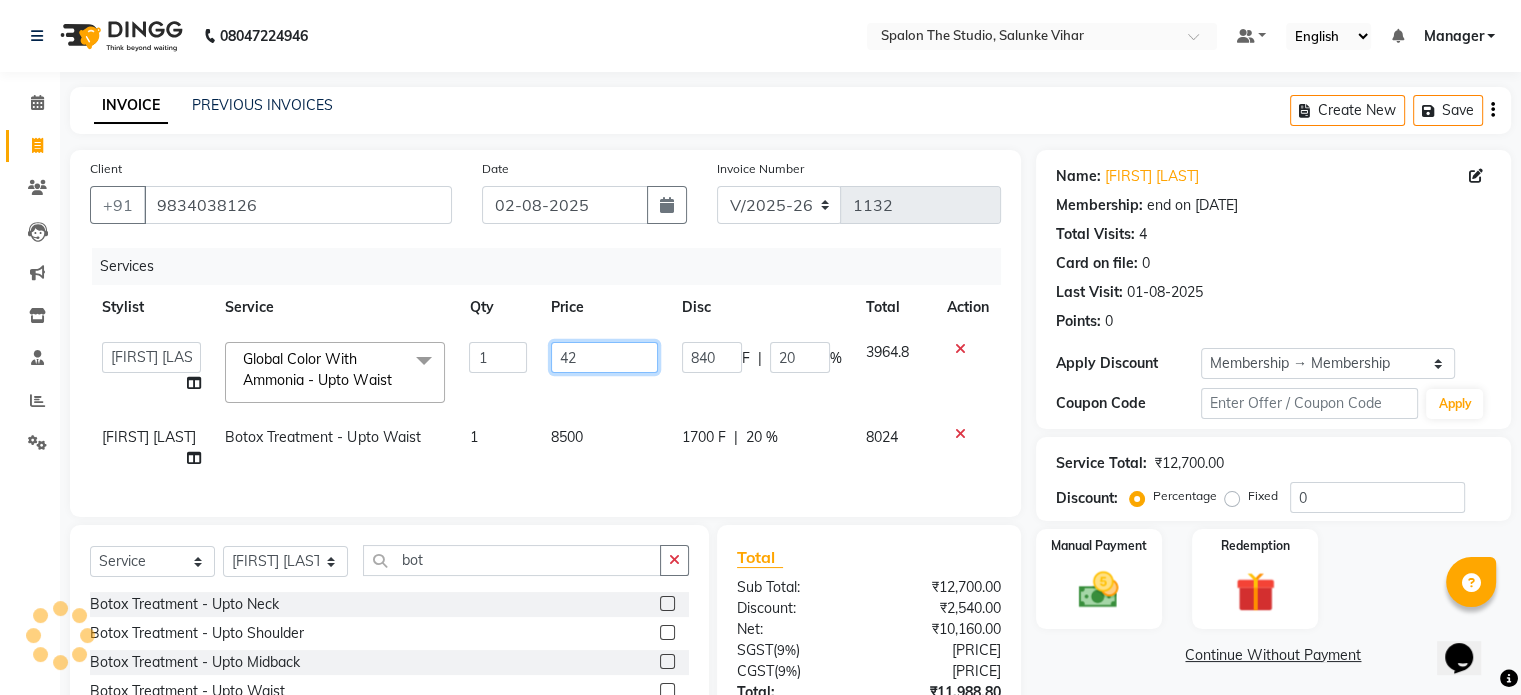 type on "20" 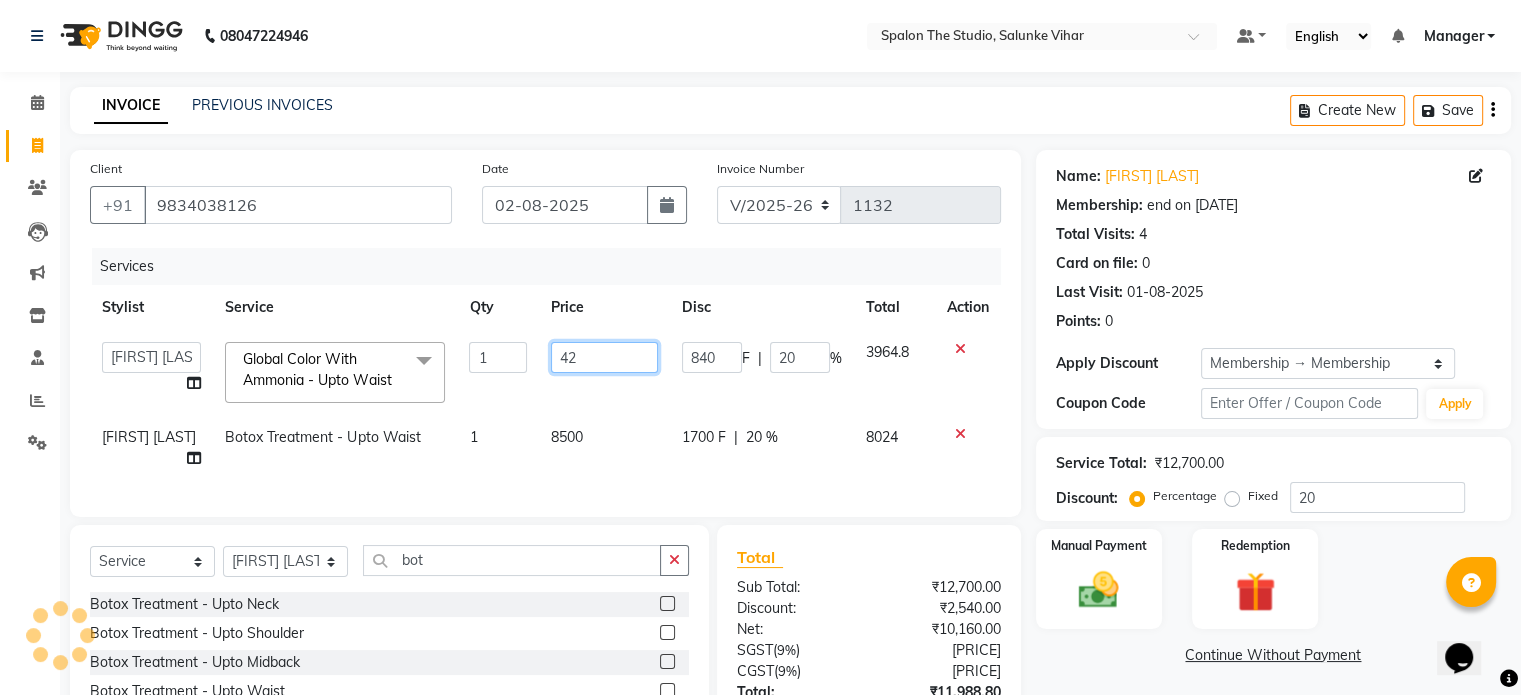 type on "4" 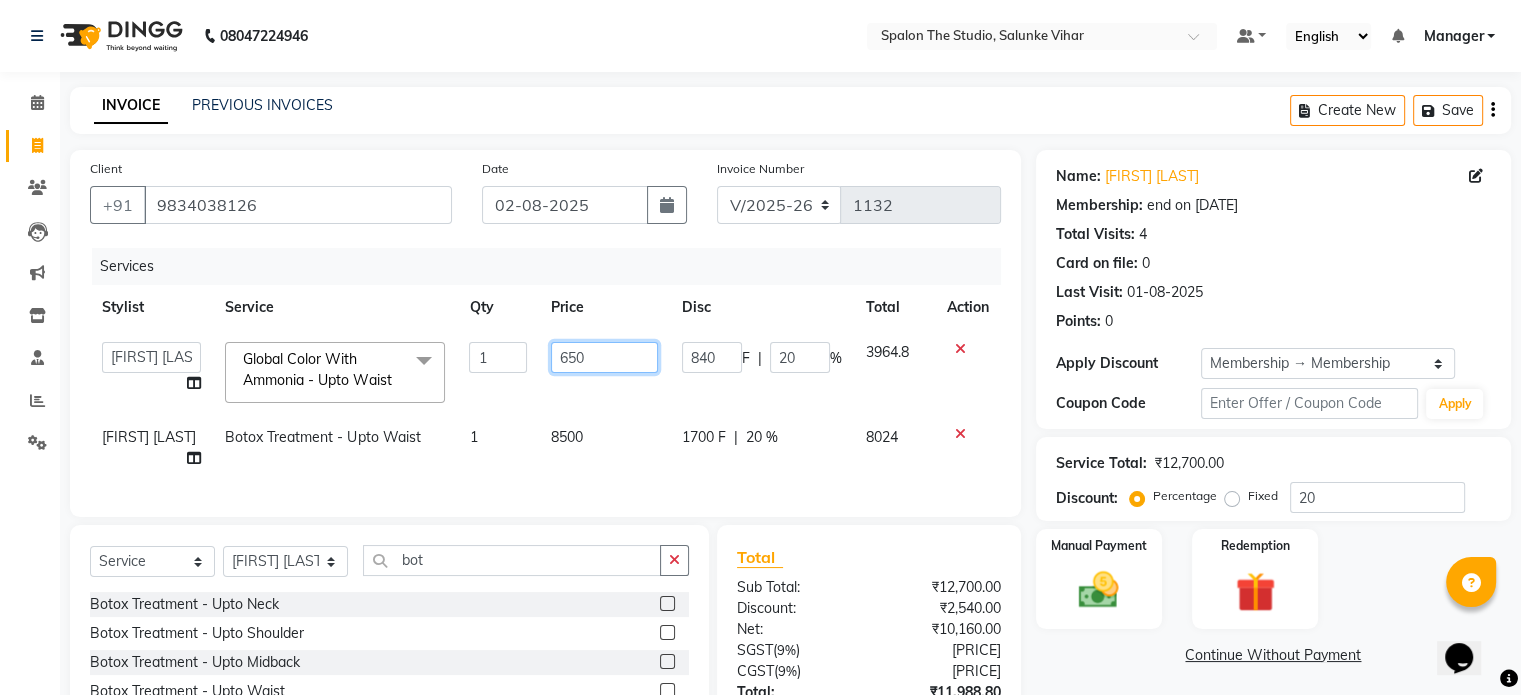type on "6500" 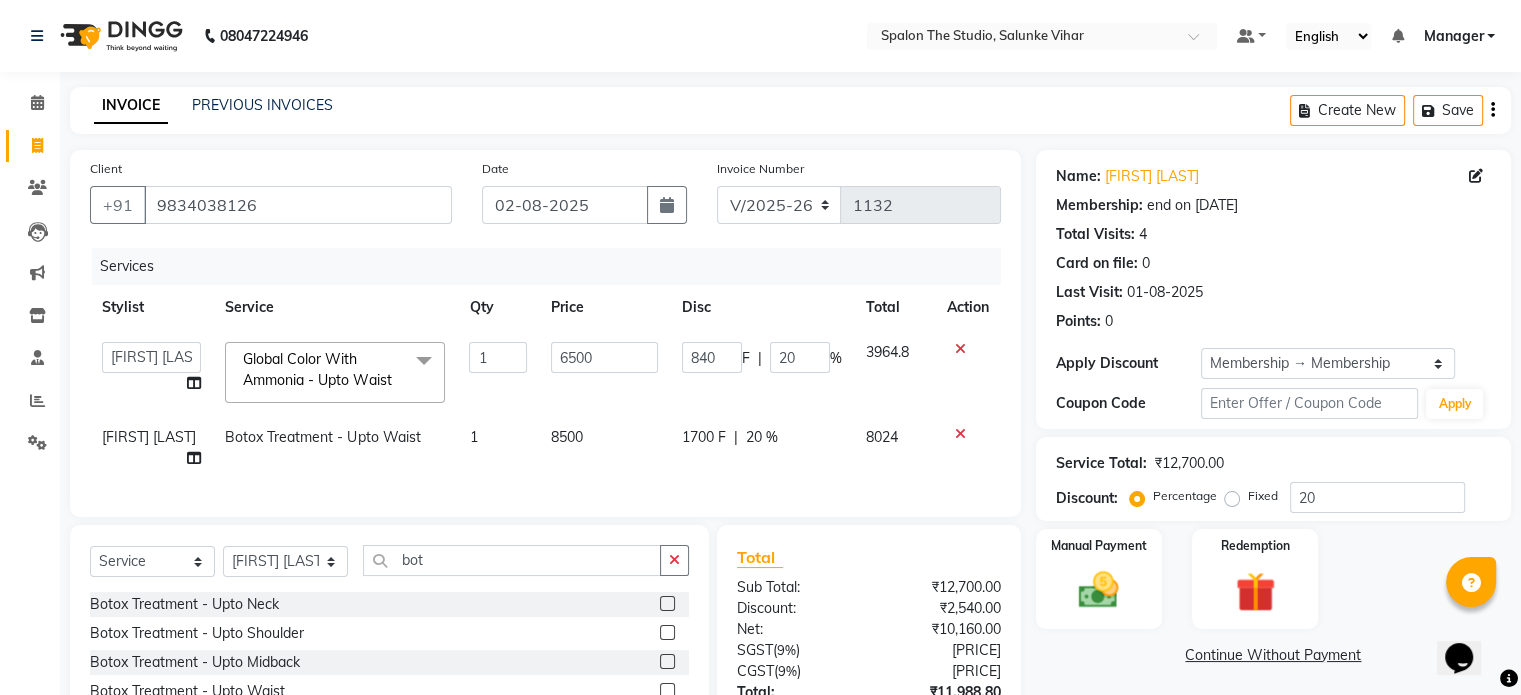 click on "8500" 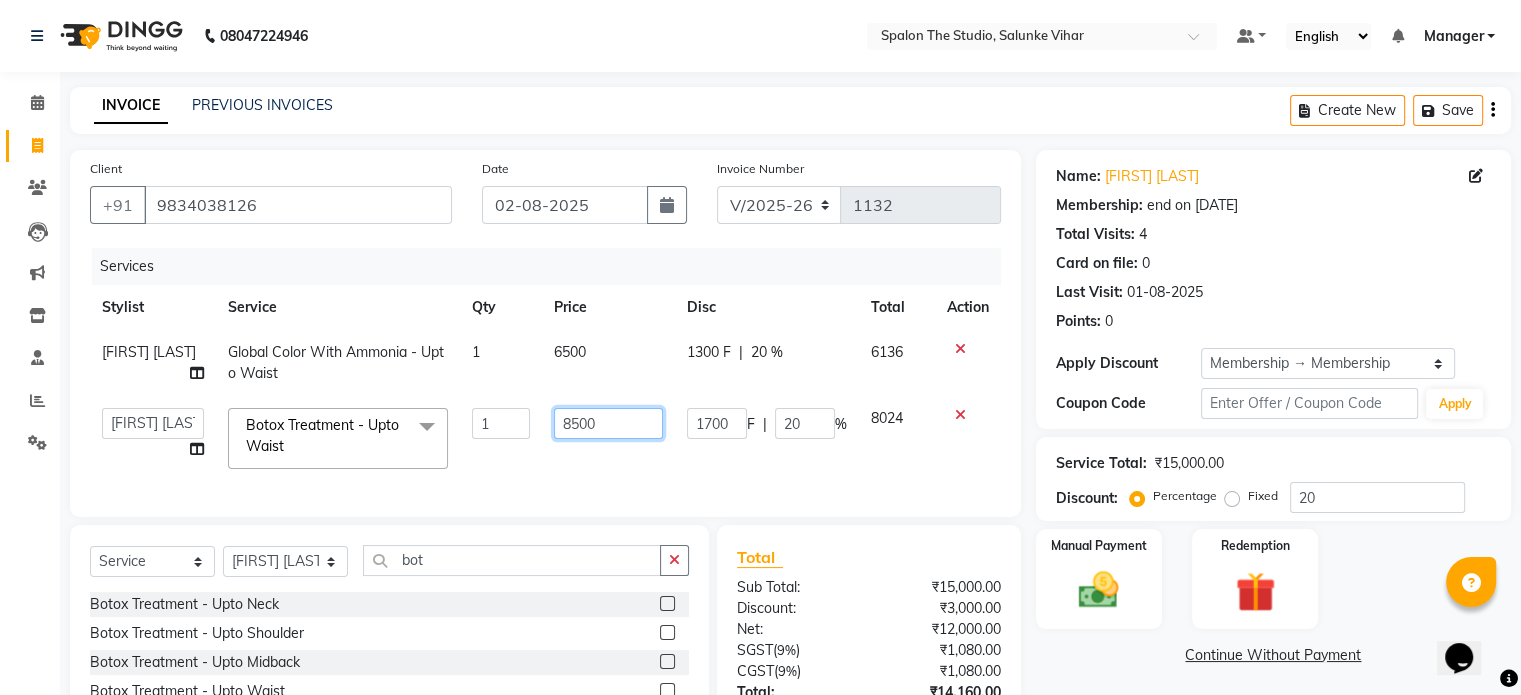 click on "8500" 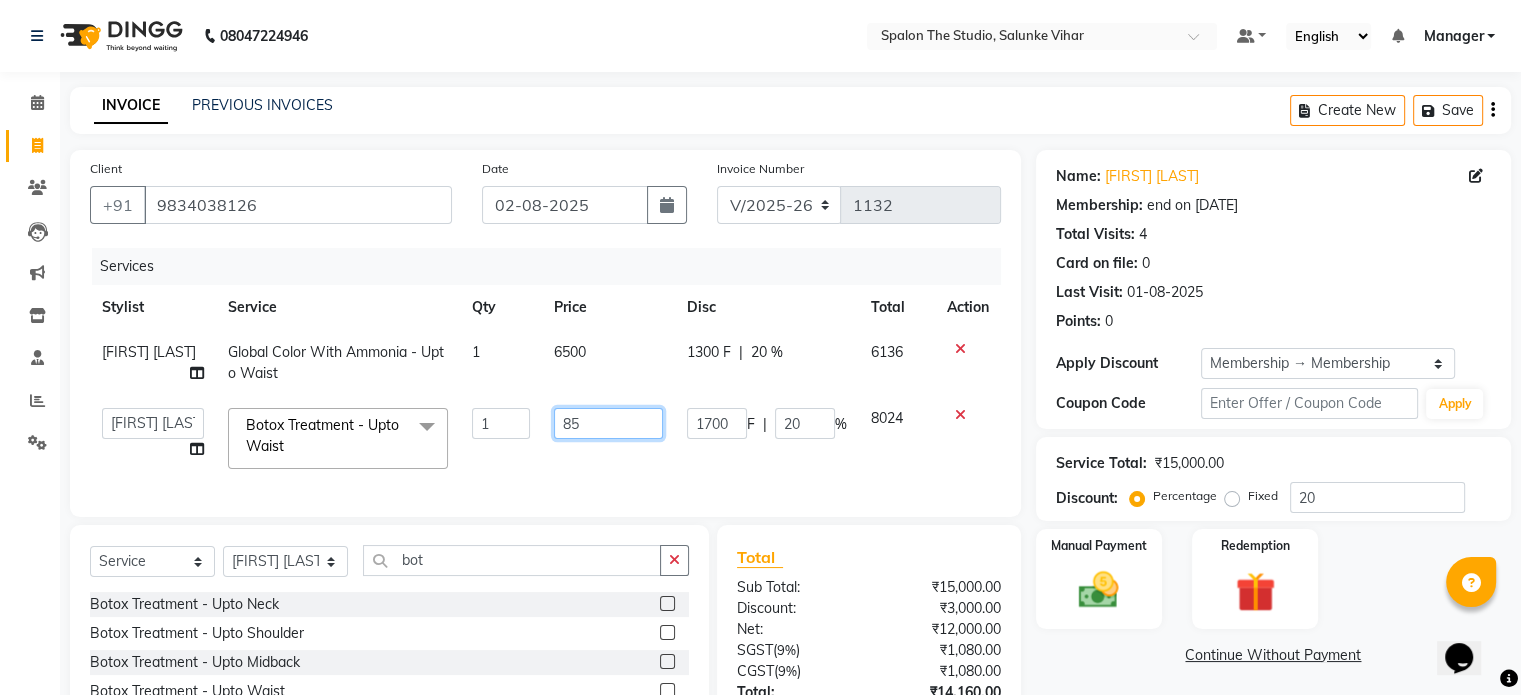 type on "8" 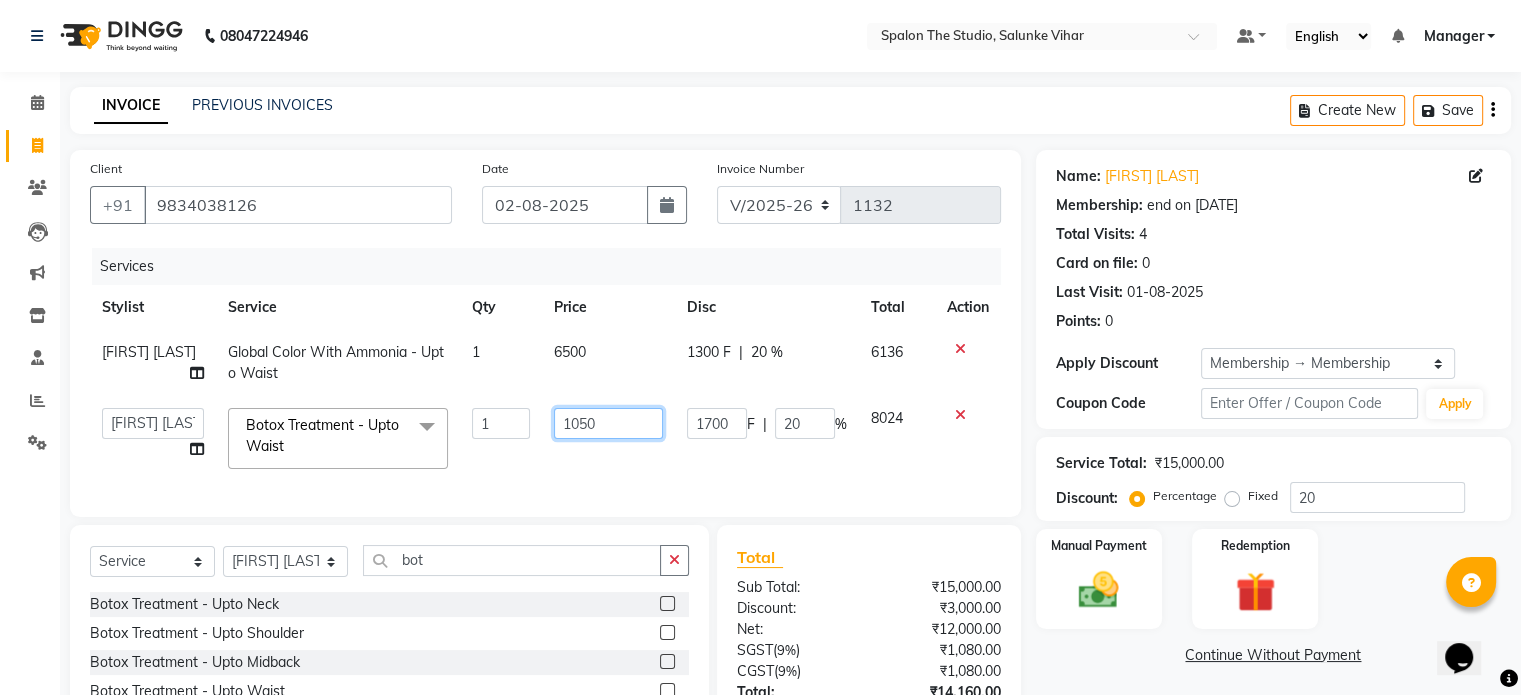 click on "1050" 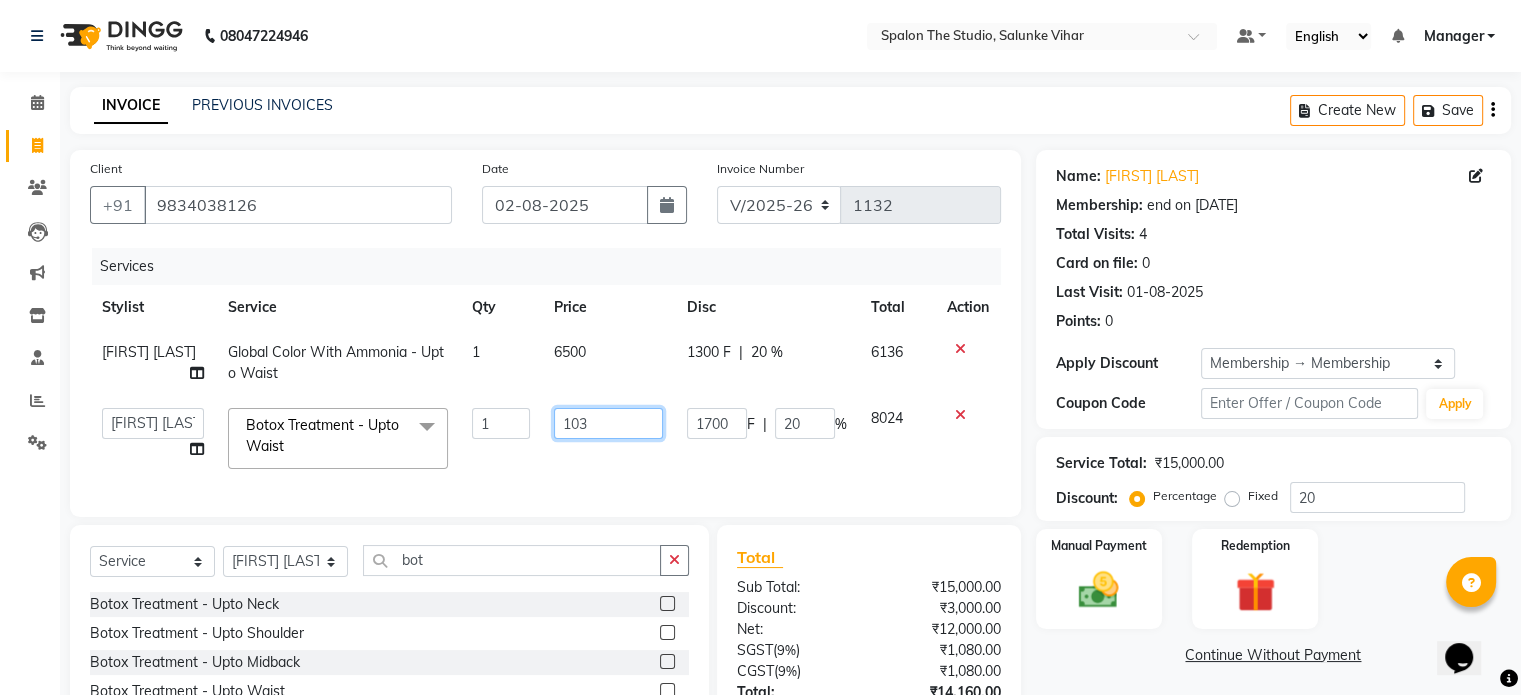 type on "1030" 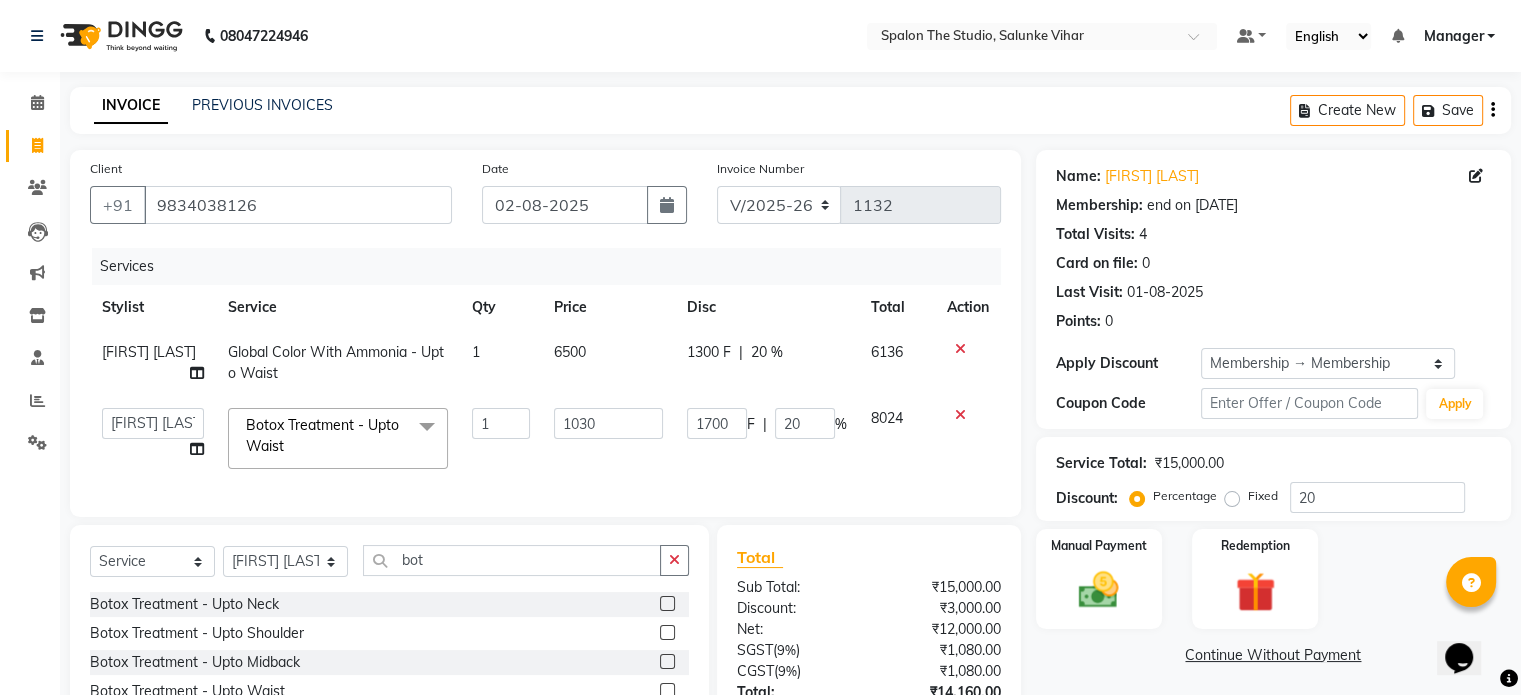 click on "1700 F | 20 %" 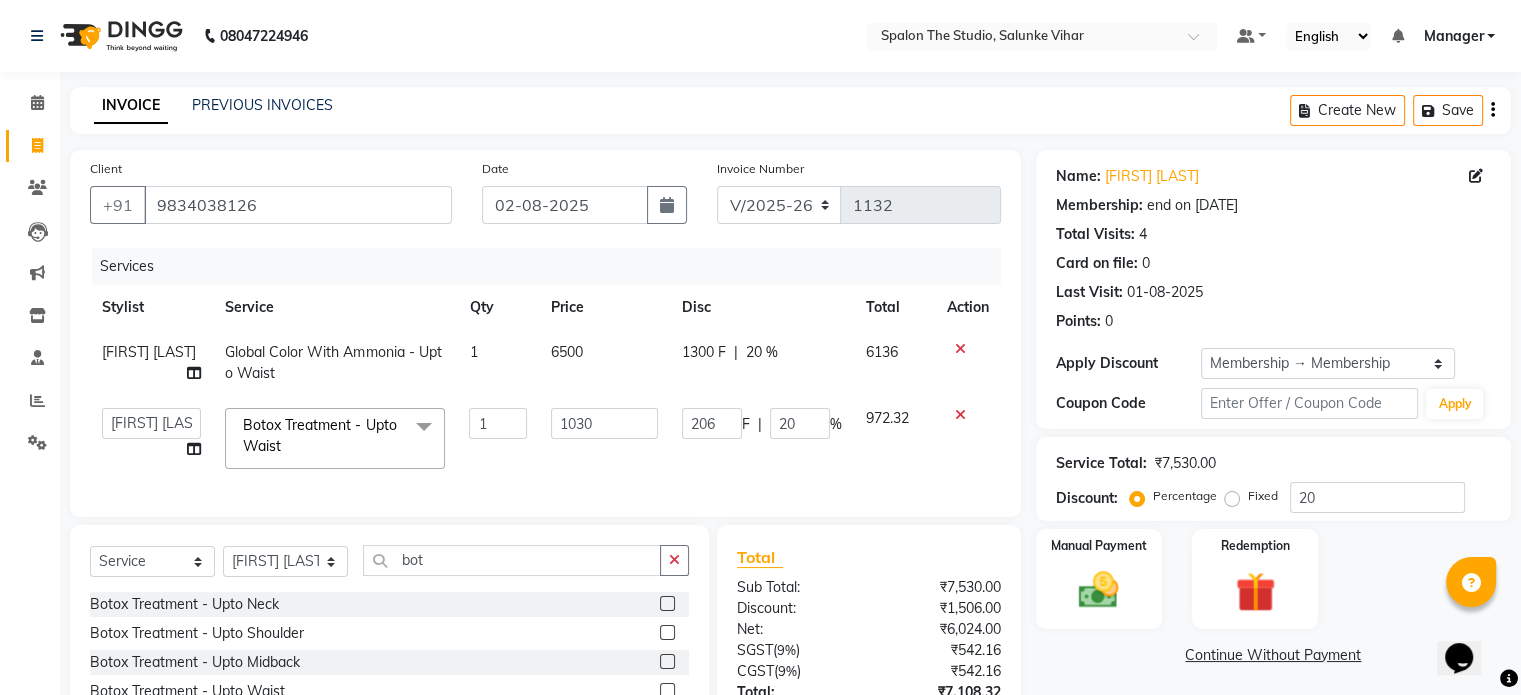 scroll, scrollTop: 100, scrollLeft: 0, axis: vertical 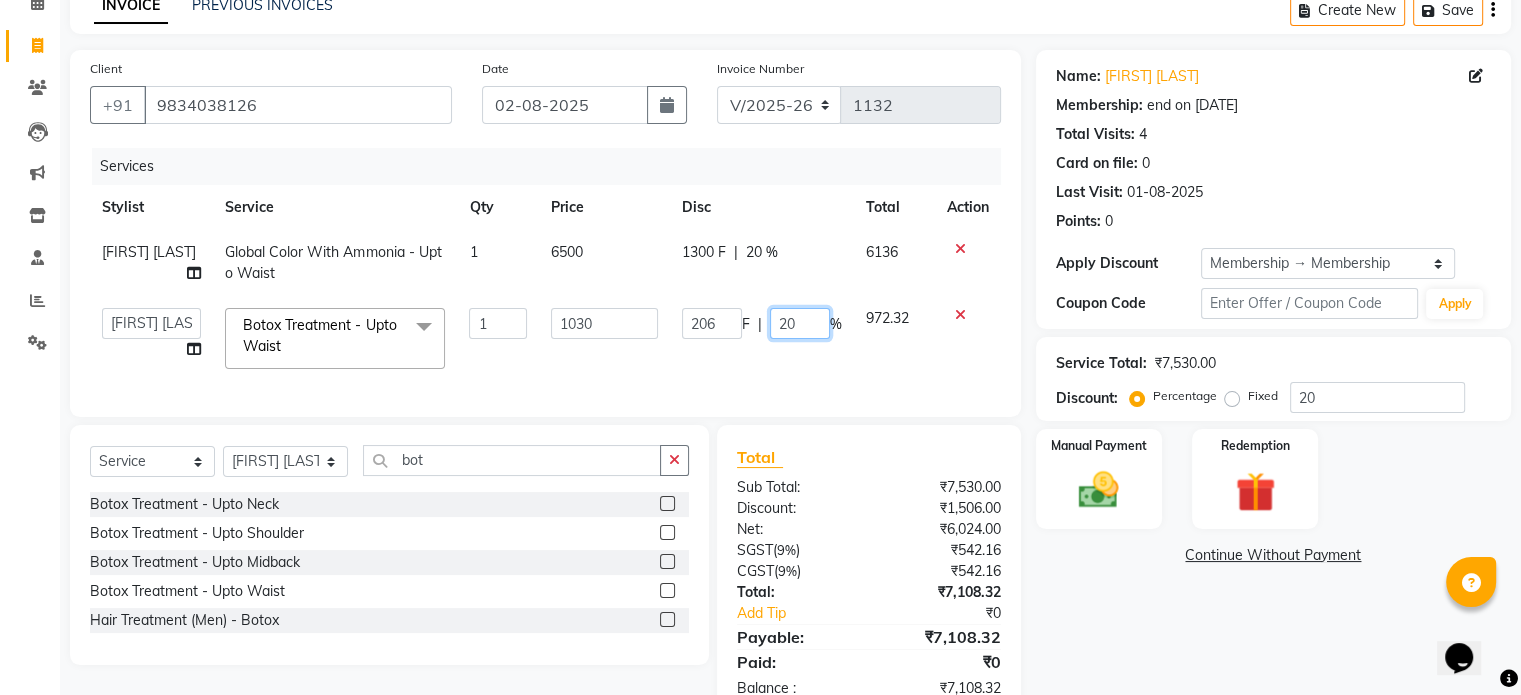 click on "20" 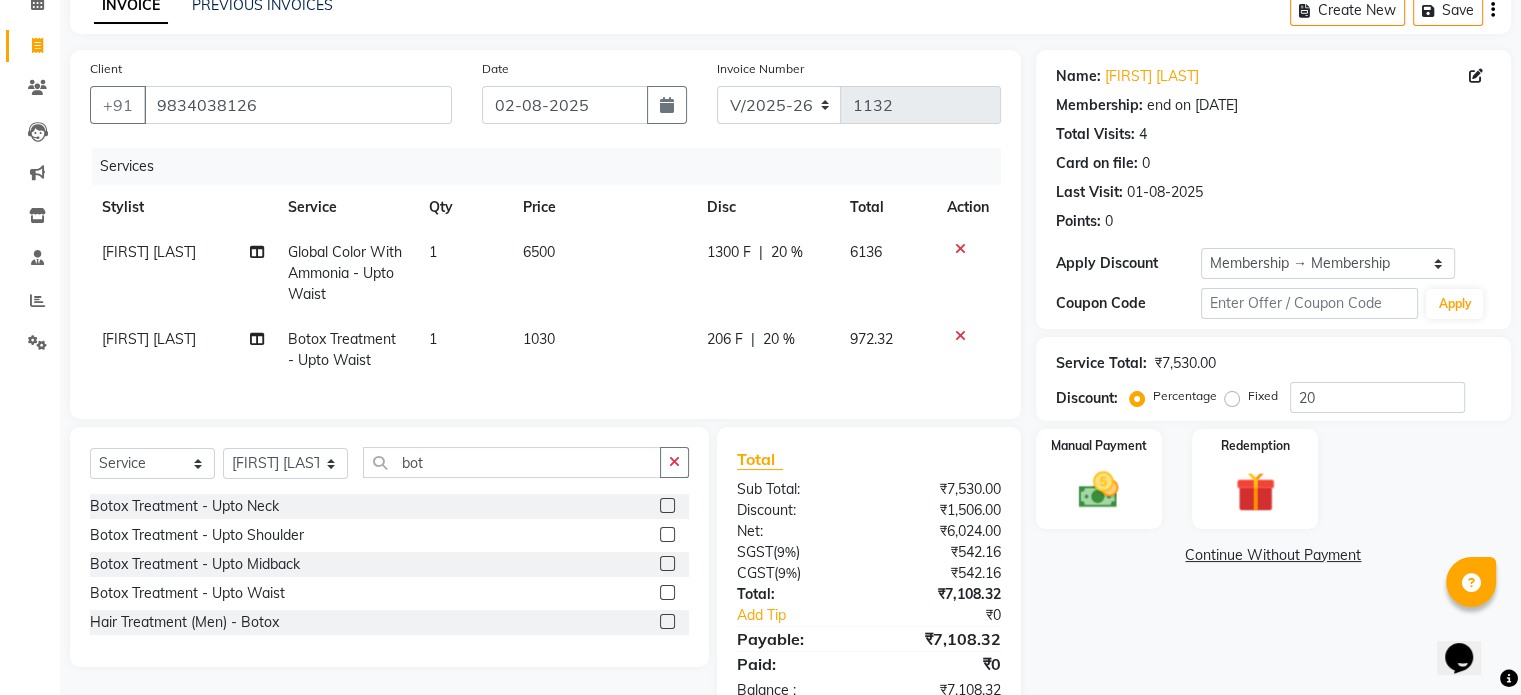 click on "1030" 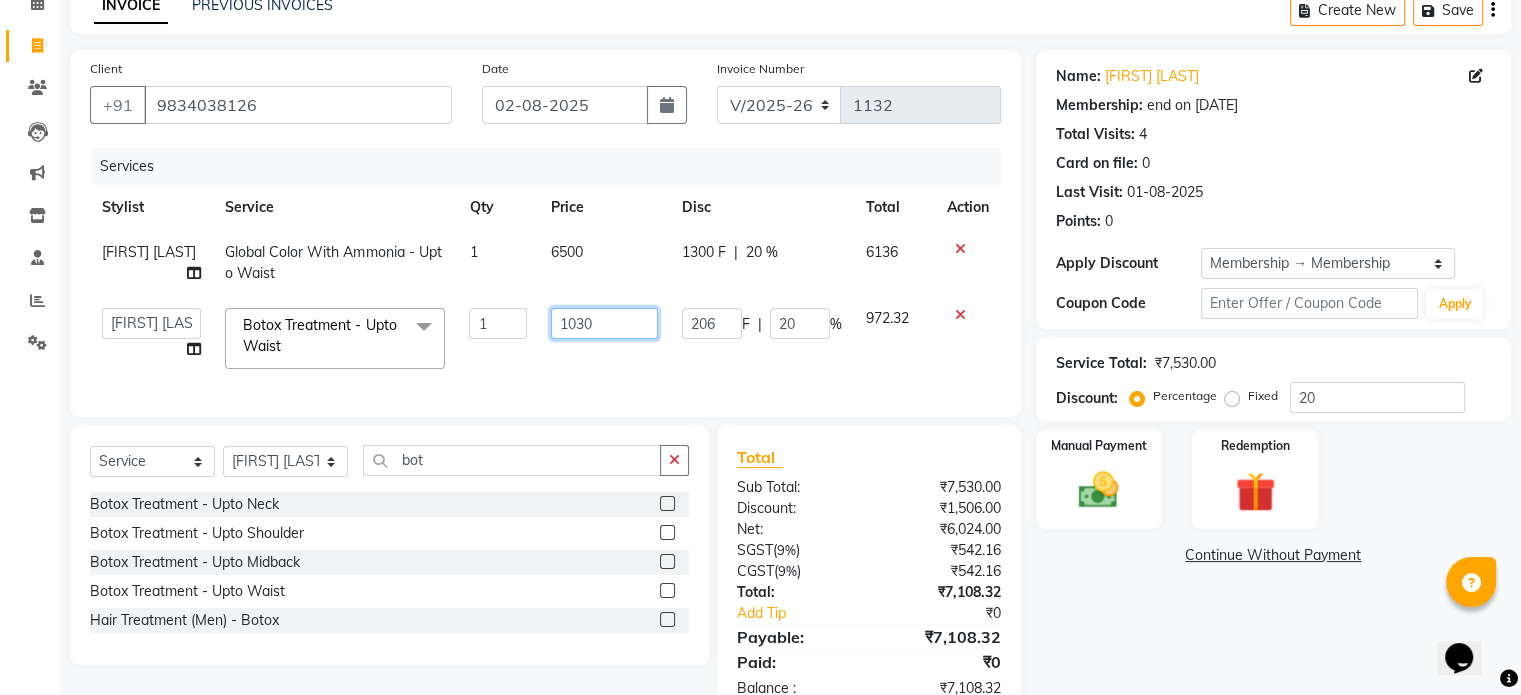 click on "1030" 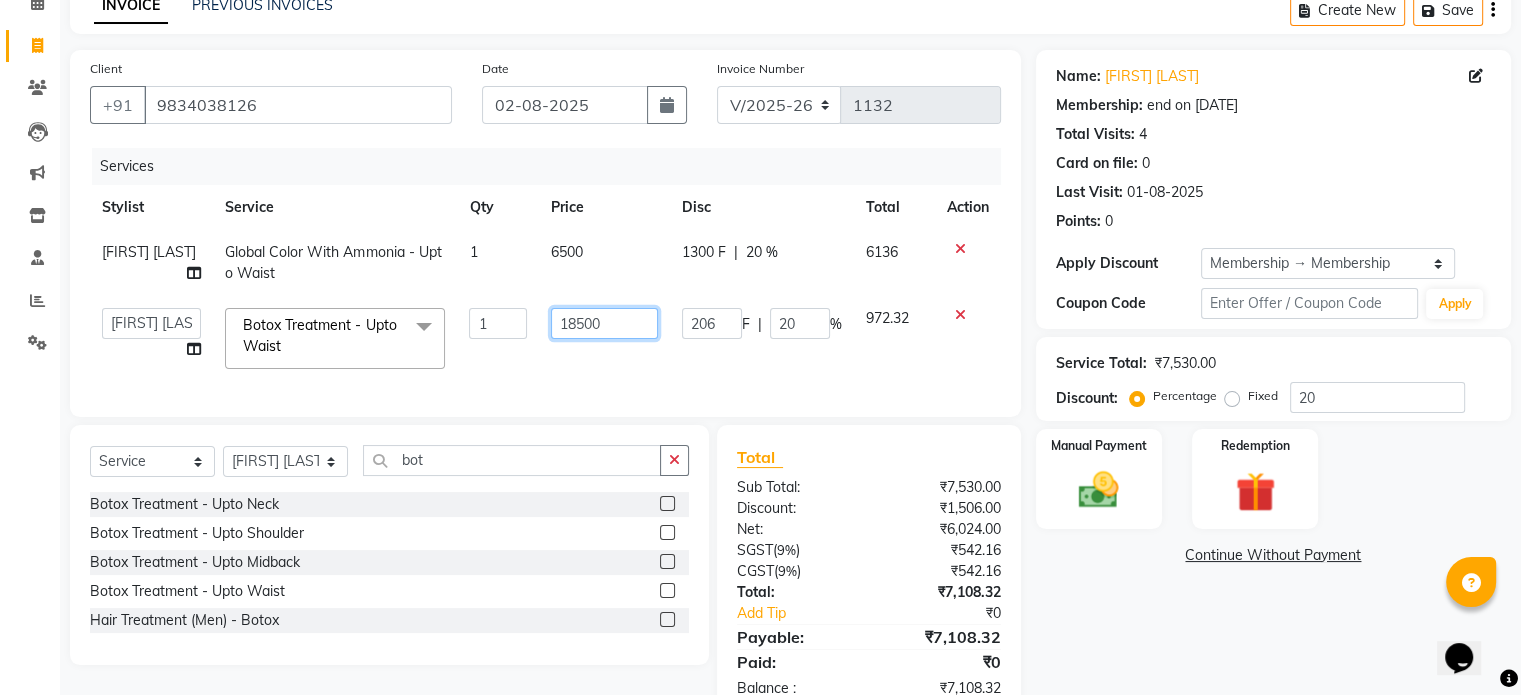 scroll, scrollTop: 0, scrollLeft: 0, axis: both 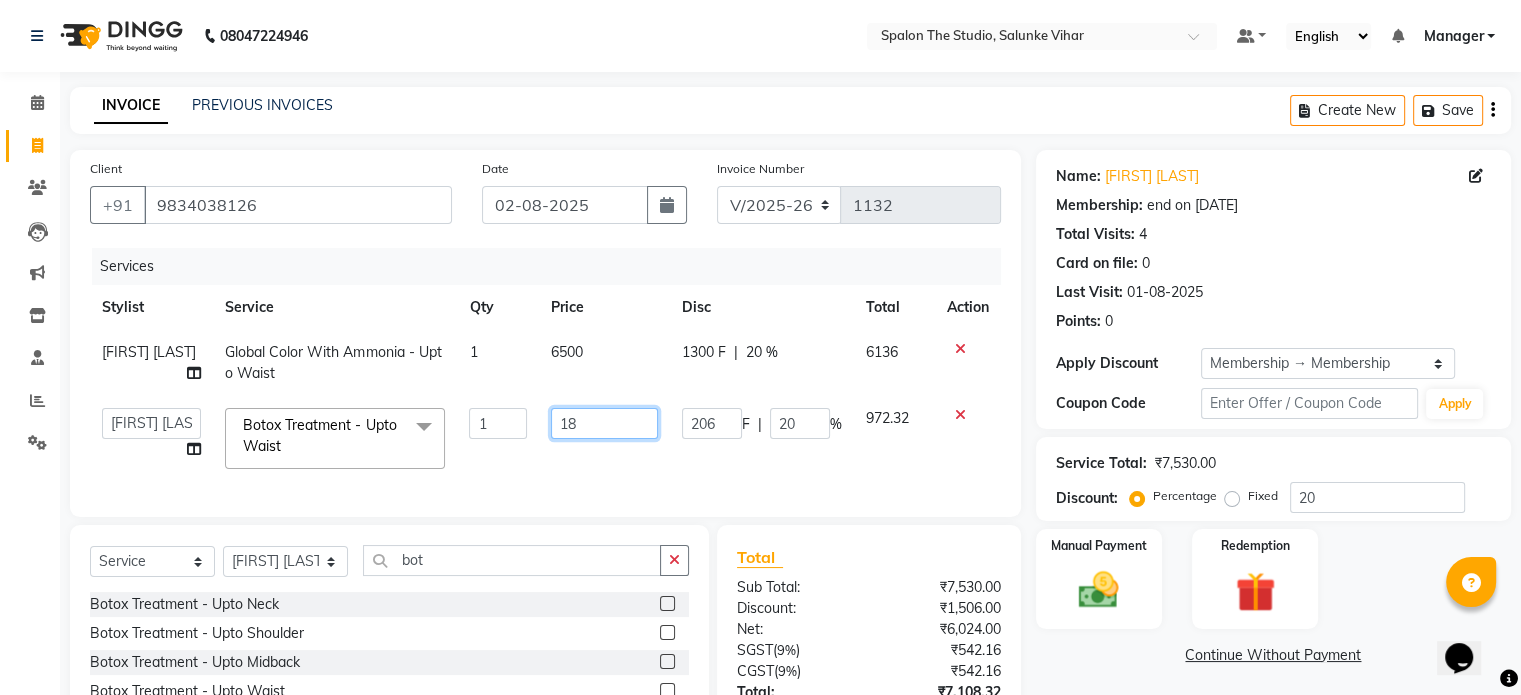 type on "1" 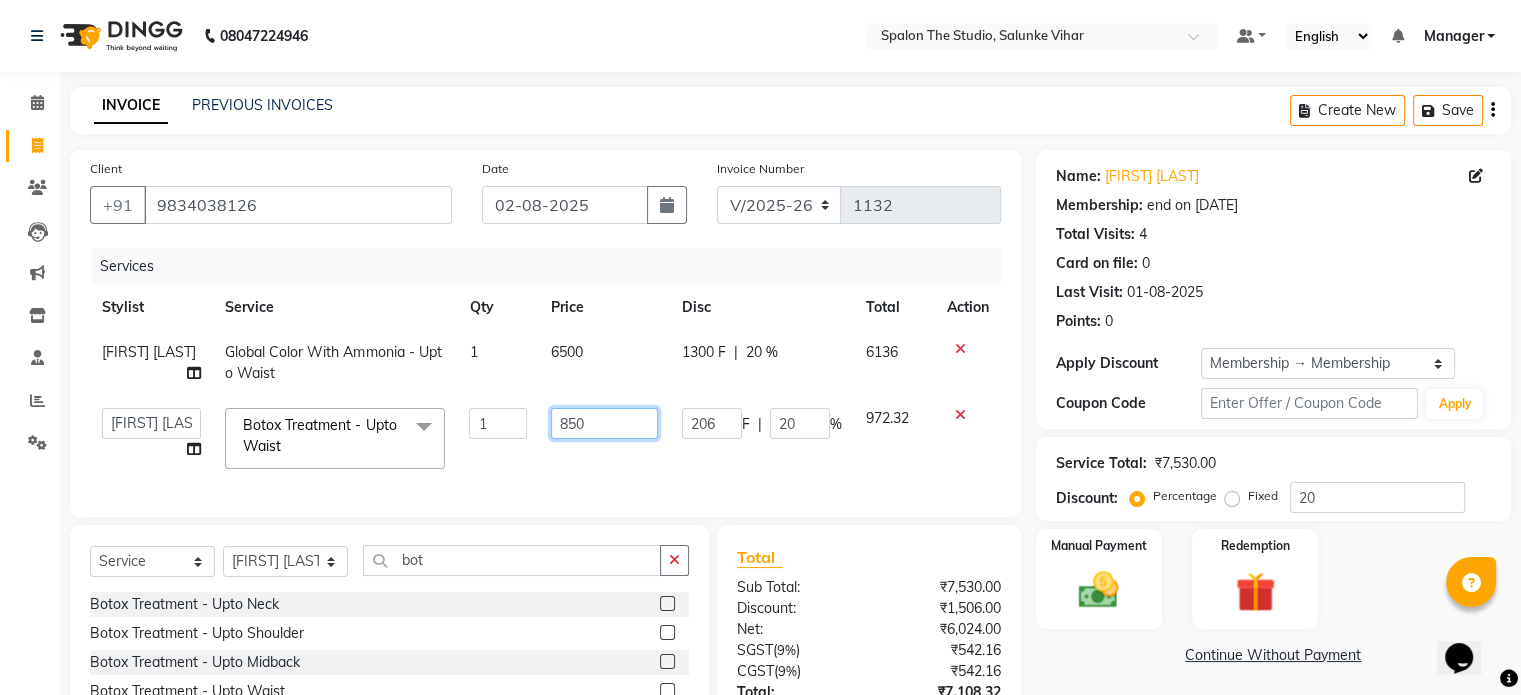 type on "8500" 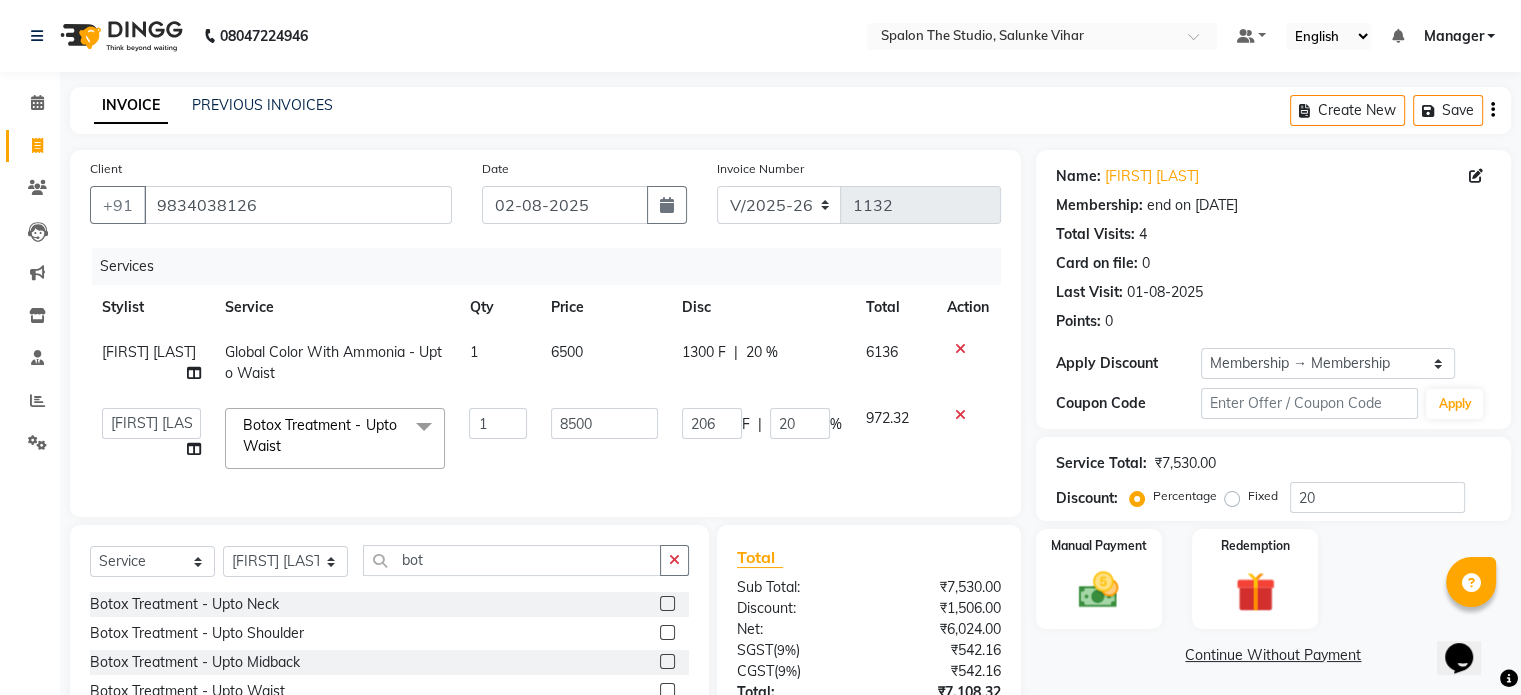 click on "6500" 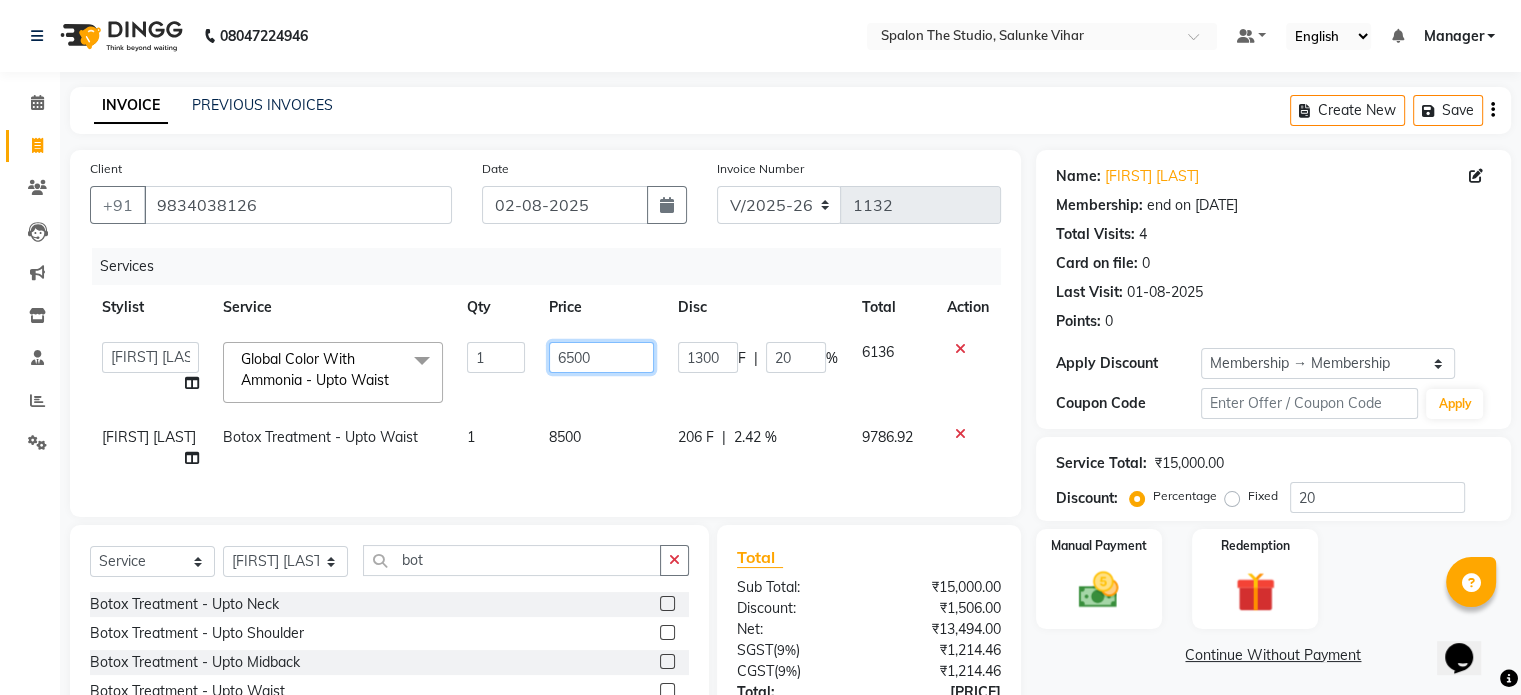 click on "6500" 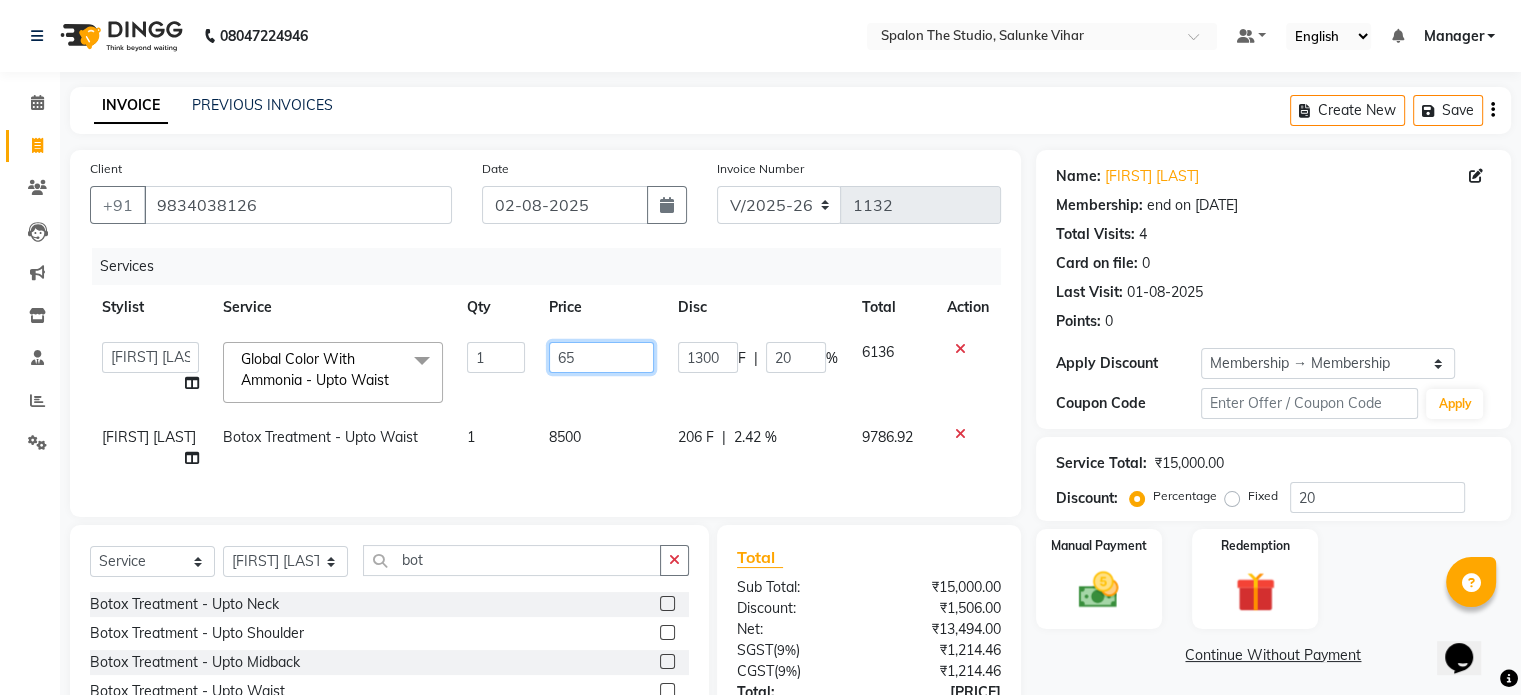 type on "6" 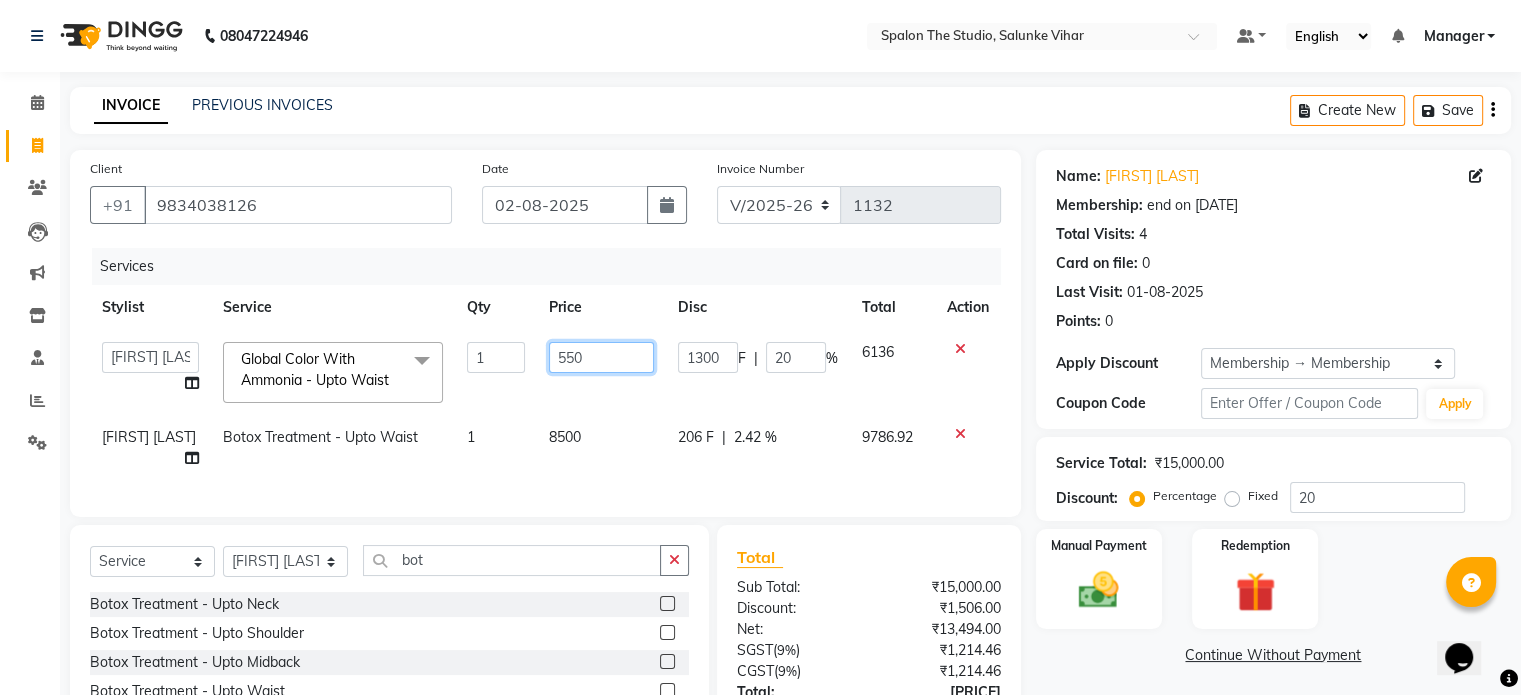 type on "5508" 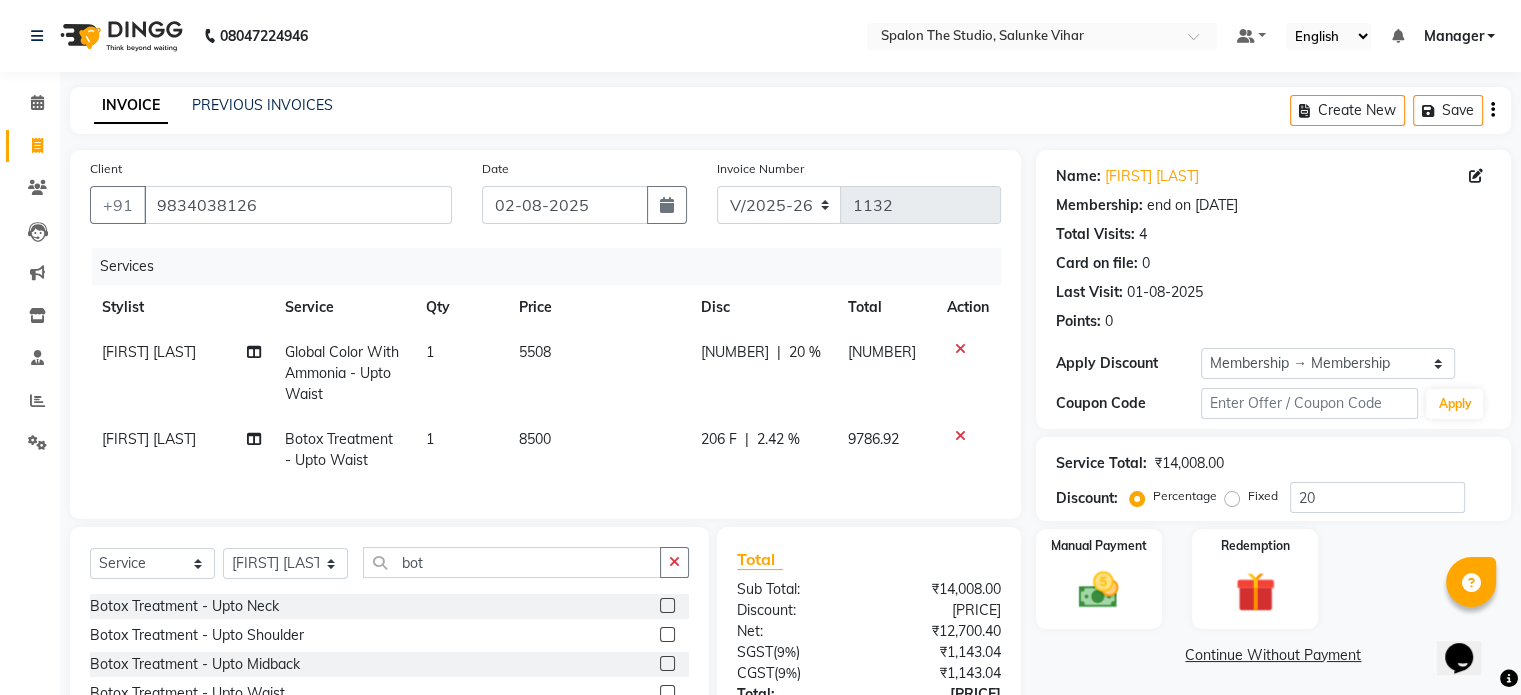 click on "5508" 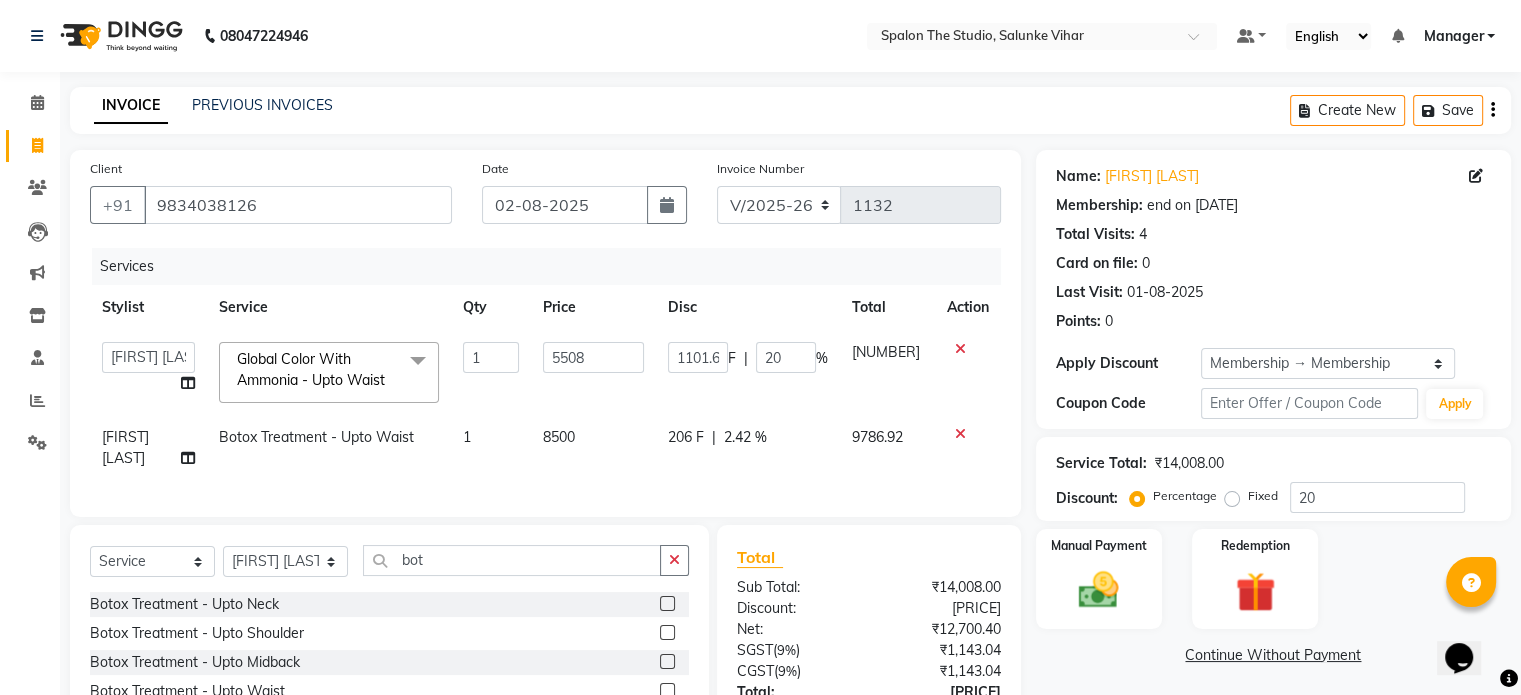 scroll, scrollTop: 100, scrollLeft: 0, axis: vertical 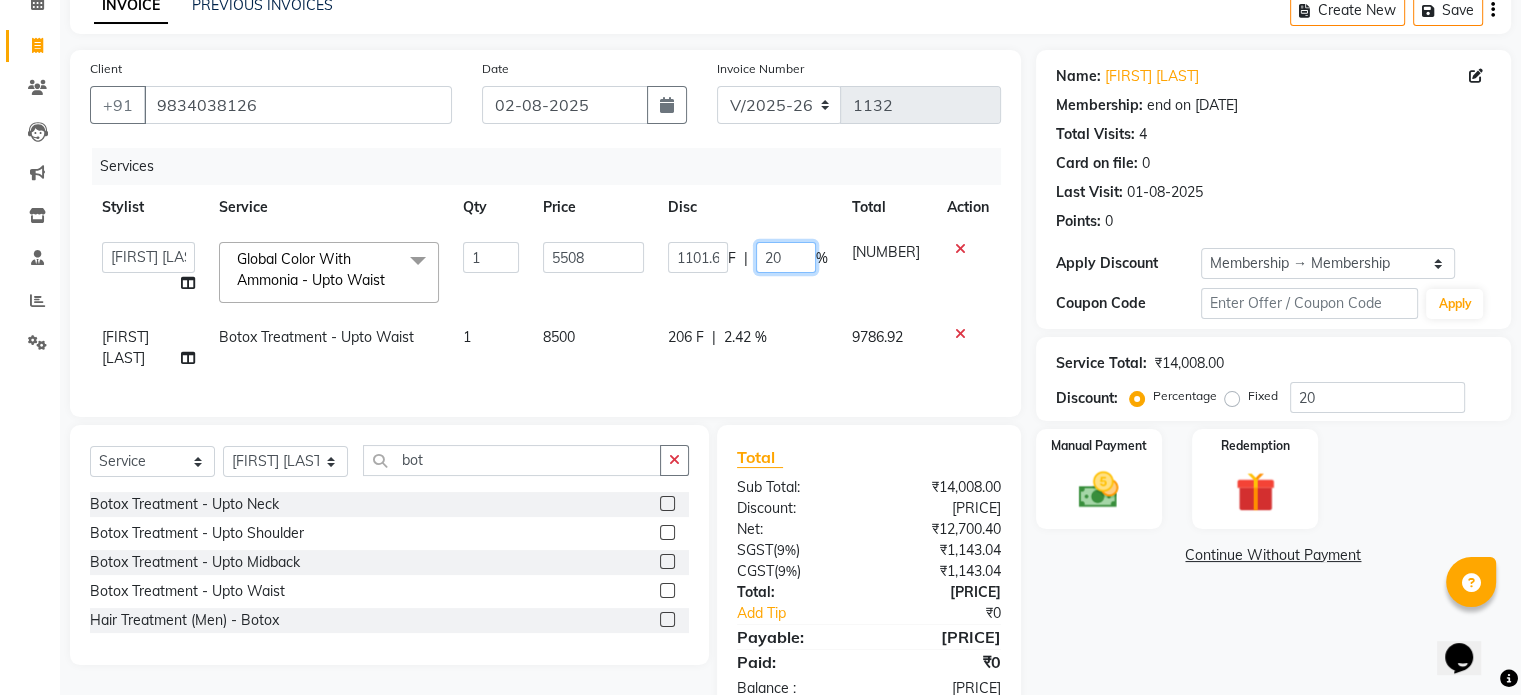 click on "20" 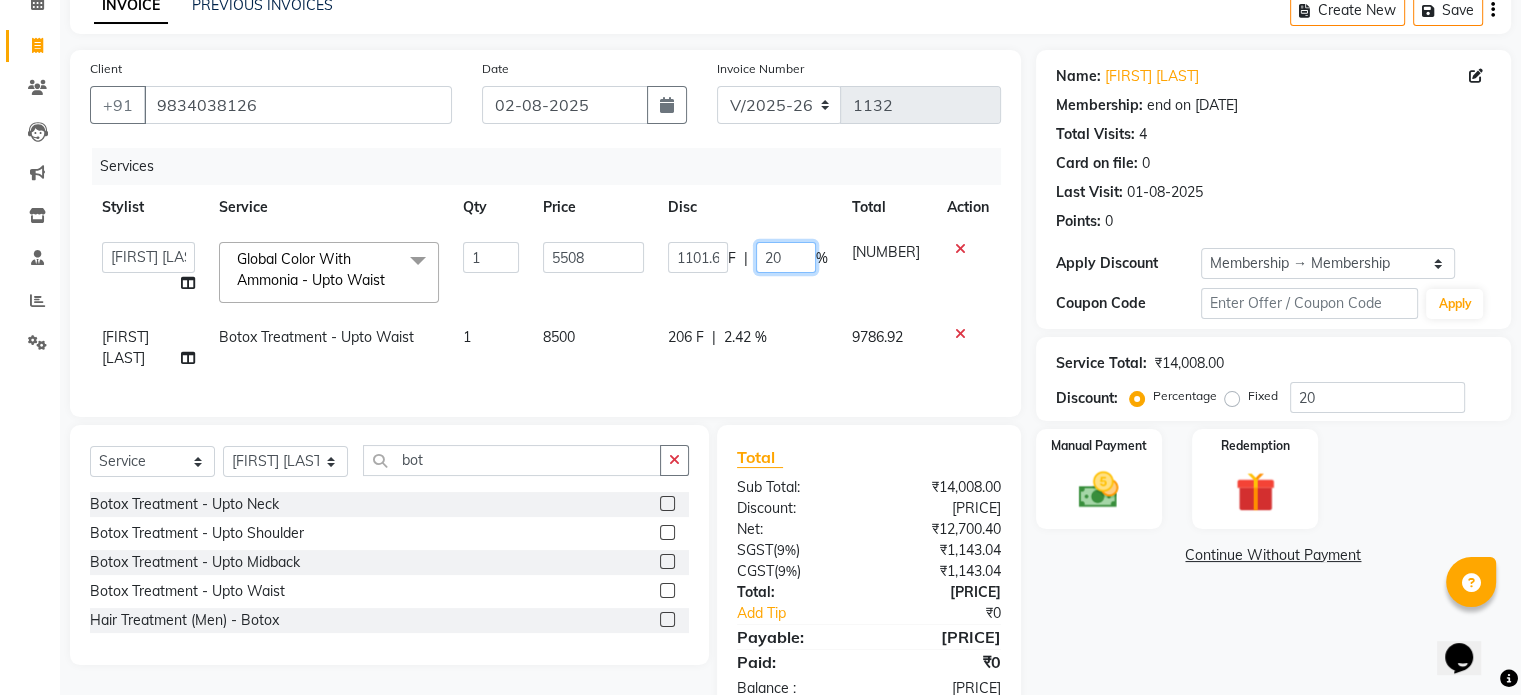 type on "2" 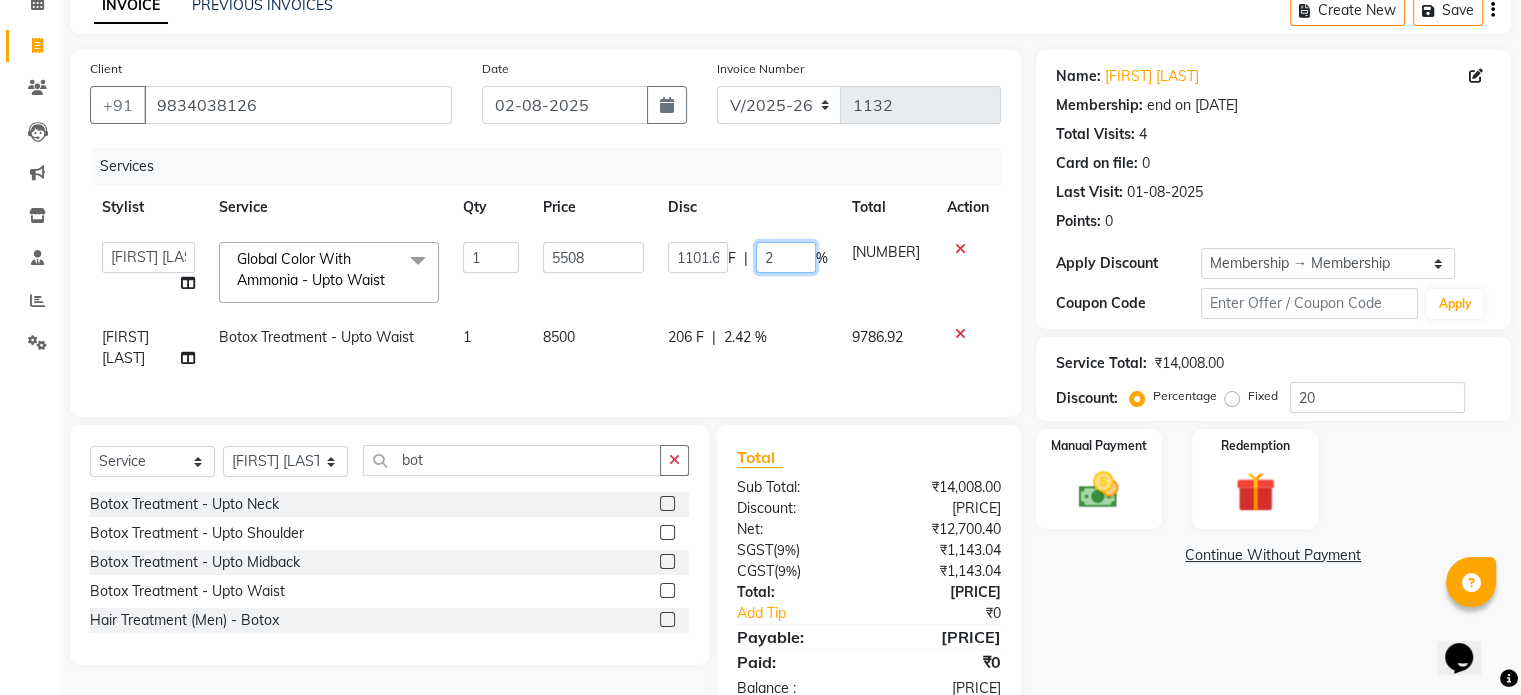 type 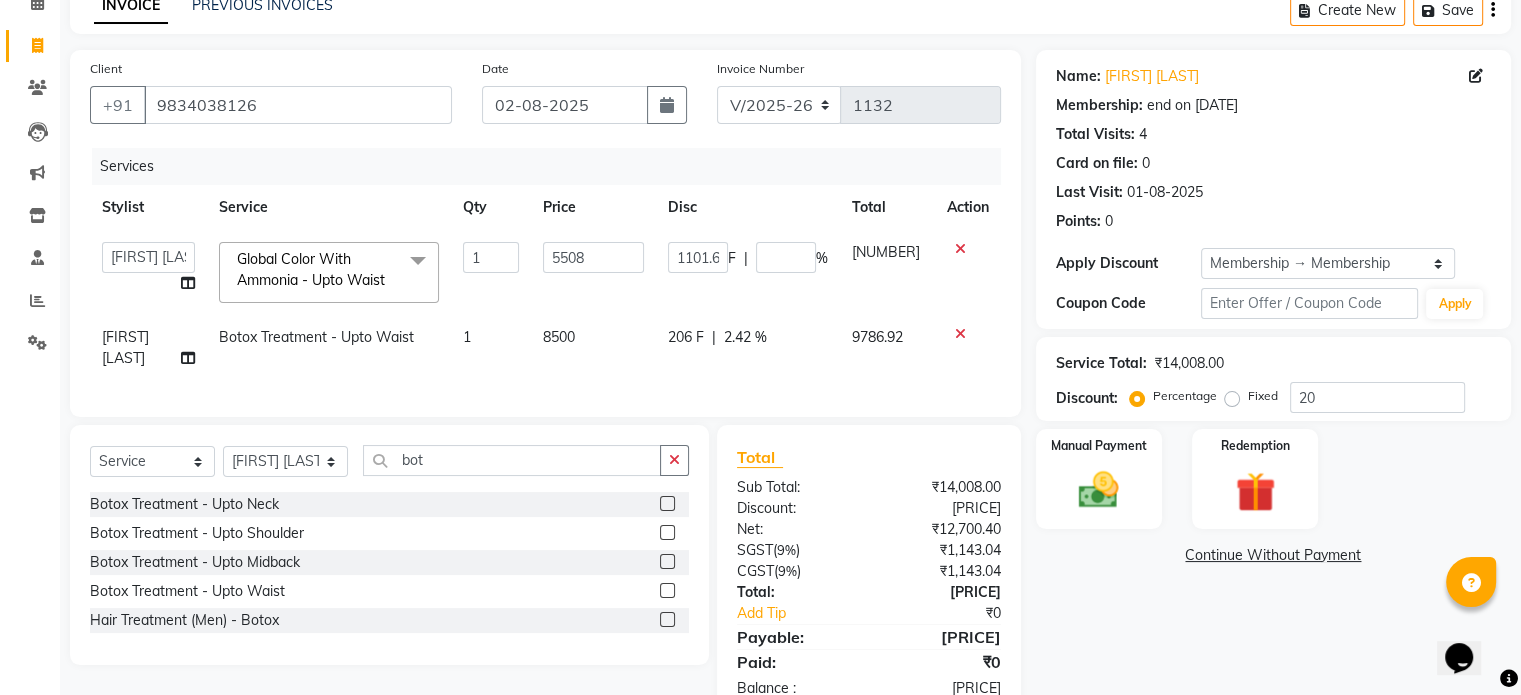 click on "[NUMBER] F | [PERCENTAGE]" 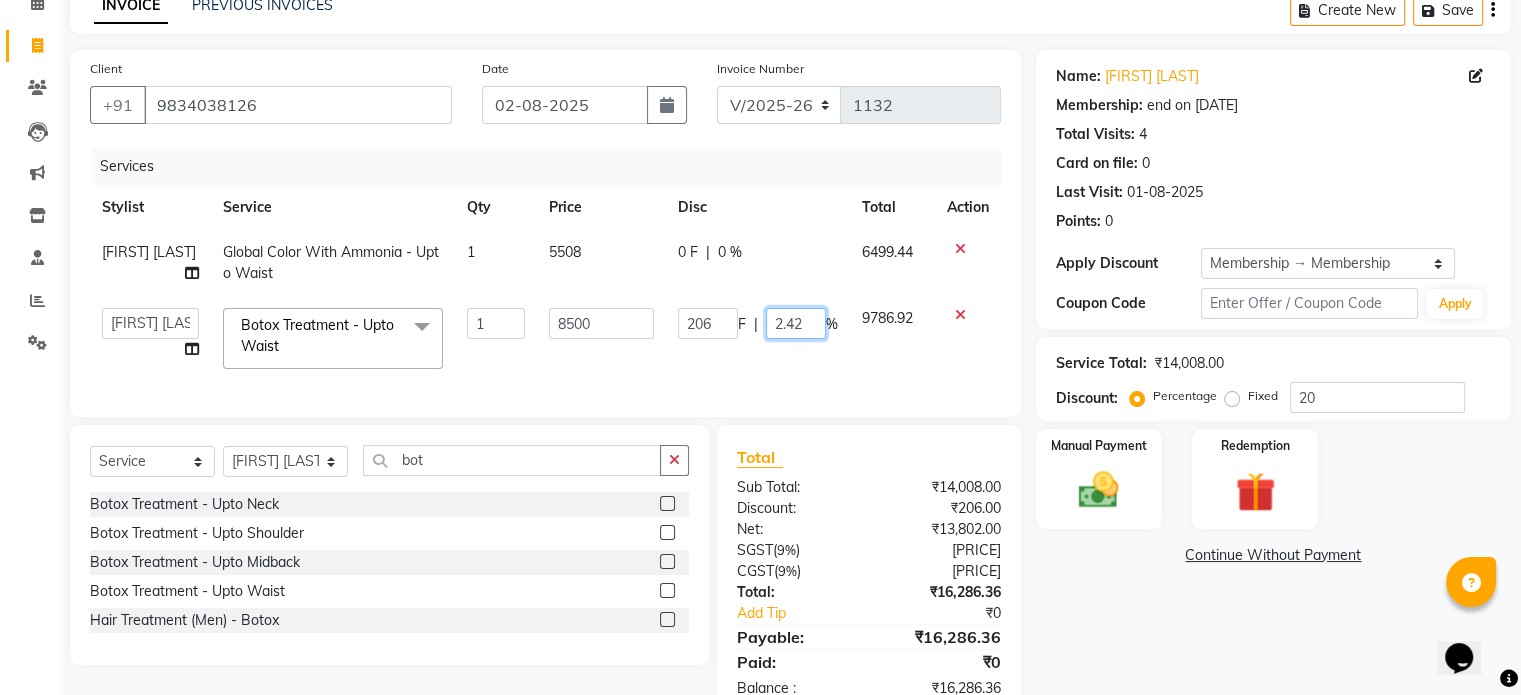 click on "2.42" 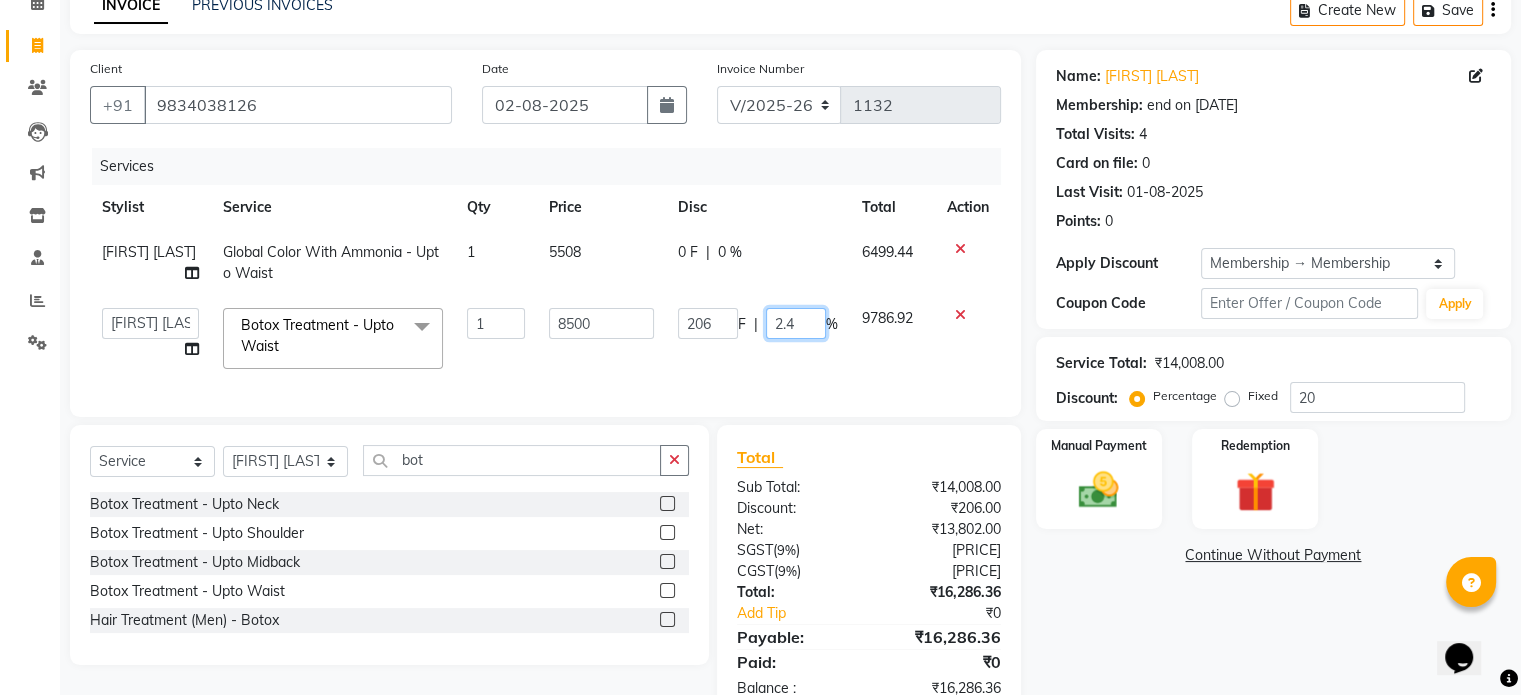 type on "2" 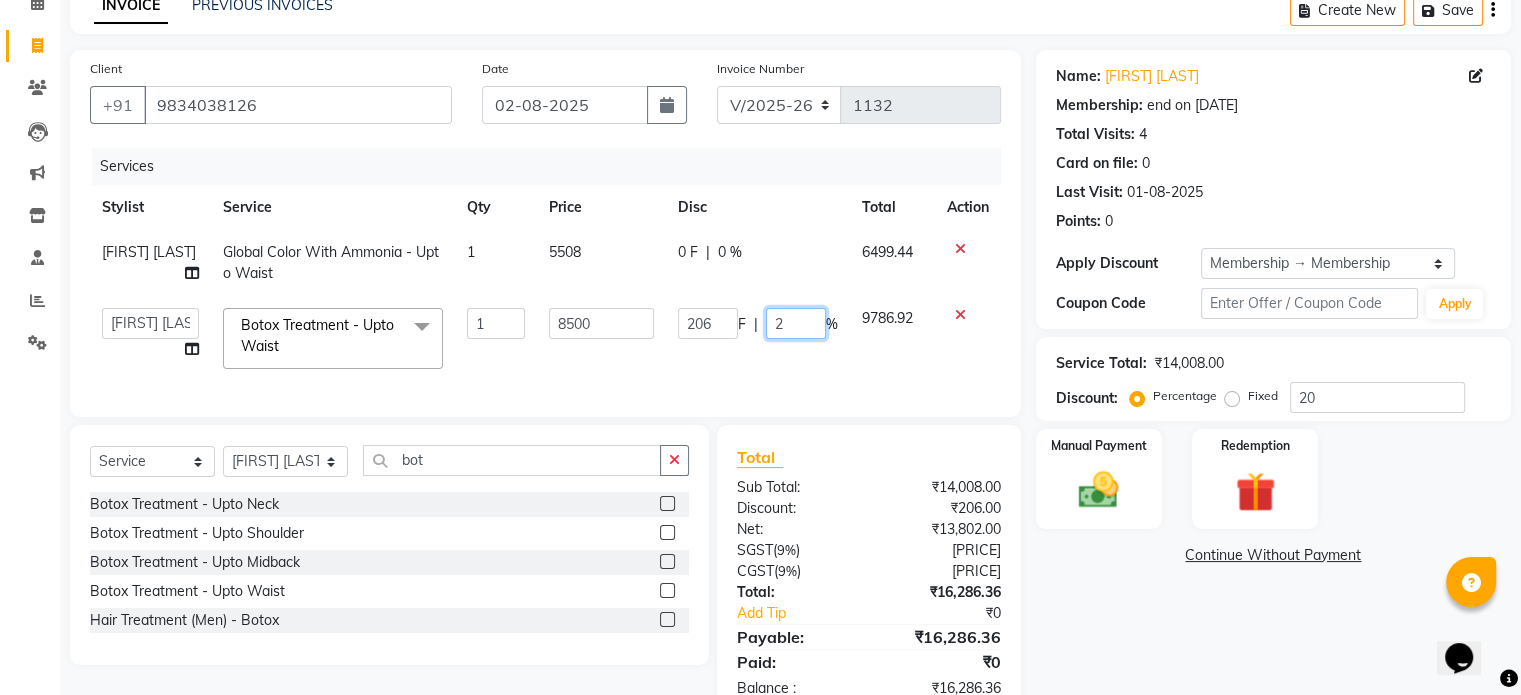 type 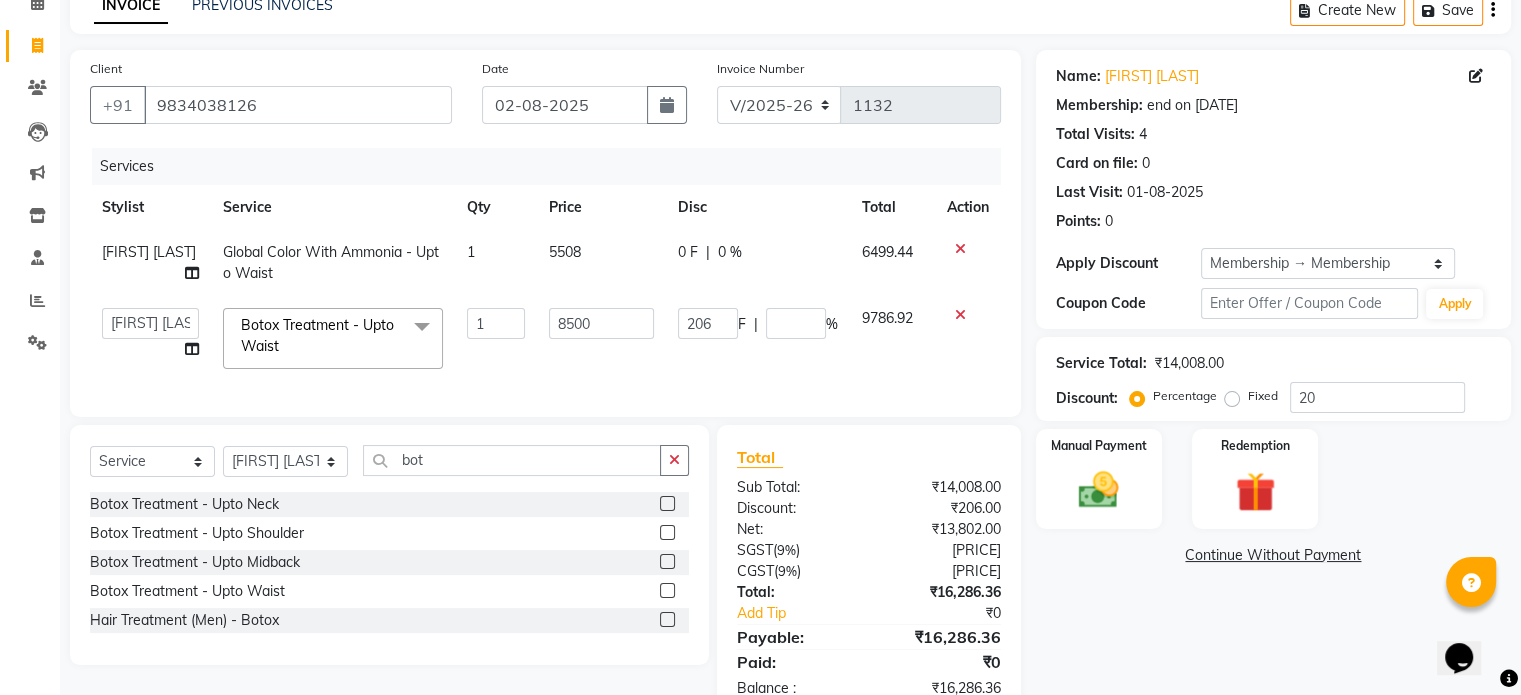 click on "206 F | %" 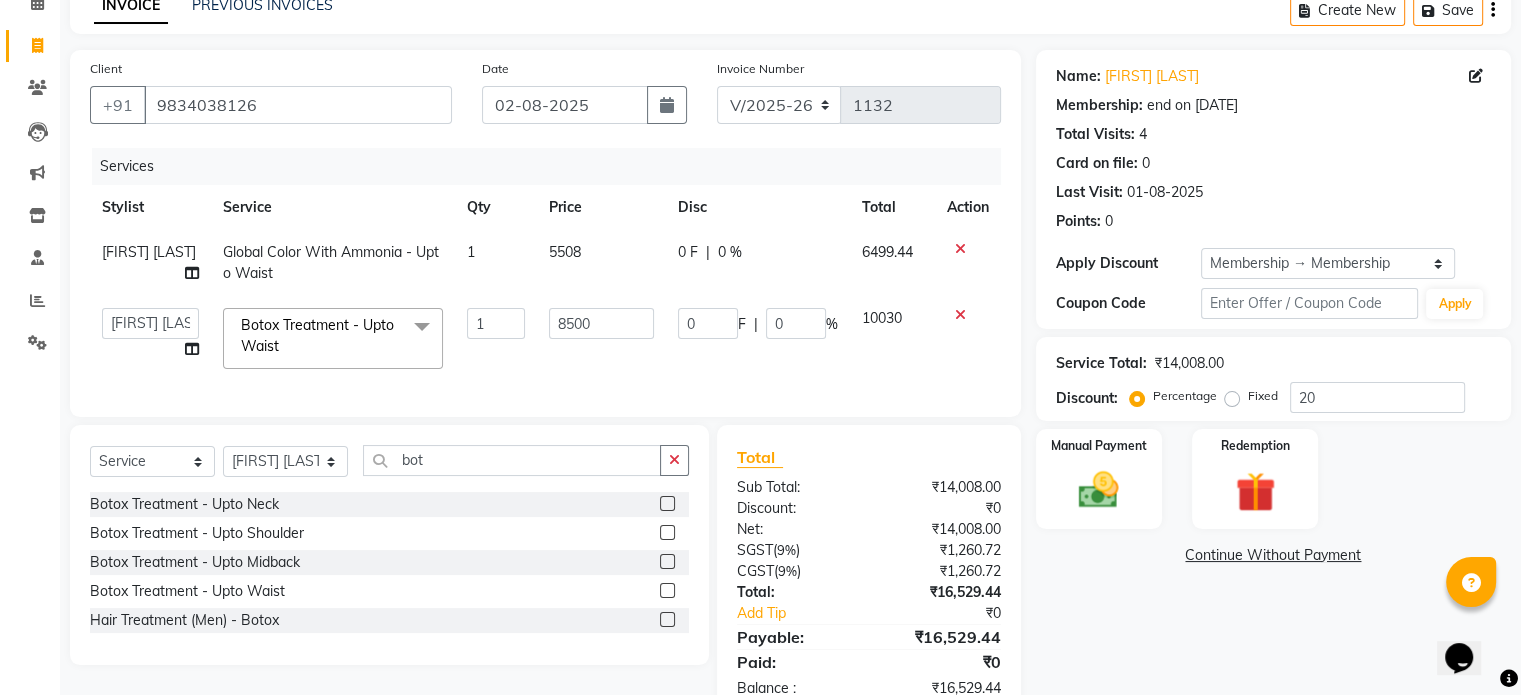 scroll, scrollTop: 168, scrollLeft: 0, axis: vertical 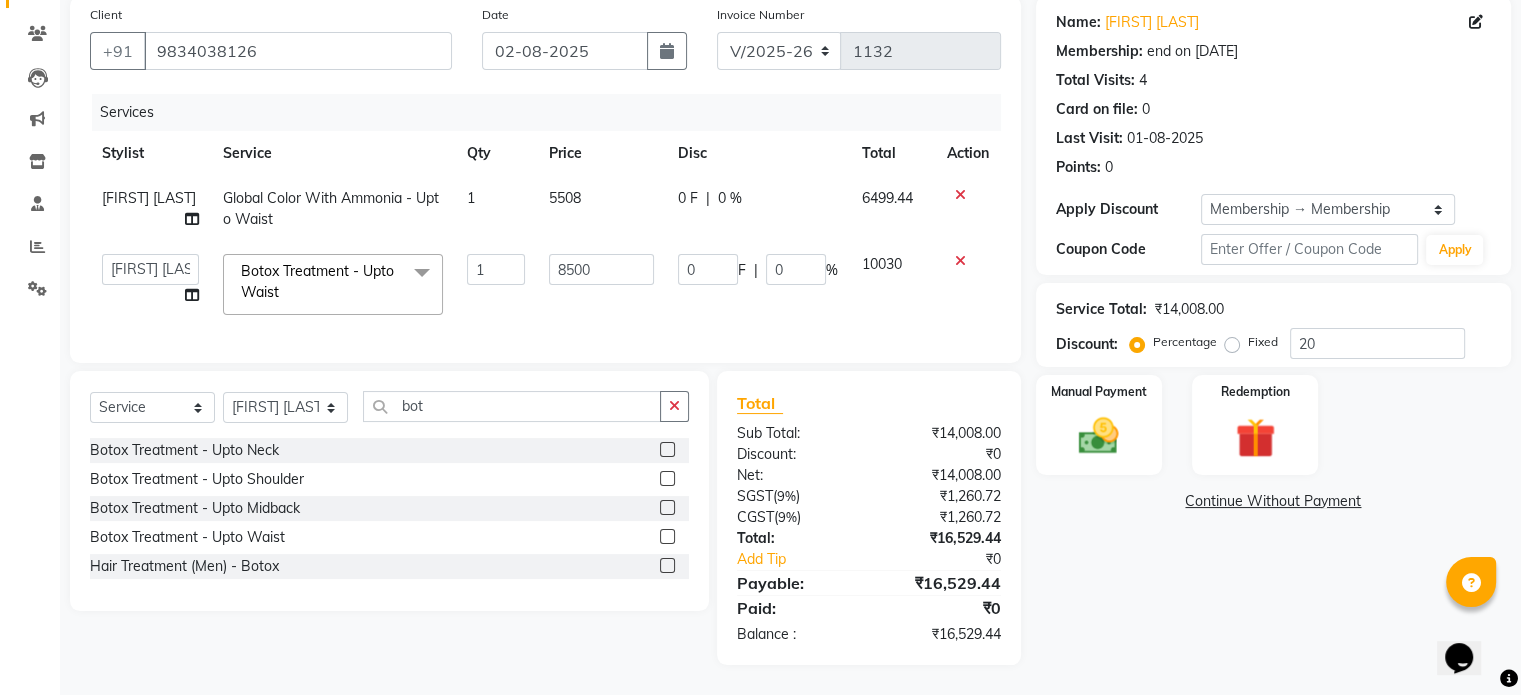 click on "0 F | 0 %" 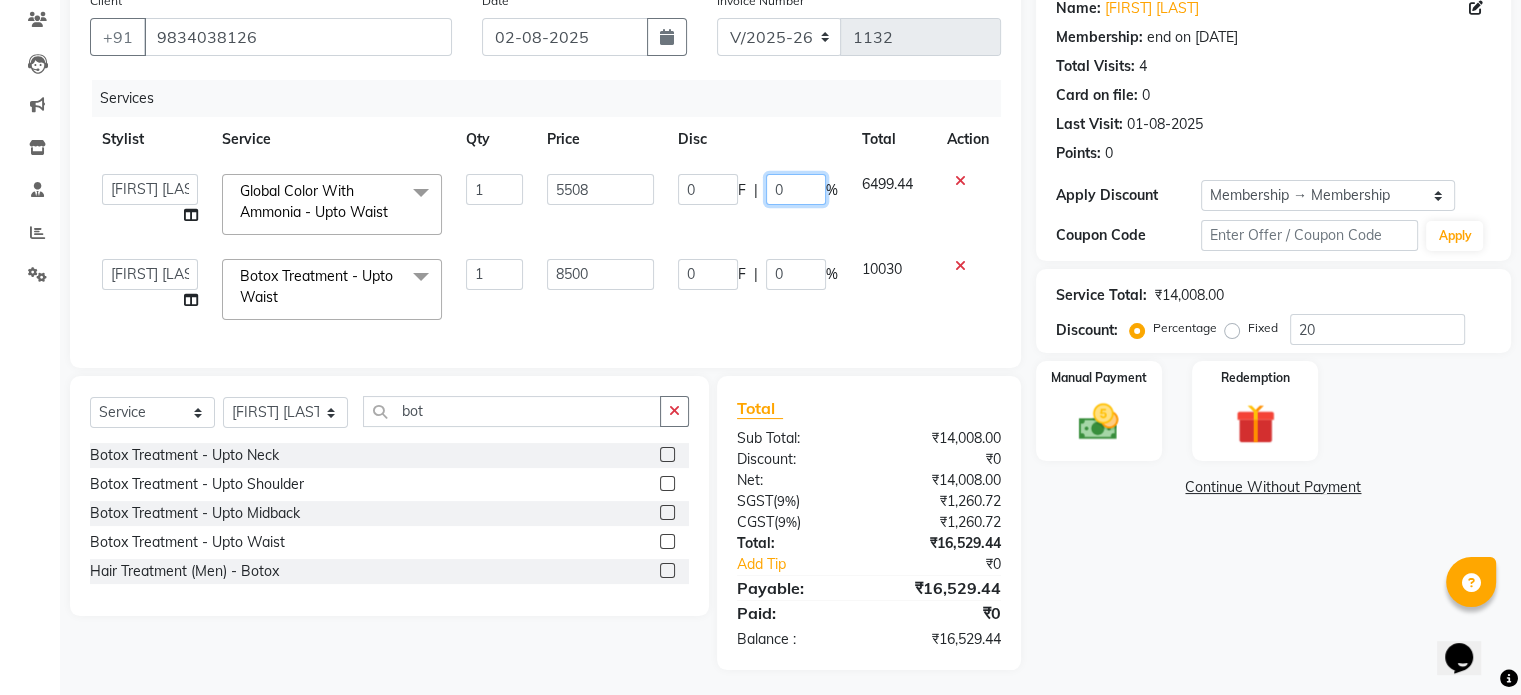 click on "0" 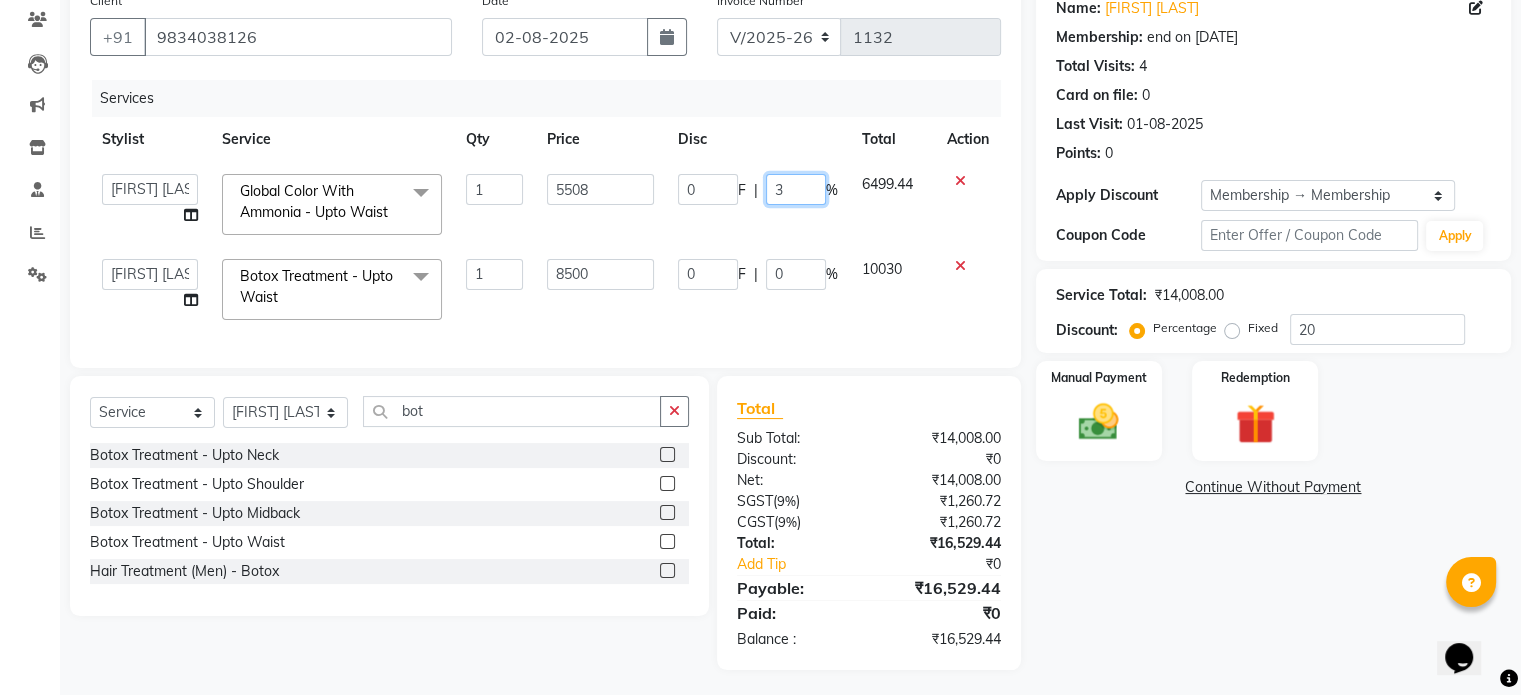 type on "35" 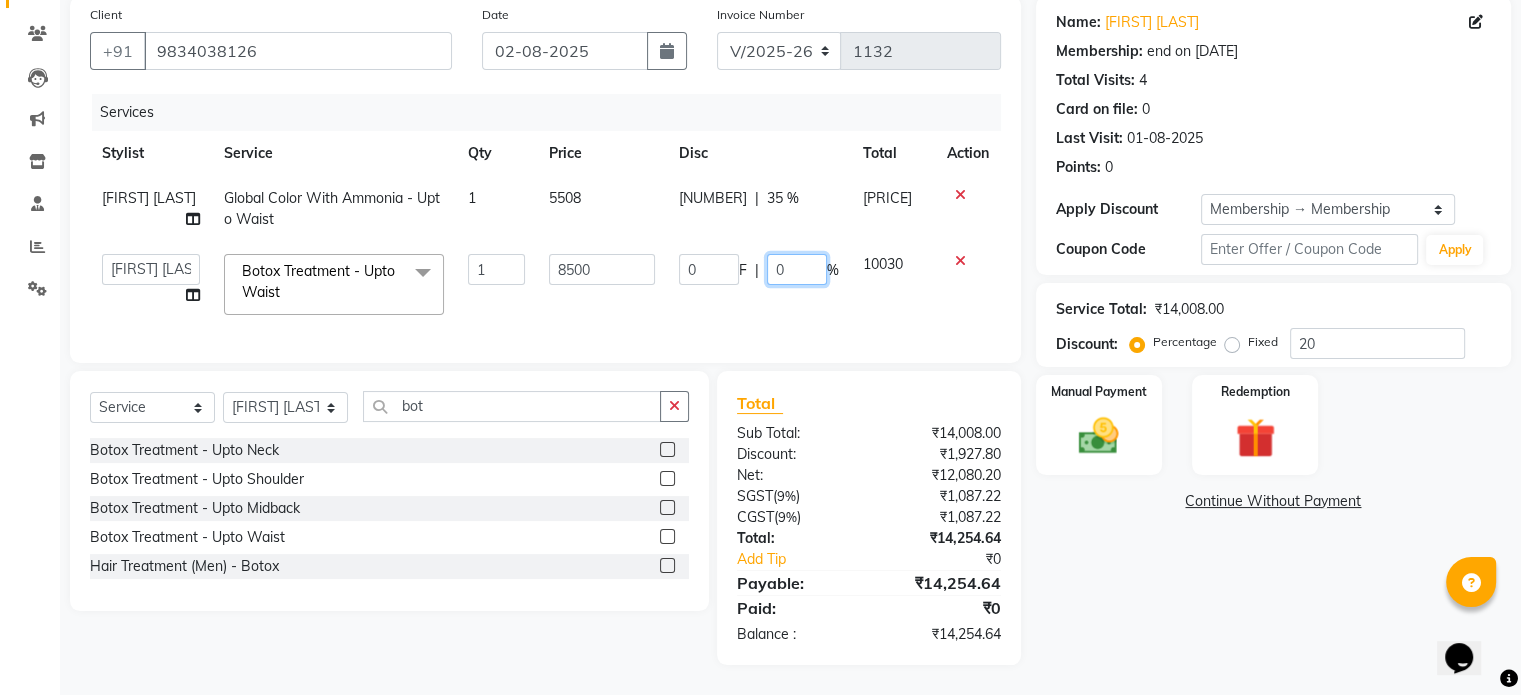 click on "0 F | 0 %" 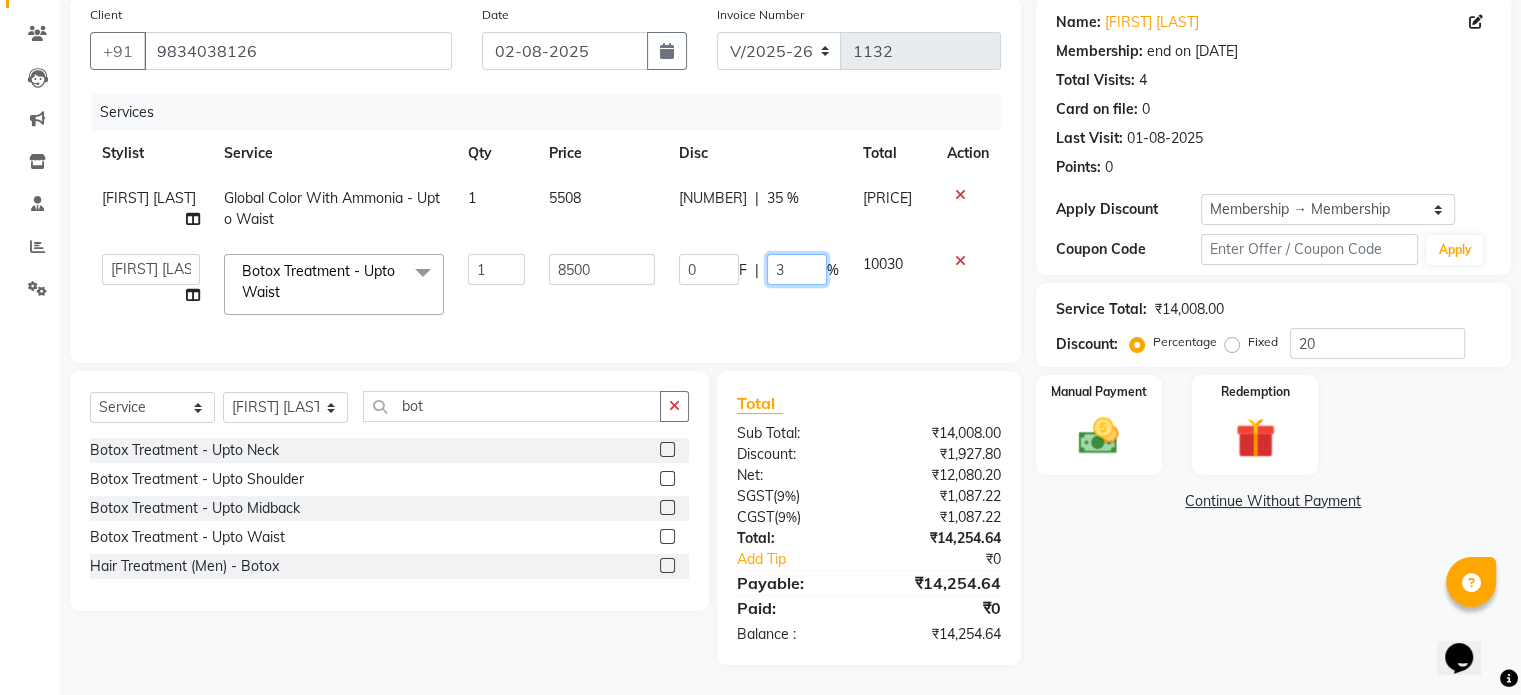 type on "35" 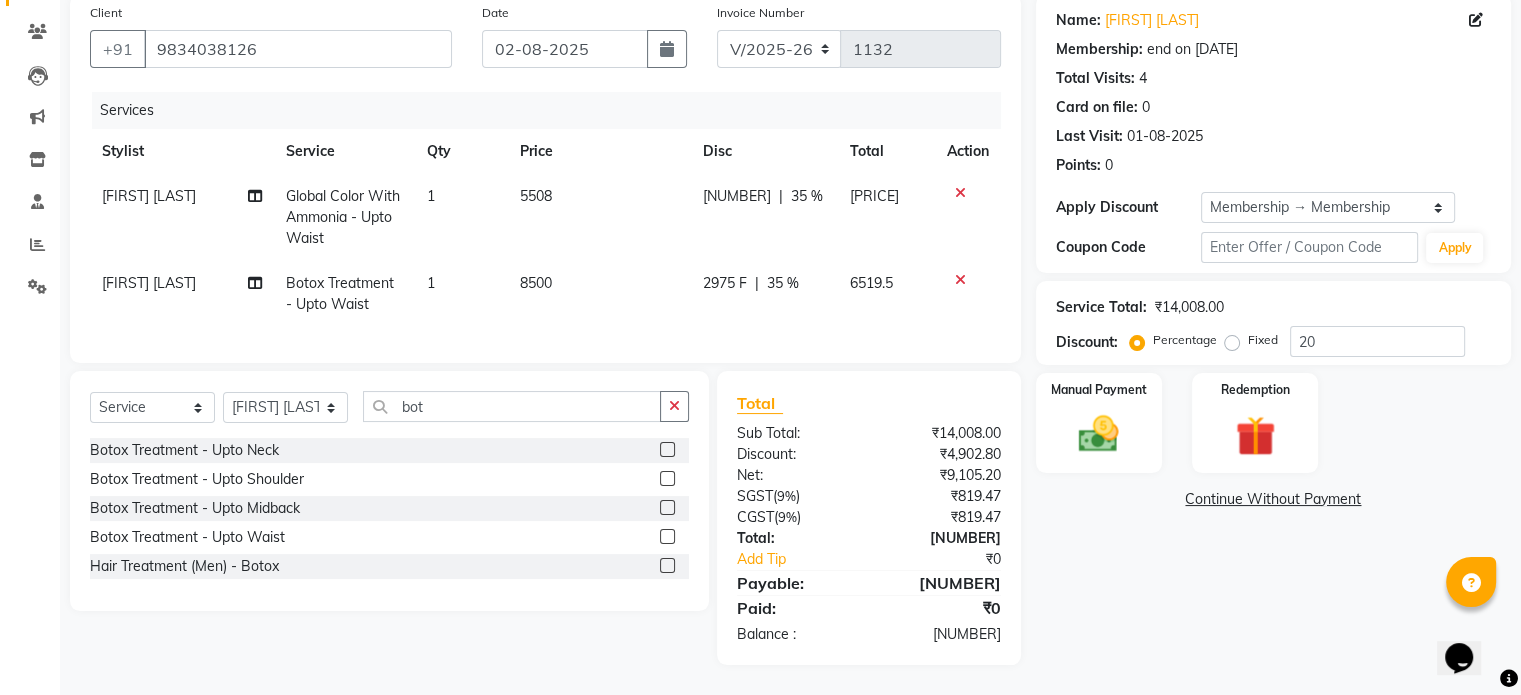 click on "[NUMBER]" 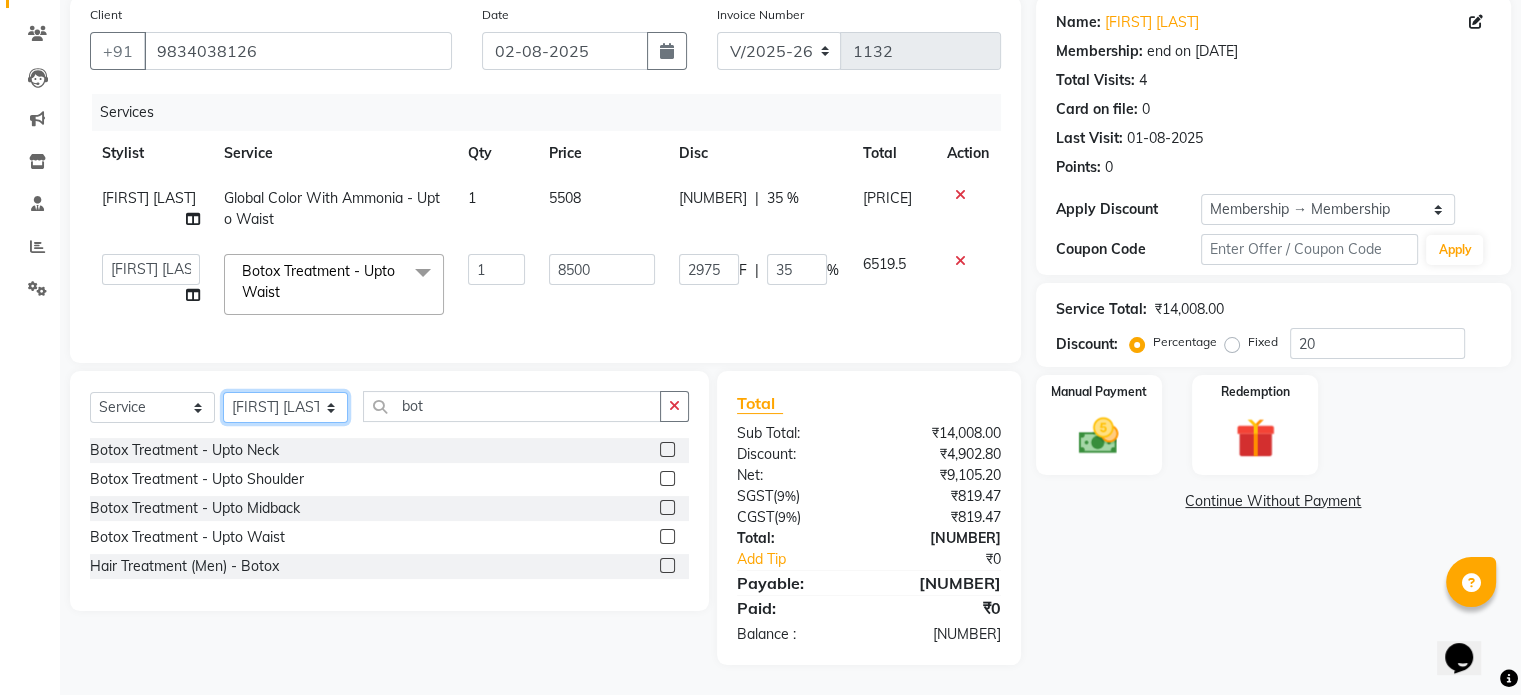 click on "Select Stylist Aarti AMBIKA farheen Gernal komal kusum Manager navazish pranali Riya Shetye Saisha SHARIF Shubham Pawar siddhi sunil Vanshika" 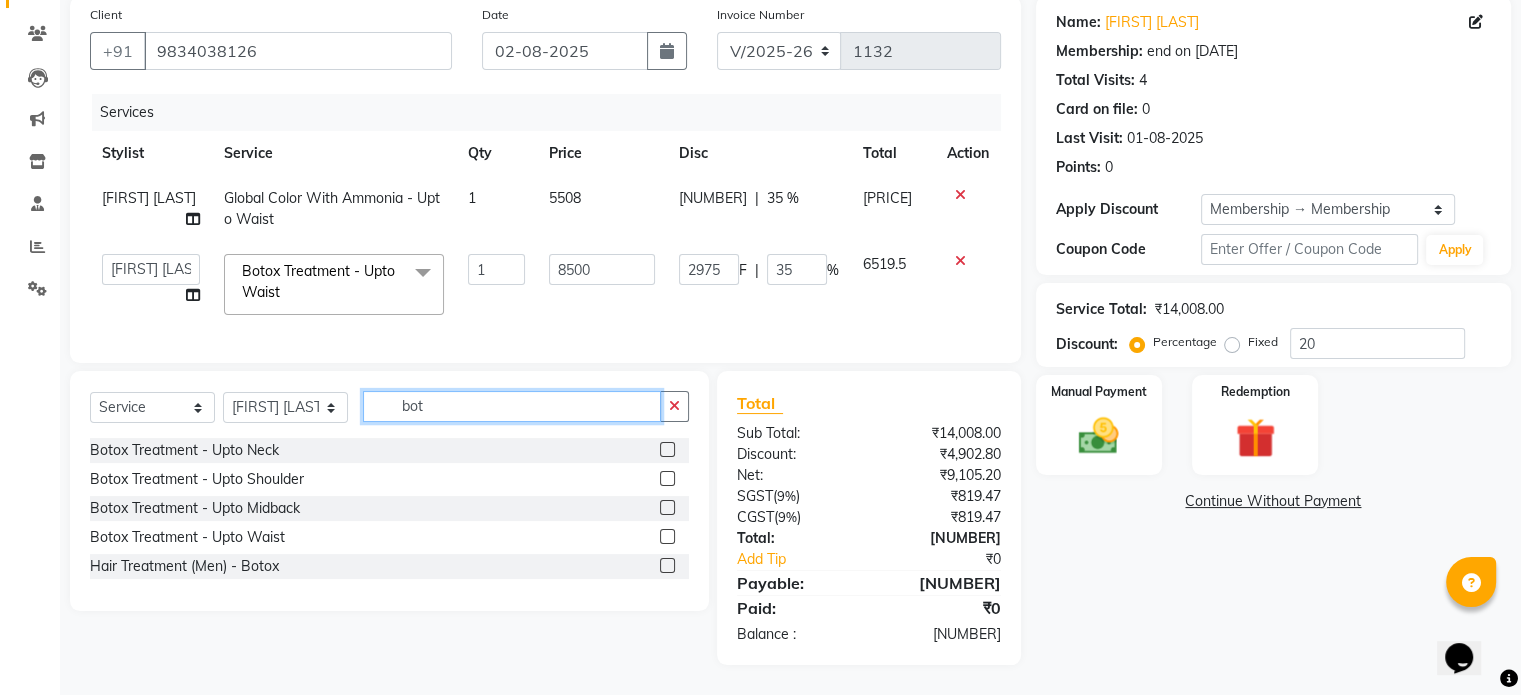 click on "bot" 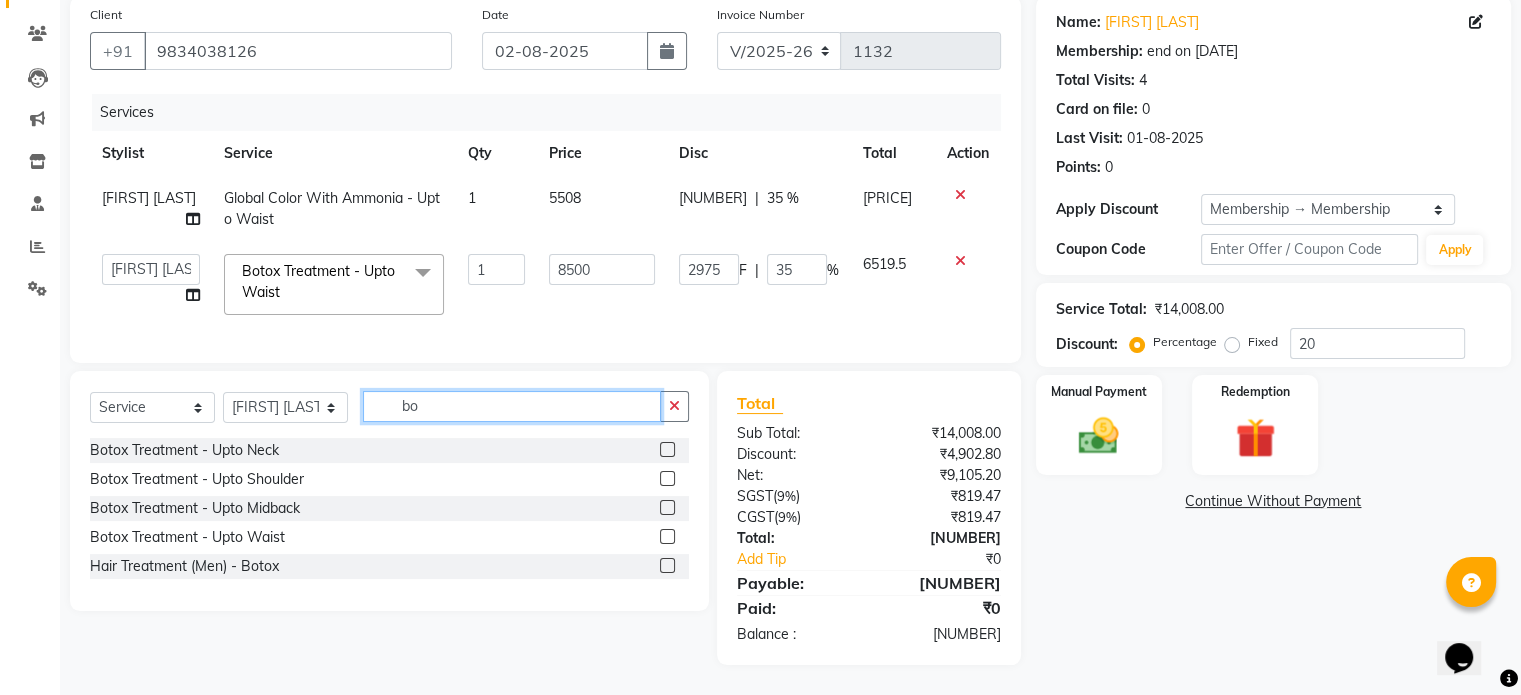 type on "b" 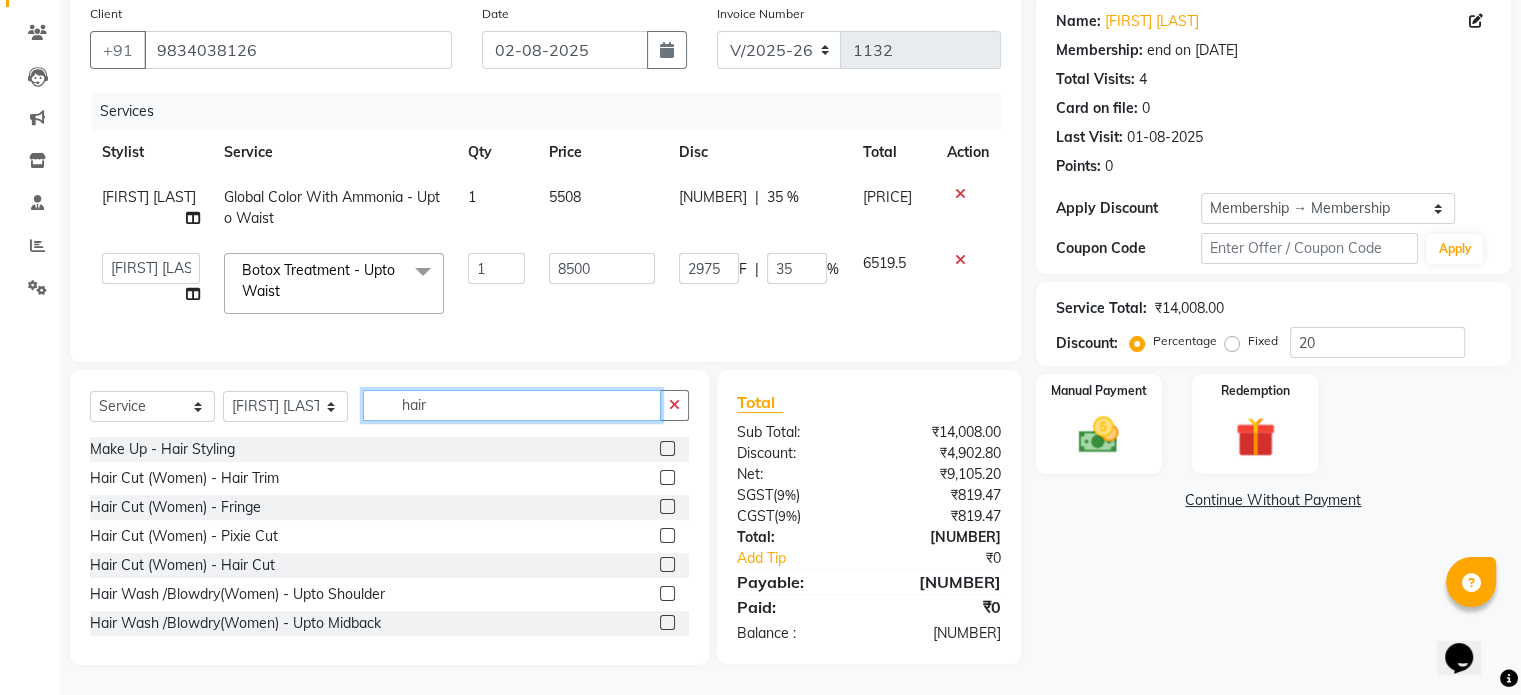 type on "hair" 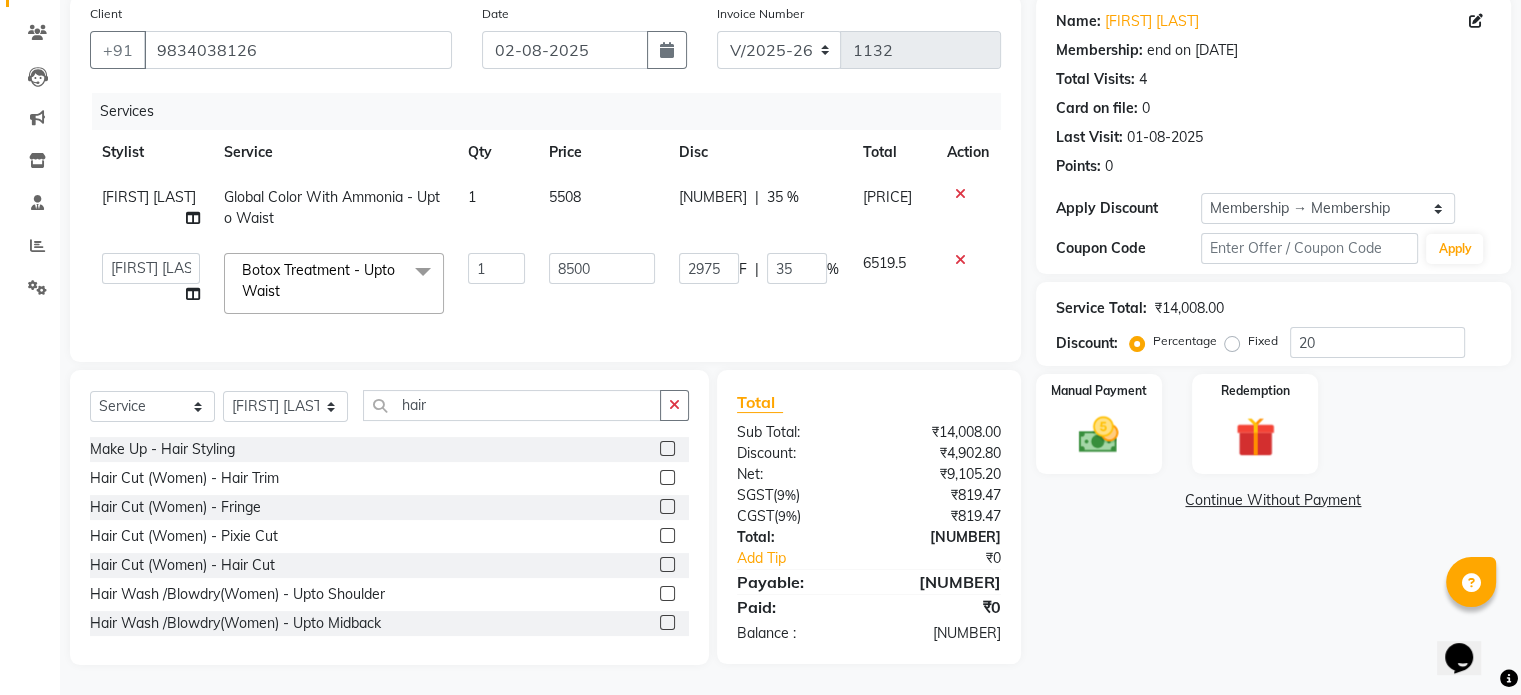 click 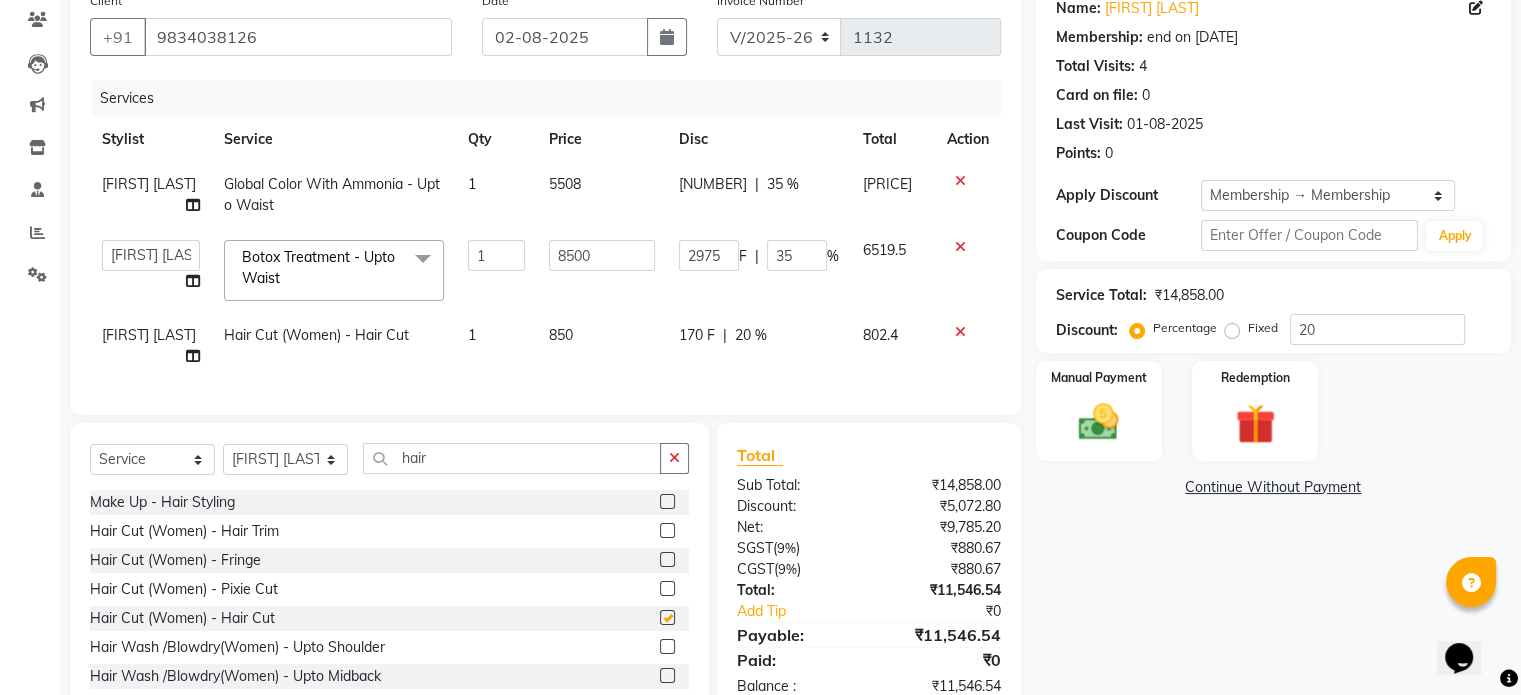 checkbox on "false" 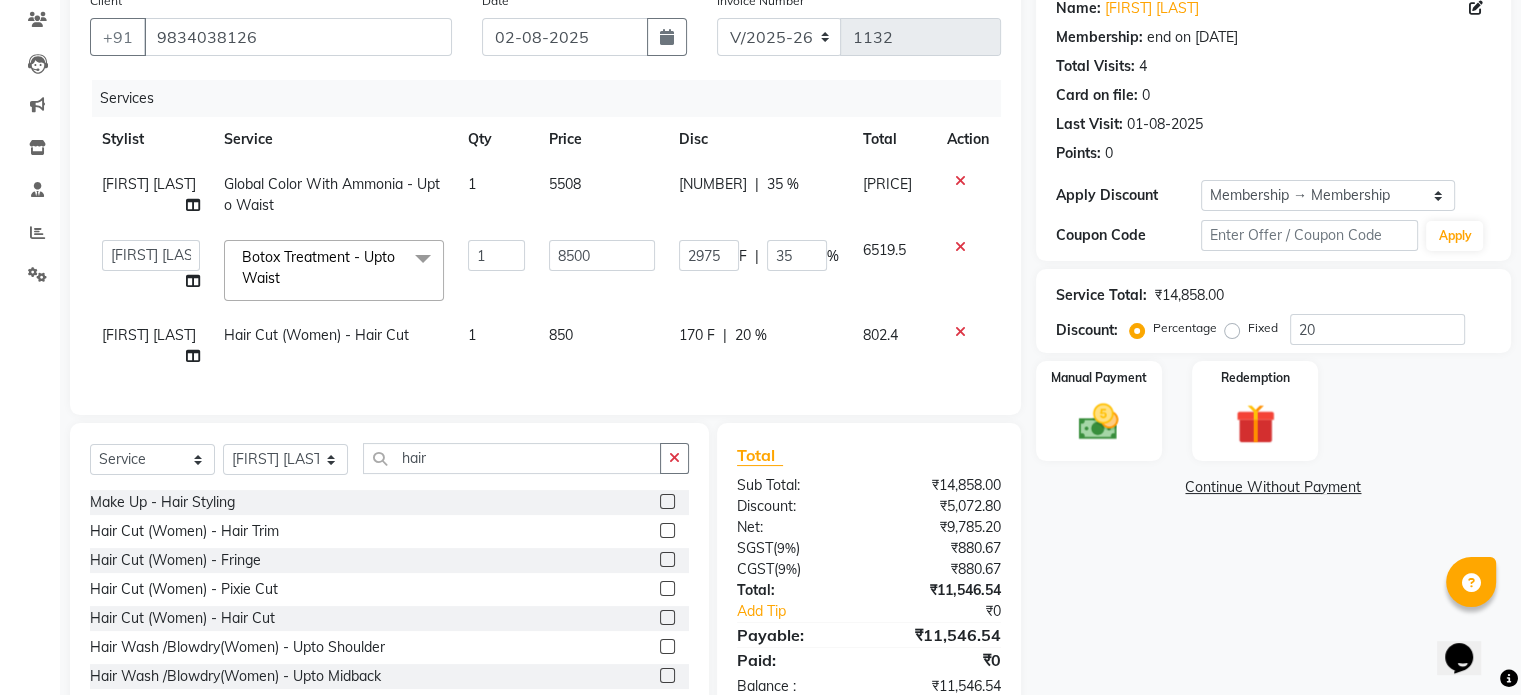 click on "850" 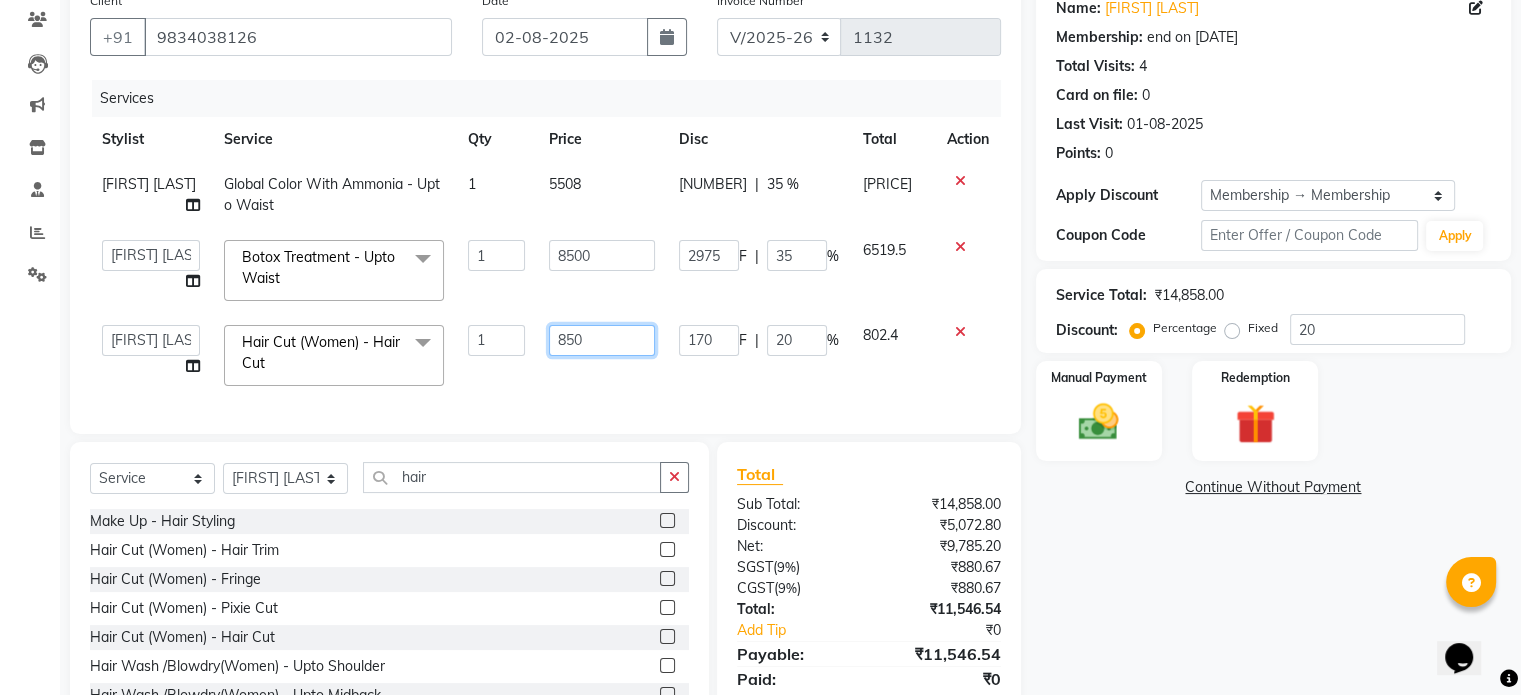 click on "850" 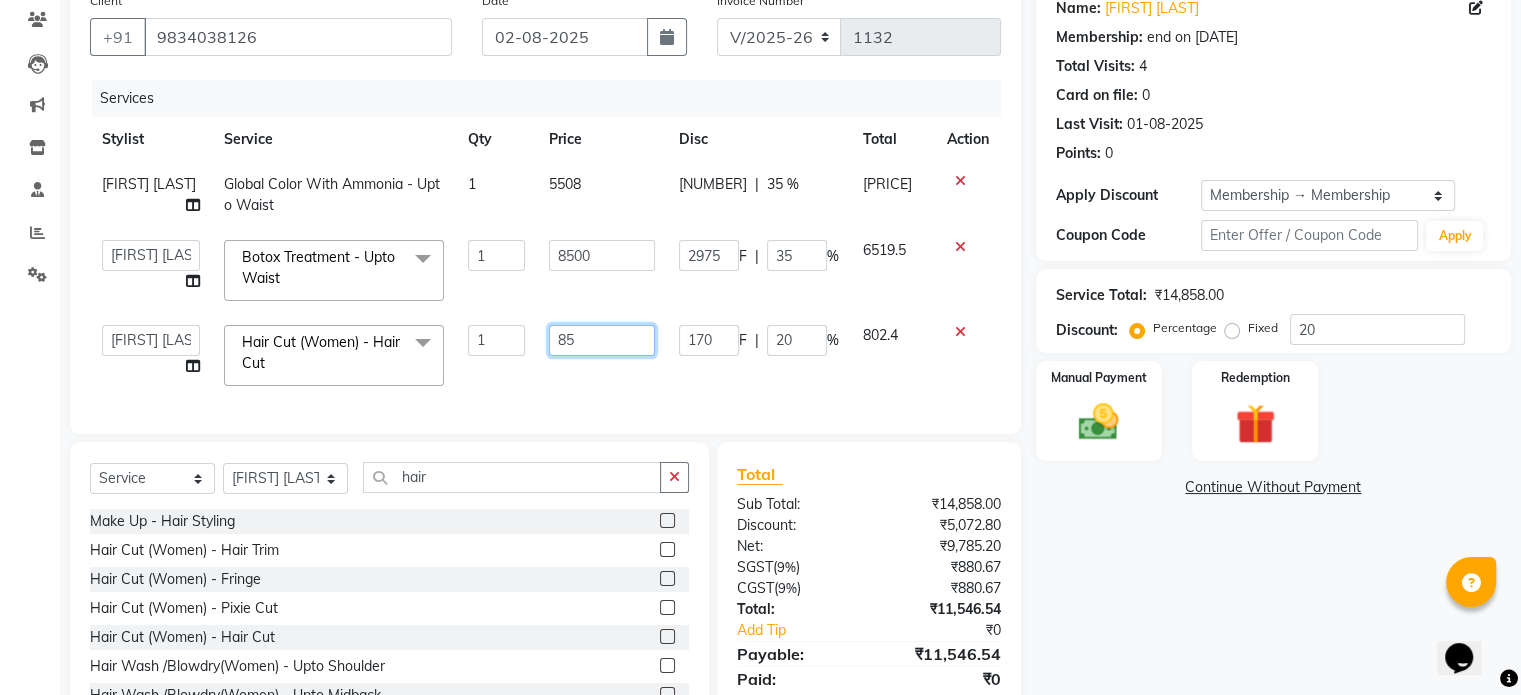 type on "8" 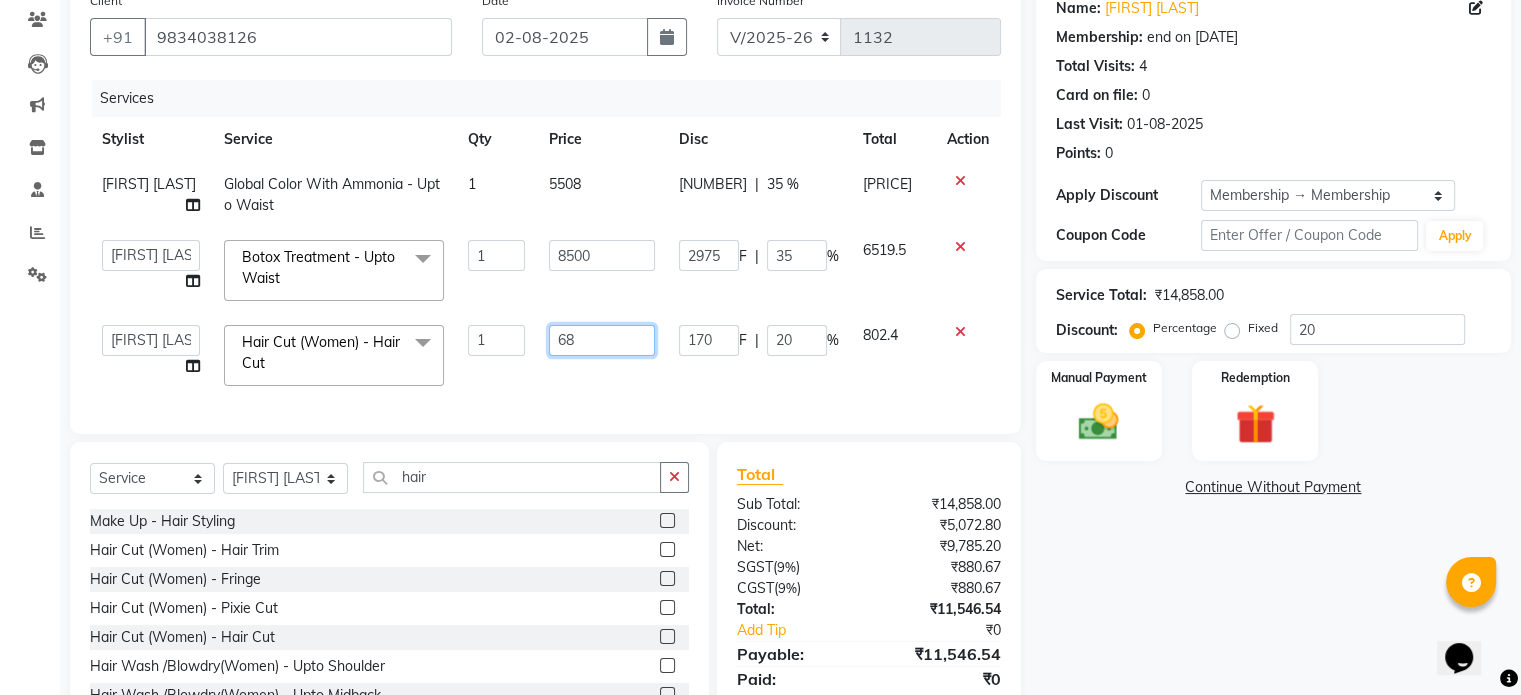 type on "682" 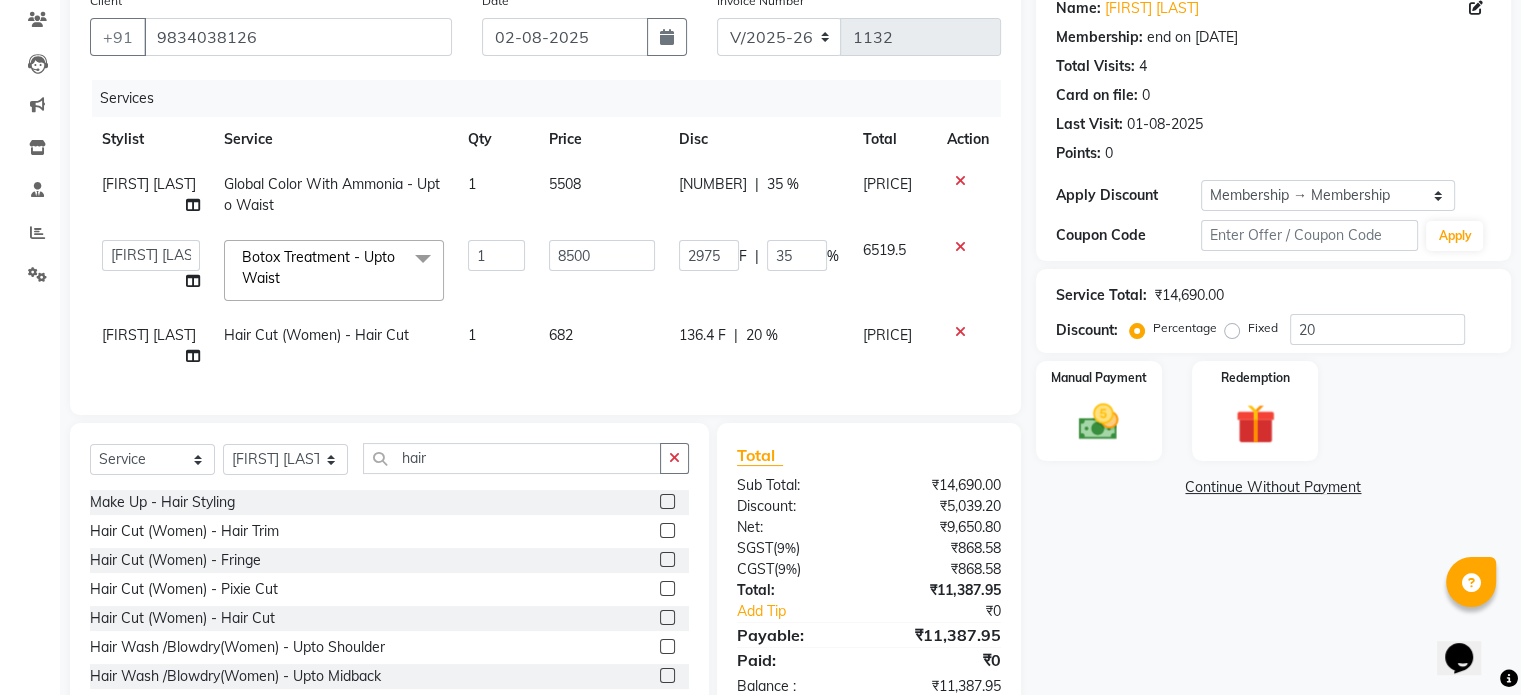 click on "Services Stylist Service Qty Price Disc Total Action Shubham Pawar Global Color With Ammonia - Upto Waist 1 5508 [PRICE] F | [PERCENTAGE] Aarti AMBIKA farheen Gernal komal kusum Manager navazish pranali Riya Shetye Saisha SHARIF Shubham Pawar siddhi sunil Vanshika Botox Treatment - Upto Waist x Threading - Eyebrows Threading - Upperlip Threading - Lower Lip Threading - Chin Threading - Side Lock Threading - Forehead Threading - Full Face Threading - Jawline Threading - Neck Scieutific Combing green peel DERMA PEELING LHR YELLOW PEEL LE MARINE TREATMENT tatto removal D - Tan - Underarm D - Tan - Feet D - Tan - Face & Neck D - Tan - Full Arm/Half Arm D - Tan - Half Back/Front D - Tan - Midriff D - Tan - Face Neck & Blouse Line D - Tan - Full Back/Front D - Tan - Full Leg/Half Leg D - Tan - Full Body Waxing - Sugar Wax Full Arm Waxing - Sugar Wax Full Leg Waxing - Sugar Wax Half Arm Waxing - Sugar Wax Half Leg Waxing - Sugar Wax Under Arm Waxing - Sugar Wax Chin PHOTO FACIAL" 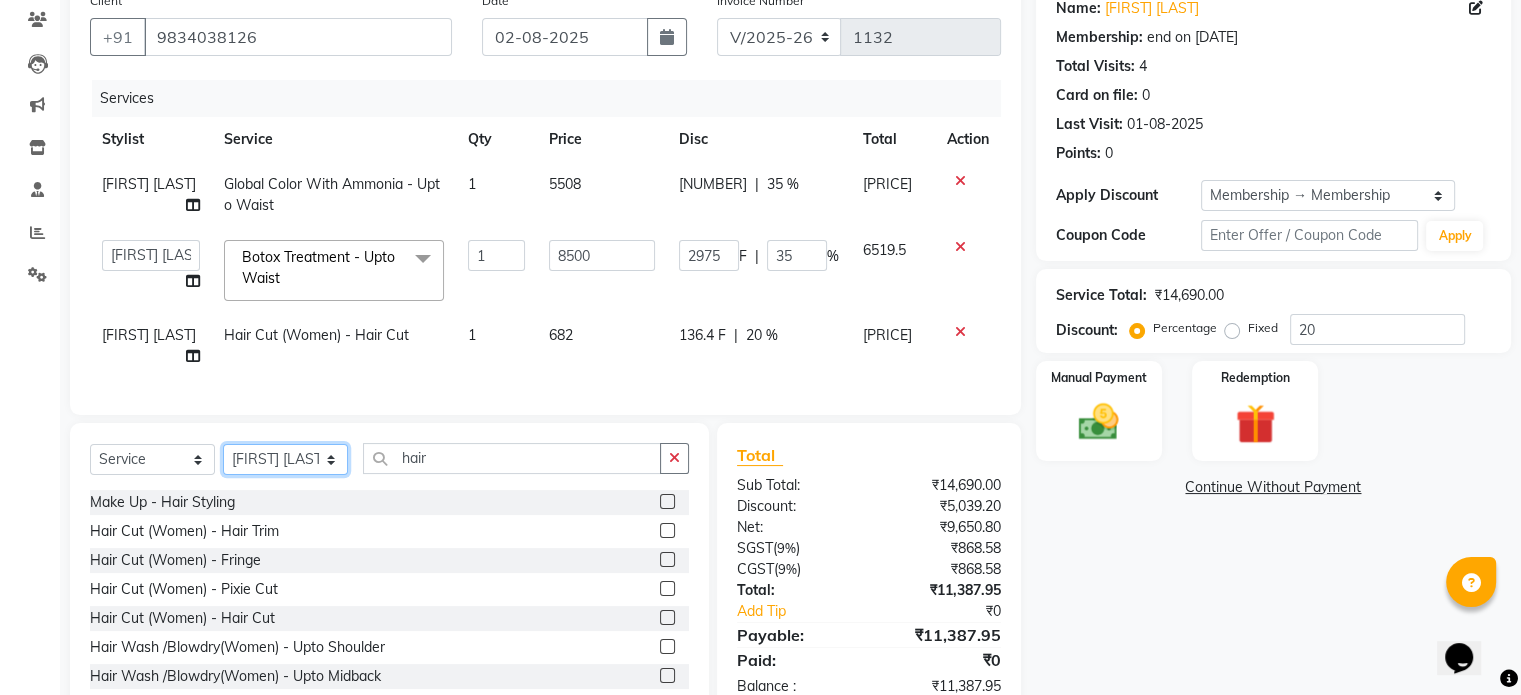 click on "Select Stylist Aarti AMBIKA farheen Gernal komal kusum Manager navazish pranali Riya Shetye Saisha SHARIF Shubham Pawar siddhi sunil Vanshika" 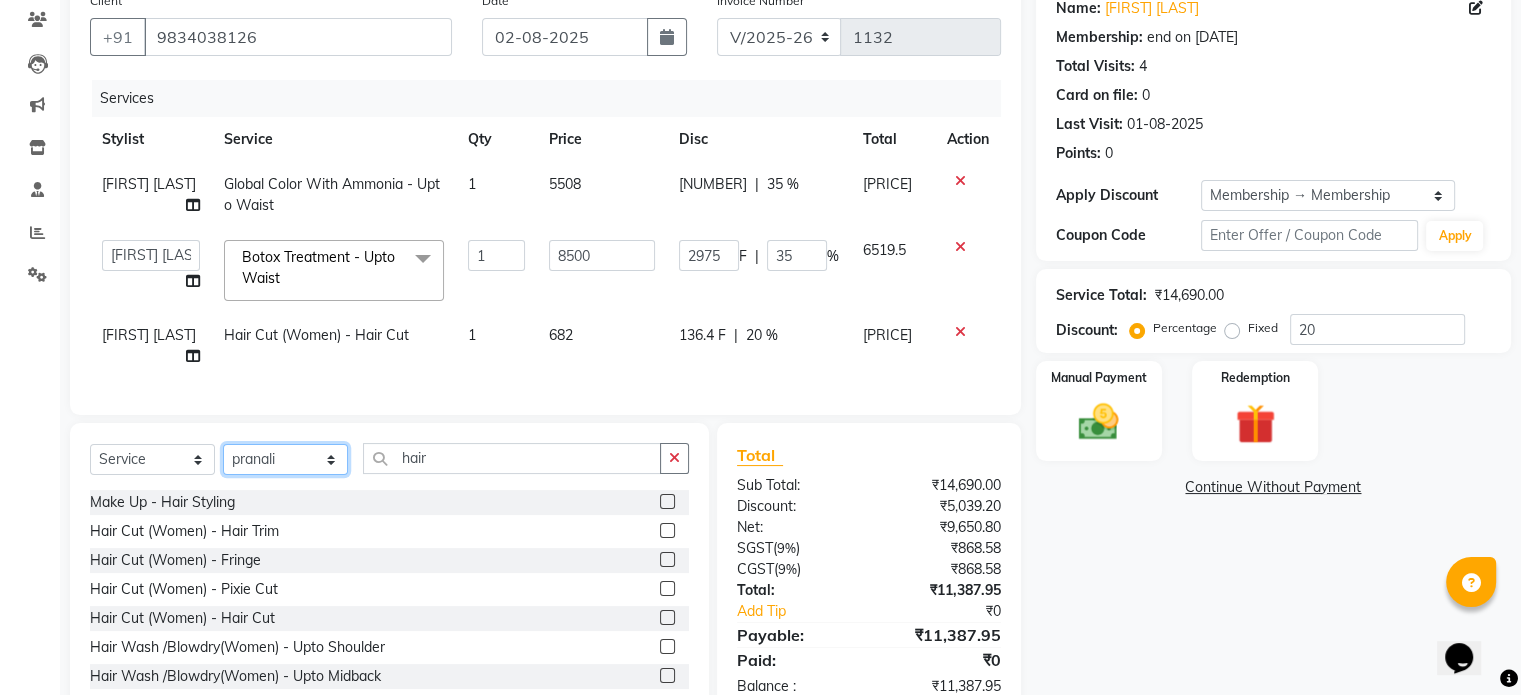 click on "Select Stylist Aarti AMBIKA farheen Gernal komal kusum Manager navazish pranali Riya Shetye Saisha SHARIF Shubham Pawar siddhi sunil Vanshika" 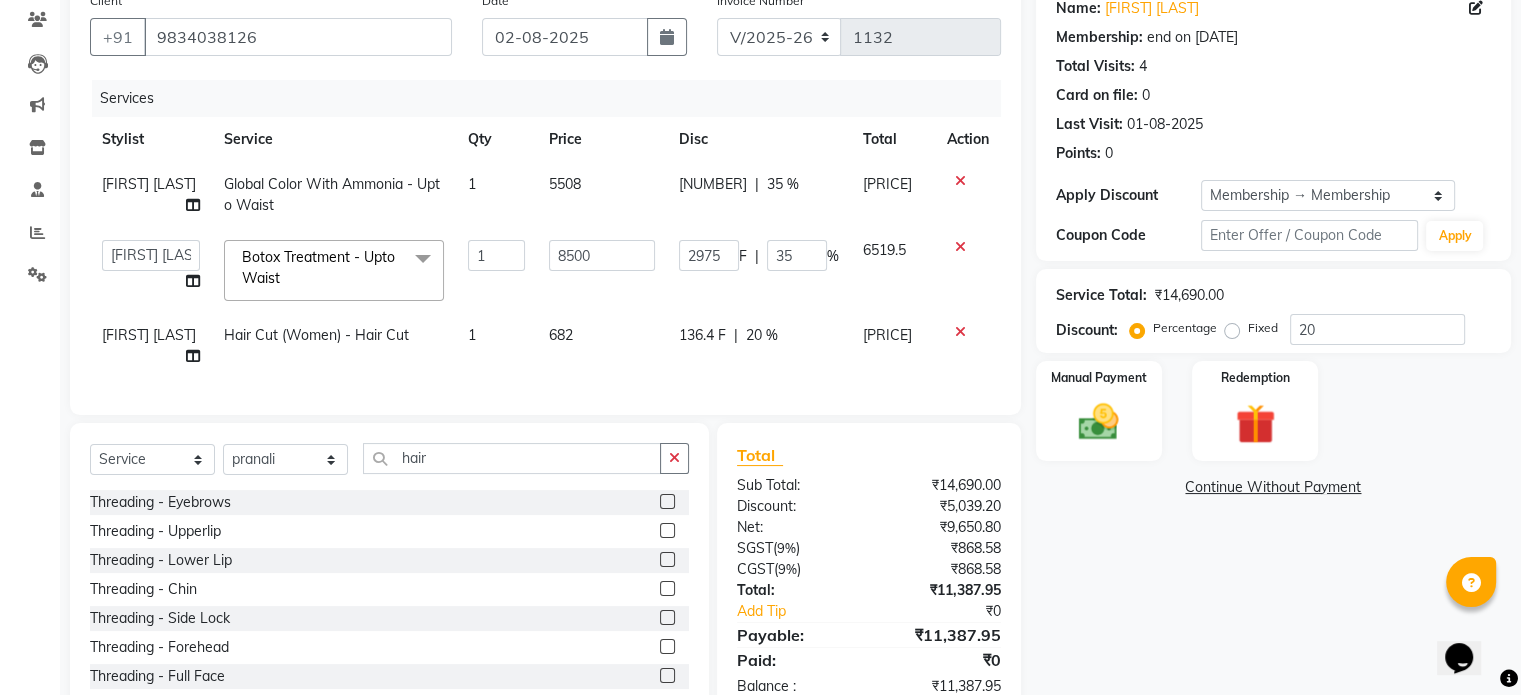 click on "Select Service Product Membership Package Voucher Prepaid Gift Card Select Stylist Aarti AMBIKA farheen Gernal komal kusum Manager navazish pranali Riya Shetye Saisha SHARIF Shubham Pawar siddhi sunil Vanshika hair" 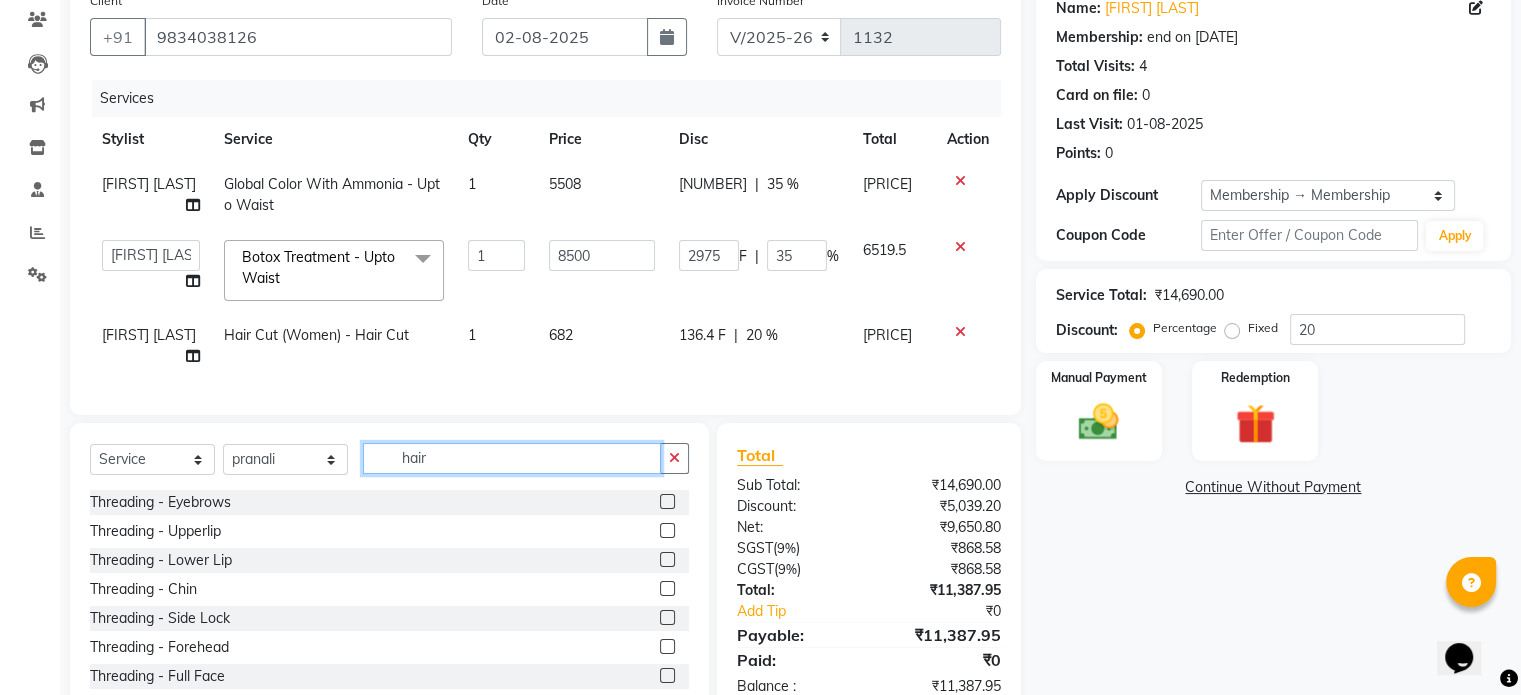 click on "hair" 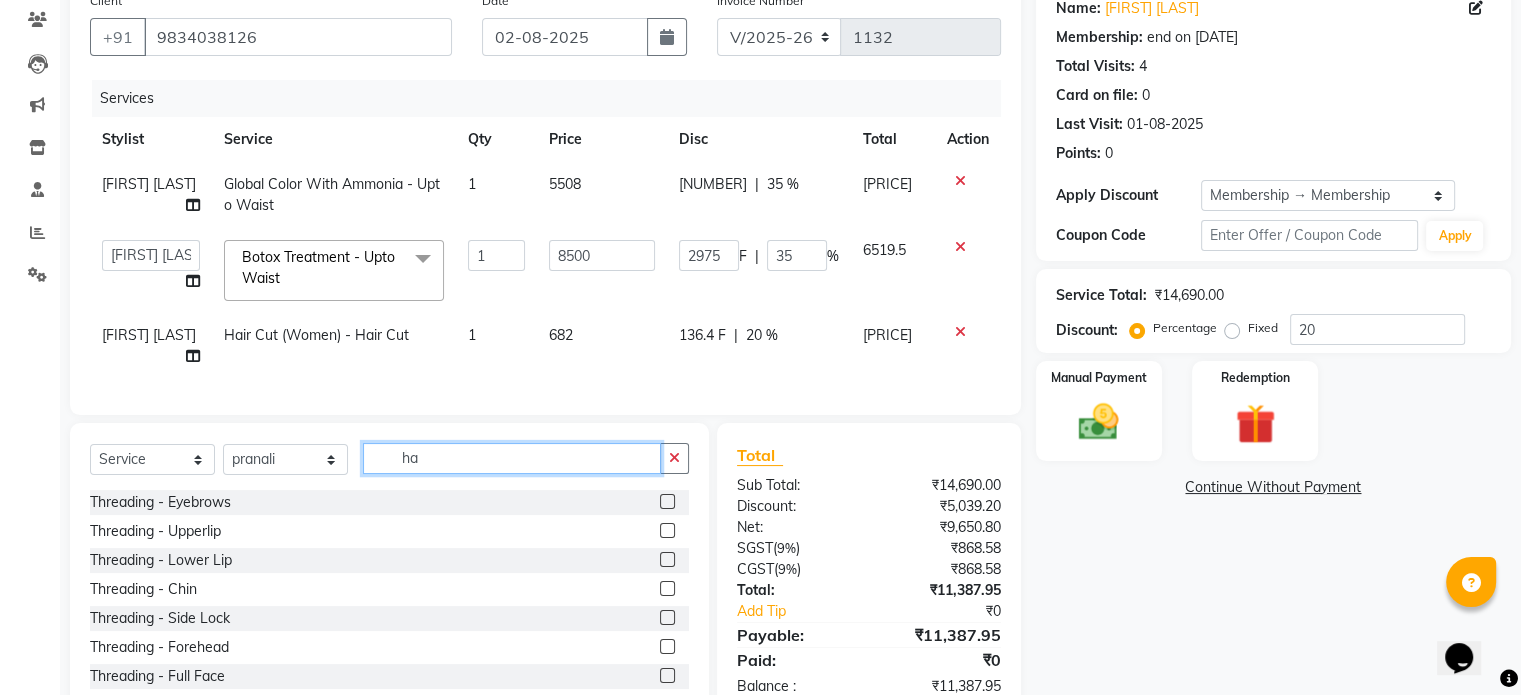 type on "h" 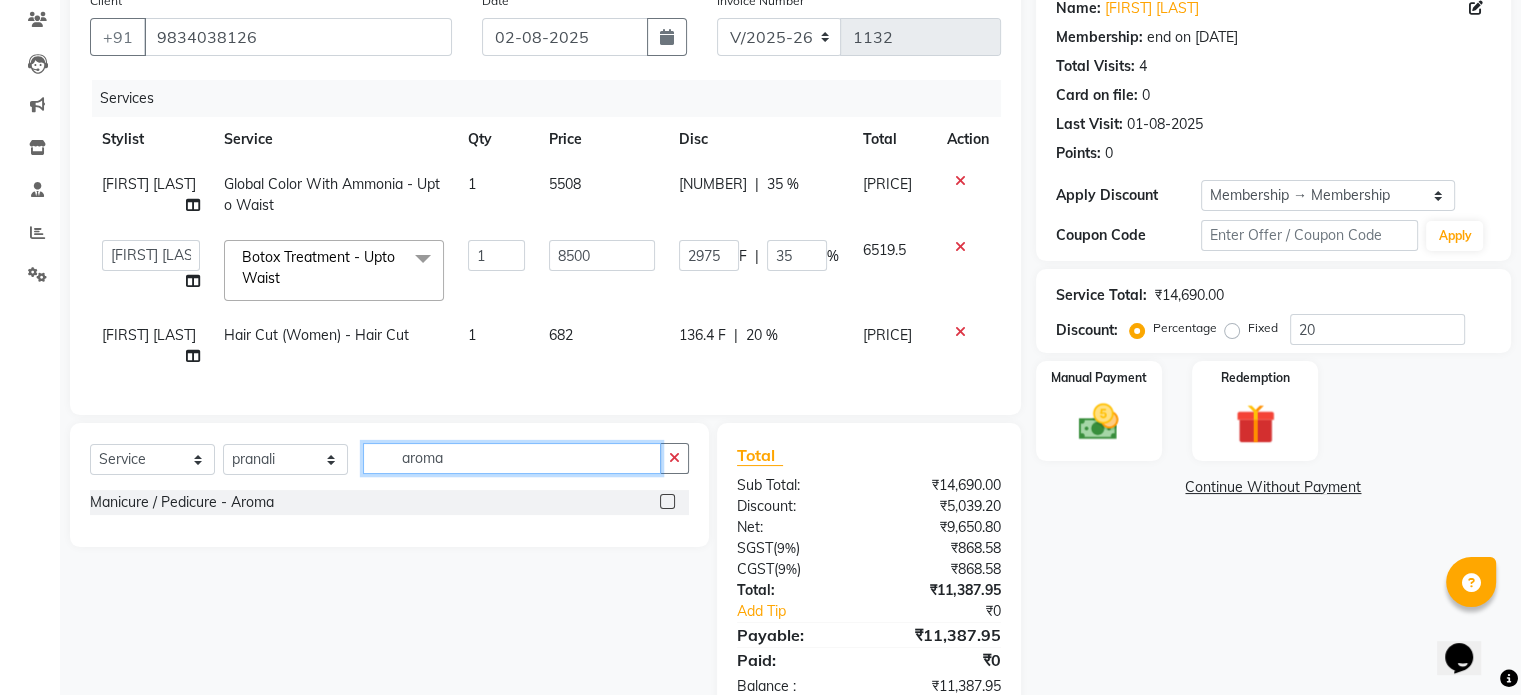 type on "aroma" 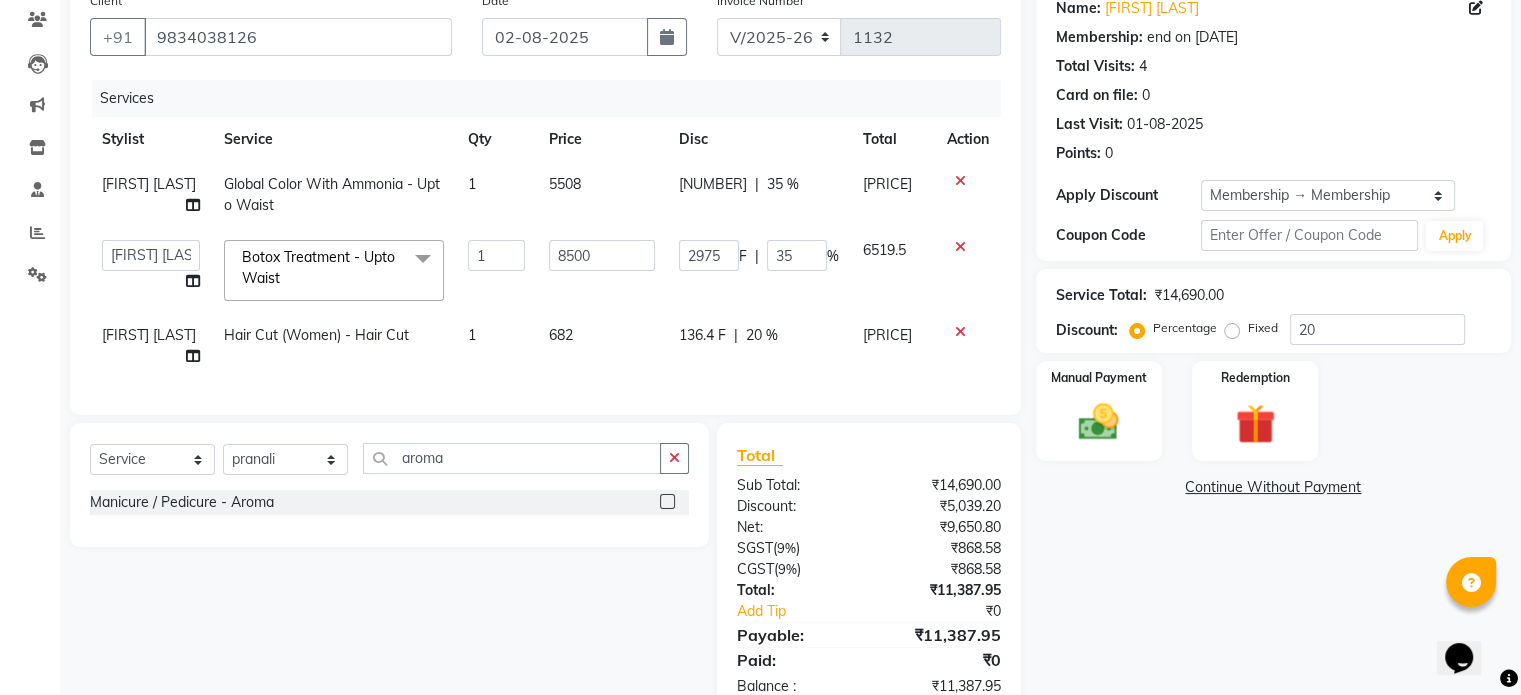 click 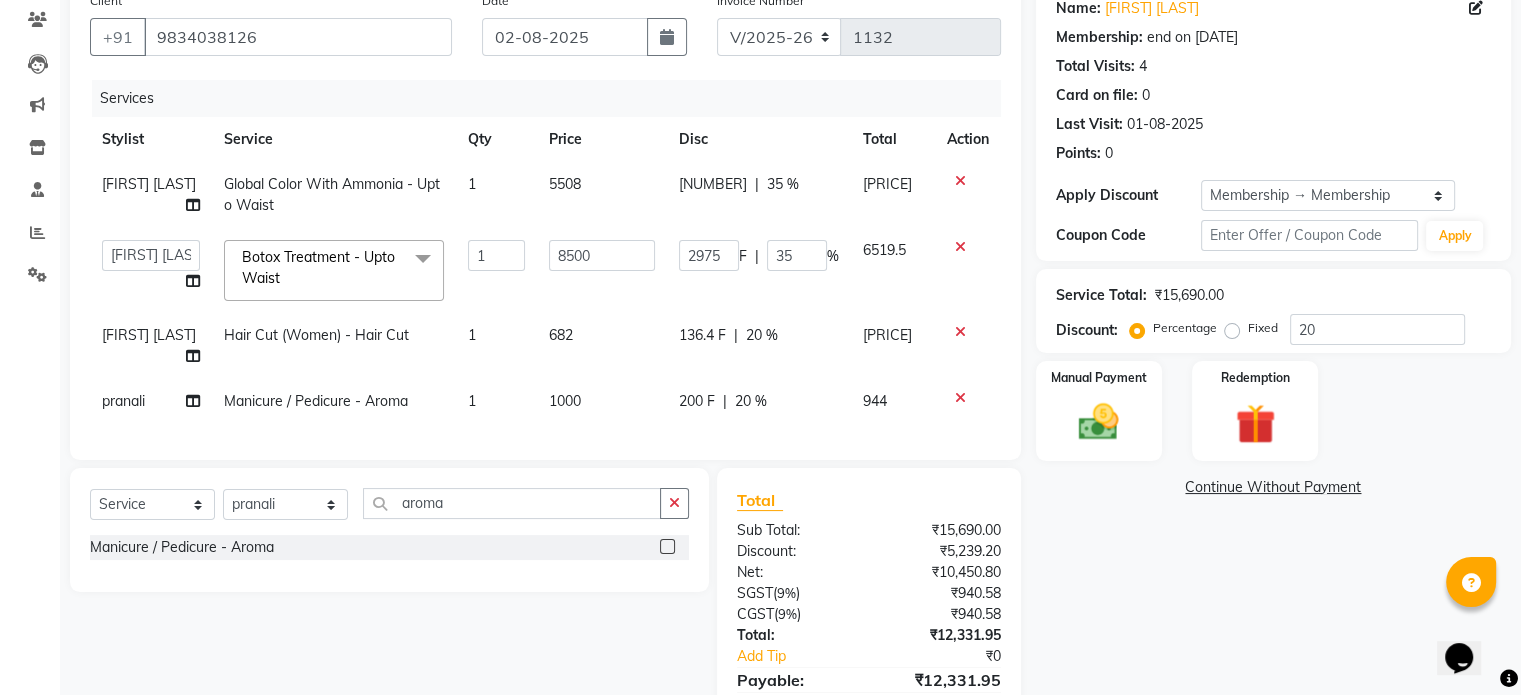 click 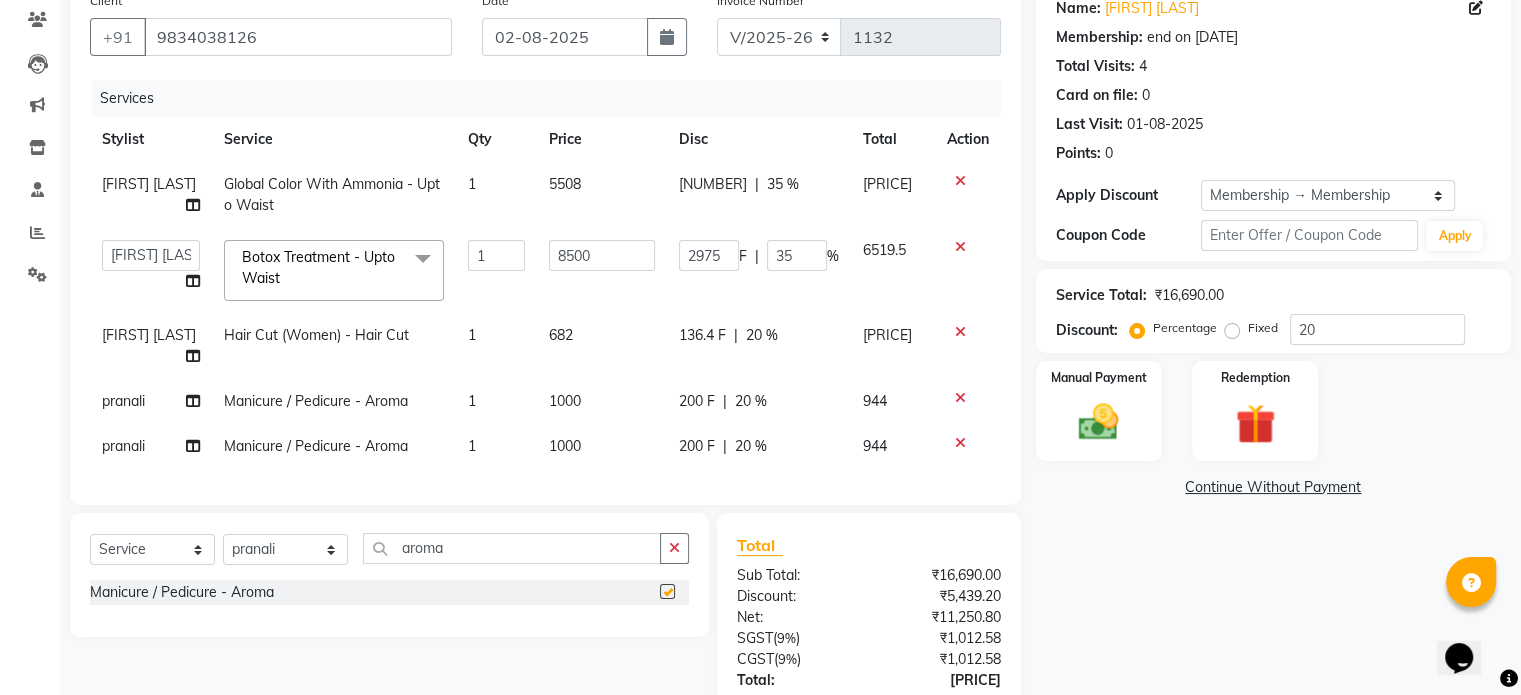 checkbox on "false" 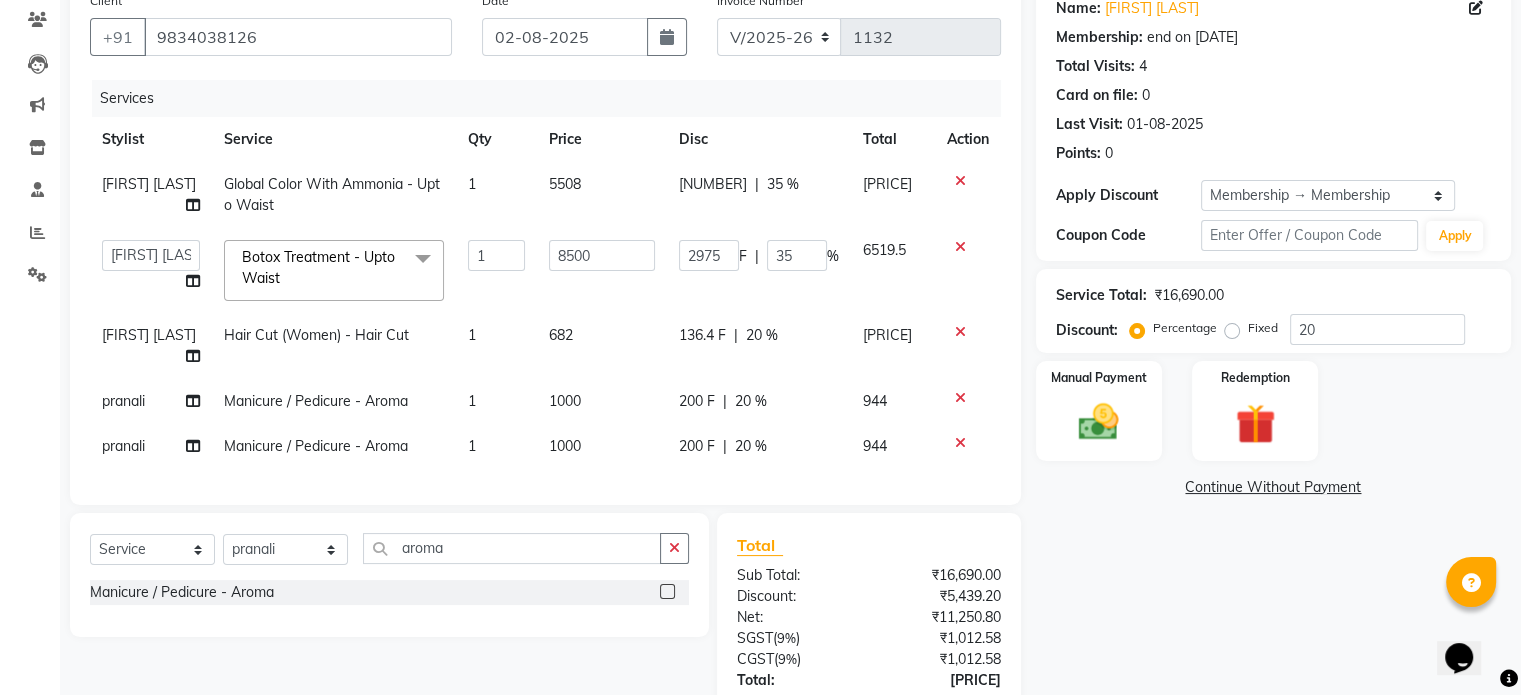 click on "pranali" 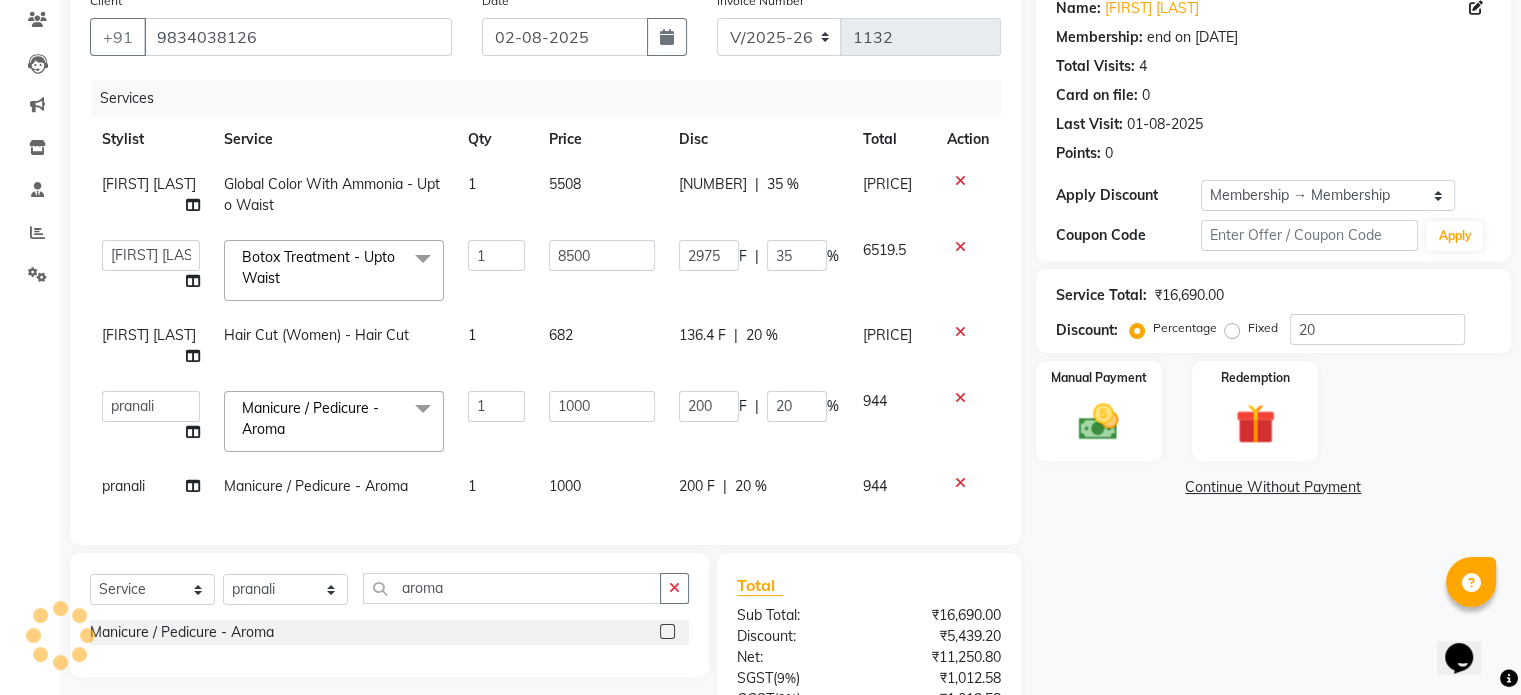click on "pranali" 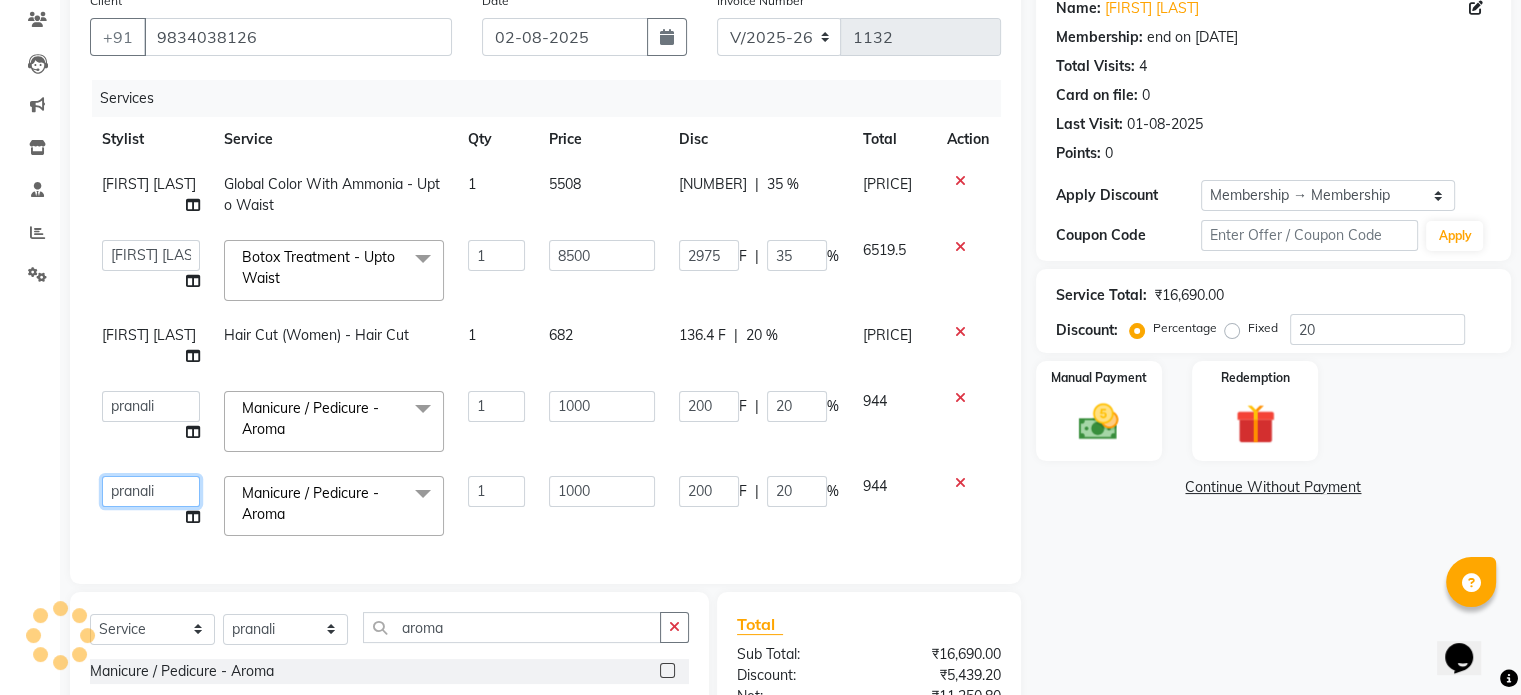 click on "Aarti AMBIKA farheen Gernal komal kusum Manager navazish pranali Riya Shetye Saisha SHARIF Shubham Pawar siddhi sunil Vanshika" 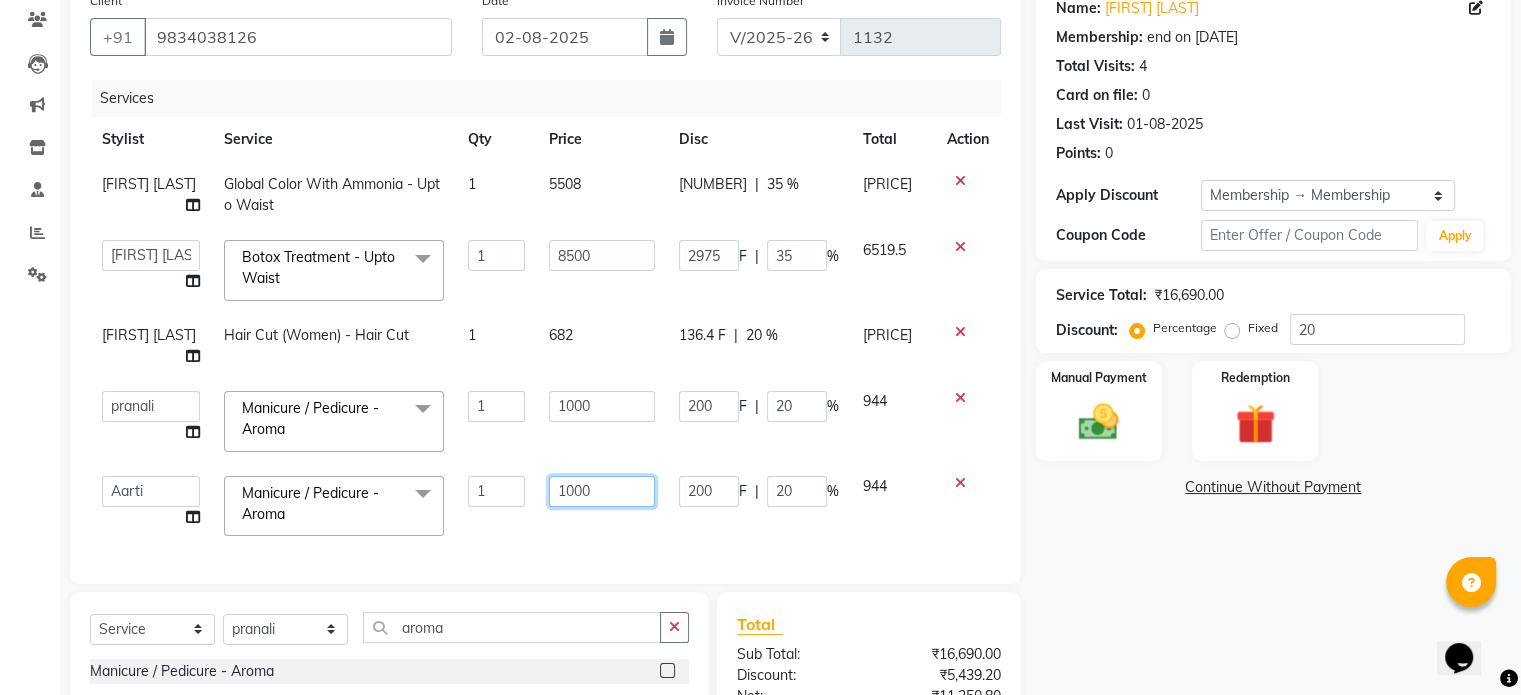 click on "1000" 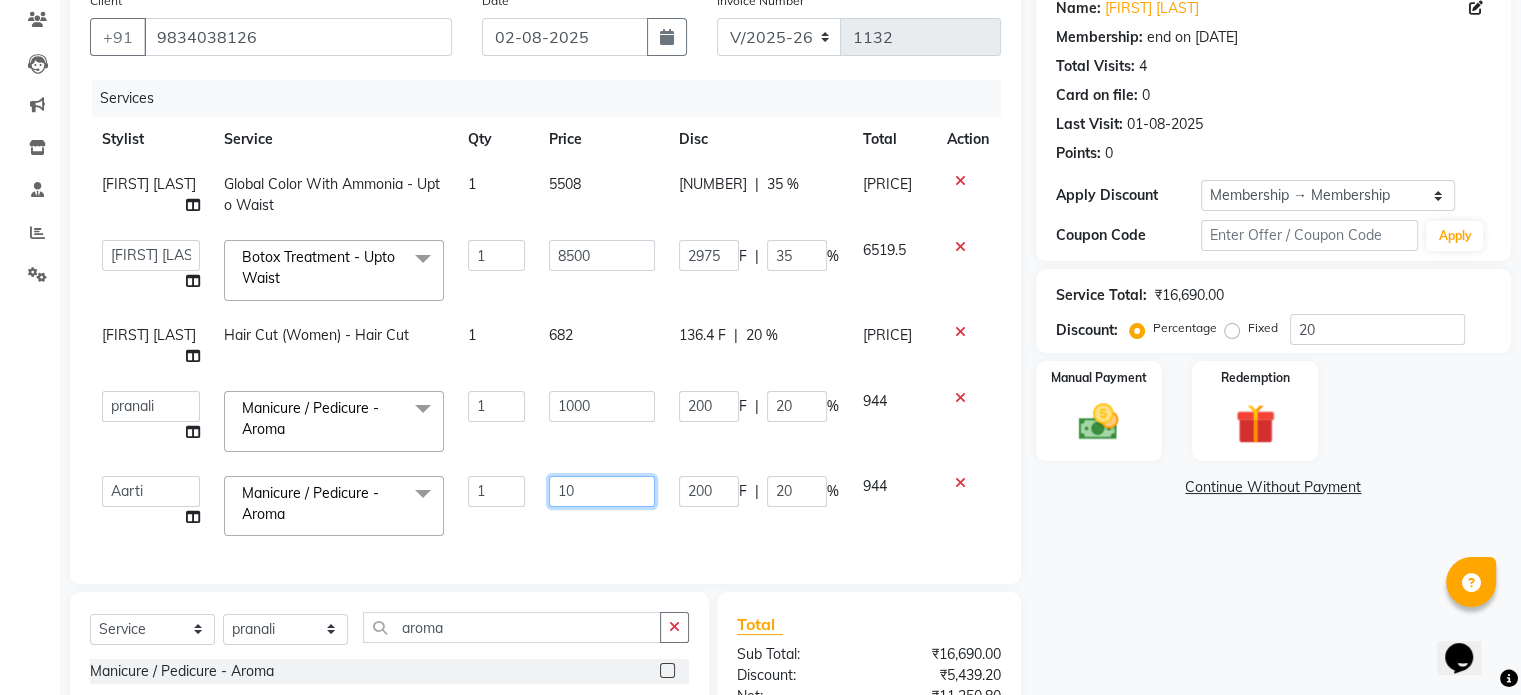 type on "1" 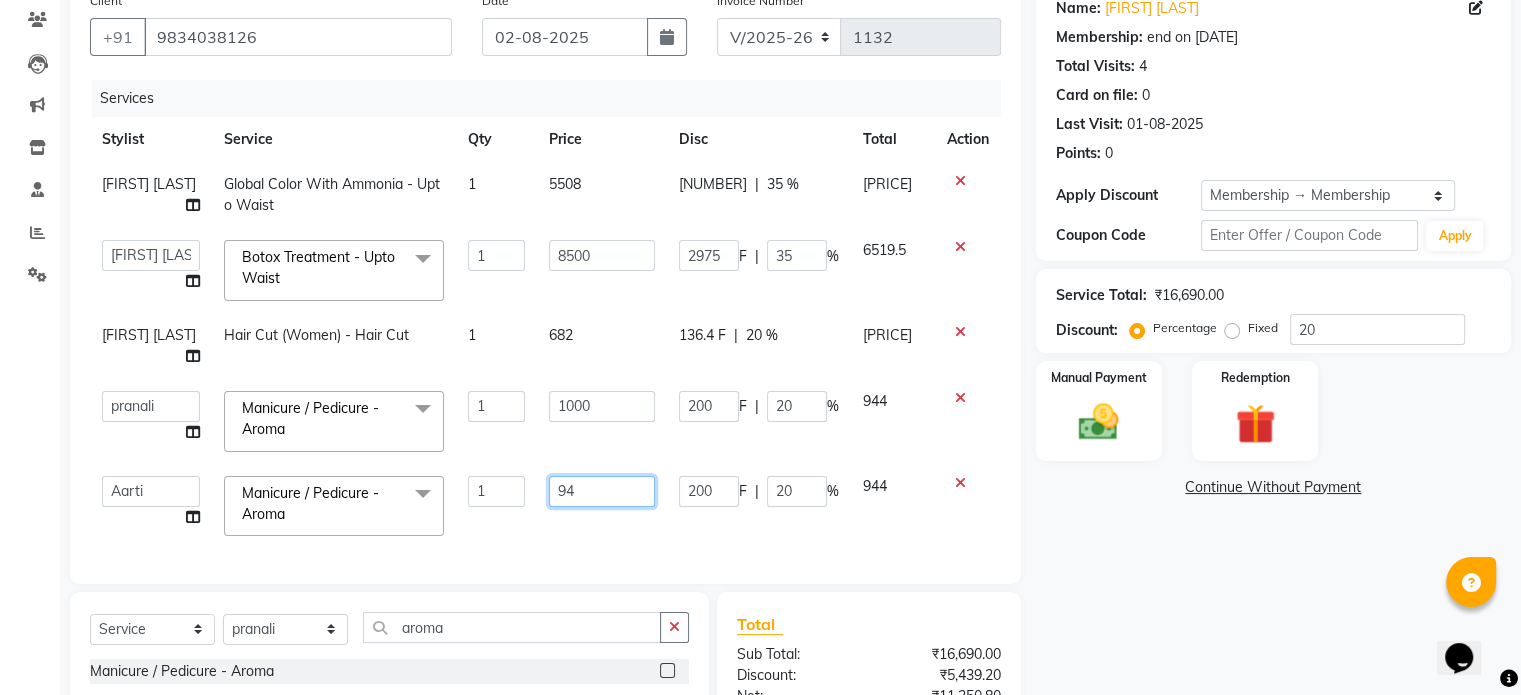 type on "944" 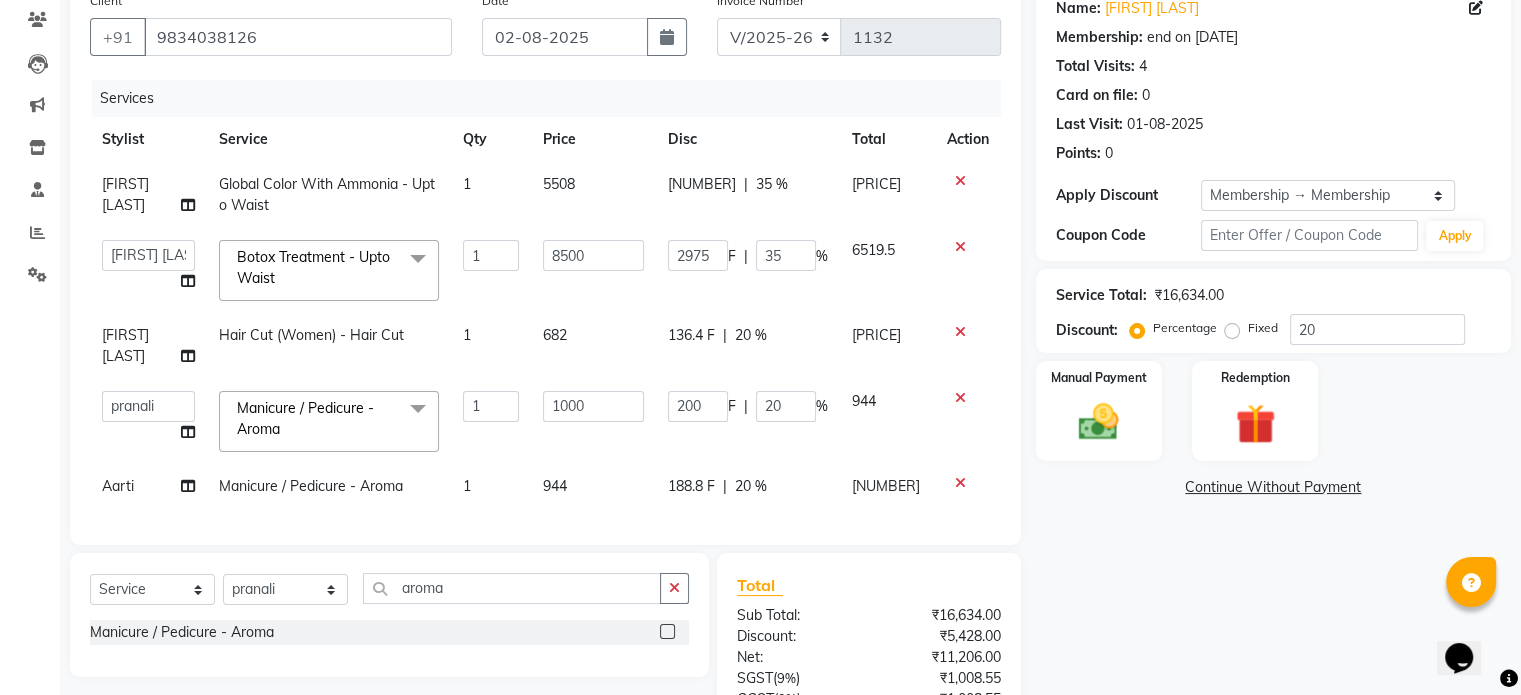 click on "Services Stylist Service Qty Price Disc Total Action Shubham Pawar Global Color With Ammonia - Upto Waist 1 5508 [PRICE] F | [PERCENTAGE] Aarti AMBIKA farheen Gernal komal kusum Manager navazish pranali Riya Shetye Saisha SHARIF Shubham Pawar siddhi sunil Vanshika Botox Treatment - Upto Waist x Threading - Eyebrows Threading - Upperlip Threading - Lower Lip Threading - Chin Threading - Side Lock Threading - Forehead Threading - Full Face Threading - Jawline Threading - Neck Scieutific Combing green peel DERMA PEELING LHR YELLOW PEEL LE MARINE TREATMENT tatto removal D - Tan - Underarm D - Tan - Feet D - Tan - Face & Neck D - Tan - Full Arm/Half Arm D - Tan - Half Back/Front D - Tan - Midriff D - Tan - Face Neck & Blouse Line D - Tan - Full Back/Front D - Tan - Full Leg/Half Leg D - Tan - Full Body Waxing - Sugar Wax Full Arm Waxing - Sugar Wax Full Leg Waxing - Sugar Wax Half Arm Waxing - Sugar Wax Half Leg Waxing - Sugar Wax Under Arm Waxing - Sugar Wax Chin PHOTO FACIAL" 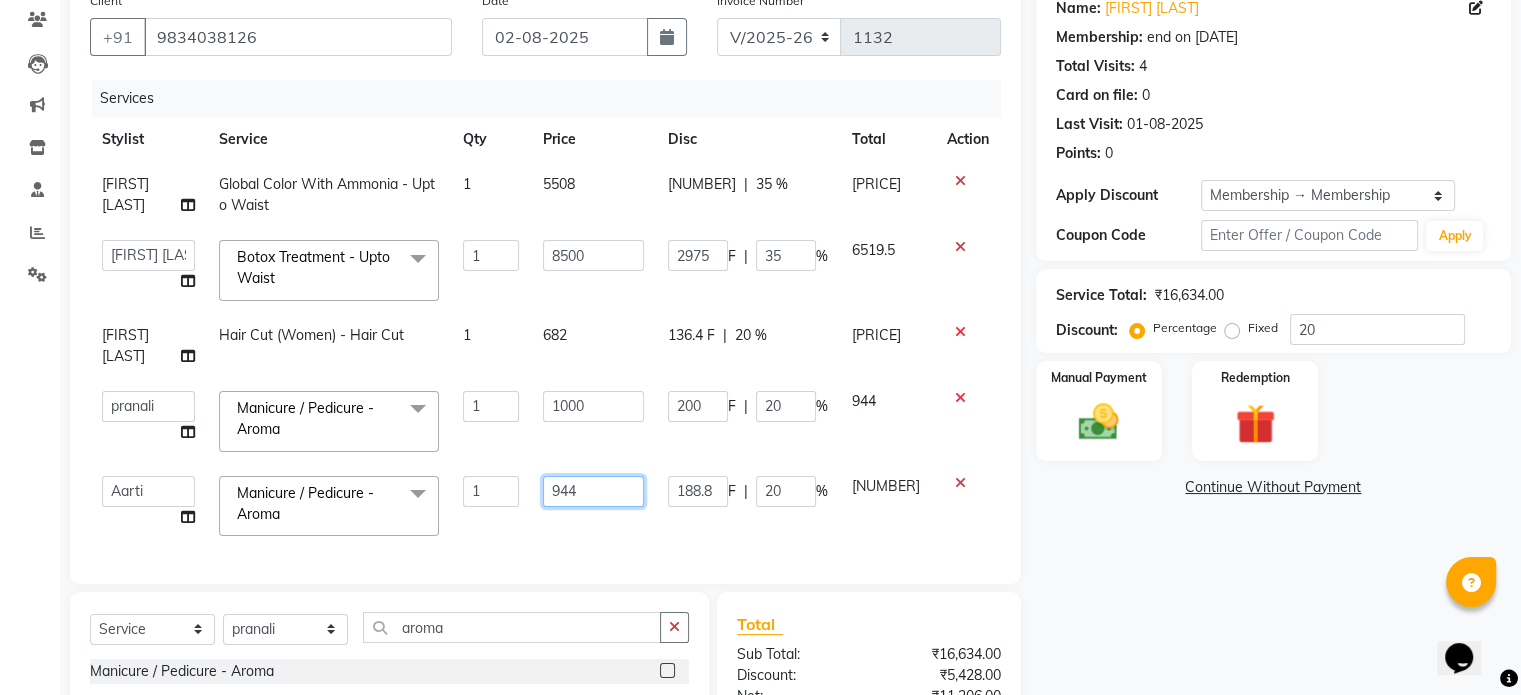 click on "944" 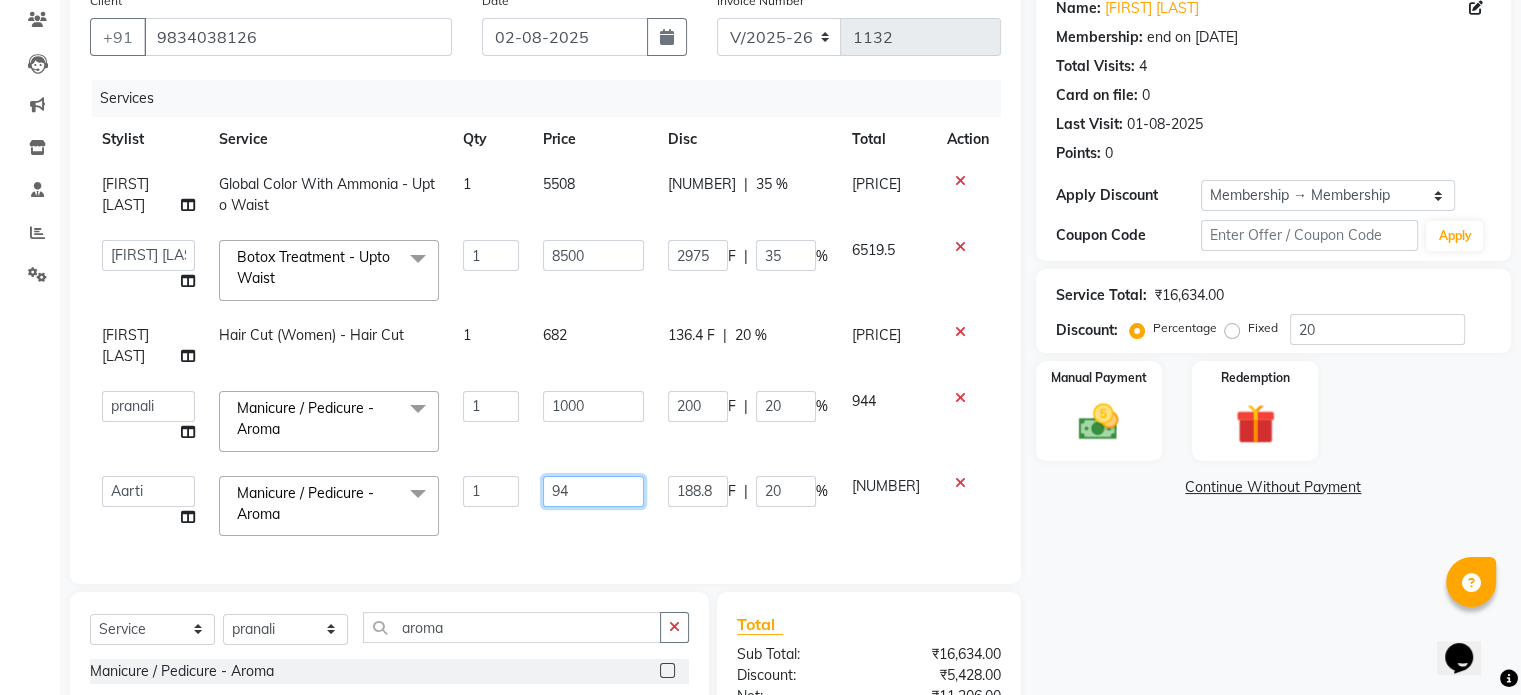 type on "9" 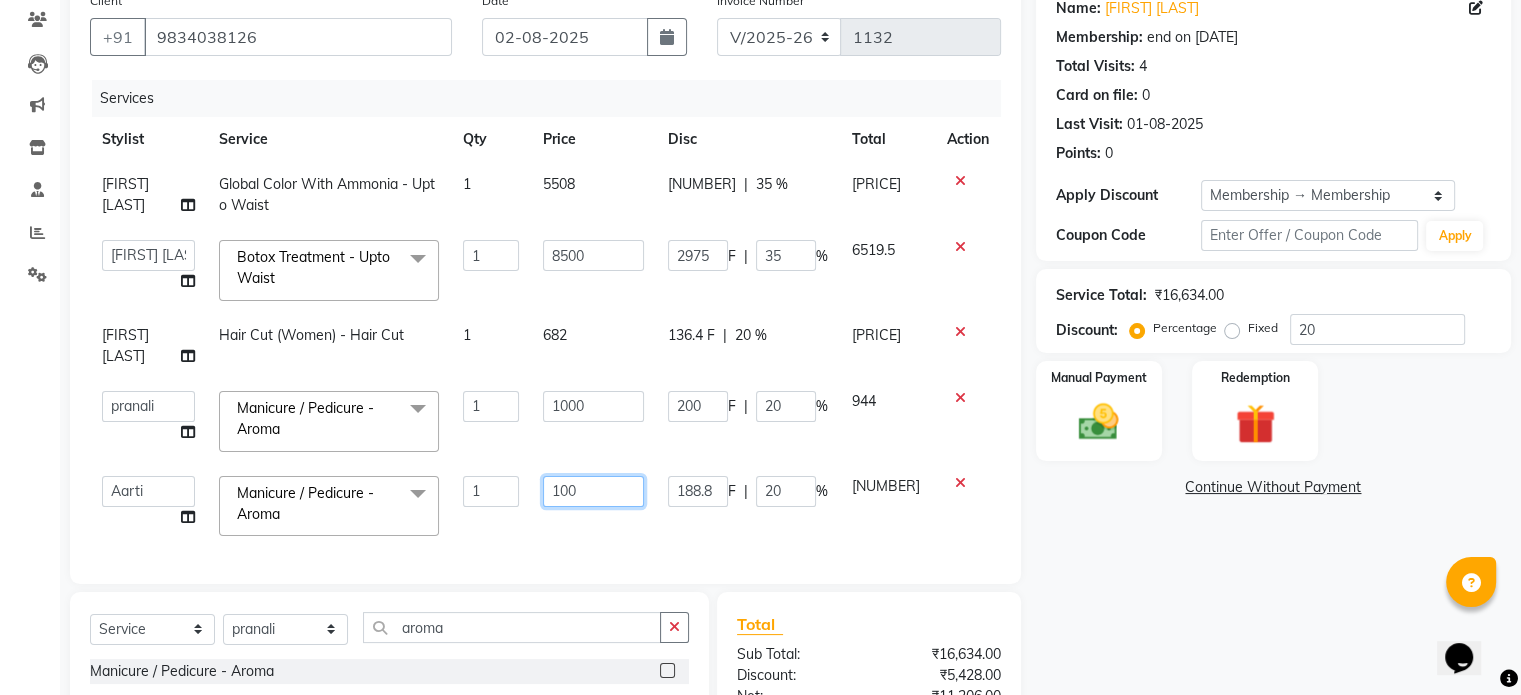 type on "1000" 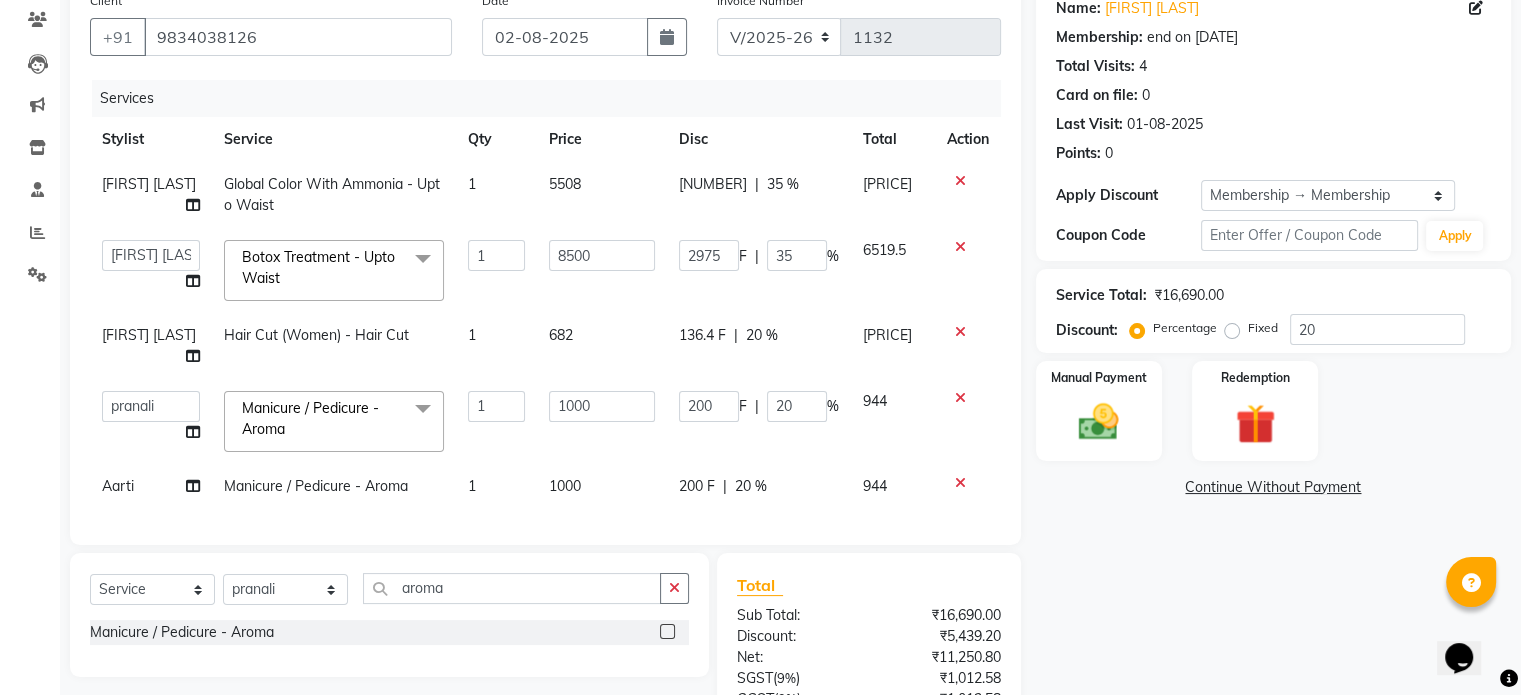 click on "Services Stylist Service Qty Price Disc Total Action Shubham Pawar Global Color With Ammonia - Upto Waist 1 5508 [PRICE] F | [PERCENTAGE] Aarti AMBIKA farheen Gernal komal kusum Manager navazish pranali Riya Shetye Saisha SHARIF Shubham Pawar siddhi sunil Vanshika Botox Treatment - Upto Waist x Threading - Eyebrows Threading - Upperlip Threading - Lower Lip Threading - Chin Threading - Side Lock Threading - Forehead Threading - Full Face Threading - Jawline Threading - Neck Scieutific Combing green peel DERMA PEELING LHR YELLOW PEEL LE MARINE TREATMENT tatto removal D - Tan - Underarm D - Tan - Feet D - Tan - Face & Neck D - Tan - Full Arm/Half Arm D - Tan - Half Back/Front D - Tan - Midriff D - Tan - Face Neck & Blouse Line D - Tan - Full Back/Front D - Tan - Full Leg/Half Leg D - Tan - Full Body Waxing - Sugar Wax Full Arm Waxing - Sugar Wax Full Leg Waxing - Sugar Wax Half Arm Waxing - Sugar Wax Half Leg Waxing - Sugar Wax Under Arm Waxing - Sugar Wax Chin PHOTO FACIAL" 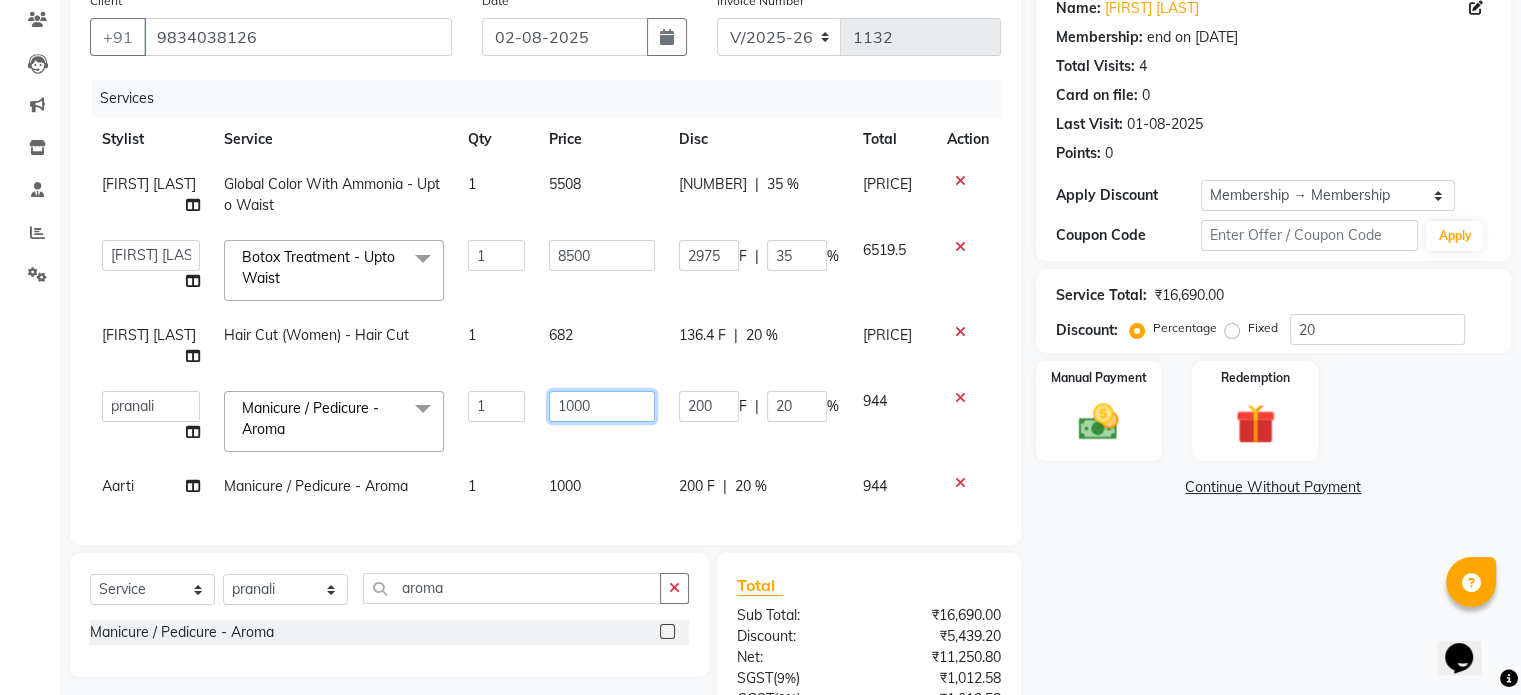 click on "1000" 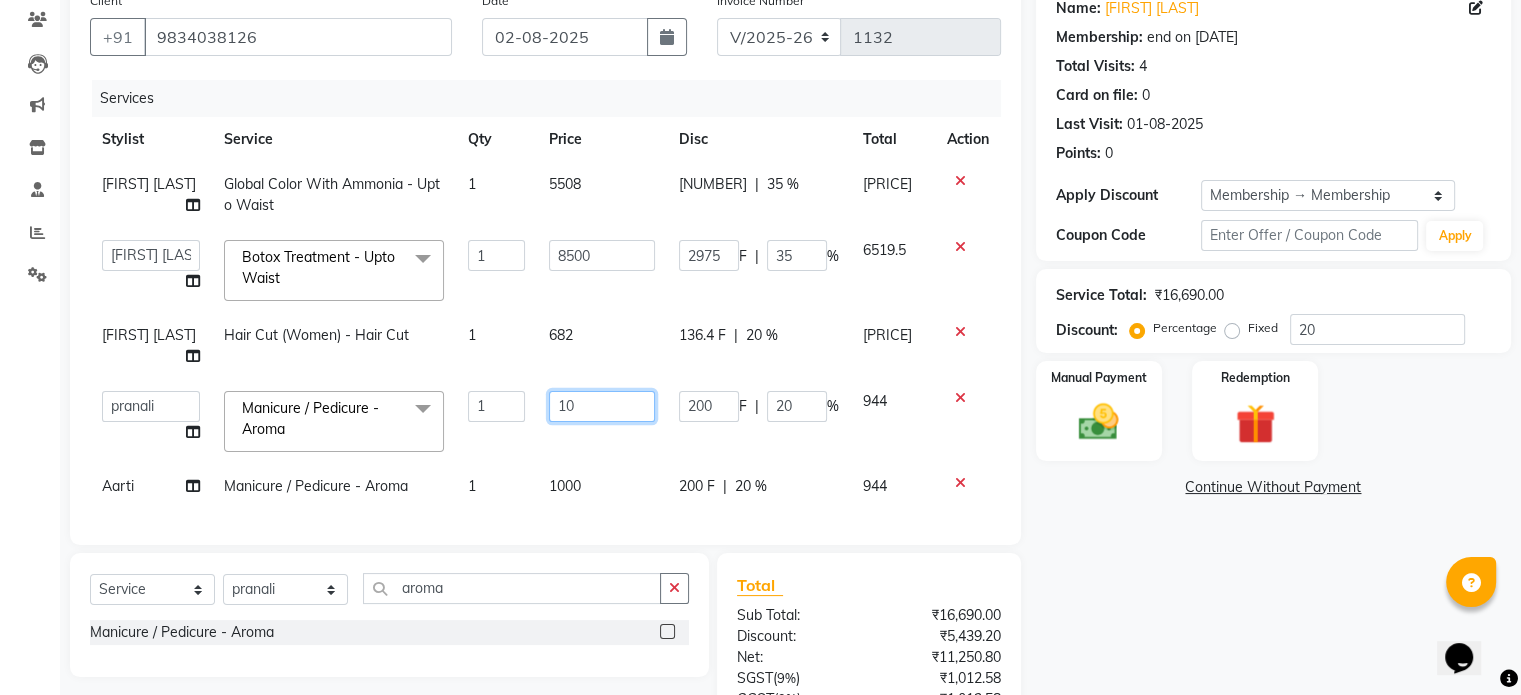 type on "1" 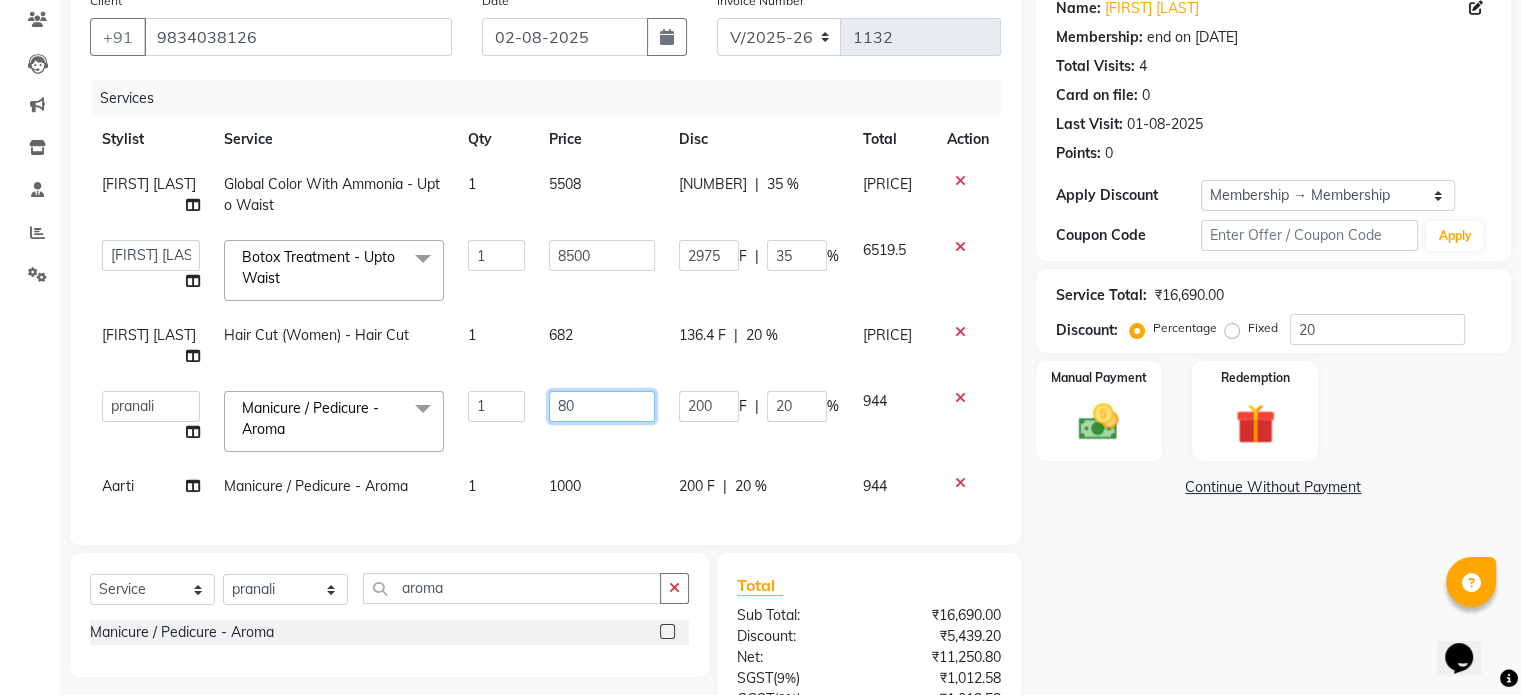 type on "800" 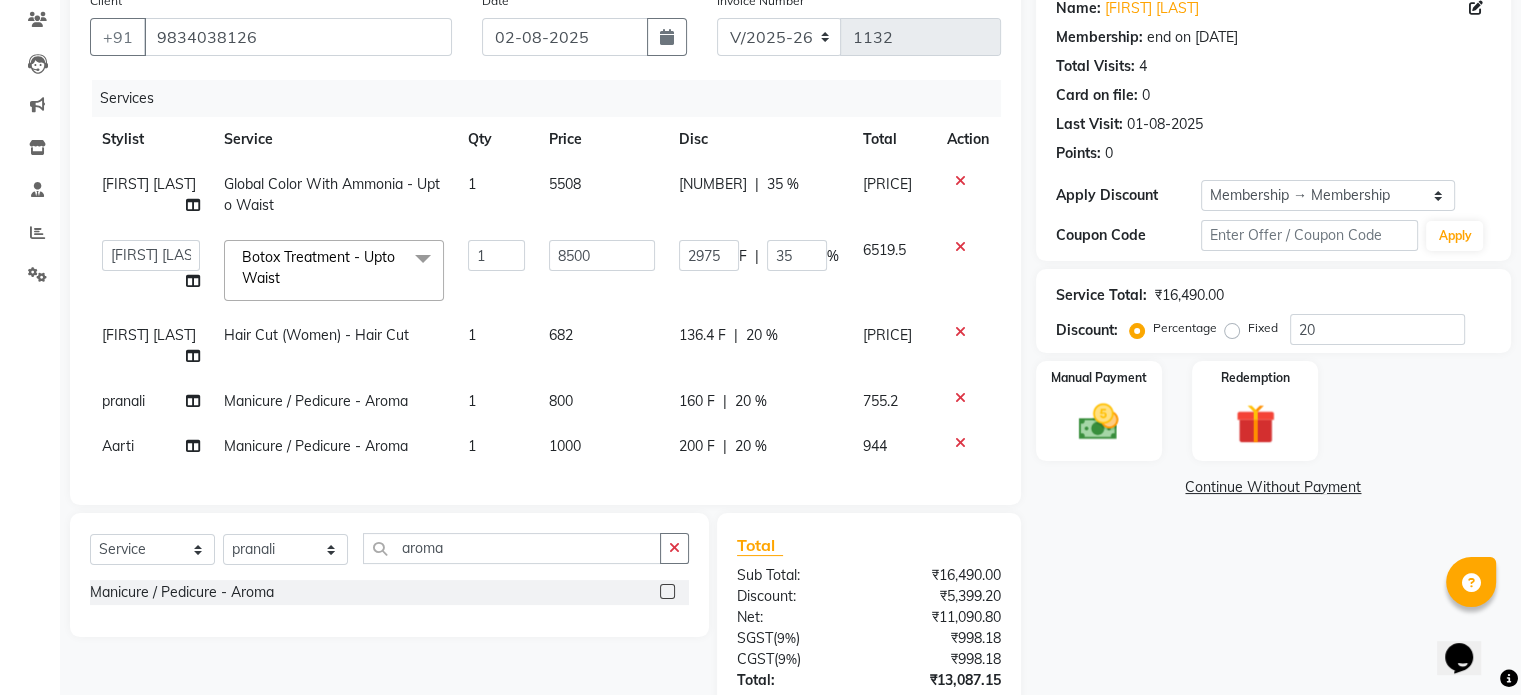 click on "Shubham Pawar Global Color With Ammonia - Upto Waist 1 5508 [PRICE] F | [PERCENTAGE] Aarti AMBIKA farheen Gernal komal kusum Manager navazish pranali Riya Shetye Saisha SHARIF Shubham Pawar siddhi sunil Vanshika Botox Treatment - Upto Waist x Threading - Eyebrows Threading - Upperlip Threading - Lower Lip Threading - Chin Threading - Side Lock Threading - Forehead Threading - Full Face Threading - Jawline Threading - Neck Scieutific Combing green peel DERMA PEELING LHR YELLOW PEEL LE MARINE TREATMENT tatto removal D - Tan - Underarm D - Tan - Feet D - Tan - Face & Neck D - Tan - Full Arm/Half Arm D - Tan - Half Back/Front D - Tan - Midriff D - Tan - Face Neck & Blouse Line D - Tan - Full Back/Front D - Tan - Full Leg/Half Leg D - Tan - Full Body Waxing - Sugar Wax Full Arm Waxing - Sugar Wax Full Leg Waxing - Sugar Wax Half Arm Waxing - Sugar Wax Half Leg Waxing - Sugar Wax Under Arm Waxing - Sugar Wax Chin Waxing - Sugar Wax Upperlip/Lowerlip Waxing - Sugar Wax Side Lock" 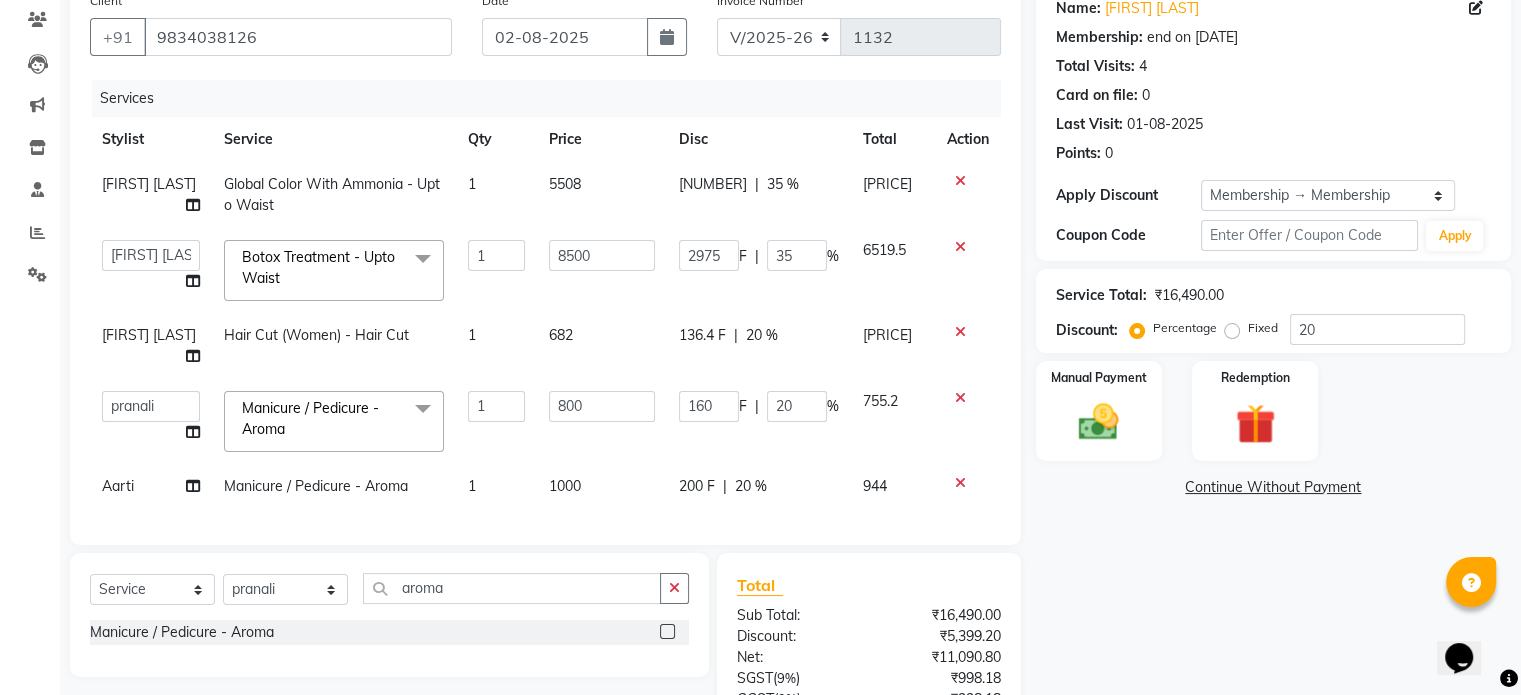 click on "20 %" 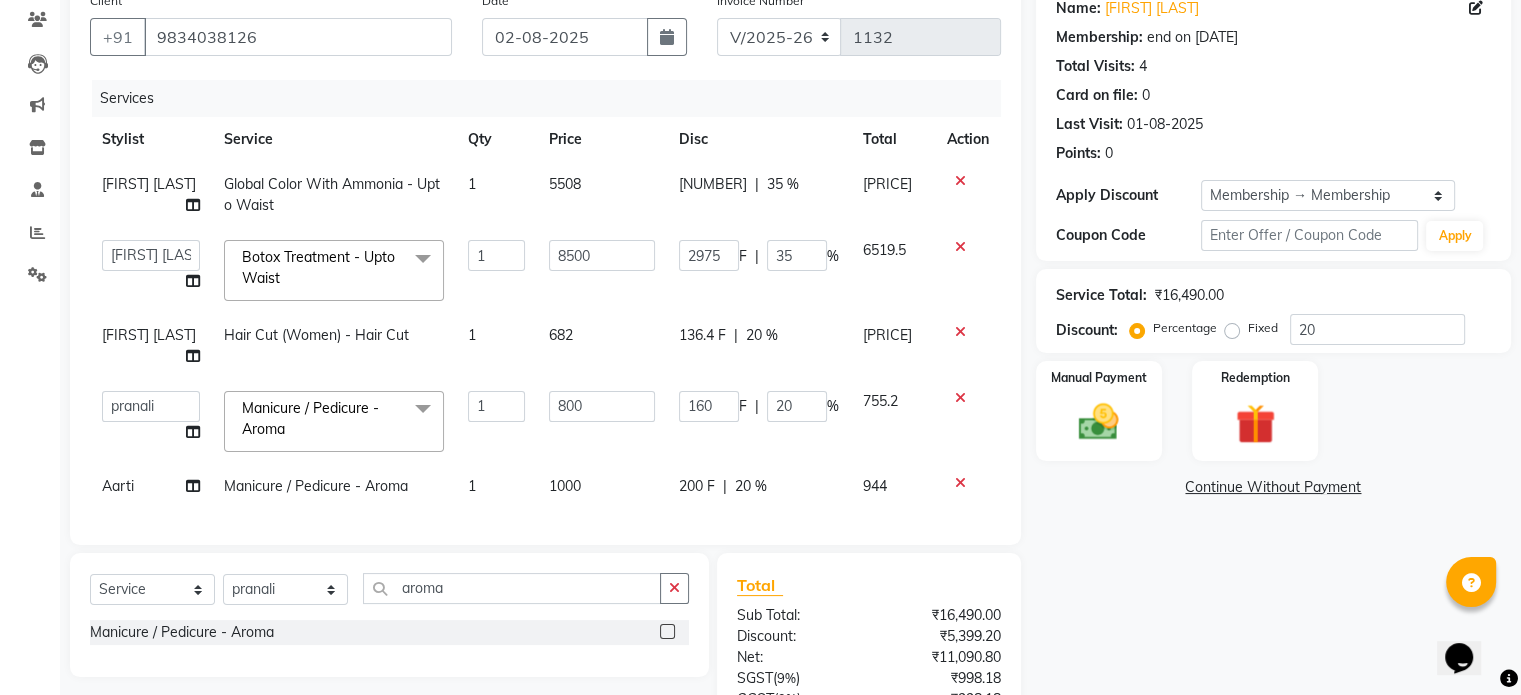 select on "14928" 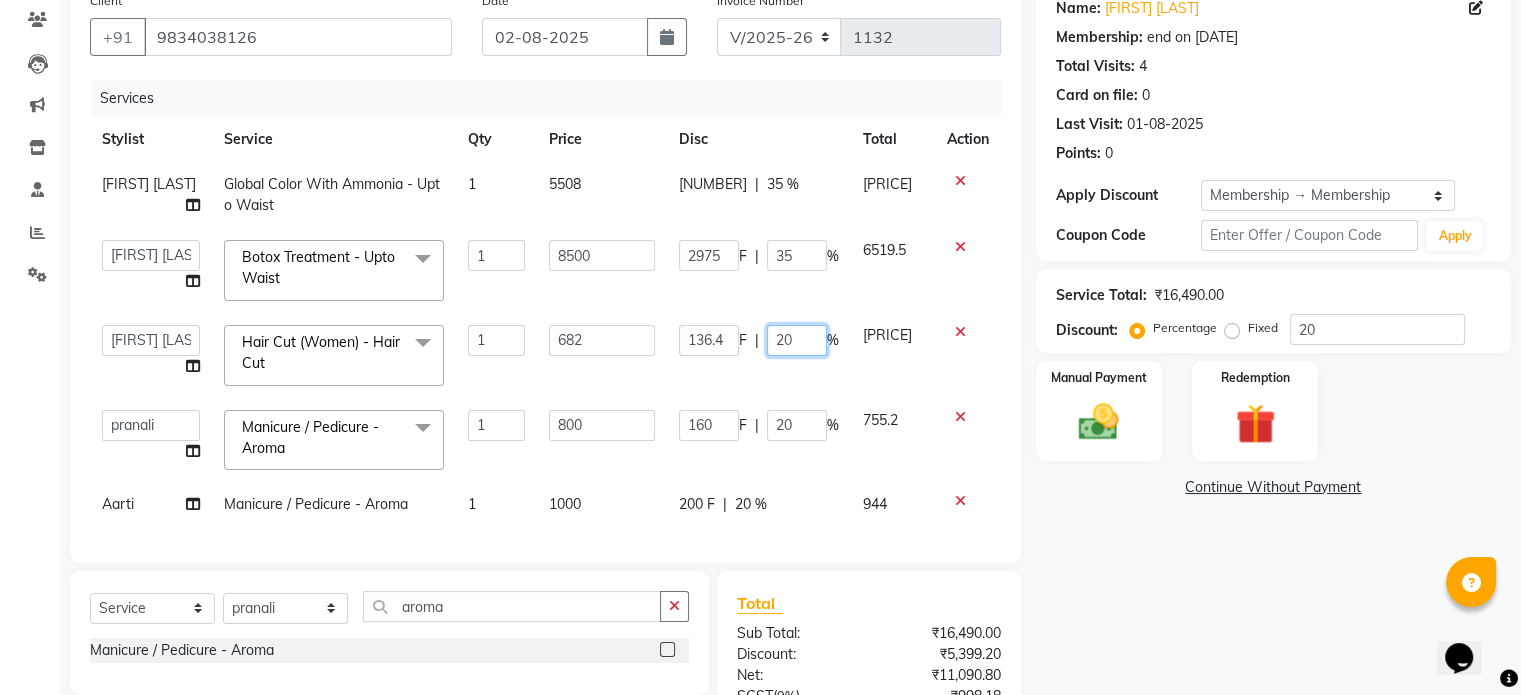 click on "20" 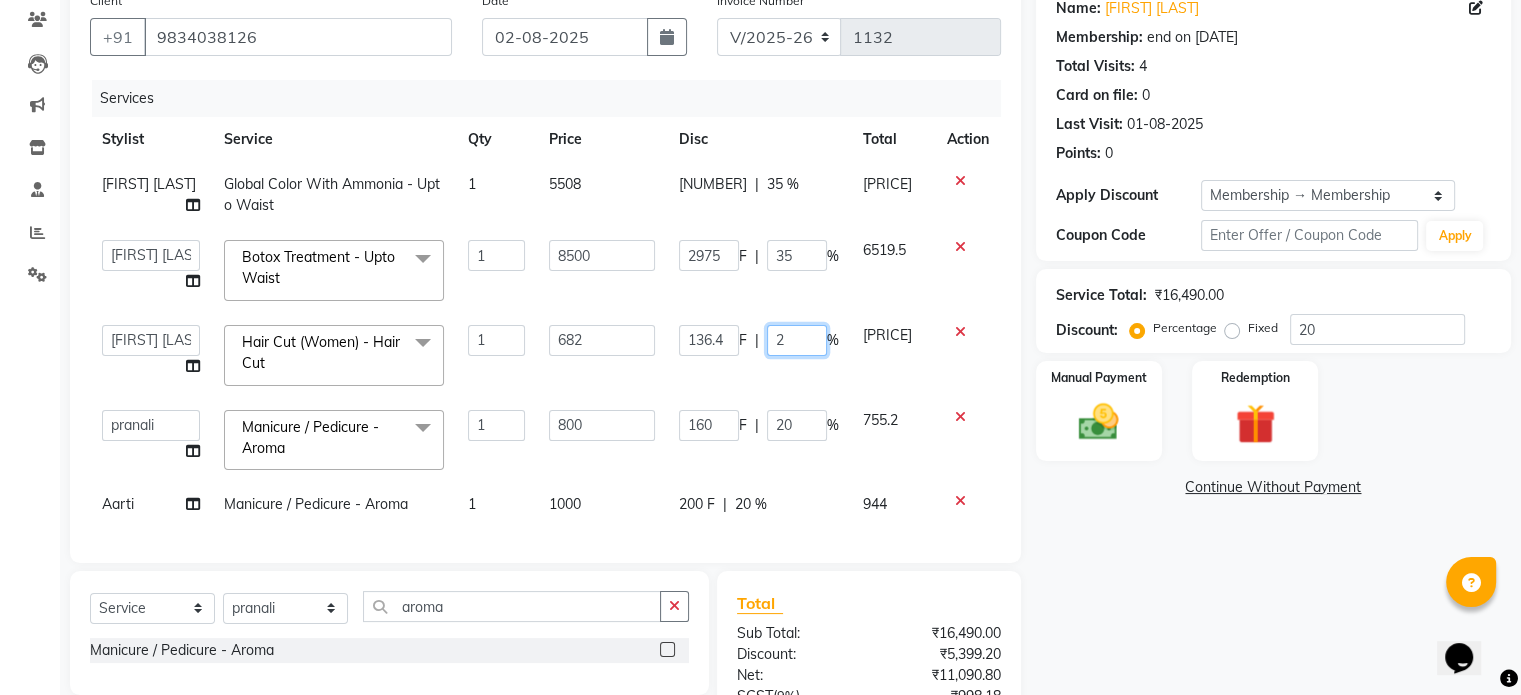 type 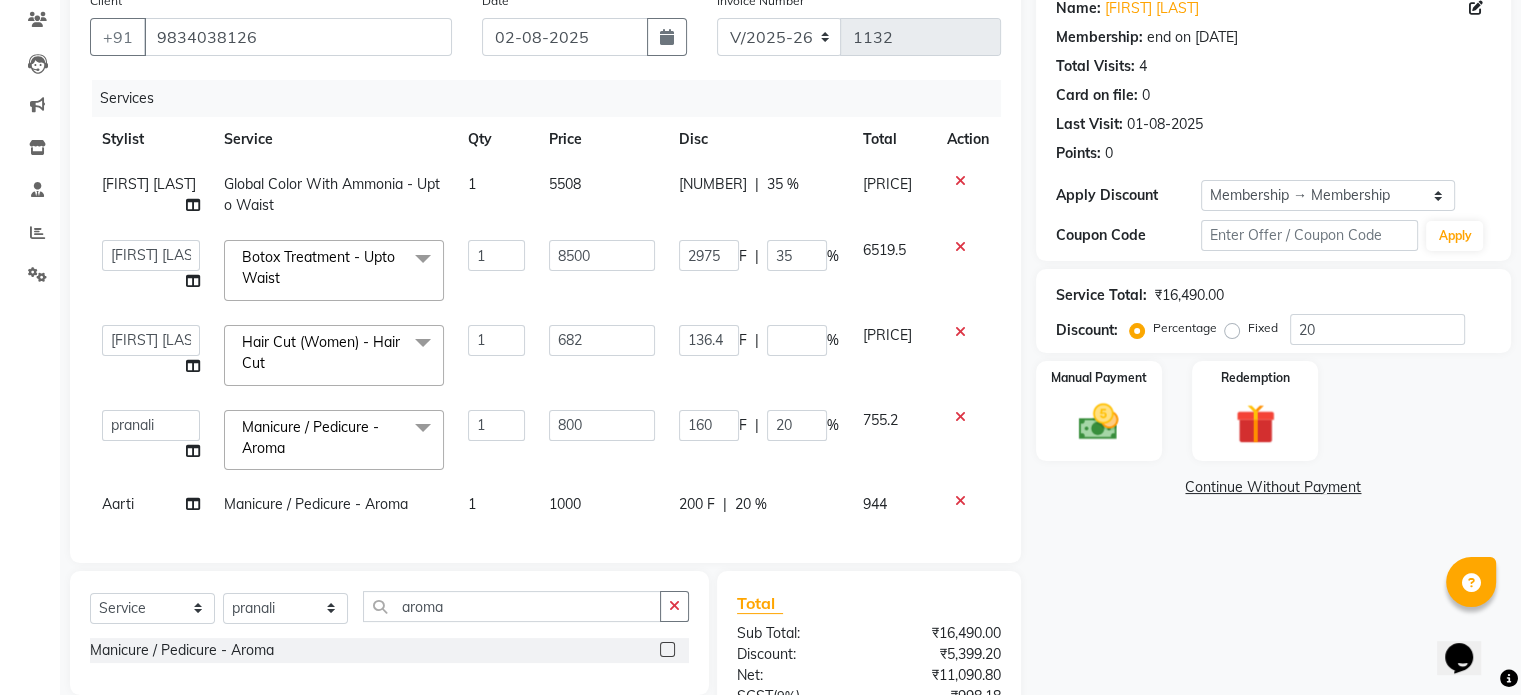 click on "Shubham Pawar Global Color With Ammonia - Upto Waist 1 5508 [PRICE] F | [PERCENTAGE] Aarti AMBIKA farheen Gernal komal kusum Manager navazish pranali Riya Shetye Saisha SHARIF Shubham Pawar siddhi sunil Vanshika Botox Treatment - Upto Waist x Threading - Eyebrows Threading - Upperlip Threading - Lower Lip Threading - Chin Threading - Side Lock Threading - Forehead Threading - Full Face Threading - Jawline Threading - Neck Scieutific Combing green peel DERMA PEELING LHR YELLOW PEEL LE MARINE TREATMENT tatto removal D - Tan - Underarm D - Tan - Feet D - Tan - Face & Neck D - Tan - Full Arm/Half Arm D - Tan - Half Back/Front D - Tan - Midriff D - Tan - Face Neck & Blouse Line D - Tan - Full Back/Front D - Tan - Full Leg/Half Leg D - Tan - Full Body Waxing - Sugar Wax Full Arm Waxing - Sugar Wax Full Leg Waxing - Sugar Wax Half Arm Waxing - Sugar Wax Half Leg Waxing - Sugar Wax Under Arm Waxing - Sugar Wax Chin Waxing - Sugar Wax Upperlip/Lowerlip Waxing - Sugar Wax Side Lock" 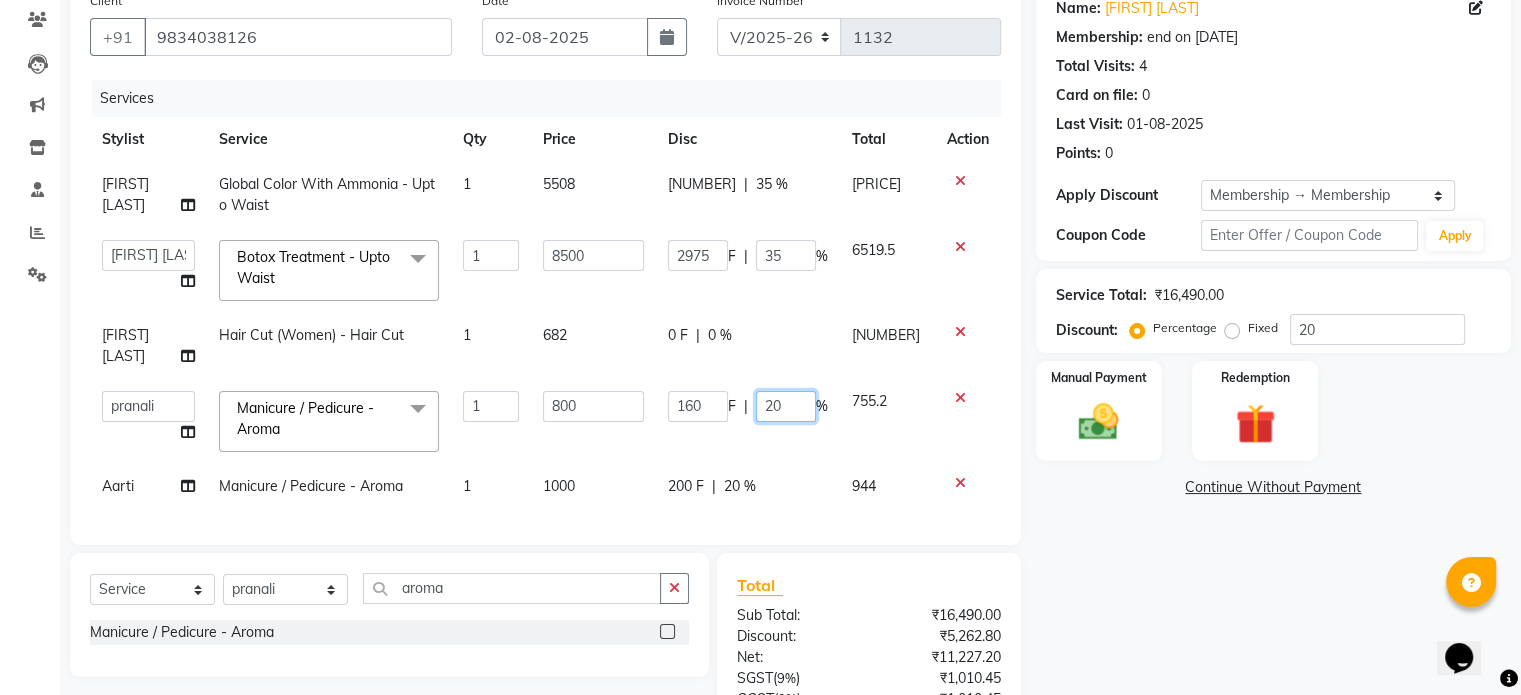click on "20" 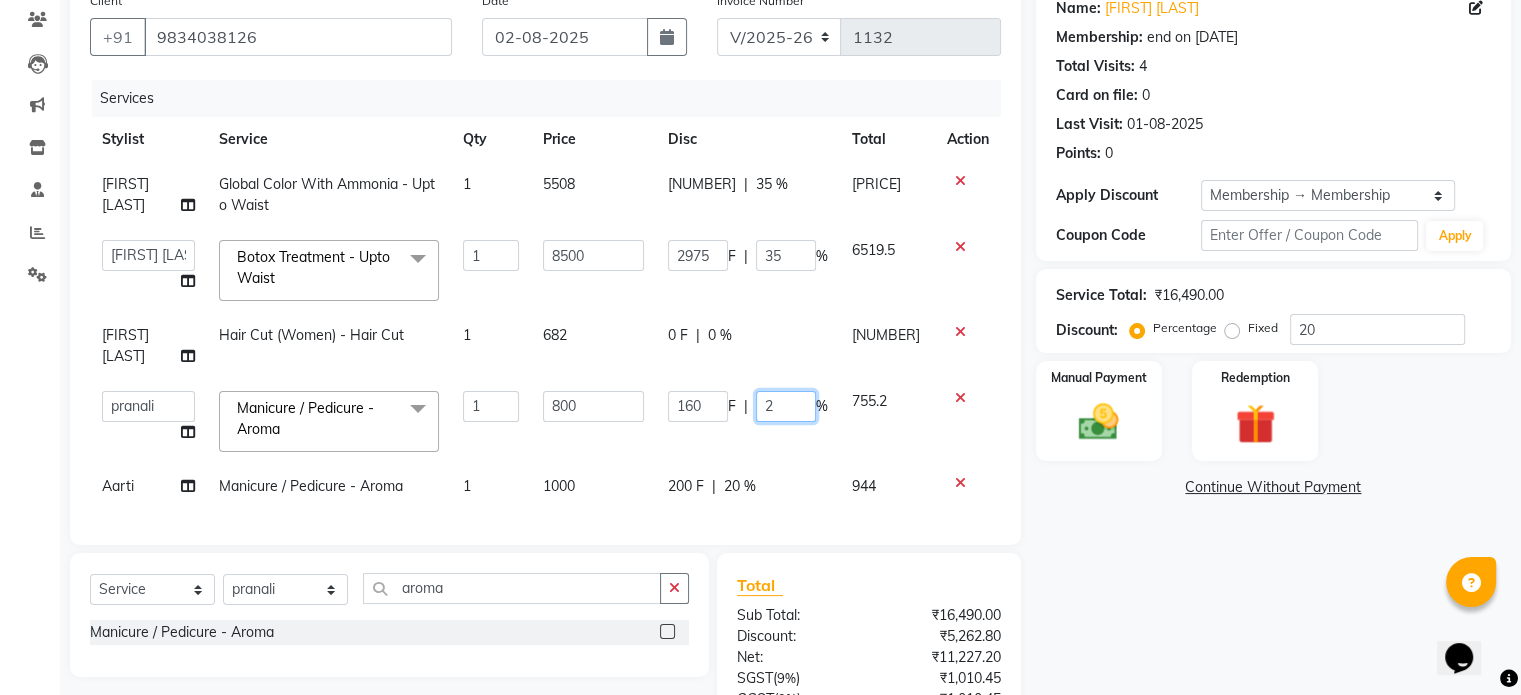 type 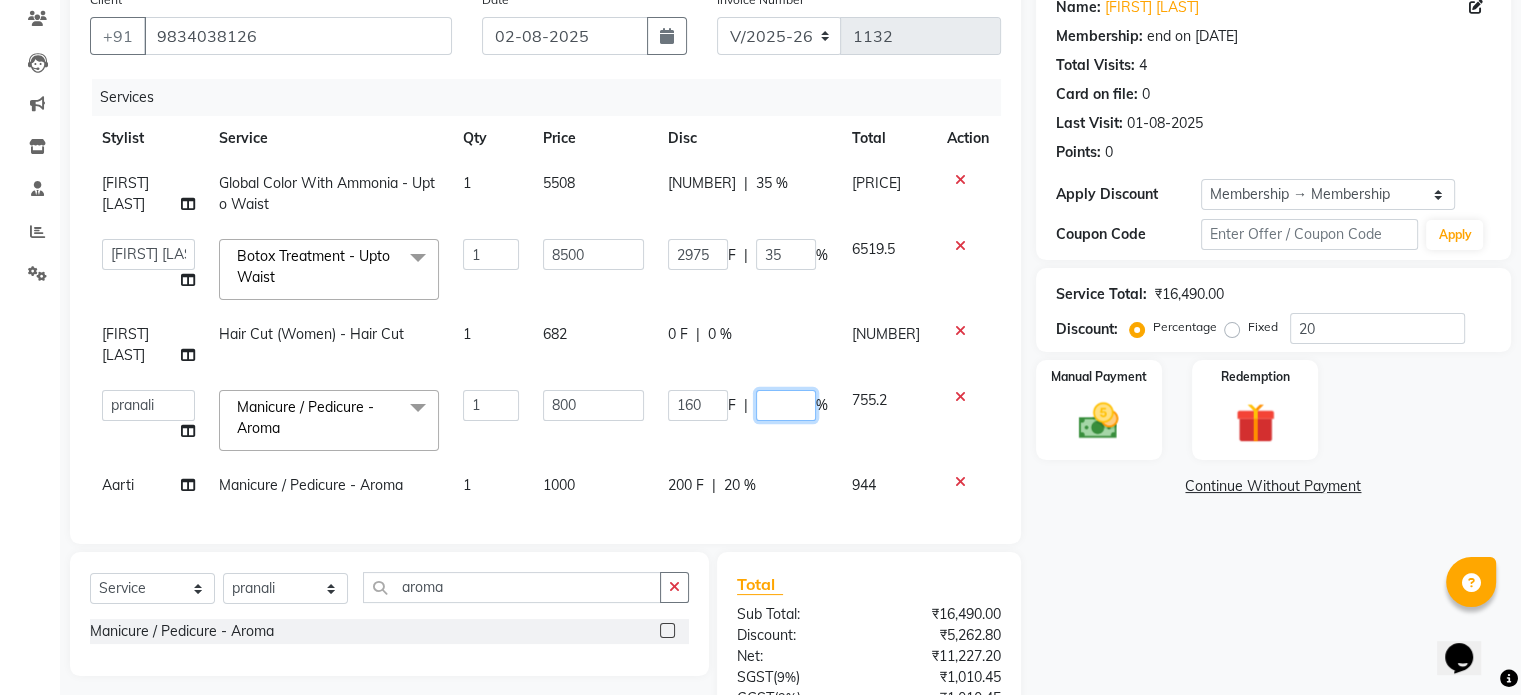 scroll, scrollTop: 268, scrollLeft: 0, axis: vertical 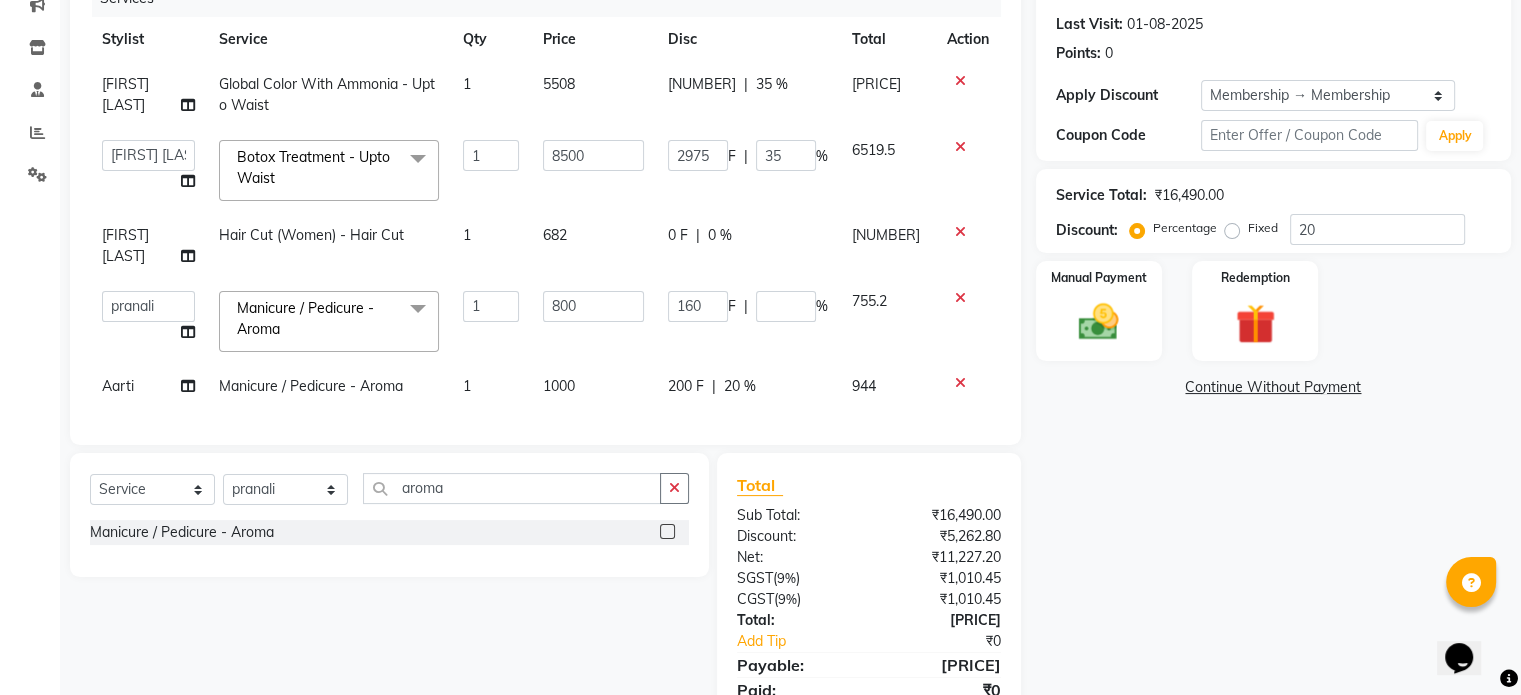 click on "Shubham Pawar Global Color With Ammonia - Upto Waist 1 5508 [PRICE] F | [PERCENTAGE] Aarti AMBIKA farheen Gernal komal kusum Manager navazish pranali Riya Shetye Saisha SHARIF Shubham Pawar siddhi sunil Vanshika Botox Treatment - Upto Waist x Threading - Eyebrows Threading - Upperlip Threading - Lower Lip Threading - Chin Threading - Side Lock Threading - Forehead Threading - Full Face Threading - Jawline Threading - Neck Scieutific Combing green peel DERMA PEELING LHR YELLOW PEEL LE MARINE TREATMENT tatto removal D - Tan - Underarm D - Tan - Feet D - Tan - Face & Neck D - Tan - Full Arm/Half Arm D - Tan - Half Back/Front D - Tan - Midriff D - Tan - Face Neck & Blouse Line D - Tan - Full Back/Front D - Tan - Full Leg/Half Leg D - Tan - Full Body Waxing - Sugar Wax Full Arm Waxing - Sugar Wax Full Leg Waxing - Sugar Wax Half Arm Waxing - Sugar Wax Half Leg Waxing - Sugar Wax Under Arm Waxing - Sugar Wax Chin Waxing - Sugar Wax Upperlip/Lowerlip Waxing - Sugar Wax Side Lock" 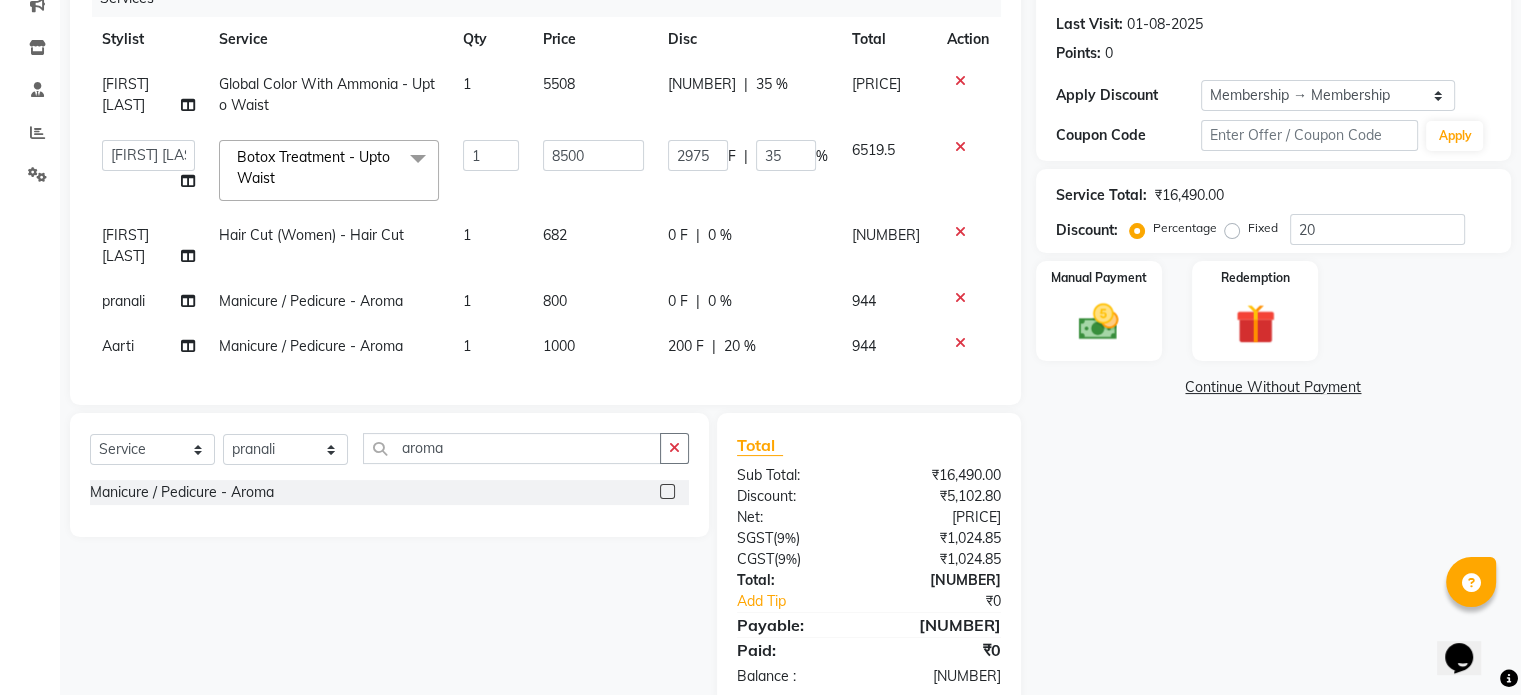 click on "20 %" 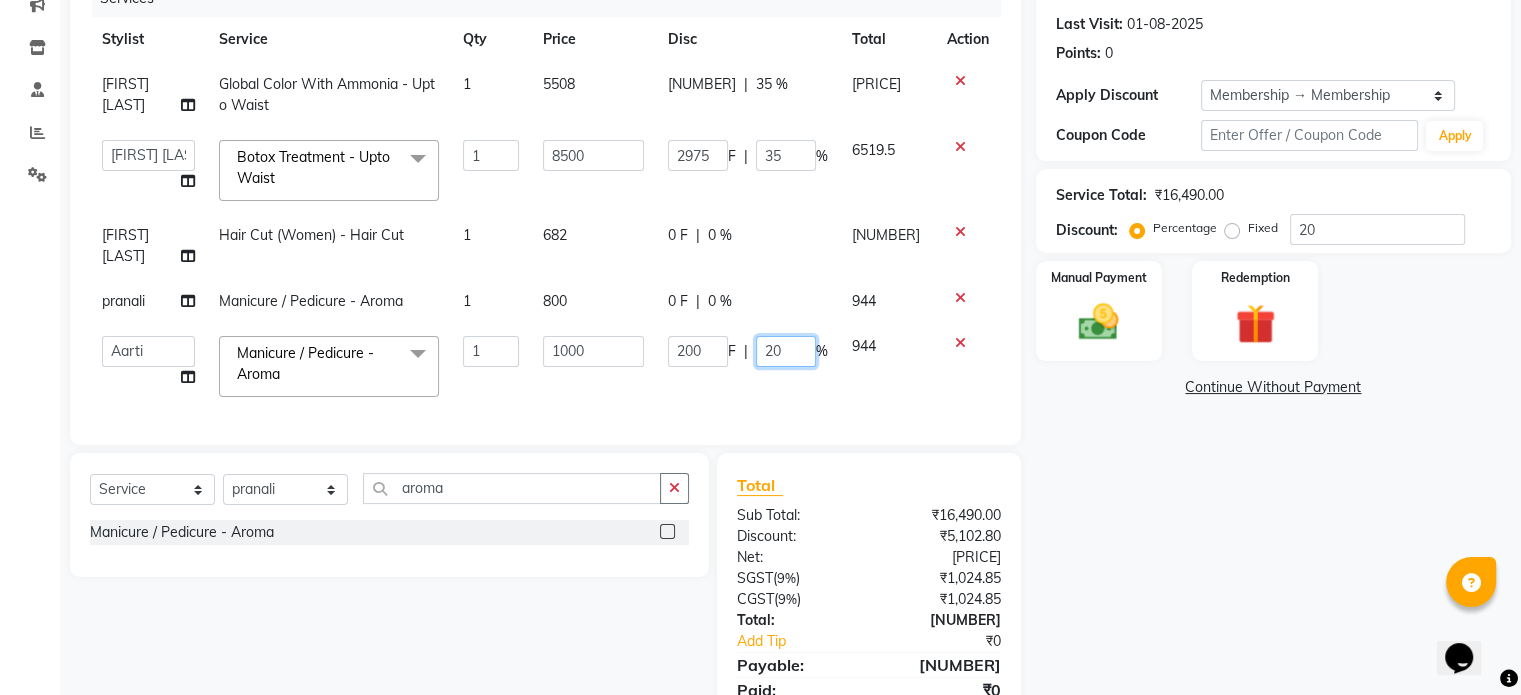 click on "20" 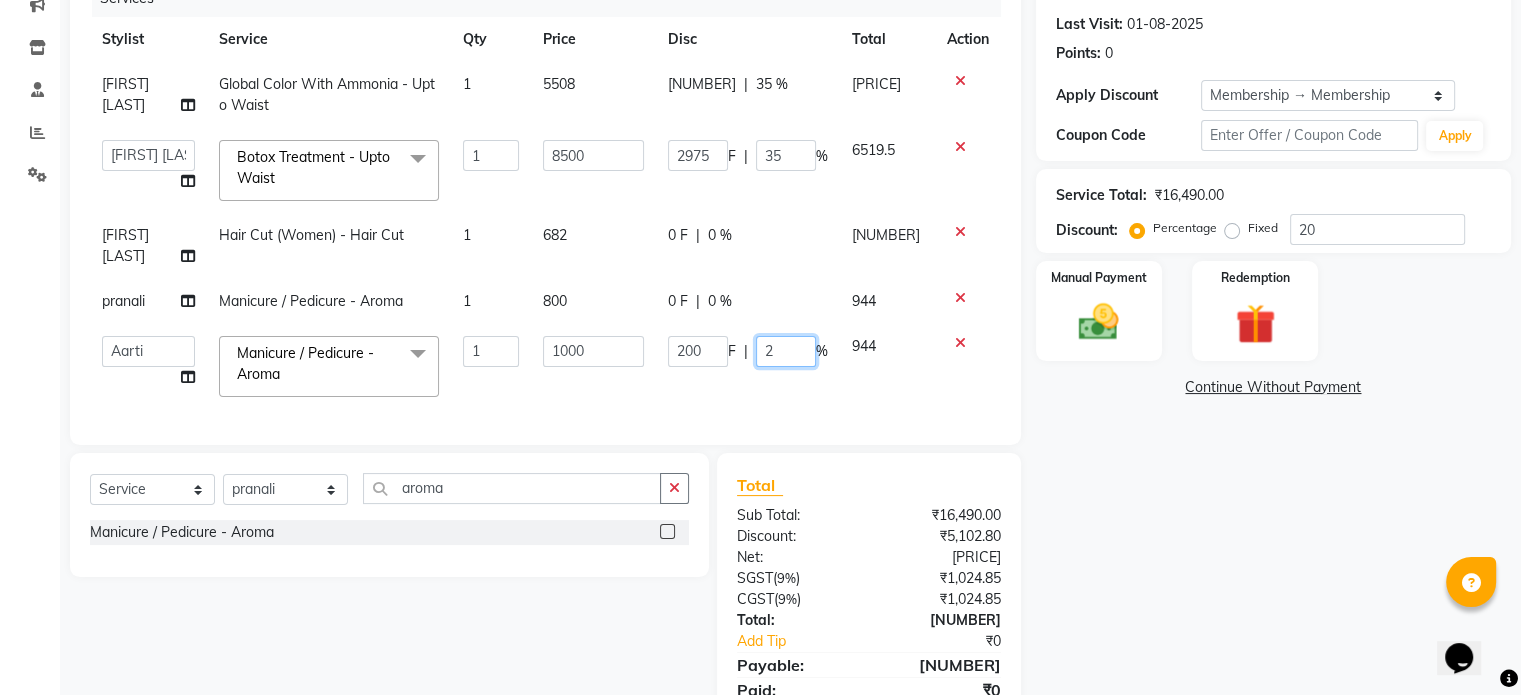 type 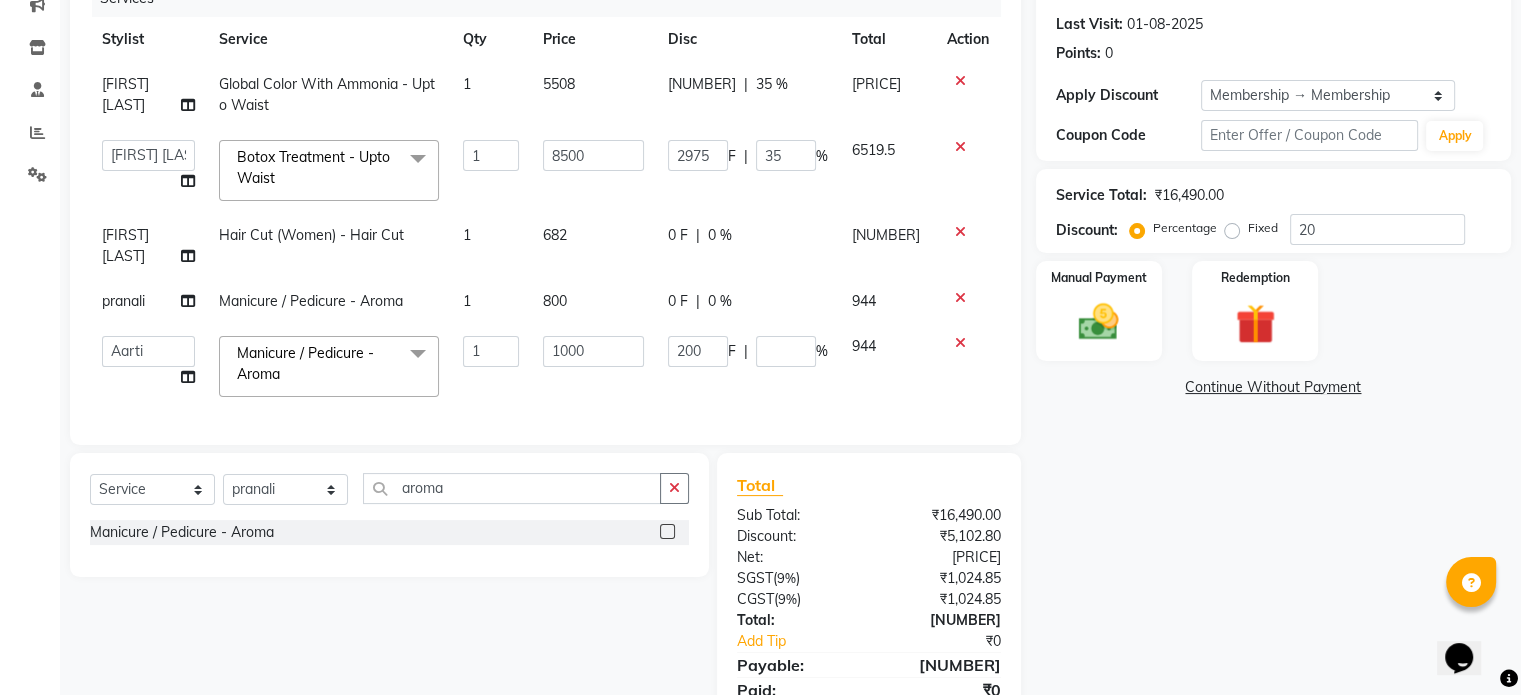 click on "Services Stylist Service Qty Price Disc Total Action Shubham Pawar Global Color With Ammonia - Upto Waist 1 5508 [PRICE] F | [PERCENTAGE] Aarti AMBIKA farheen Gernal komal kusum Manager navazish pranali Riya Shetye Saisha SHARIF Shubham Pawar siddhi sunil Vanshika Botox Treatment - Upto Waist x Threading - Eyebrows Threading - Upperlip Threading - Lower Lip Threading - Chin Threading - Side Lock Threading - Forehead Threading - Full Face Threading - Jawline Threading - Neck Scieutific Combing green peel DERMA PEELING LHR YELLOW PEEL LE MARINE TREATMENT tatto removal D - Tan - Underarm D - Tan - Feet D - Tan - Face & Neck D - Tan - Full Arm/Half Arm D - Tan - Half Back/Front D - Tan - Midriff D - Tan - Face Neck & Blouse Line D - Tan - Full Back/Front D - Tan - Full Leg/Half Leg D - Tan - Full Body Waxing - Sugar Wax Full Arm Waxing - Sugar Wax Full Leg Waxing - Sugar Wax Half Arm Waxing - Sugar Wax Half Leg Waxing - Sugar Wax Under Arm Waxing - Sugar Wax Chin PHOTO FACIAL" 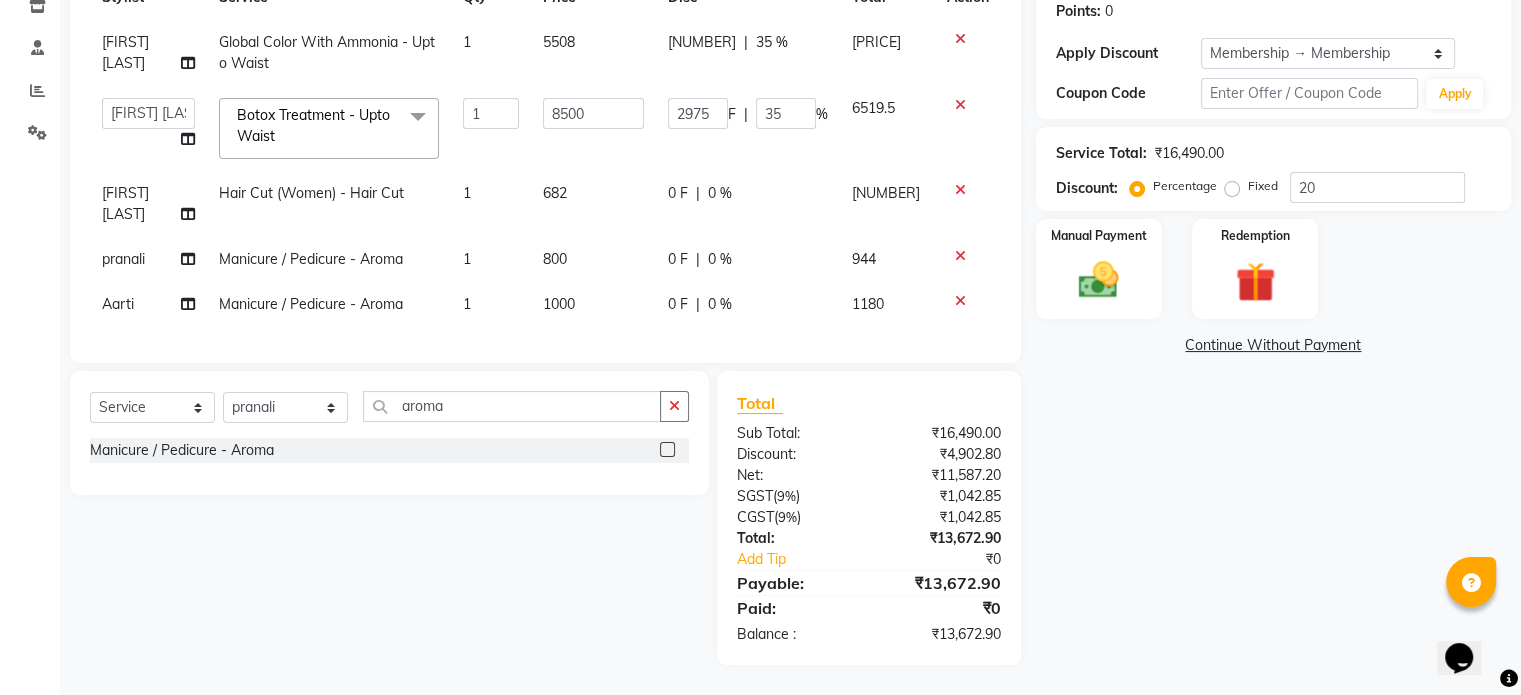 scroll, scrollTop: 224, scrollLeft: 0, axis: vertical 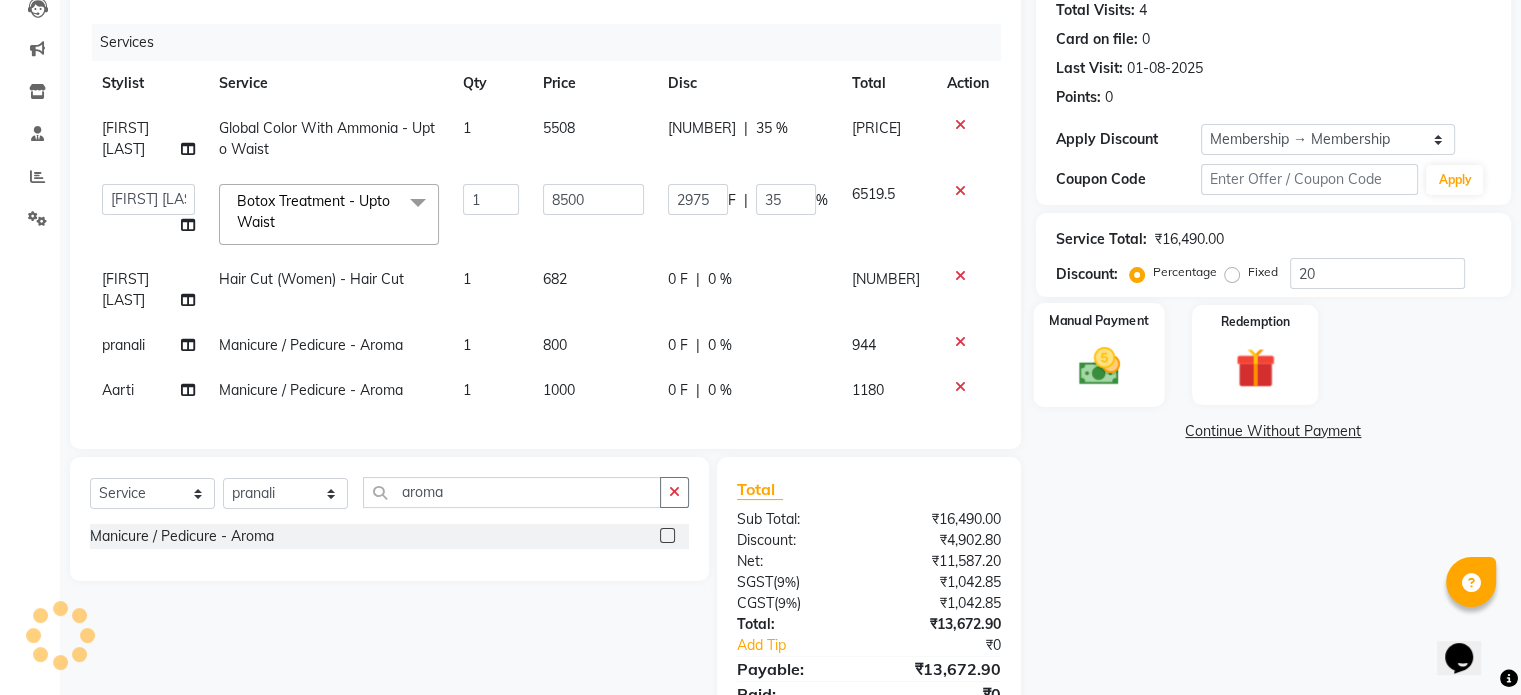 drag, startPoint x: 1126, startPoint y: 366, endPoint x: 1227, endPoint y: 409, distance: 109.77249 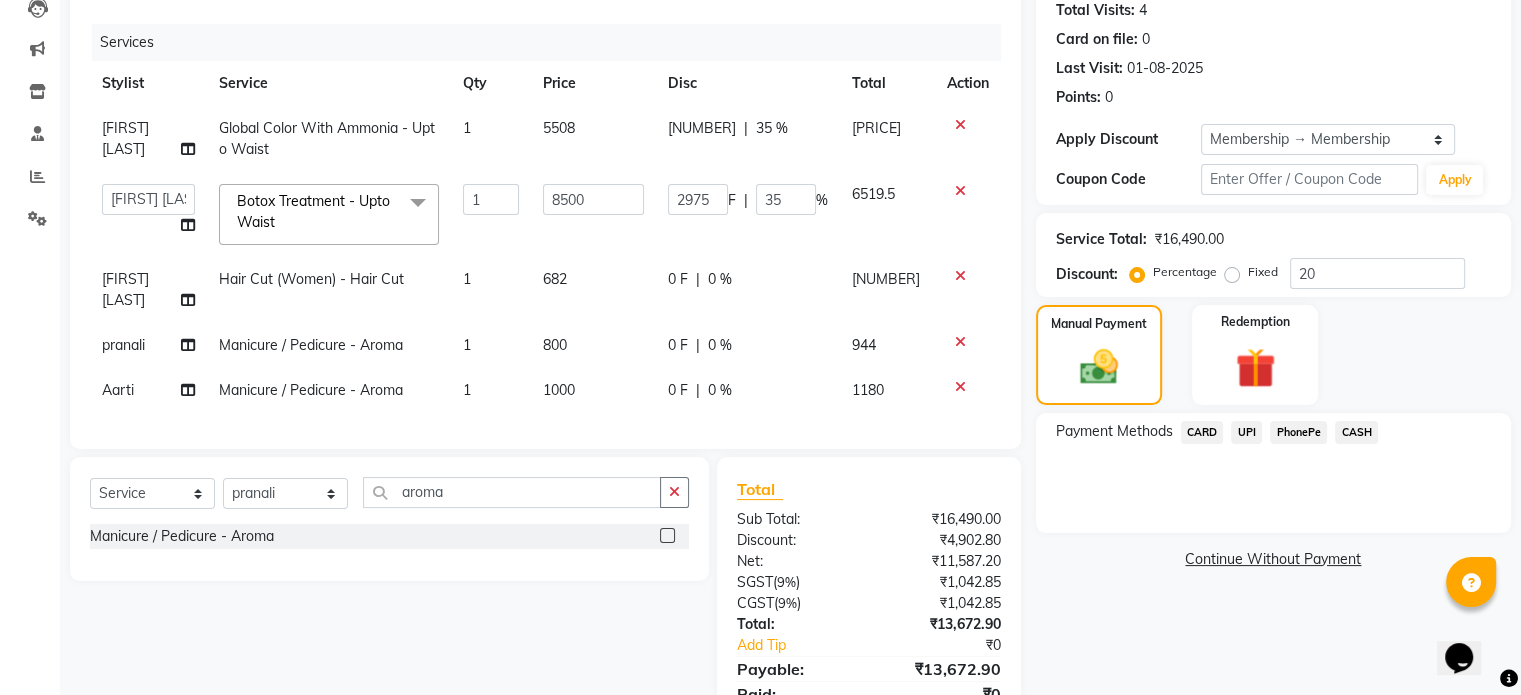 click on "682" 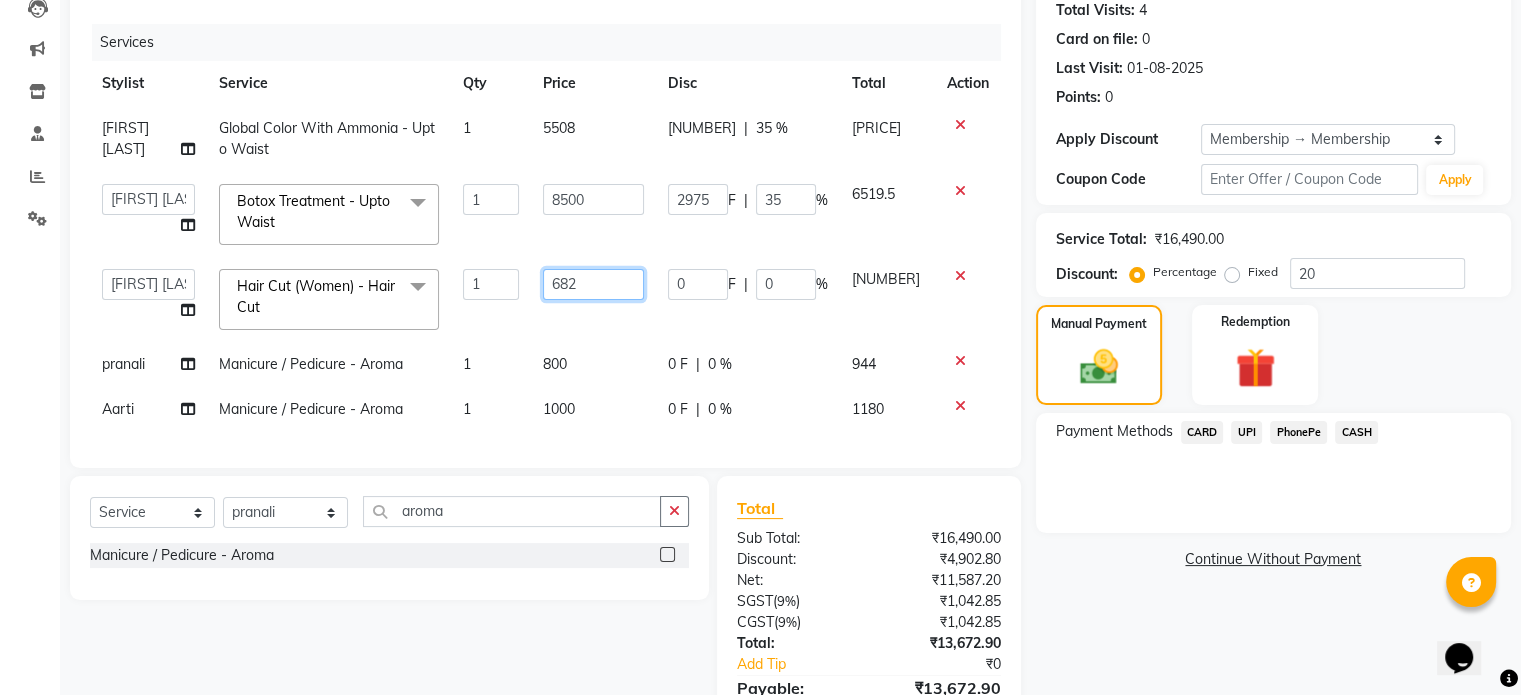 click on "682" 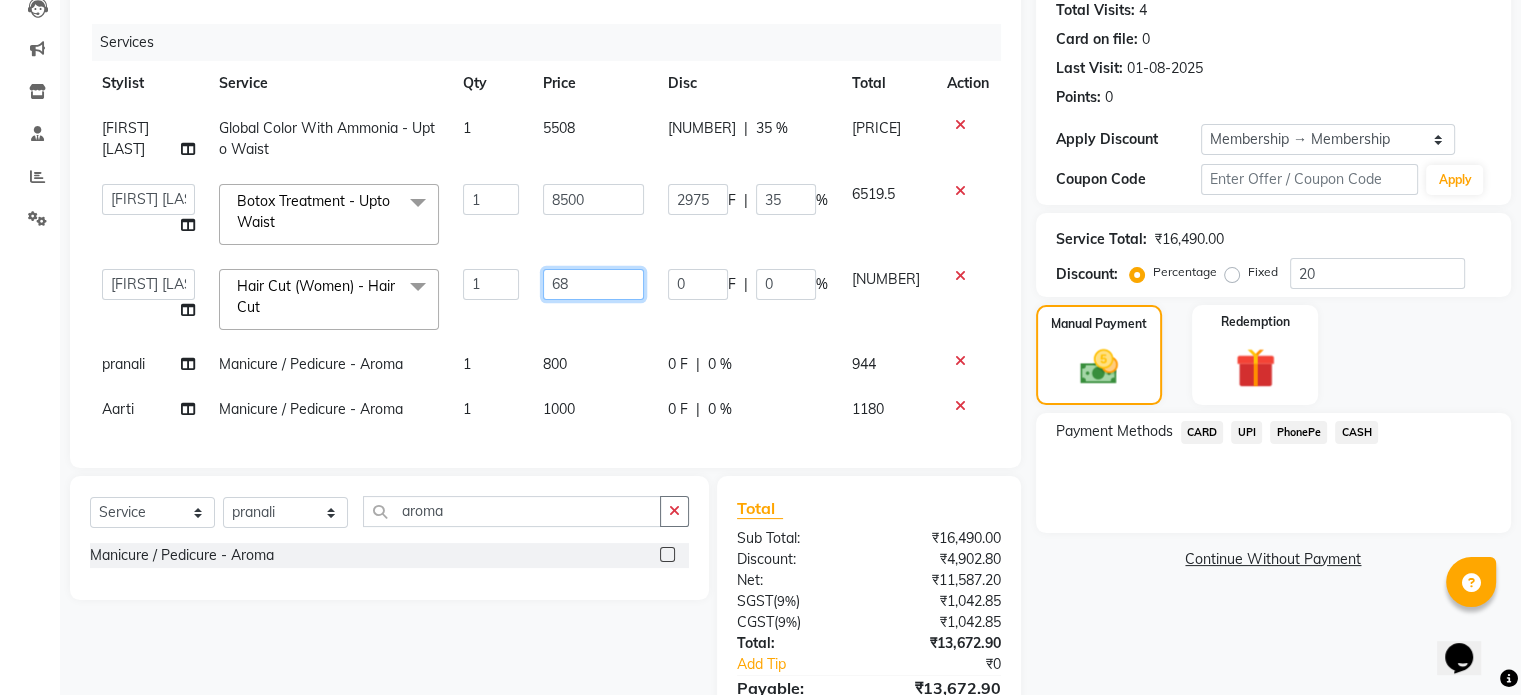 type on "680" 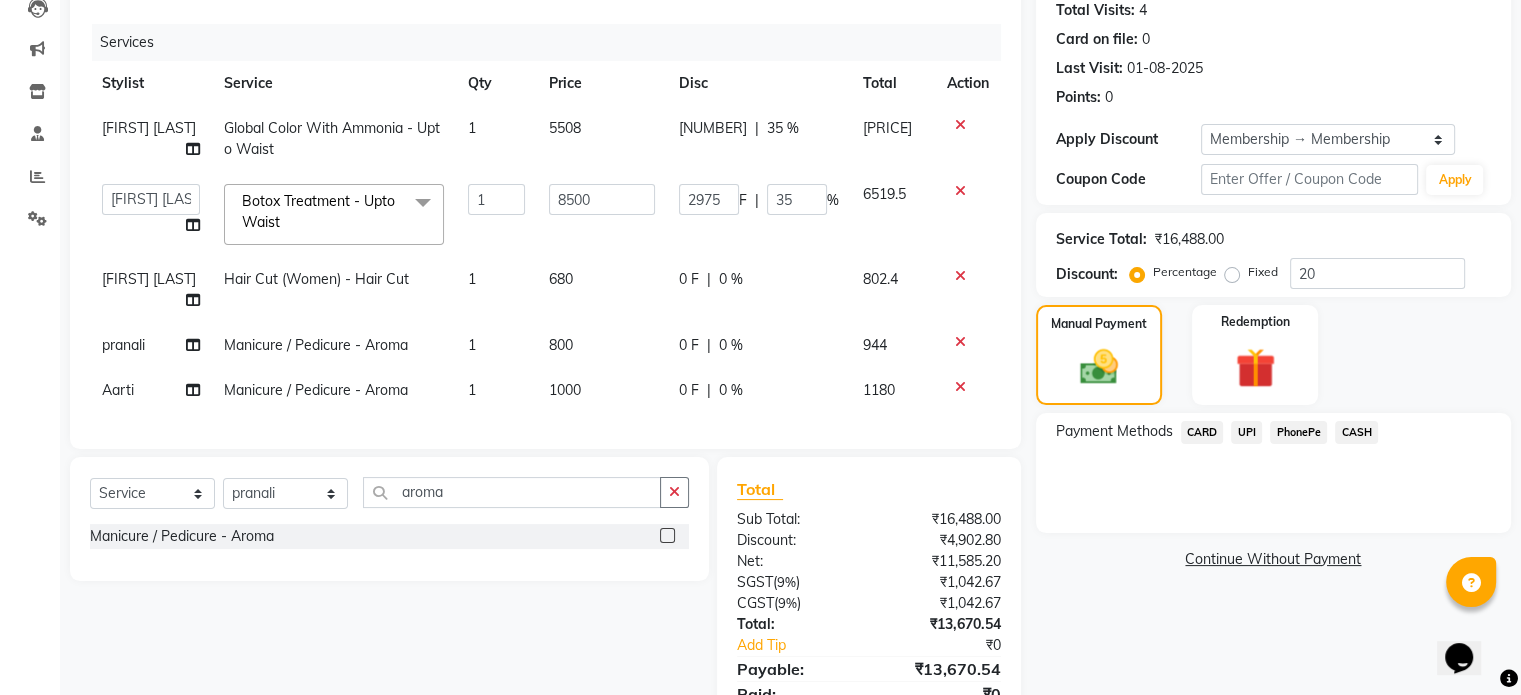 click on "800" 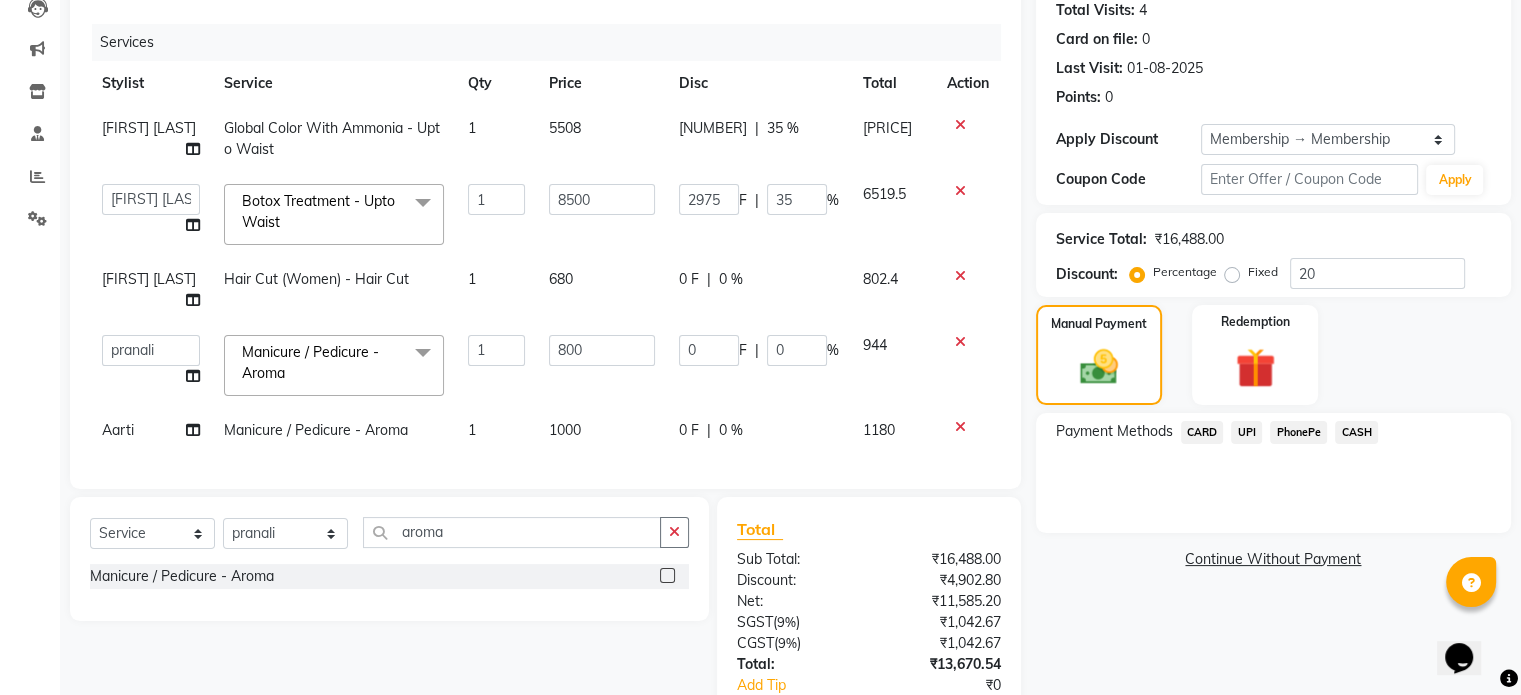 click on "UPI" 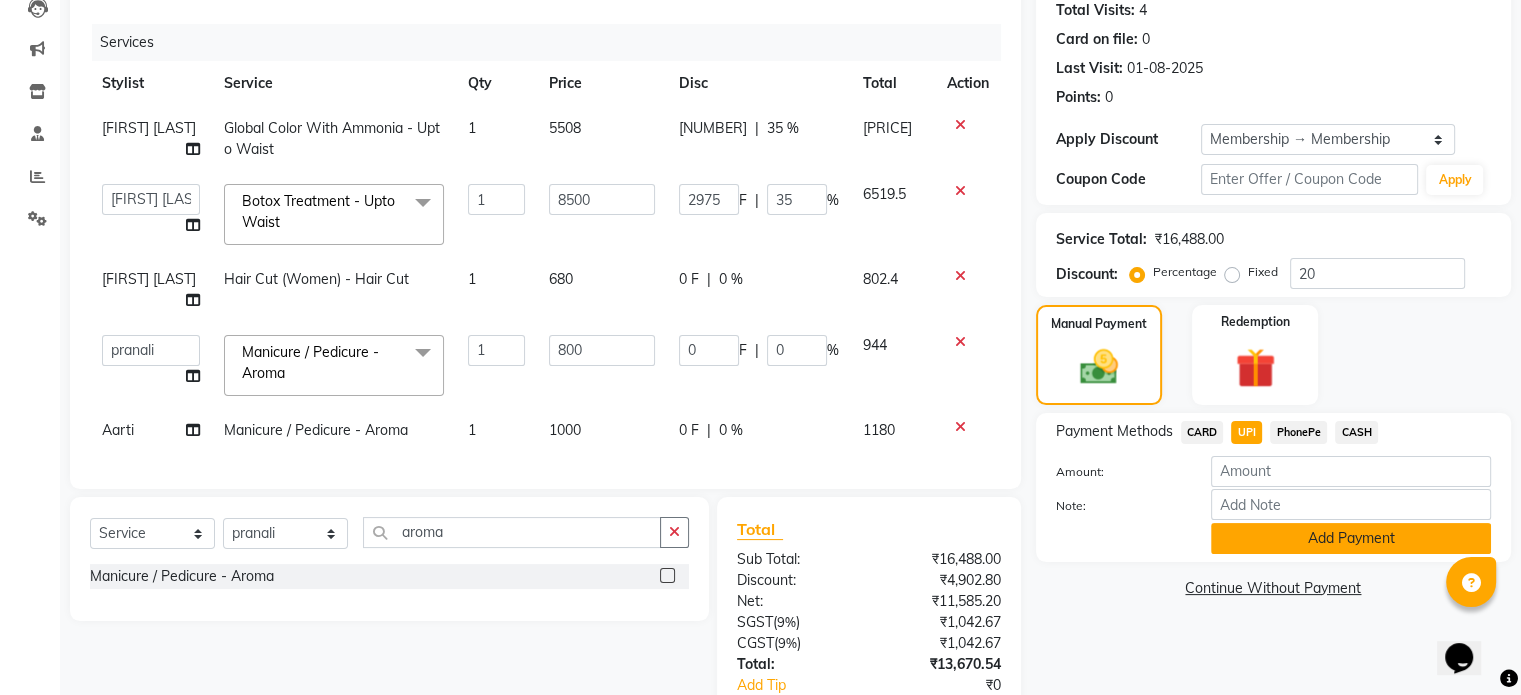 scroll, scrollTop: 324, scrollLeft: 0, axis: vertical 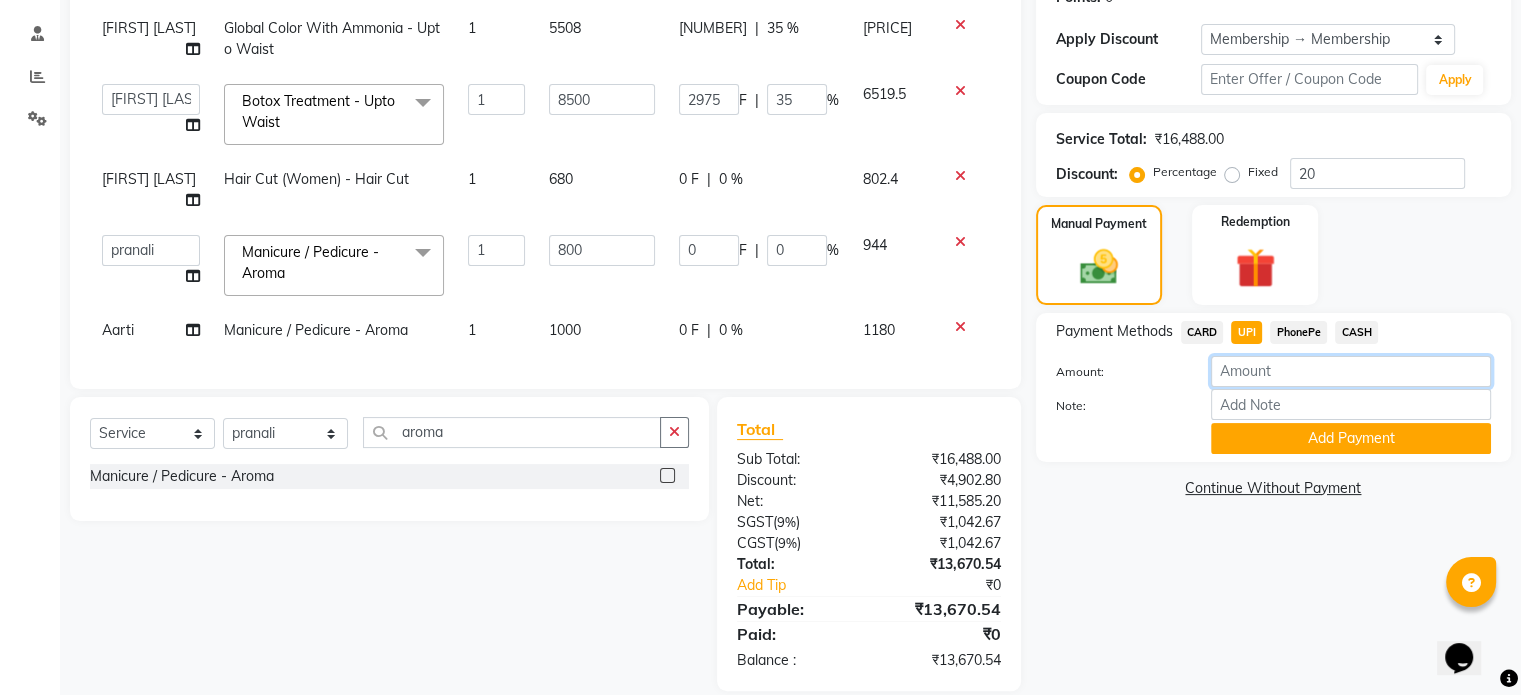 click on "[NUMBER]" 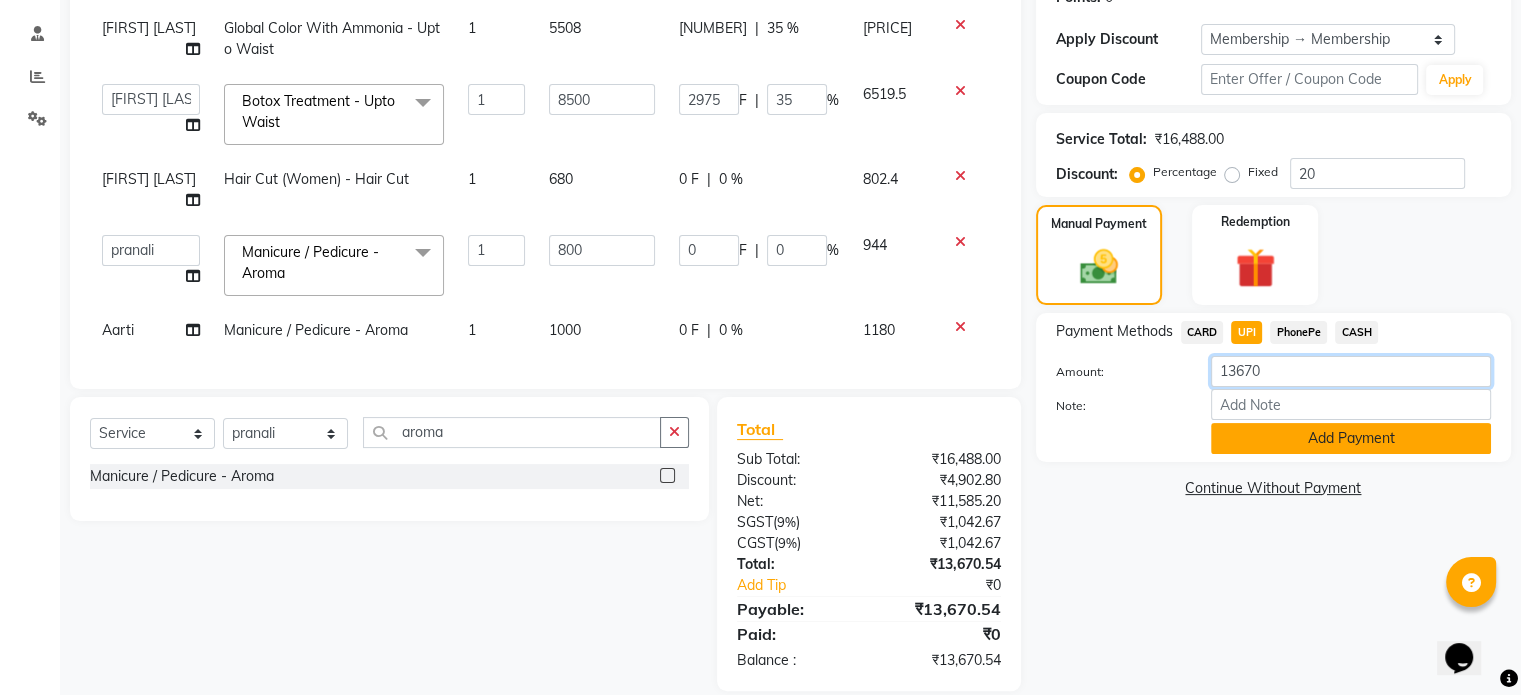 type on "13670" 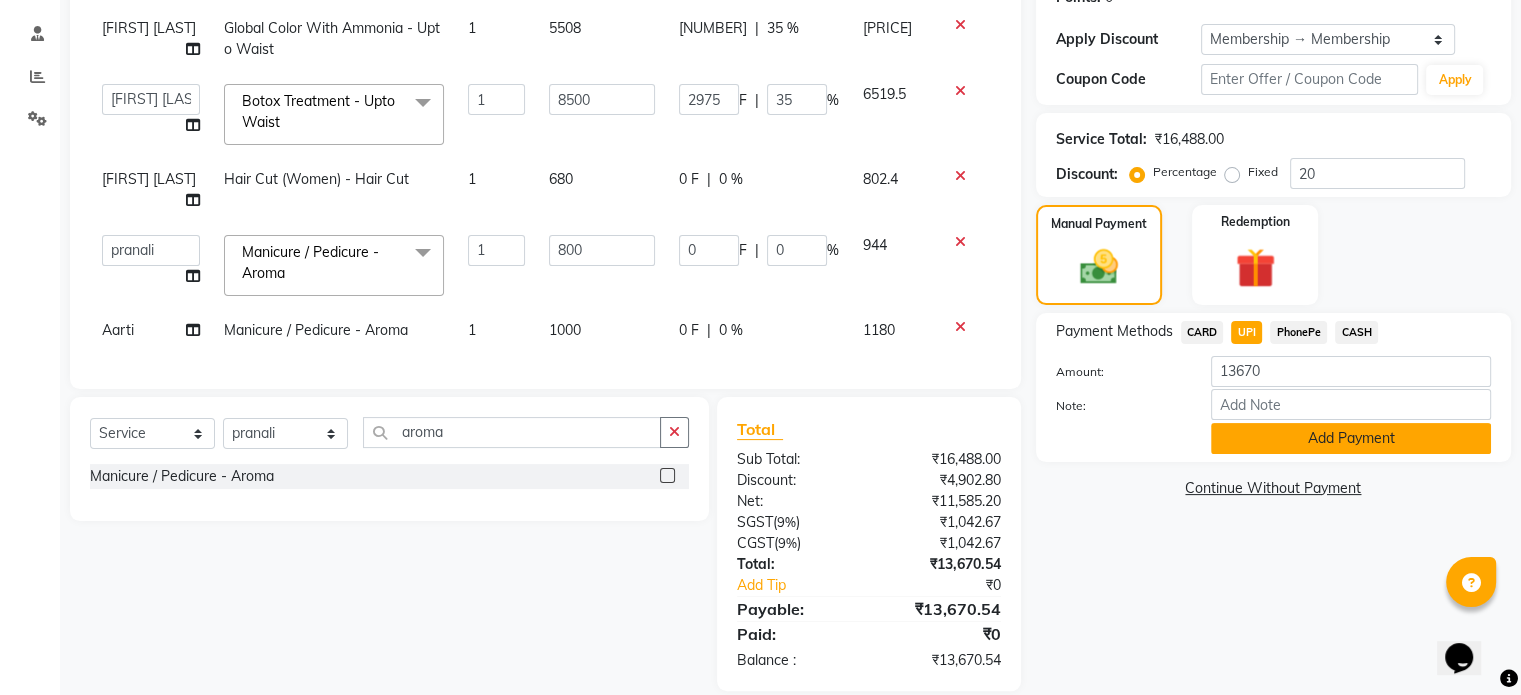 click on "Add Payment" 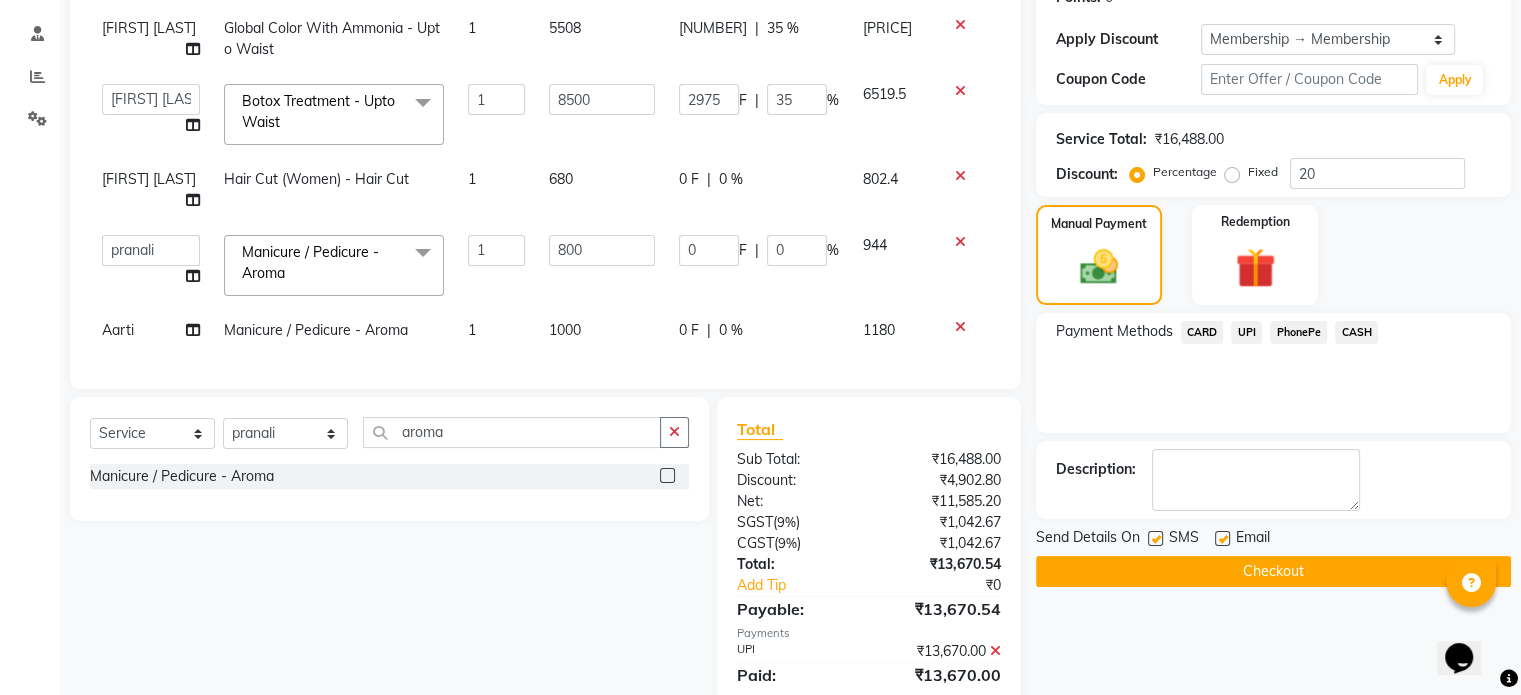 click on "Checkout" 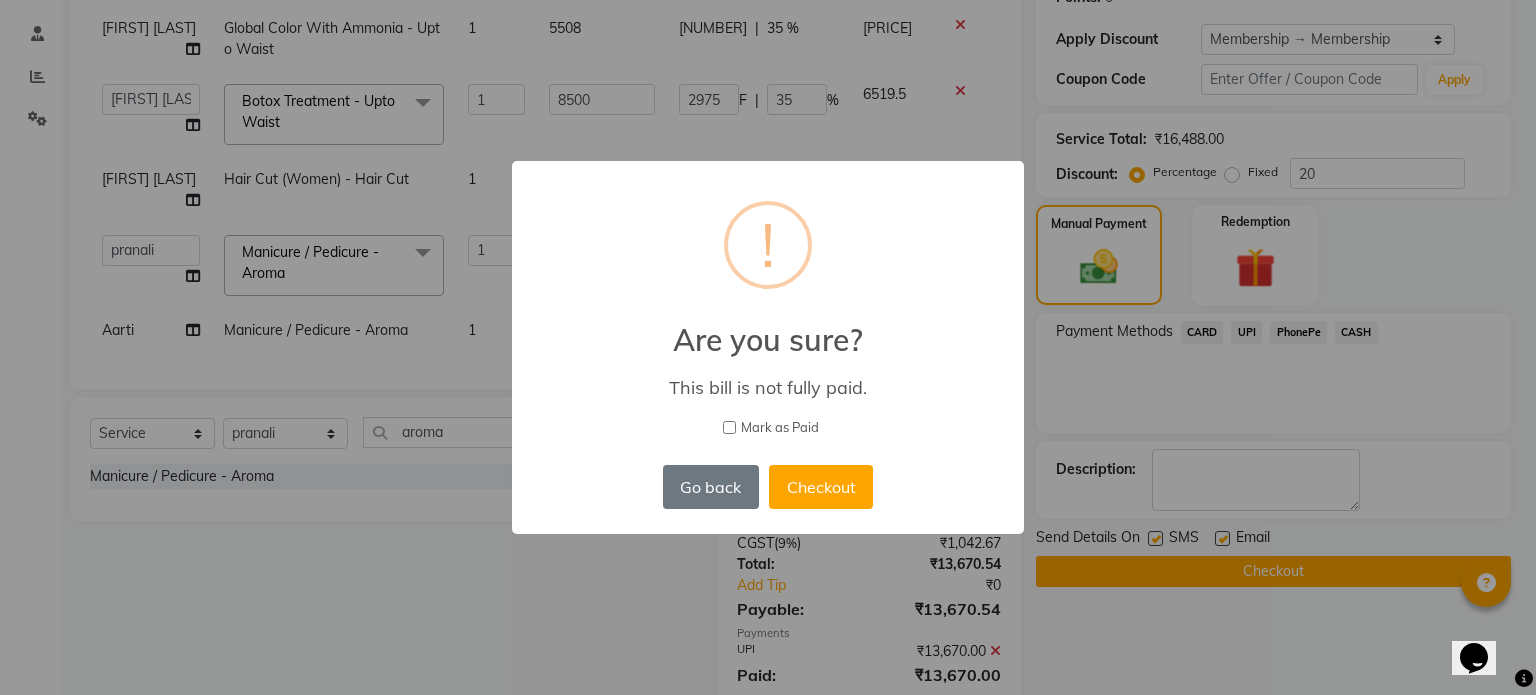 click on "Mark as Paid" at bounding box center (729, 427) 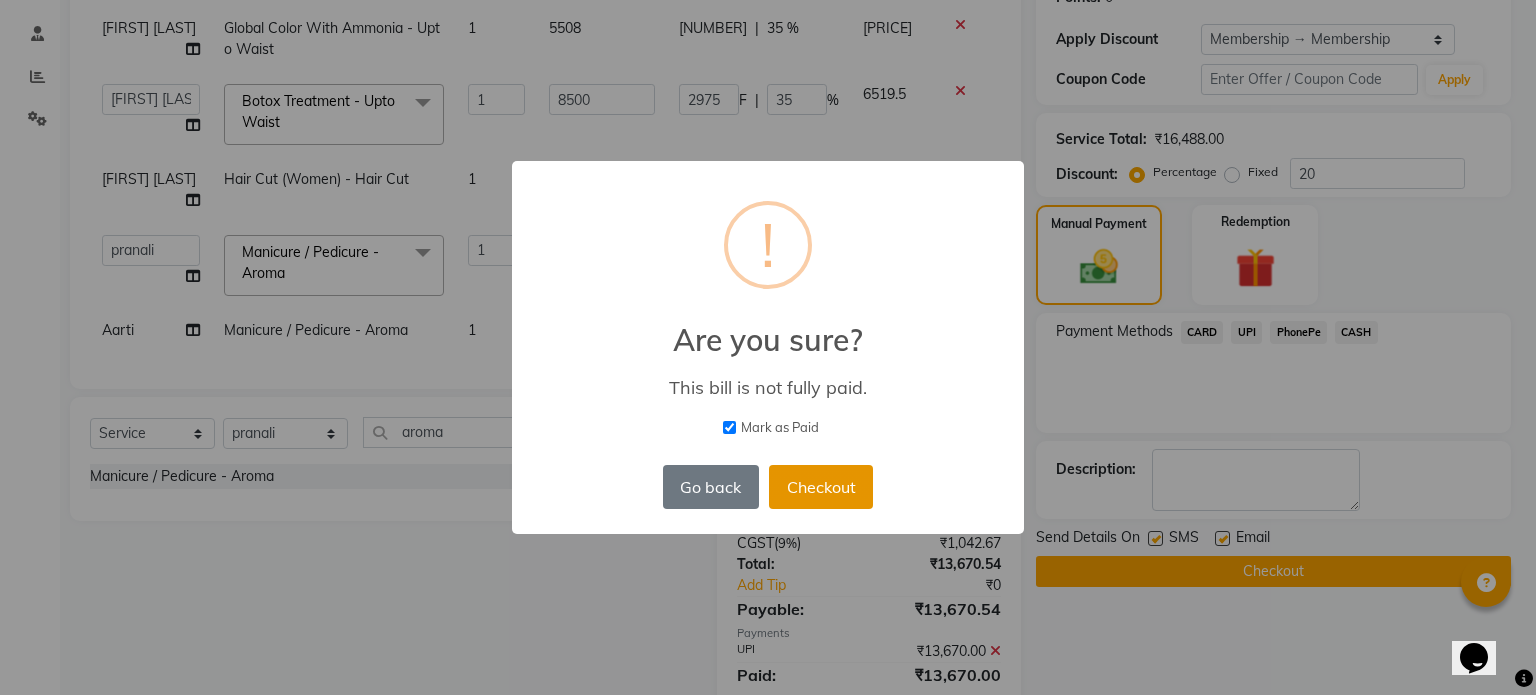 click on "Checkout" at bounding box center (821, 487) 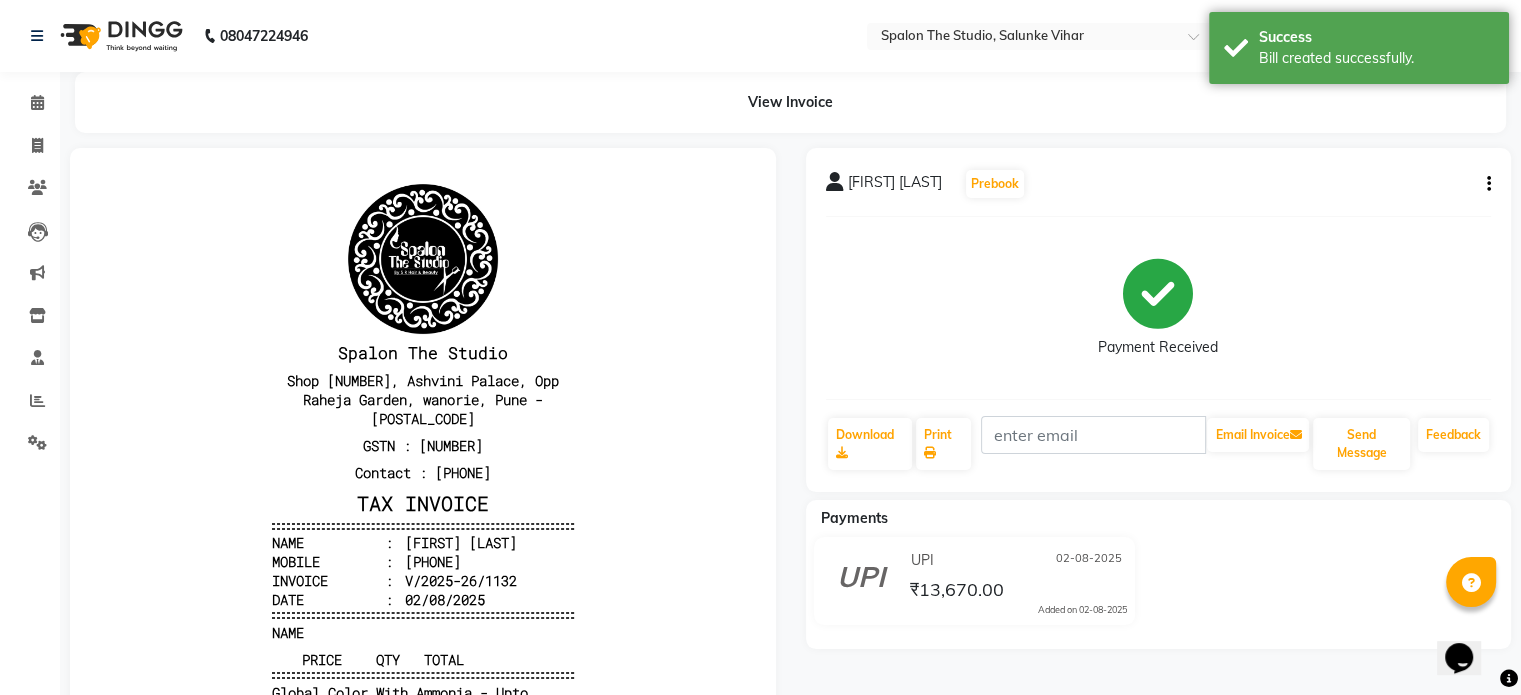 scroll, scrollTop: 0, scrollLeft: 0, axis: both 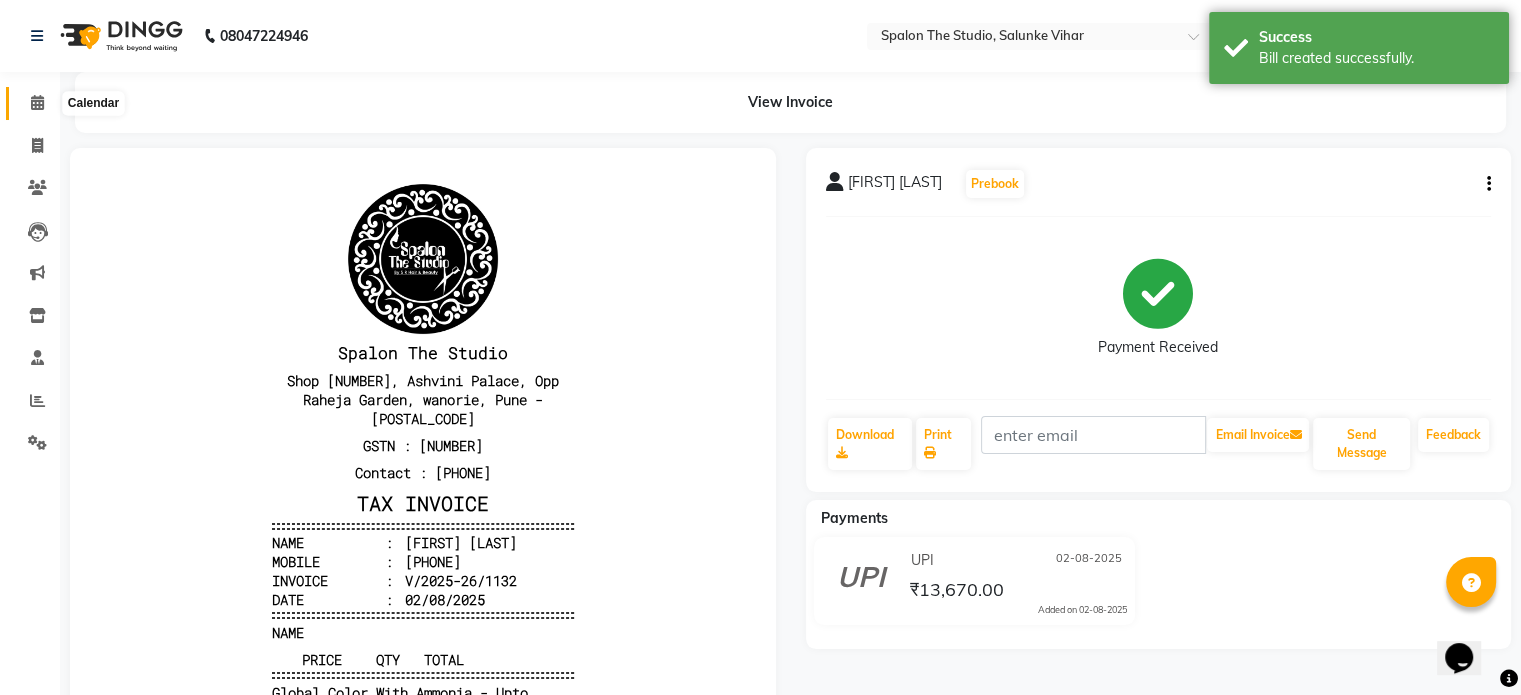 drag, startPoint x: 32, startPoint y: 95, endPoint x: 52, endPoint y: 54, distance: 45.617977 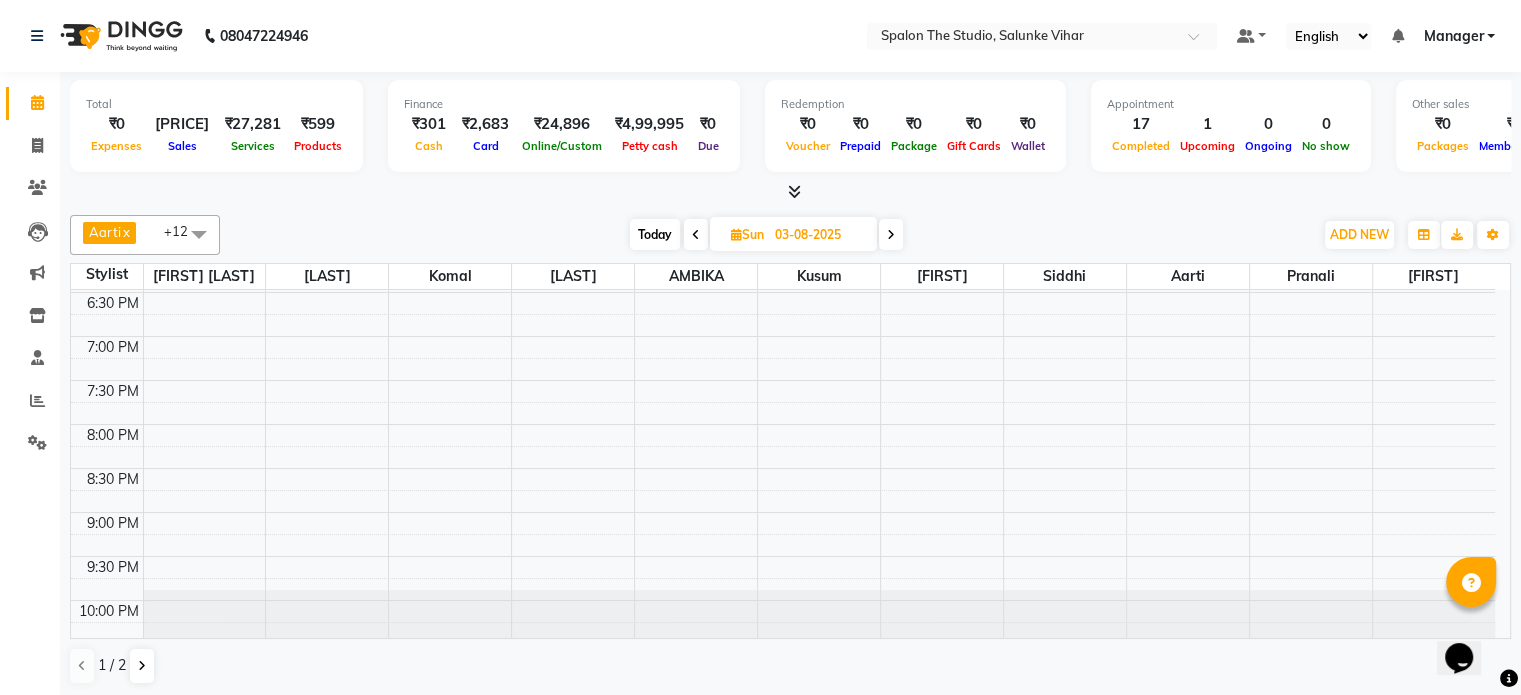 scroll, scrollTop: 871, scrollLeft: 0, axis: vertical 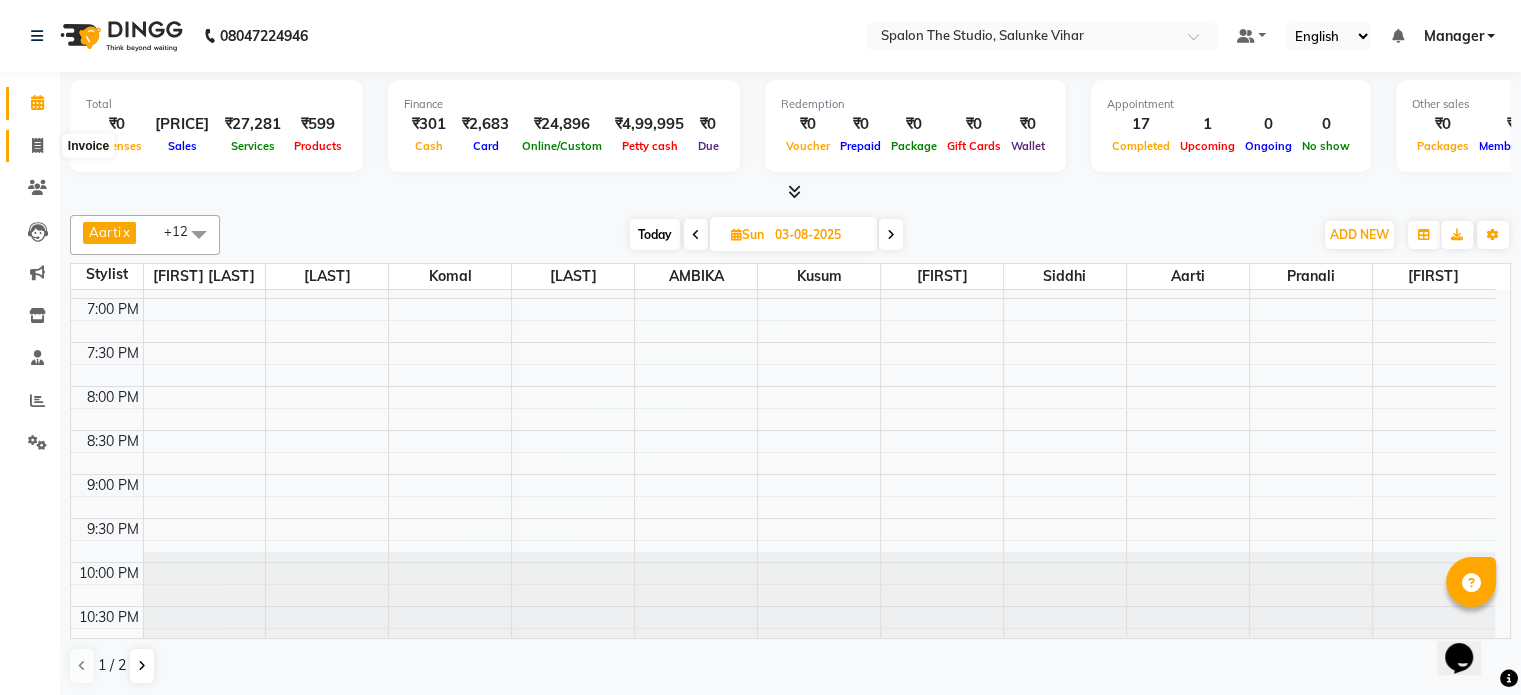 click 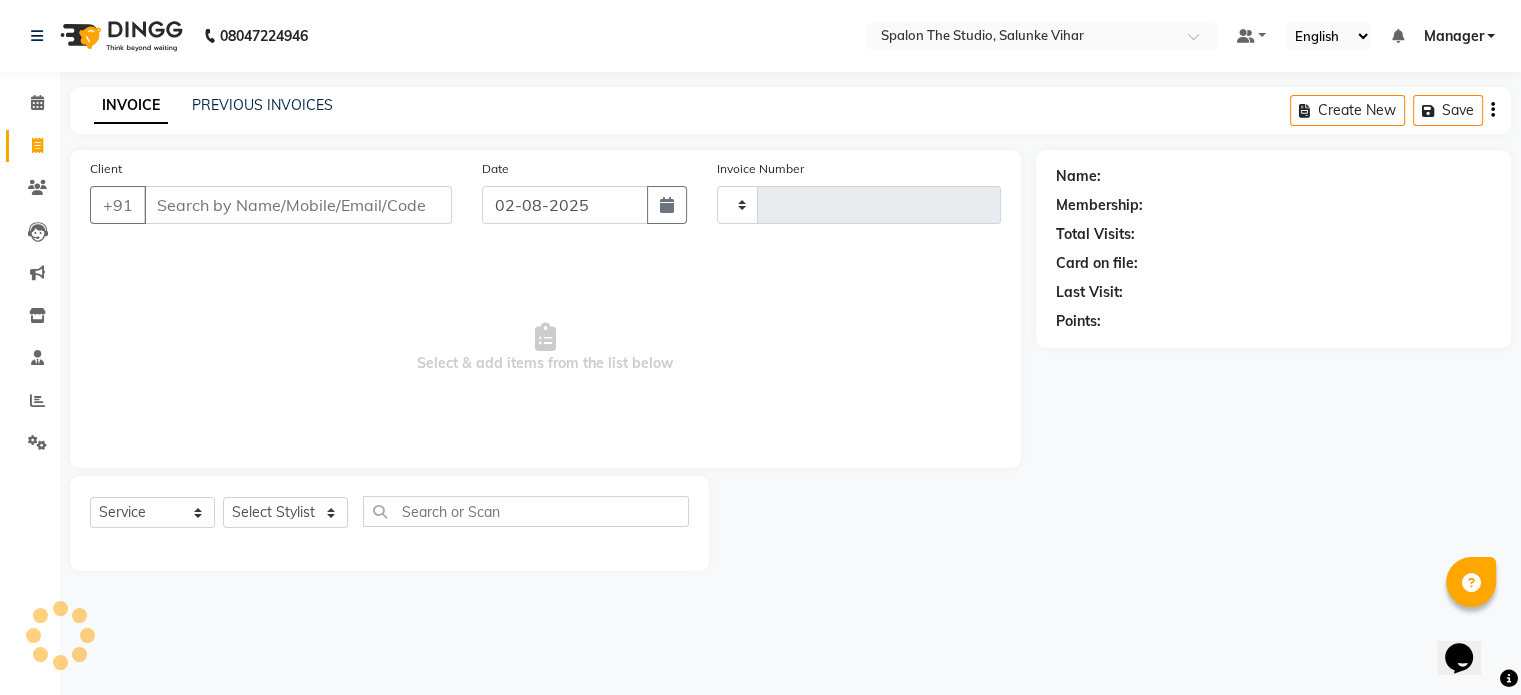 scroll, scrollTop: 0, scrollLeft: 0, axis: both 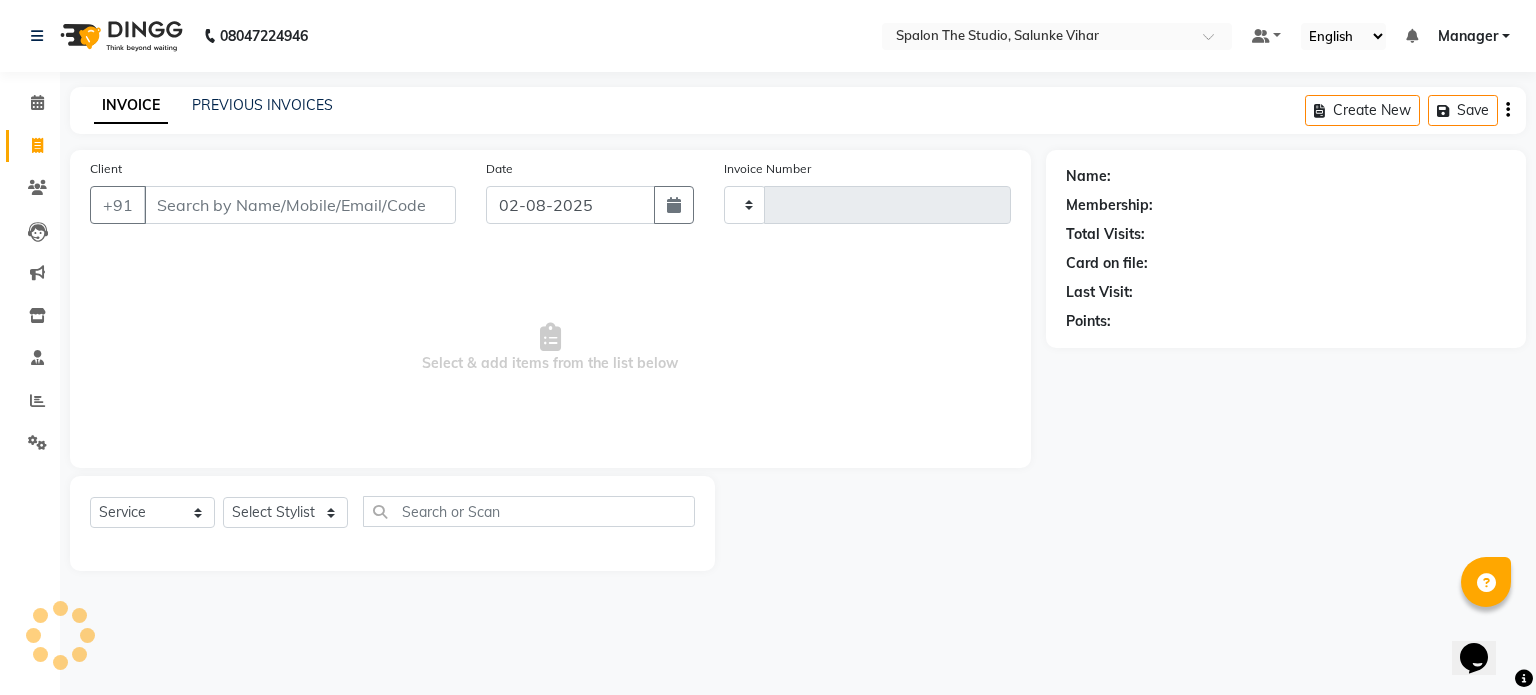 type on "1133" 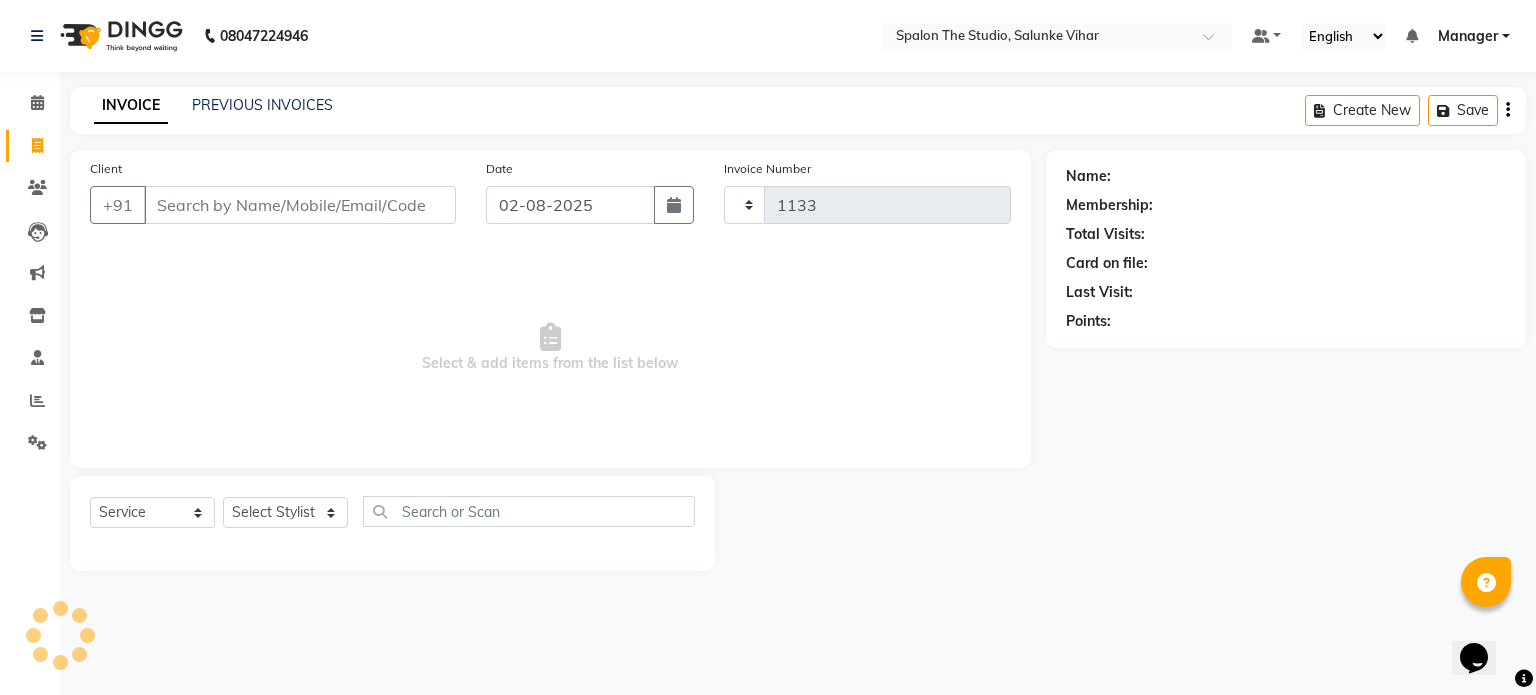 select on "903" 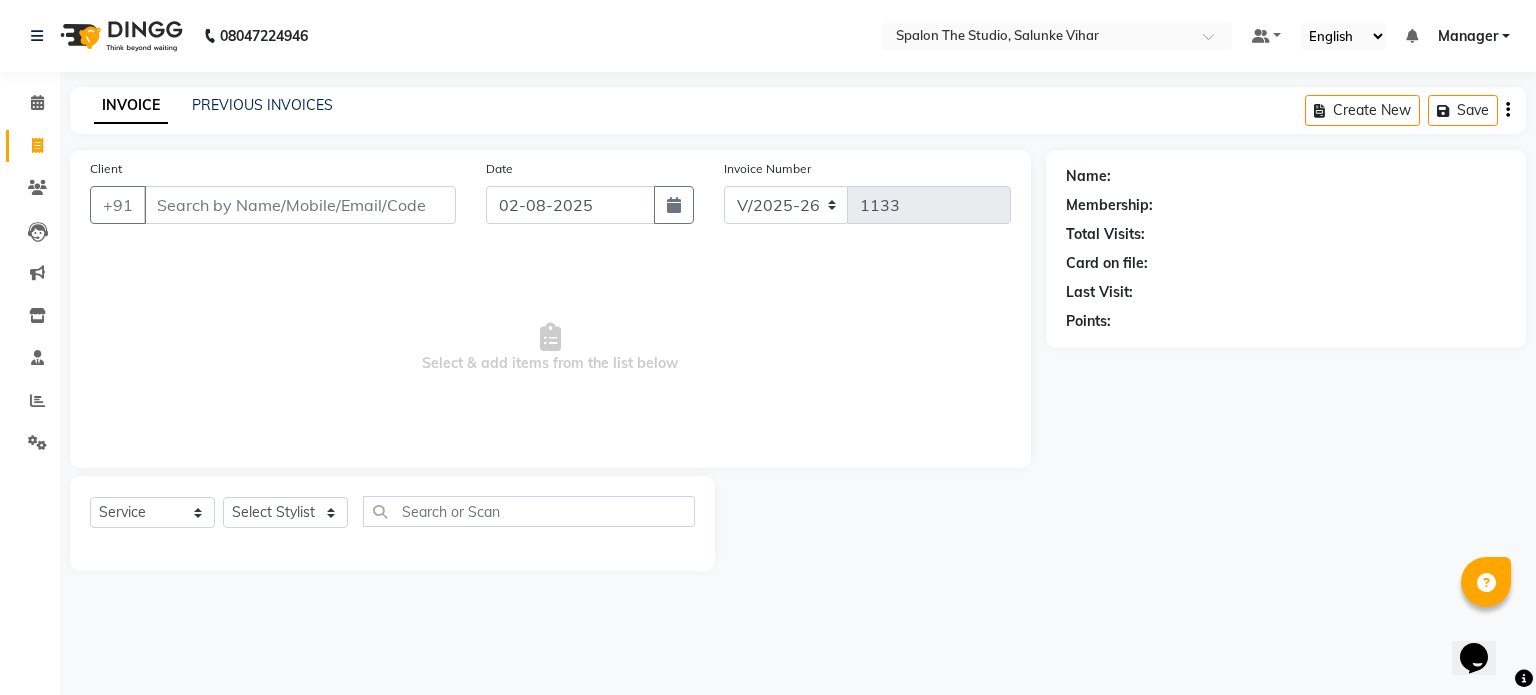 click on "Client" at bounding box center [300, 205] 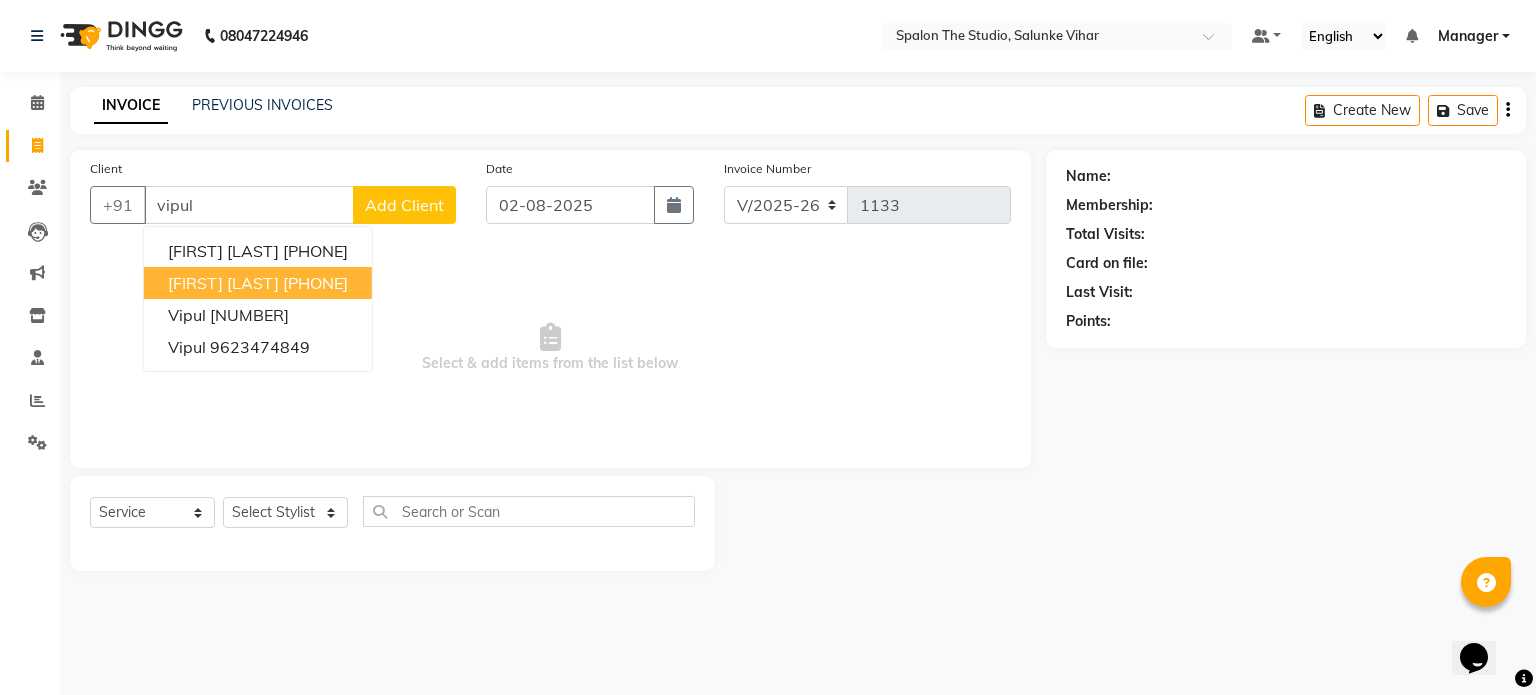 click on "[FIRST] [LAST] [PHONE]" at bounding box center [258, 283] 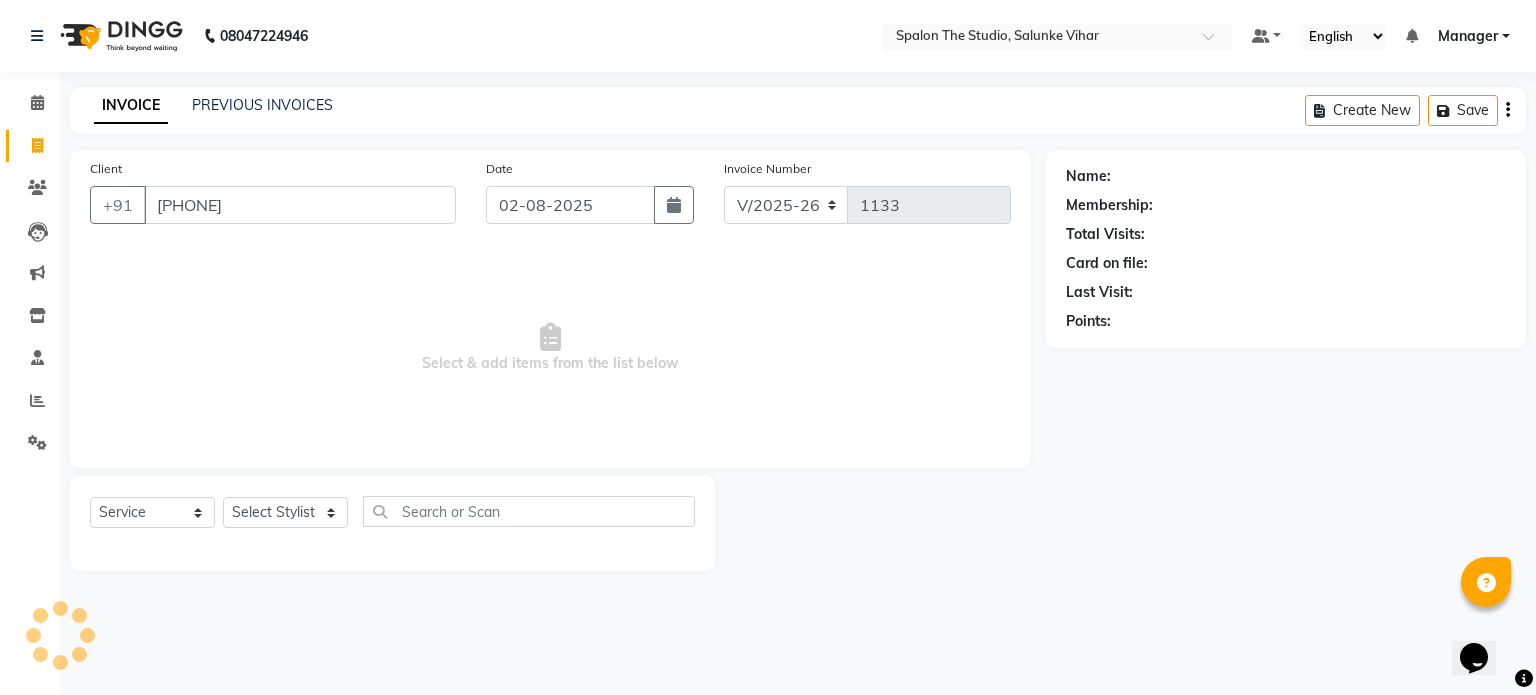 type on "[PHONE]" 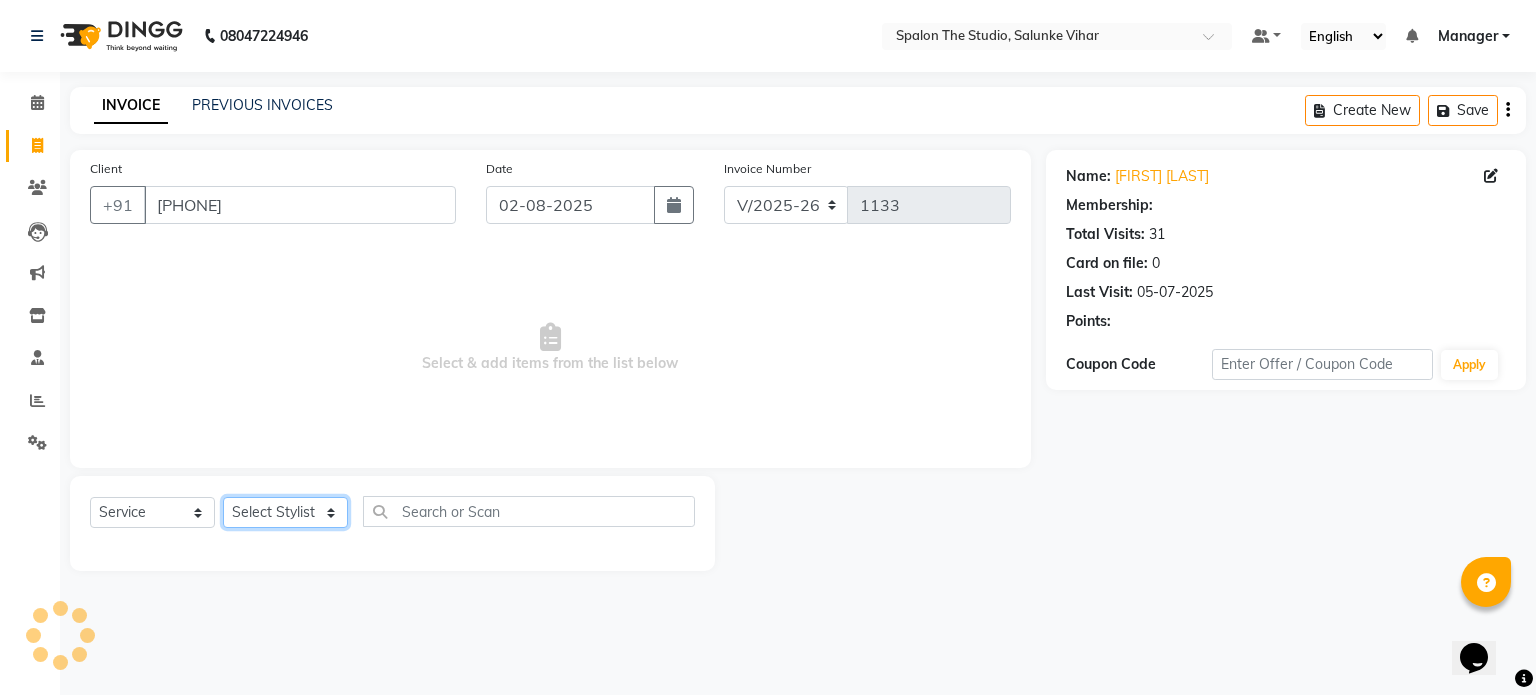 click on "Select Stylist Aarti AMBIKA farheen Gernal komal kusum Manager navazish pranali Riya Shetye Saisha SHARIF Shubham Pawar siddhi sunil Vanshika" 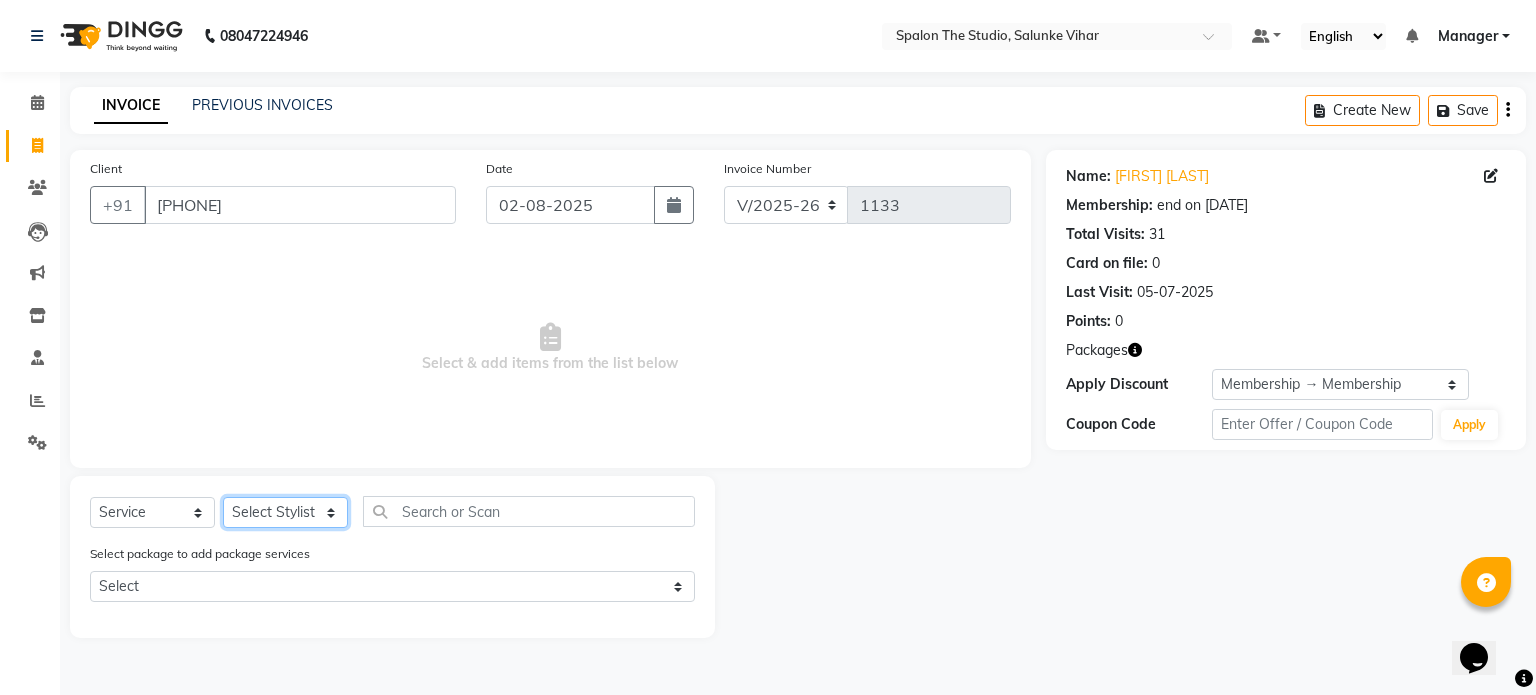select on "82883" 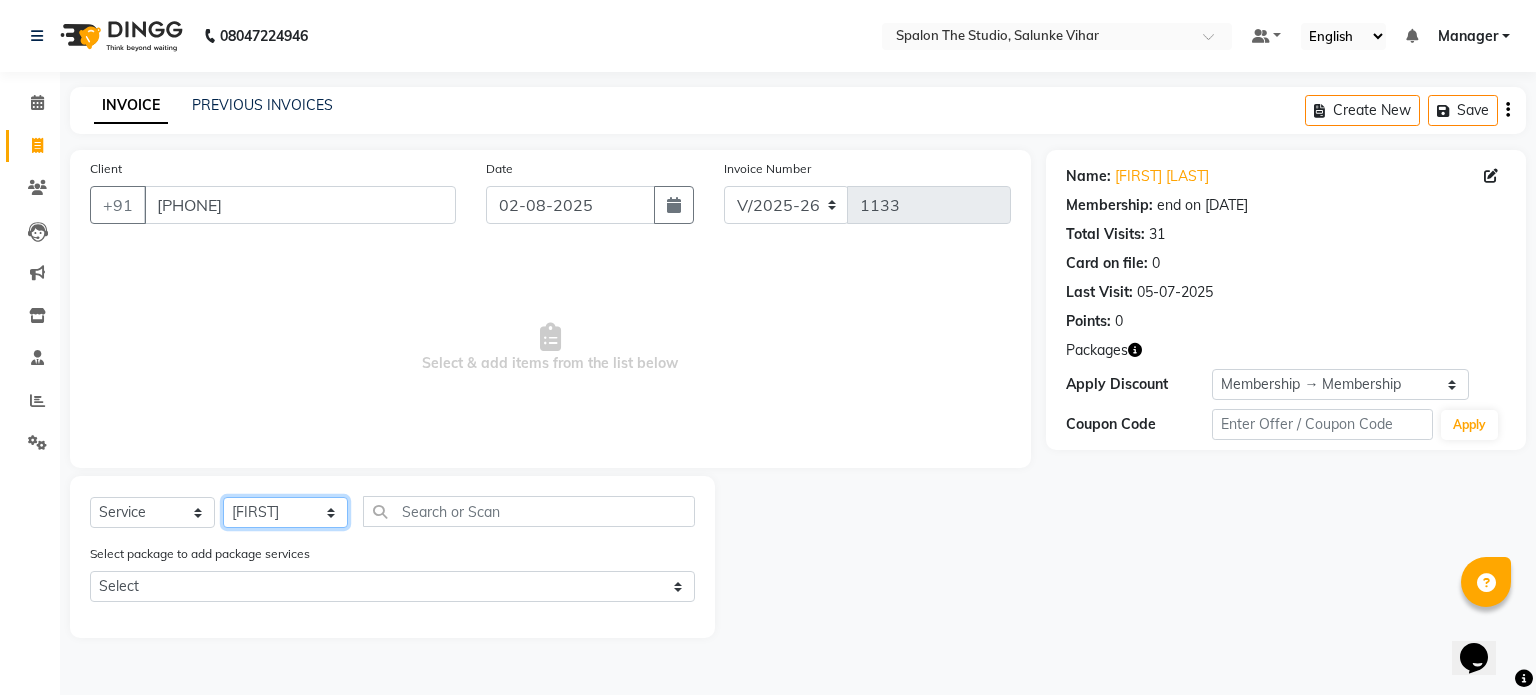 click on "Select Stylist Aarti AMBIKA farheen Gernal komal kusum Manager navazish pranali Riya Shetye Saisha SHARIF Shubham Pawar siddhi sunil Vanshika" 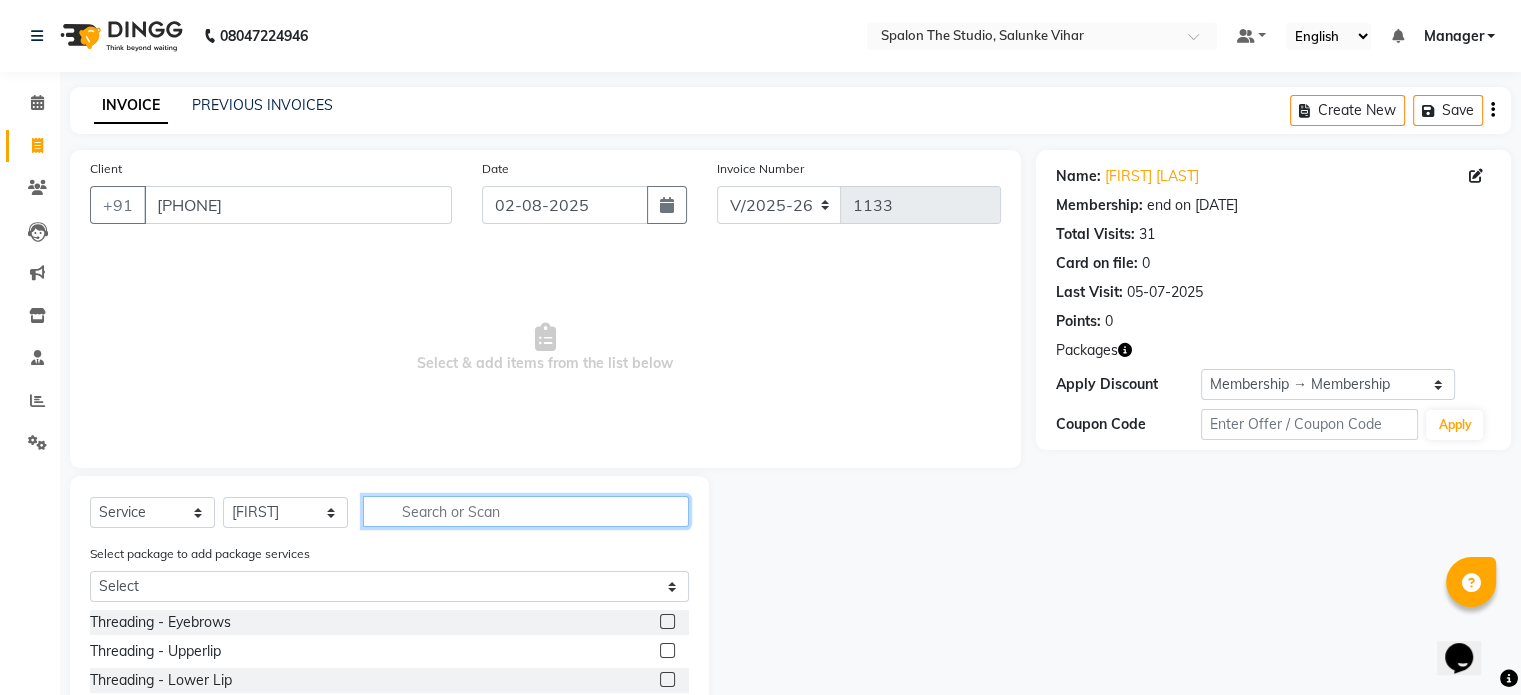 click 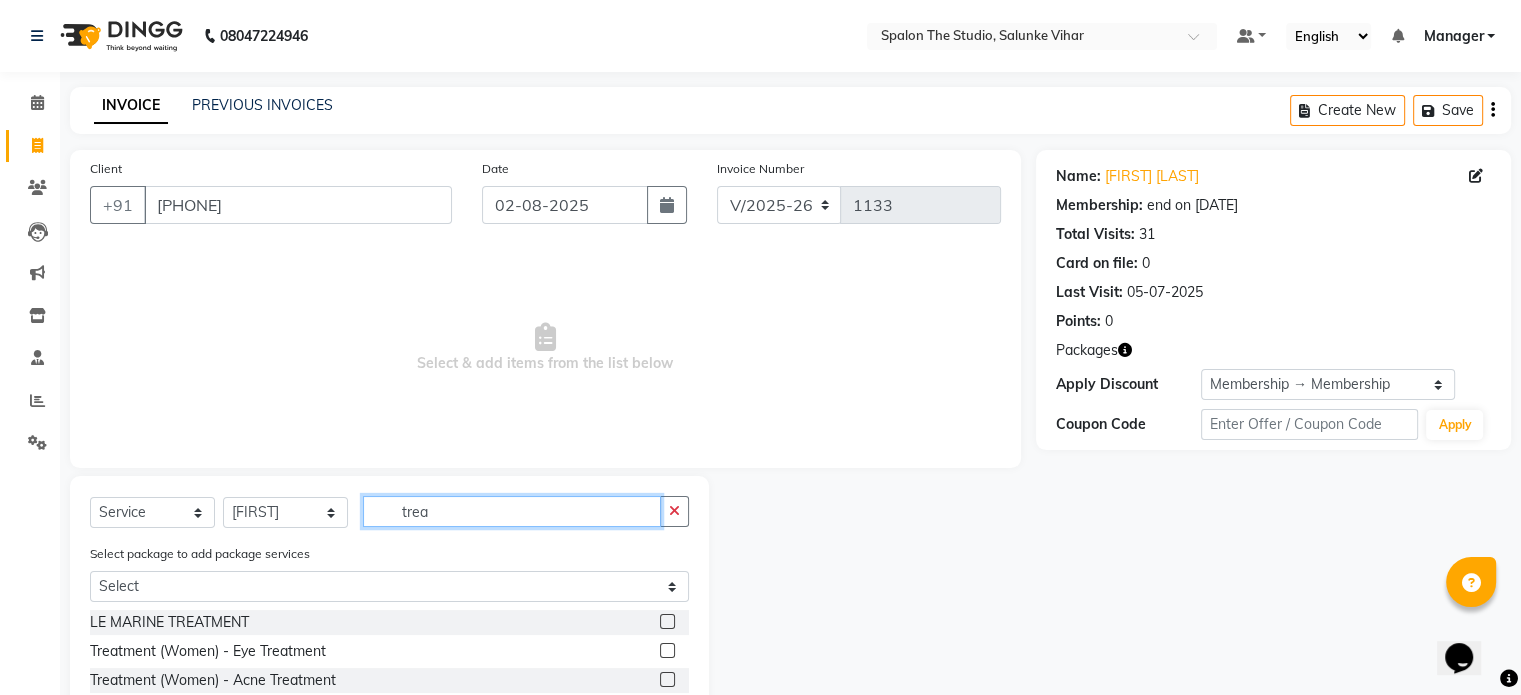 scroll, scrollTop: 100, scrollLeft: 0, axis: vertical 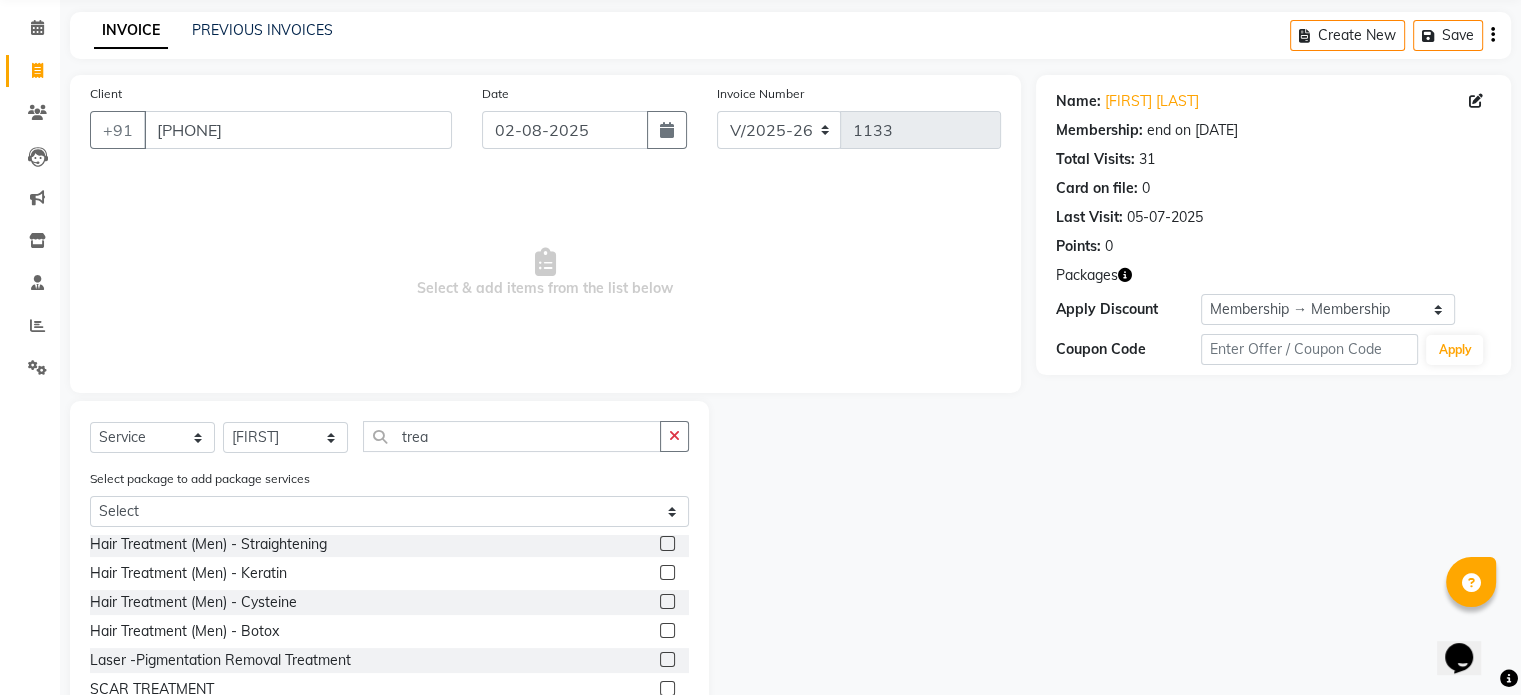 click on "Select Service Product Membership Package Voucher Prepaid Gift Card Select Stylist Aarti AMBIKA farheen Gernal komal kusum Manager navazish pranali Riya Shetye Saisha SHARIF Shubham Pawar siddhi sunil Vanshika trea Select package to add package services Select Skin Reju 3+1 LE MARINE TREATMENT Treatment (Women) - Eye Treatment Treatment (Women) - Acne Treatment Treatment (Women) - Dark Underarm Treatment Manicure / Pedicure - Heel Peel Treatment Botox Treatment - Upto Neck Botox Treatment - Upto Shoulder Botox Treatment - Upto Midback Botox Treatment - Upto Waist Hair Treatment (Men) - Child Hair Cut (Below 10 Yrs) Hair Treatment (Men) - Head Shave (Mundan) Hair Treatment (Men) - Smoothenining Hair Treatment (Men) - Straightening Hair Treatment (Men) - Keratin Hair Treatment (Men) - Cysteine Hair Treatment (Men) - Botox Laser -Pigmentation Removal Treatment SCAR TREATMENT LE MARINE TREATMENT" 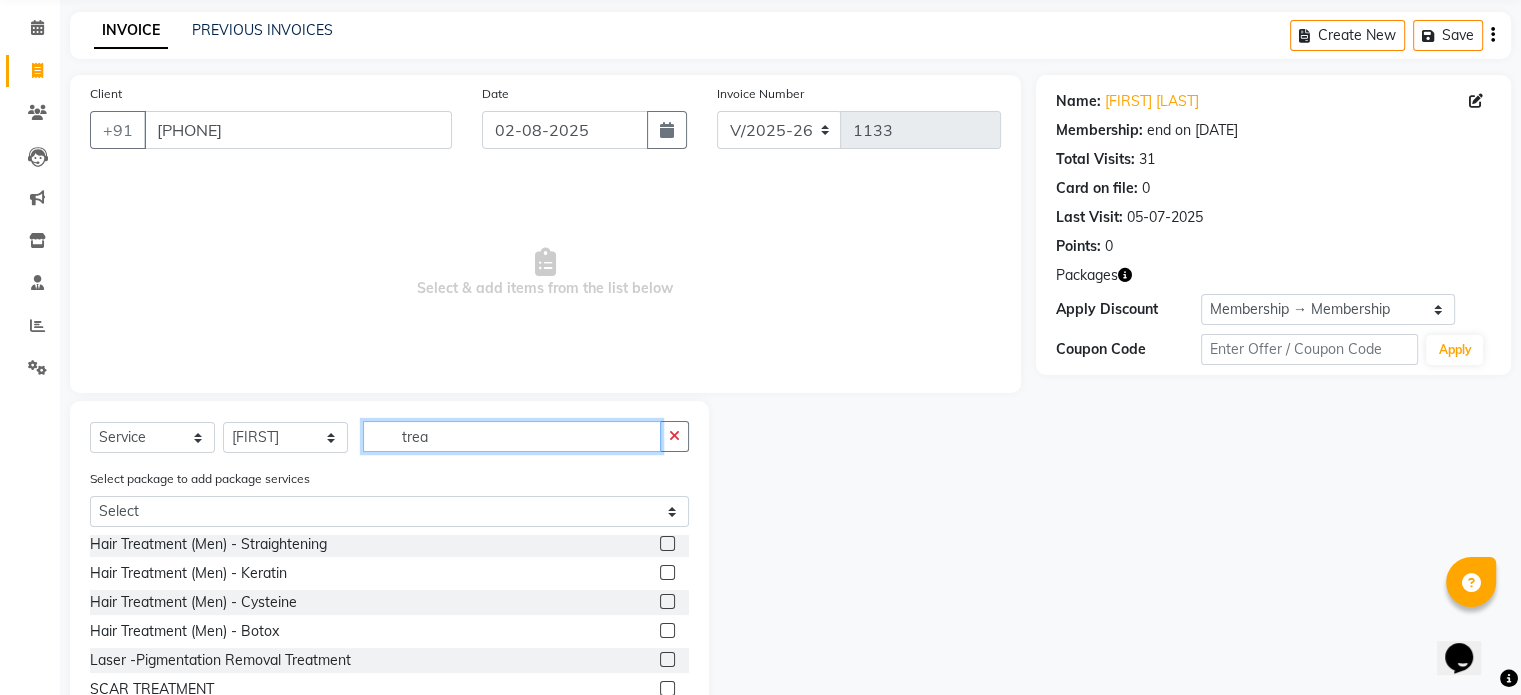 click on "trea" 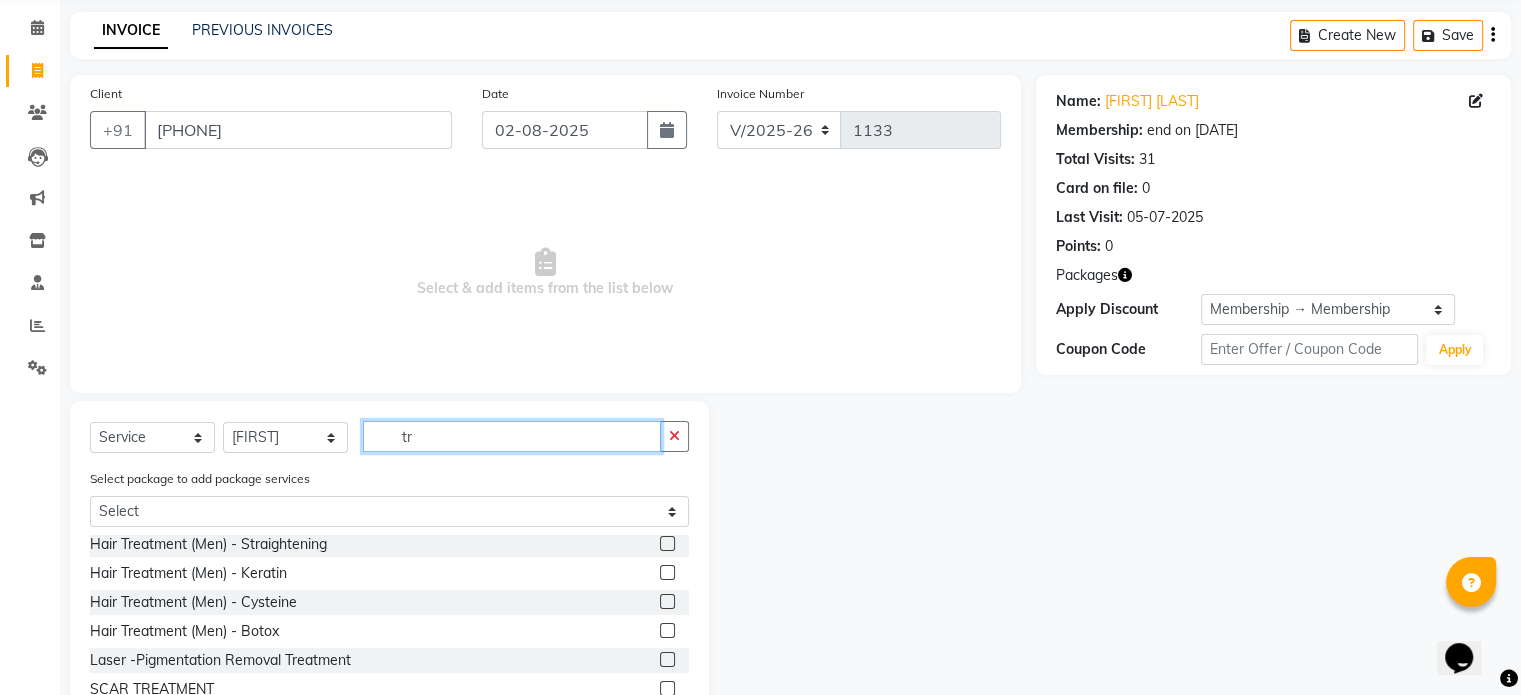 type on "t" 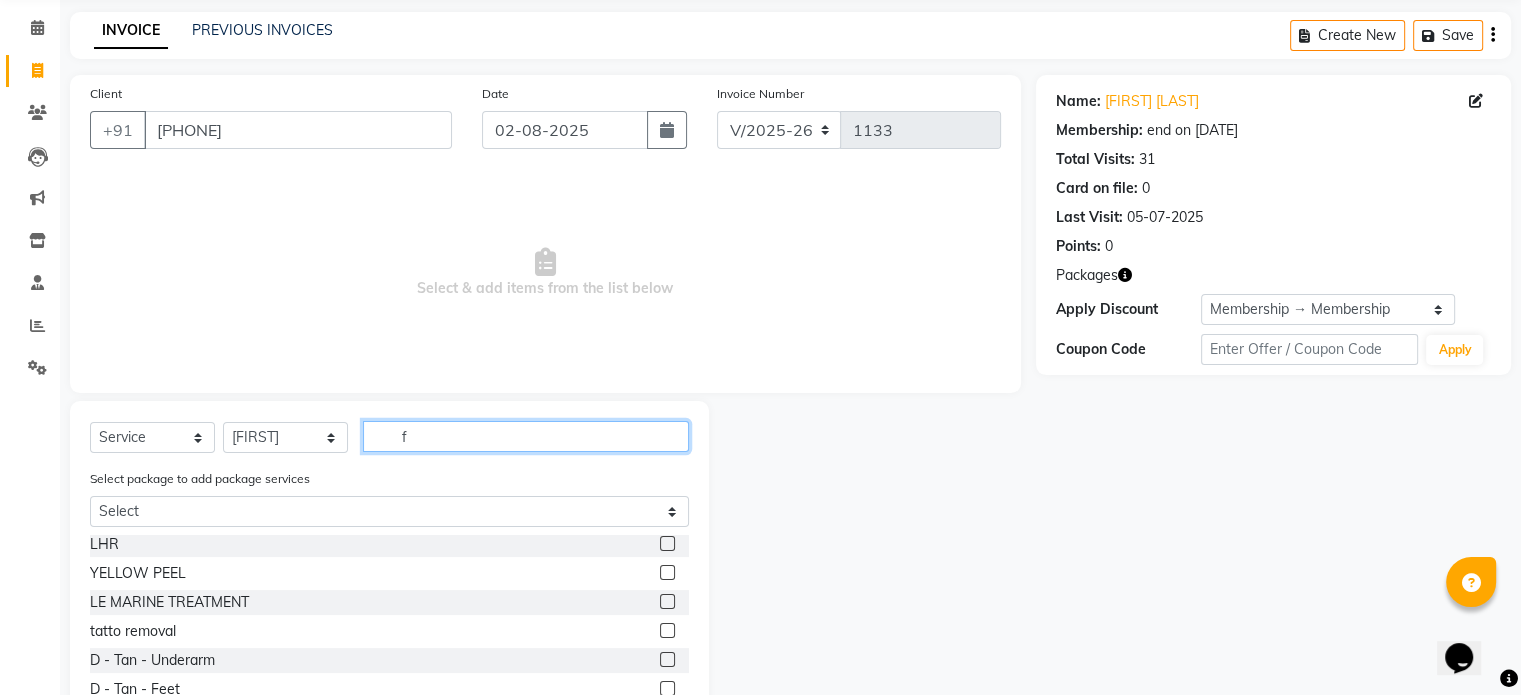 scroll, scrollTop: 0, scrollLeft: 0, axis: both 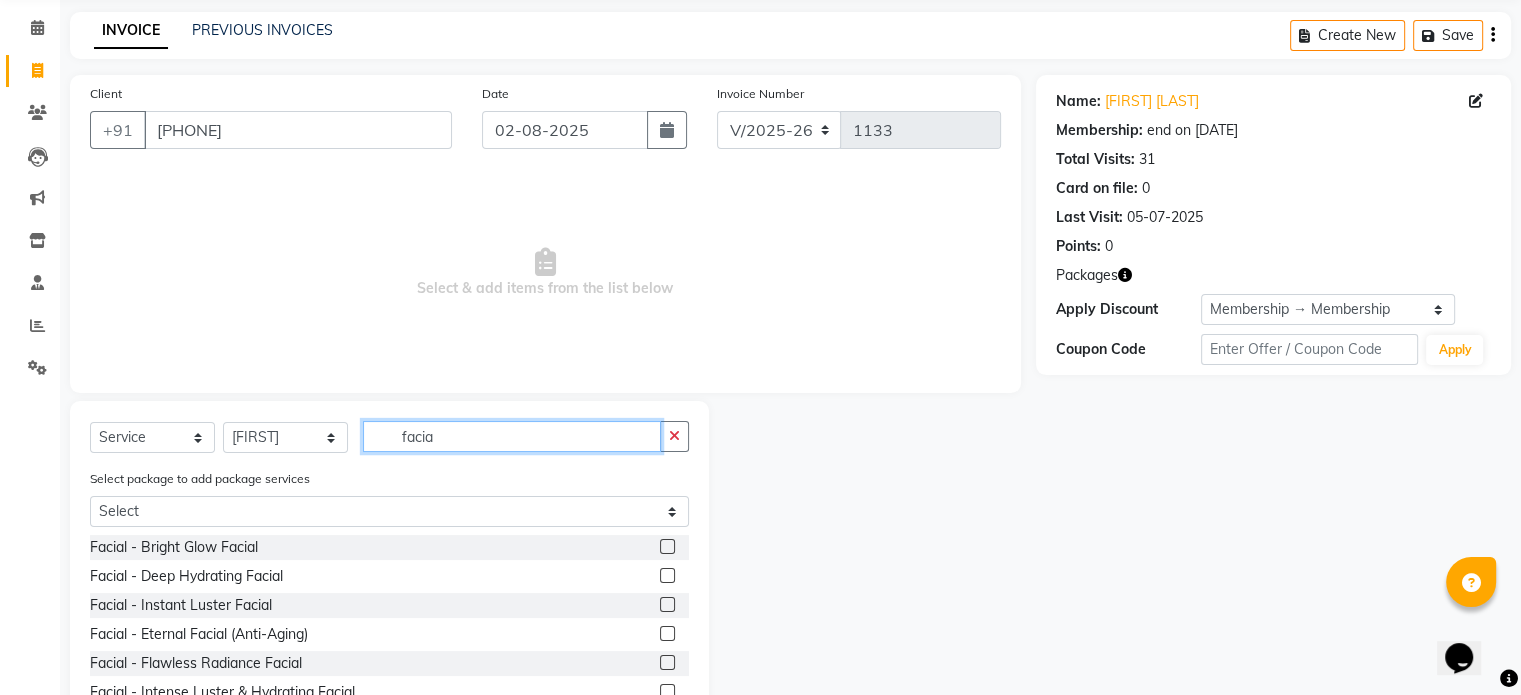 type on "facia" 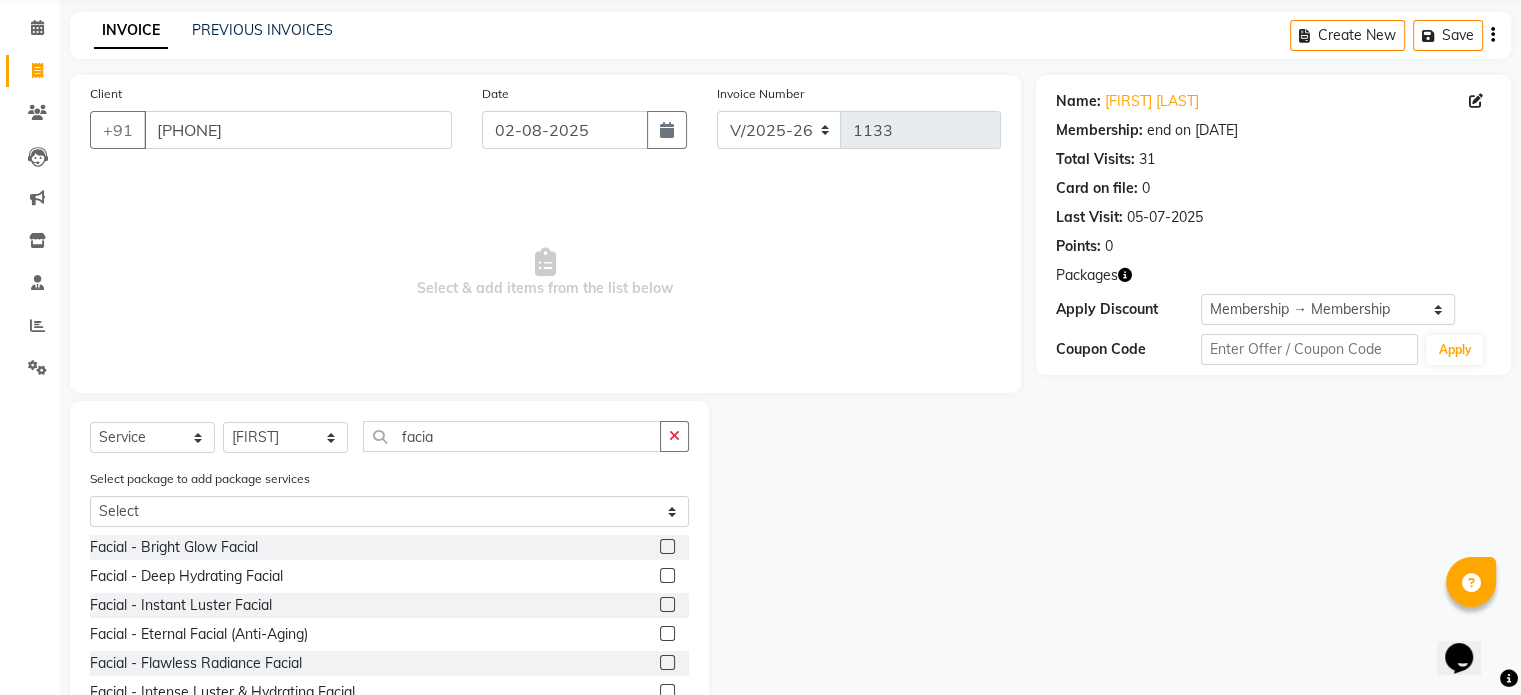 click 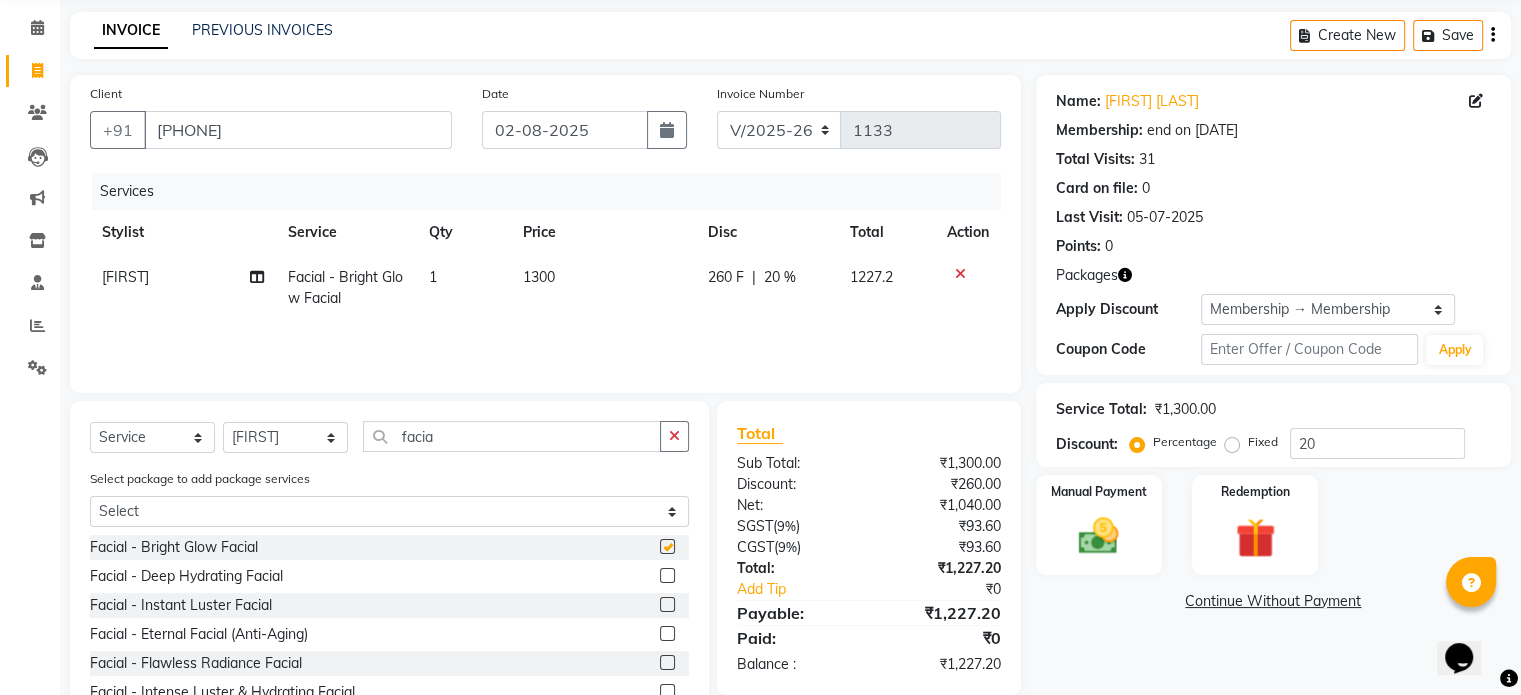 checkbox on "false" 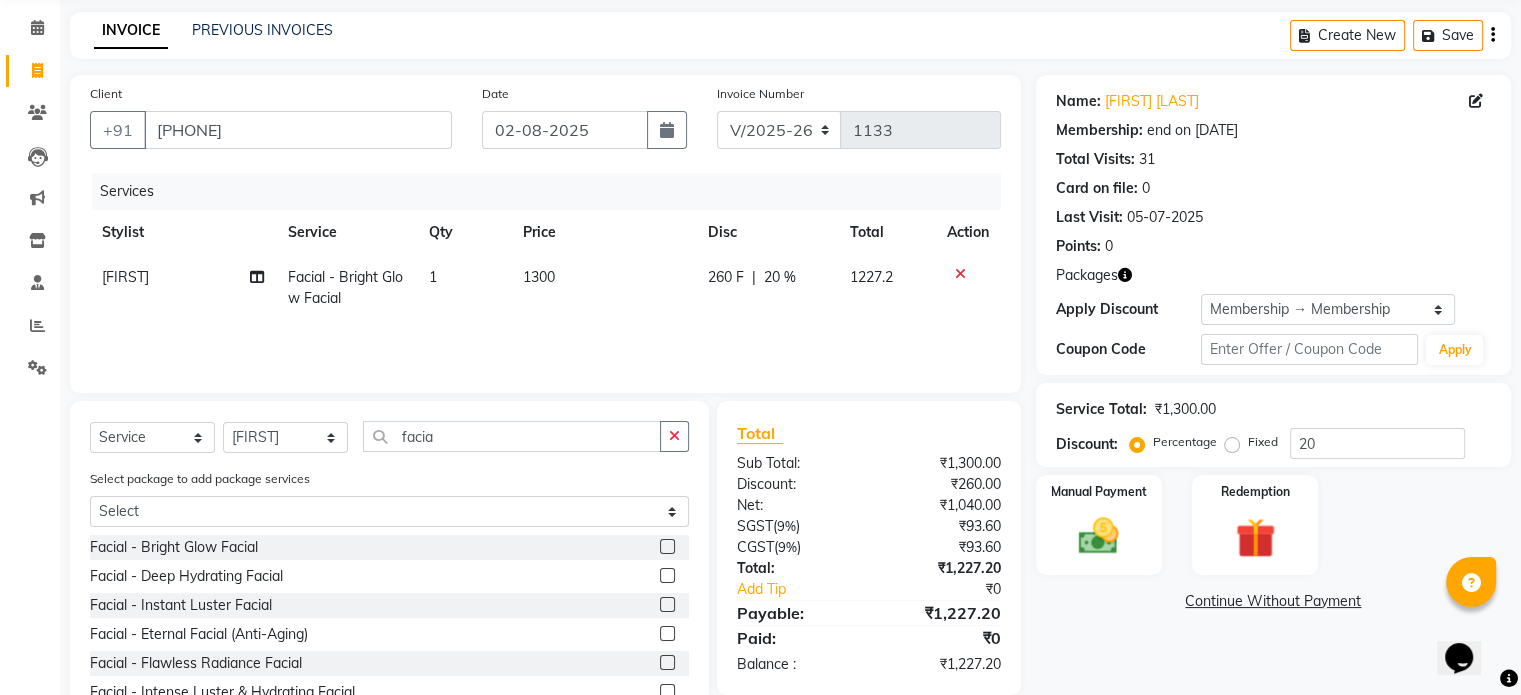 click on "1" 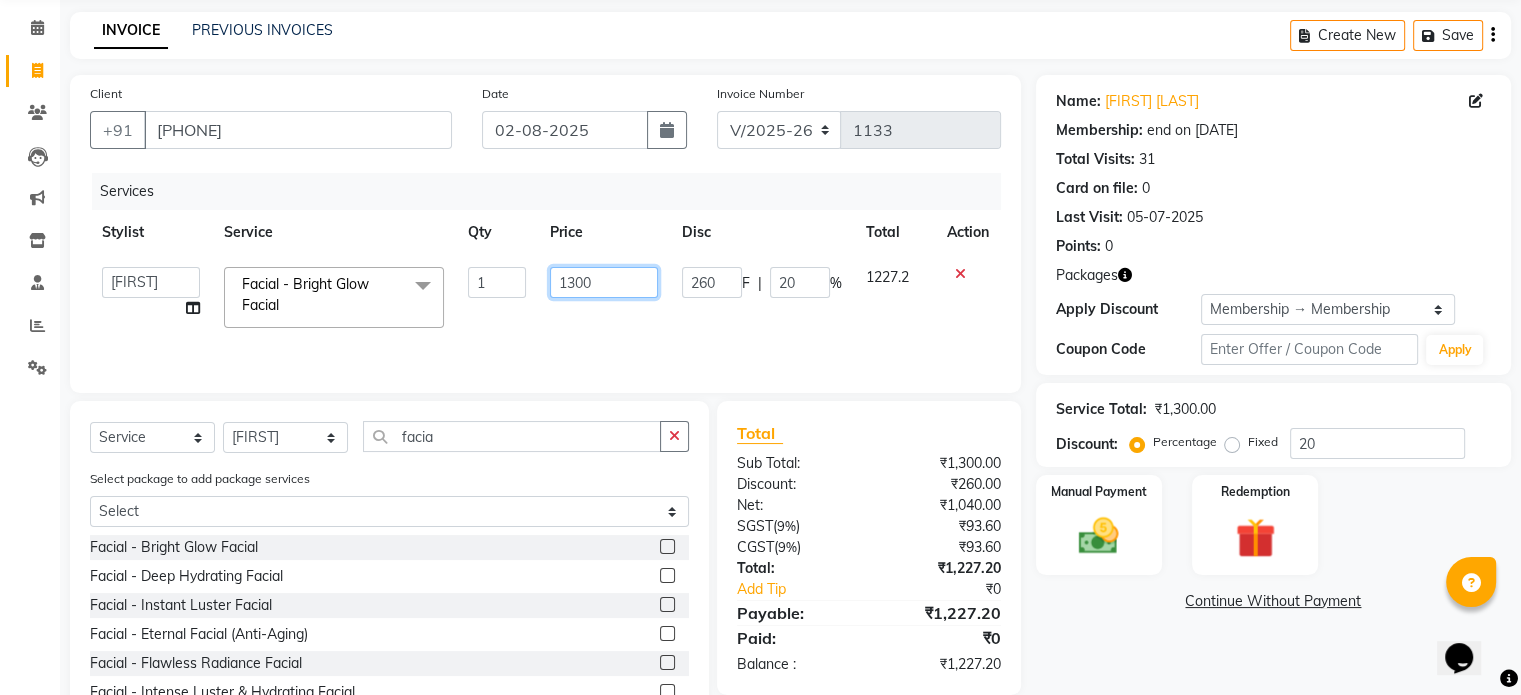 click on "1300" 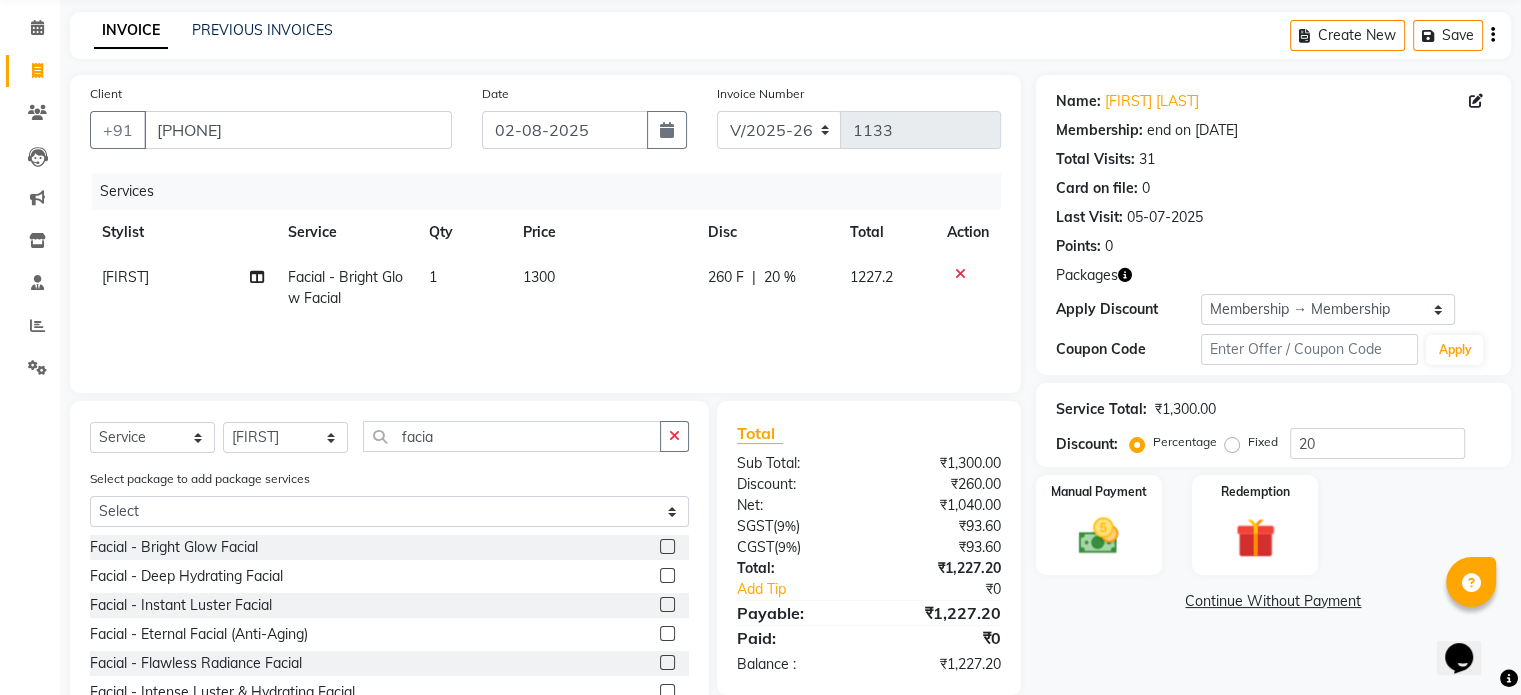 click on "1300" 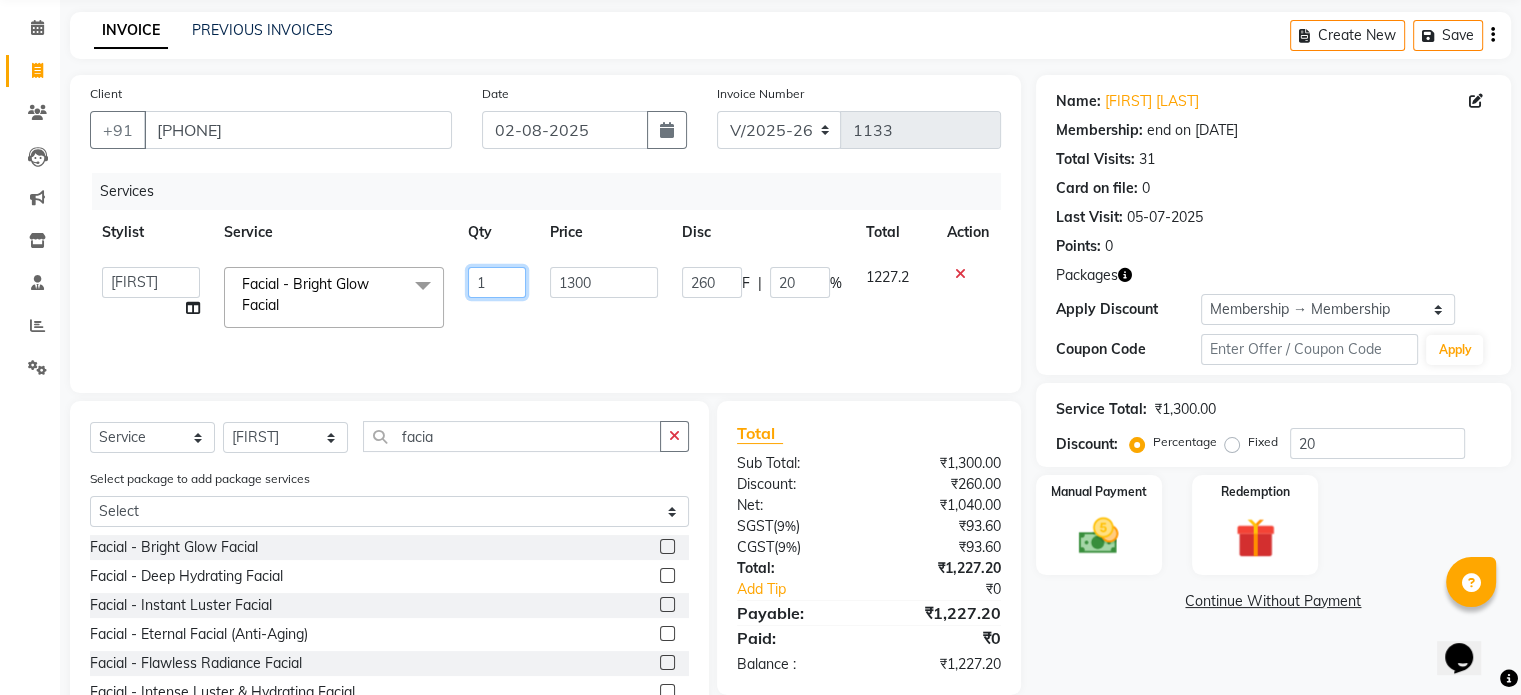 click on "1" 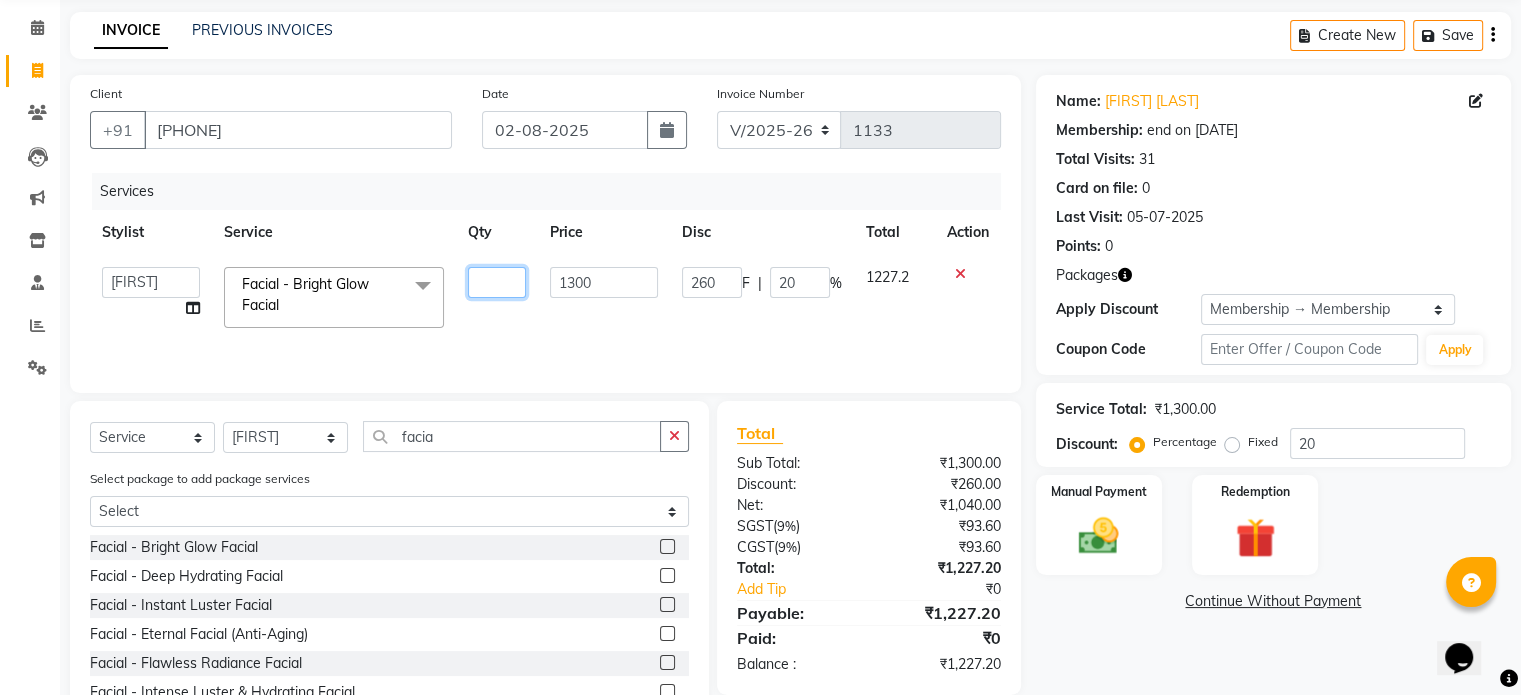 type on "4" 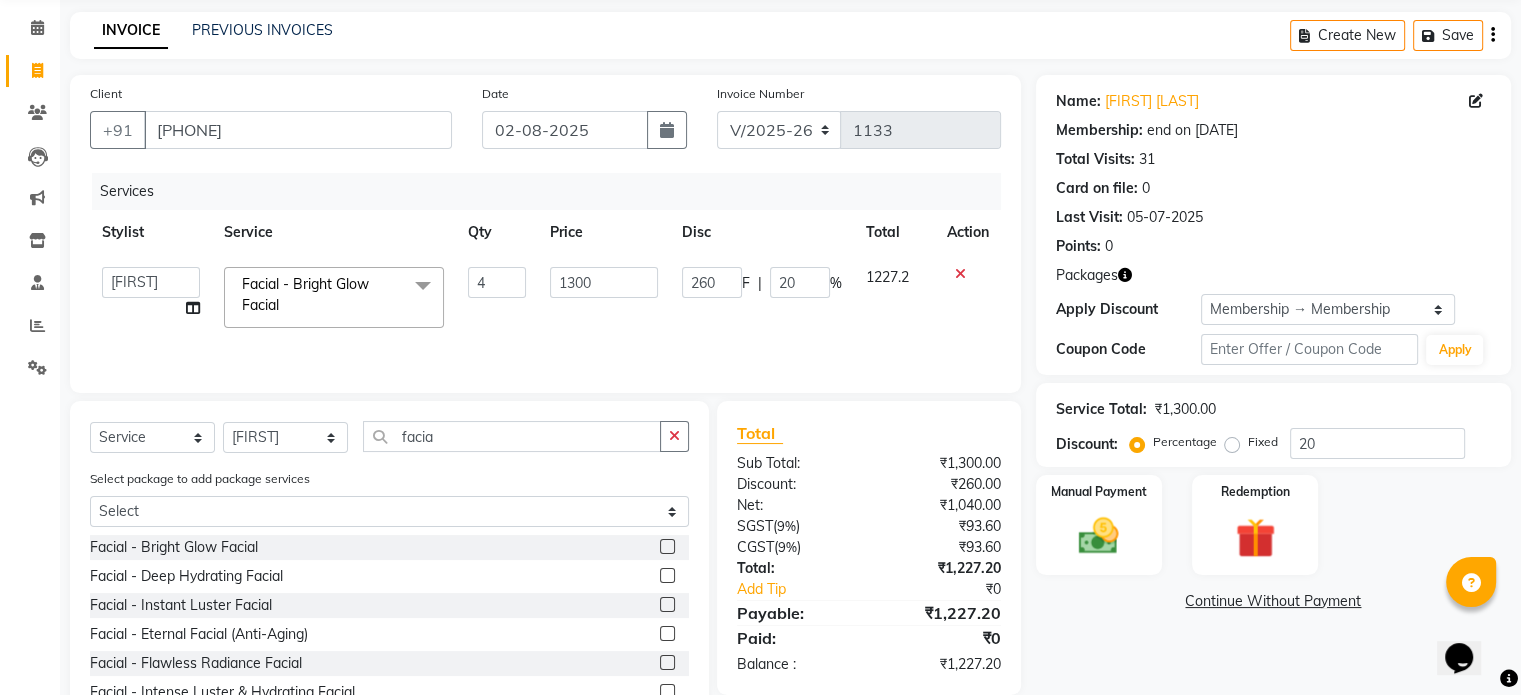 click on "1300" 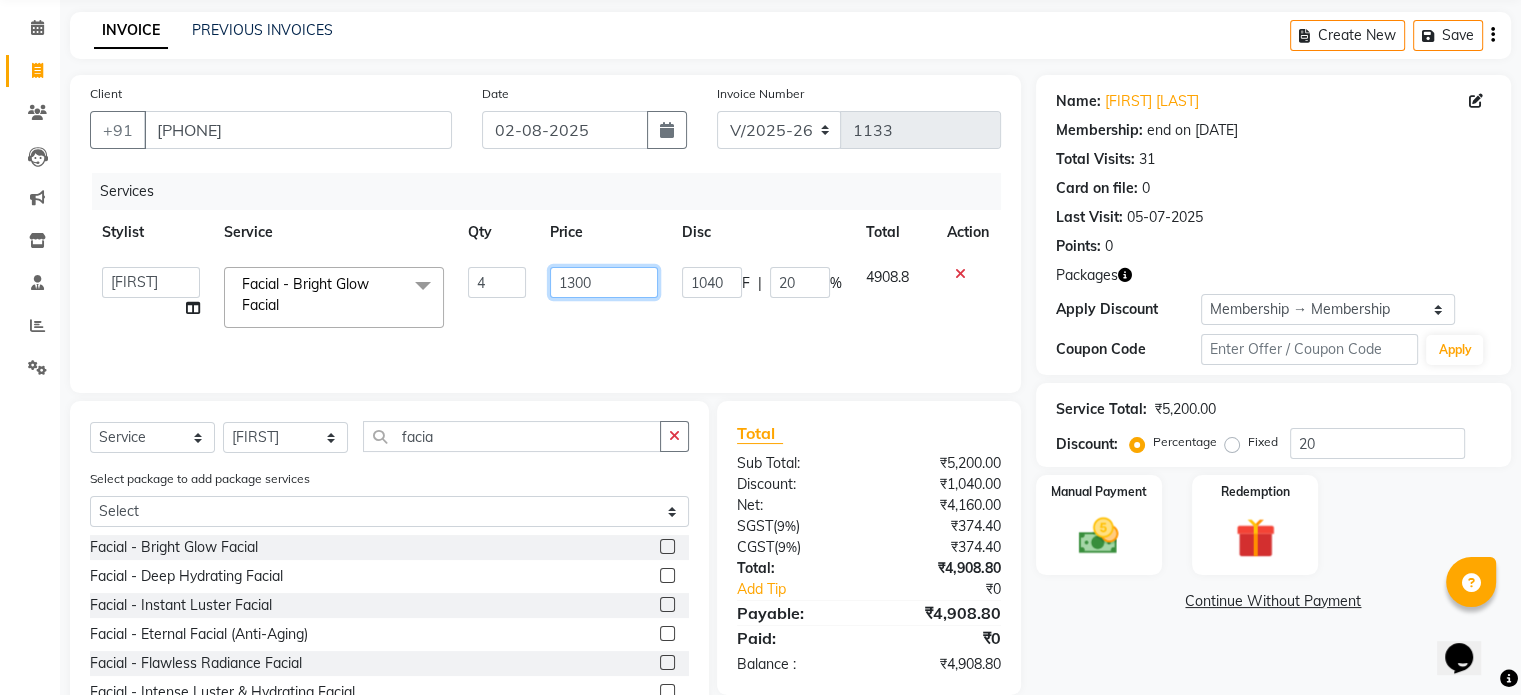 click on "1300" 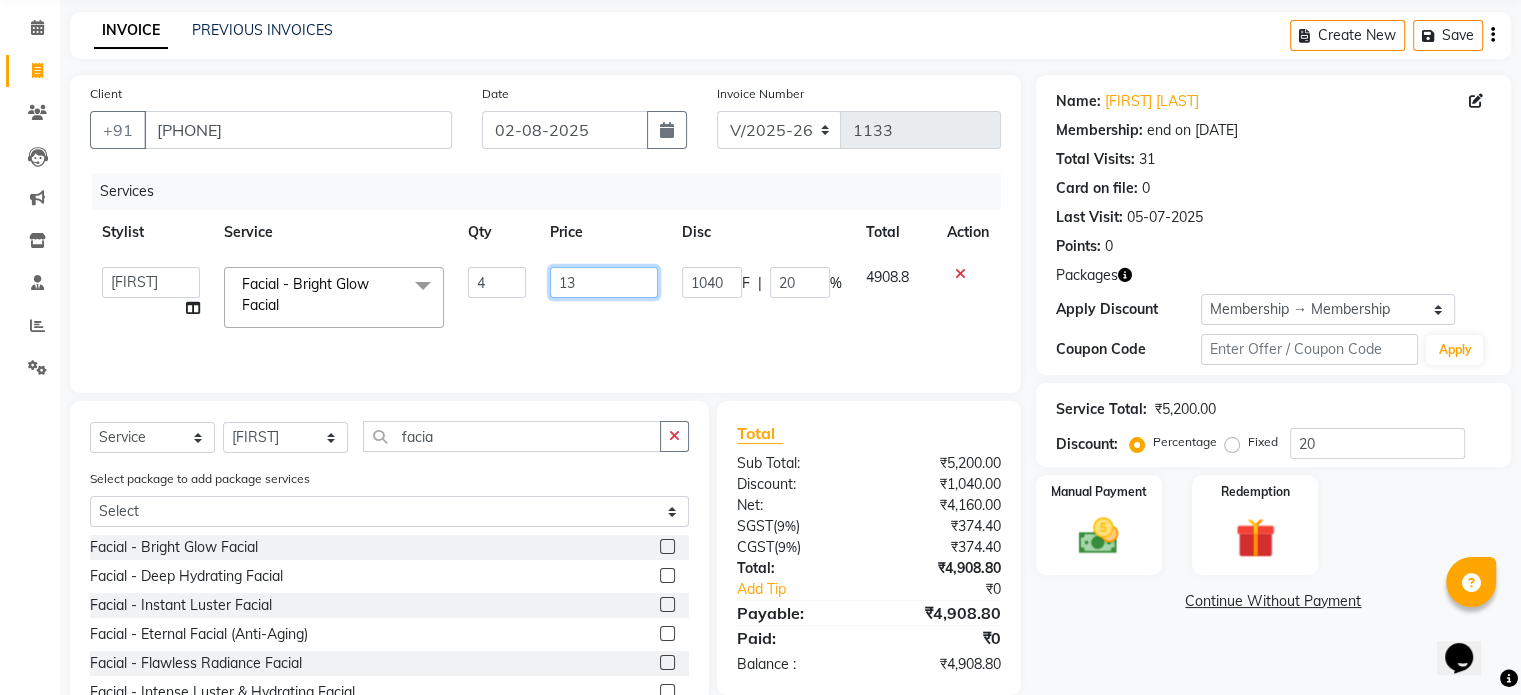 type on "1" 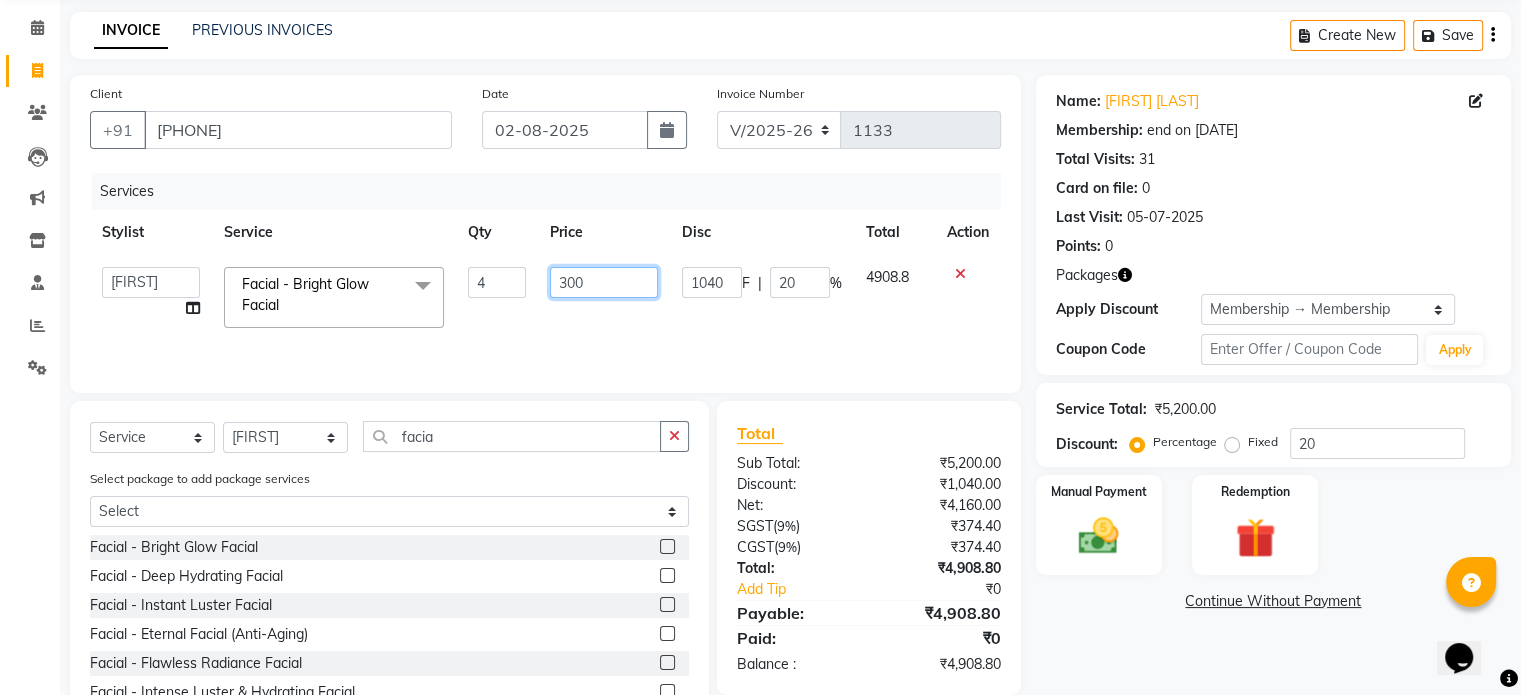 type on "3000" 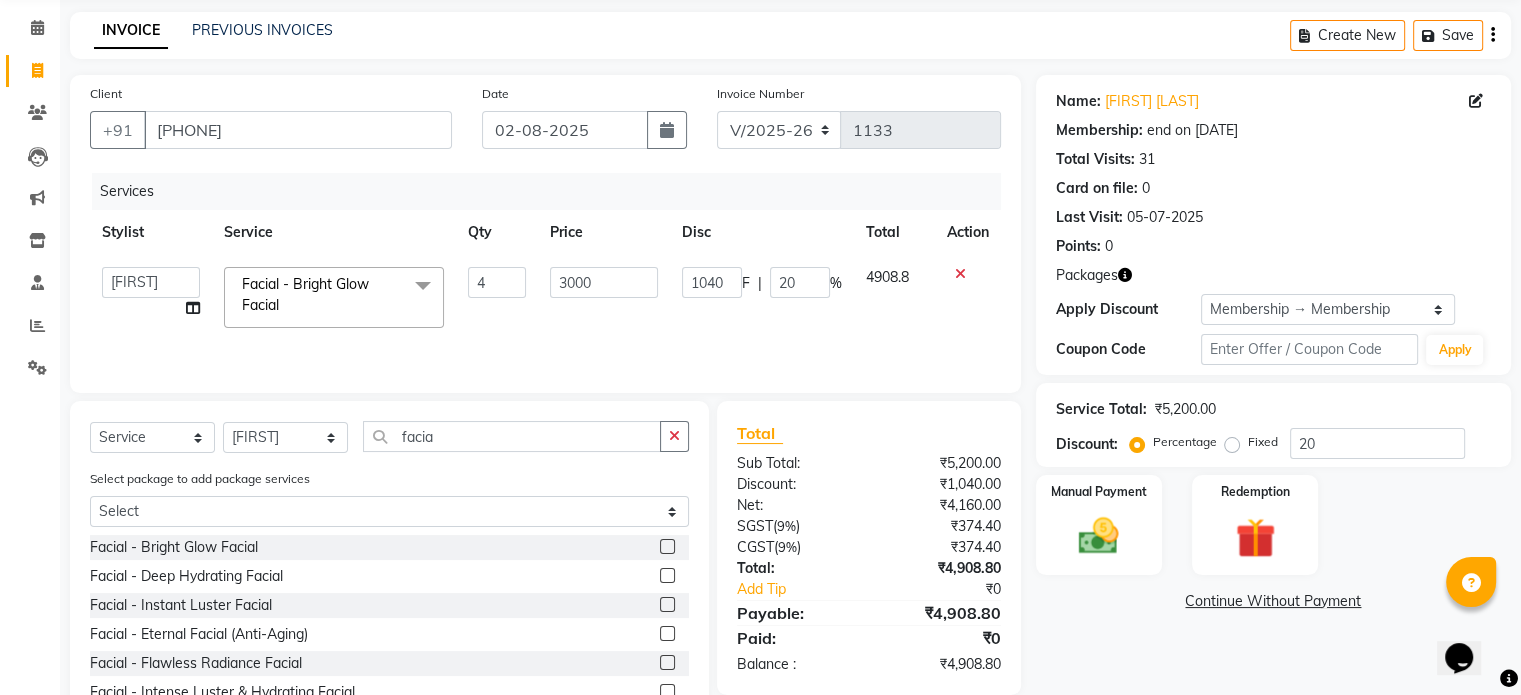 click on "3000" 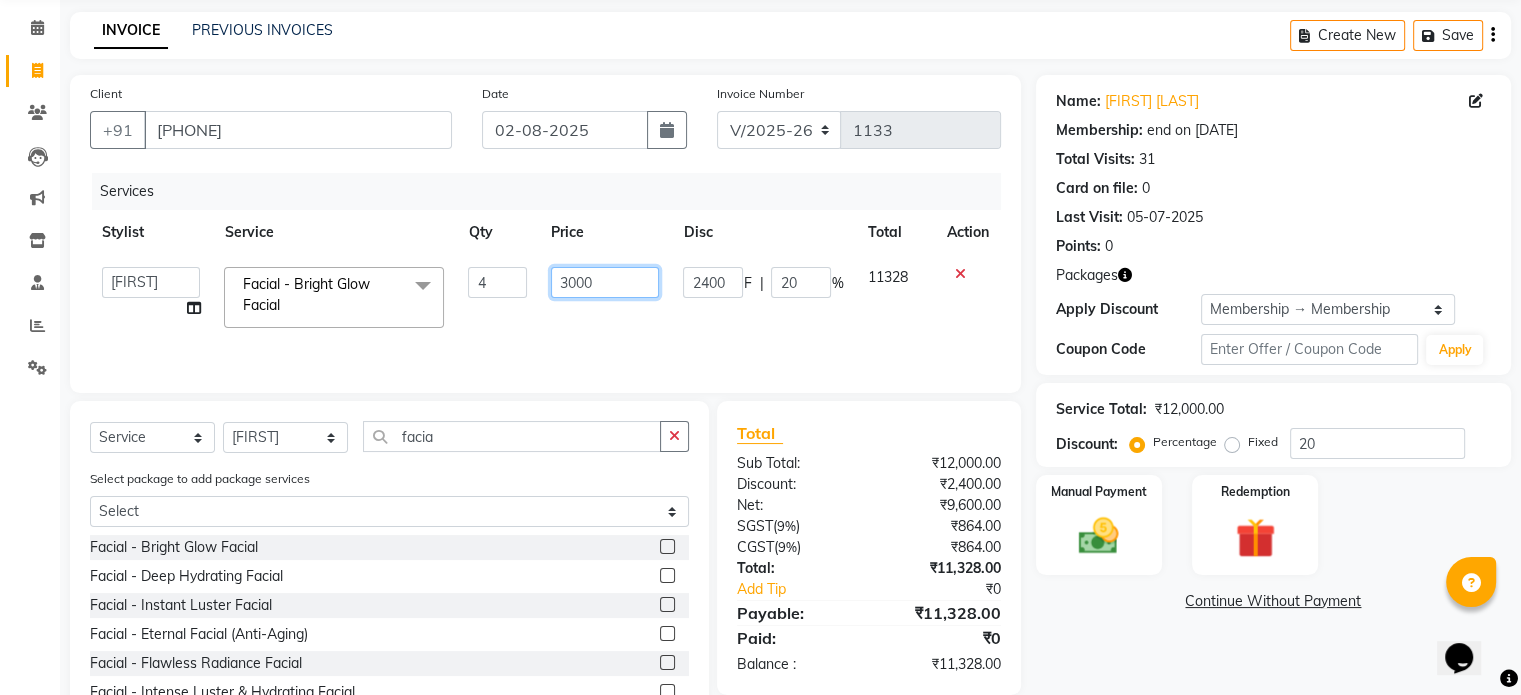 click on "3000" 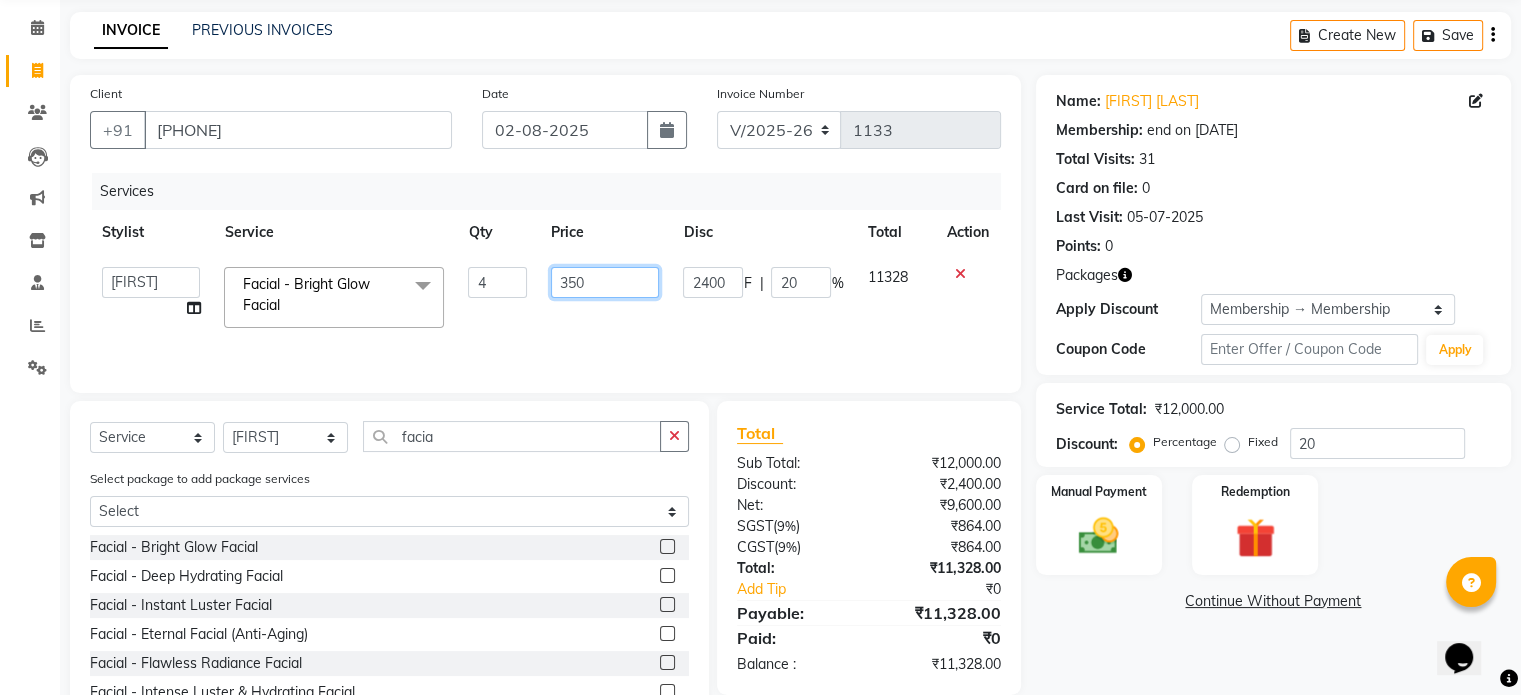 type on "3500" 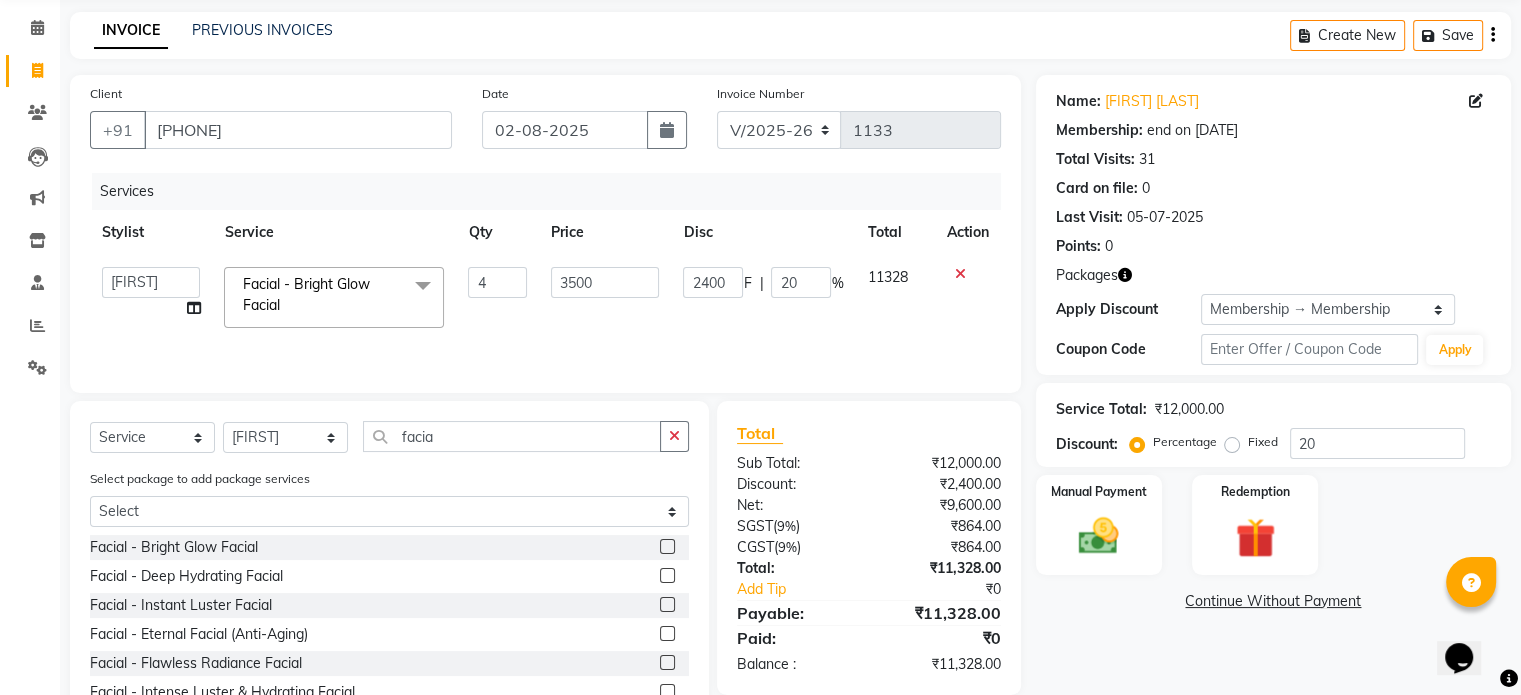 click on "3500" 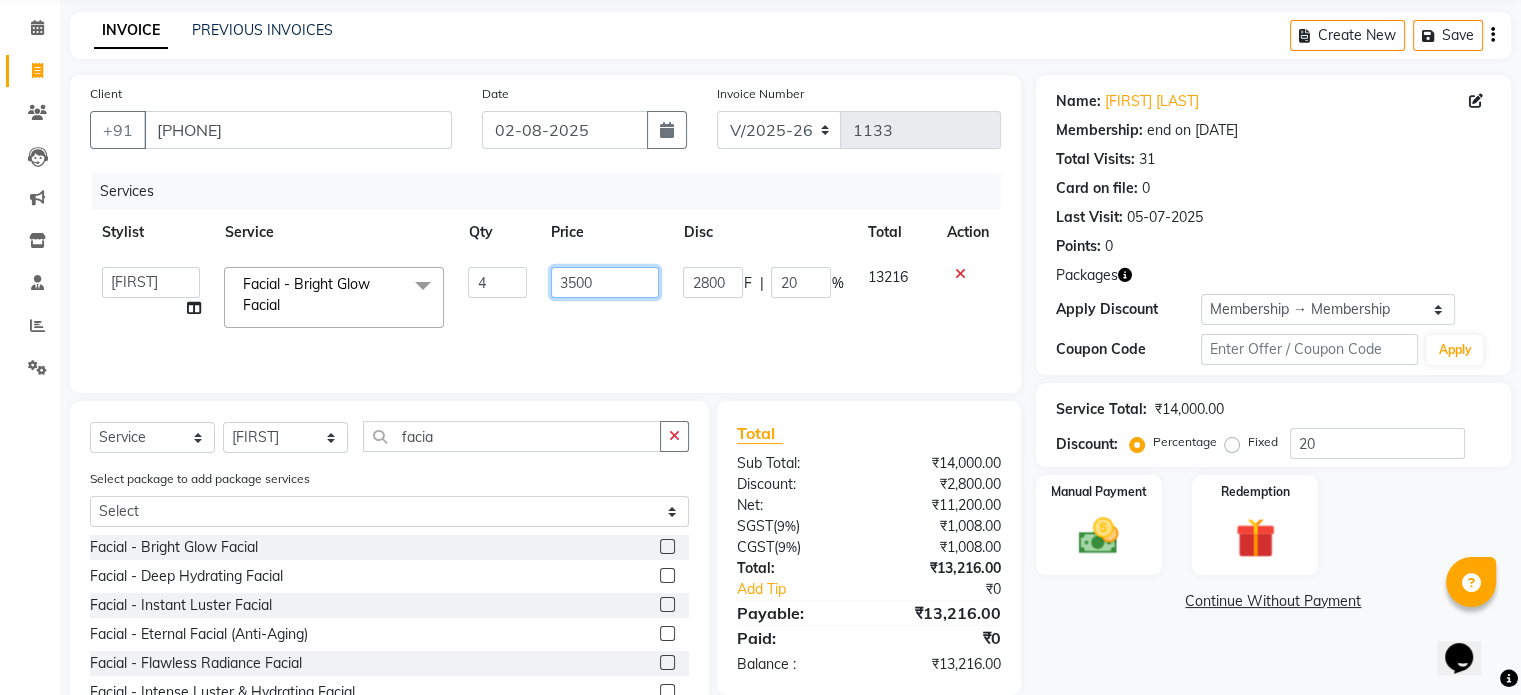 click on "3500" 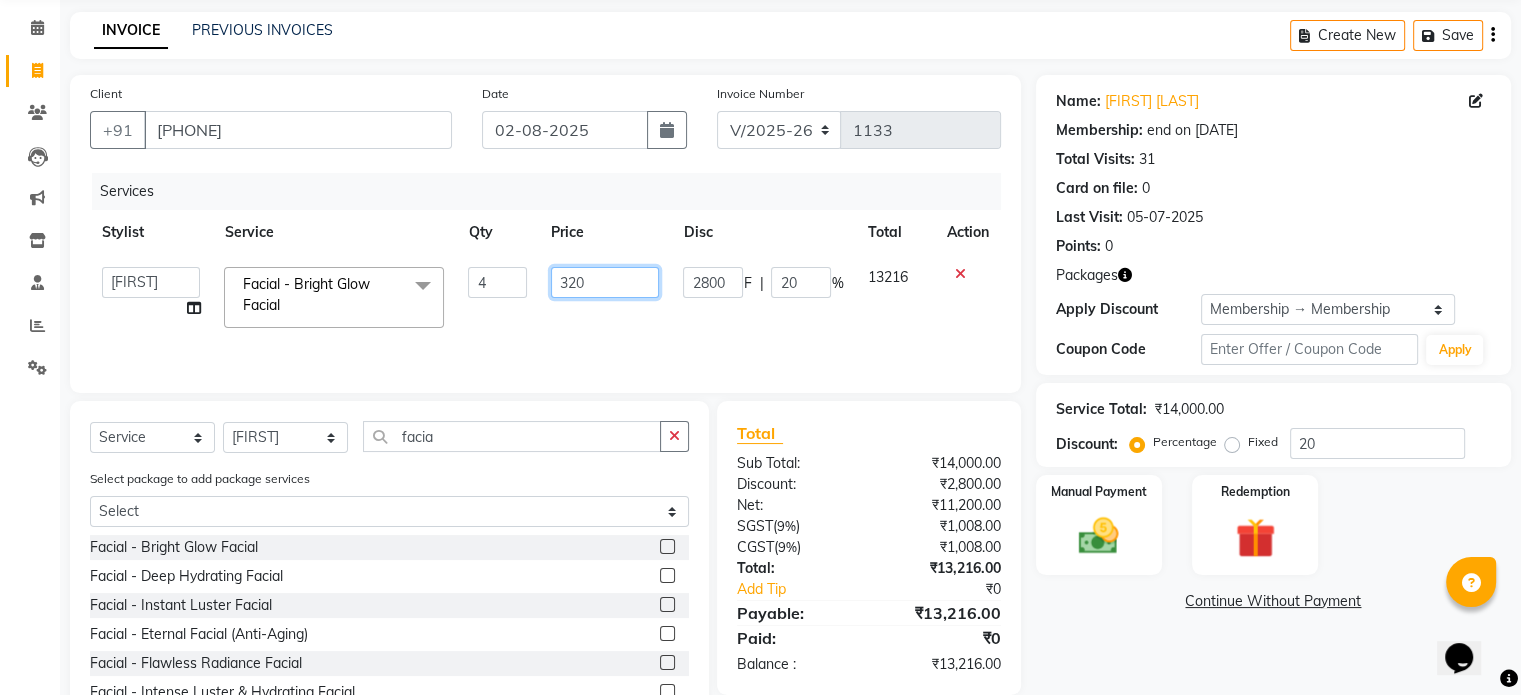 type on "3200" 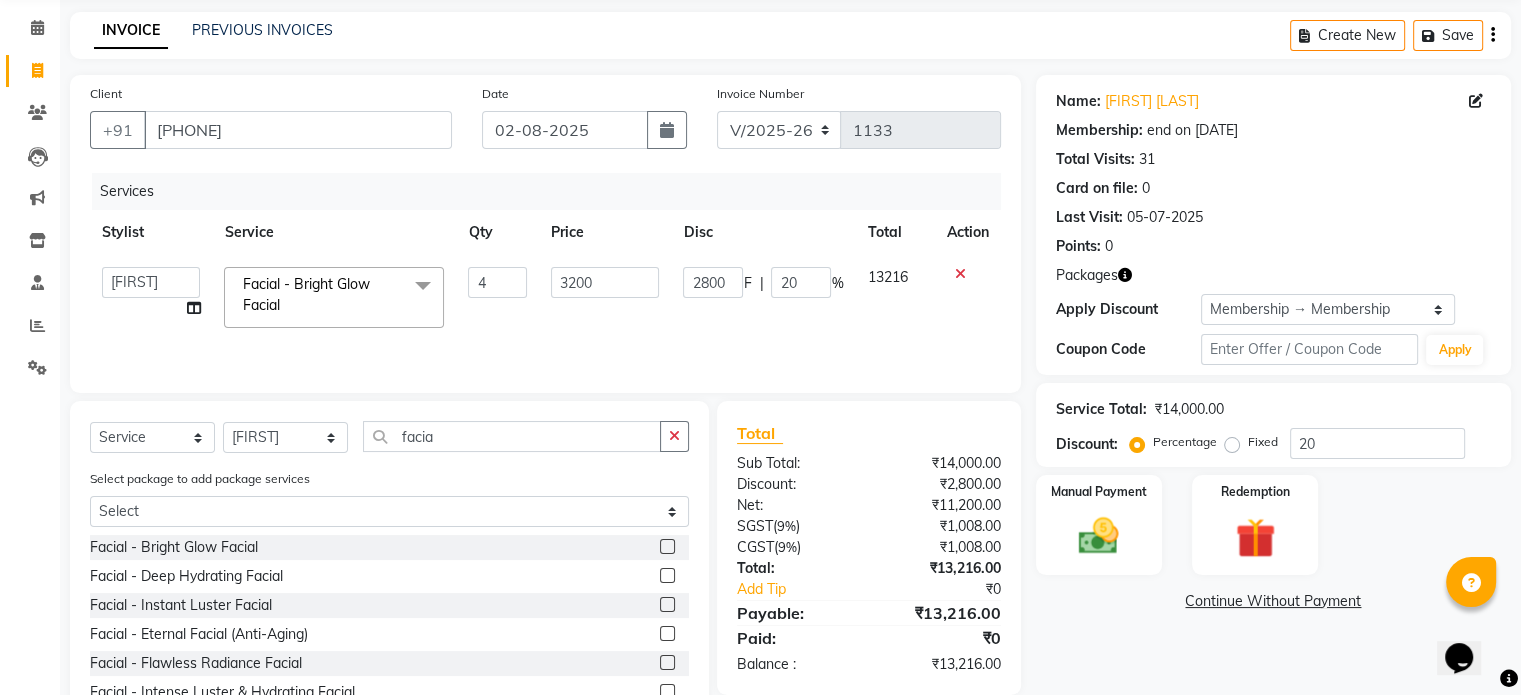 click on "3200" 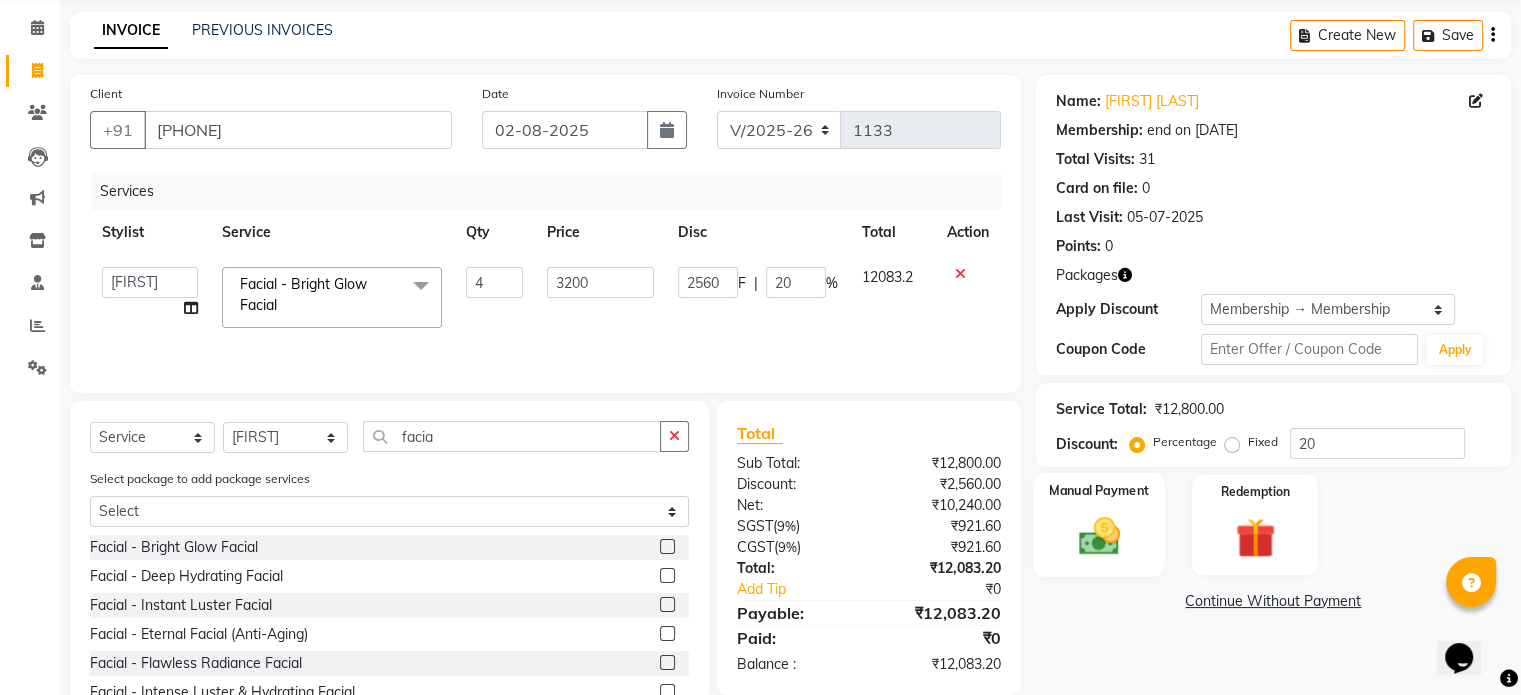click 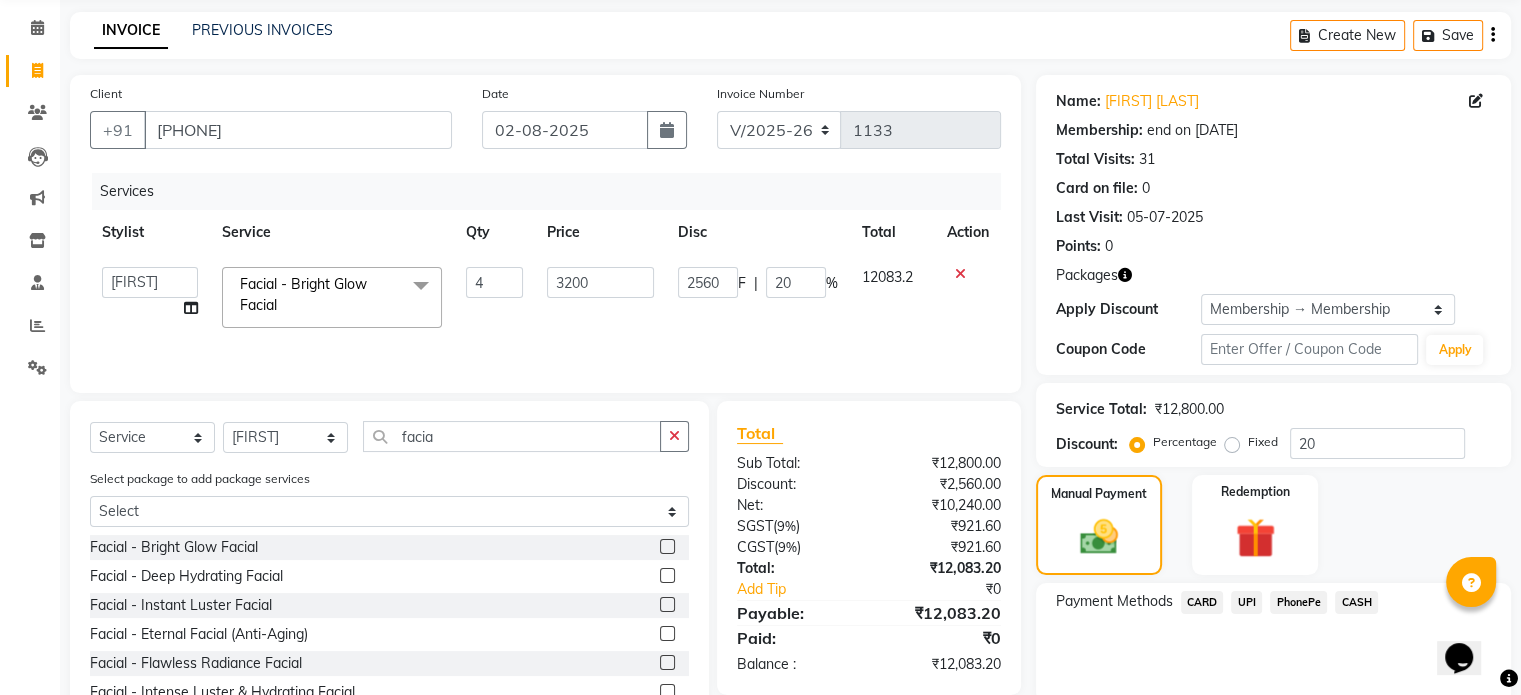 click on "UPI" 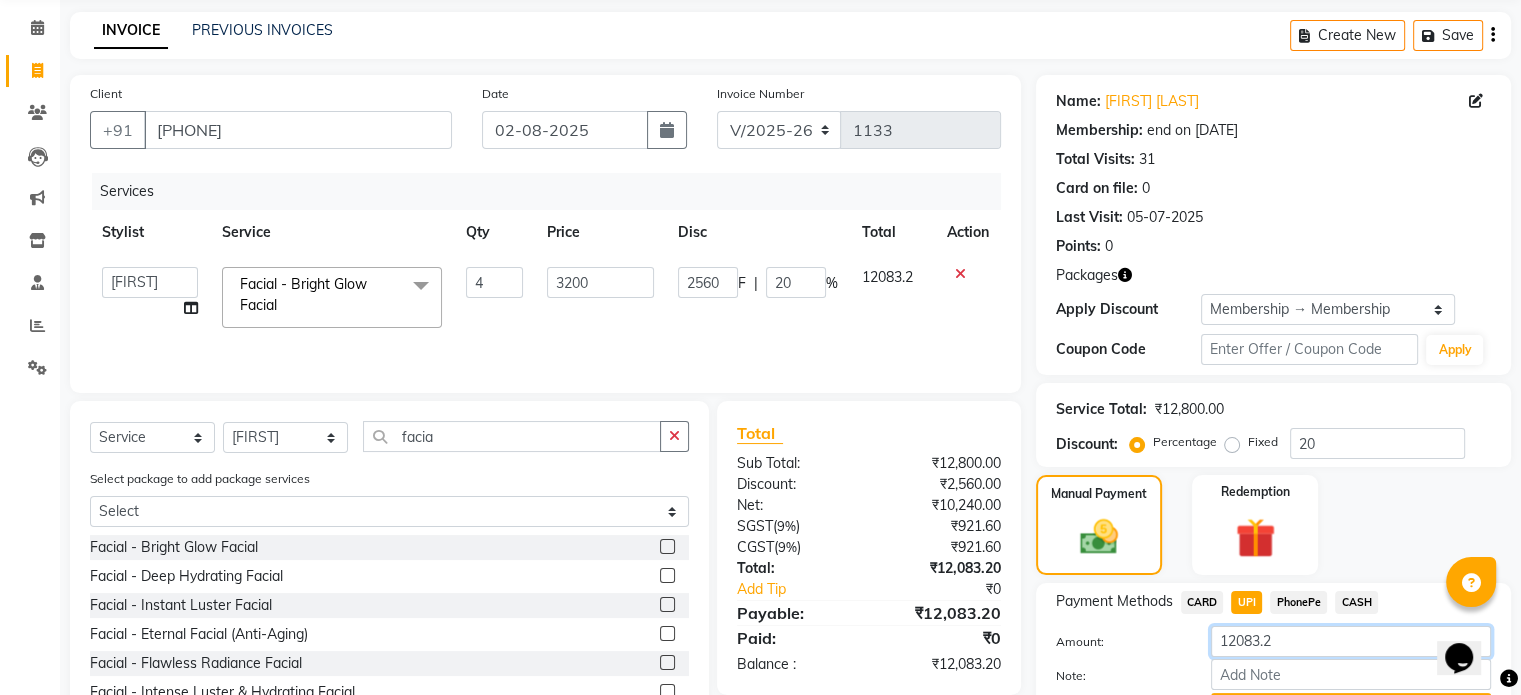 click on "12083.2" 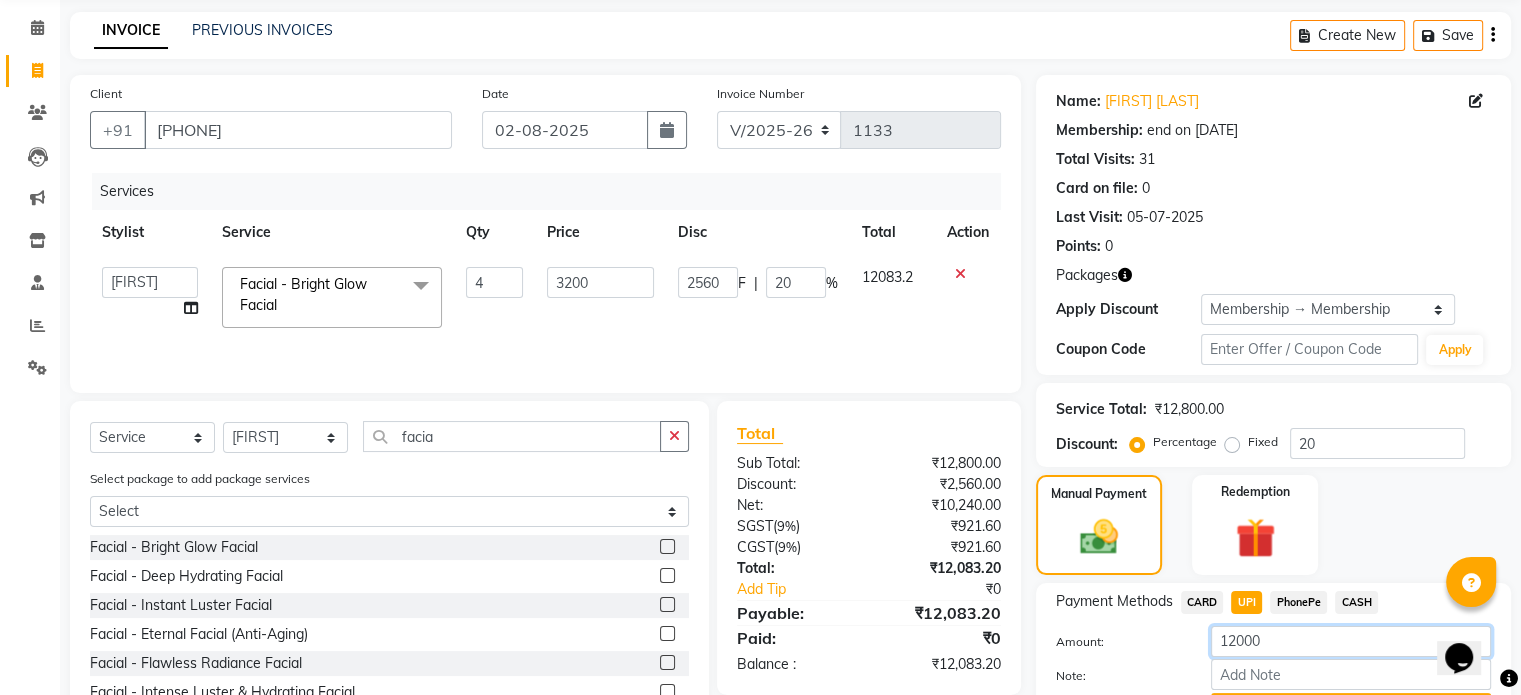 scroll, scrollTop: 175, scrollLeft: 0, axis: vertical 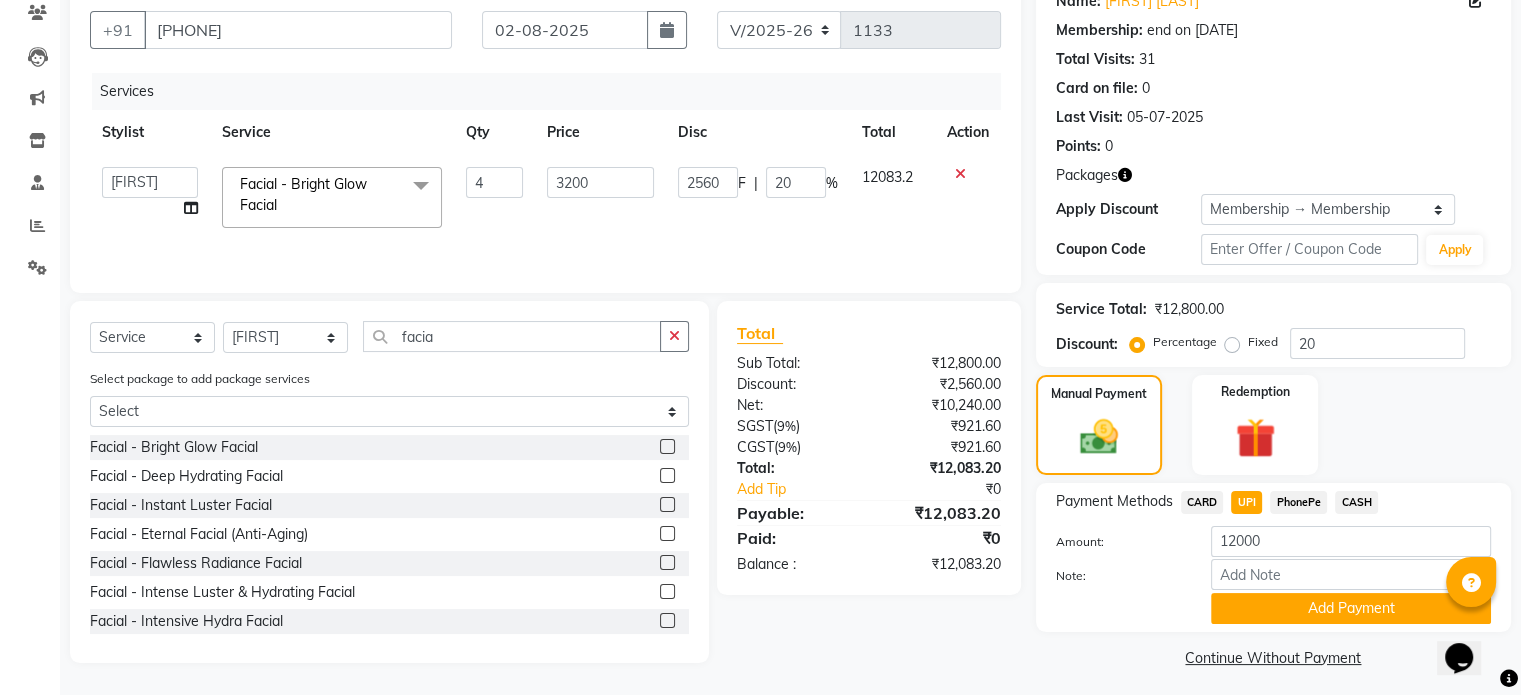 click on "CARD" 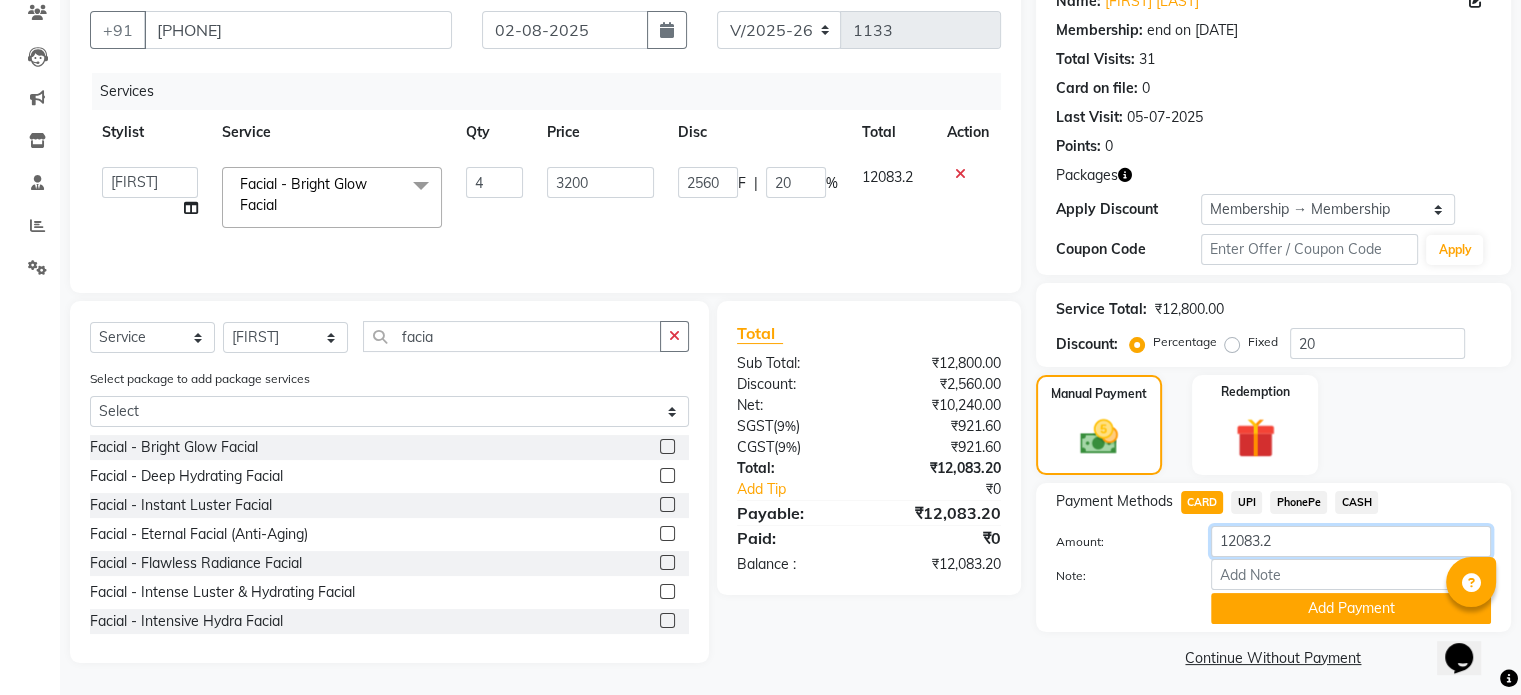 click on "12083.2" 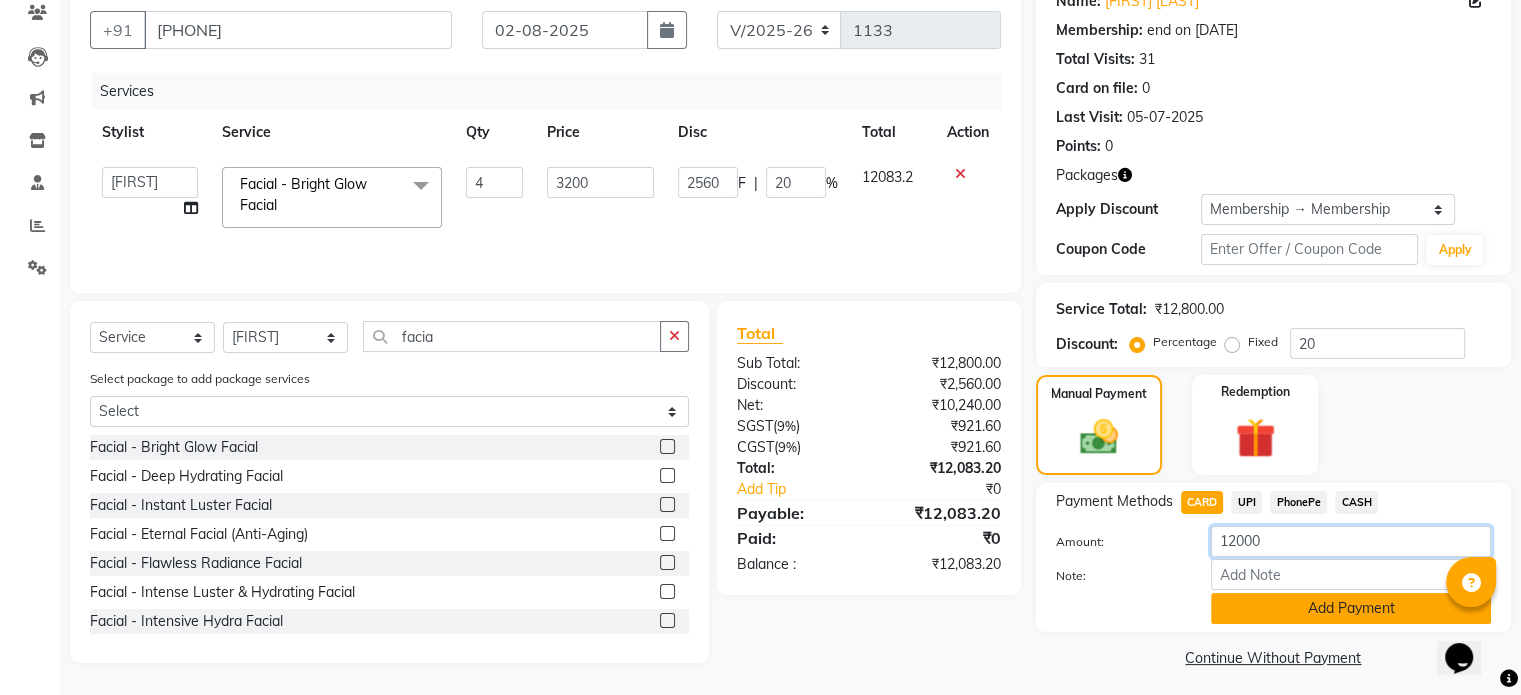 type on "12000" 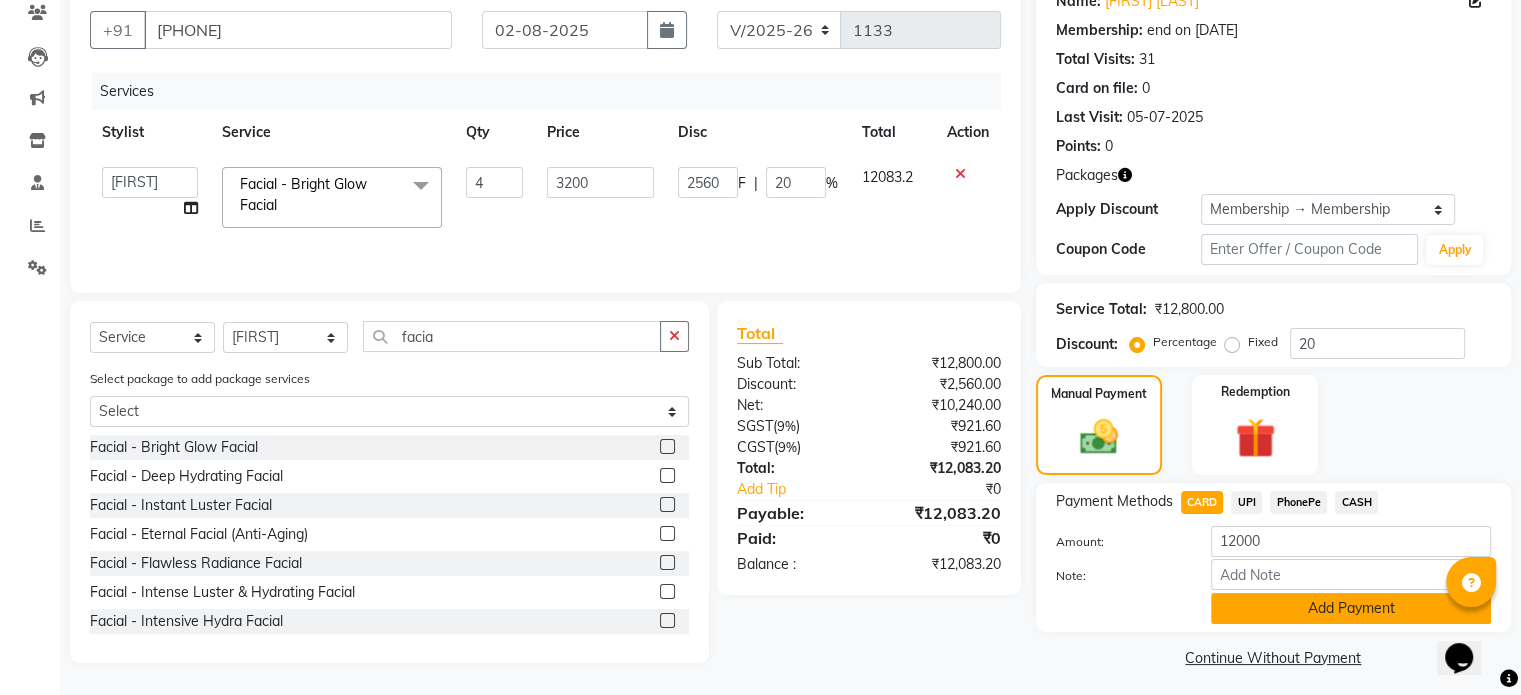 click on "Add Payment" 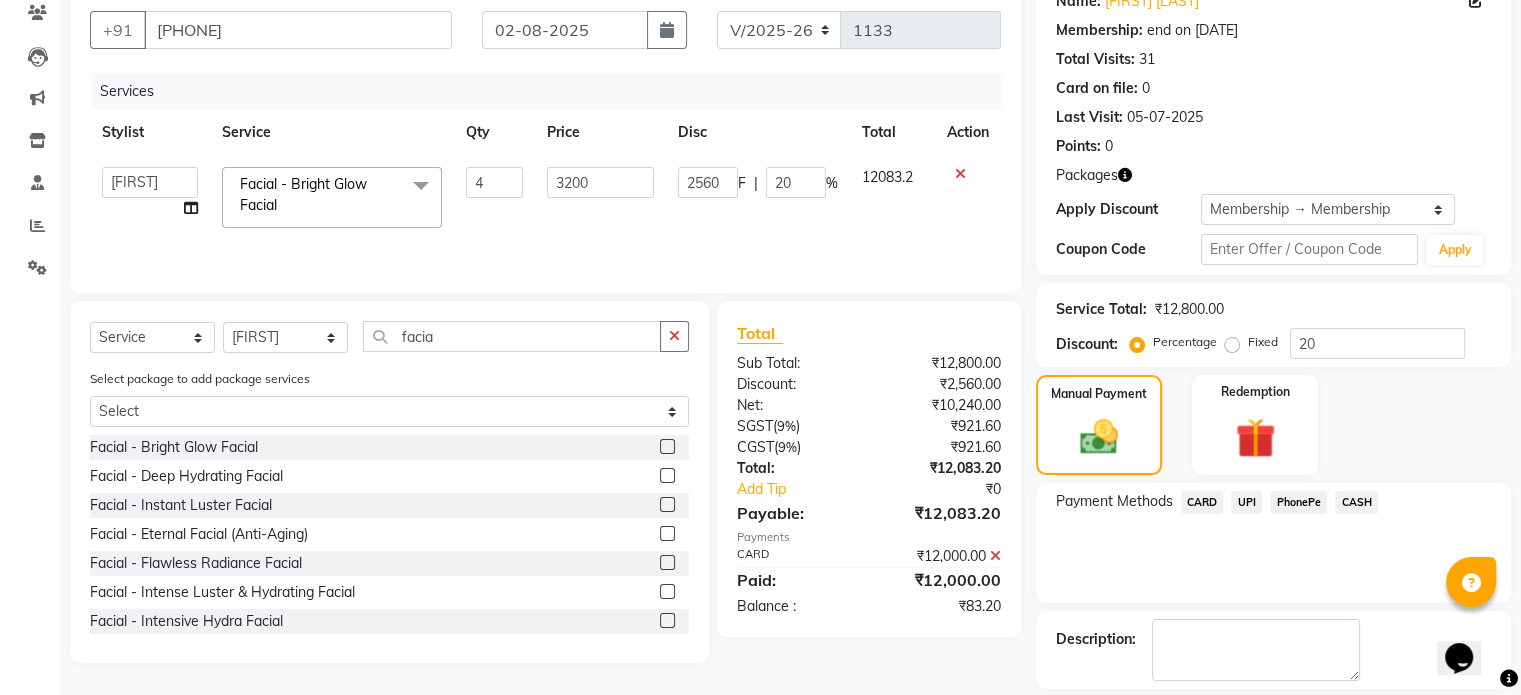 scroll, scrollTop: 265, scrollLeft: 0, axis: vertical 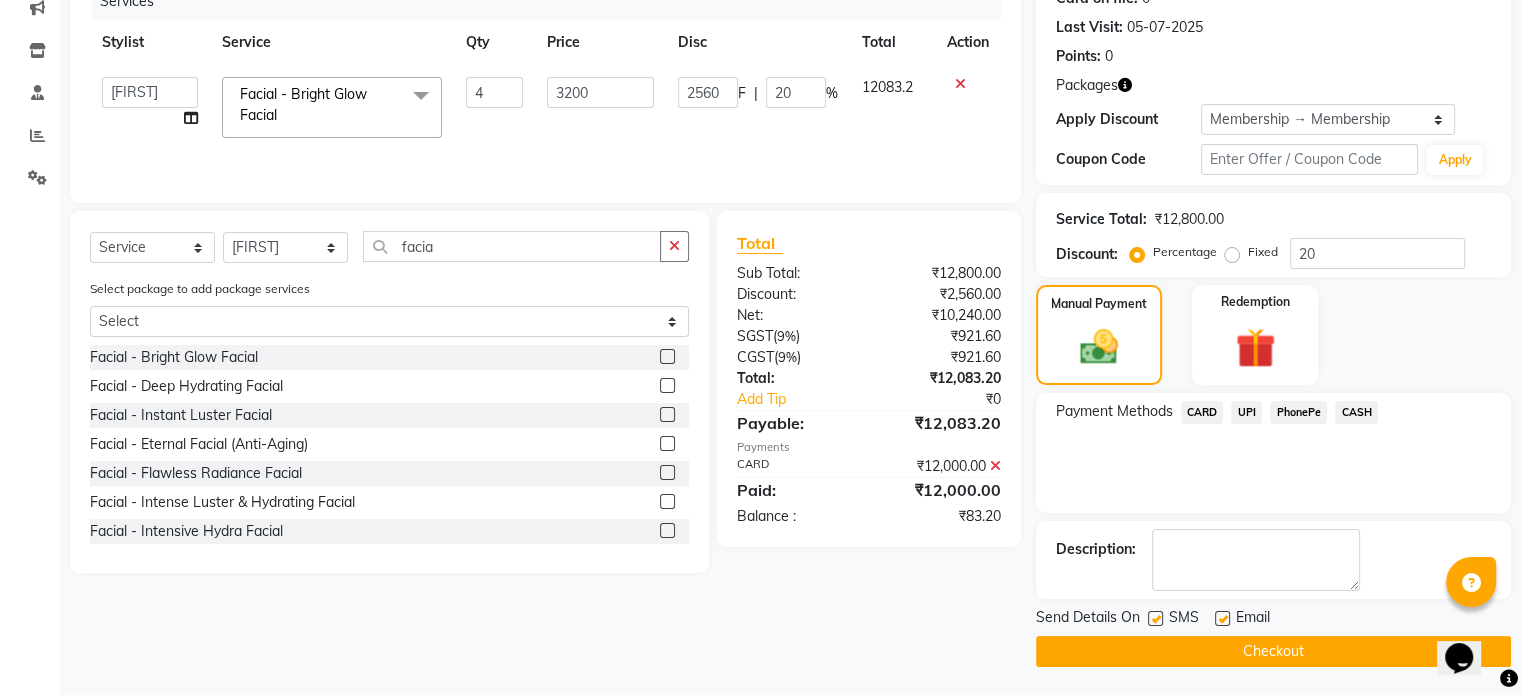 click on "Checkout" 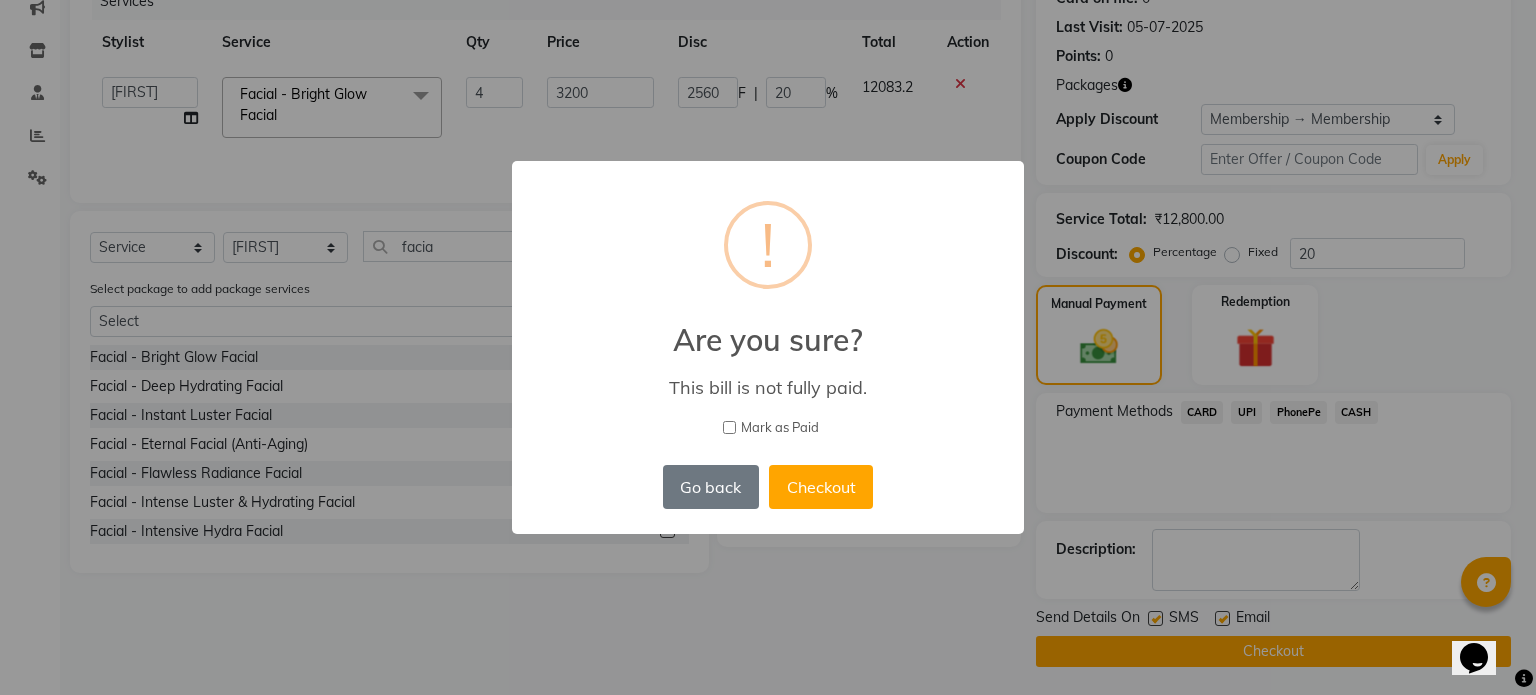 click on "Mark as Paid" at bounding box center [729, 427] 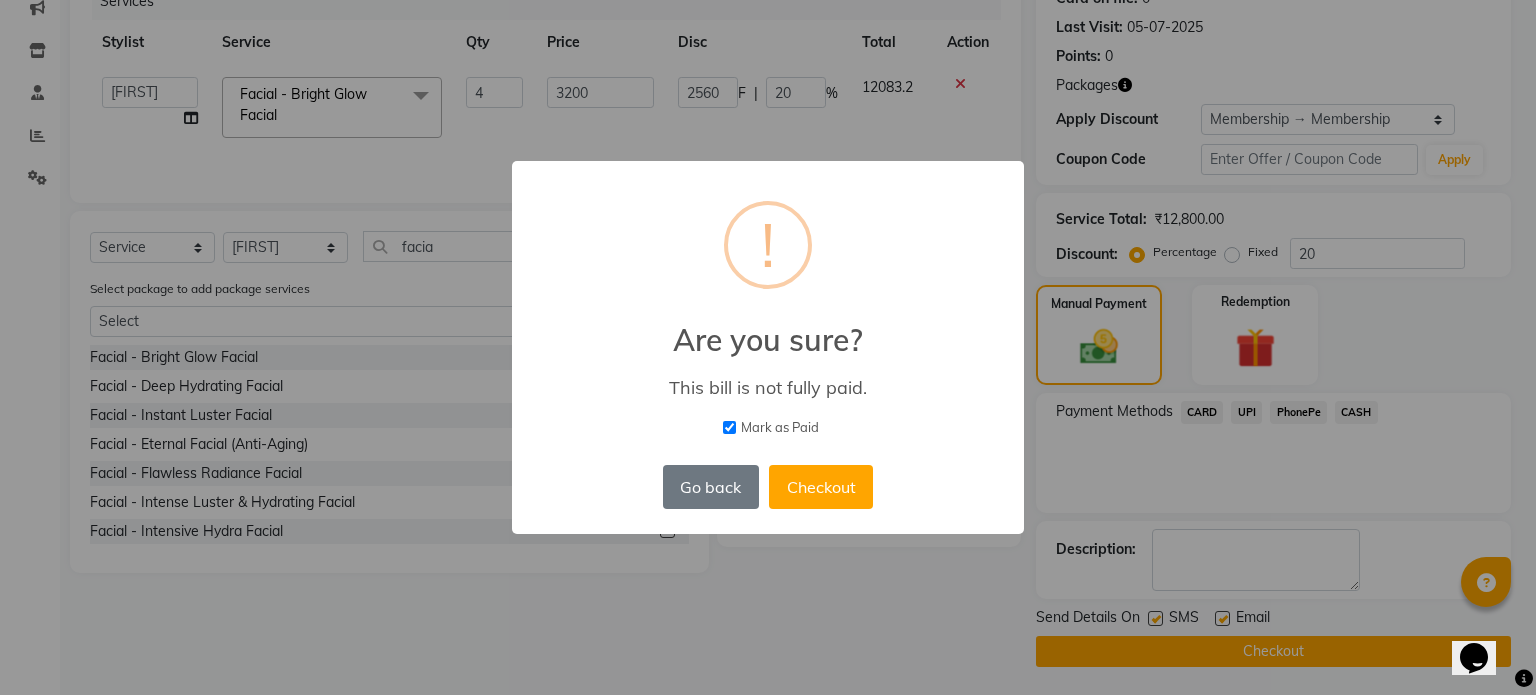 click on "Go back No Checkout" at bounding box center [768, 487] 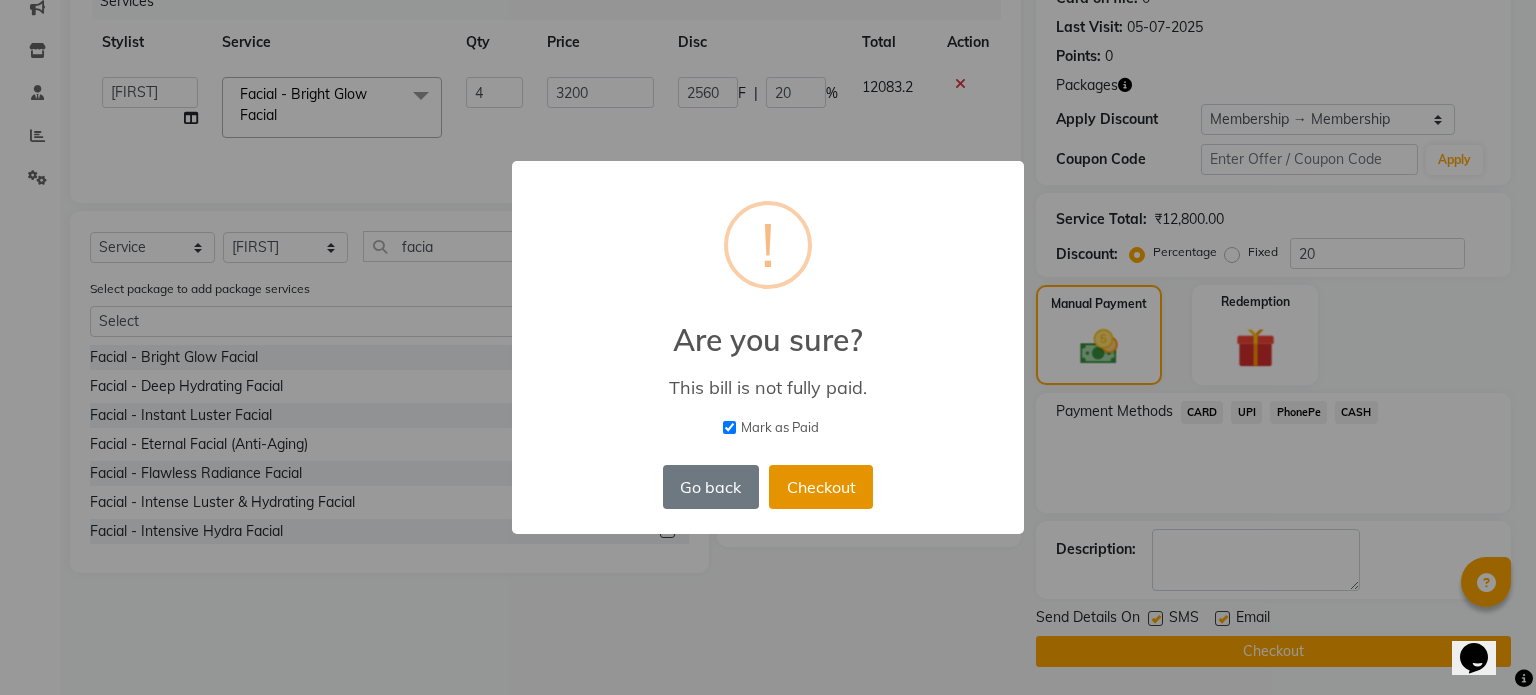 click on "Checkout" at bounding box center [821, 487] 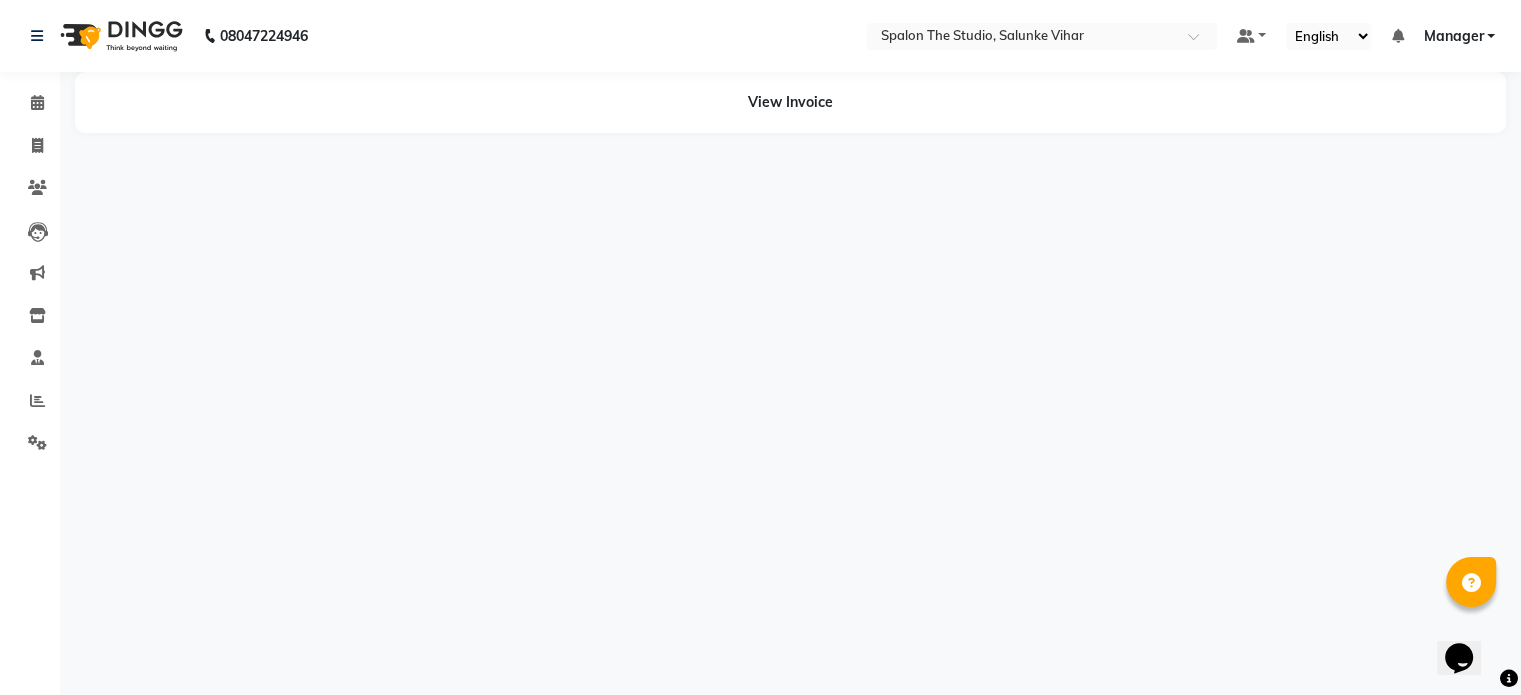 scroll, scrollTop: 0, scrollLeft: 0, axis: both 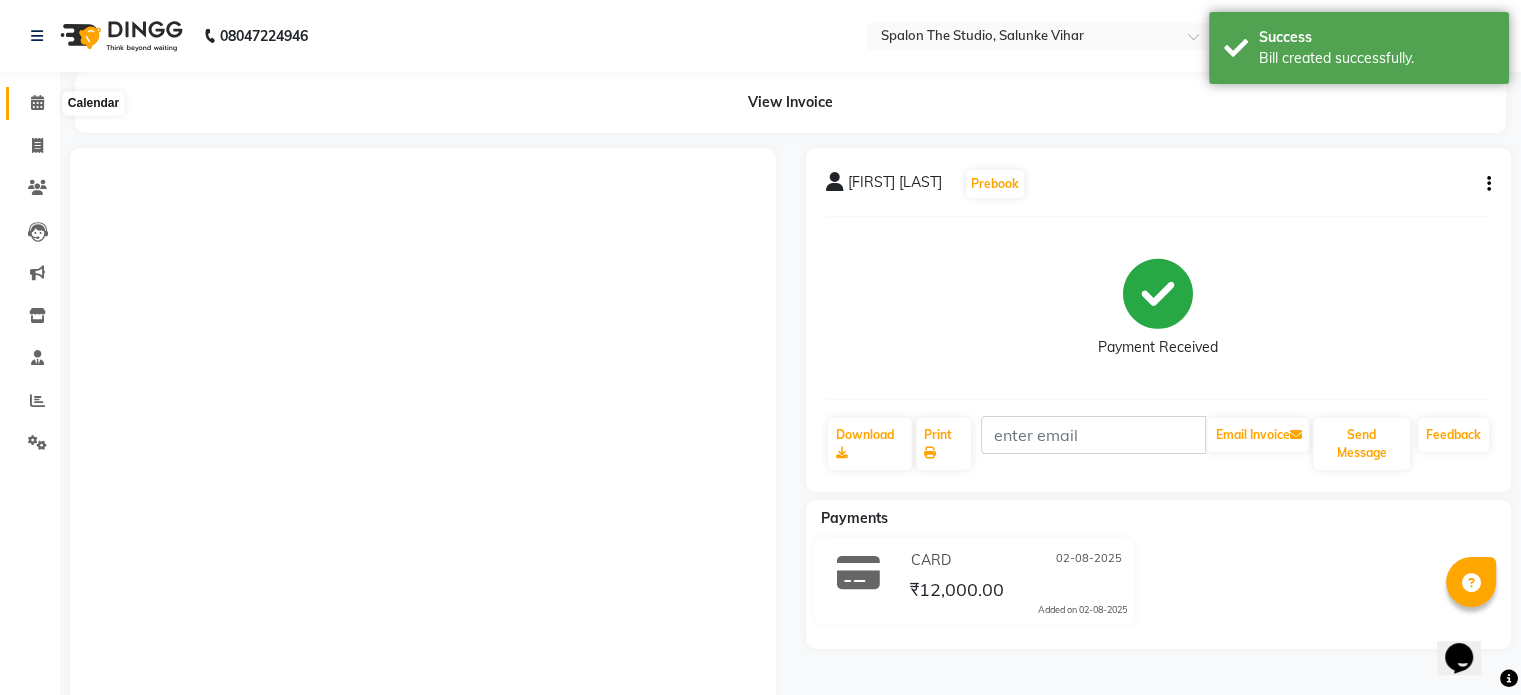 click 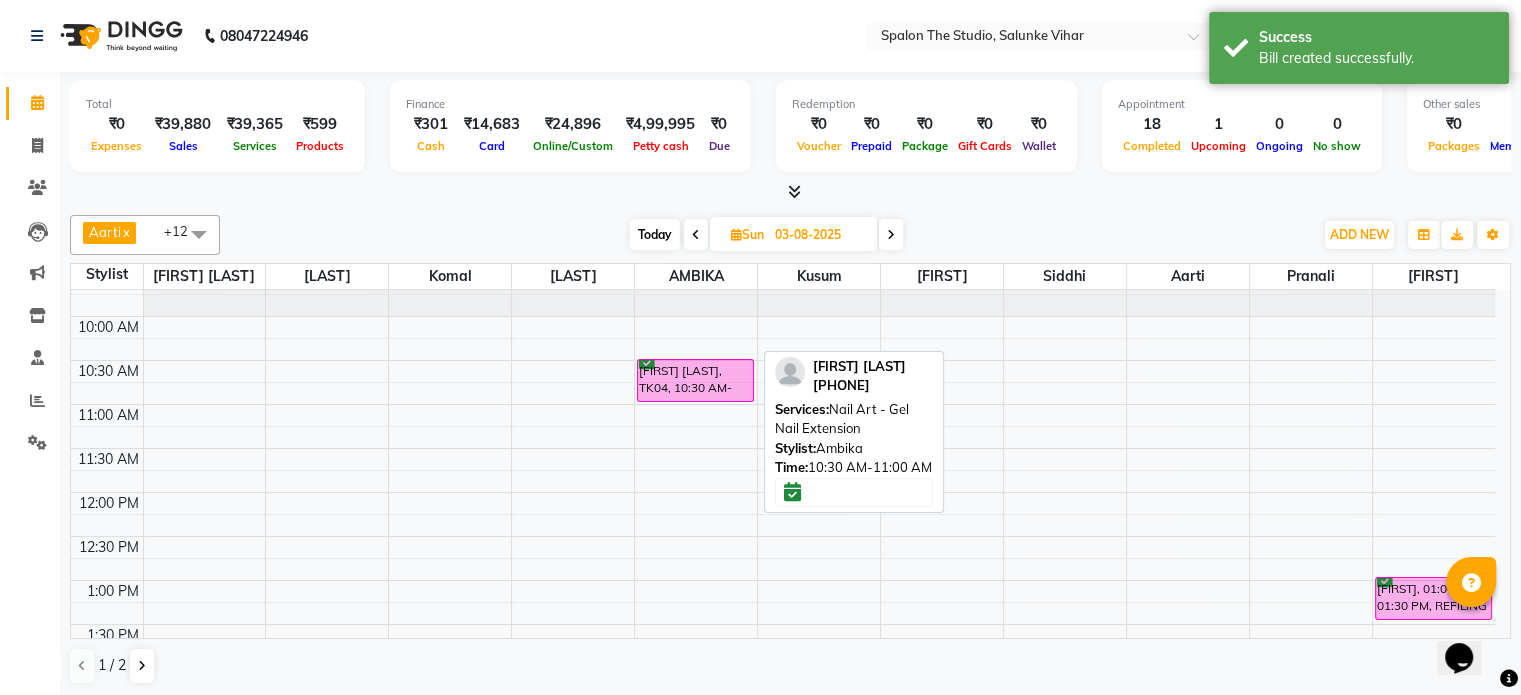 scroll, scrollTop: 0, scrollLeft: 0, axis: both 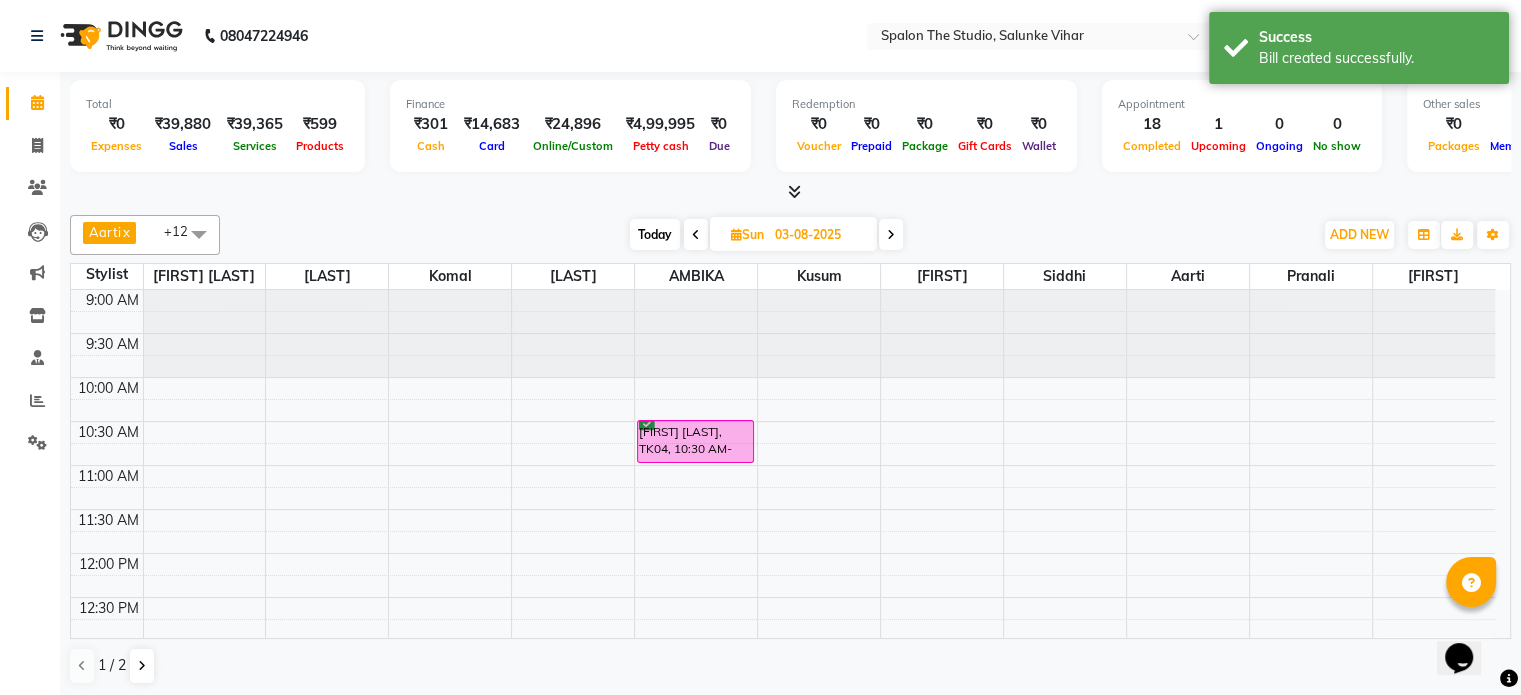 click on "Today" at bounding box center [655, 234] 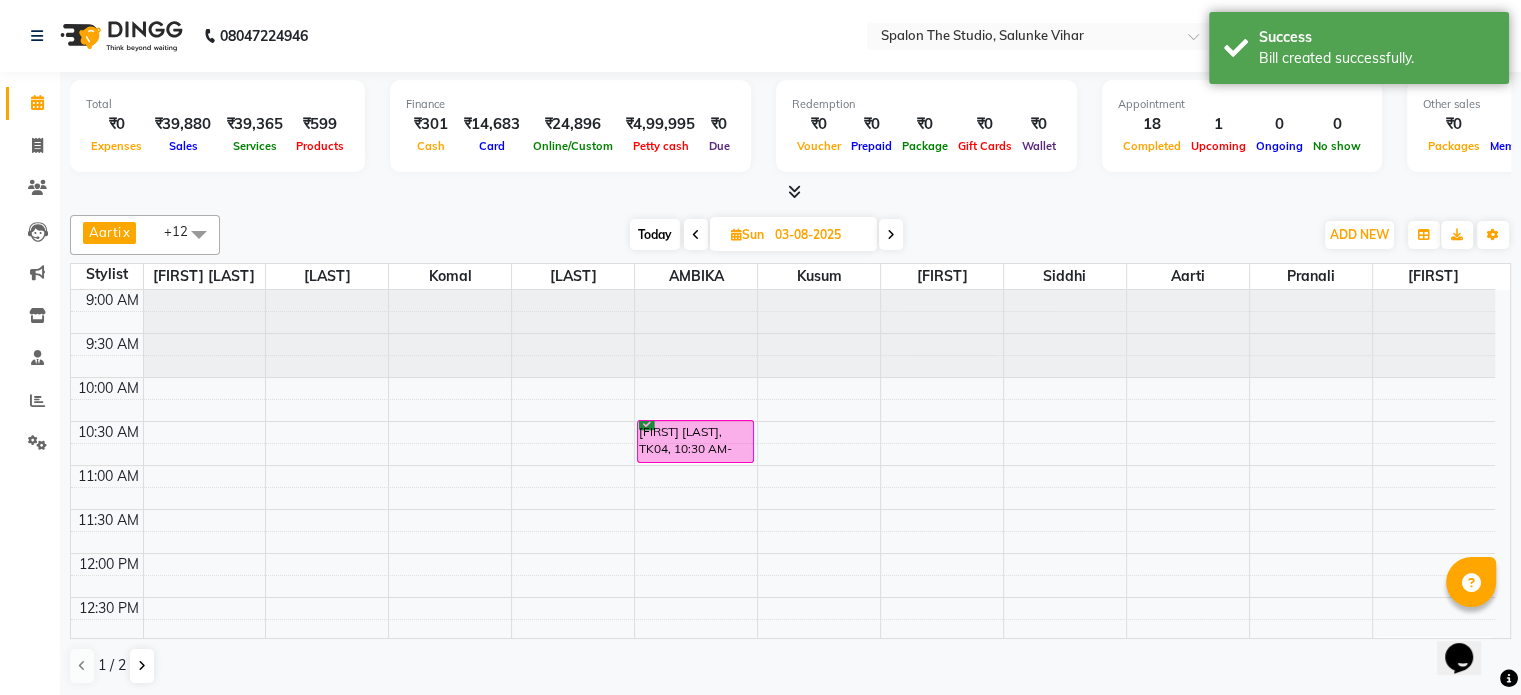 type on "02-08-2025" 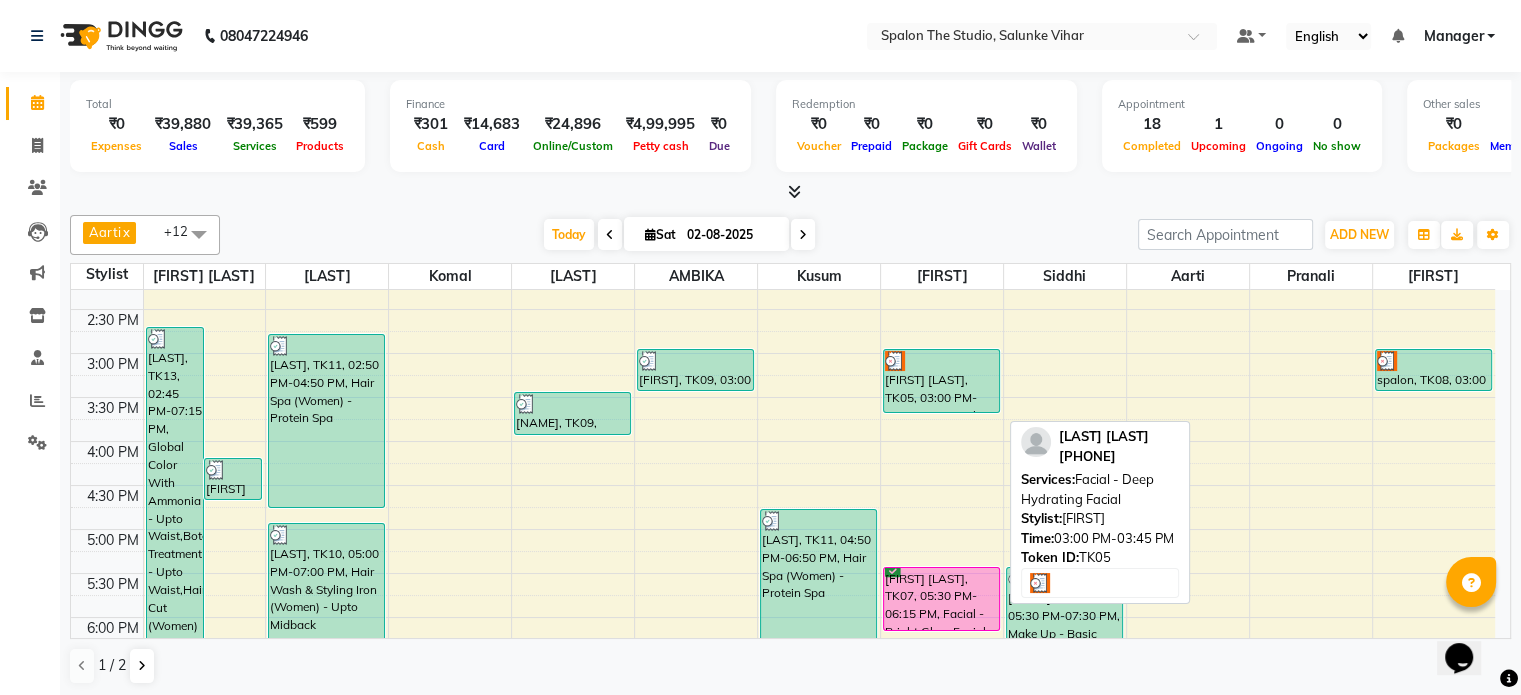 scroll, scrollTop: 472, scrollLeft: 0, axis: vertical 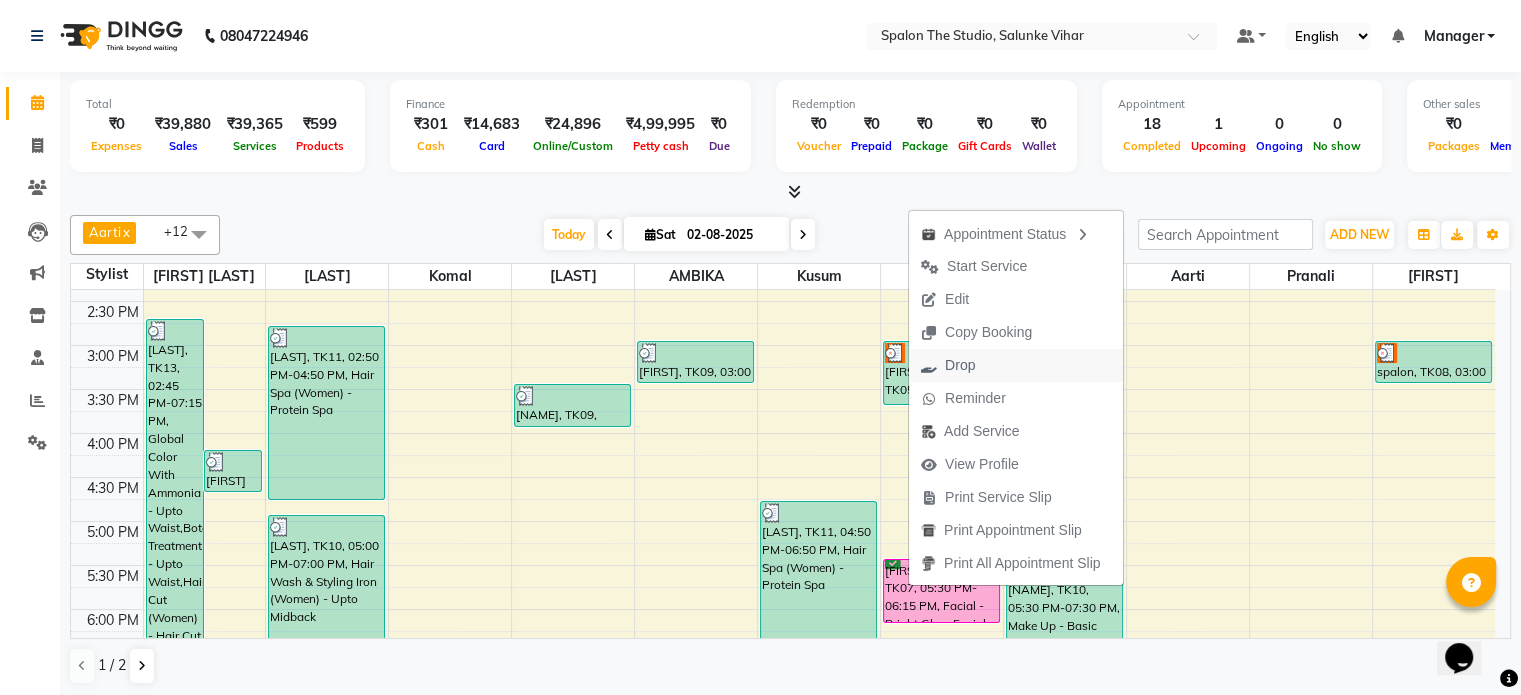 click on "Drop" at bounding box center [948, 365] 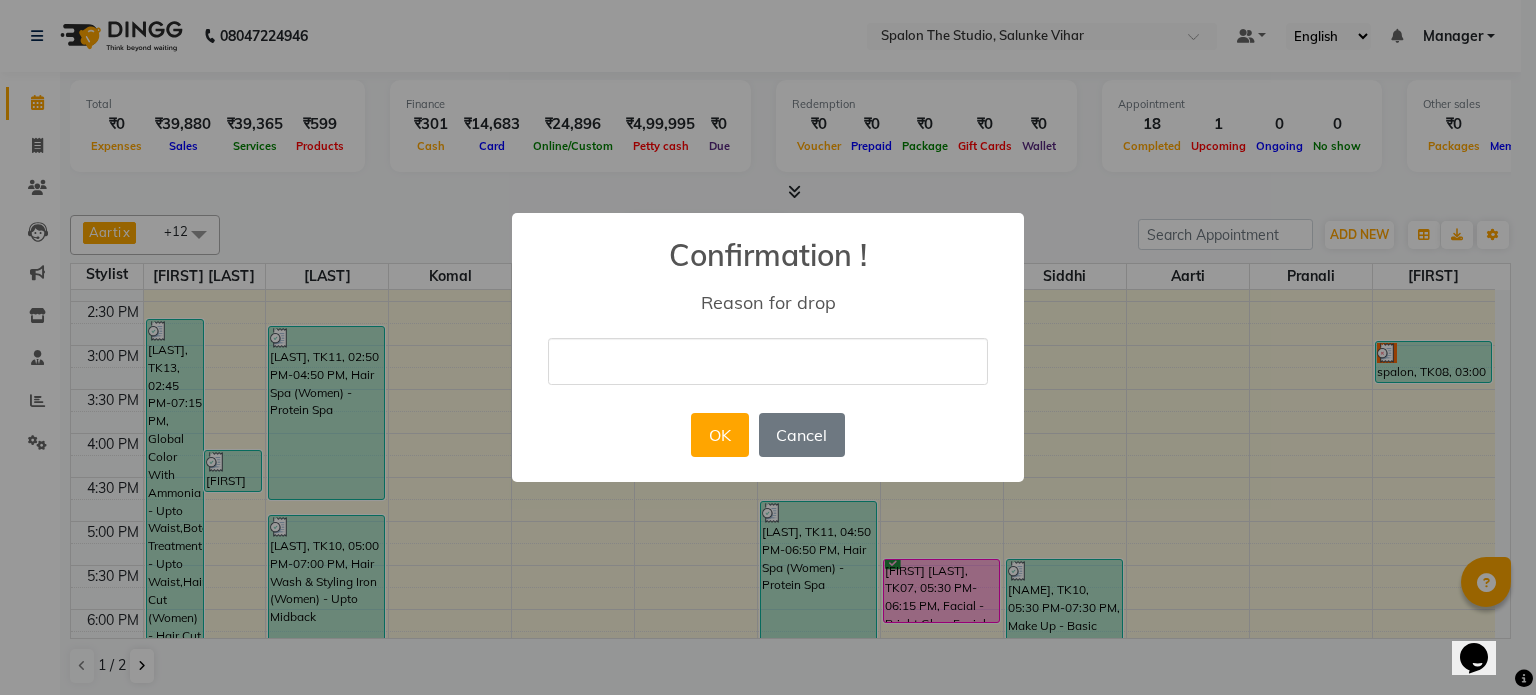click at bounding box center (768, 361) 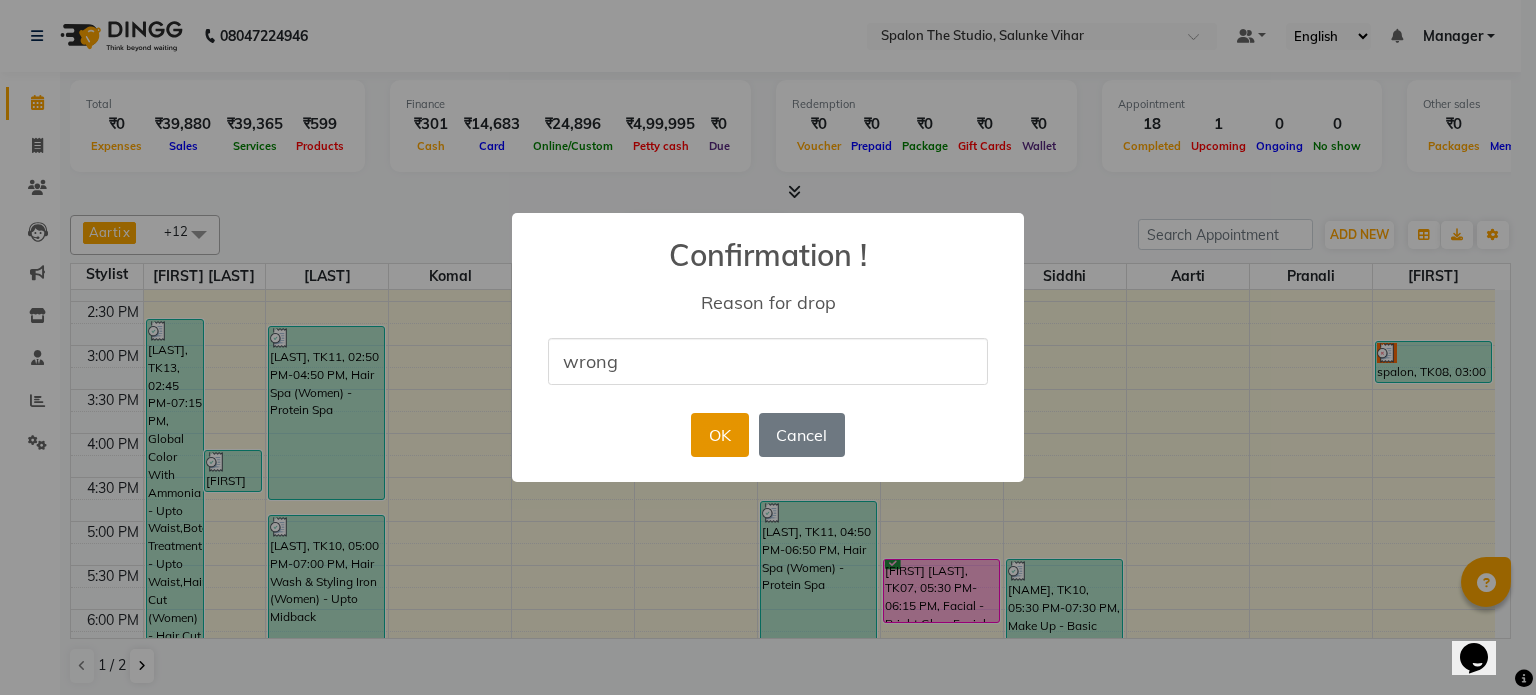 click on "OK" at bounding box center [719, 435] 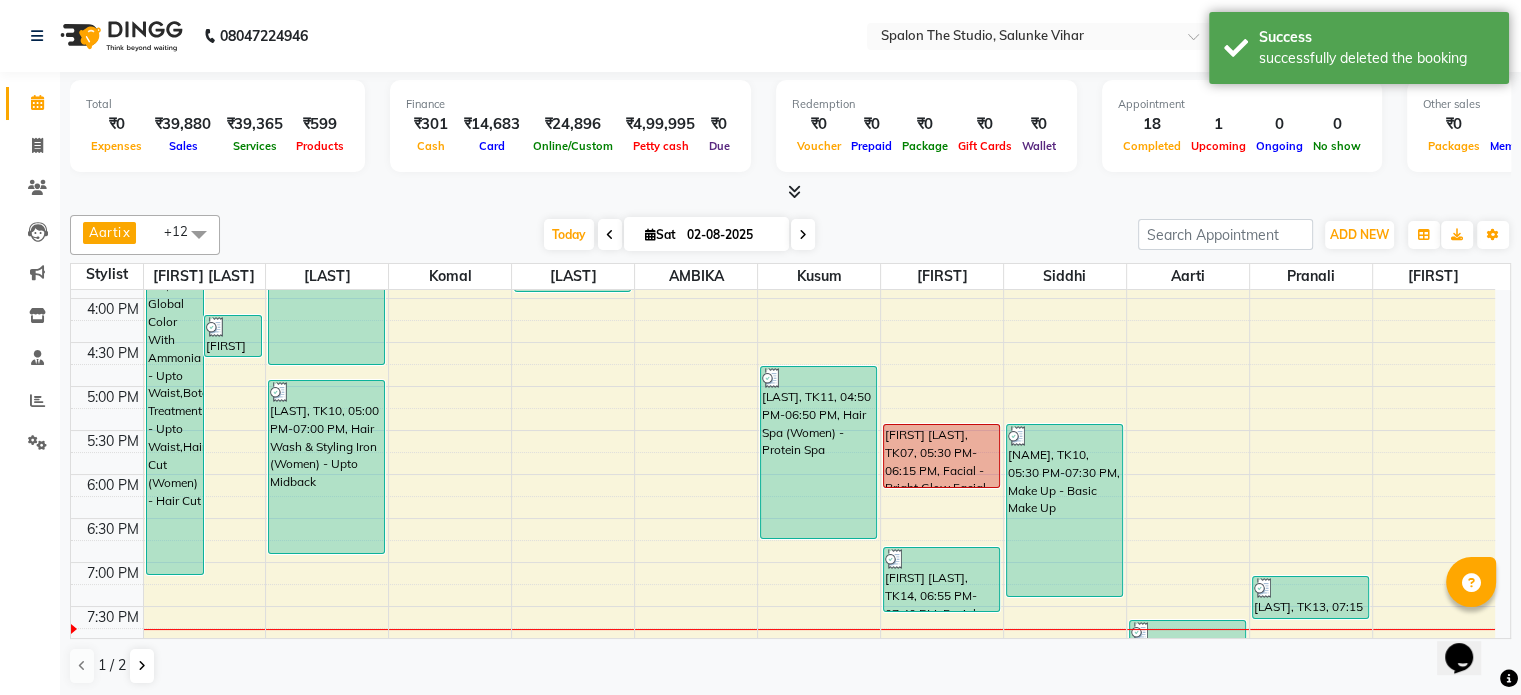 scroll, scrollTop: 471, scrollLeft: 0, axis: vertical 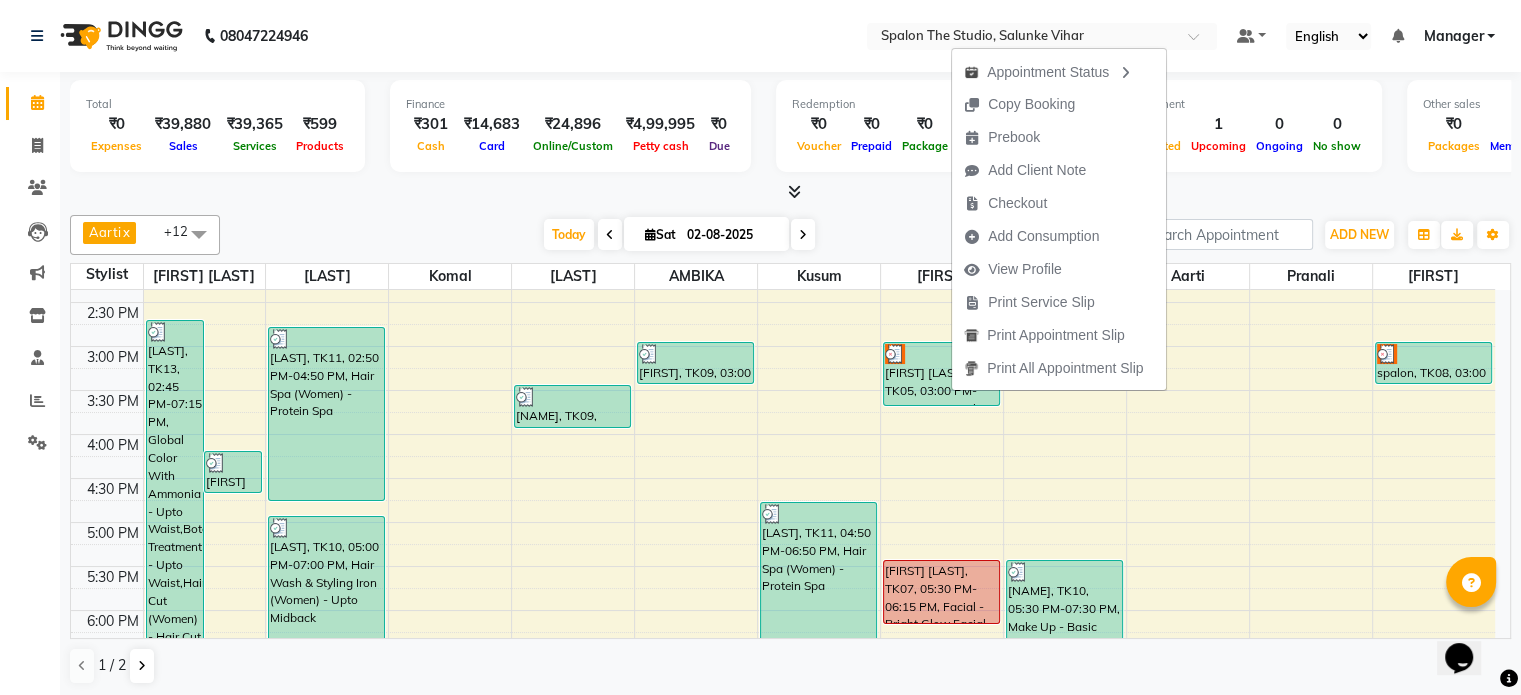 click on "Aarti x AMBIKA x komal x kusum x navazish x pranali x Saisha x SHARIF x Shubham Pawar x siddhi x sunil x Vanshika x Gernal x +12 Select All Aarti AMBIKA farheen Gernal komal kusum navazish pranali Riya Shetye Saisha SHARIF Shubham Pawar siddhi sunil Vanshika Today Sat 02-08-2025 Toggle Dropdown Add Appointment Add Invoice Add Expense Add Attendance Add Client Add Transaction Toggle Dropdown Add Appointment Add Invoice Add Expense Add Attendance Add Client ADD NEW Toggle Dropdown Add Appointment Add Invoice Add Expense Add Attendance Add Client Add Transaction Aarti x AMBIKA x komal x kusum x navazish x pranali x Saisha x SHARIF x Shubham Pawar x siddhi x sunil x Vanshika x Gernal x +12 Select All Aarti AMBIKA farheen Gernal komal kusum navazish pranali Riya Shetye Saisha SHARIF Shubham Pawar siddhi sunil Vanshika Group By Staff View Room View View as Vertical Vertical - Week View Horizontal Horizontal - Week View List Toggle Dropdown Zoom" at bounding box center [790, 235] 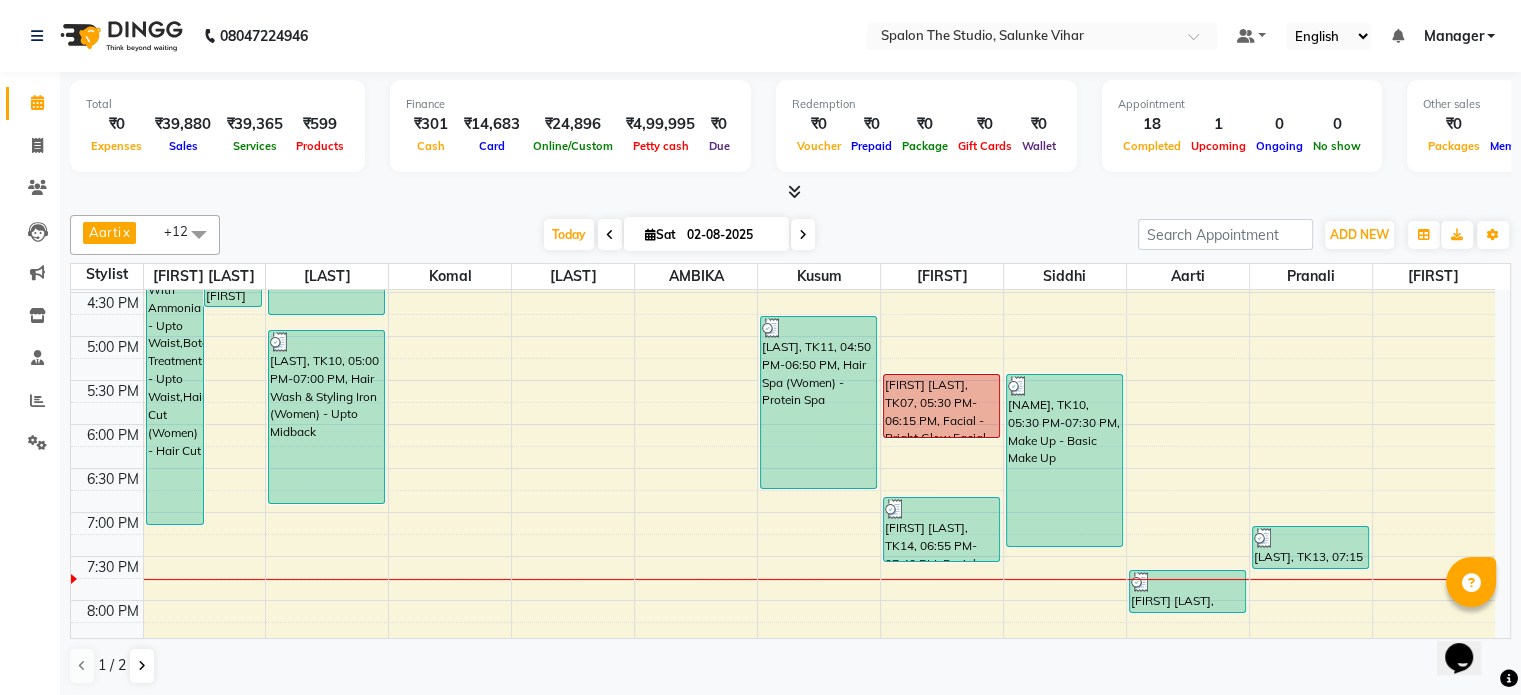 scroll, scrollTop: 671, scrollLeft: 0, axis: vertical 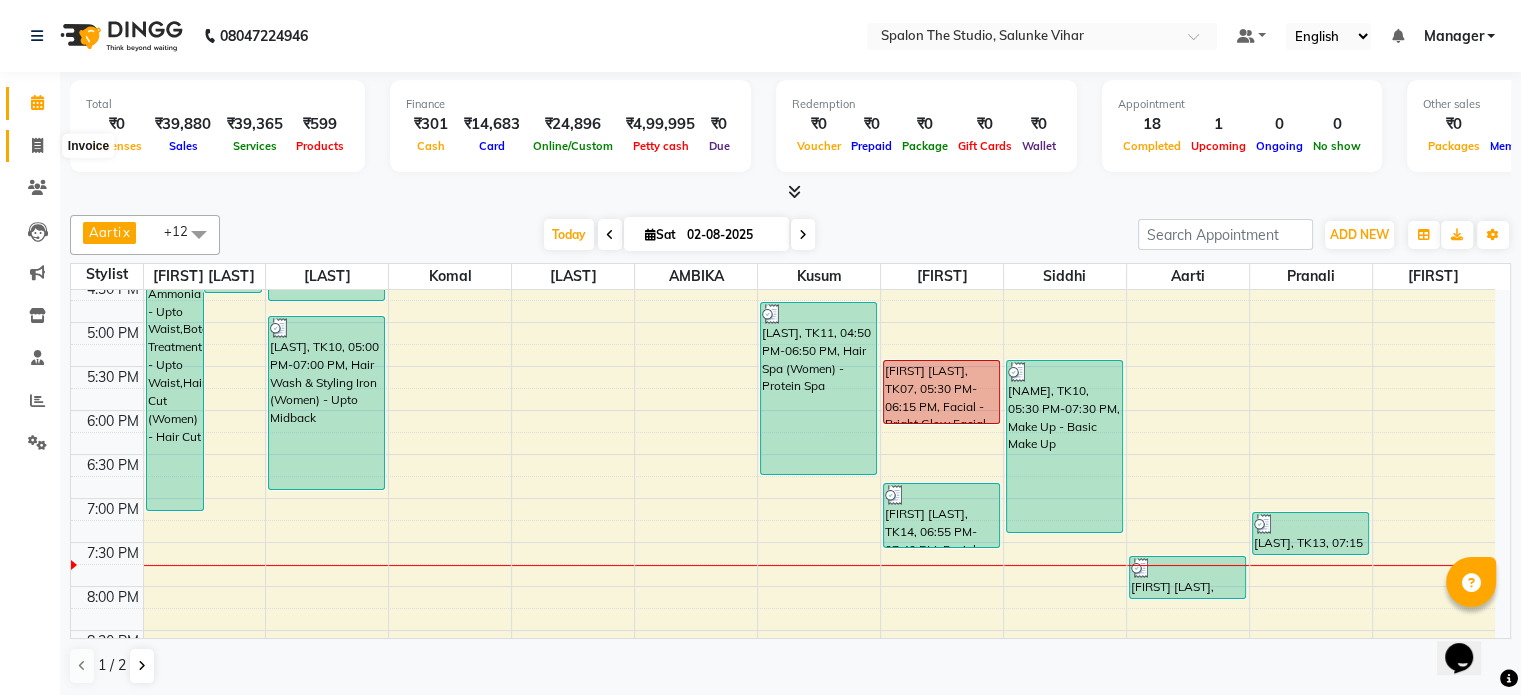 click 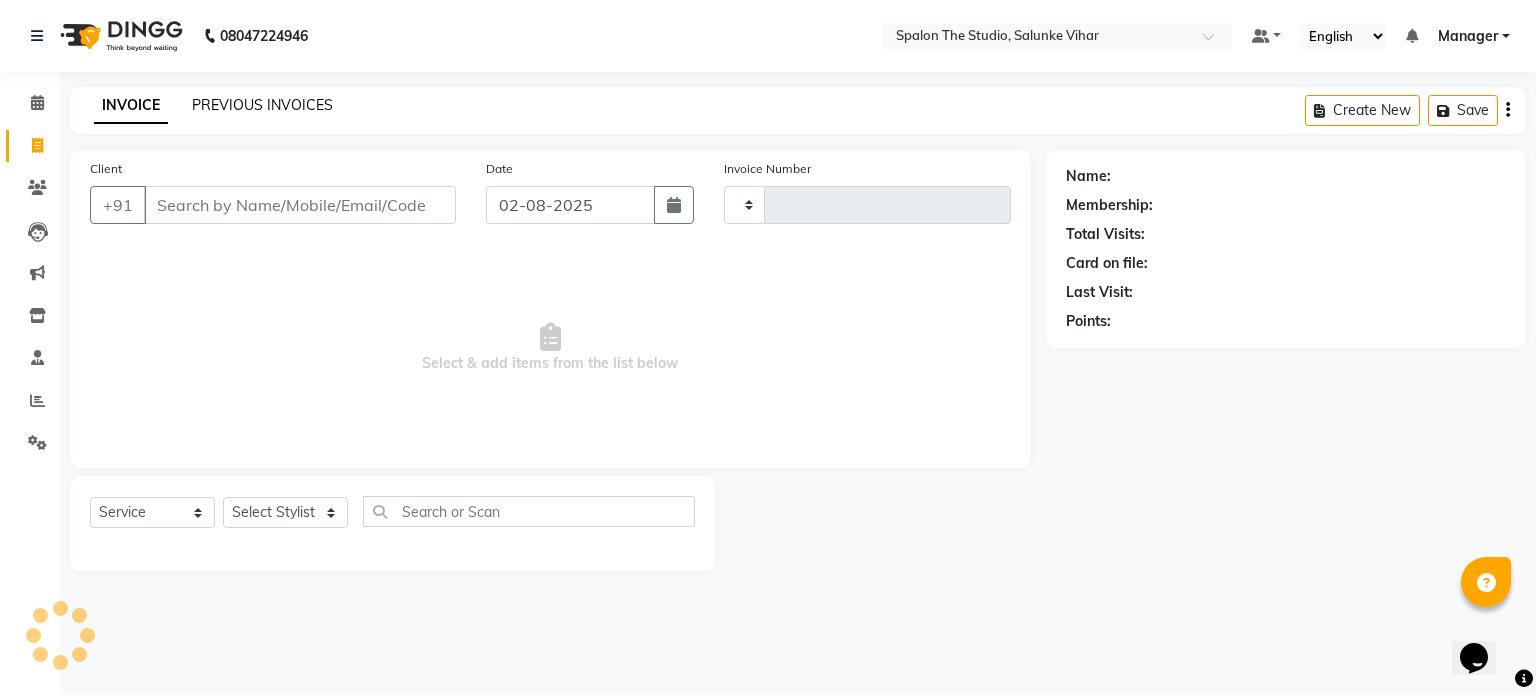 type on "1134" 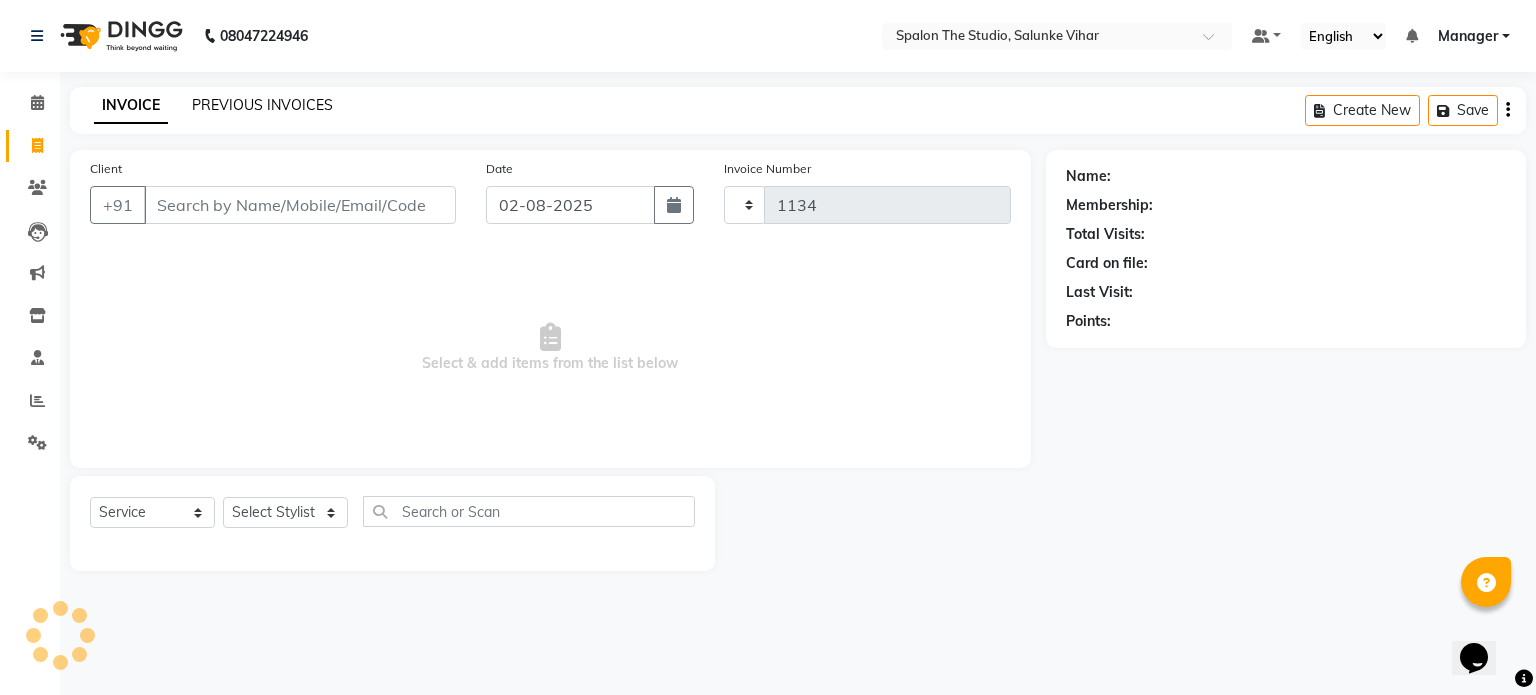select on "903" 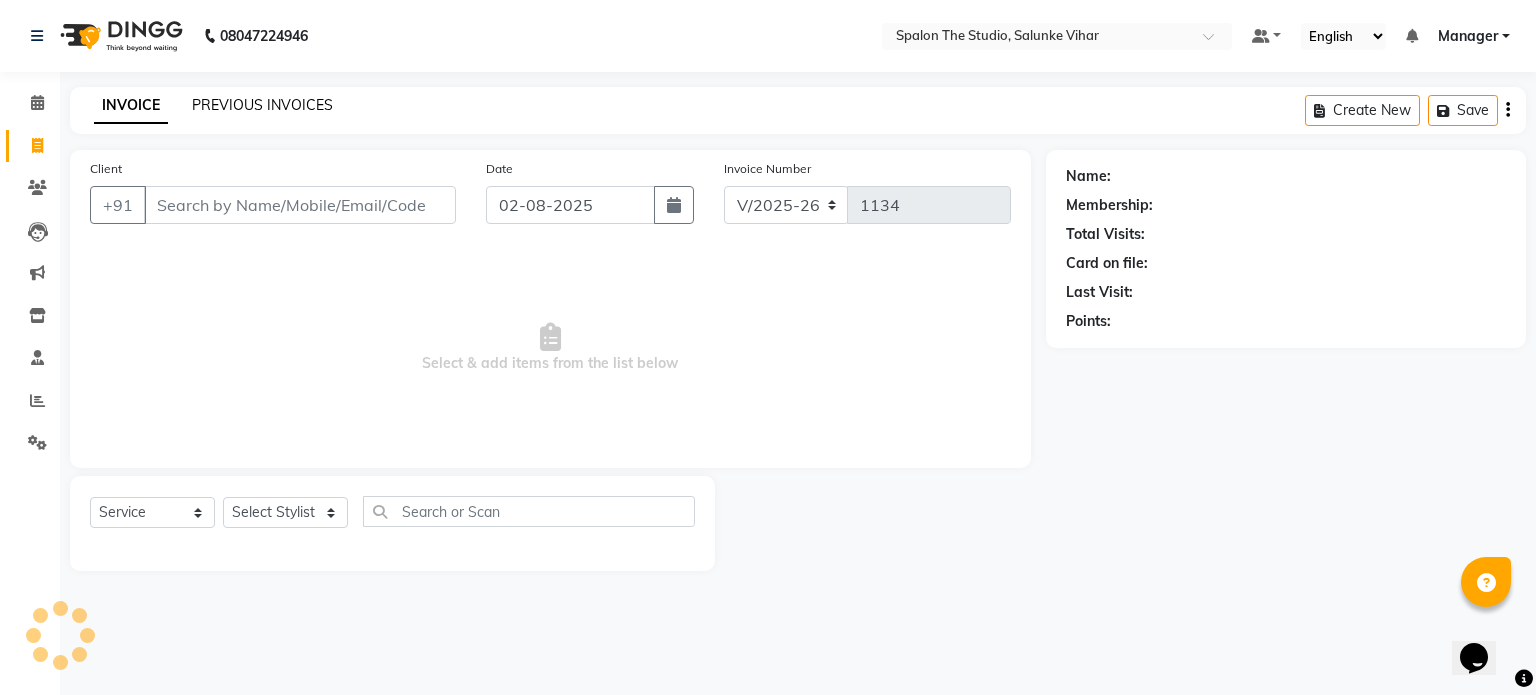 click on "PREVIOUS INVOICES" 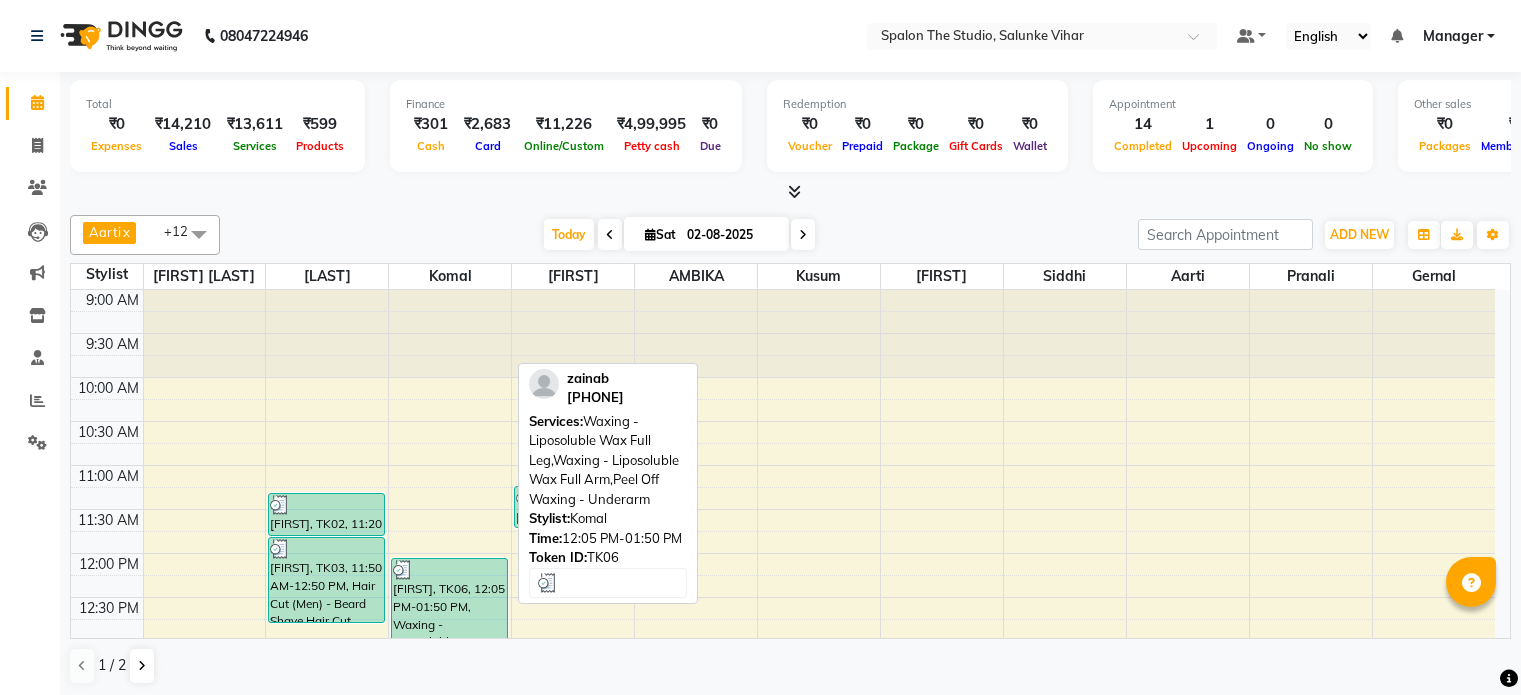 scroll, scrollTop: 0, scrollLeft: 0, axis: both 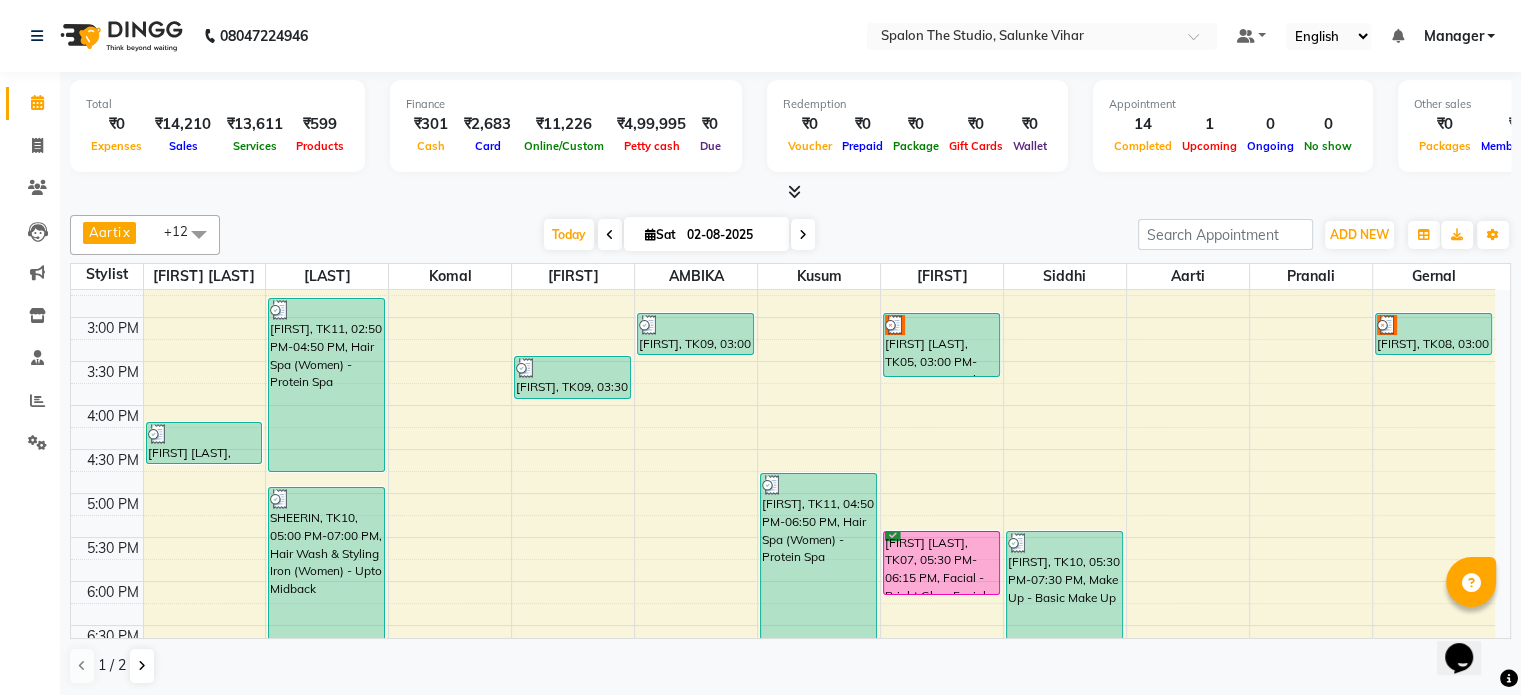 click on "Staff" 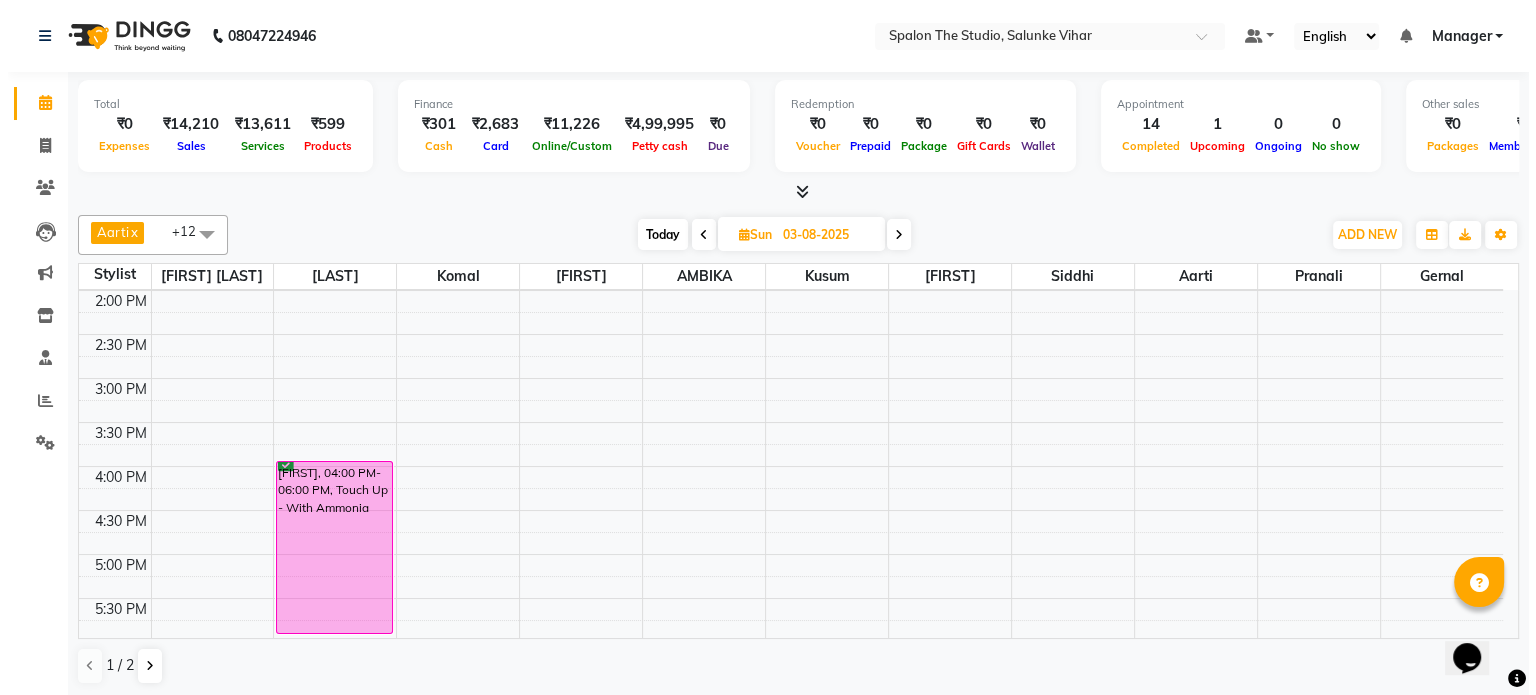 scroll, scrollTop: 371, scrollLeft: 0, axis: vertical 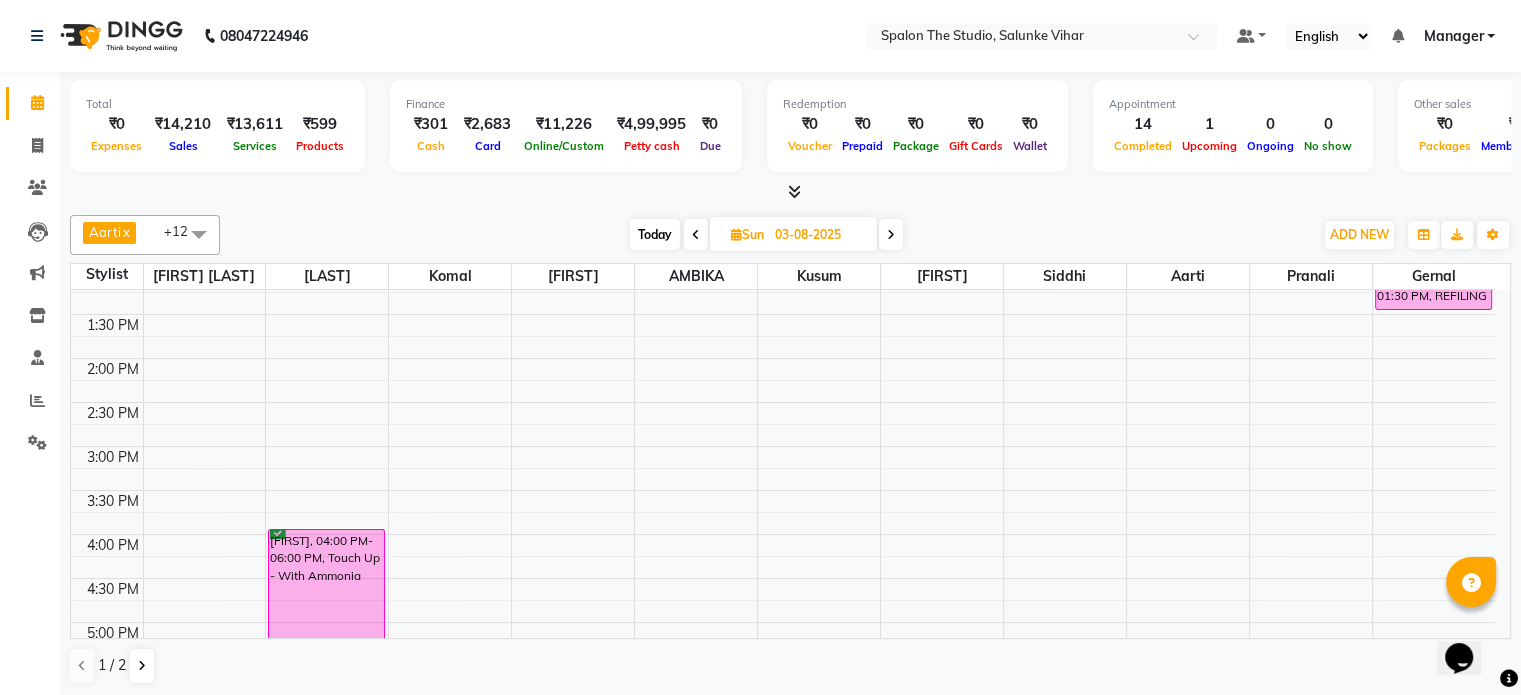click on "9:00 AM 9:30 AM 10:00 AM 10:30 AM 11:00 AM 11:30 AM 12:00 PM 12:30 PM 1:00 PM 1:30 PM 2:00 PM 2:30 PM 3:00 PM 3:30 PM 4:00 PM 4:30 PM 5:00 PM 5:30 PM 6:00 PM 6:30 PM 7:00 PM 7:30 PM 8:00 PM 8:30 PM 9:00 PM 9:30 PM 10:00 PM 10:30 PM     [FIRST], 04:00 PM-06:00 PM, Touch Up - With Ammonia     [FIRST] [LAST], 10:30 AM-11:00 AM, Nail Art - Gel Nail Extension     [FIRST], 01:00 PM-01:30 PM, REFILING" at bounding box center (783, 534) 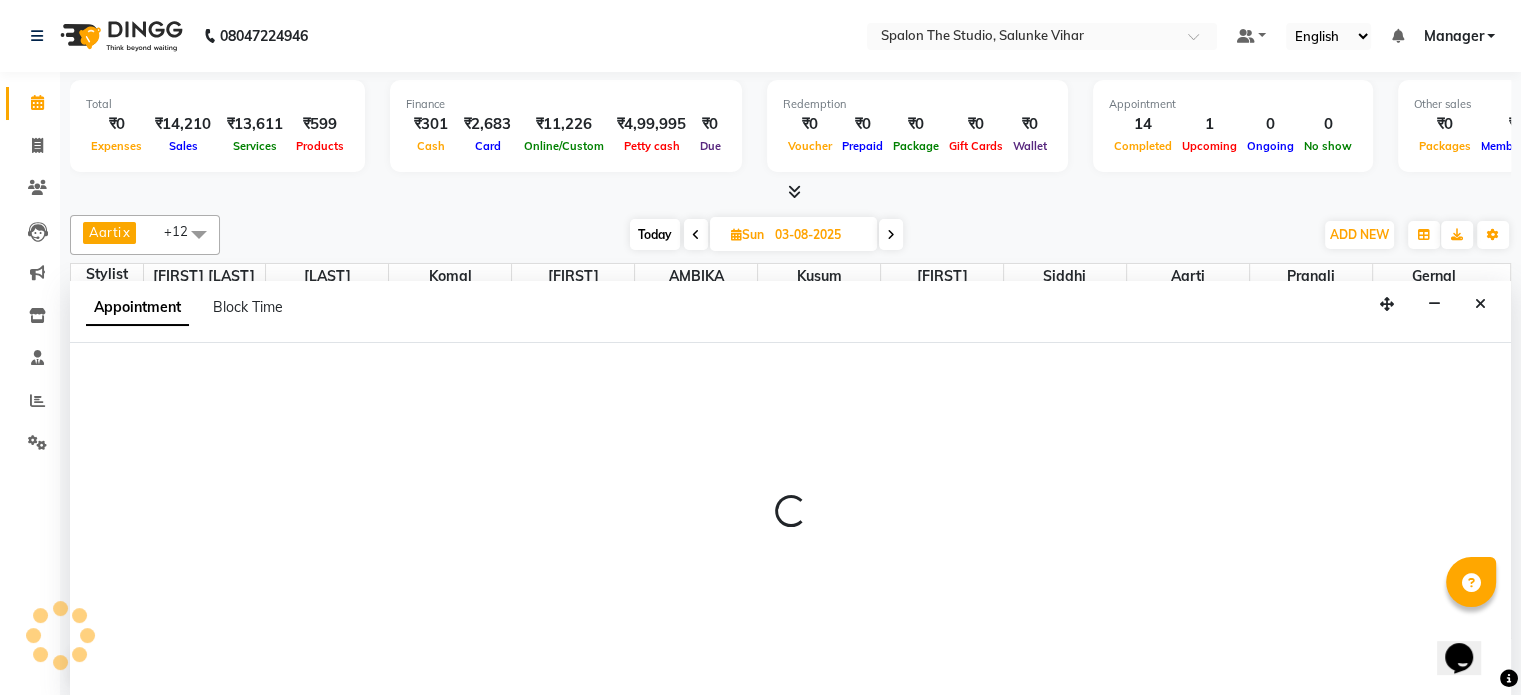 select on "87935" 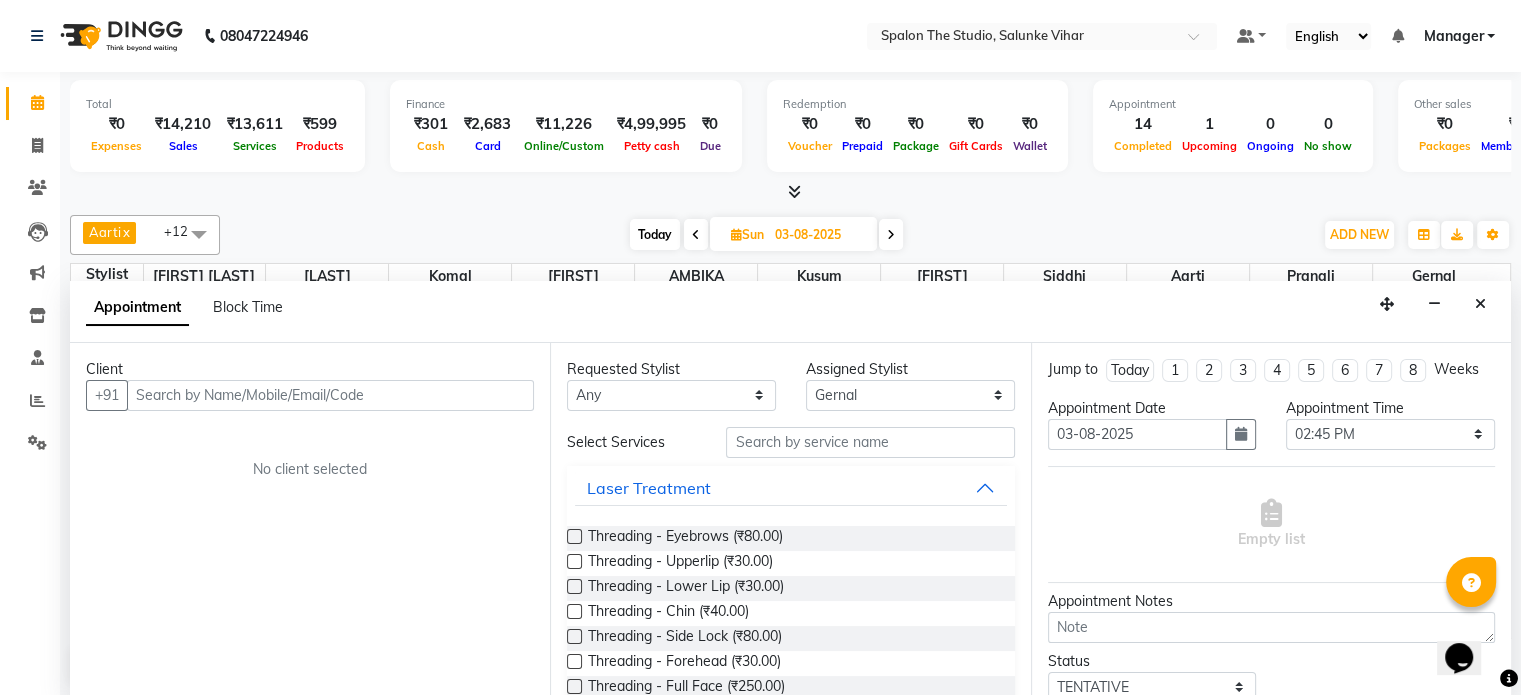click at bounding box center [330, 395] 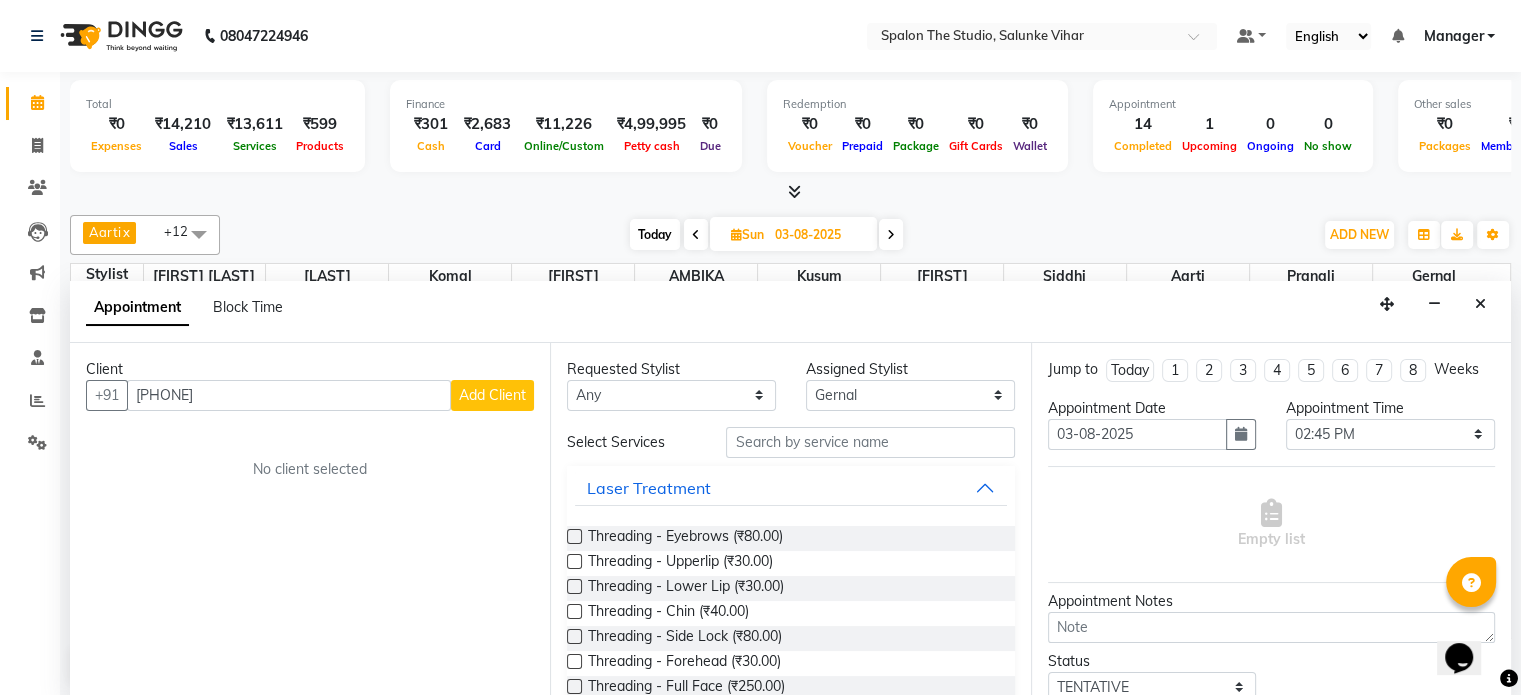 type on "6294431904" 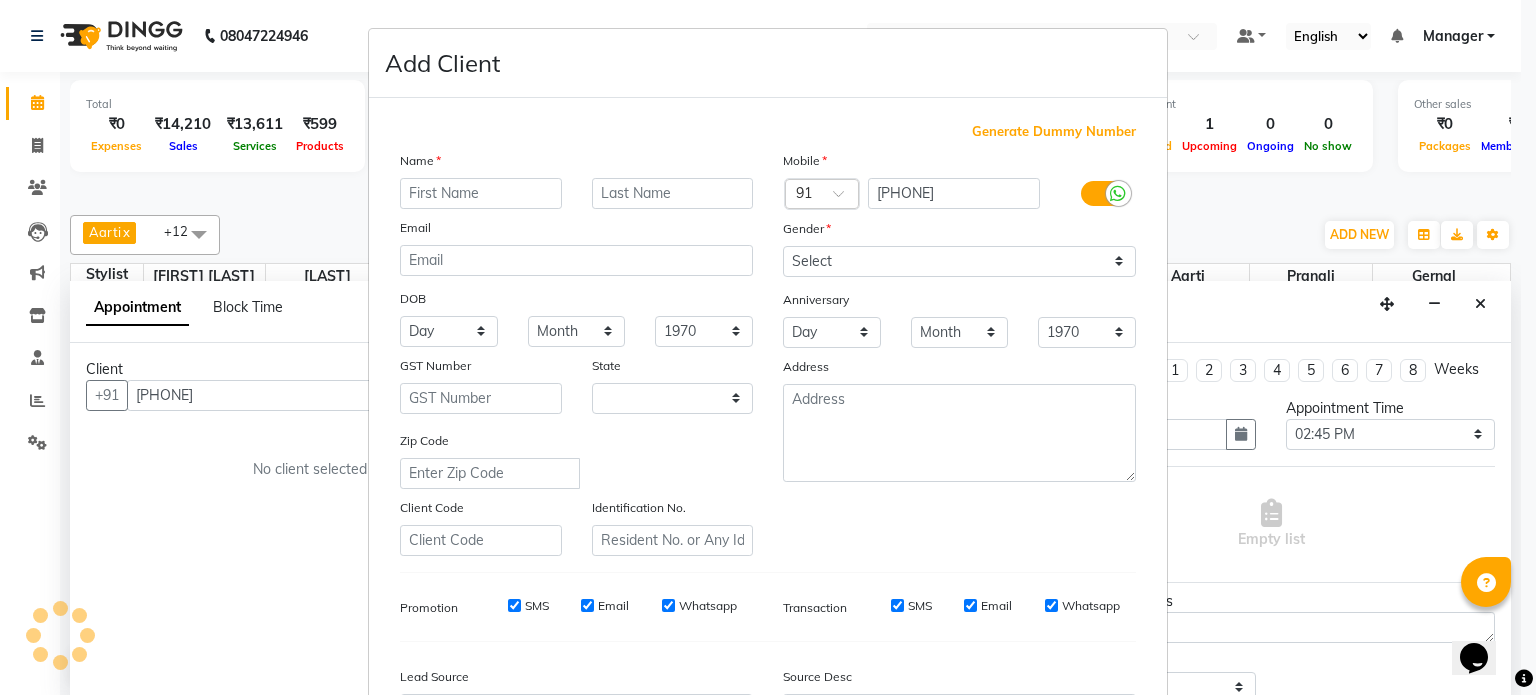 click at bounding box center (481, 193) 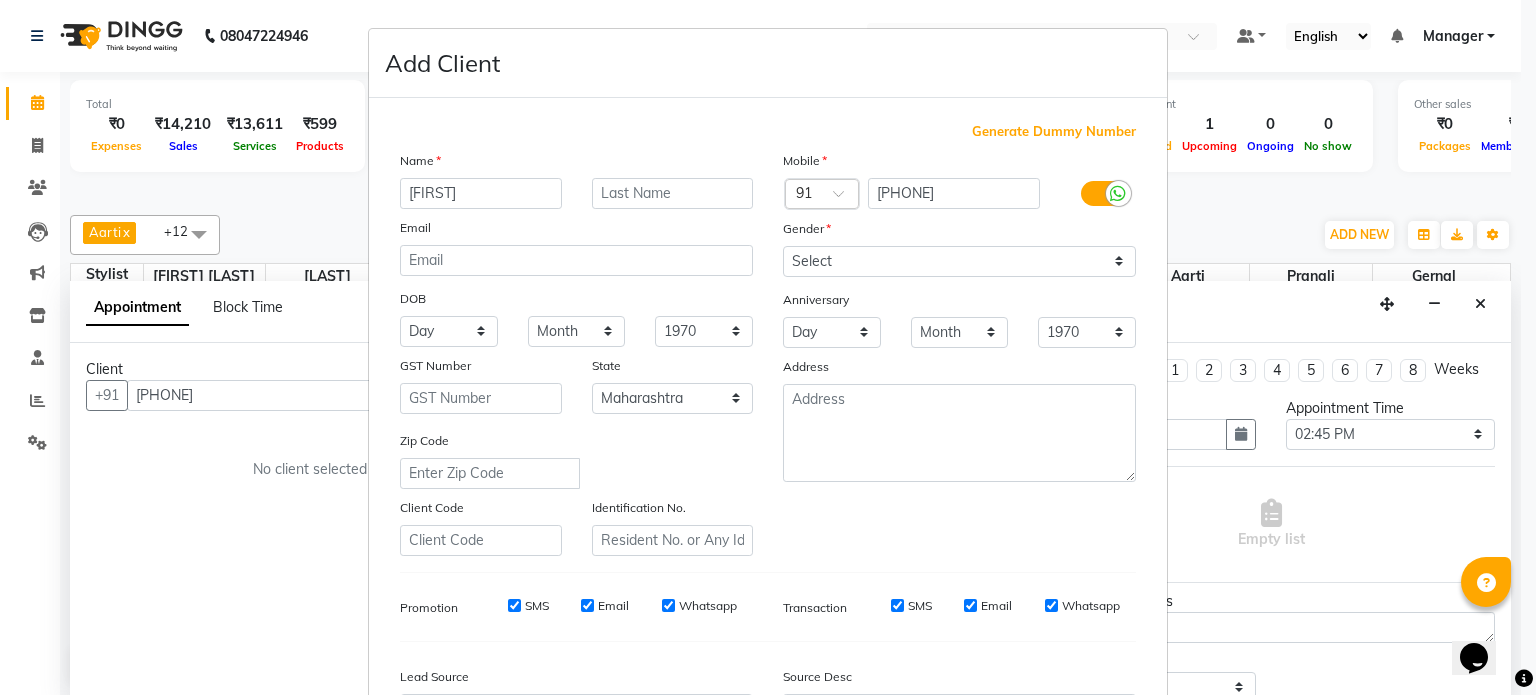 type on "misbha" 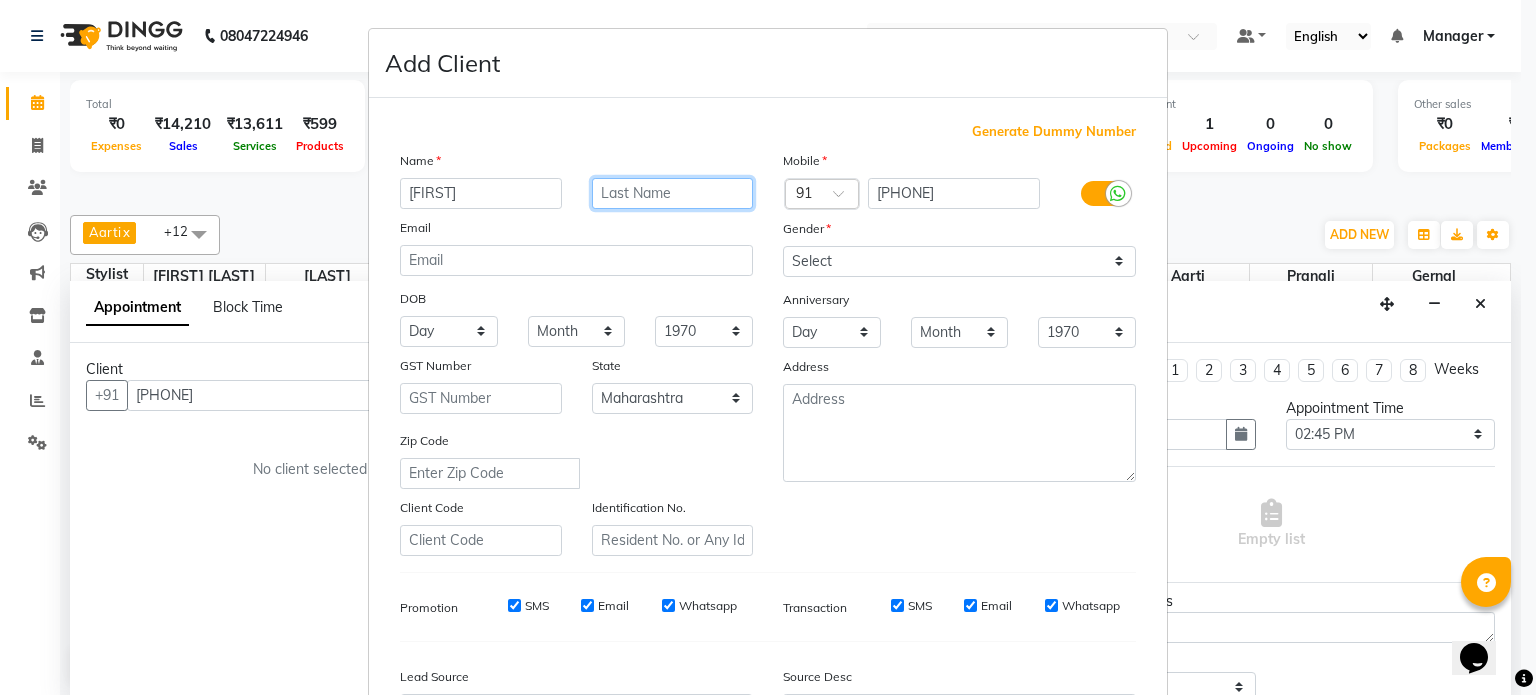 click at bounding box center (673, 193) 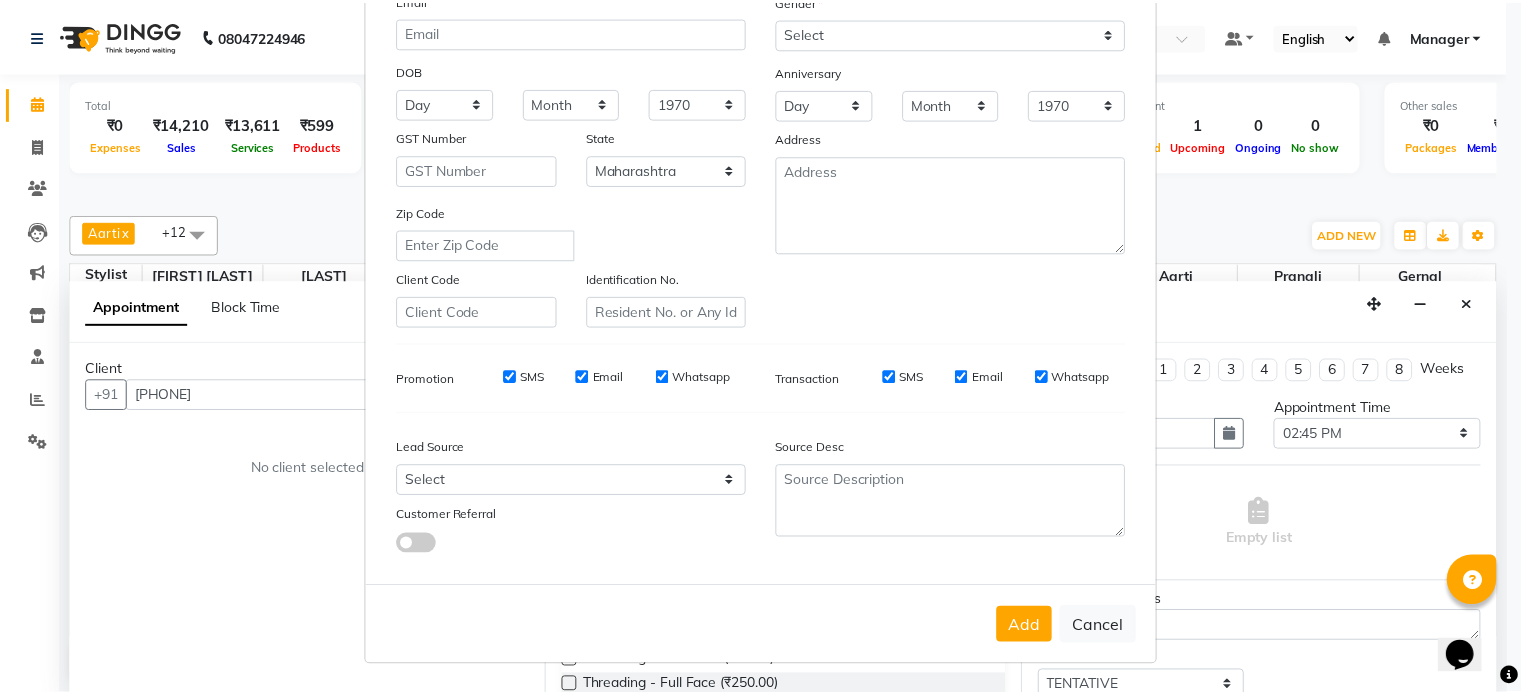 scroll, scrollTop: 237, scrollLeft: 0, axis: vertical 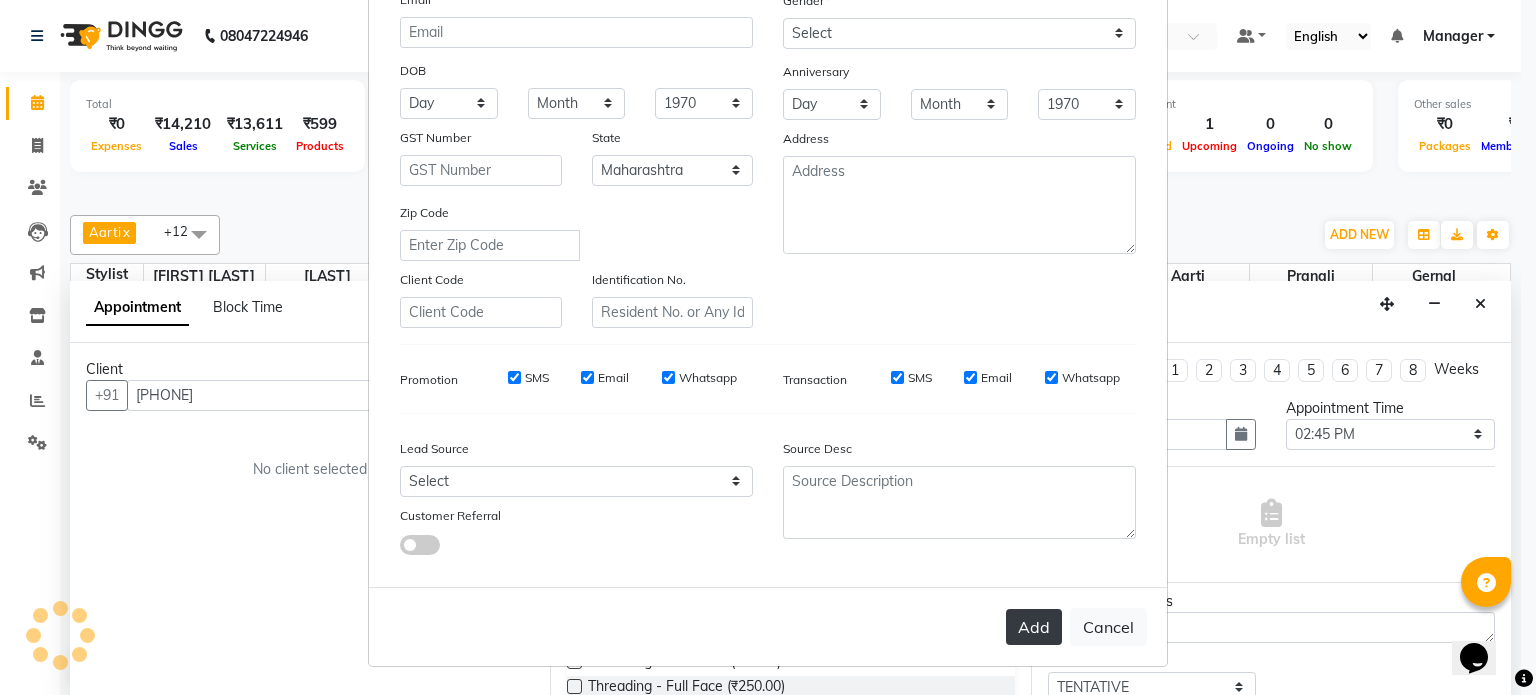 type on "khan" 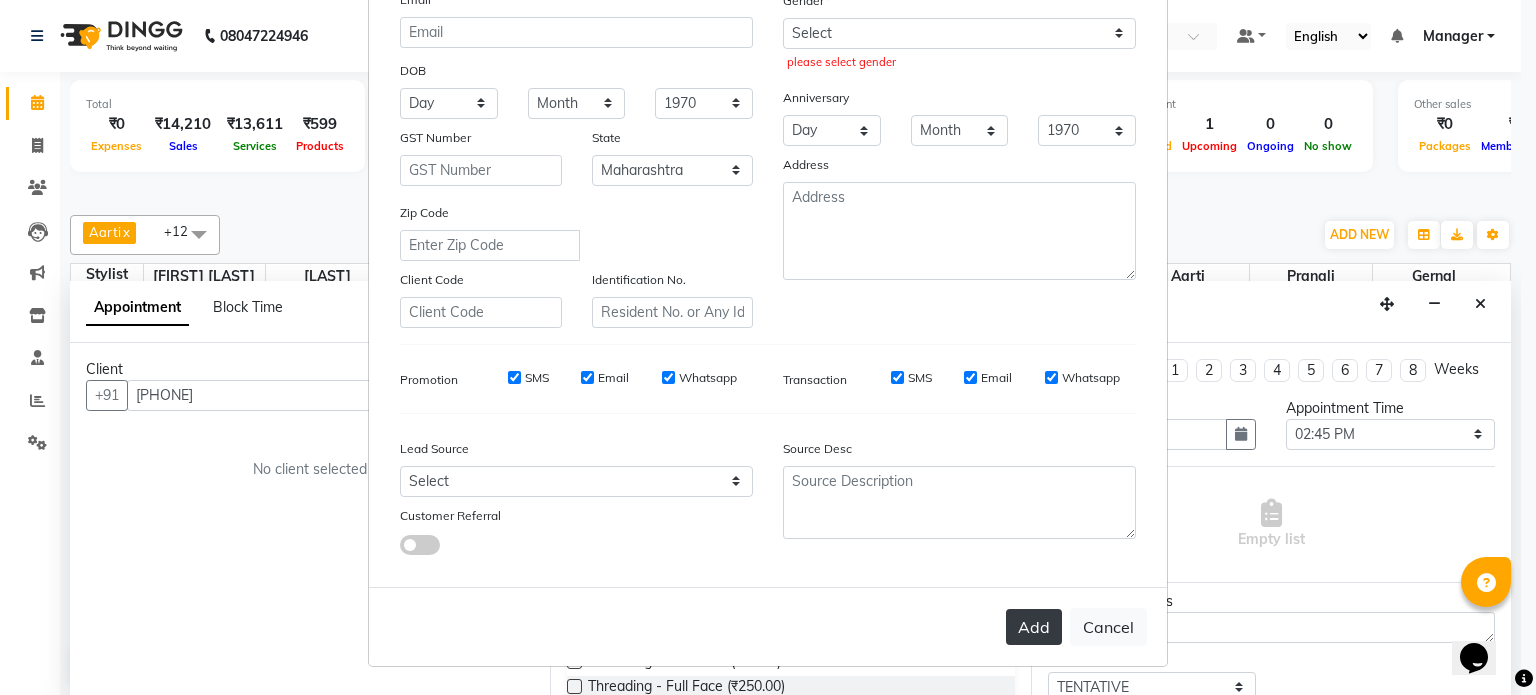 click on "Add" at bounding box center (1034, 627) 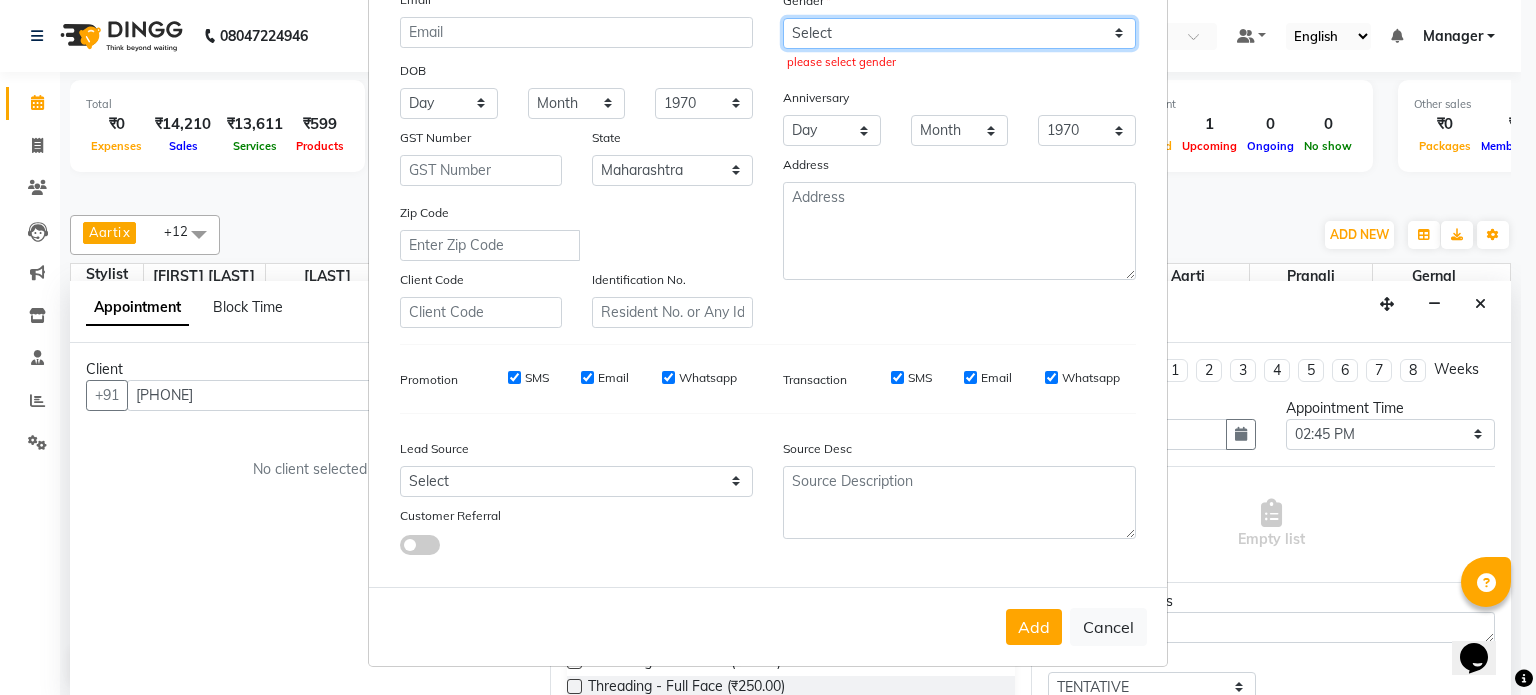 click on "Select Male Female Other Prefer Not To Say" at bounding box center (959, 33) 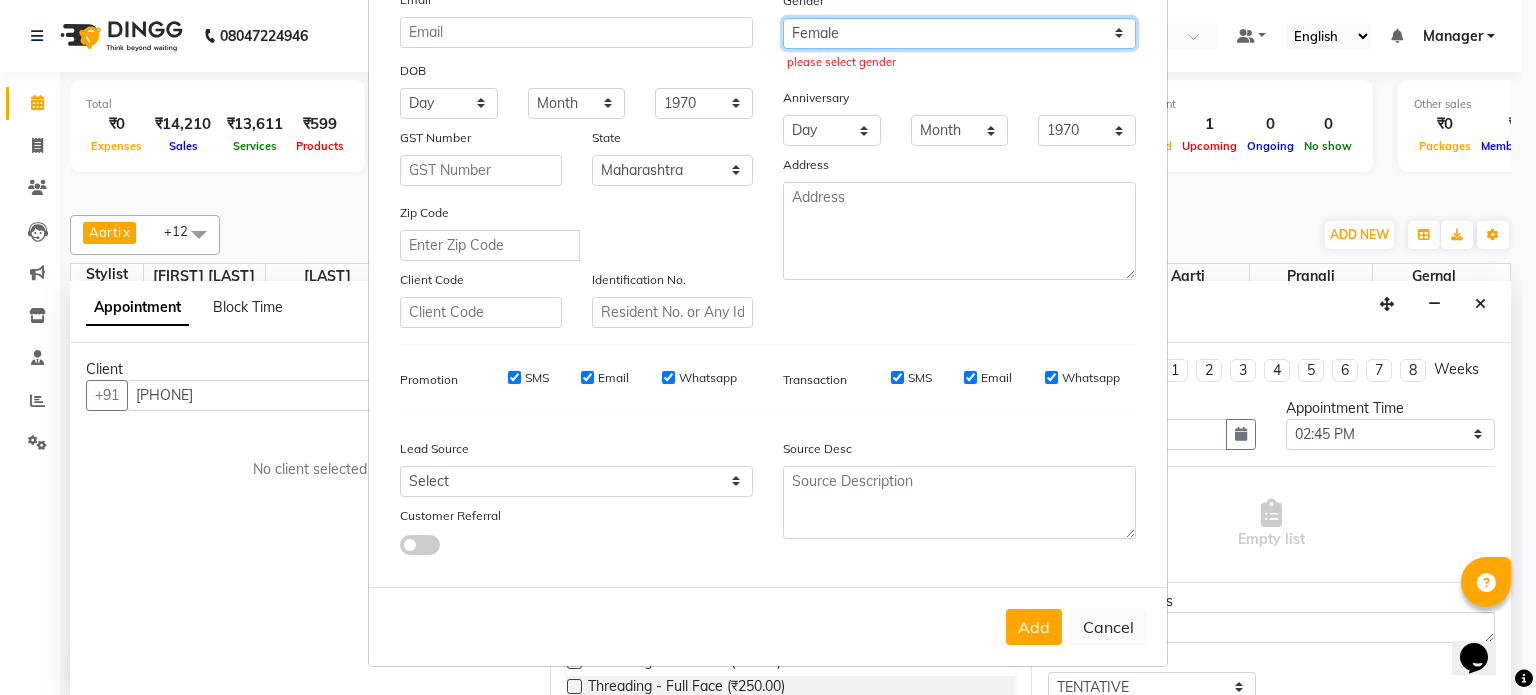 click on "Select Male Female Other Prefer Not To Say" at bounding box center (959, 33) 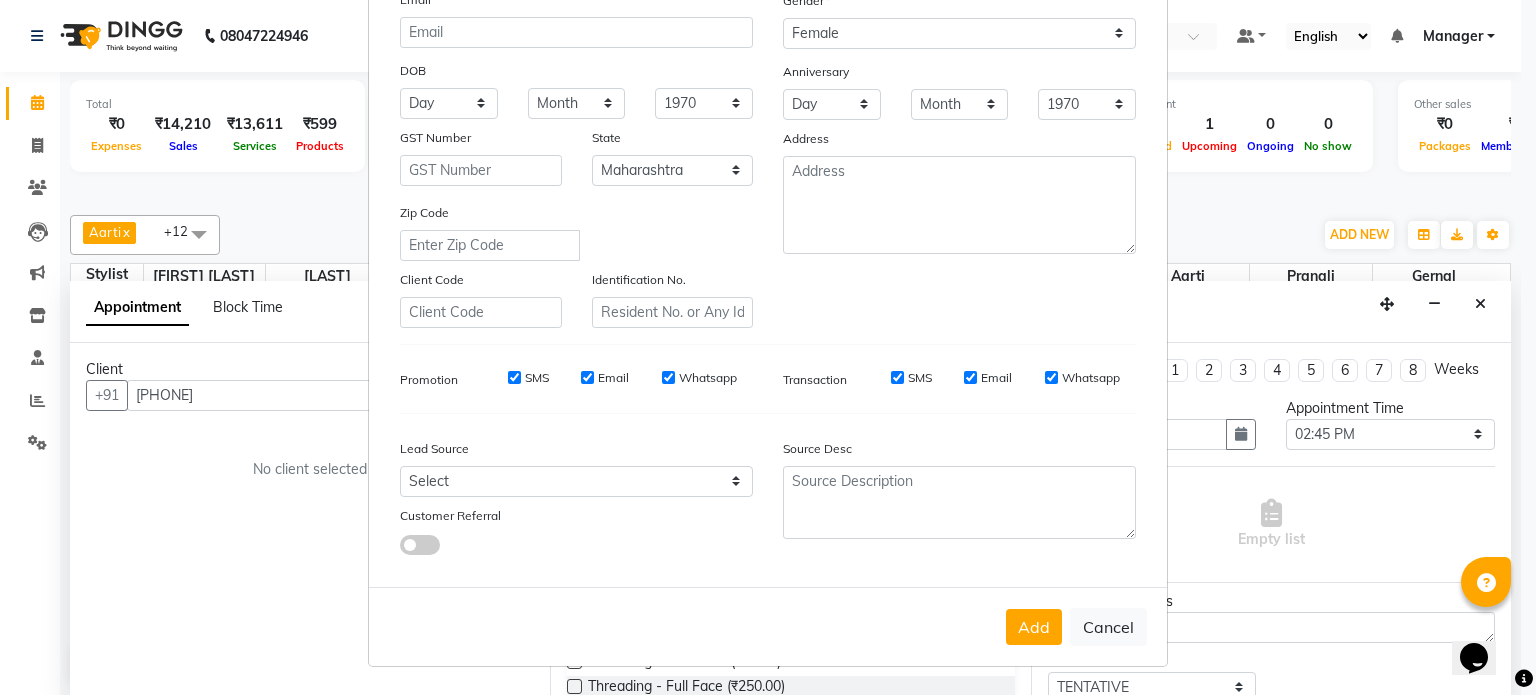 drag, startPoint x: 1021, startPoint y: 615, endPoint x: 1102, endPoint y: 576, distance: 89.89995 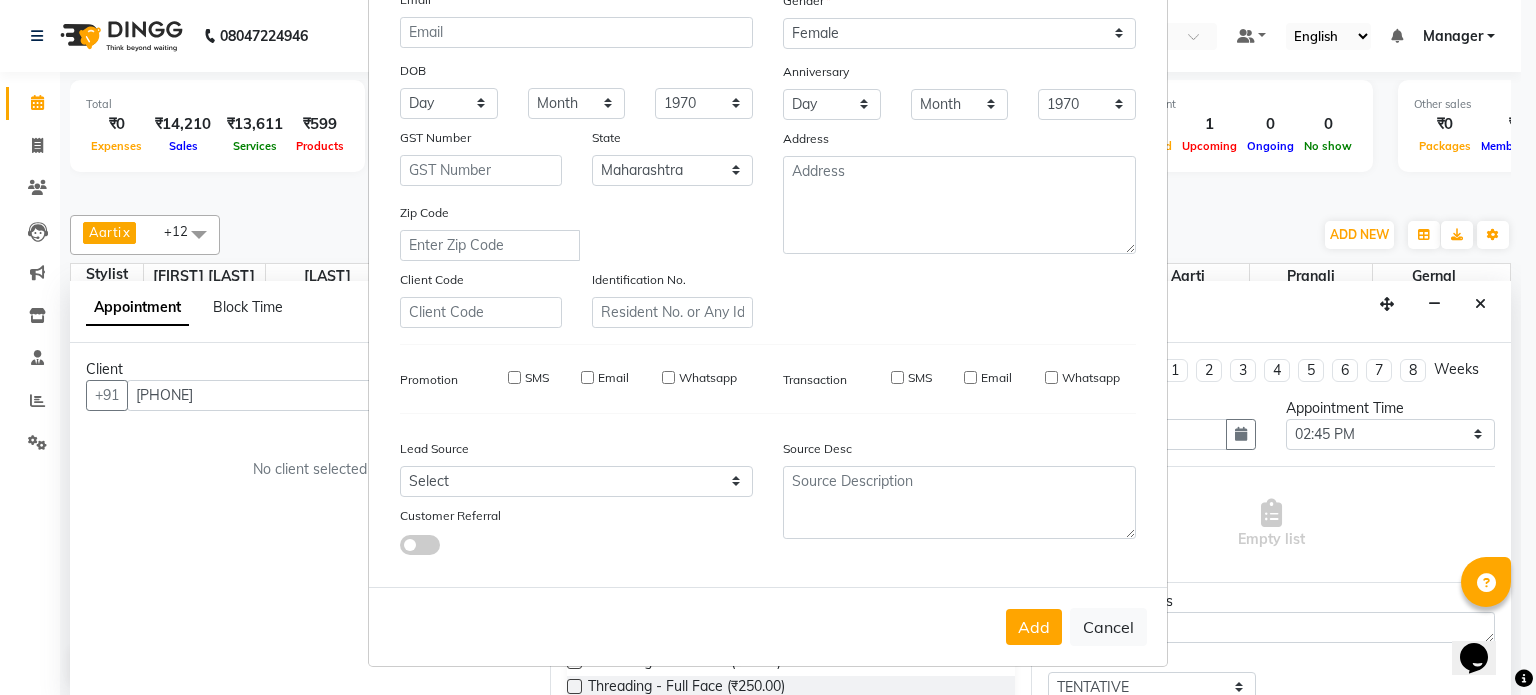 type 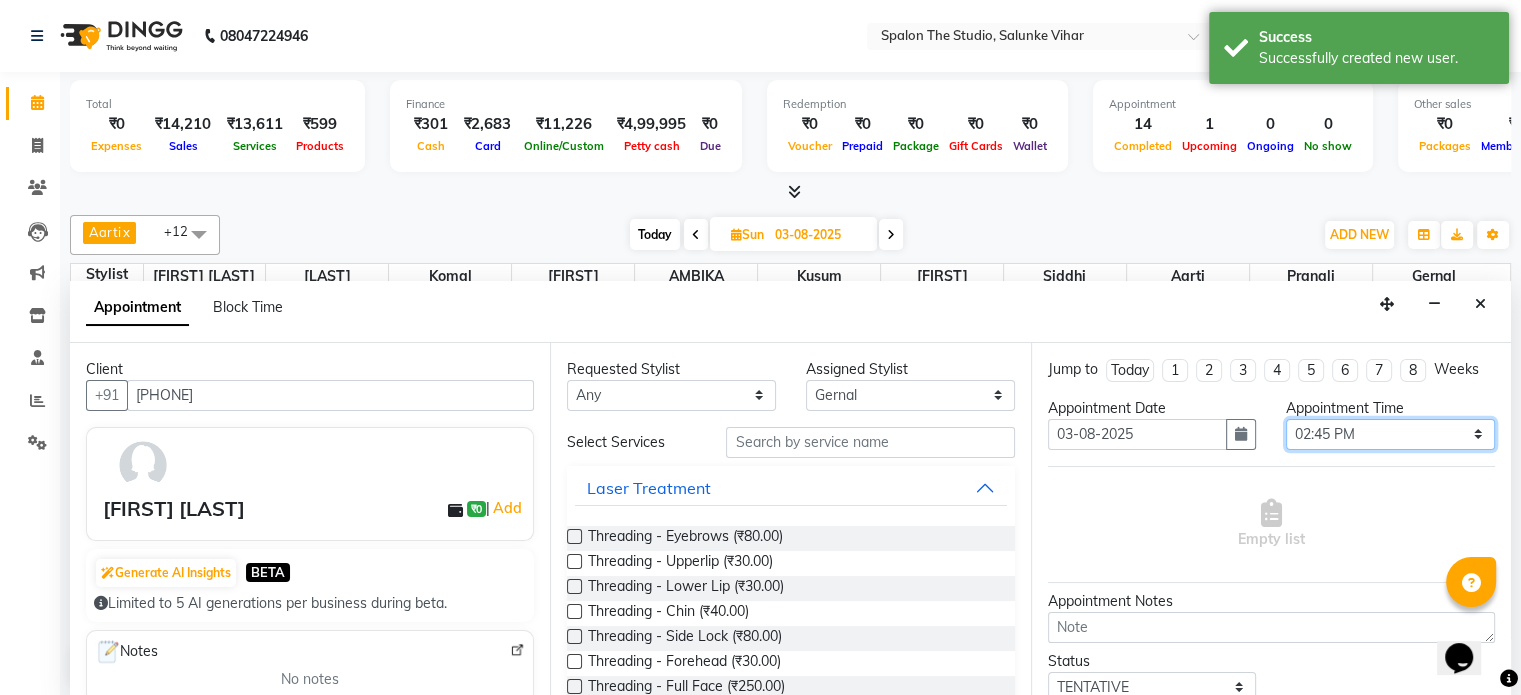click on "Select 10:00 AM 10:15 AM 10:30 AM 10:45 AM 11:00 AM 11:15 AM 11:30 AM 11:45 AM 12:00 PM 12:15 PM 12:30 PM 12:45 PM 01:00 PM 01:15 PM 01:30 PM 01:45 PM 02:00 PM 02:15 PM 02:30 PM 02:45 PM 03:00 PM 03:15 PM 03:30 PM 03:45 PM 04:00 PM 04:15 PM 04:30 PM 04:45 PM 05:00 PM 05:15 PM 05:30 PM 05:45 PM 06:00 PM 06:15 PM 06:30 PM 06:45 PM 07:00 PM 07:15 PM 07:30 PM 07:45 PM 08:00 PM 08:15 PM 08:30 PM 08:45 PM 09:00 PM 09:15 PM 09:30 PM 09:45 PM 10:00 PM" at bounding box center [1390, 434] 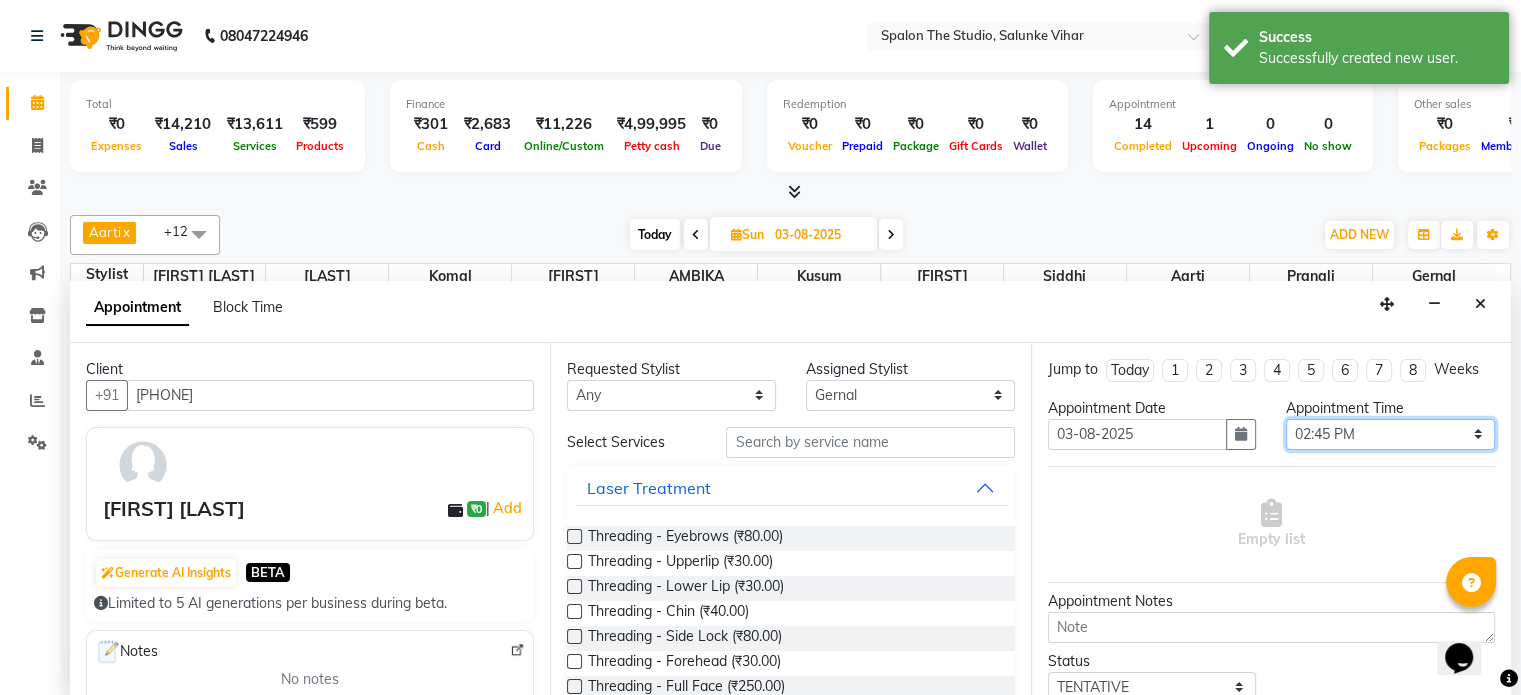 select on "870" 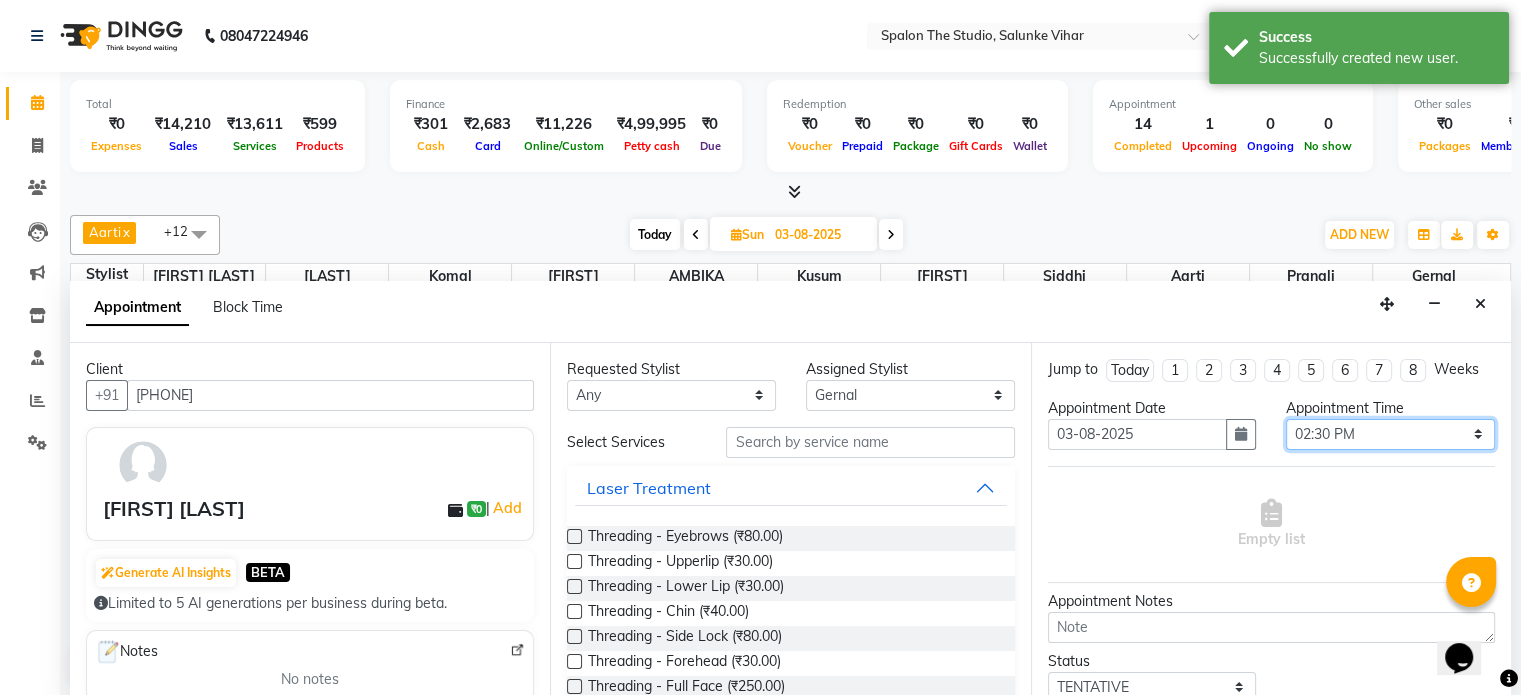 click on "Select 10:00 AM 10:15 AM 10:30 AM 10:45 AM 11:00 AM 11:15 AM 11:30 AM 11:45 AM 12:00 PM 12:15 PM 12:30 PM 12:45 PM 01:00 PM 01:15 PM 01:30 PM 01:45 PM 02:00 PM 02:15 PM 02:30 PM 02:45 PM 03:00 PM 03:15 PM 03:30 PM 03:45 PM 04:00 PM 04:15 PM 04:30 PM 04:45 PM 05:00 PM 05:15 PM 05:30 PM 05:45 PM 06:00 PM 06:15 PM 06:30 PM 06:45 PM 07:00 PM 07:15 PM 07:30 PM 07:45 PM 08:00 PM 08:15 PM 08:30 PM 08:45 PM 09:00 PM 09:15 PM 09:30 PM 09:45 PM 10:00 PM" at bounding box center (1390, 434) 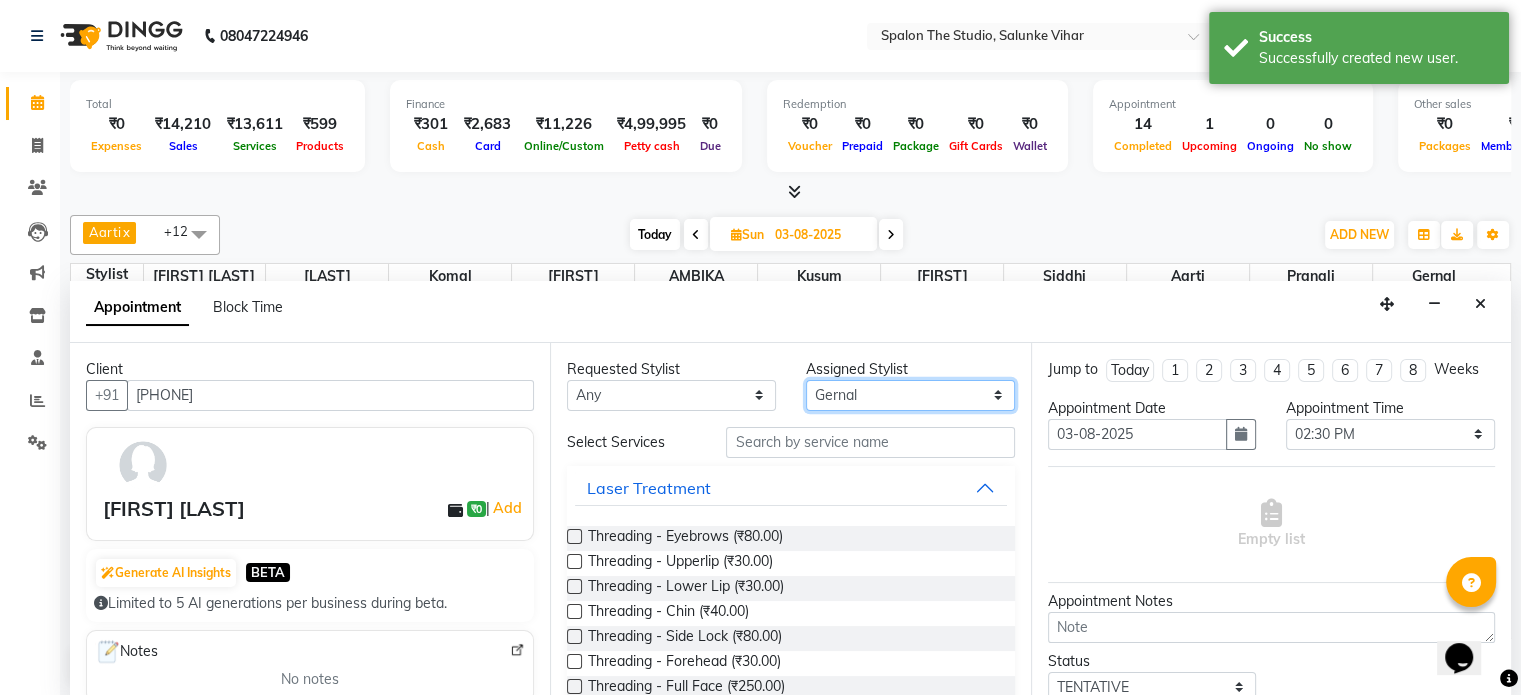 click on "Select Aarti AMBIKA farheen  Gernal komal  kusum navazish pranali Riya Shetye Saisha SHARIF Shubham  Pawar siddhi sunil Vanshika" at bounding box center [910, 395] 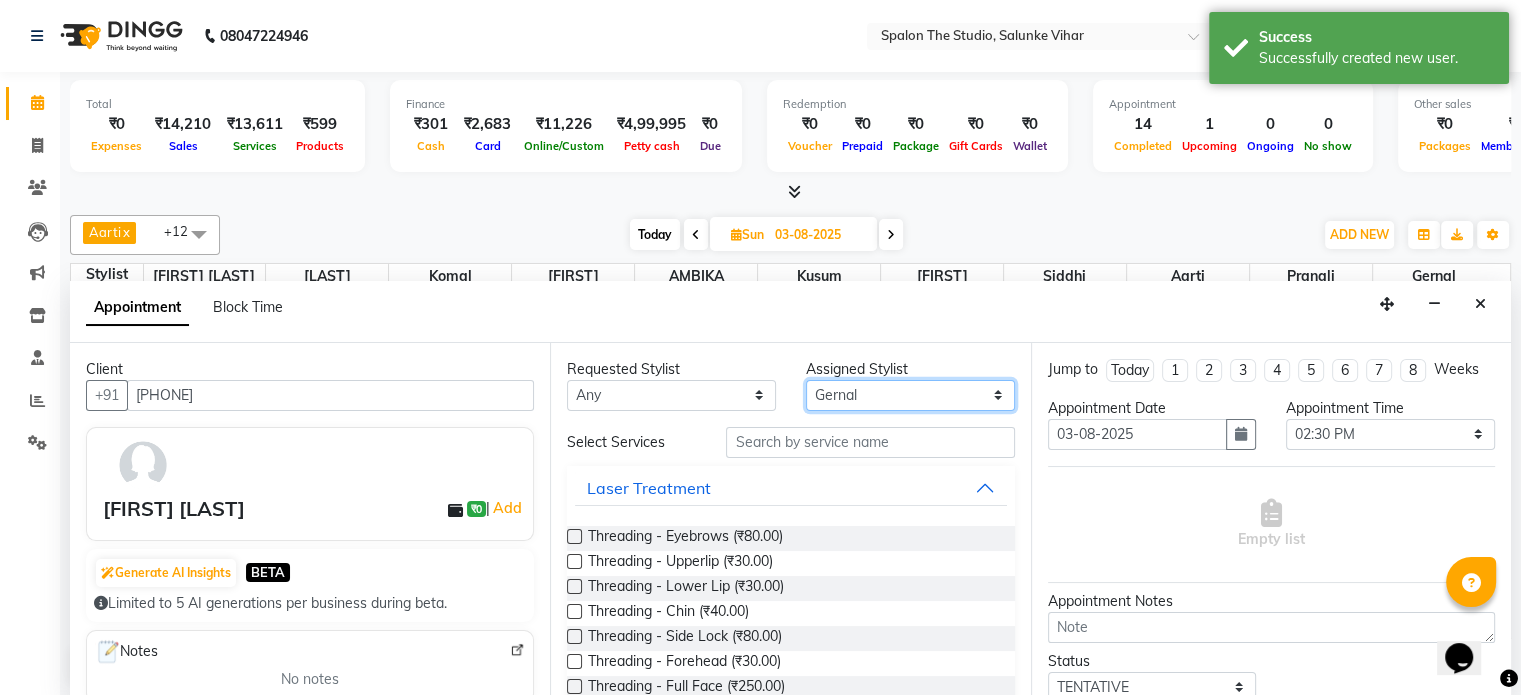 select on "87366" 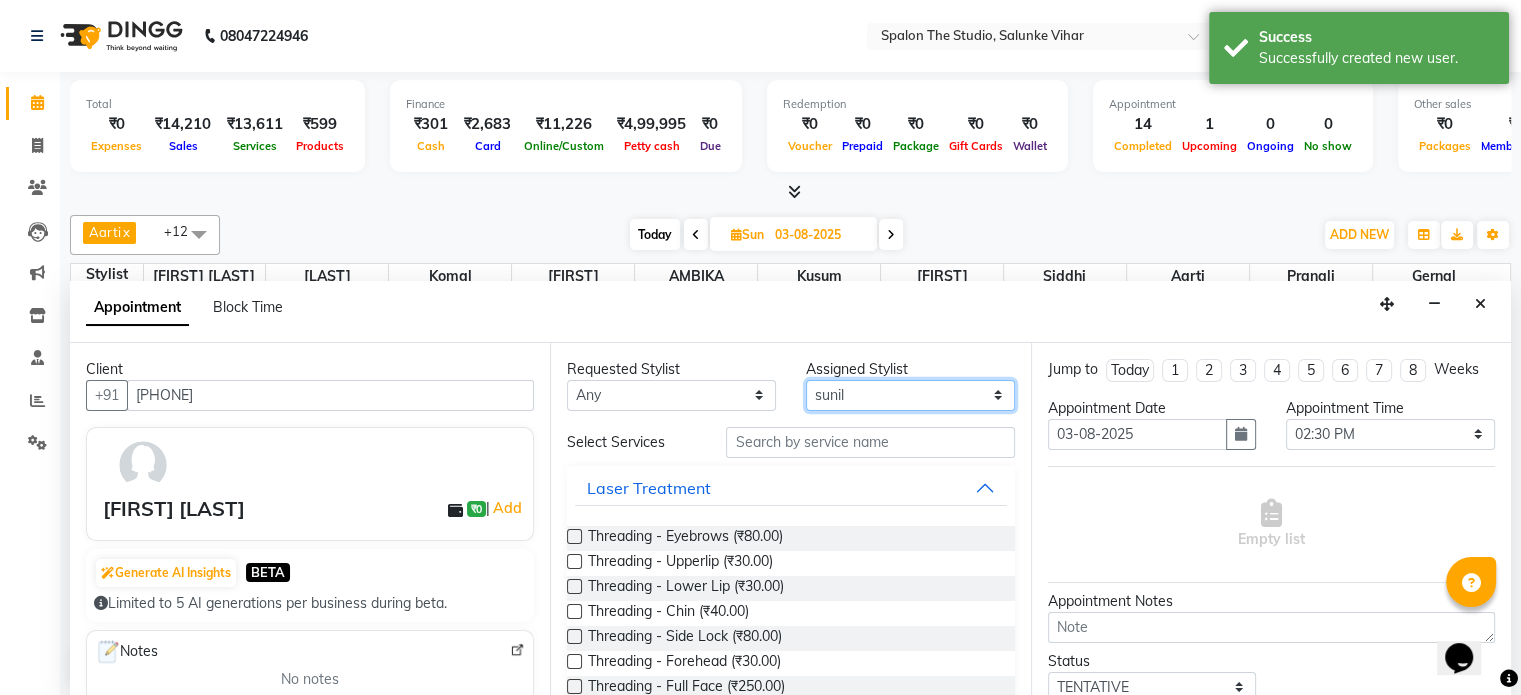 click on "Select Aarti AMBIKA farheen  Gernal komal  kusum navazish pranali Riya Shetye Saisha SHARIF Shubham  Pawar siddhi sunil Vanshika" at bounding box center (910, 395) 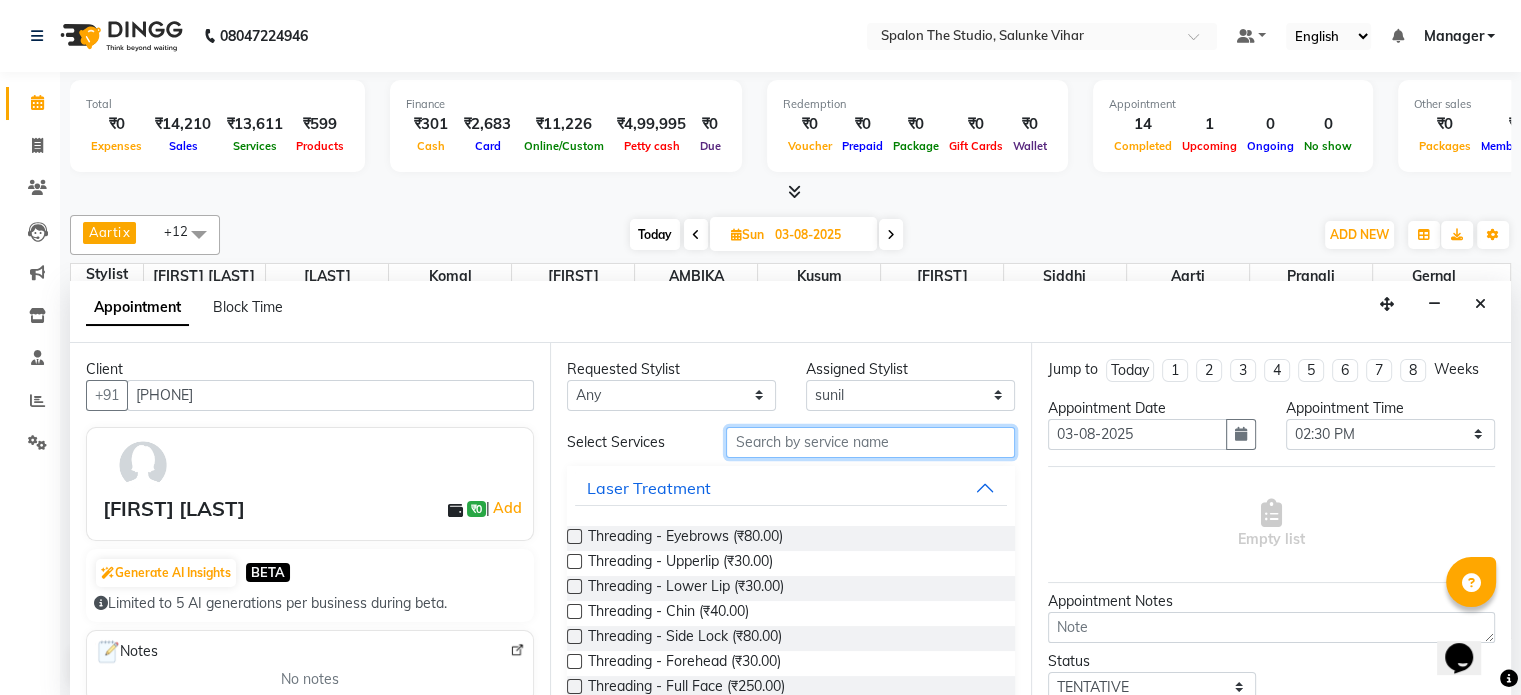 click at bounding box center [870, 442] 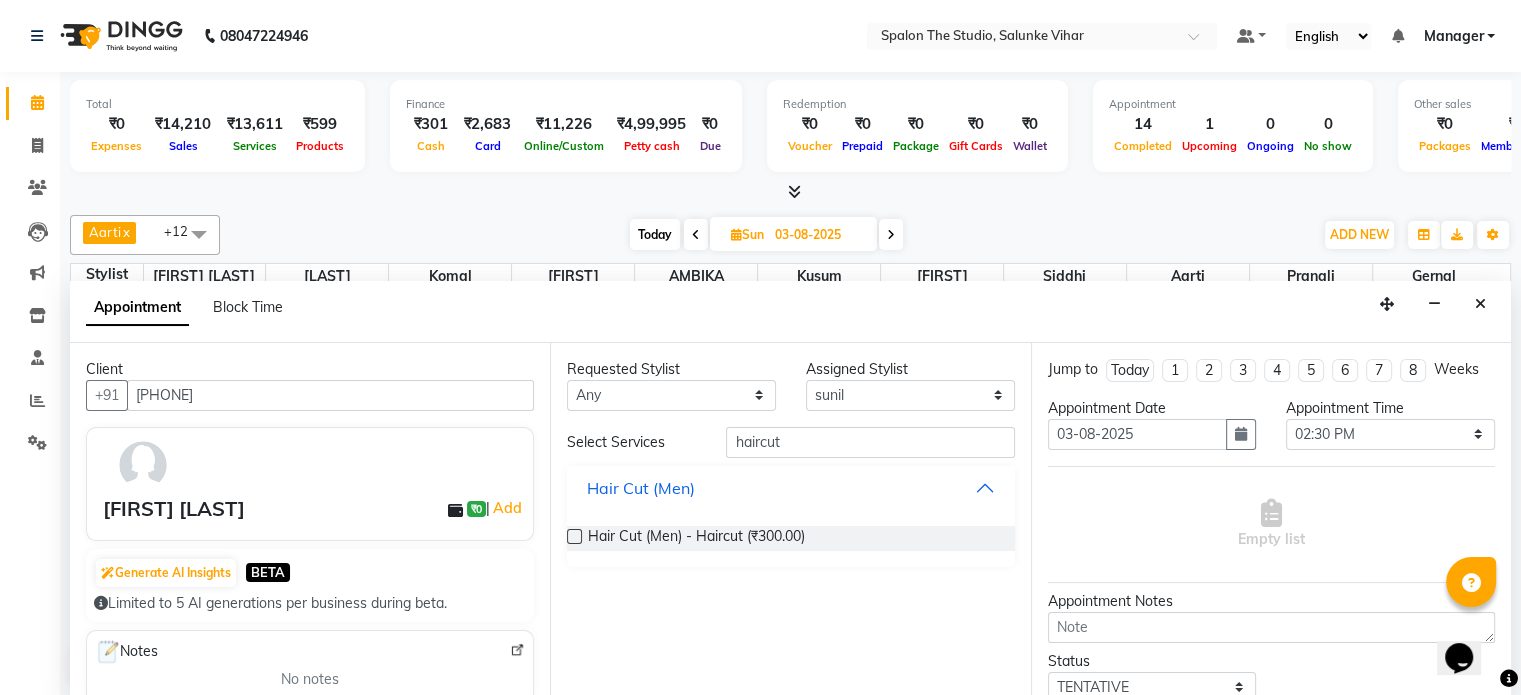 click on "Hair Cut (Men)" at bounding box center [790, 488] 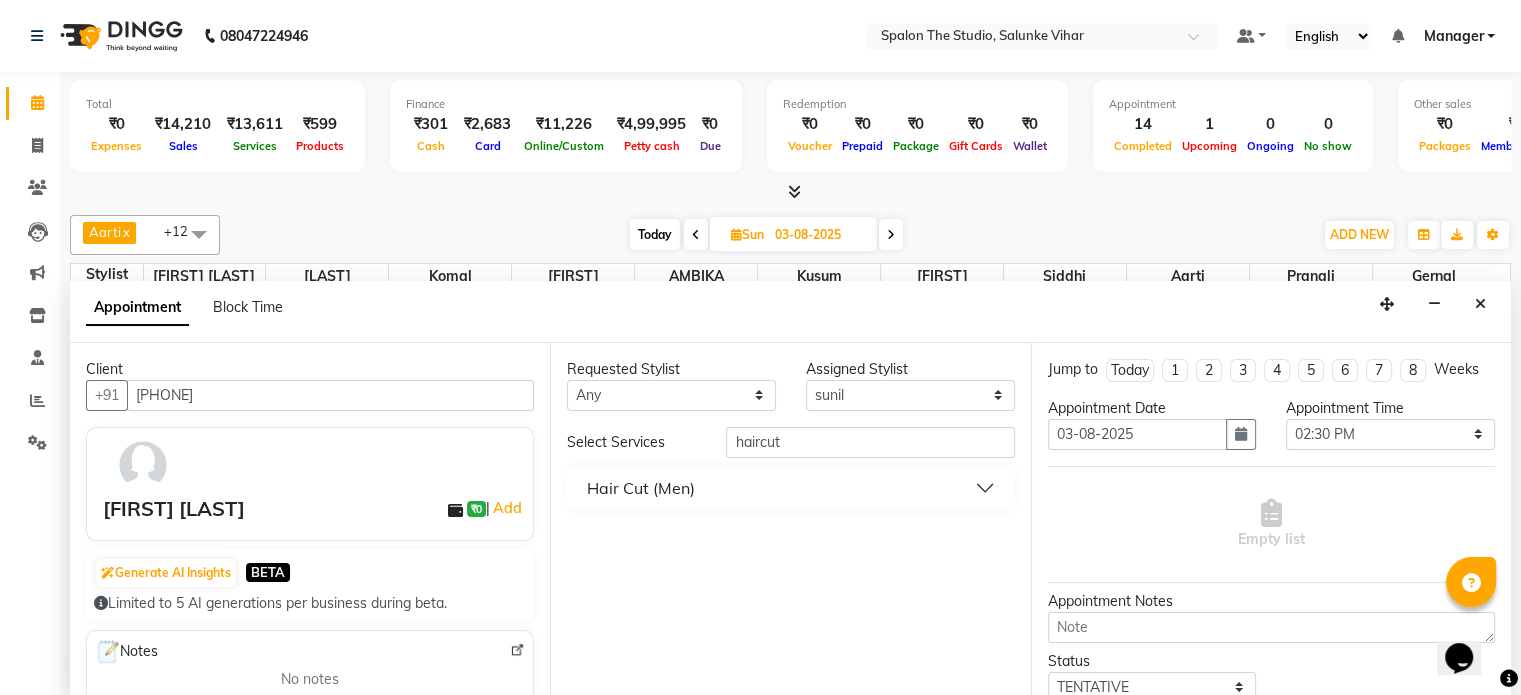 click on "Hair Cut (Men)" at bounding box center [790, 488] 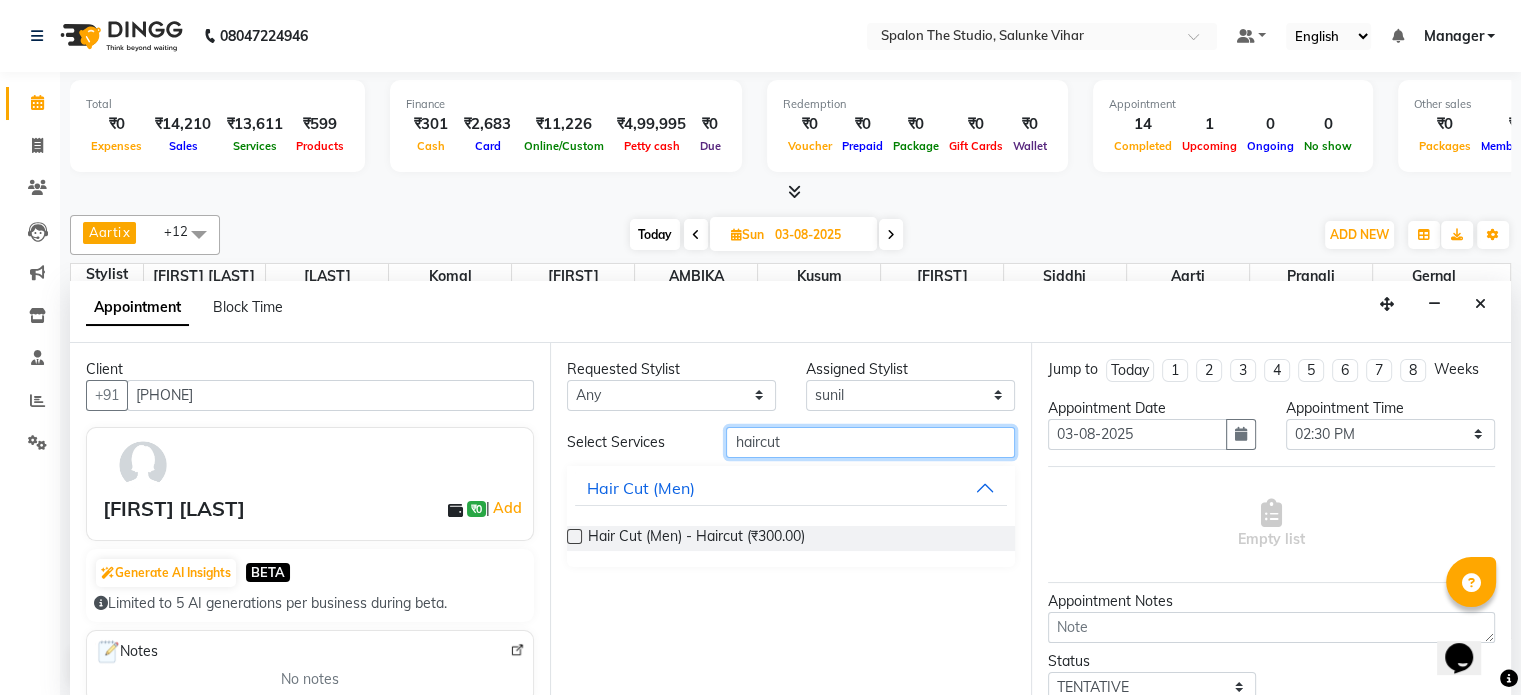 click on "haircut" at bounding box center [870, 442] 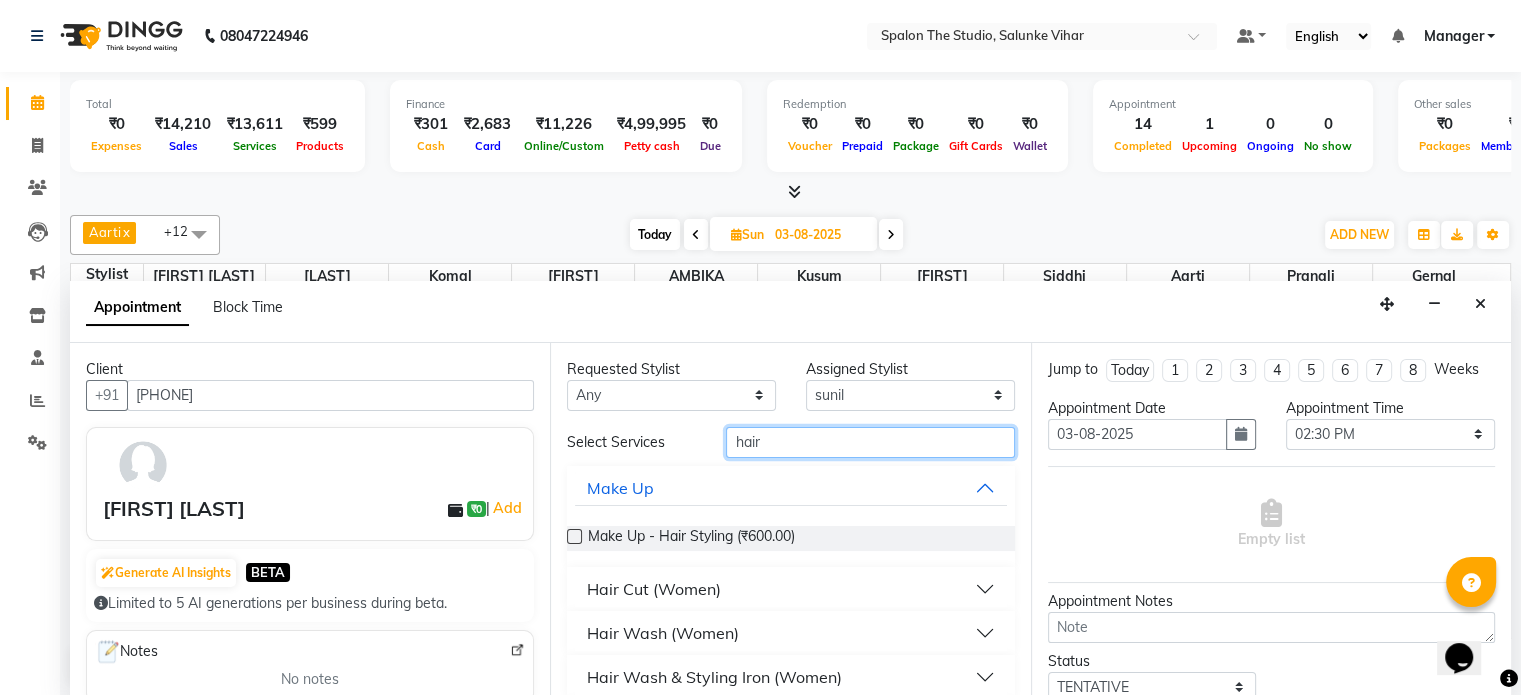 type on "hair" 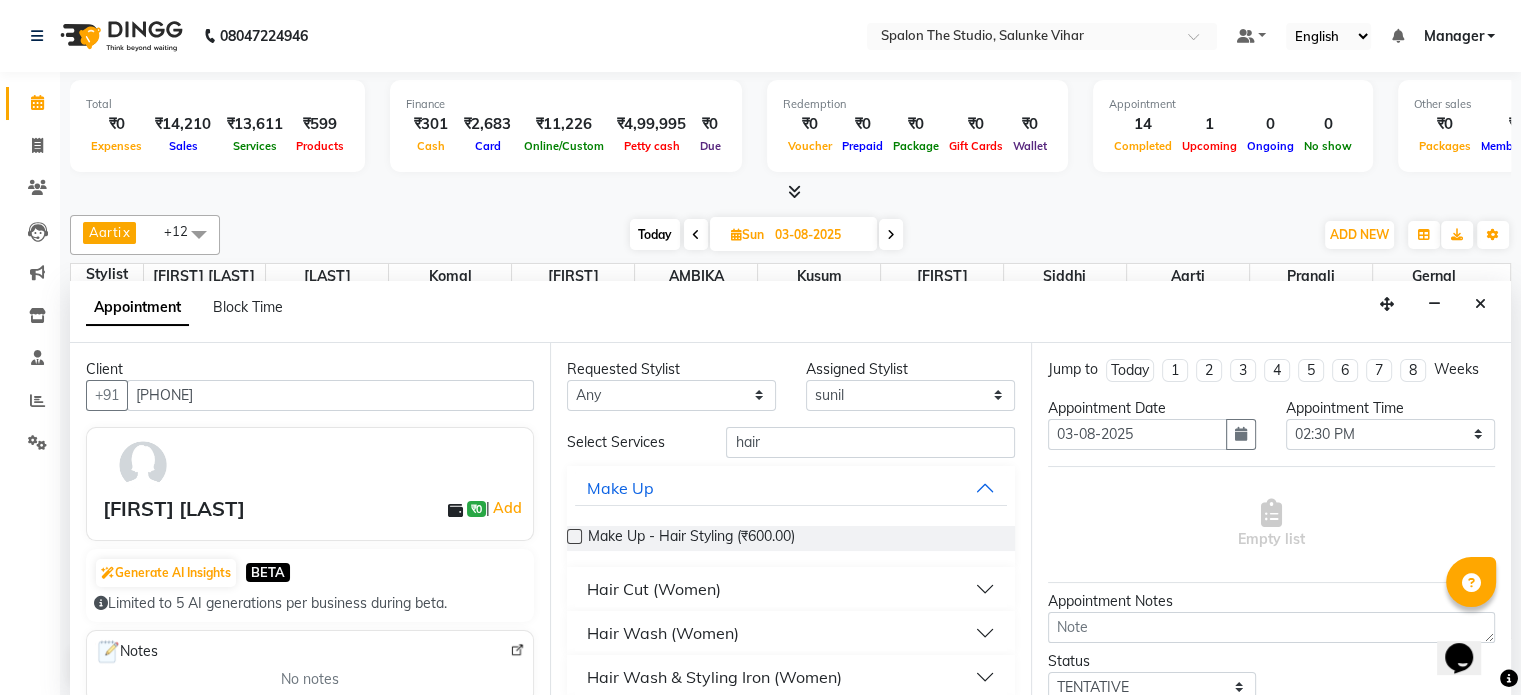 click on "Hair Cut (Women)" at bounding box center (790, 589) 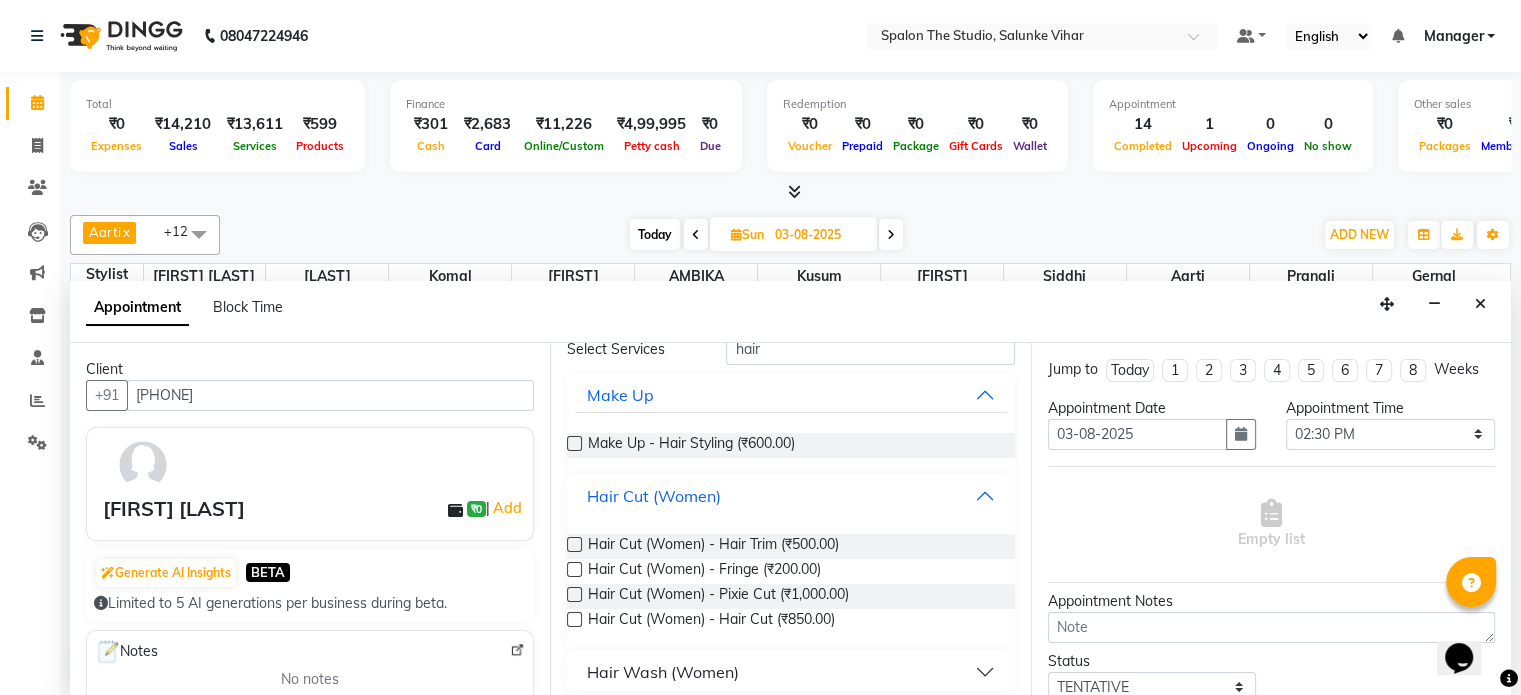 scroll, scrollTop: 100, scrollLeft: 0, axis: vertical 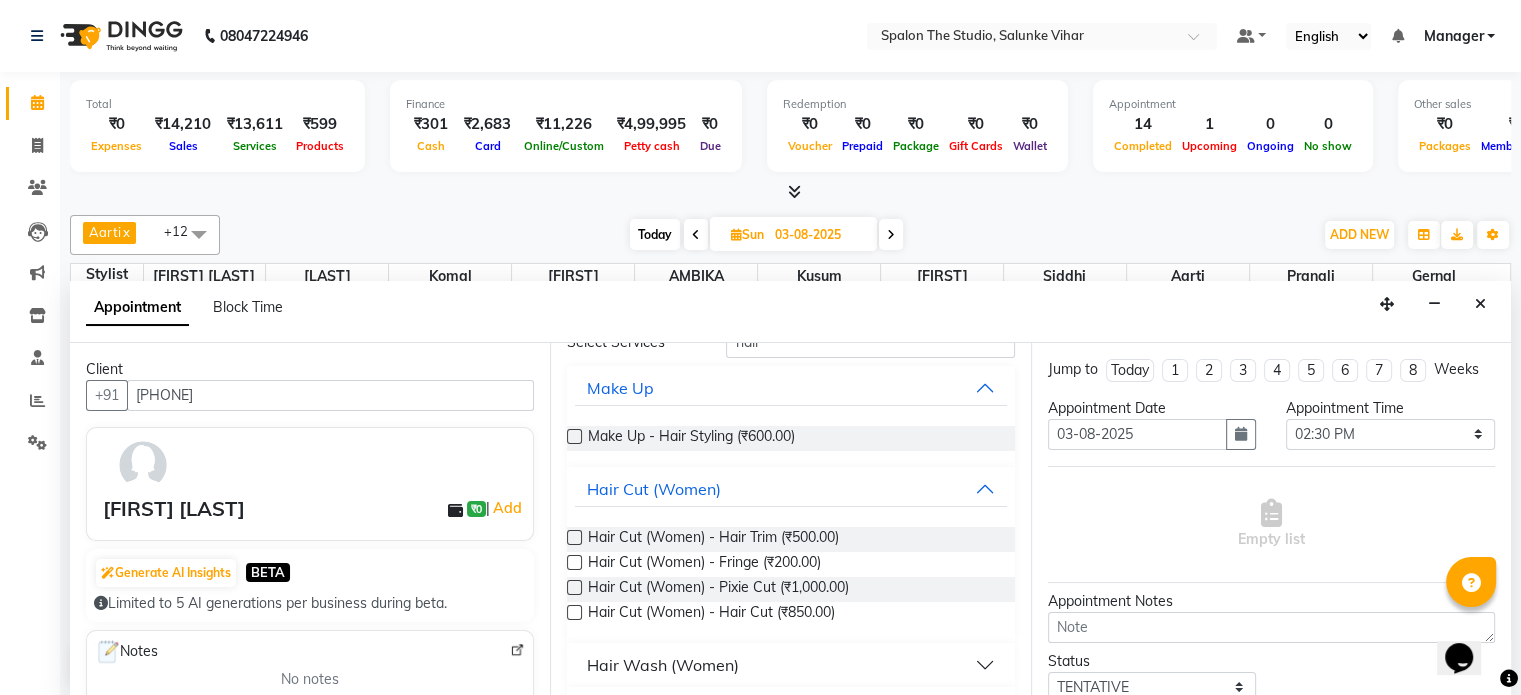 click at bounding box center (574, 612) 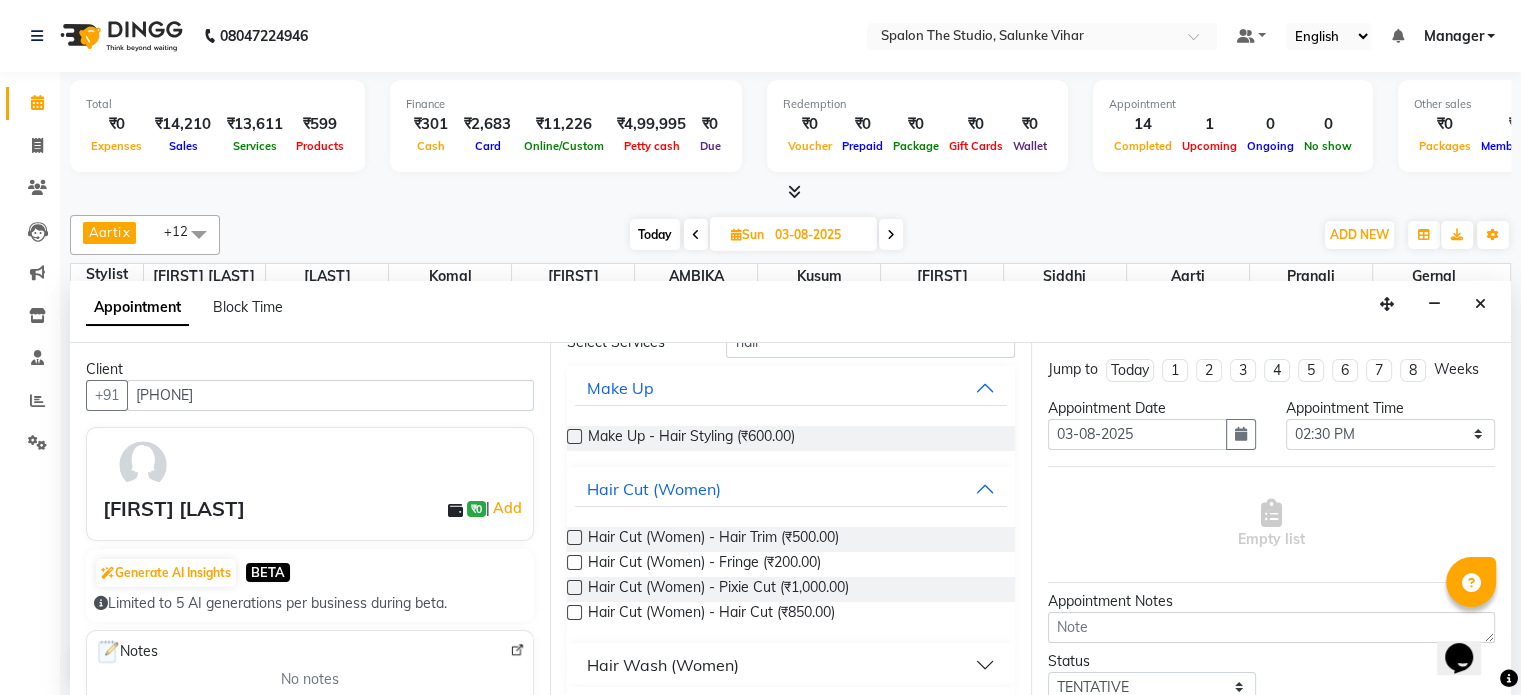click at bounding box center [573, 614] 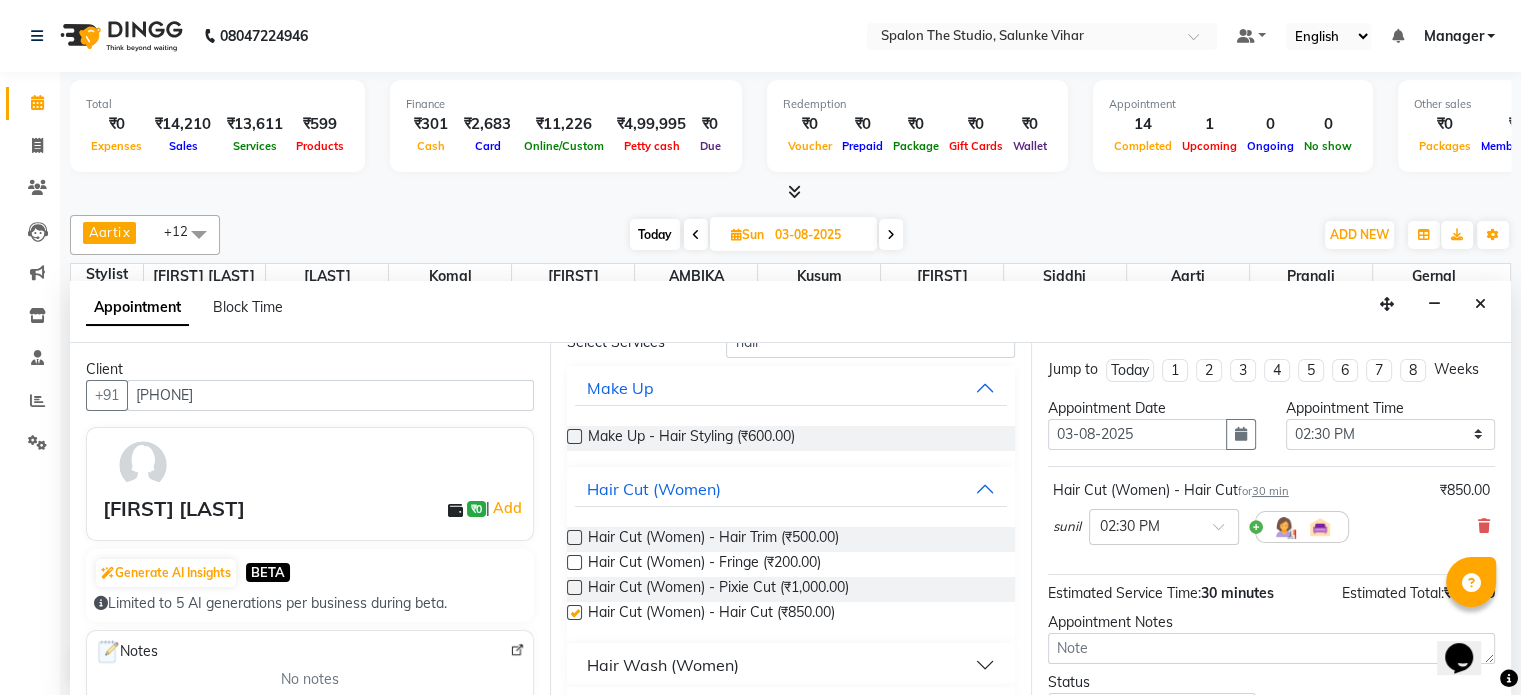 checkbox on "false" 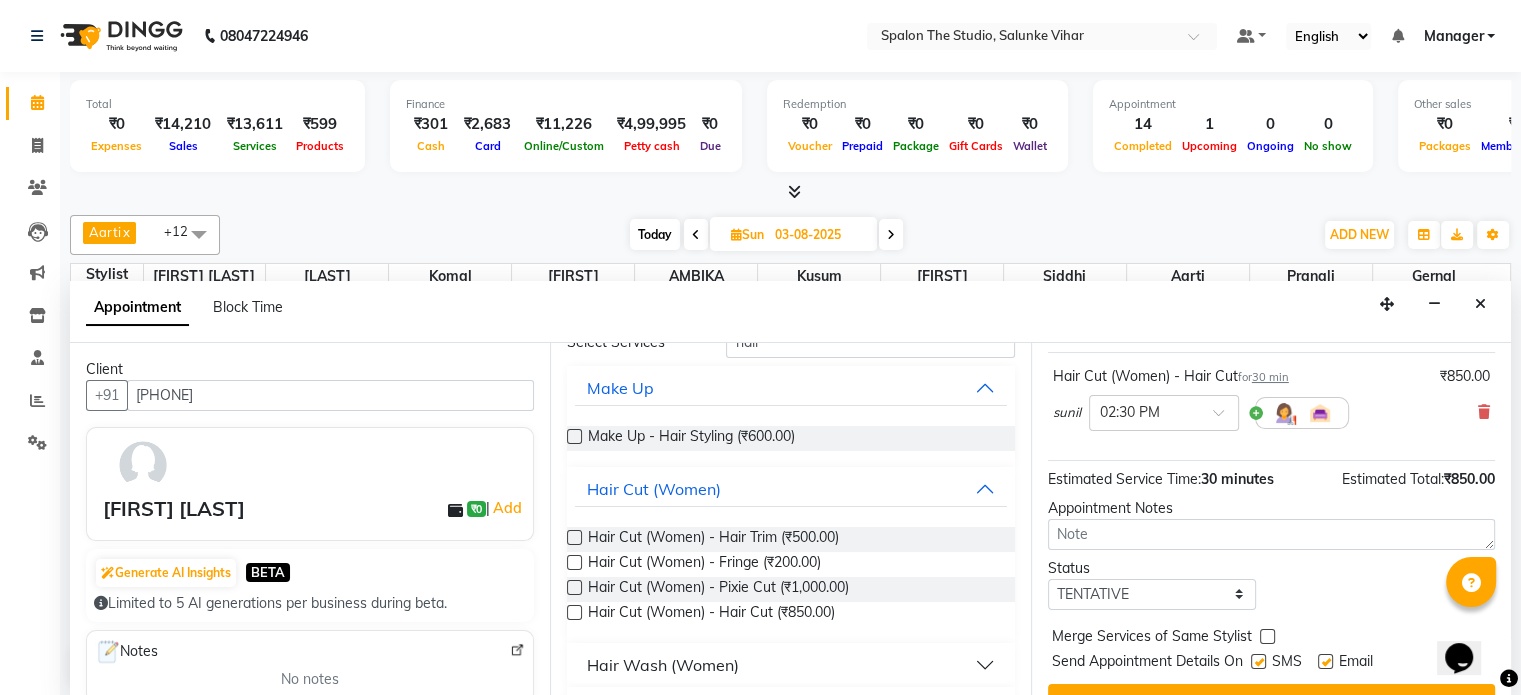 scroll, scrollTop: 151, scrollLeft: 0, axis: vertical 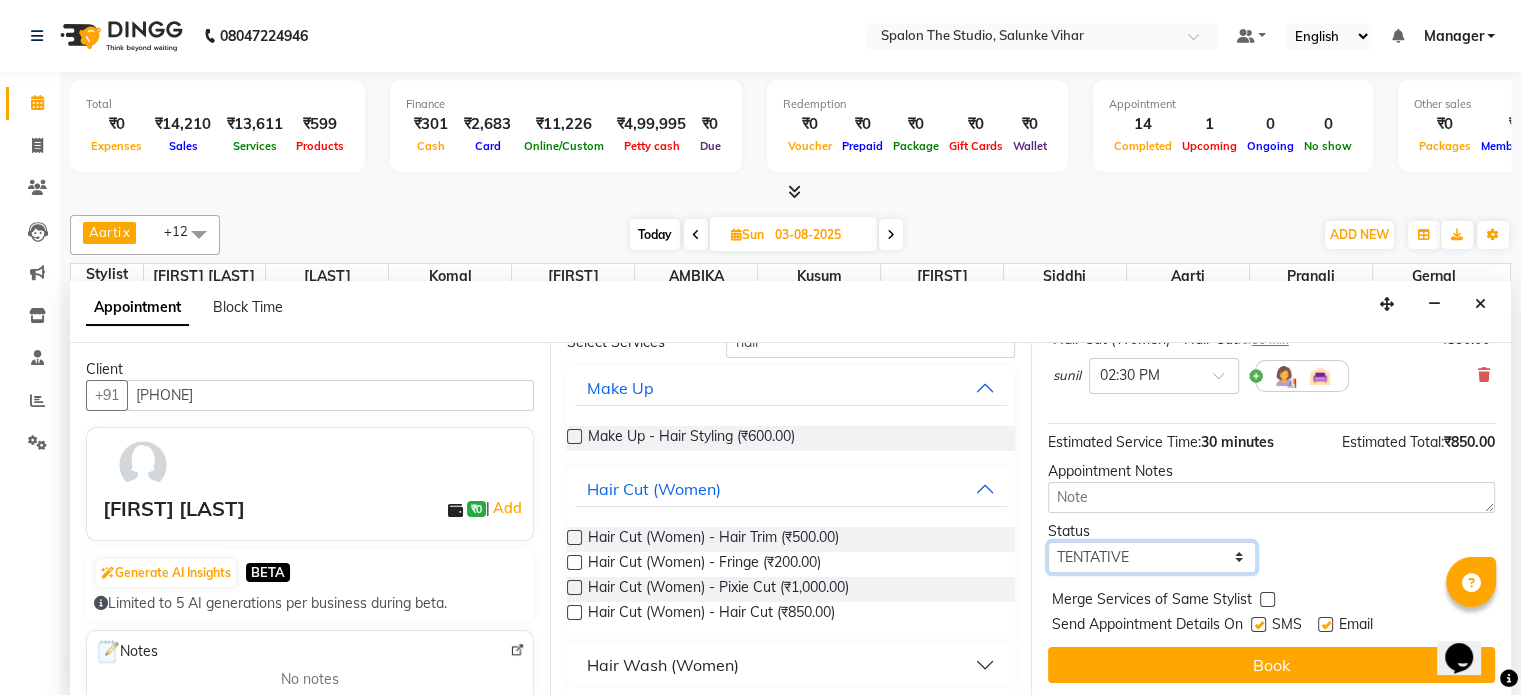 click on "Select TENTATIVE CONFIRM UPCOMING" at bounding box center [1152, 557] 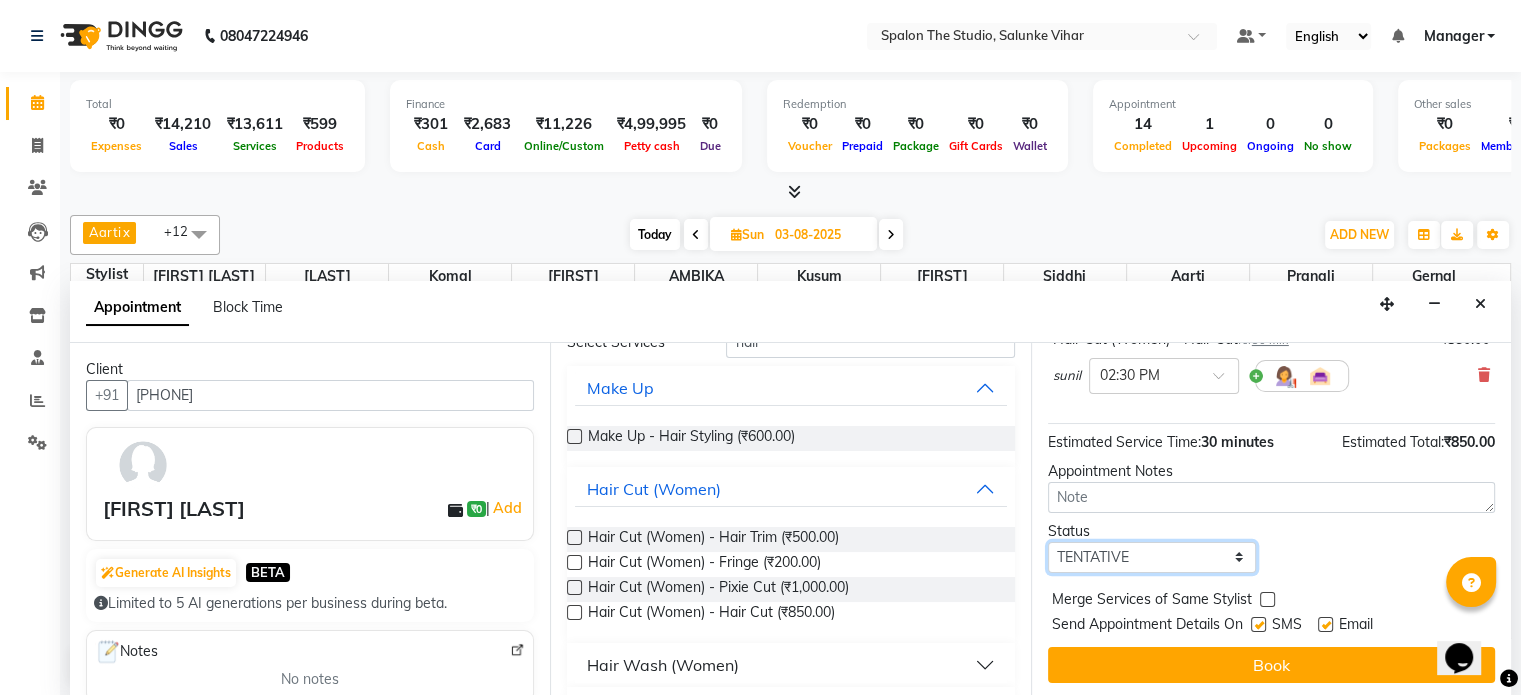 select on "confirm booking" 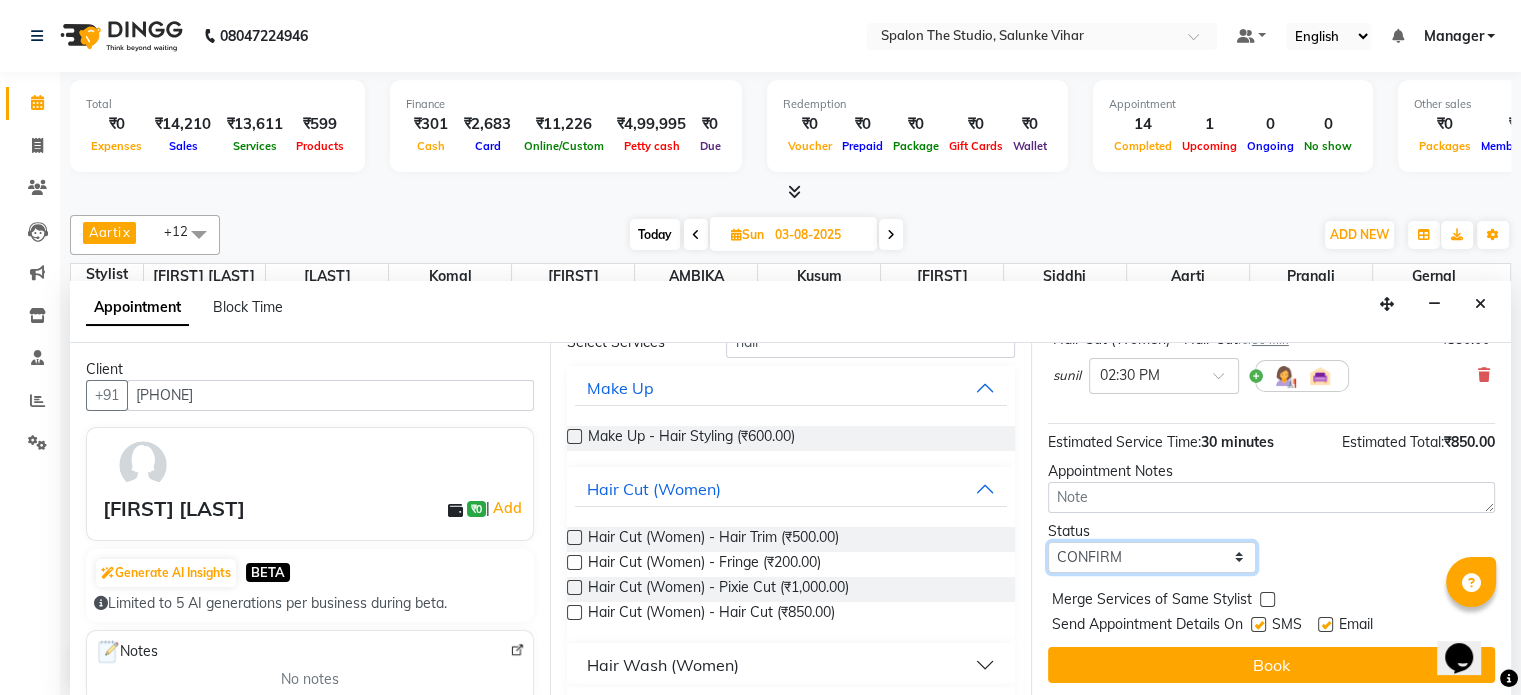 click on "Select TENTATIVE CONFIRM UPCOMING" at bounding box center (1152, 557) 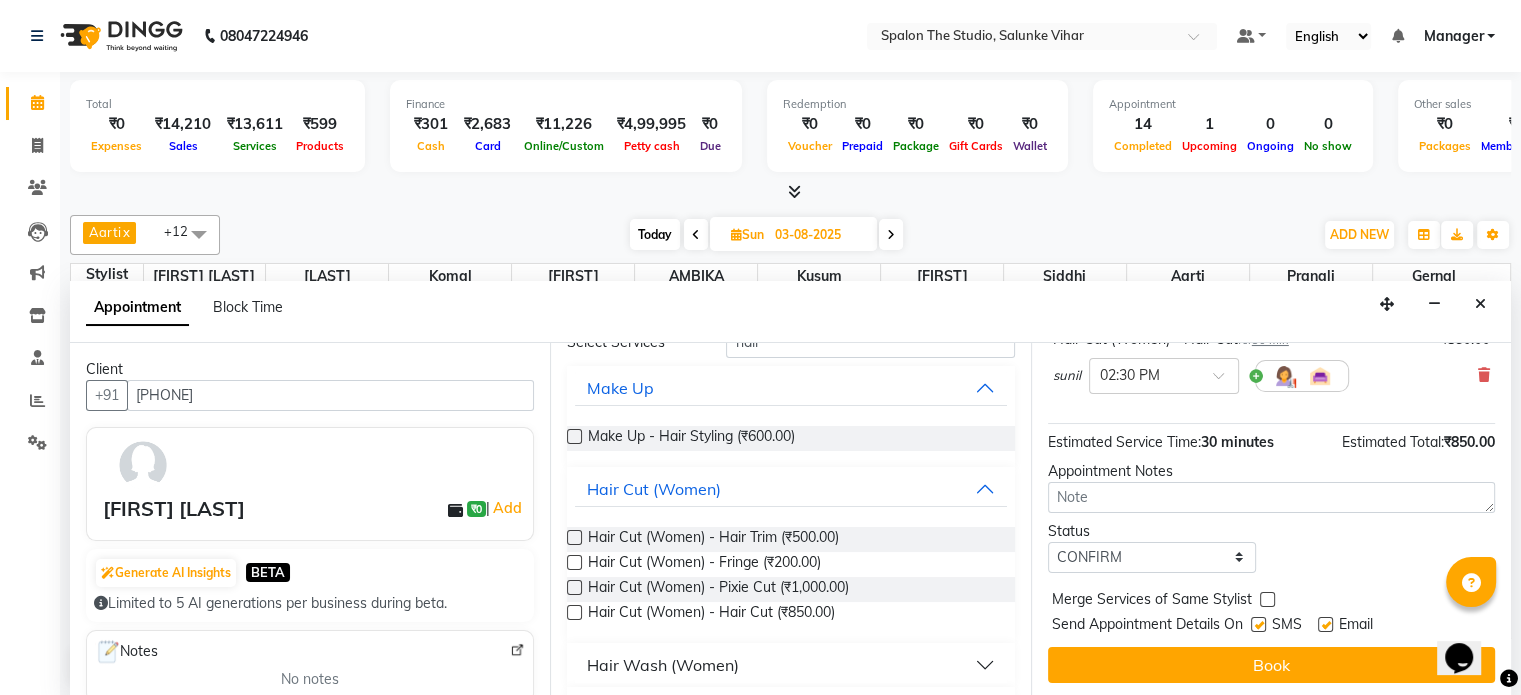 click on "Book" at bounding box center (1271, 665) 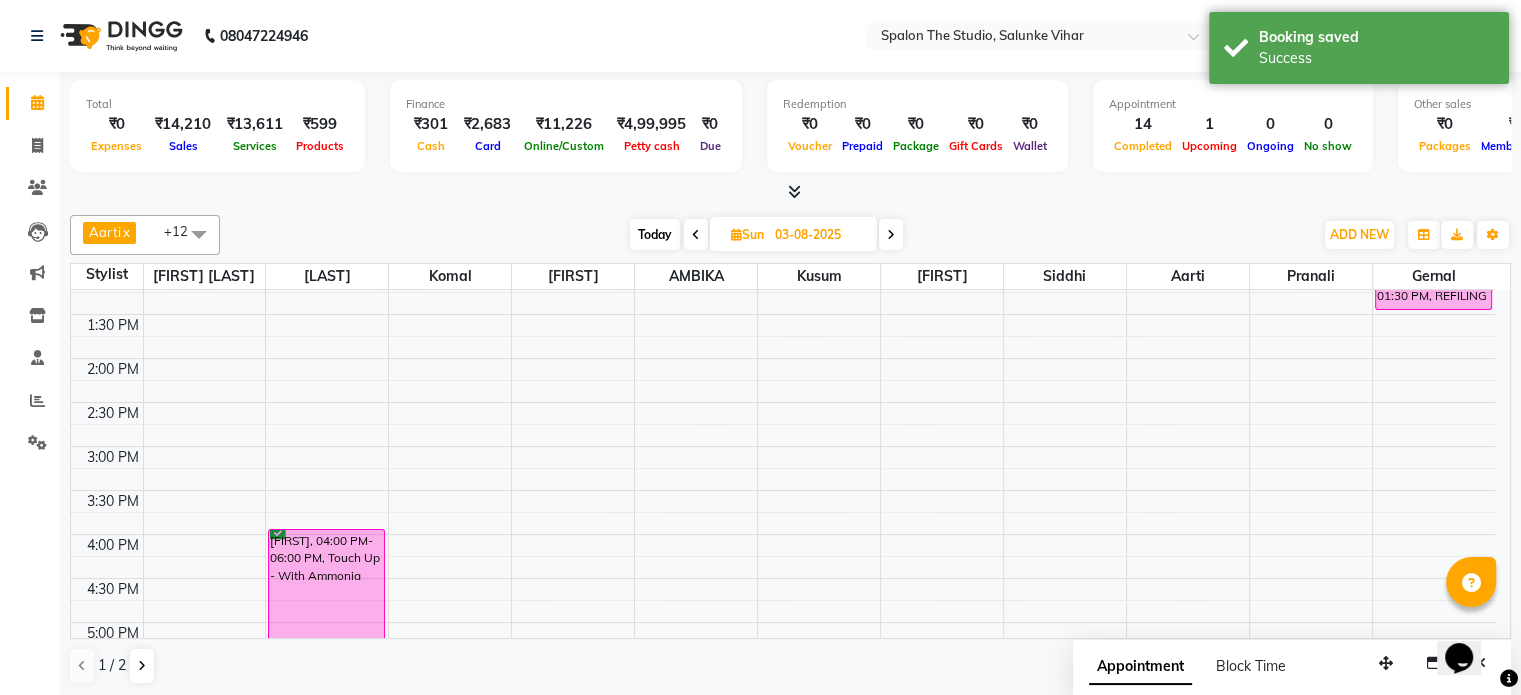 scroll, scrollTop: 0, scrollLeft: 0, axis: both 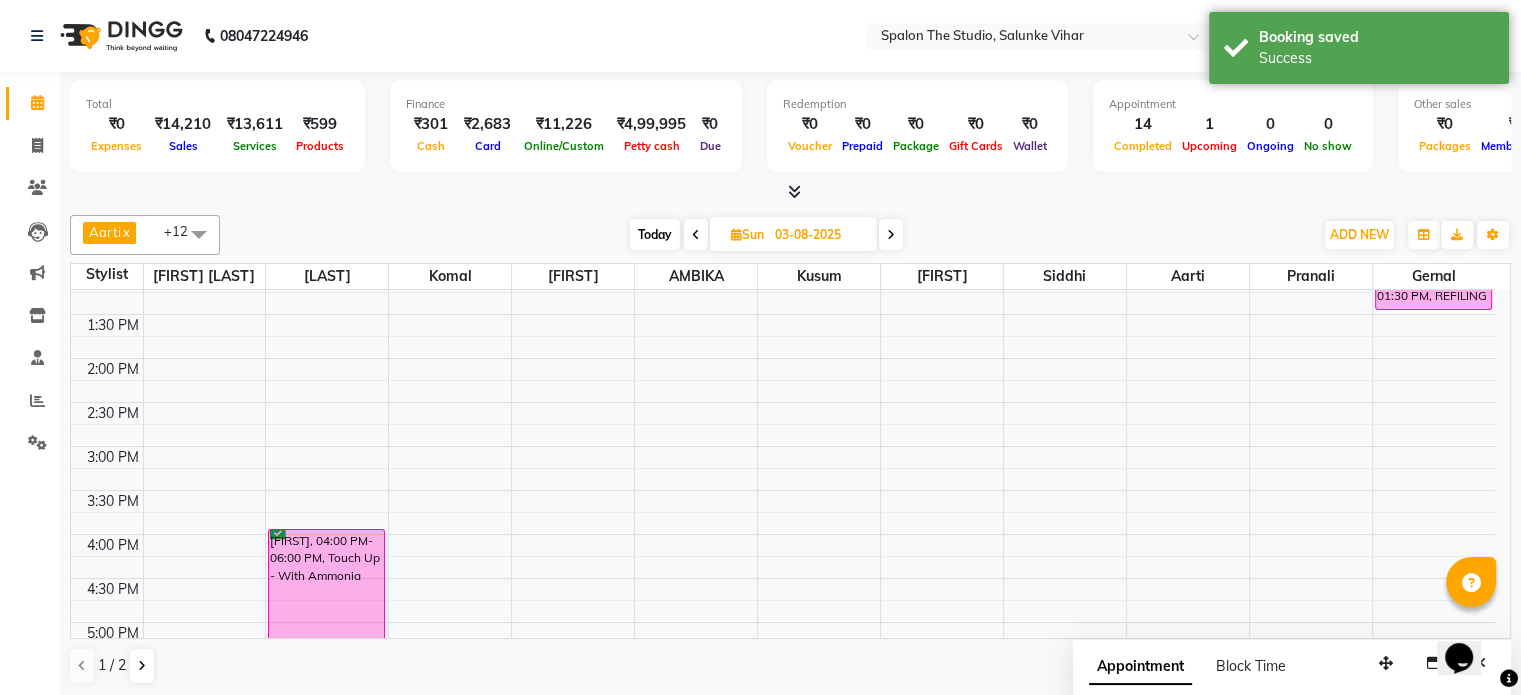 drag, startPoint x: 642, startPoint y: 241, endPoint x: 648, endPoint y: 231, distance: 11.661903 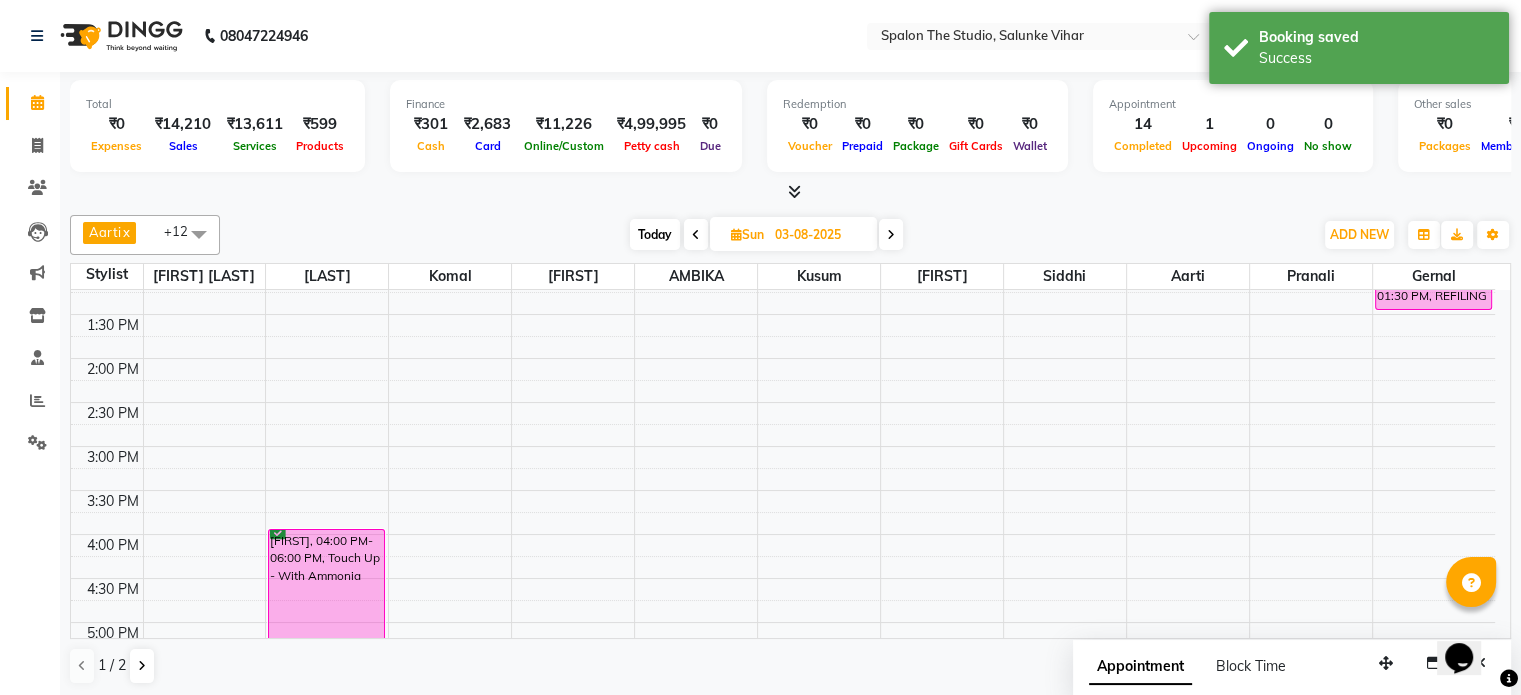click on "Today" at bounding box center [655, 234] 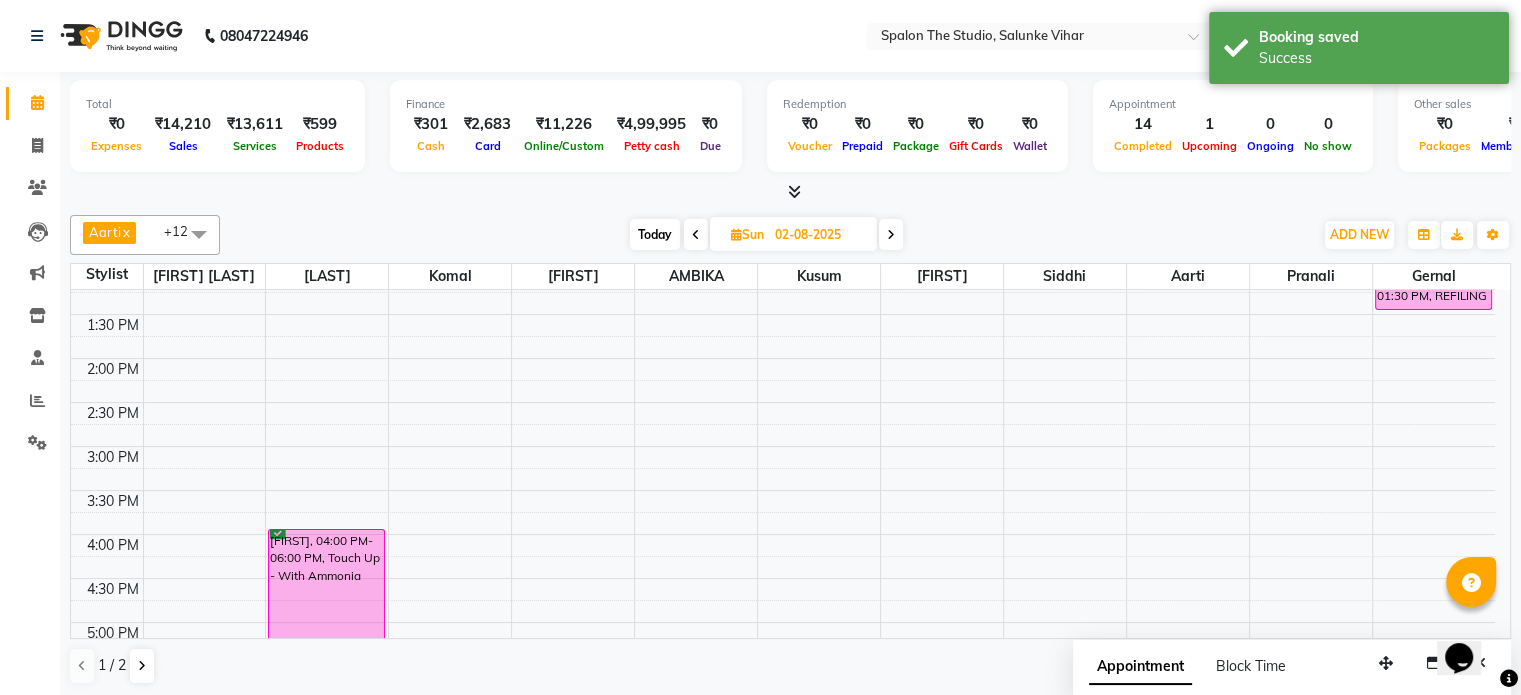 scroll, scrollTop: 871, scrollLeft: 0, axis: vertical 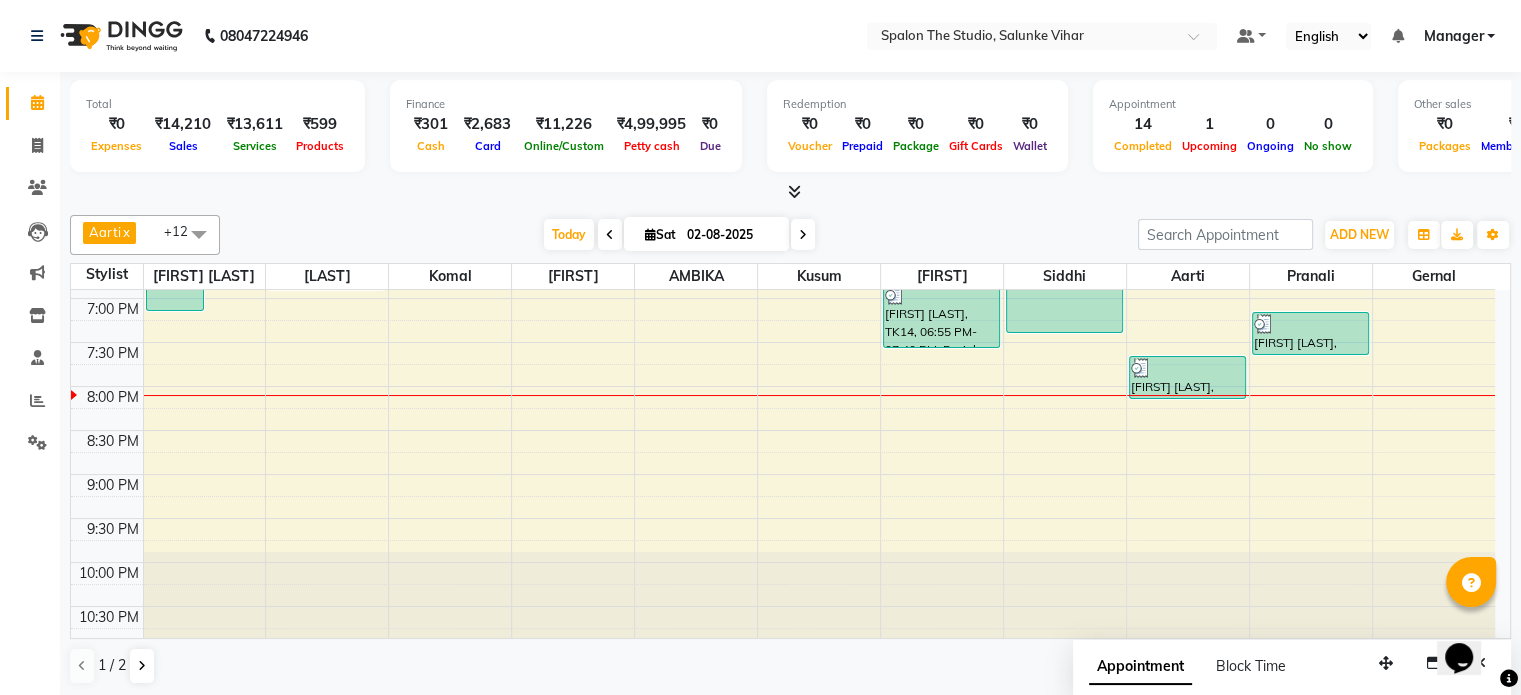 click at bounding box center (803, 235) 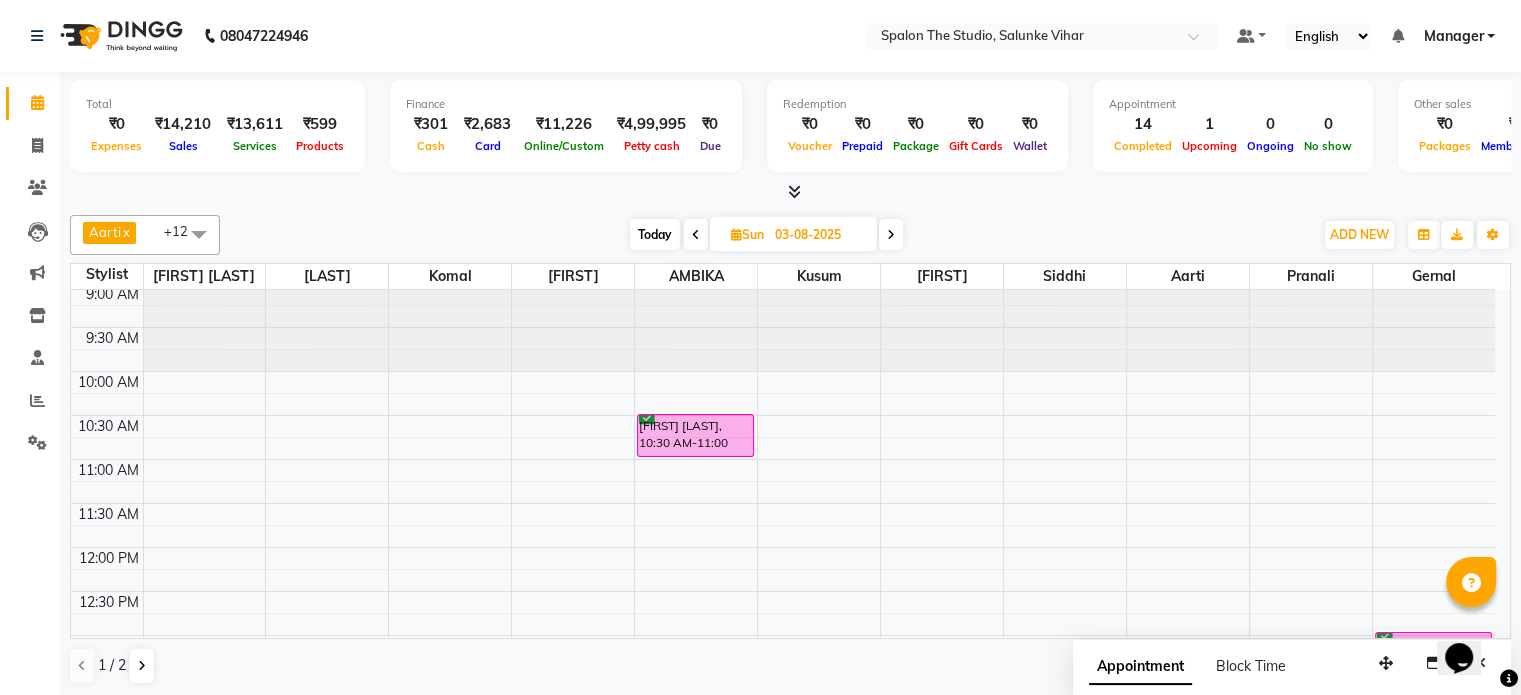 scroll, scrollTop: 0, scrollLeft: 0, axis: both 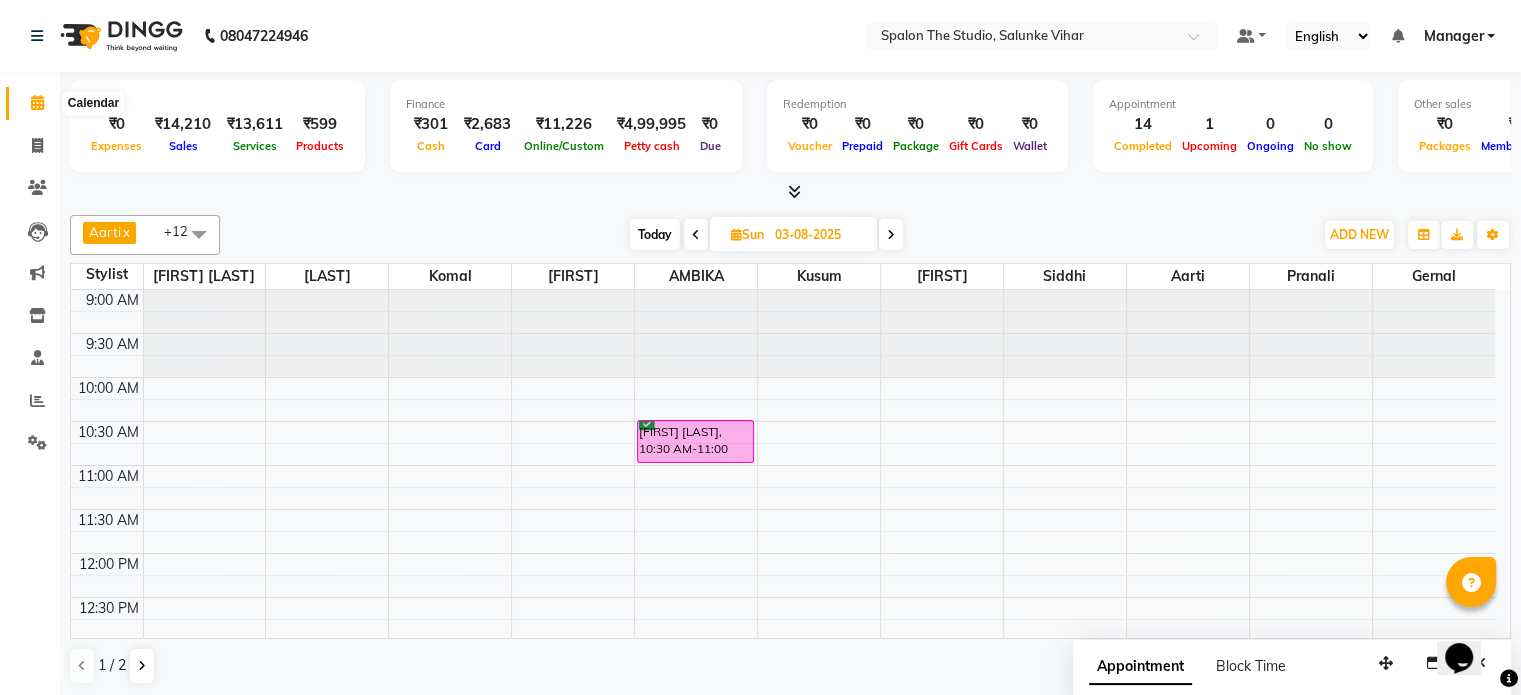 click 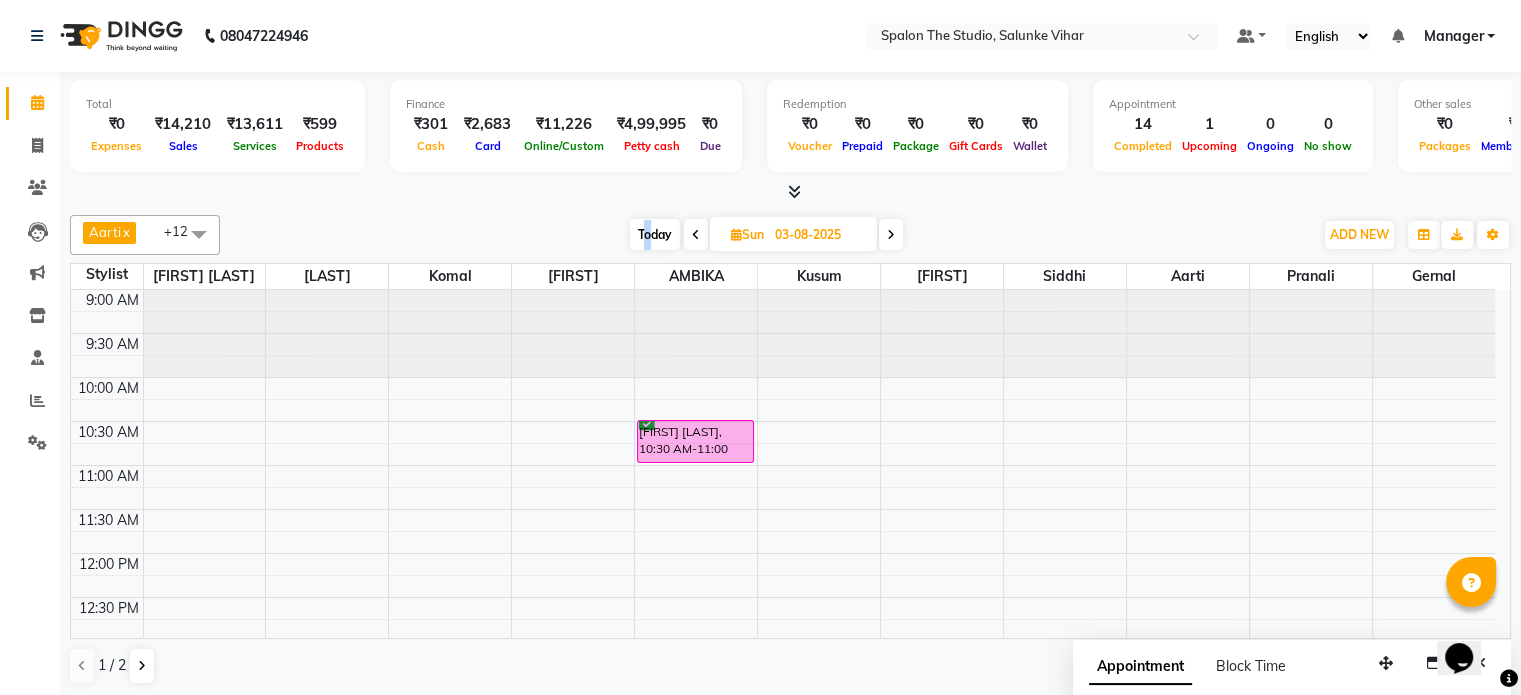 click on "Today" at bounding box center (655, 234) 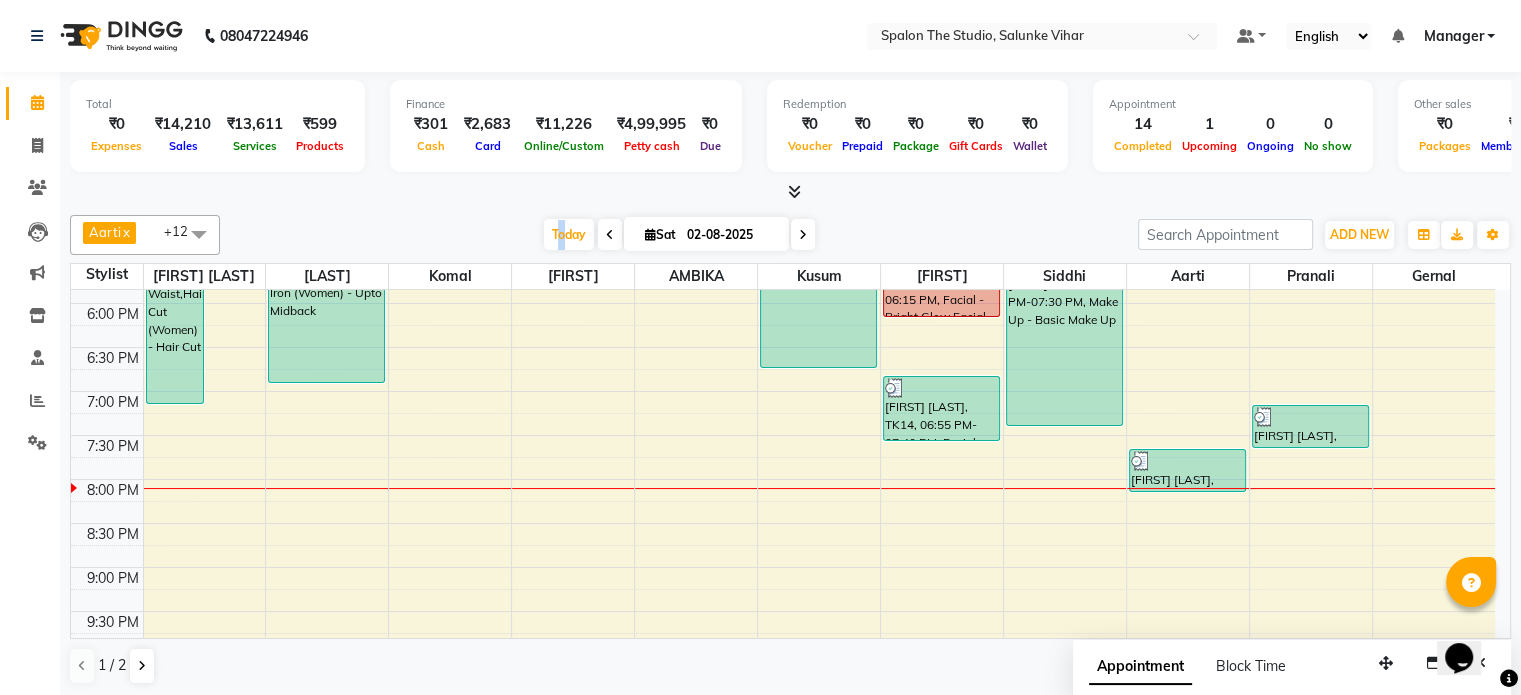 scroll, scrollTop: 771, scrollLeft: 0, axis: vertical 